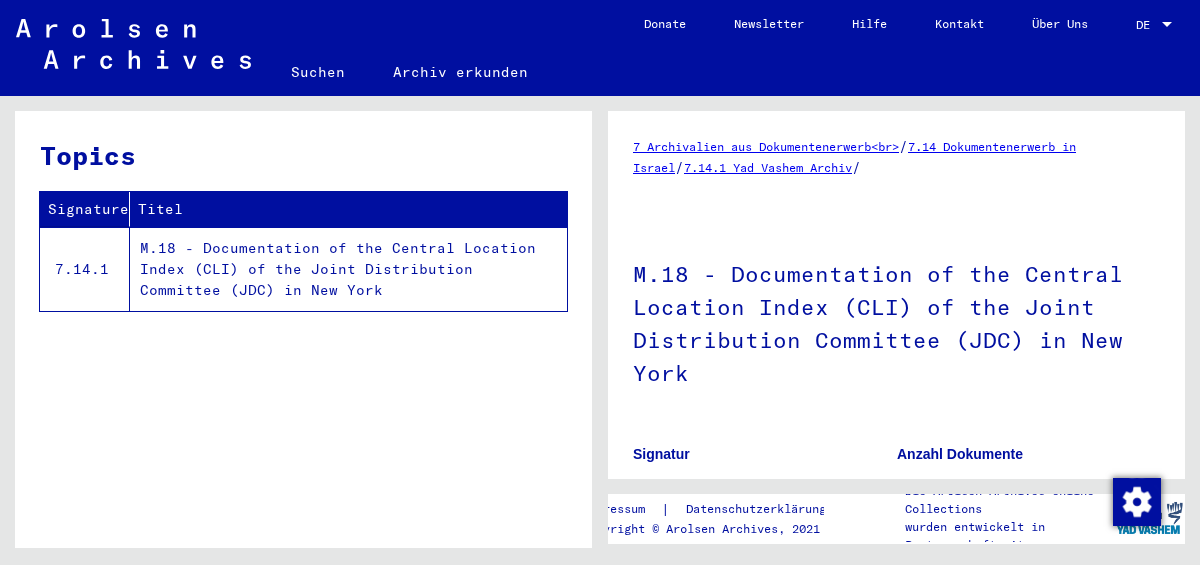 scroll, scrollTop: 0, scrollLeft: 0, axis: both 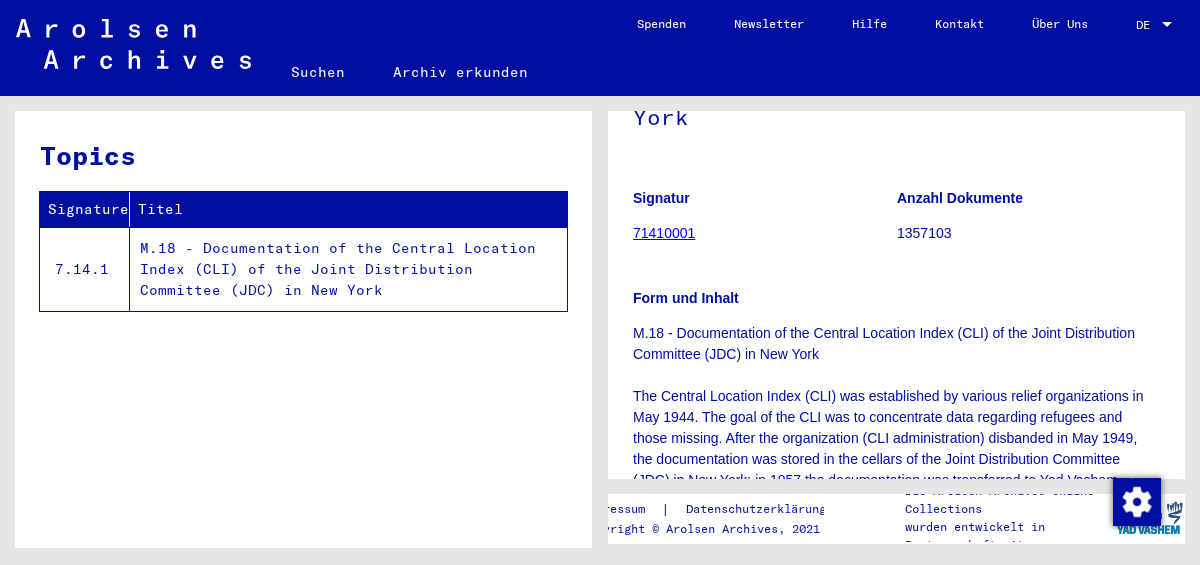 click on "71410001" 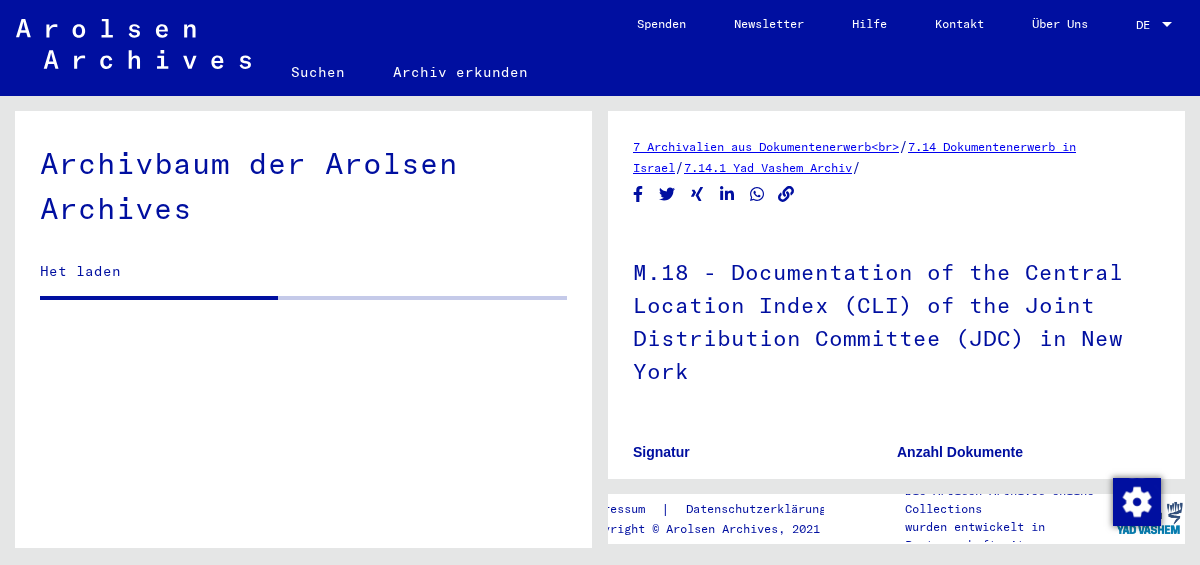 scroll, scrollTop: 1807, scrollLeft: 0, axis: vertical 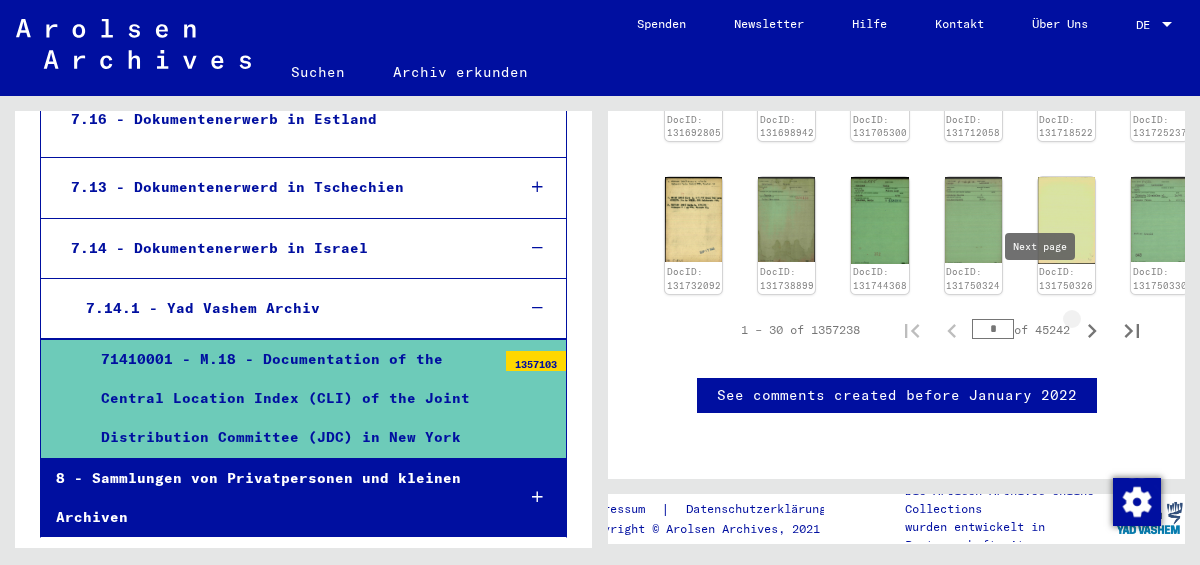 click 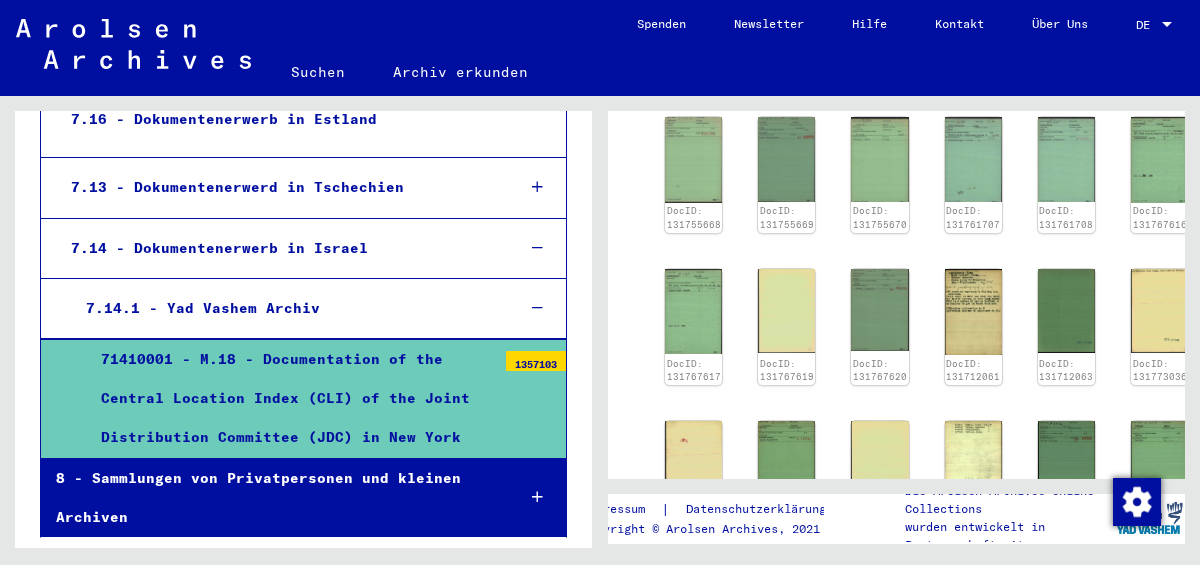 scroll, scrollTop: 1310, scrollLeft: 0, axis: vertical 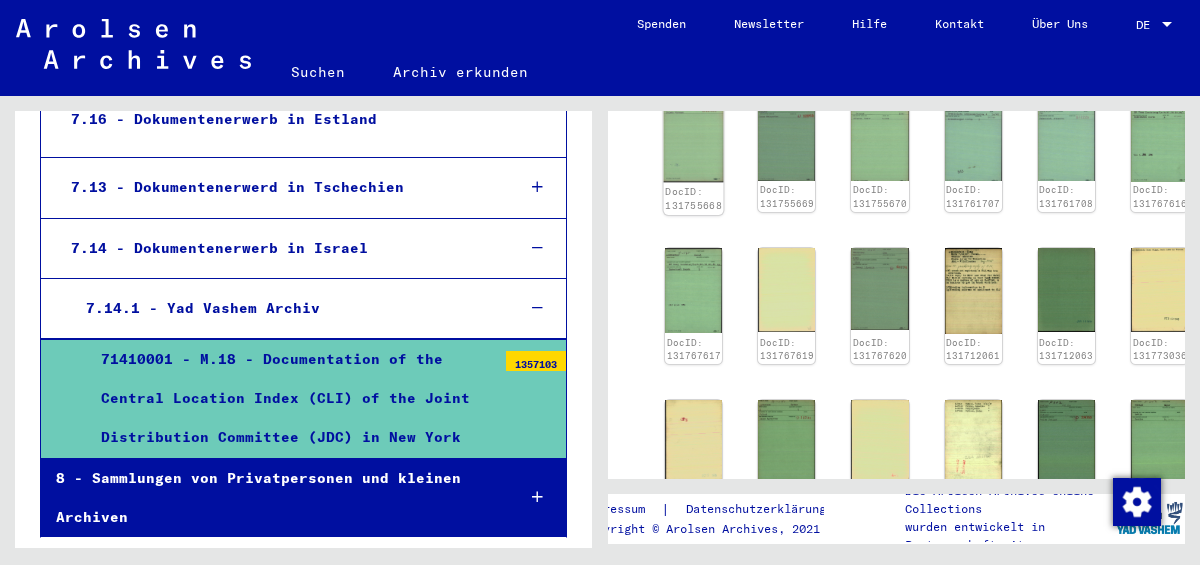 click 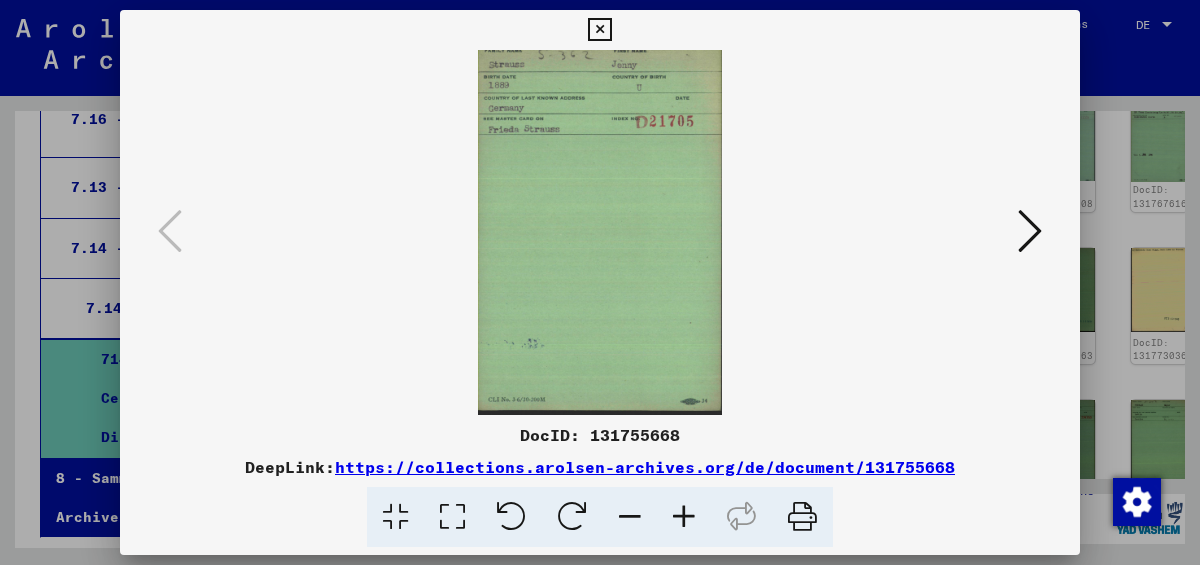 click at bounding box center [1030, 231] 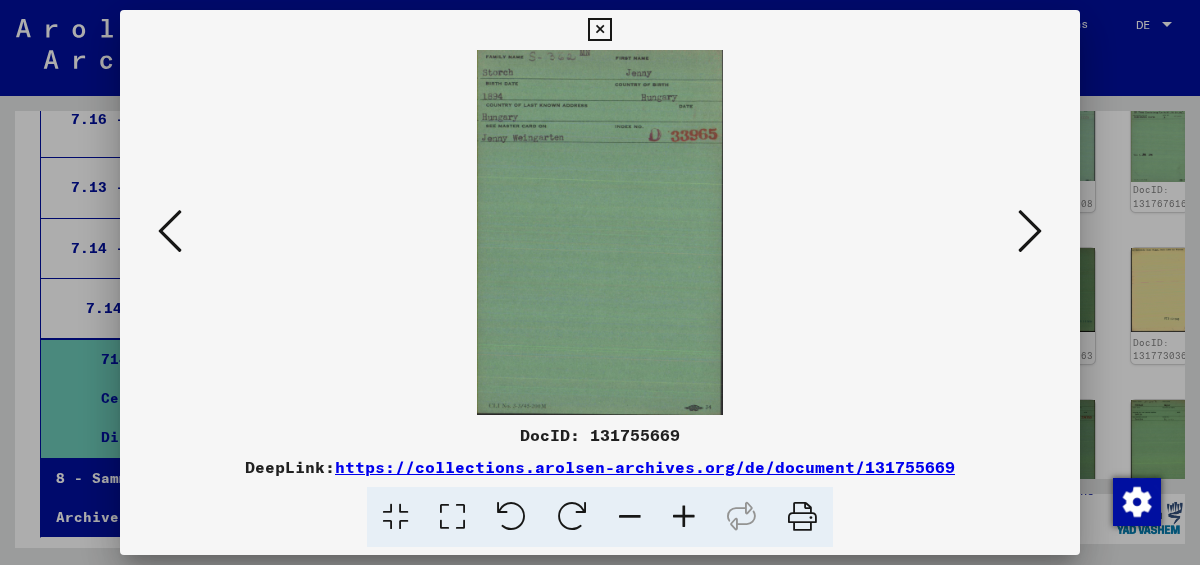 click at bounding box center (1030, 231) 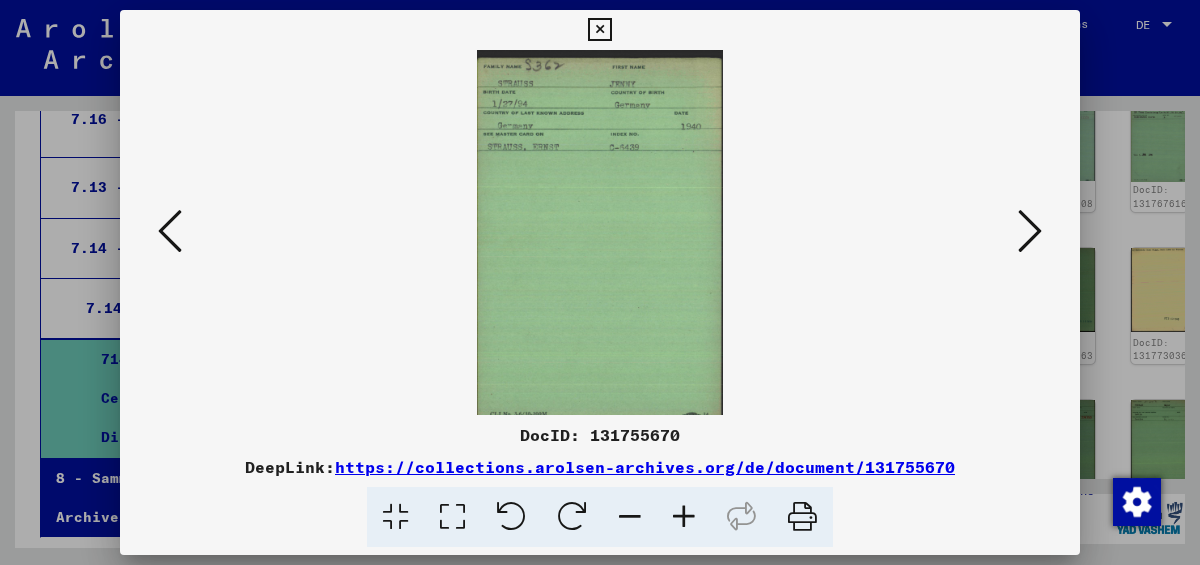 click at bounding box center [1030, 231] 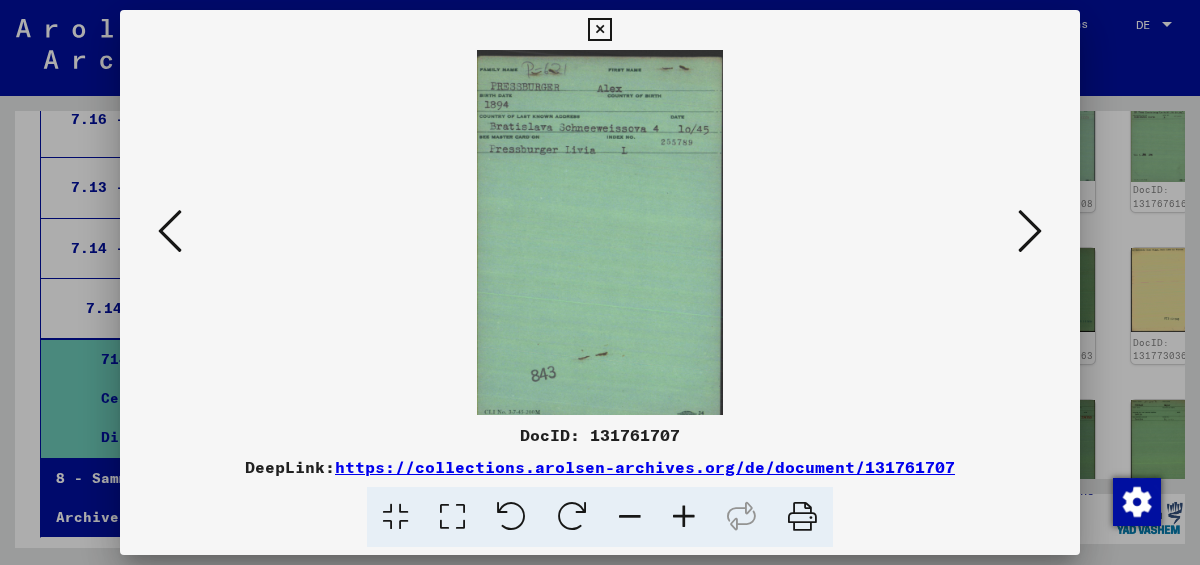 click at bounding box center [1030, 231] 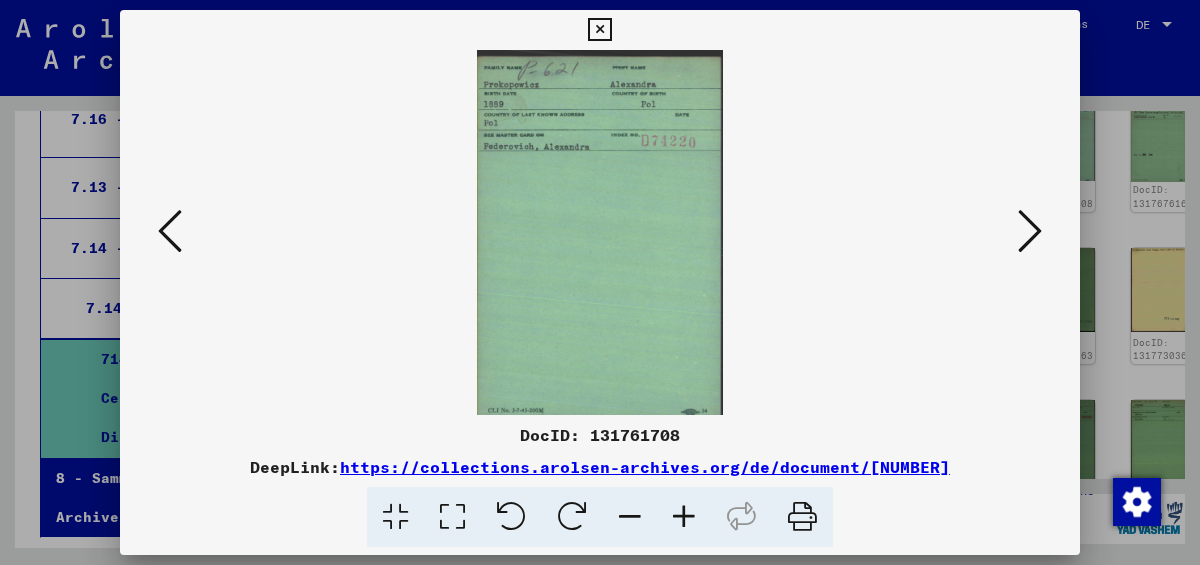 click at bounding box center [1030, 231] 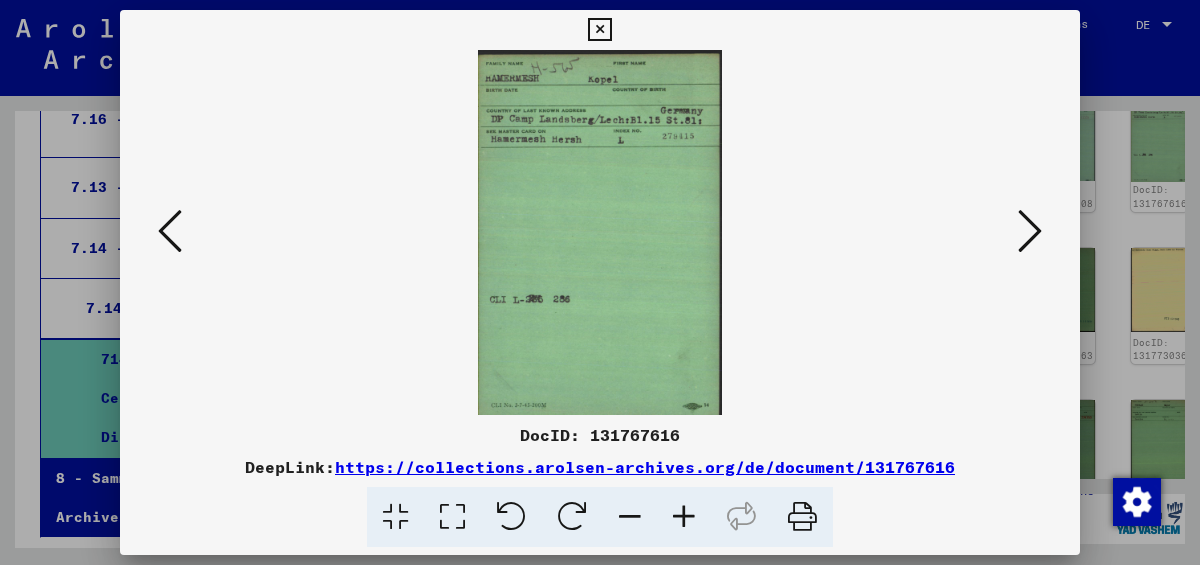 click at bounding box center [1030, 231] 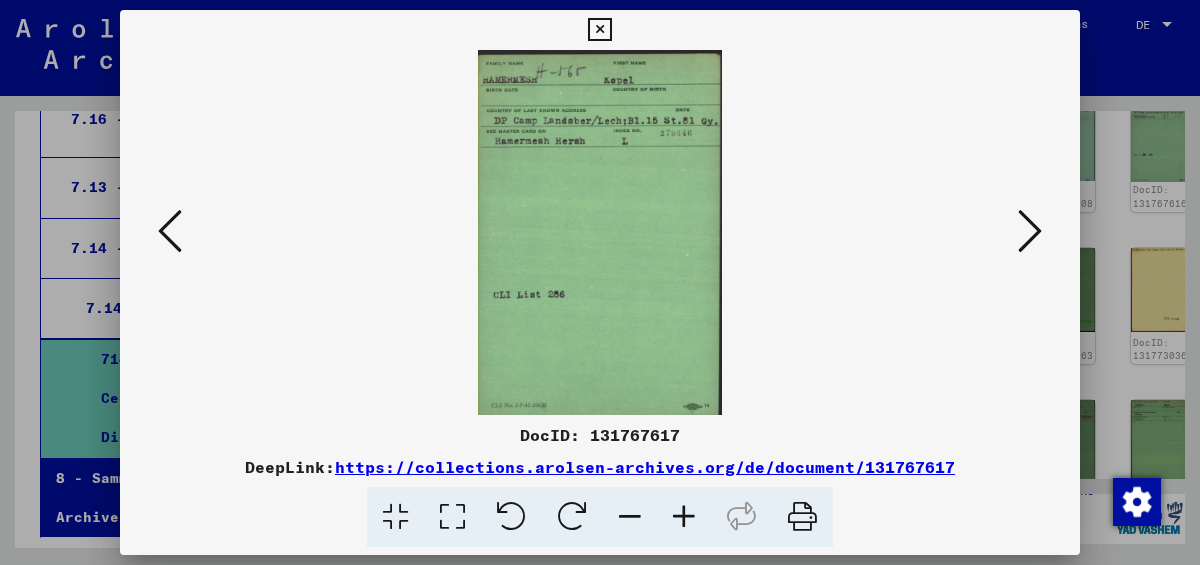 click at bounding box center [1030, 231] 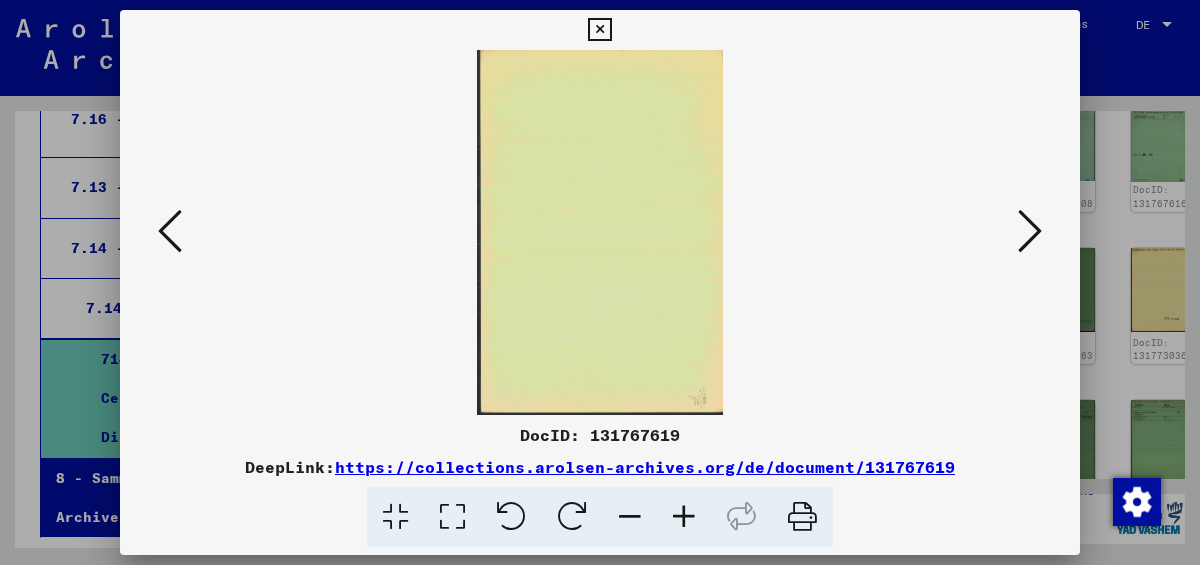 click at bounding box center [1030, 231] 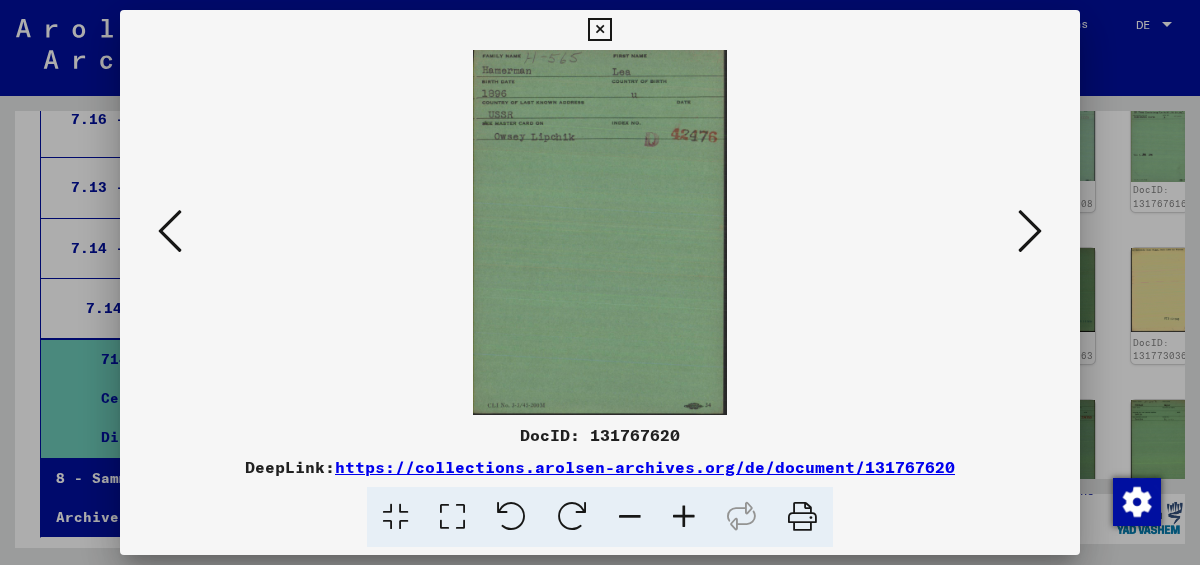 click at bounding box center [1030, 231] 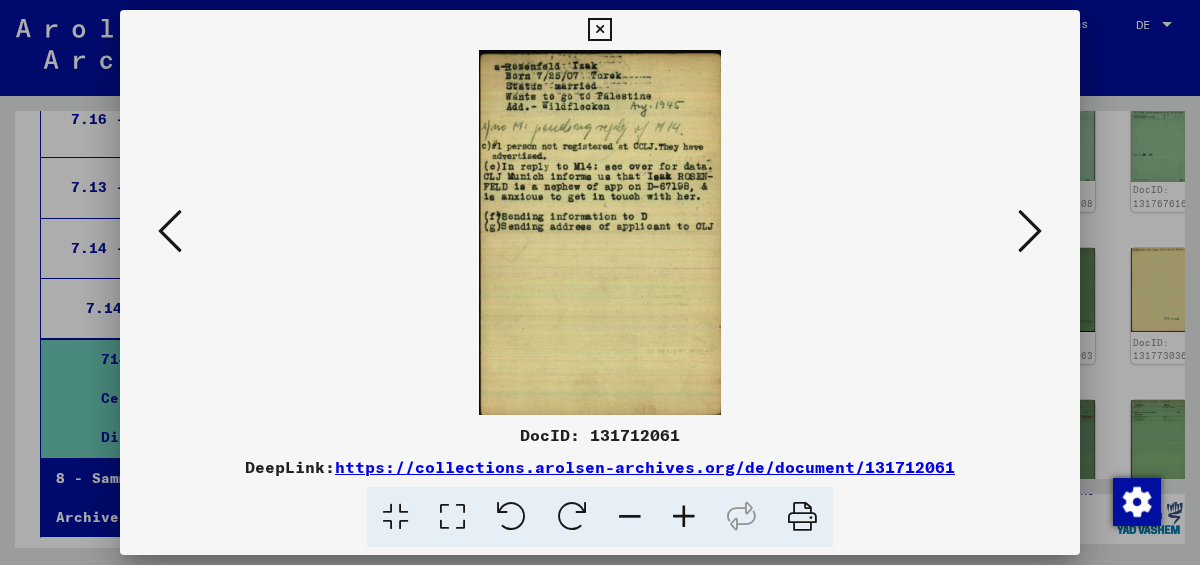 click at bounding box center (1030, 231) 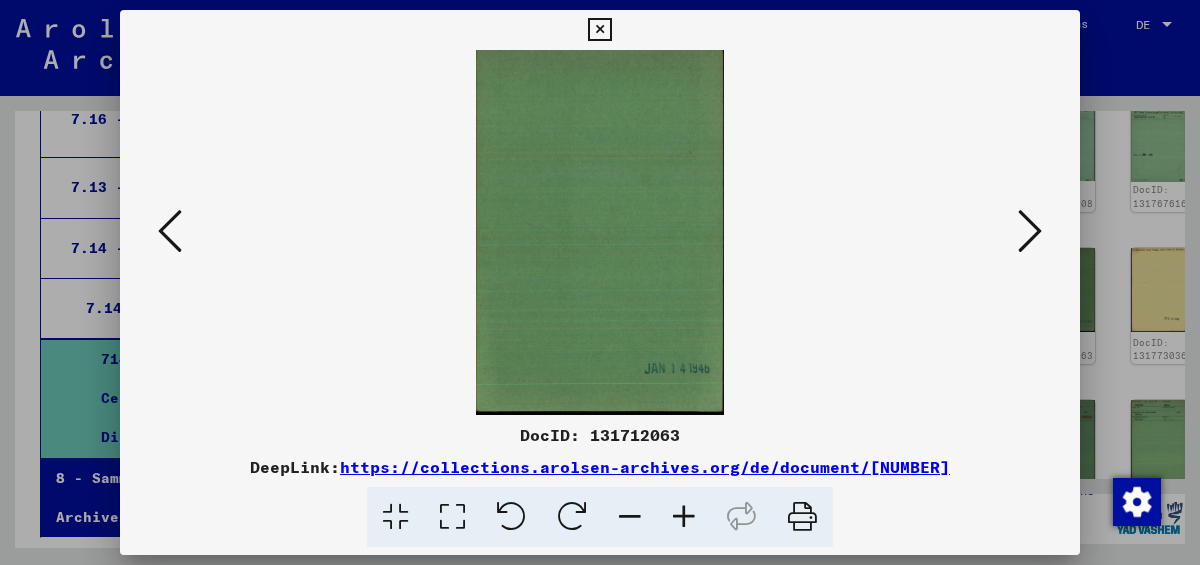 click at bounding box center (599, 30) 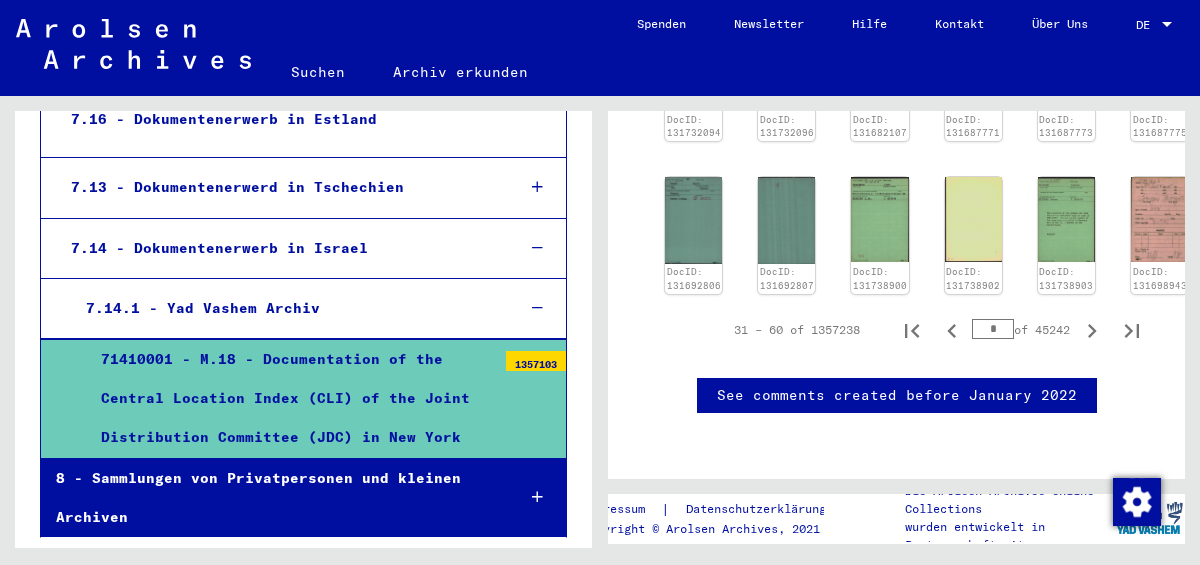 scroll, scrollTop: 3105, scrollLeft: 0, axis: vertical 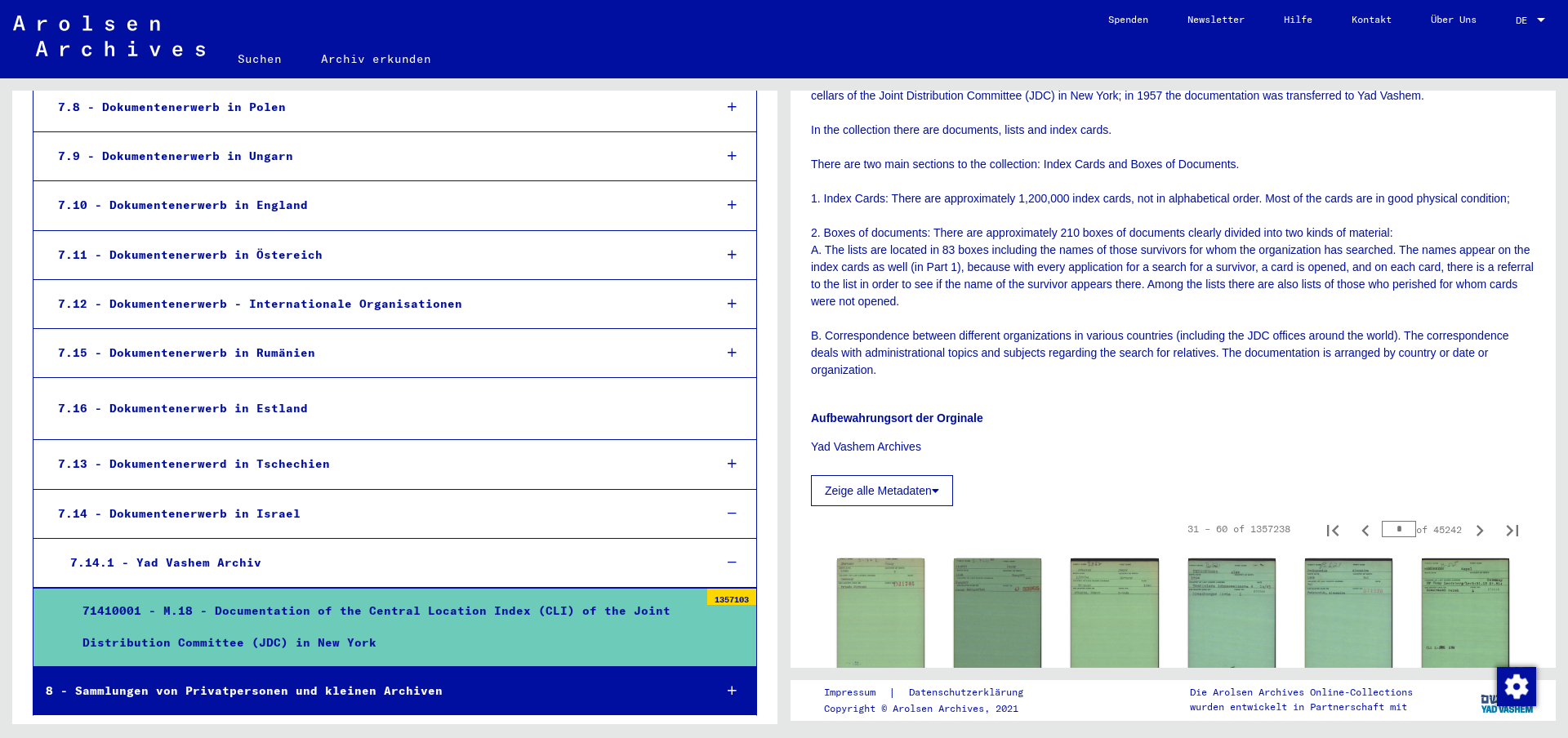 click on "Zeige alle Metadaten" 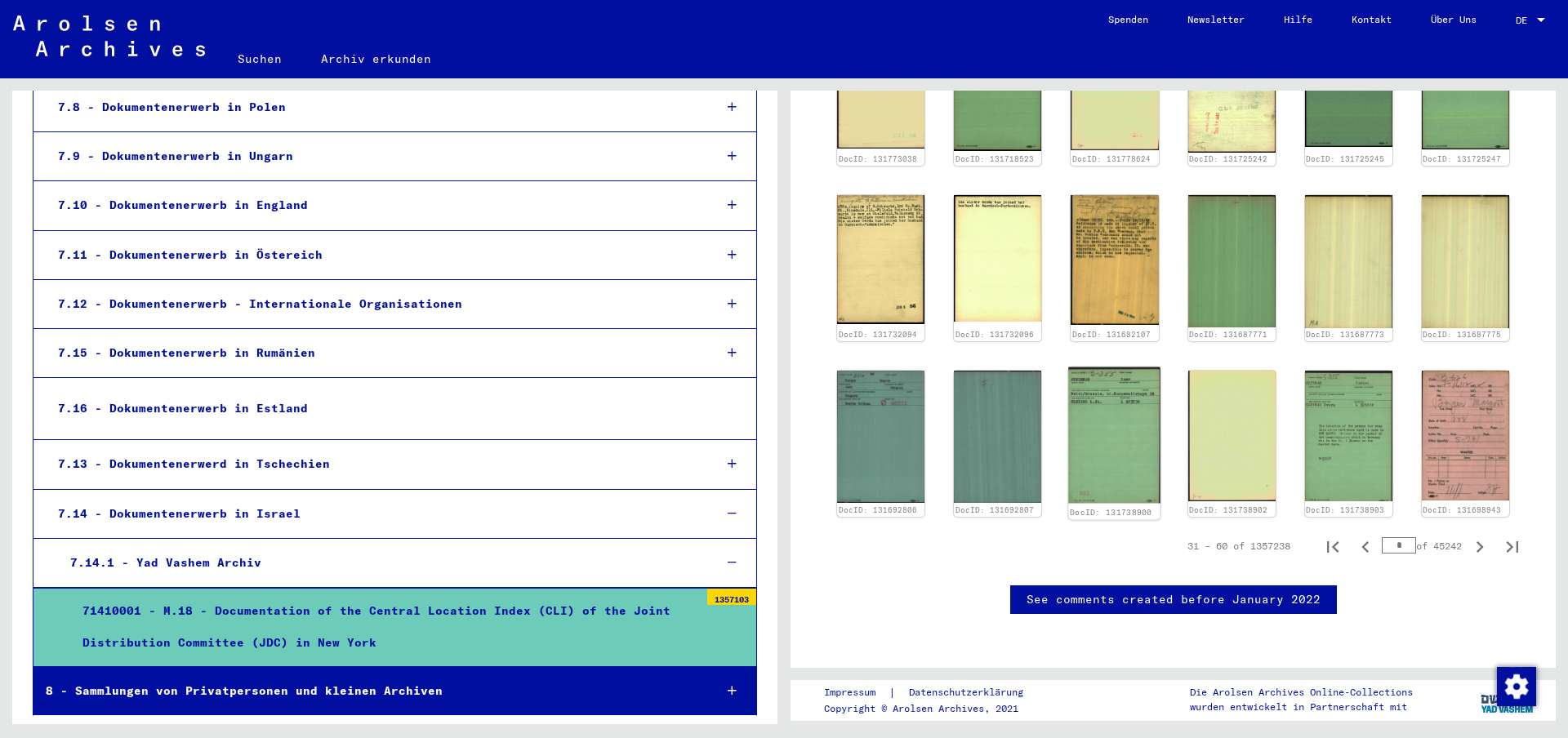 scroll, scrollTop: 1848, scrollLeft: 0, axis: vertical 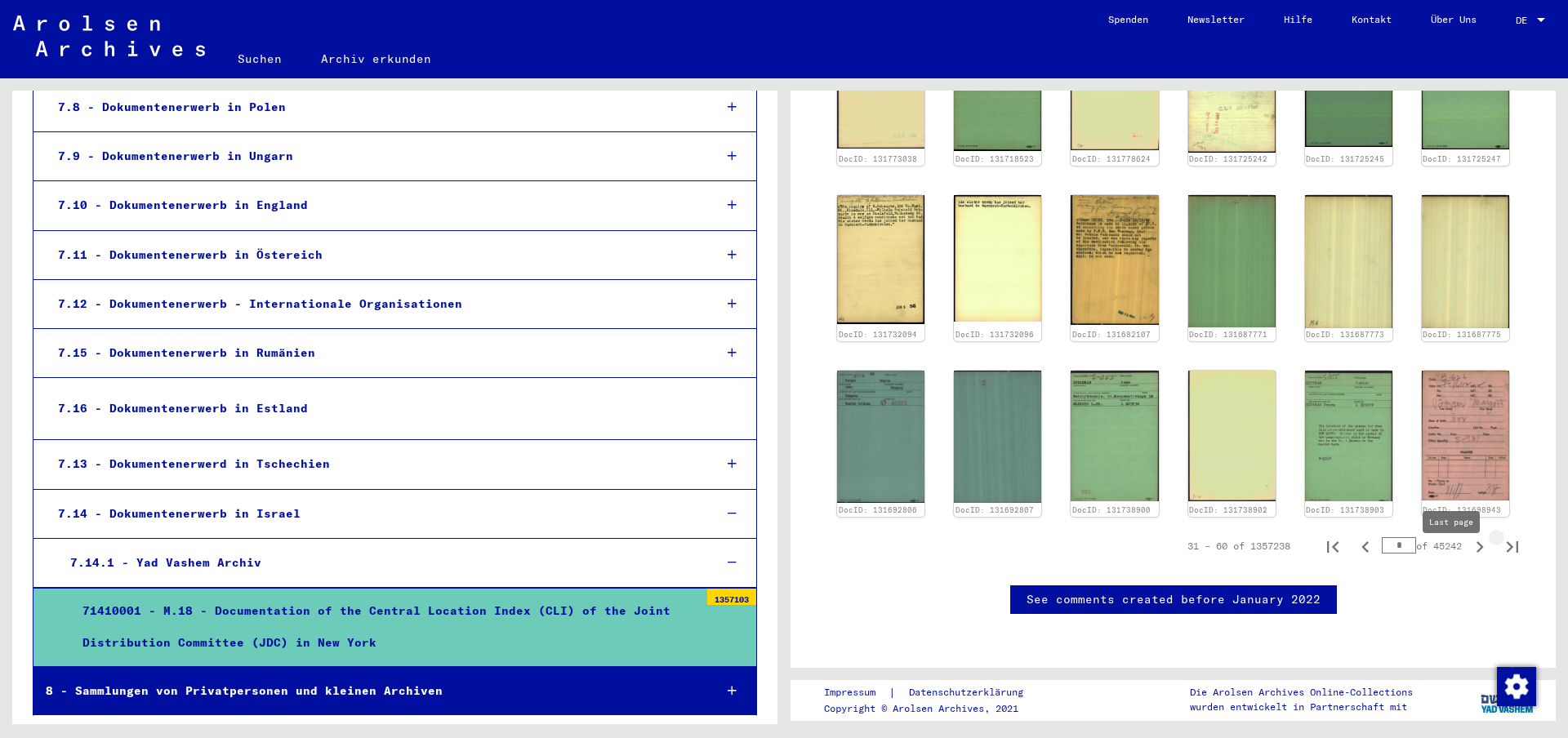 click at bounding box center [1512, 546] 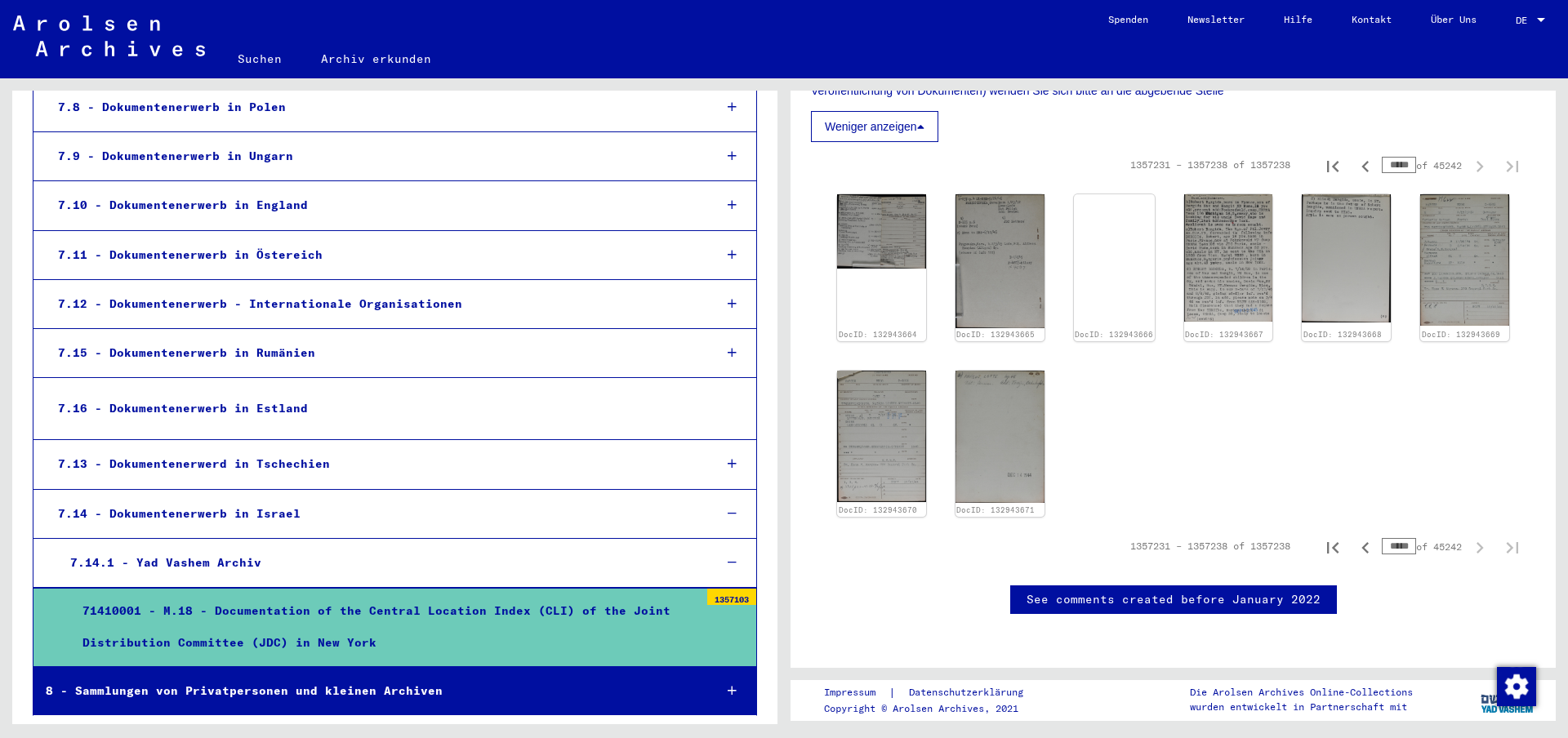 scroll, scrollTop: 1440, scrollLeft: 0, axis: vertical 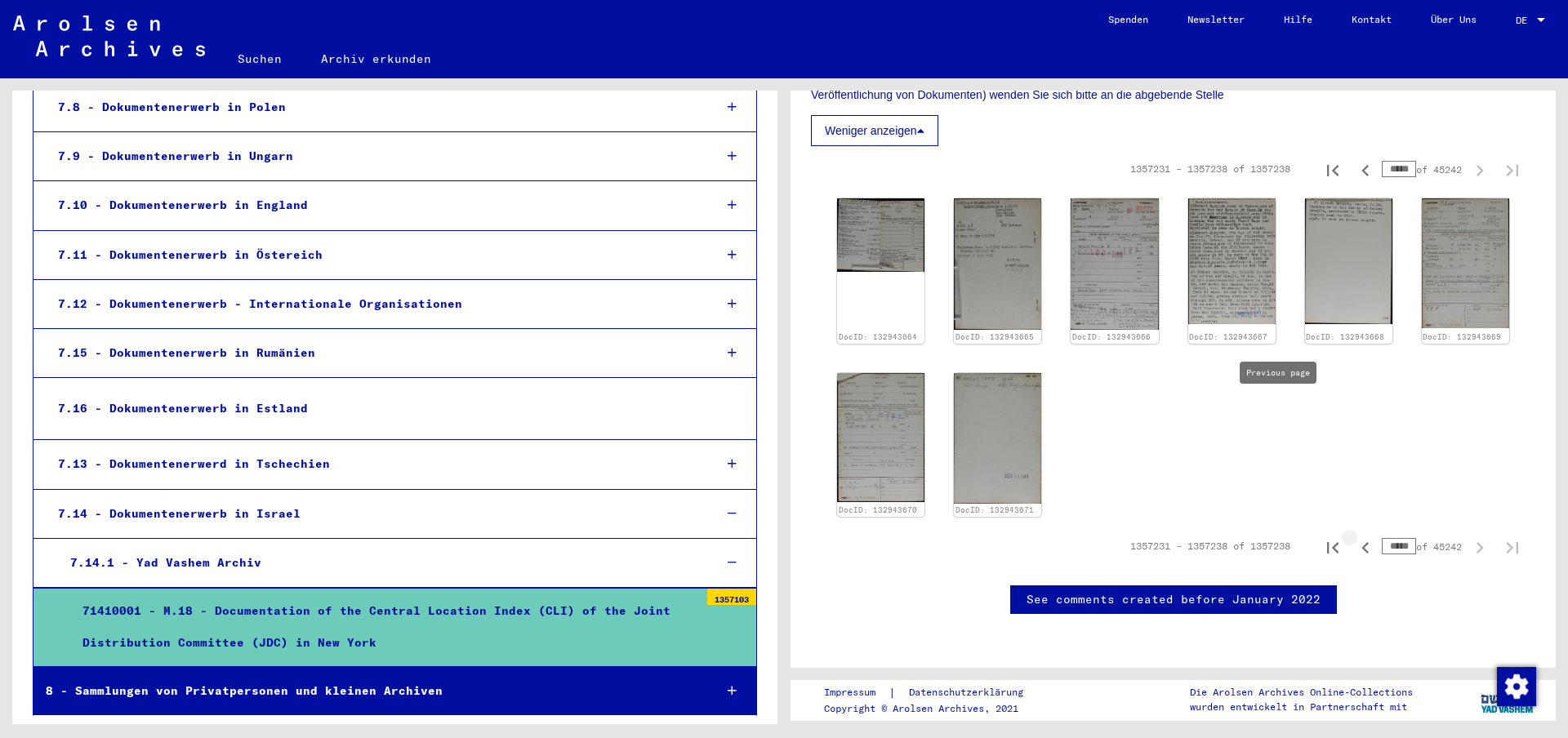 click 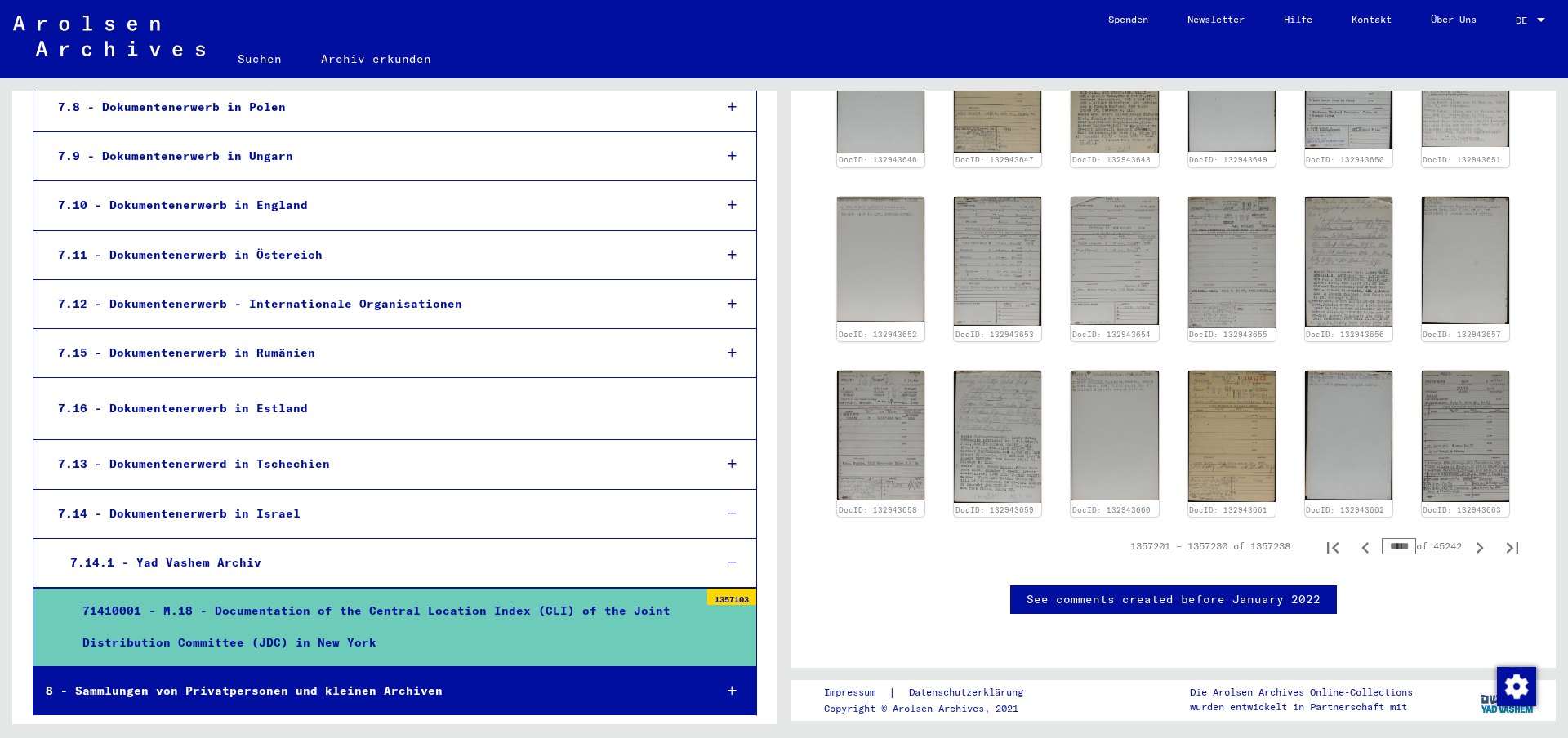 scroll, scrollTop: 1997, scrollLeft: 0, axis: vertical 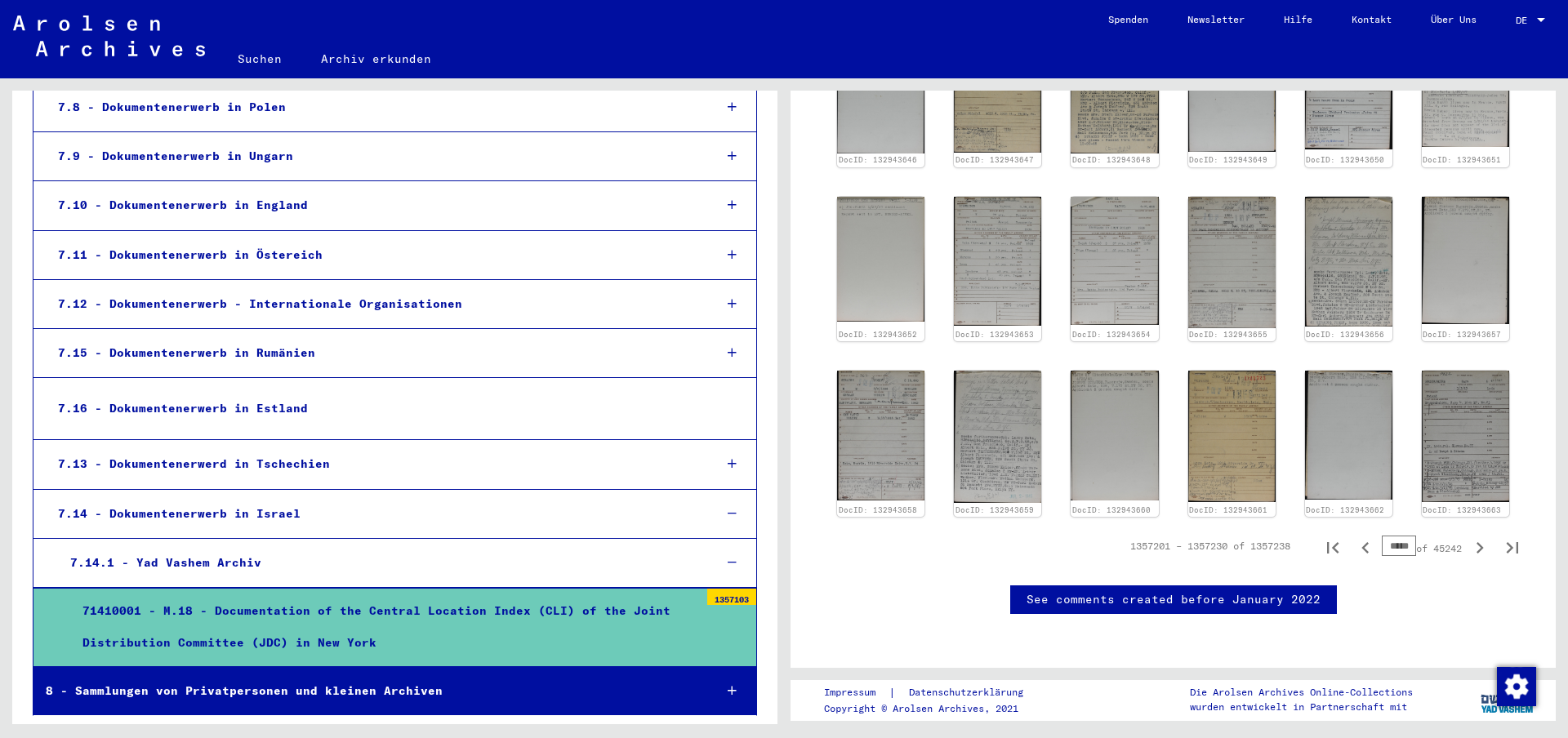 drag, startPoint x: 1314, startPoint y: 409, endPoint x: 1407, endPoint y: 413, distance: 93.086 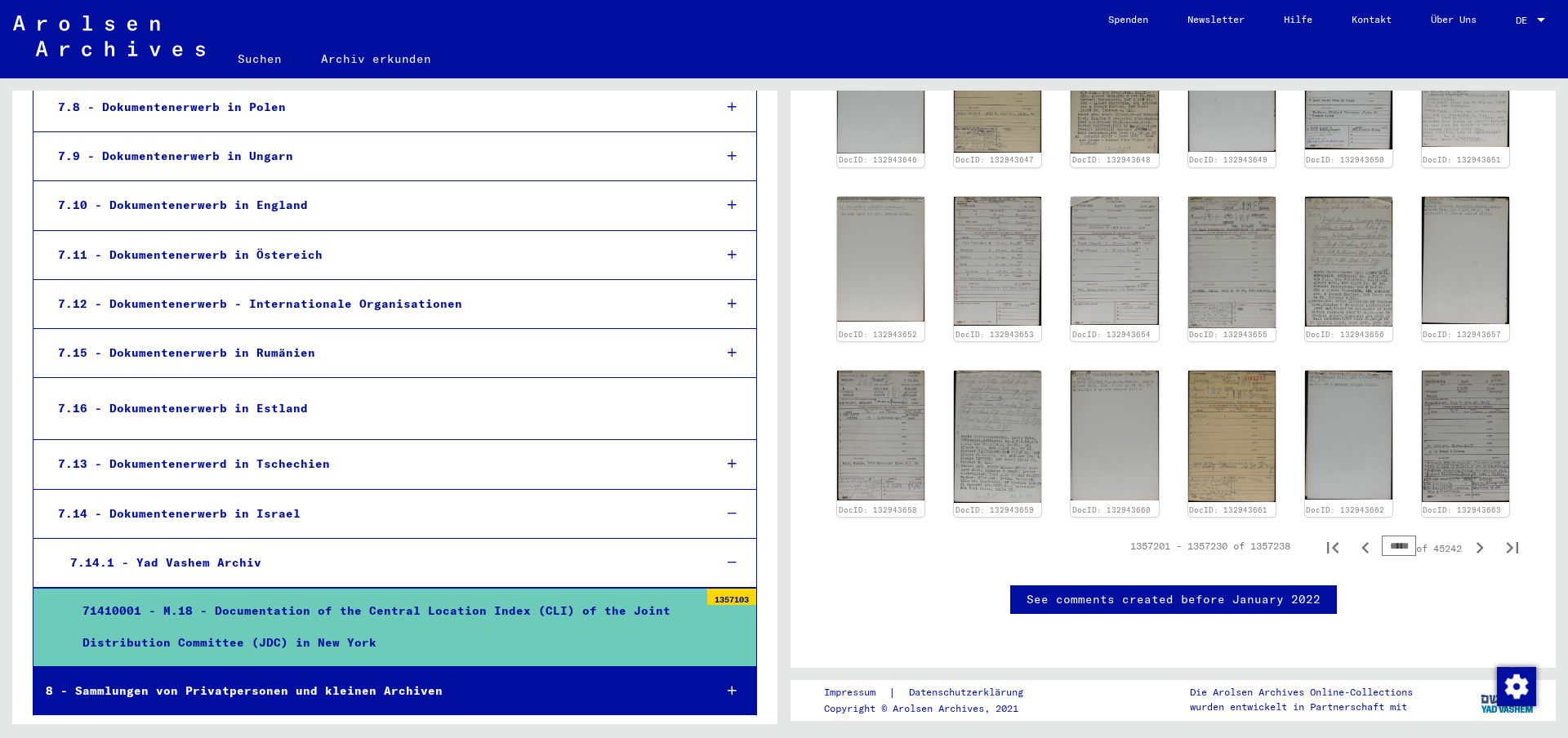 scroll, scrollTop: 0, scrollLeft: 6, axis: horizontal 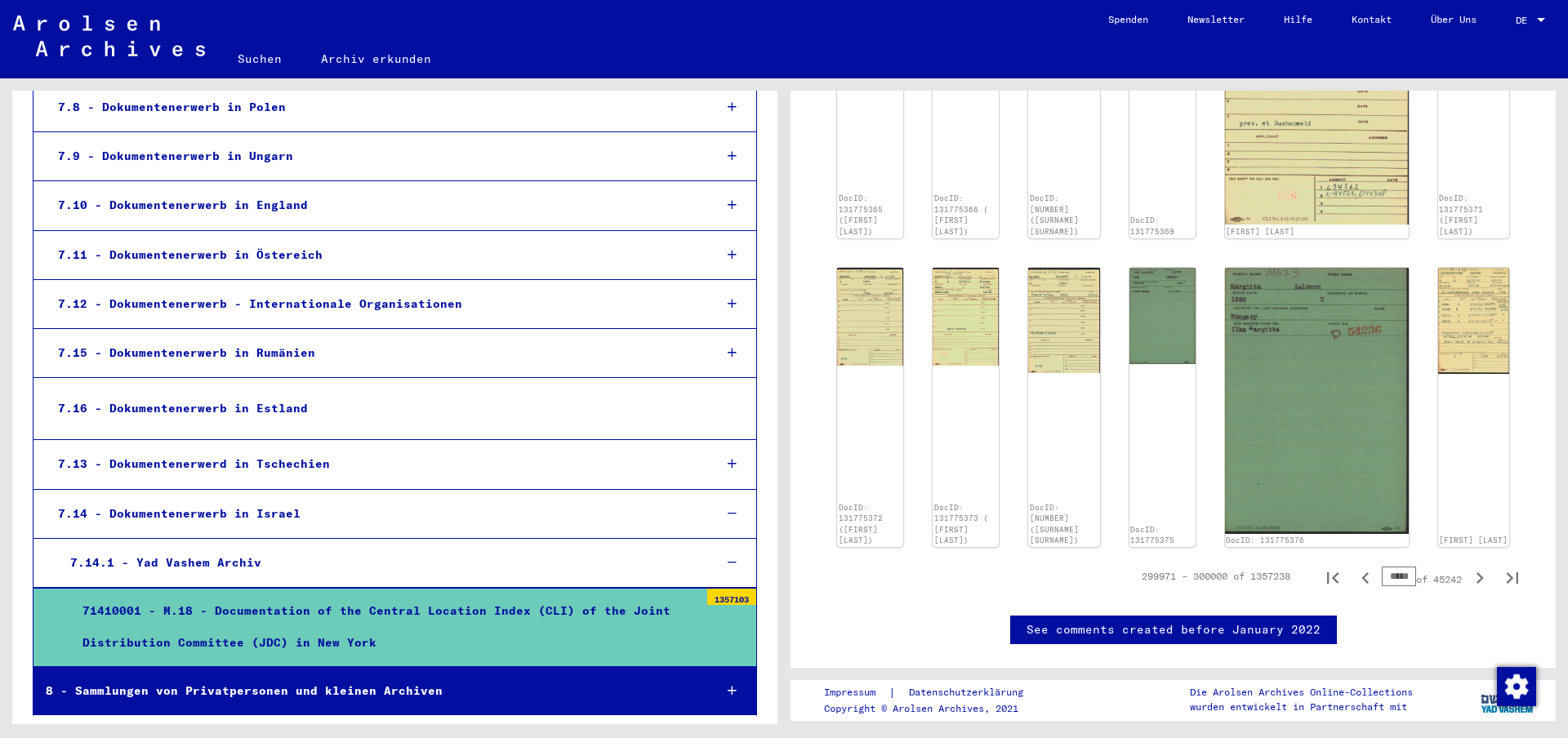 drag, startPoint x: 1316, startPoint y: 361, endPoint x: 1499, endPoint y: 367, distance: 183.09833 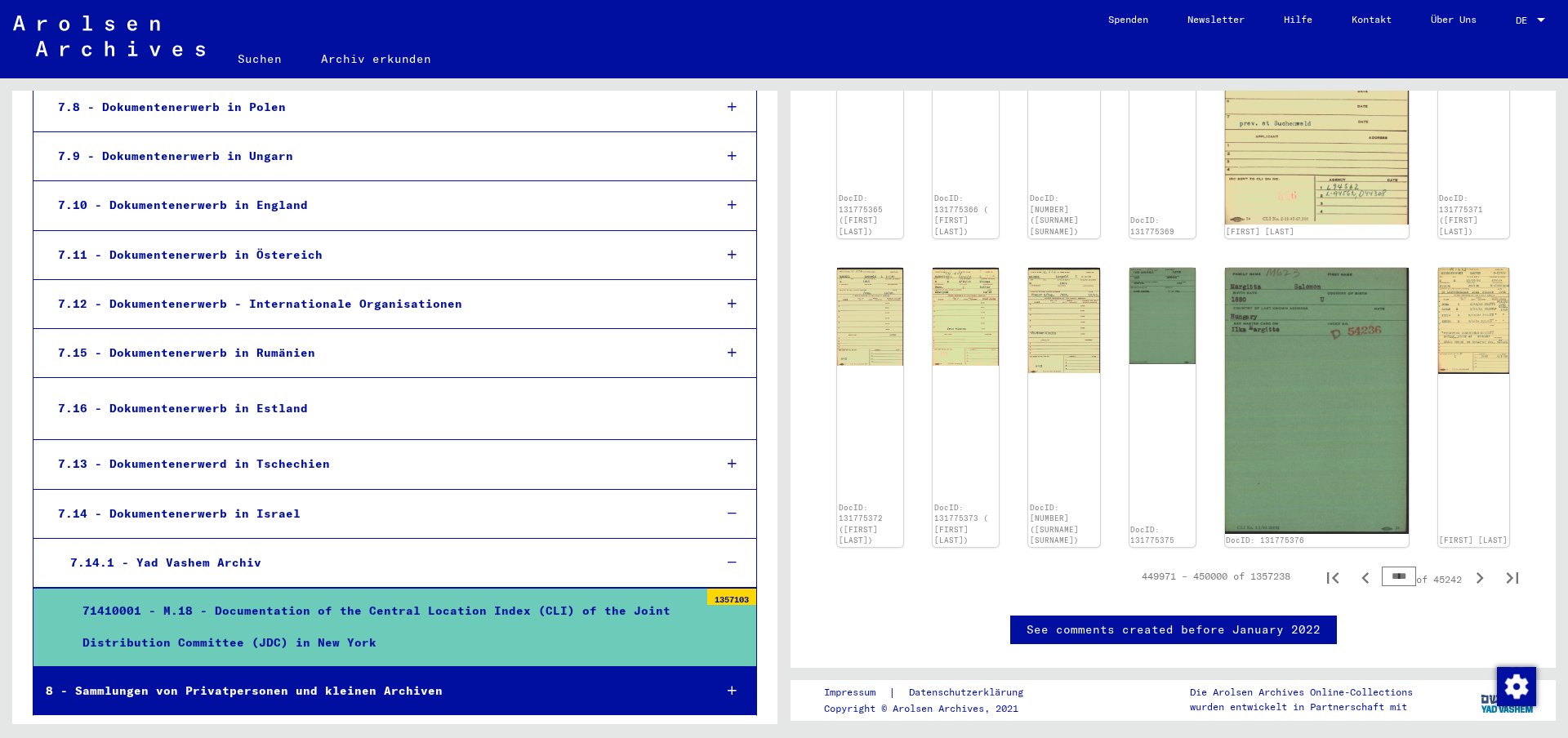 scroll, scrollTop: 0, scrollLeft: 0, axis: both 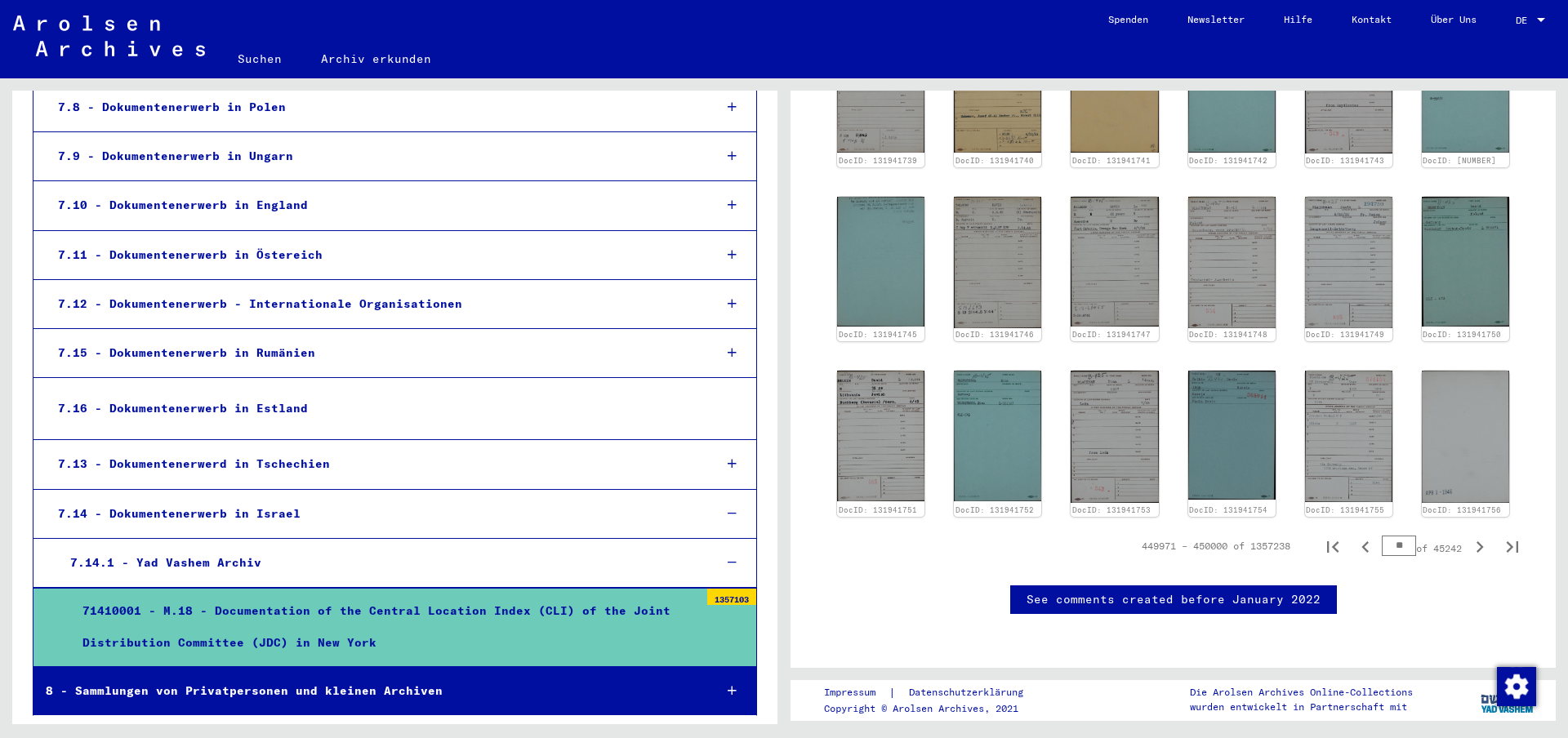 type on "*" 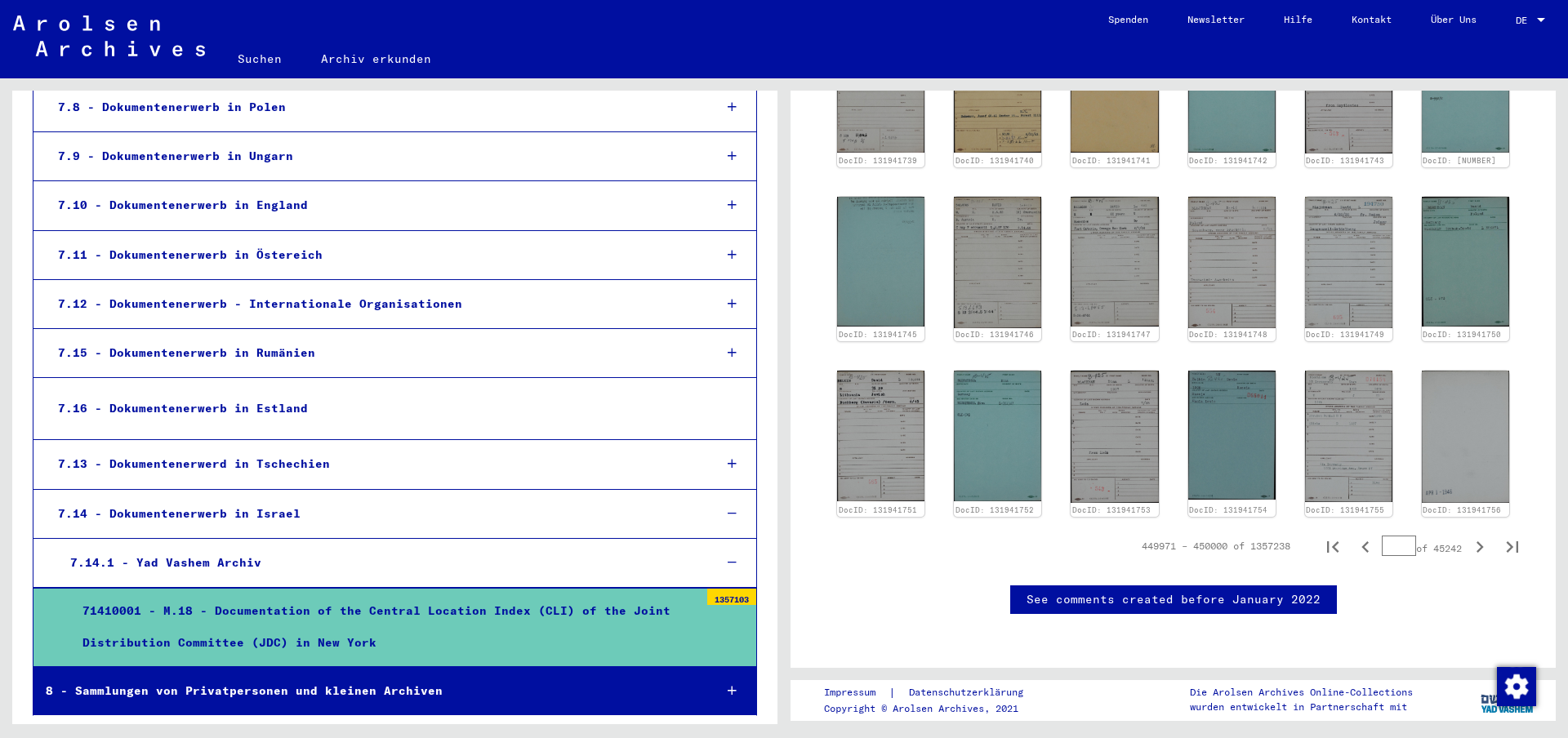scroll, scrollTop: 1952, scrollLeft: 0, axis: vertical 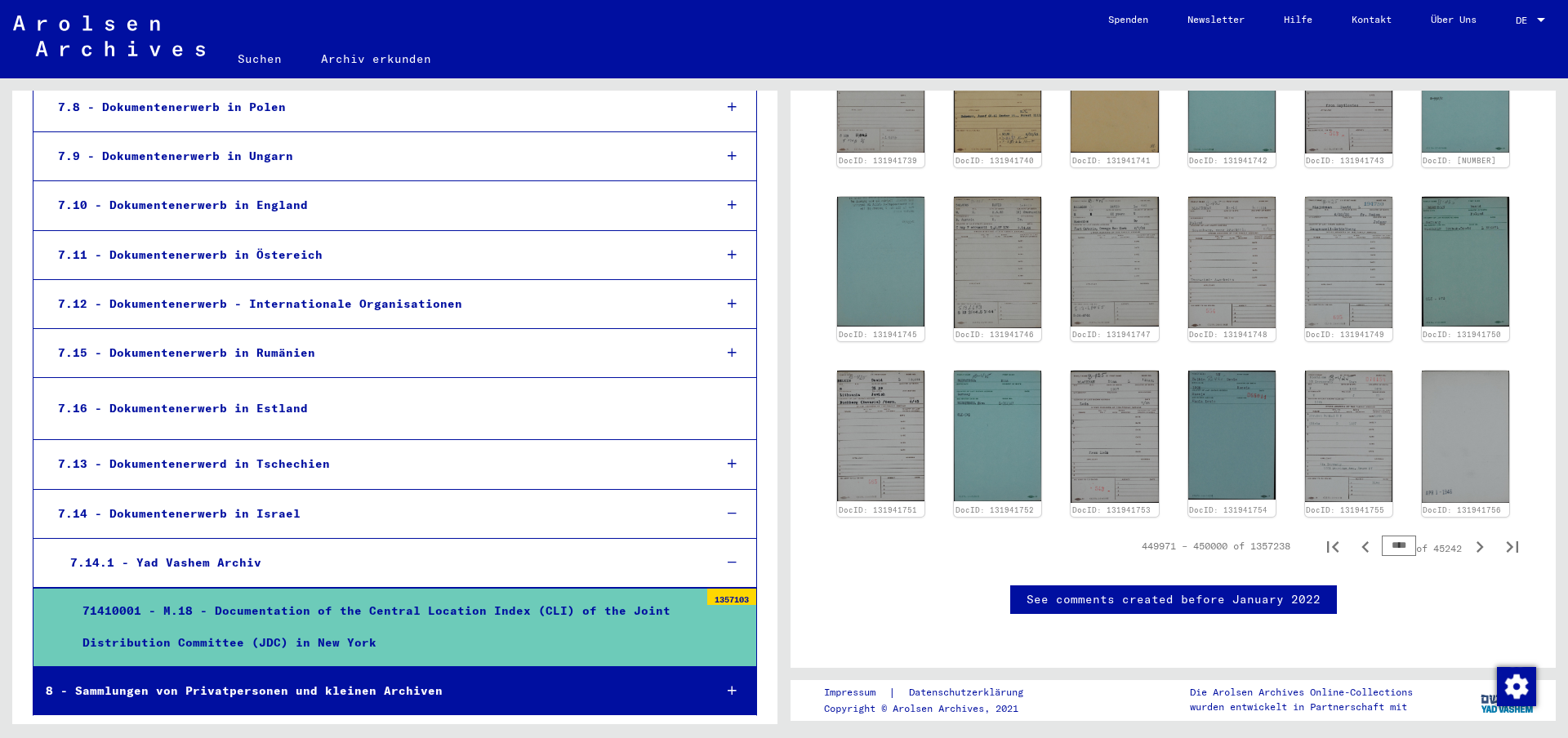 type on "****" 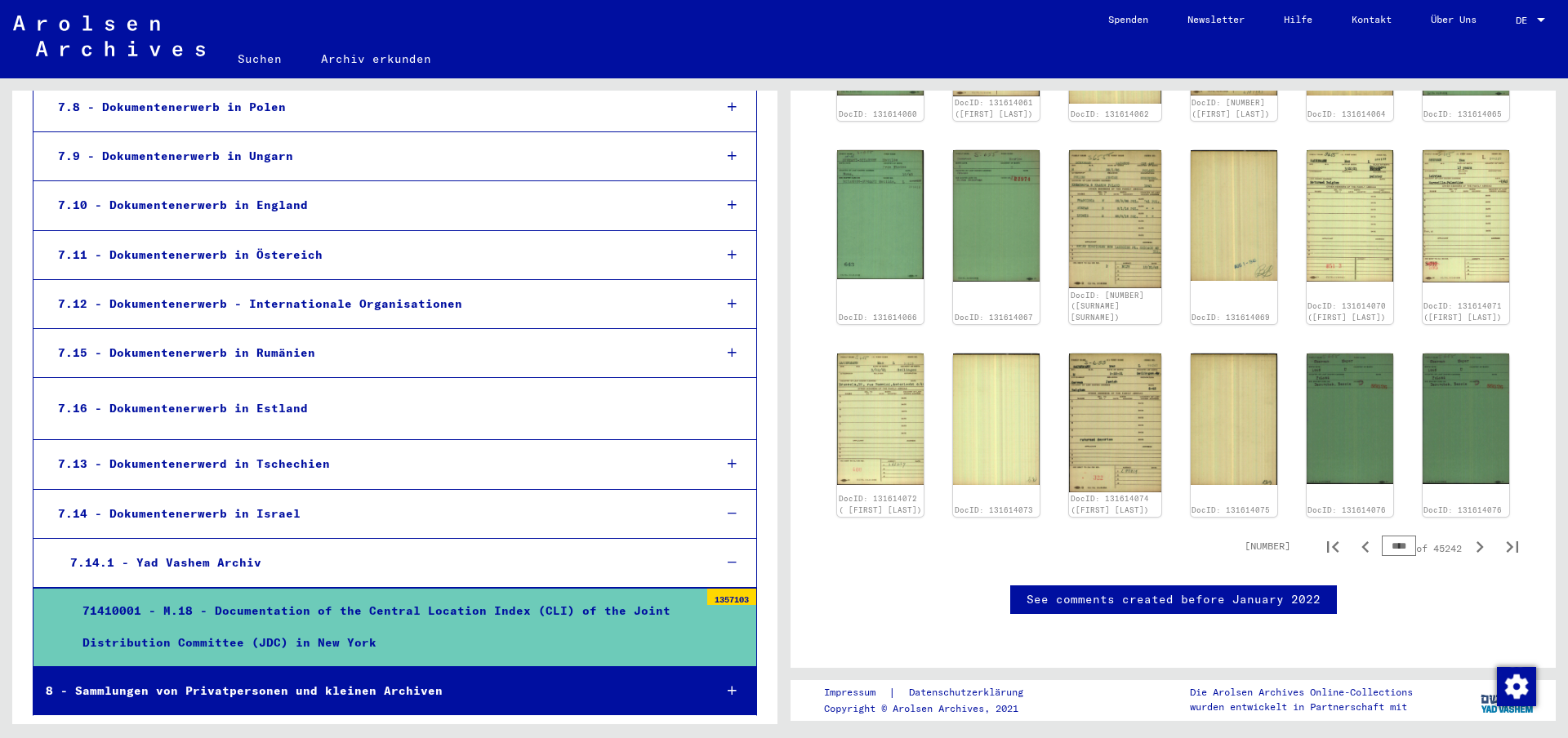 scroll, scrollTop: 2151, scrollLeft: 0, axis: vertical 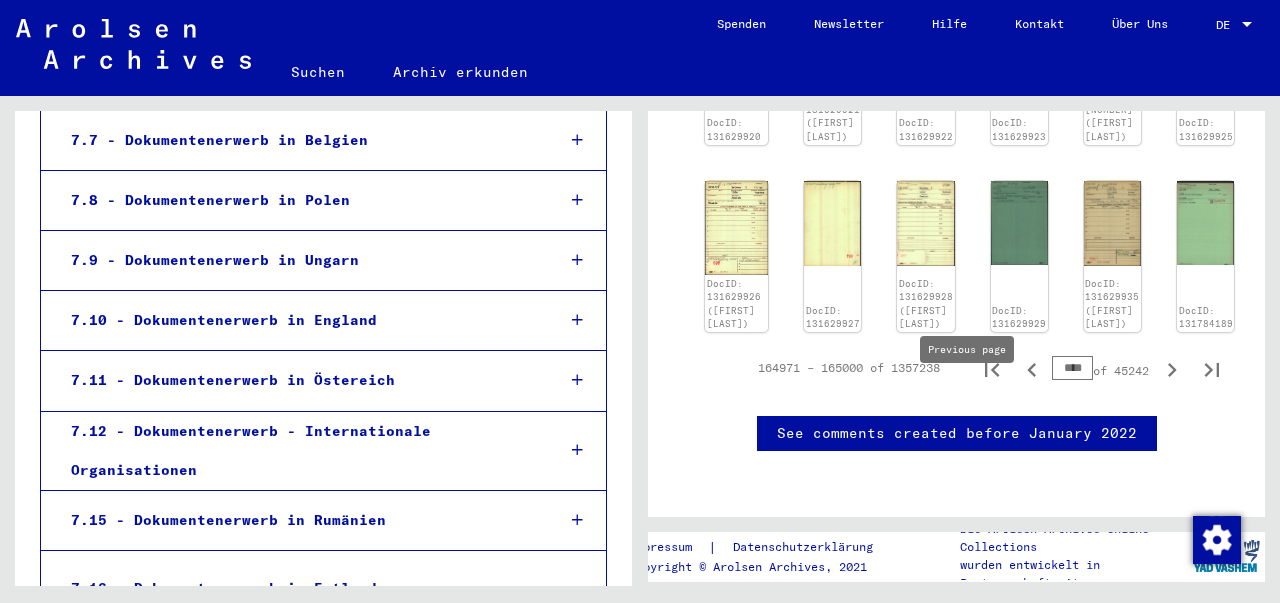 drag, startPoint x: 1043, startPoint y: 388, endPoint x: 974, endPoint y: 389, distance: 69.00725 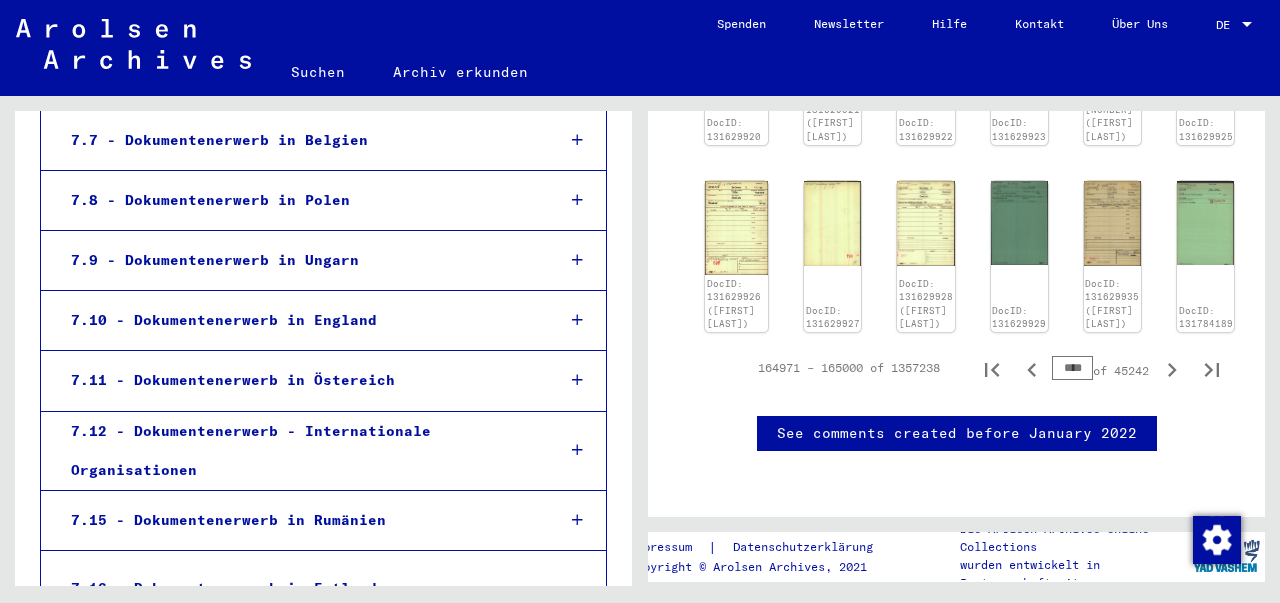 type on "****" 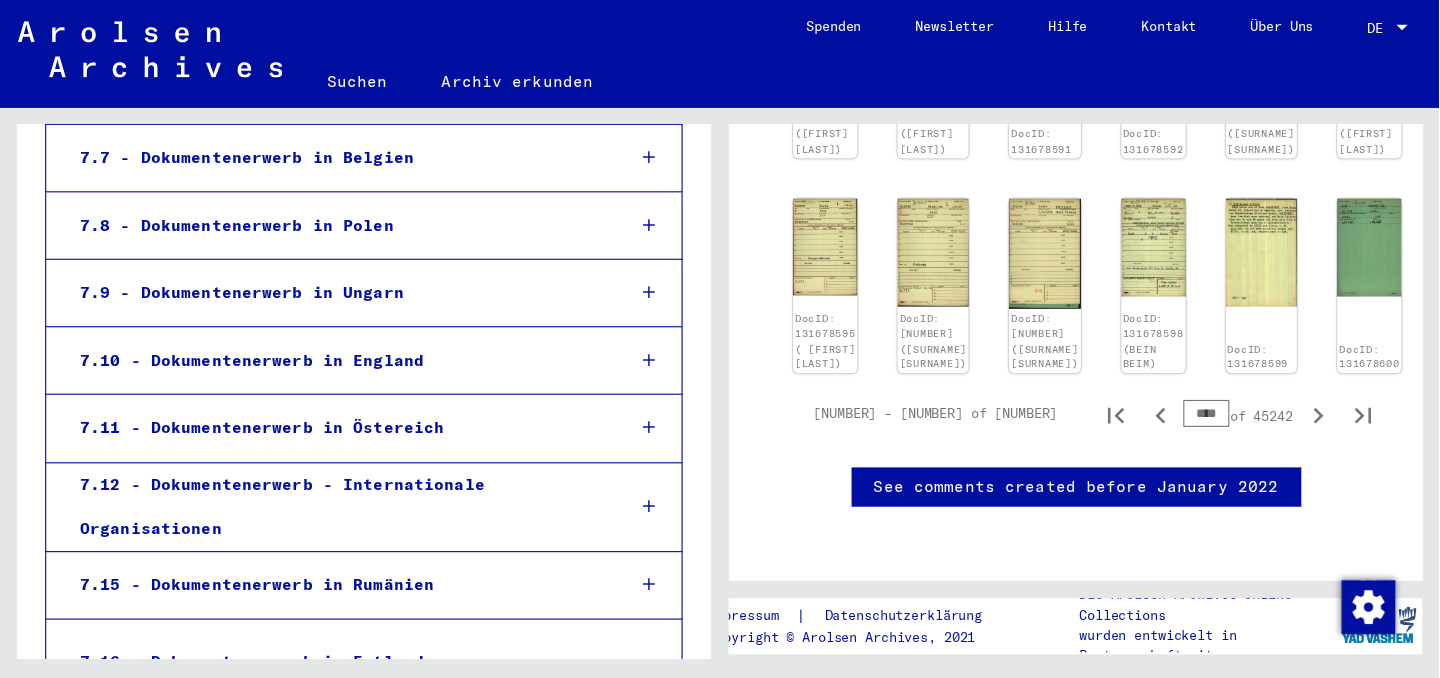 scroll, scrollTop: 3198, scrollLeft: 0, axis: vertical 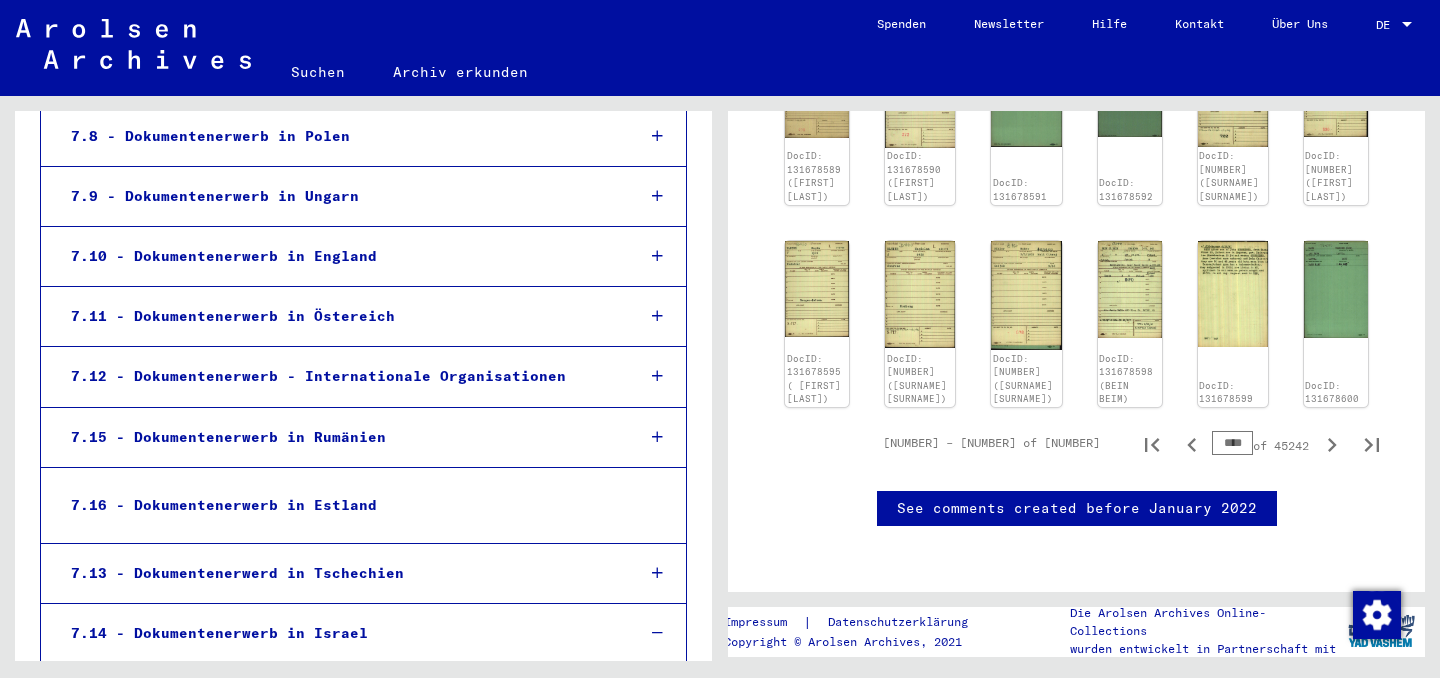 drag, startPoint x: 1179, startPoint y: 461, endPoint x: 1101, endPoint y: 450, distance: 78.77182 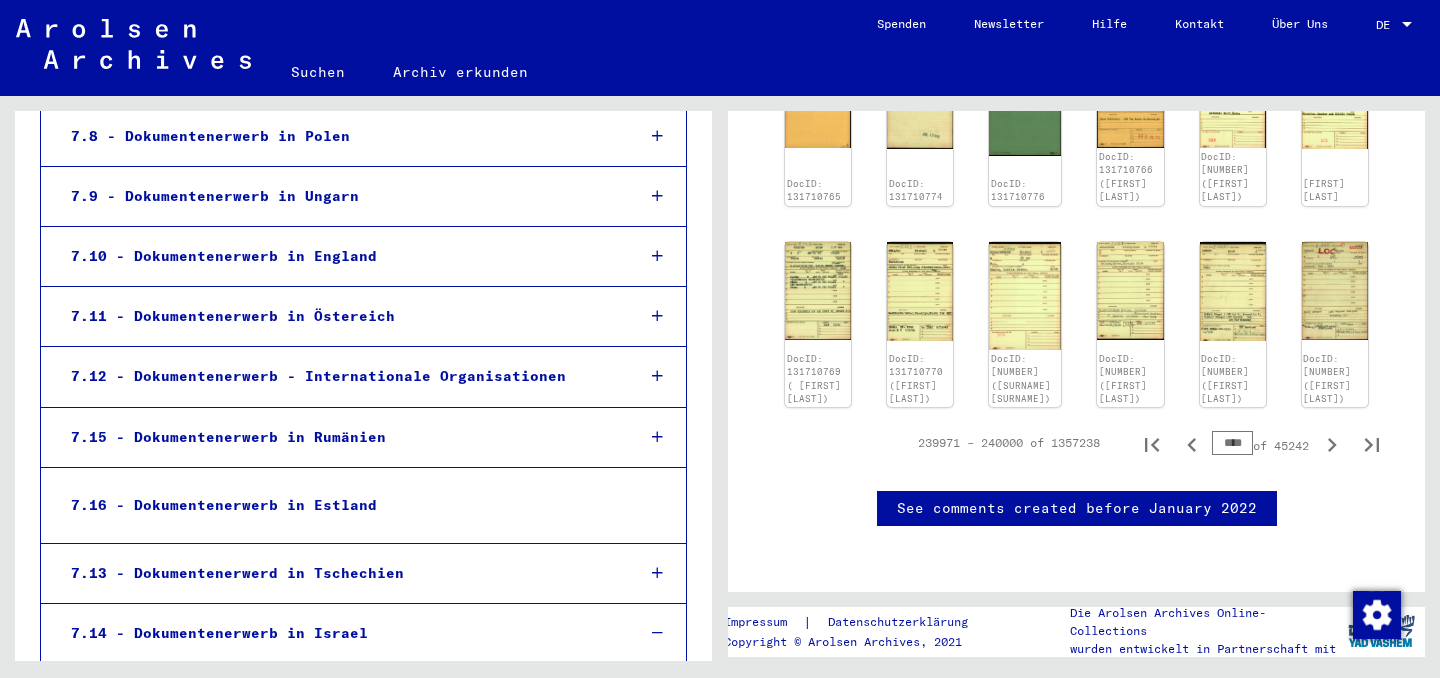 scroll, scrollTop: 3090, scrollLeft: 0, axis: vertical 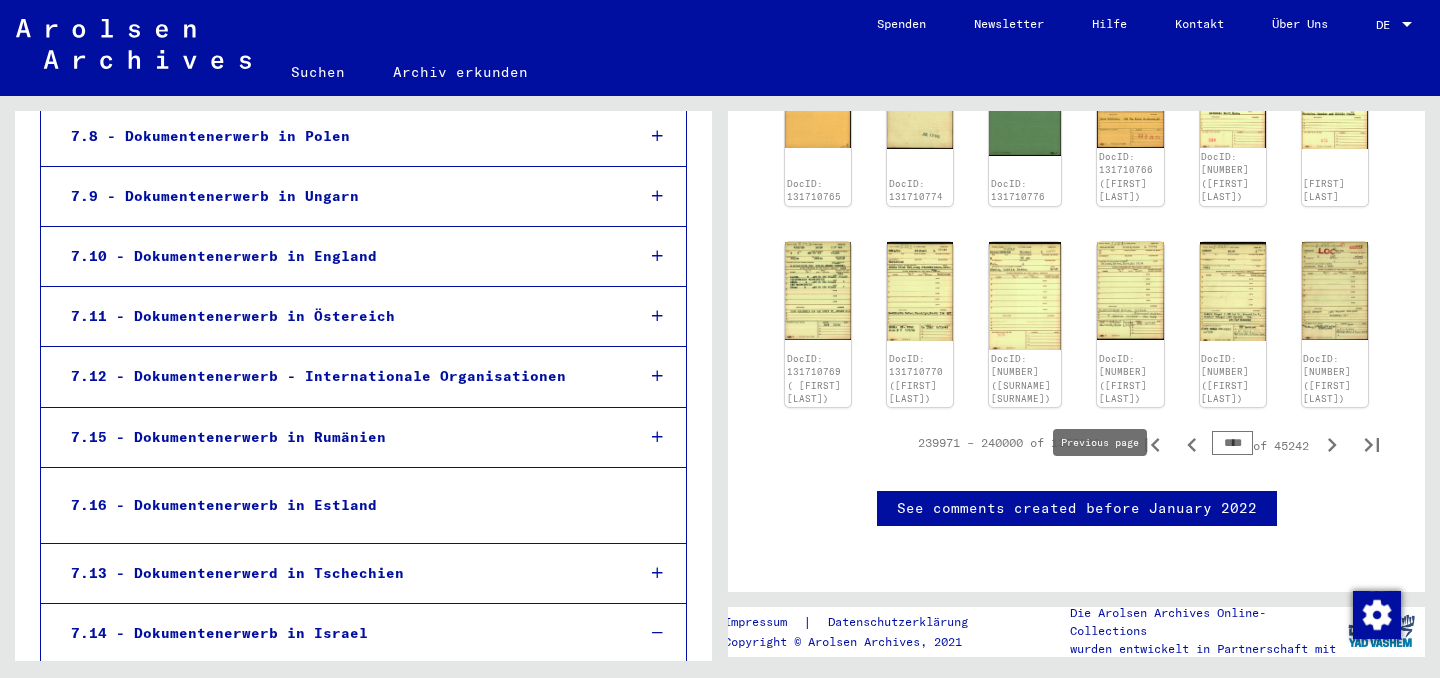 drag, startPoint x: 1179, startPoint y: 496, endPoint x: 1120, endPoint y: 490, distance: 59.3043 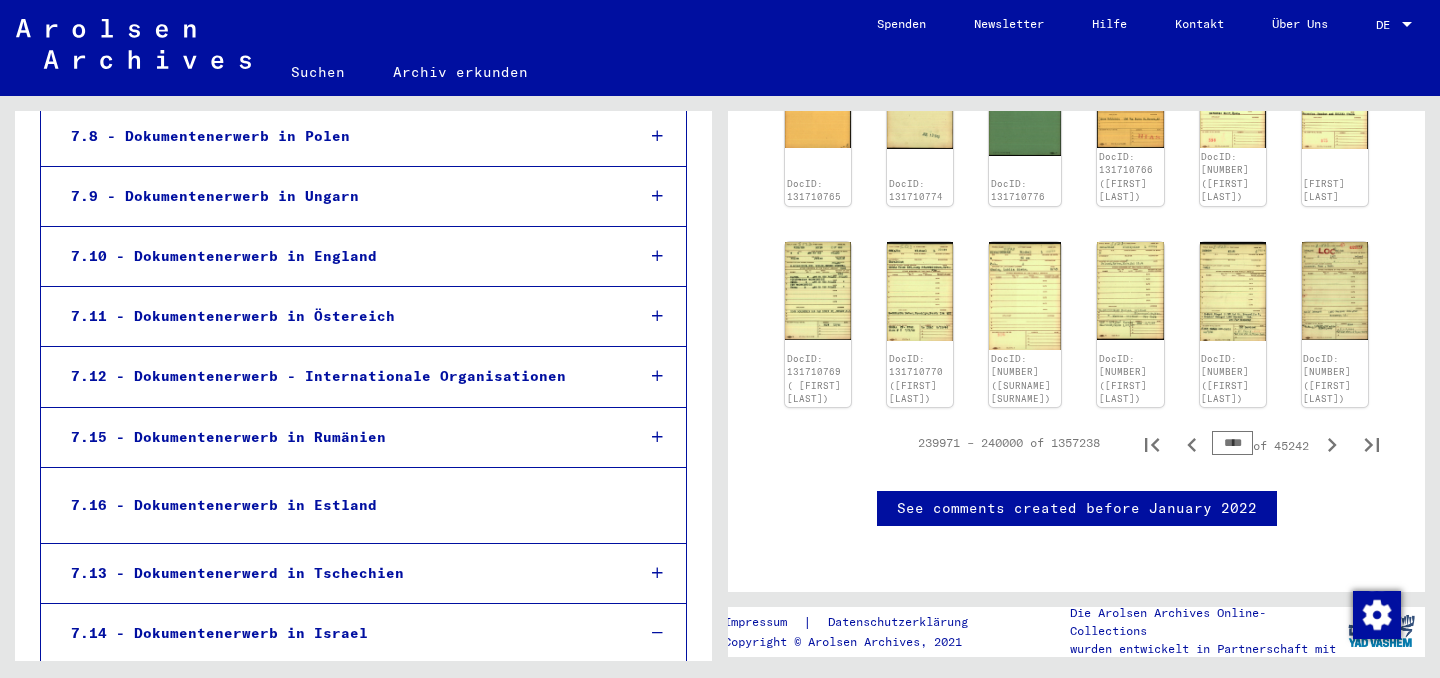type on "****" 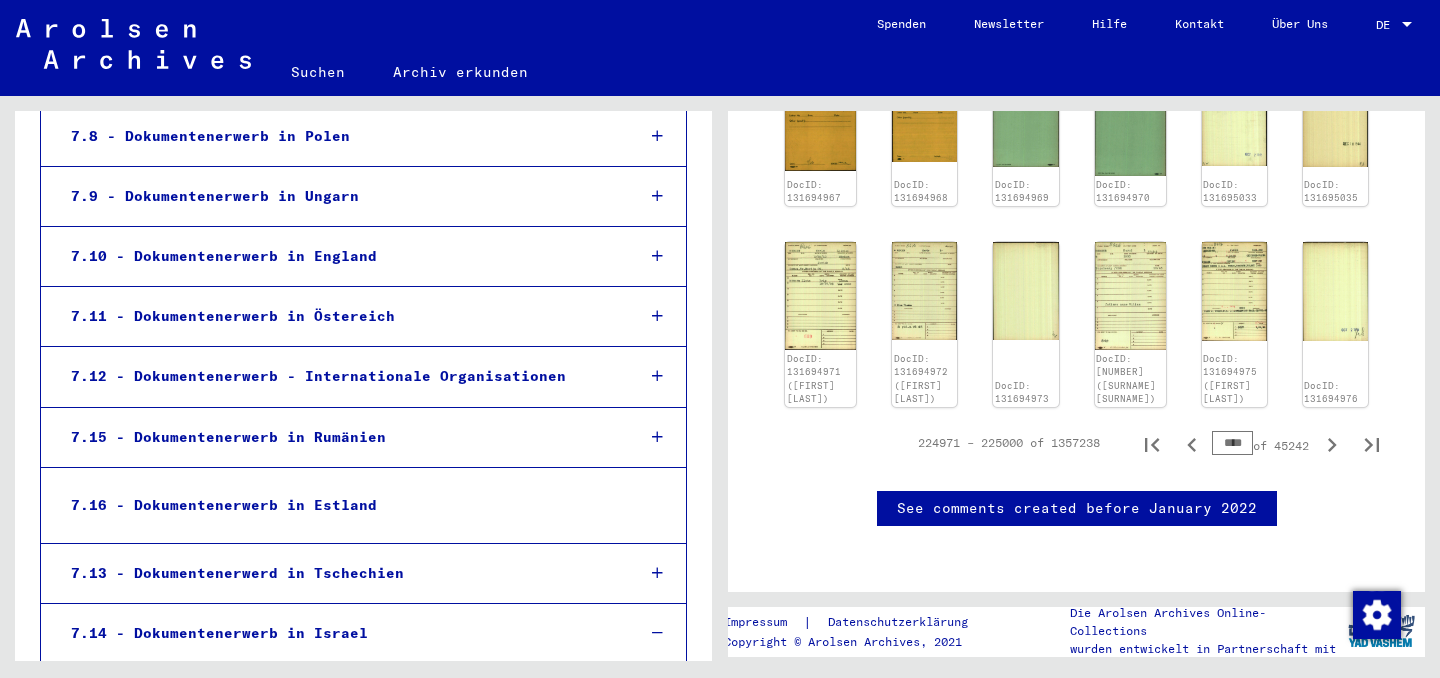 scroll, scrollTop: 2984, scrollLeft: 0, axis: vertical 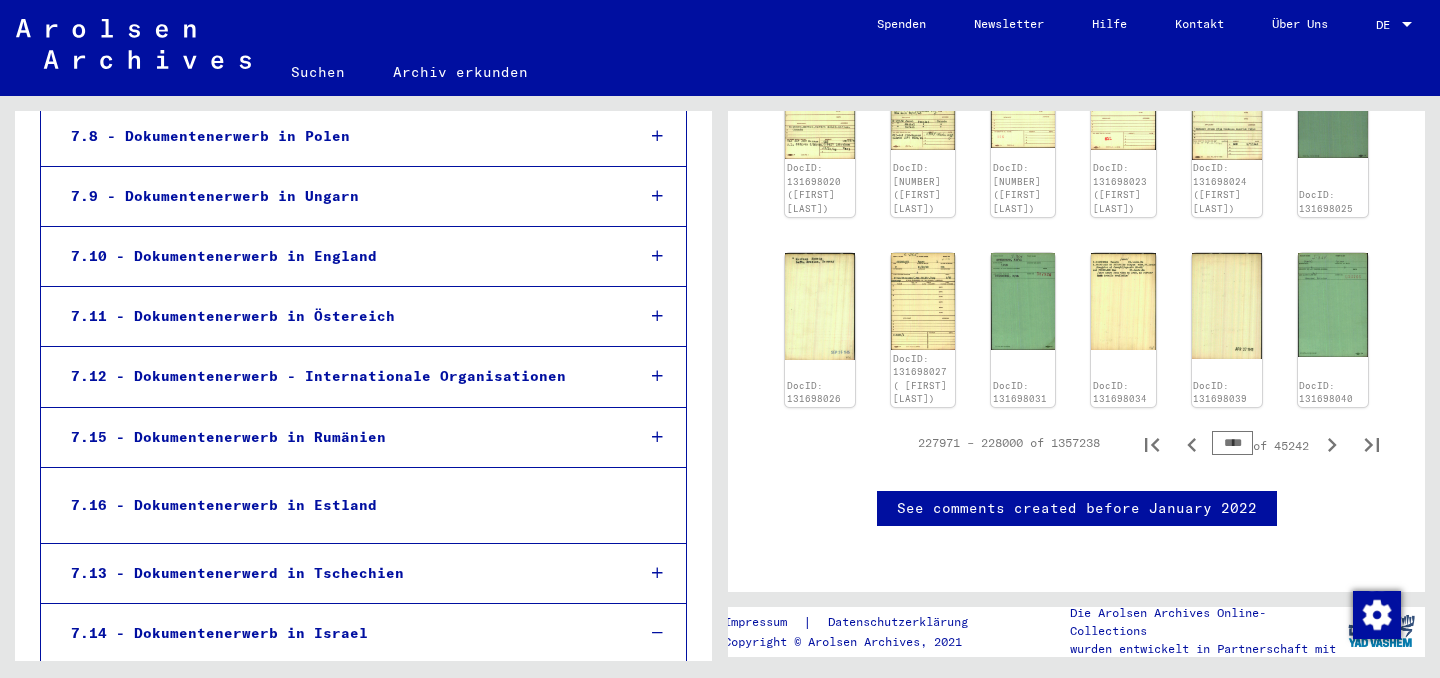 type on "****" 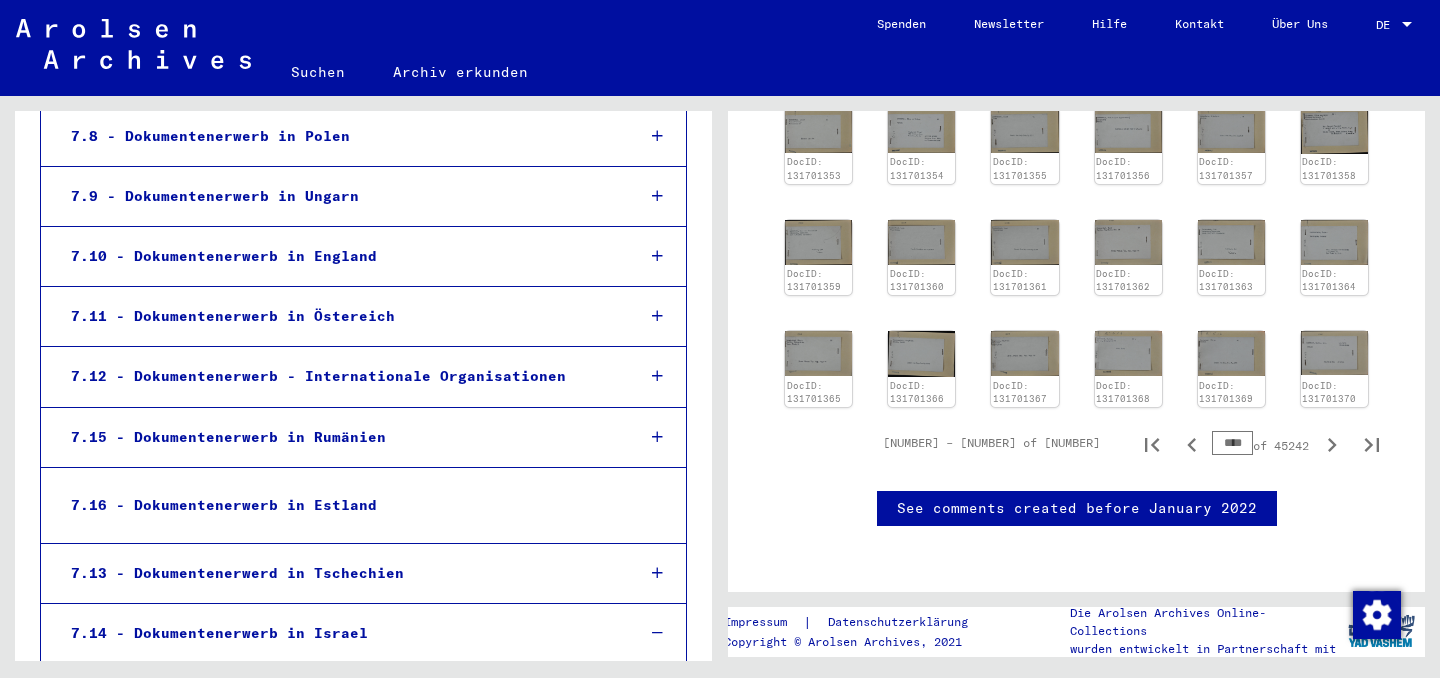 scroll, scrollTop: 2295, scrollLeft: 0, axis: vertical 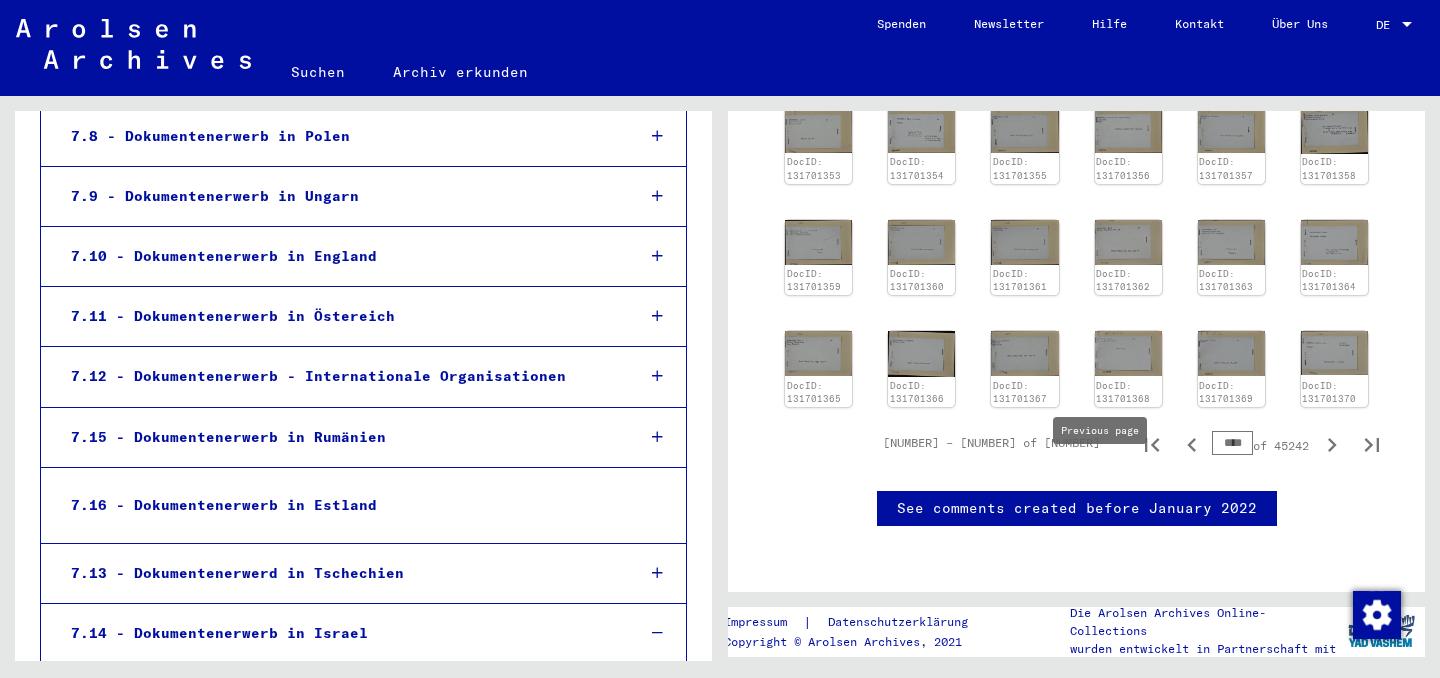drag, startPoint x: 1183, startPoint y: 480, endPoint x: 1119, endPoint y: 464, distance: 65.96969 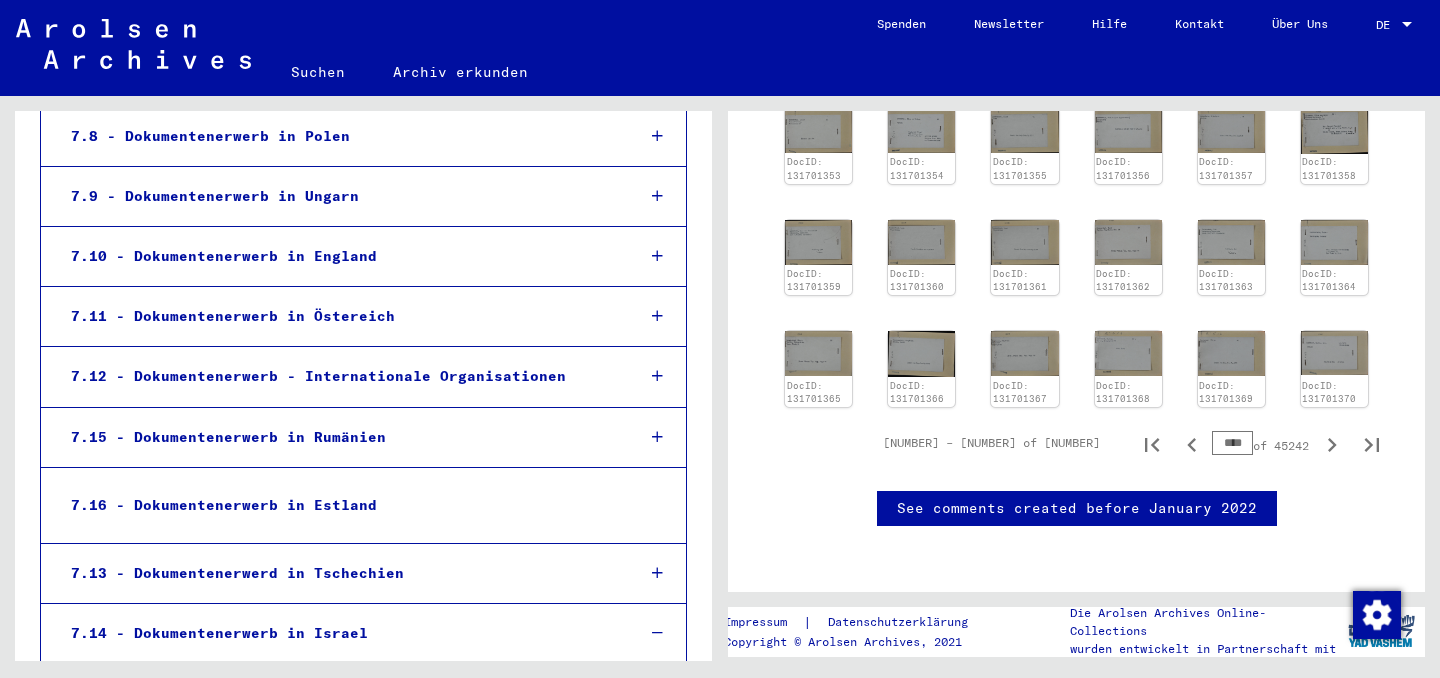 click on "****" at bounding box center [1232, 443] 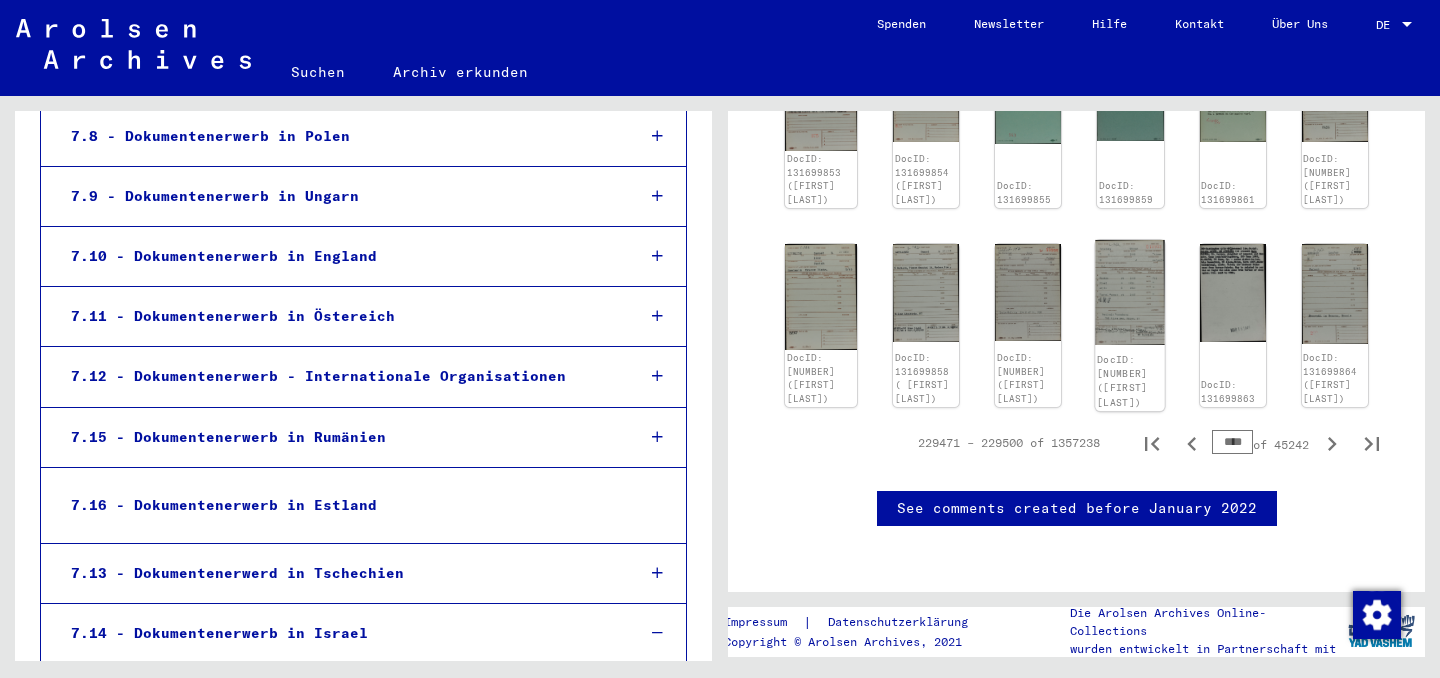 scroll, scrollTop: 2615, scrollLeft: 0, axis: vertical 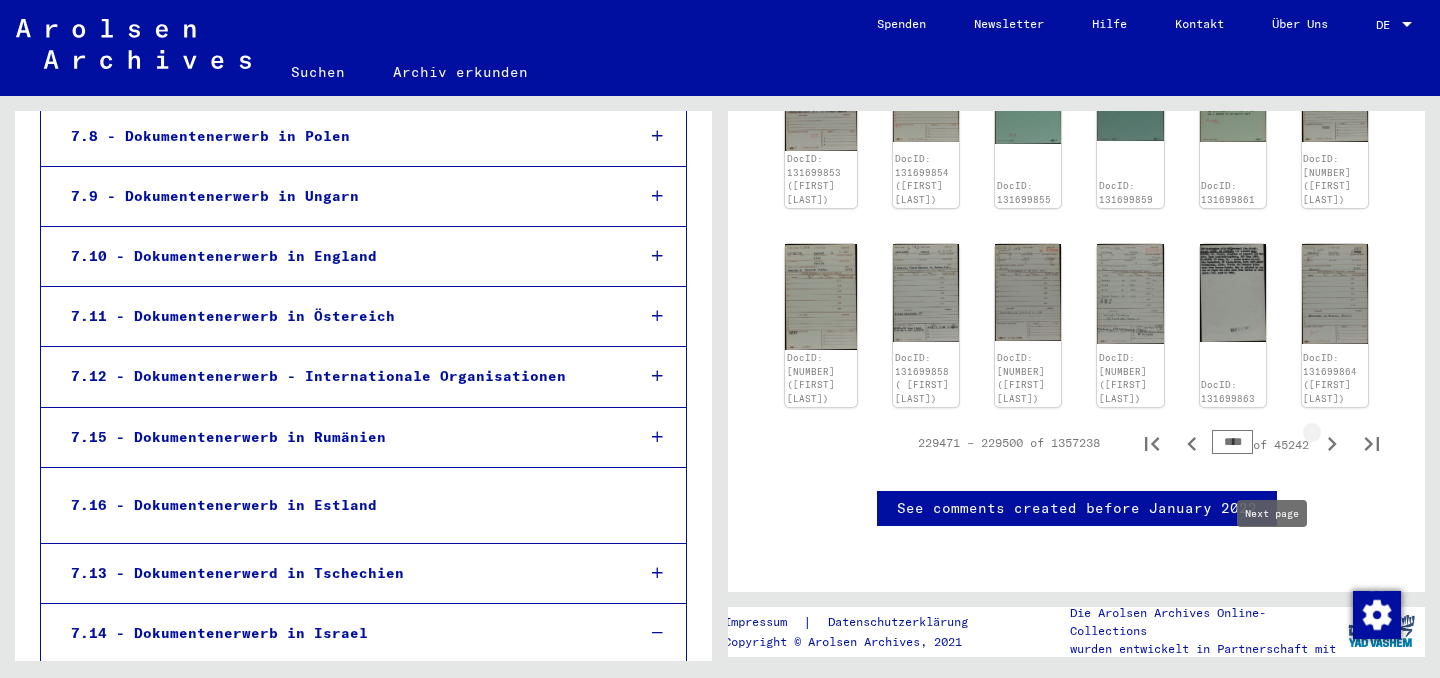 click 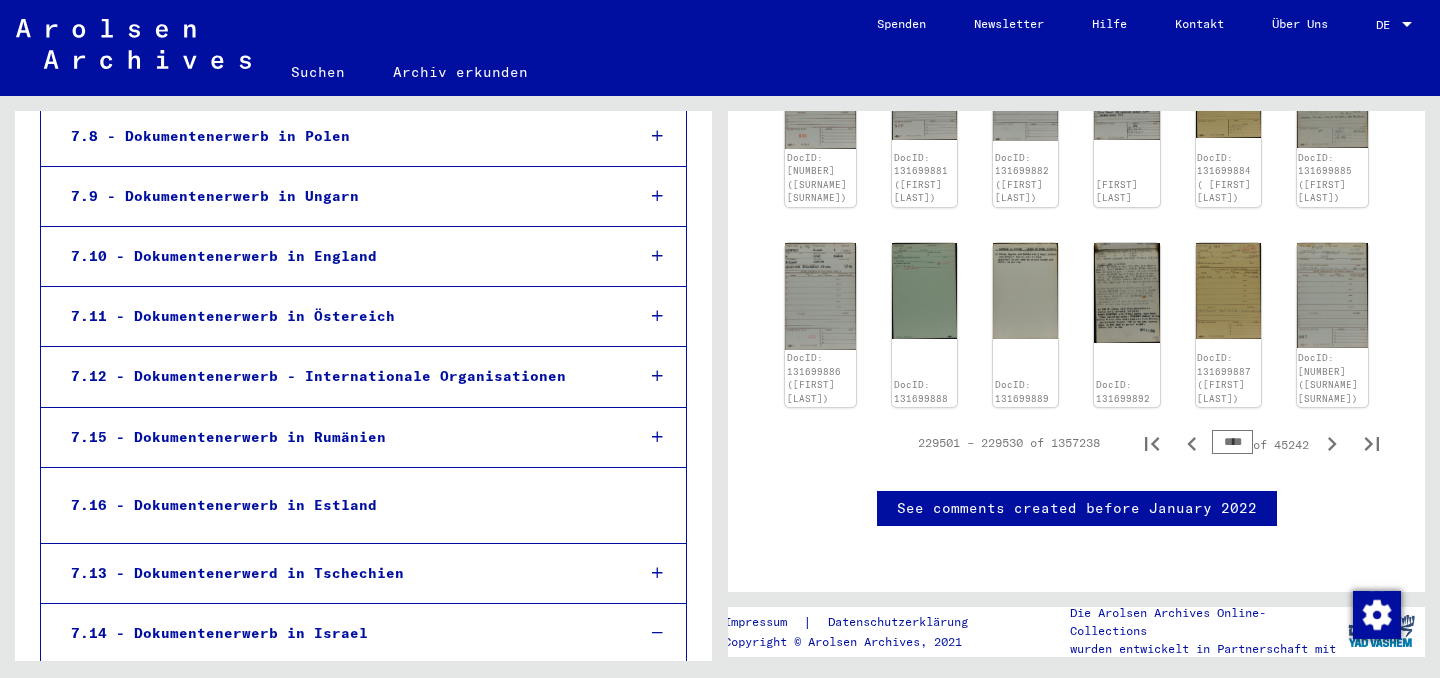 drag, startPoint x: 1161, startPoint y: 420, endPoint x: 1204, endPoint y: 420, distance: 43 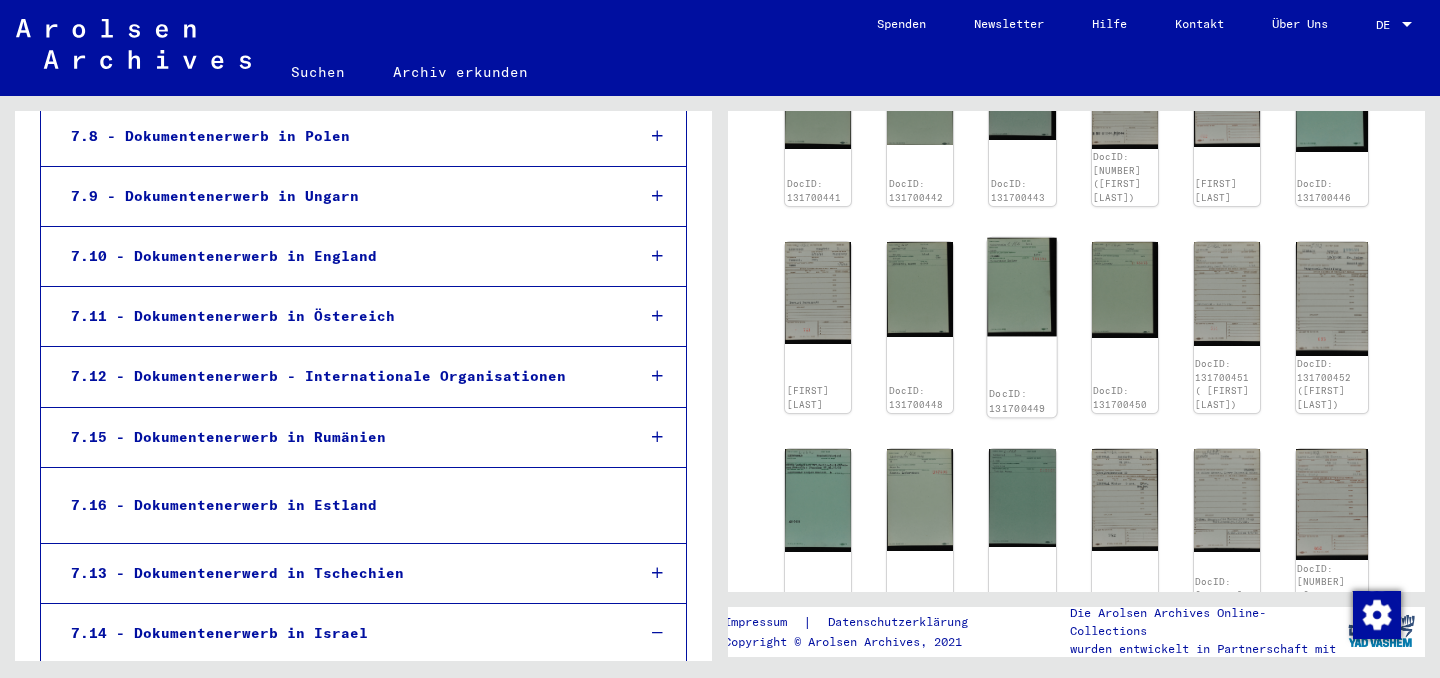 scroll, scrollTop: 1645, scrollLeft: 0, axis: vertical 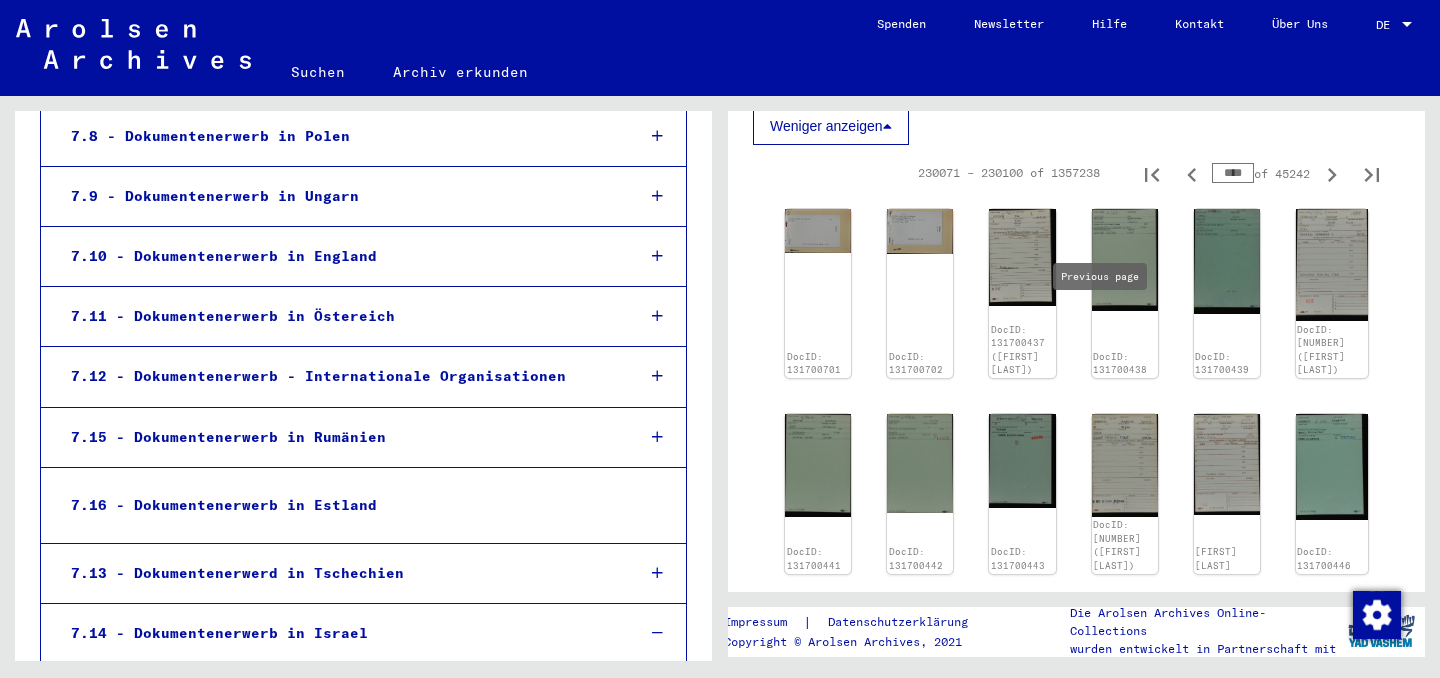 click 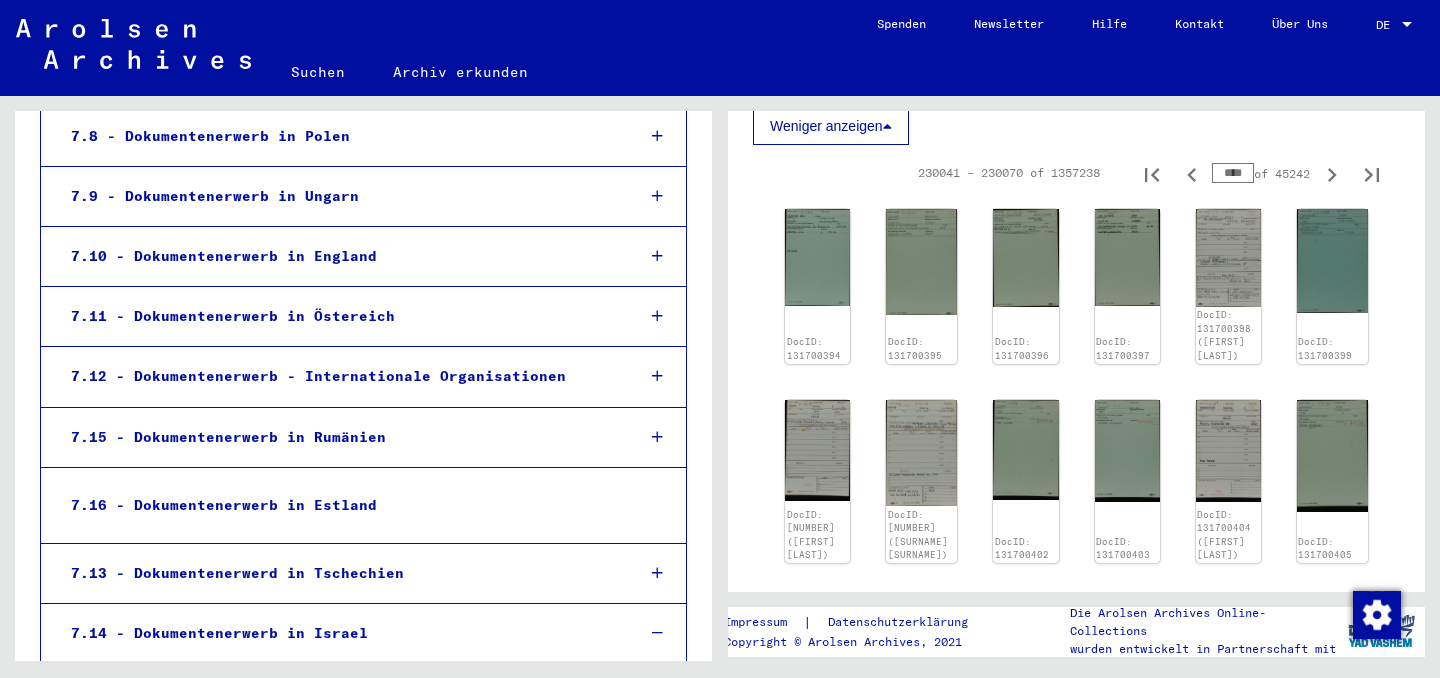 click 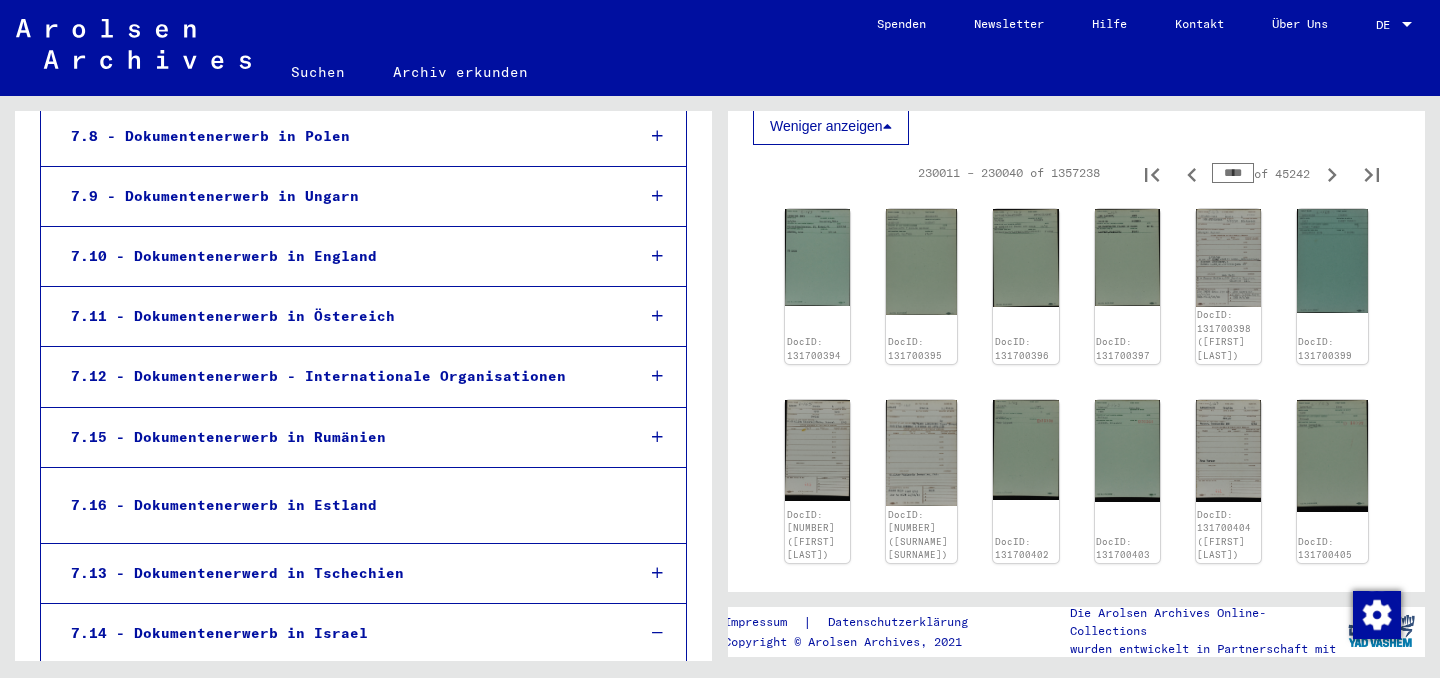 click 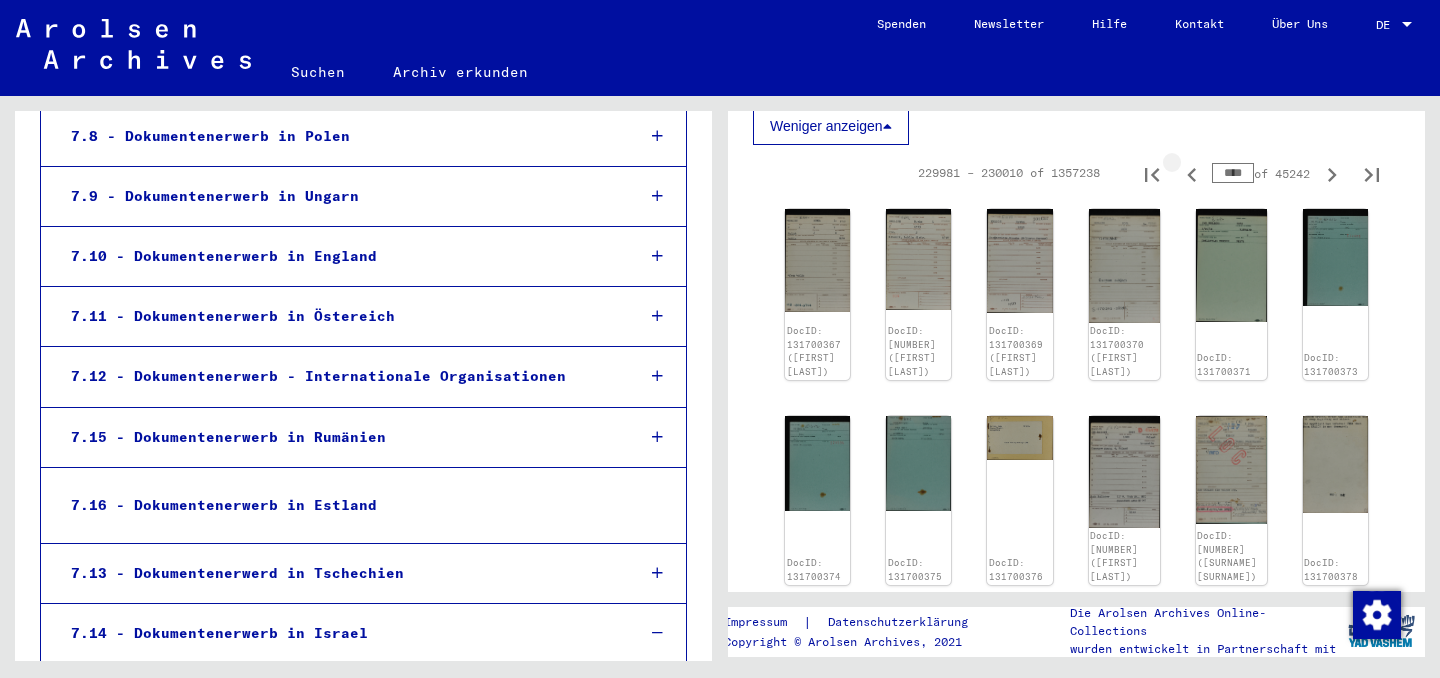 click 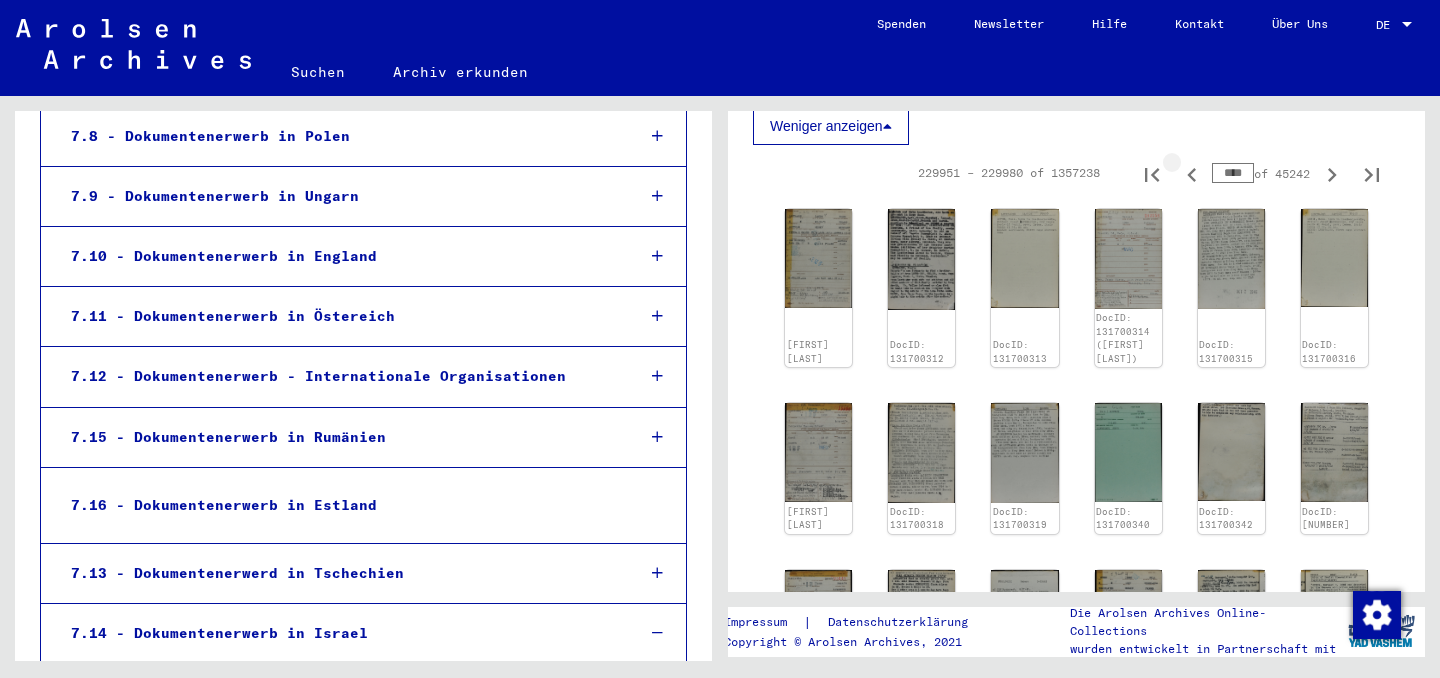 click 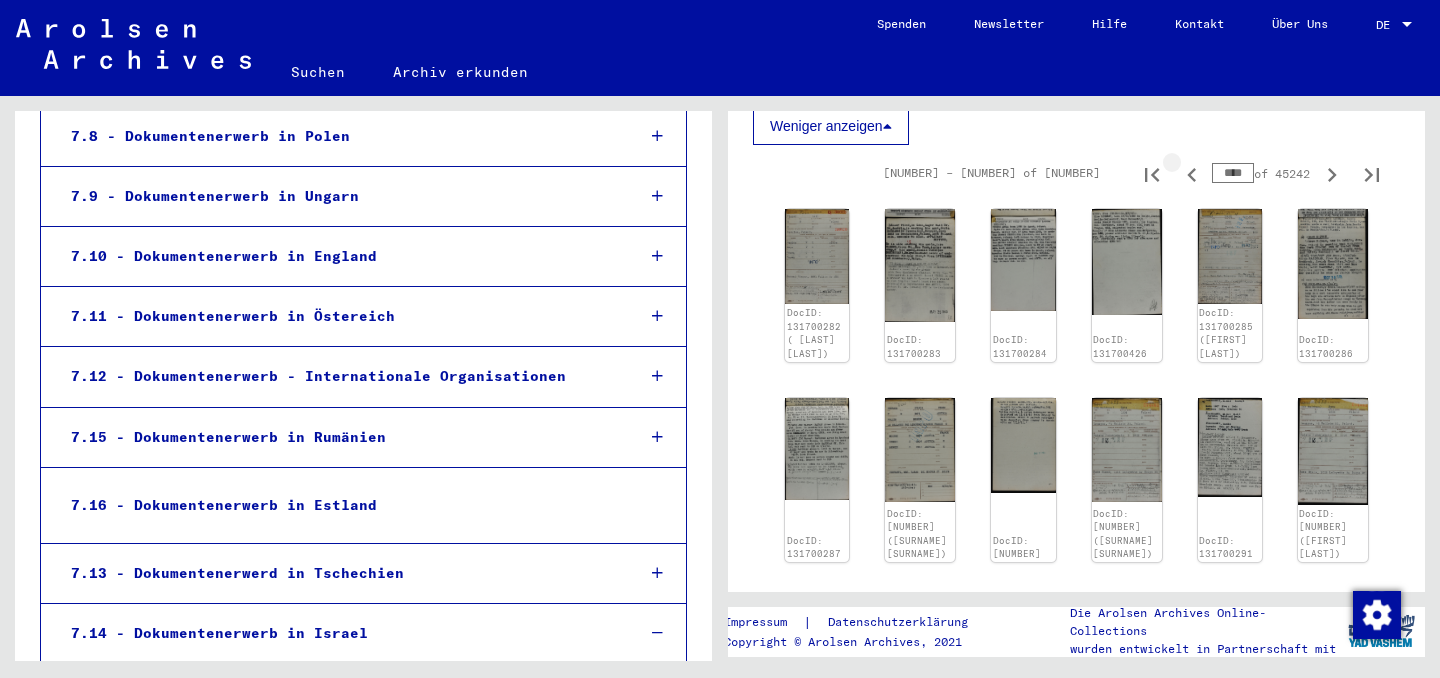 click 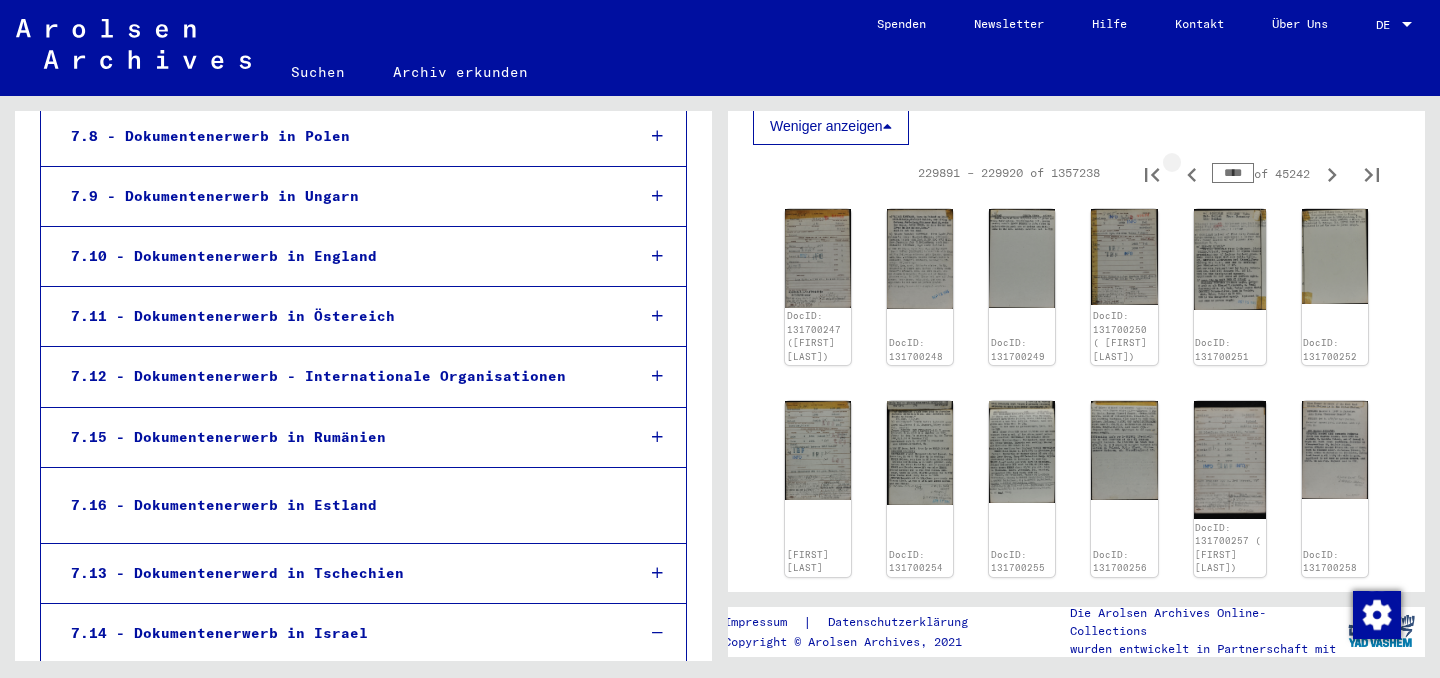 click 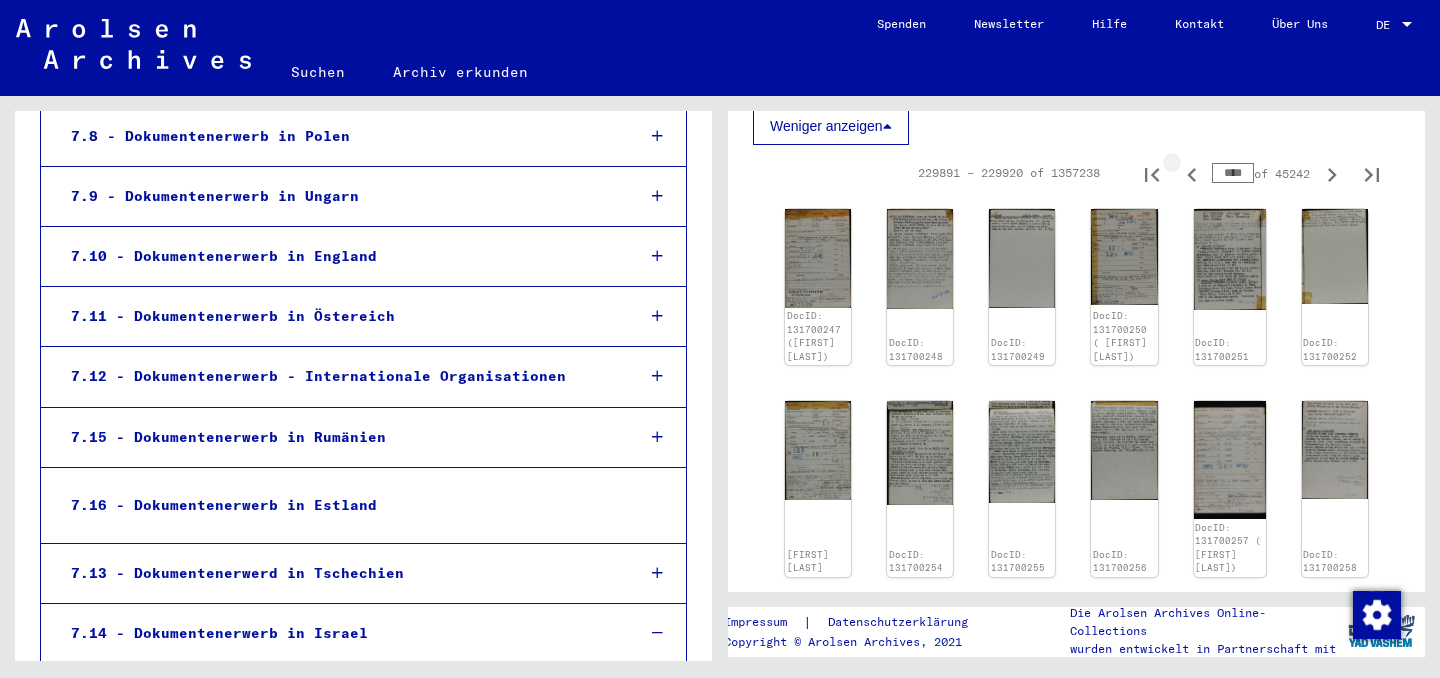 type on "****" 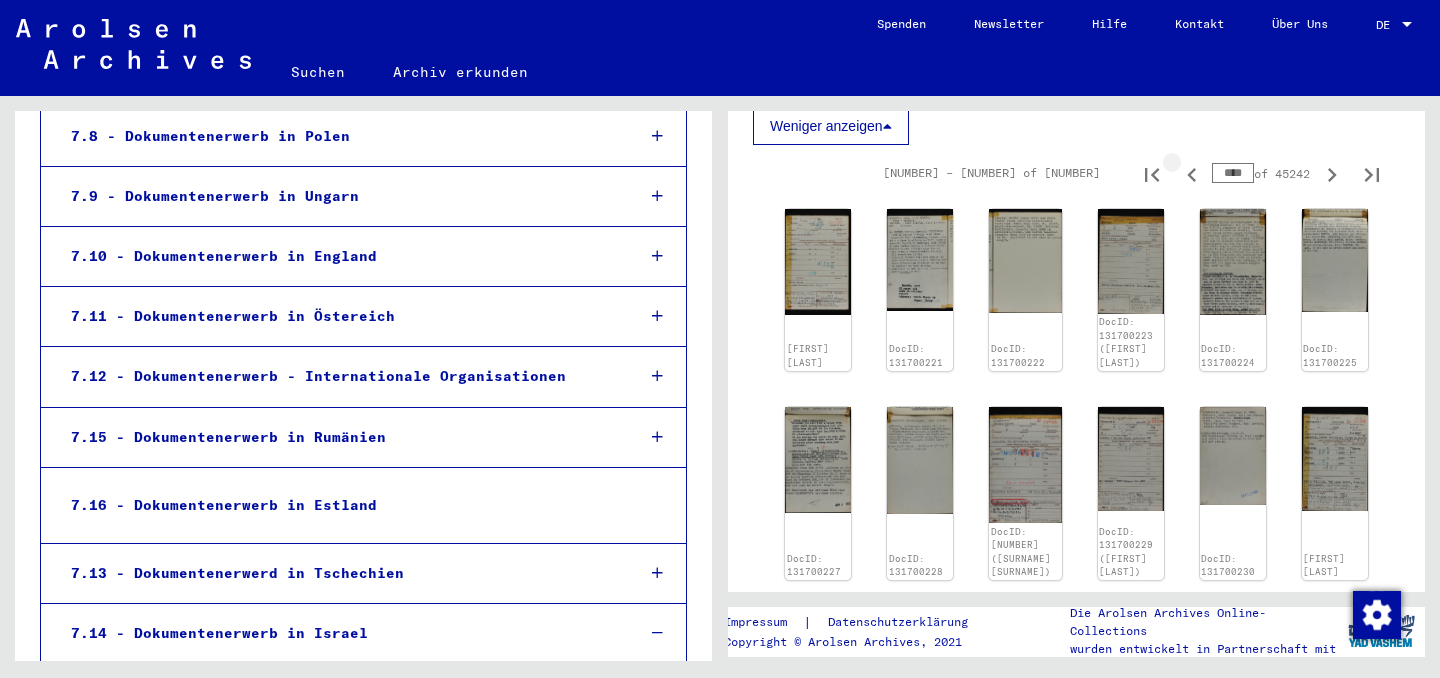 click 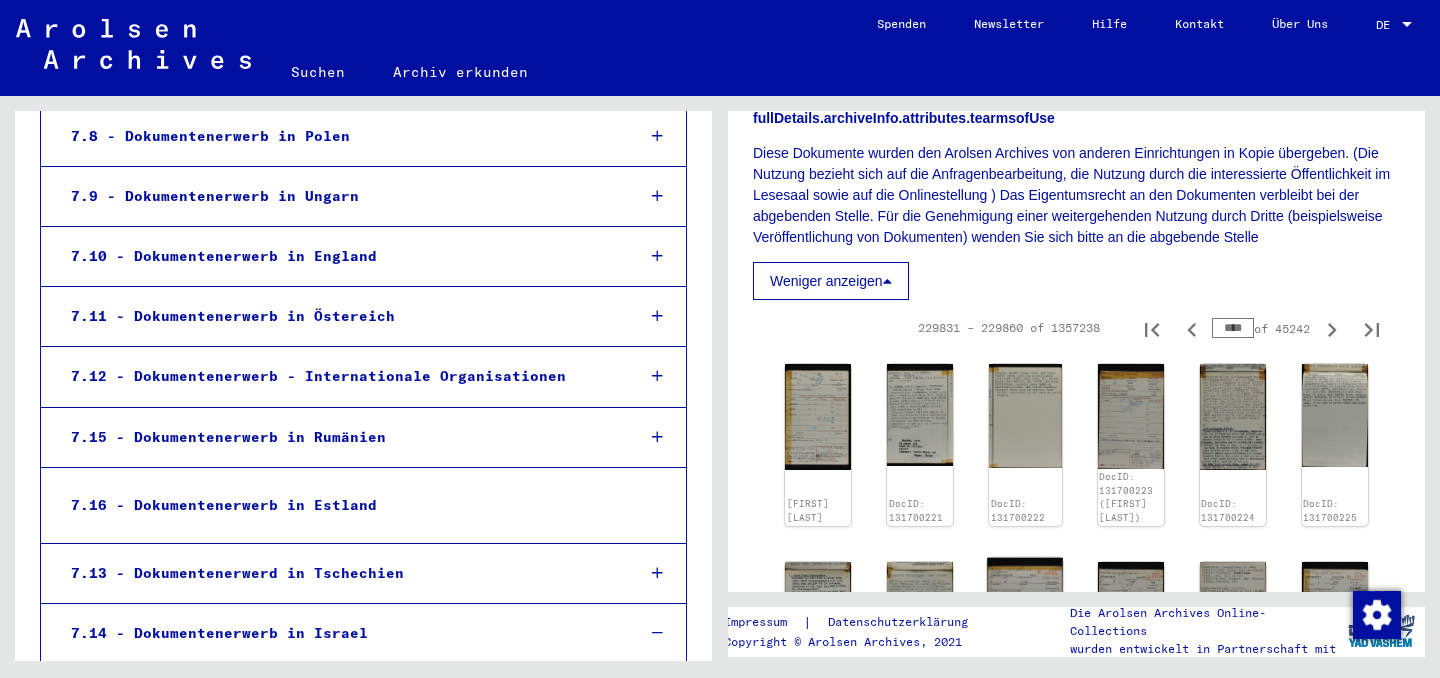 scroll, scrollTop: 1488, scrollLeft: 0, axis: vertical 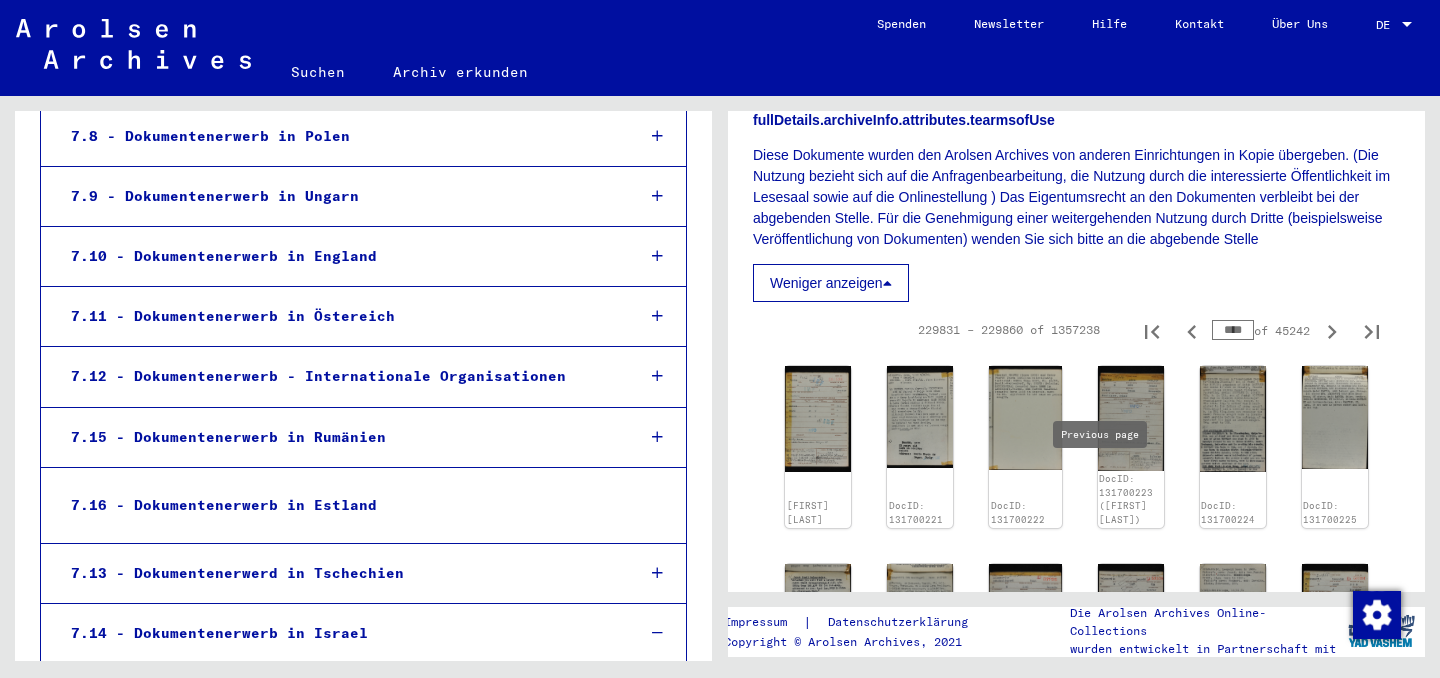 click 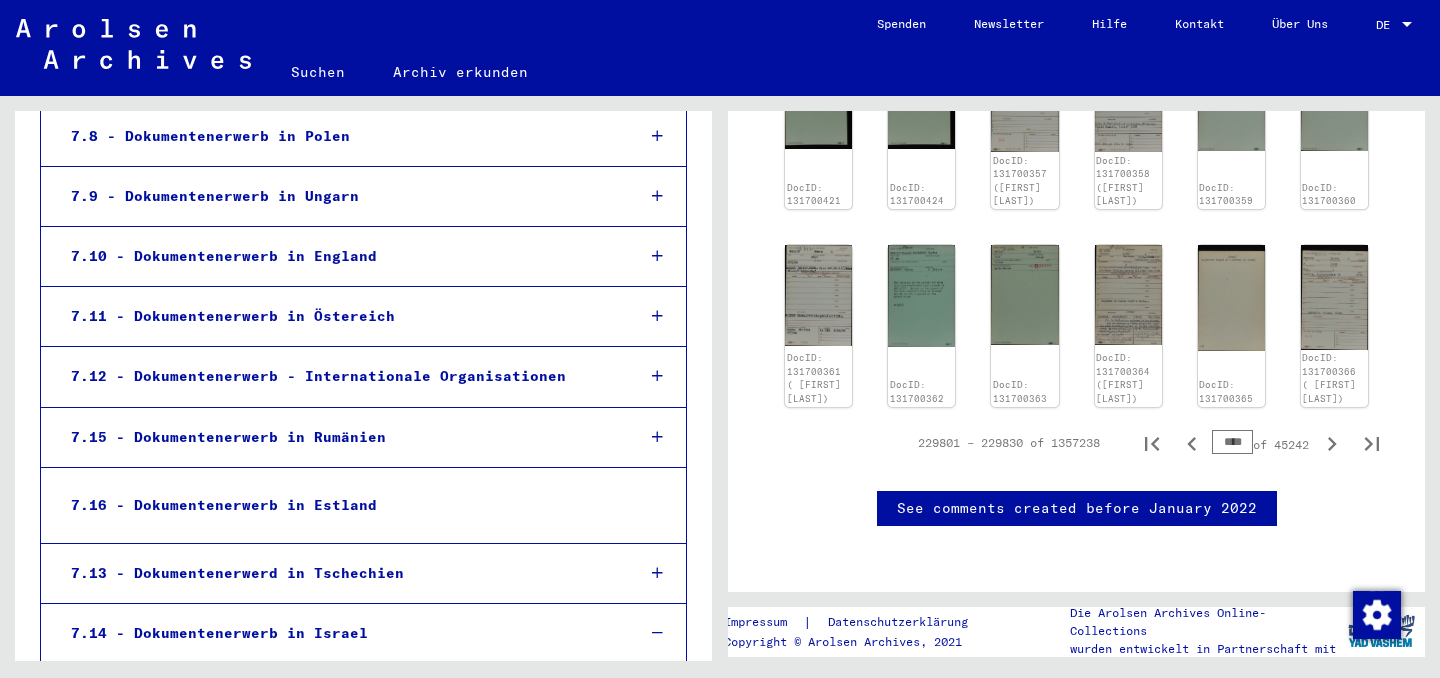 scroll, scrollTop: 2244, scrollLeft: 0, axis: vertical 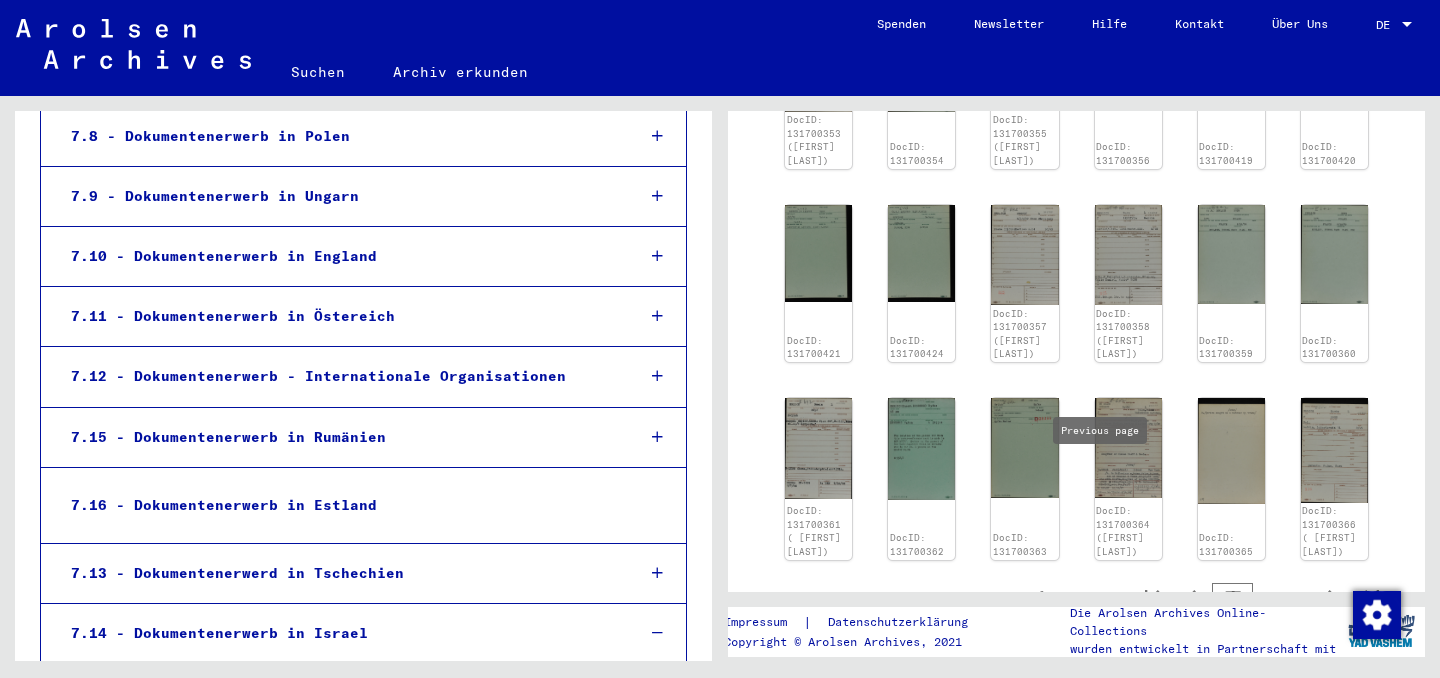 click 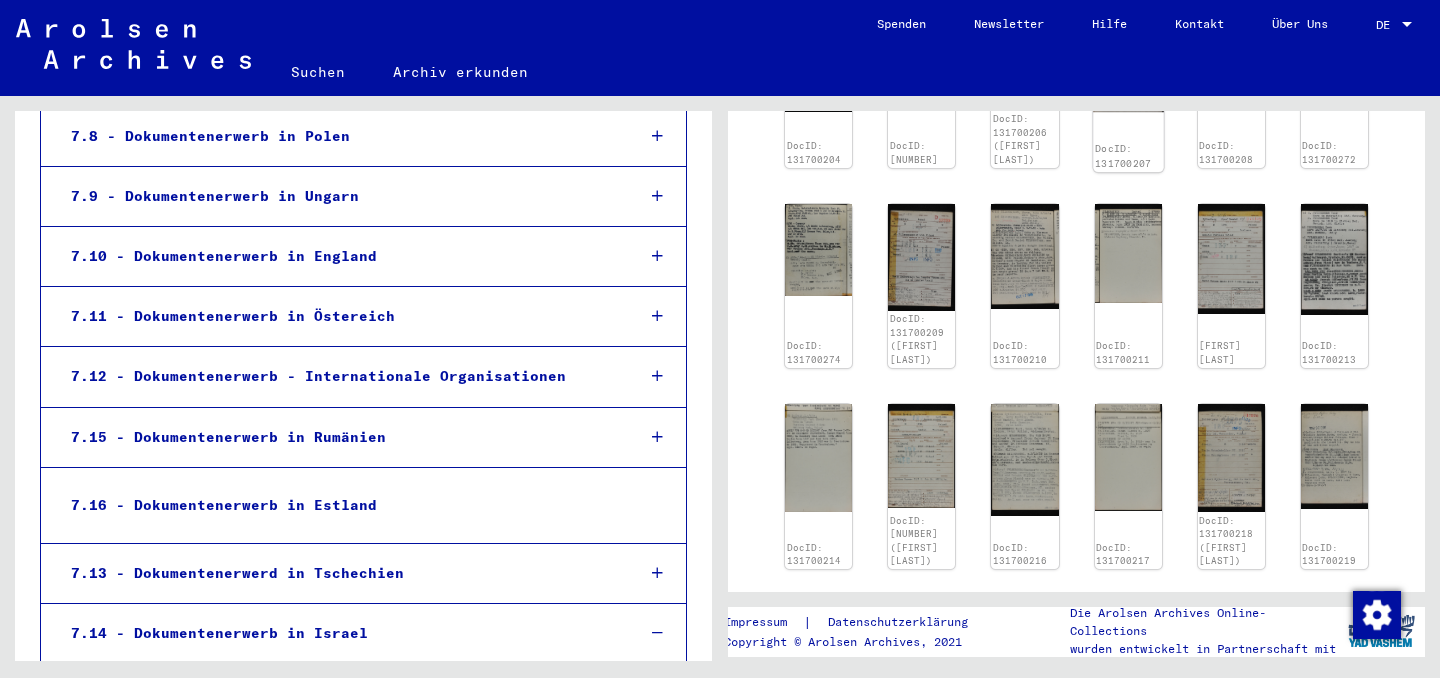 click on "DocID: 131700207" 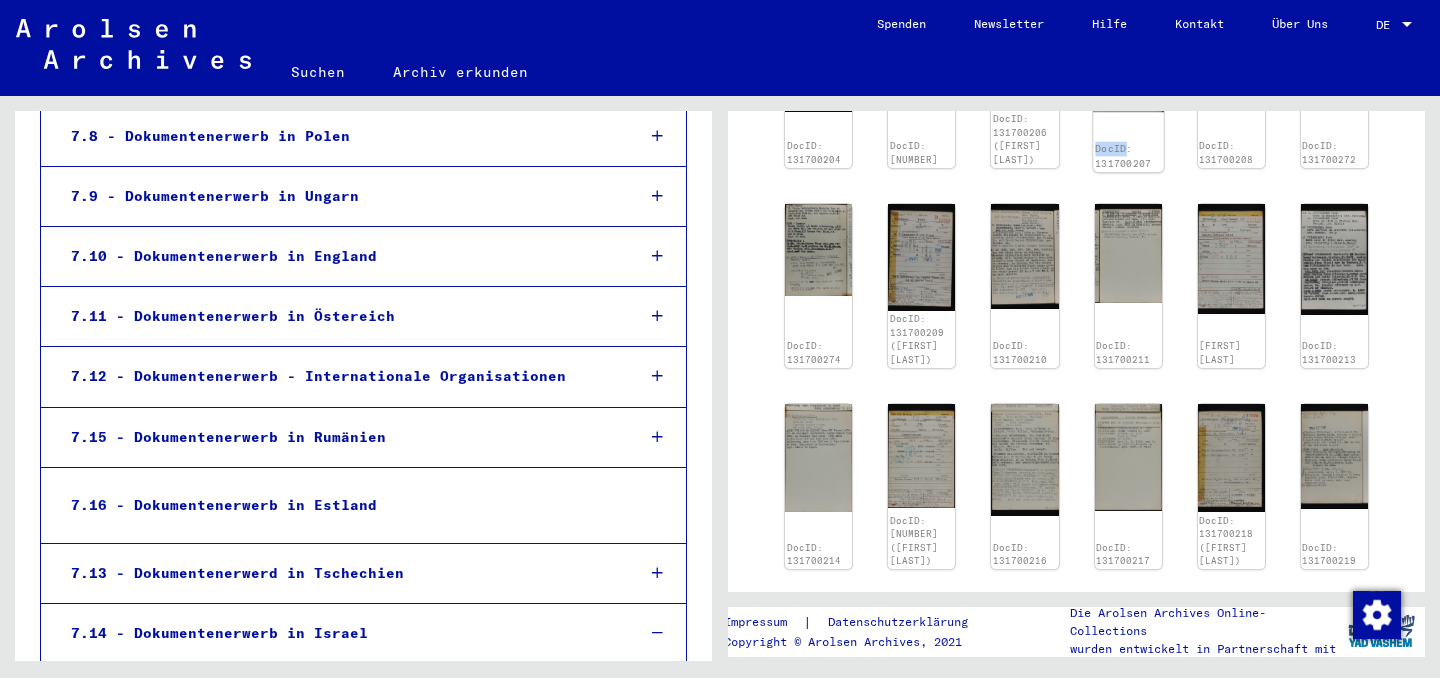 click on "DocID: 131700207" 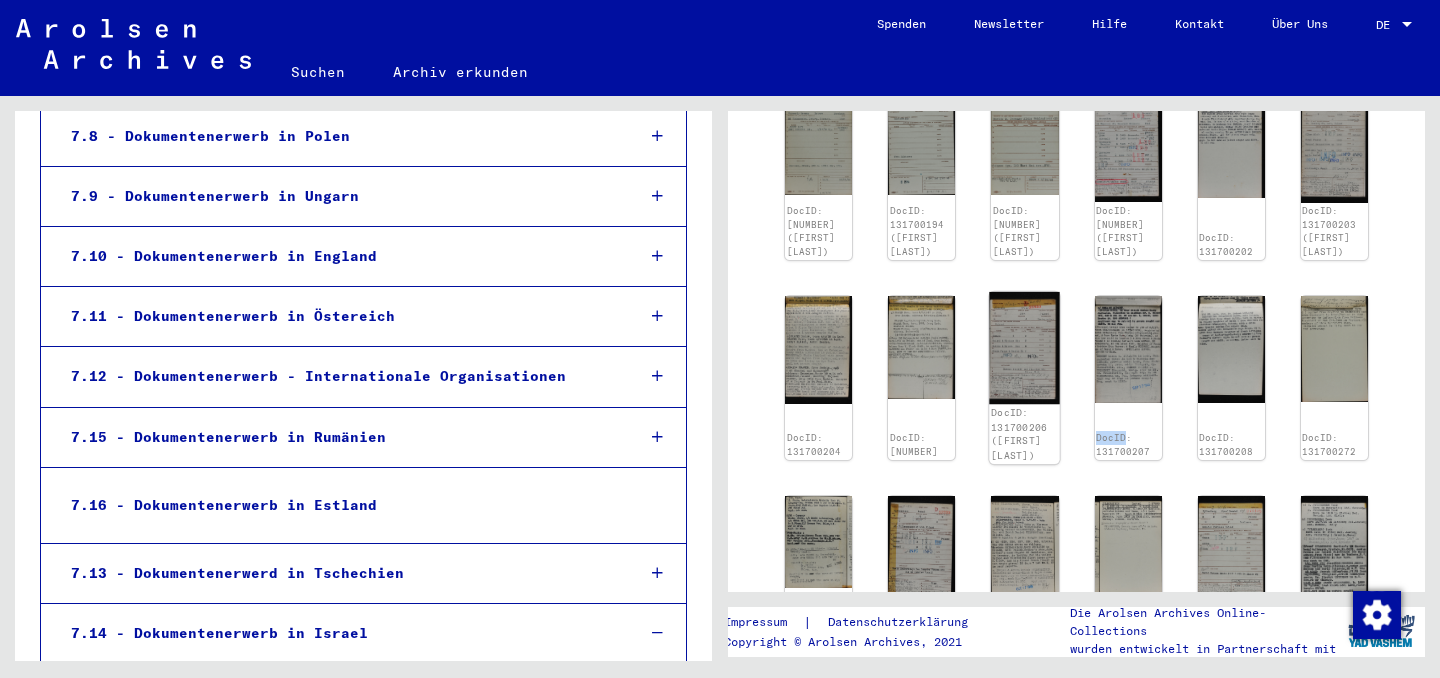 scroll, scrollTop: 2043, scrollLeft: 0, axis: vertical 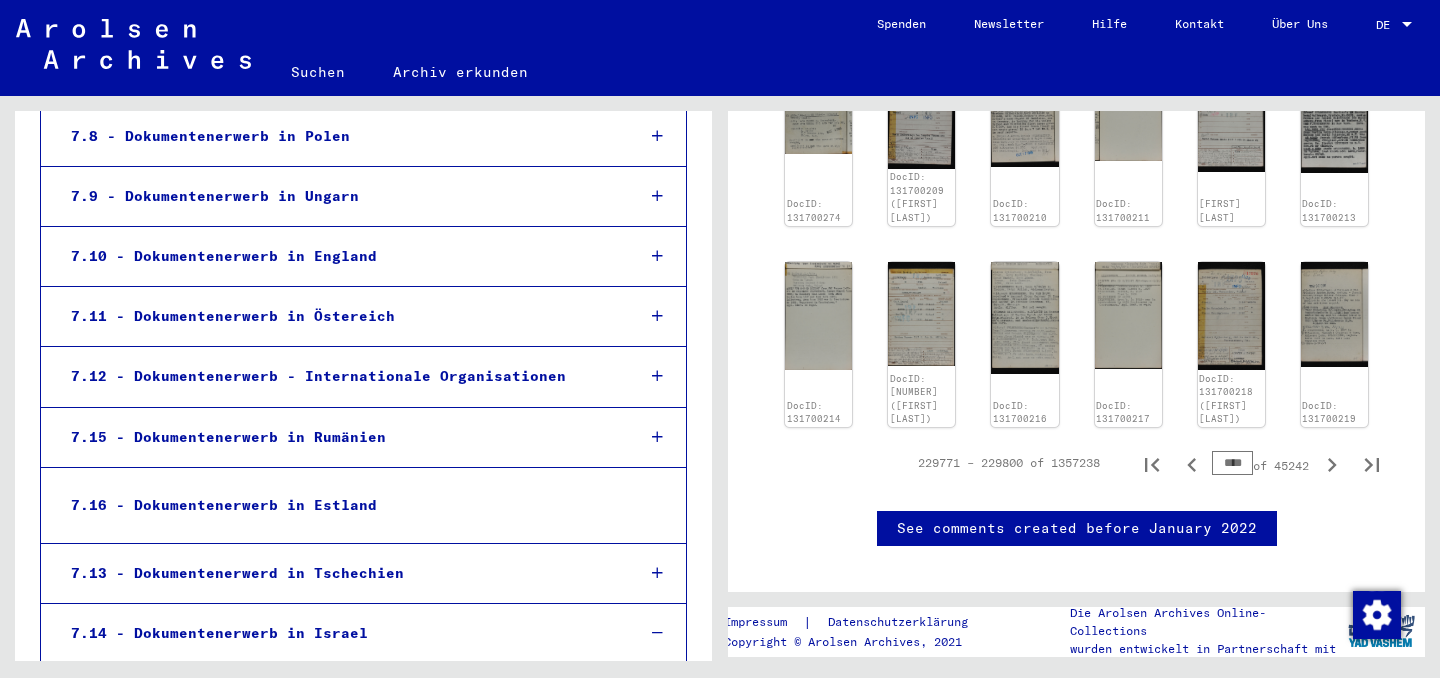 click 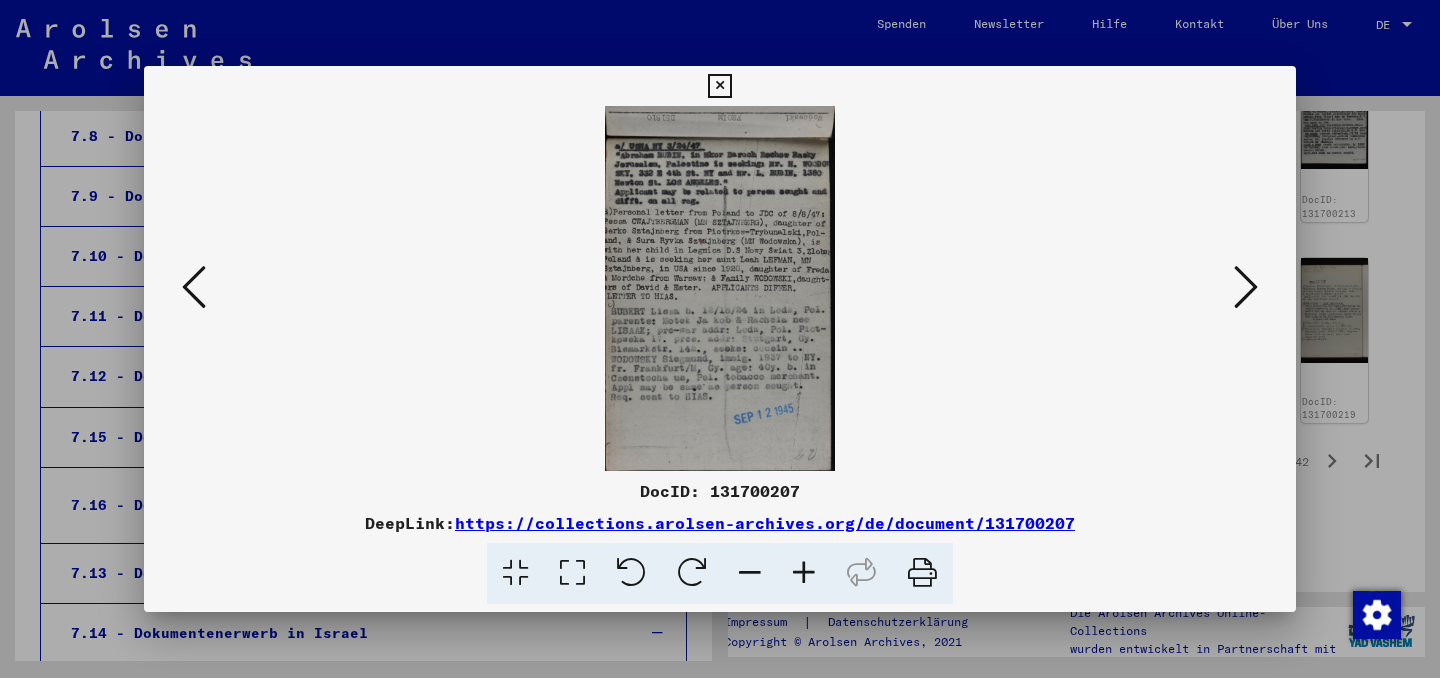 click on "DocID: 131700207  DeepLink:  https://collections.arolsen-archives.org/de/document/131700207" at bounding box center [720, 339] 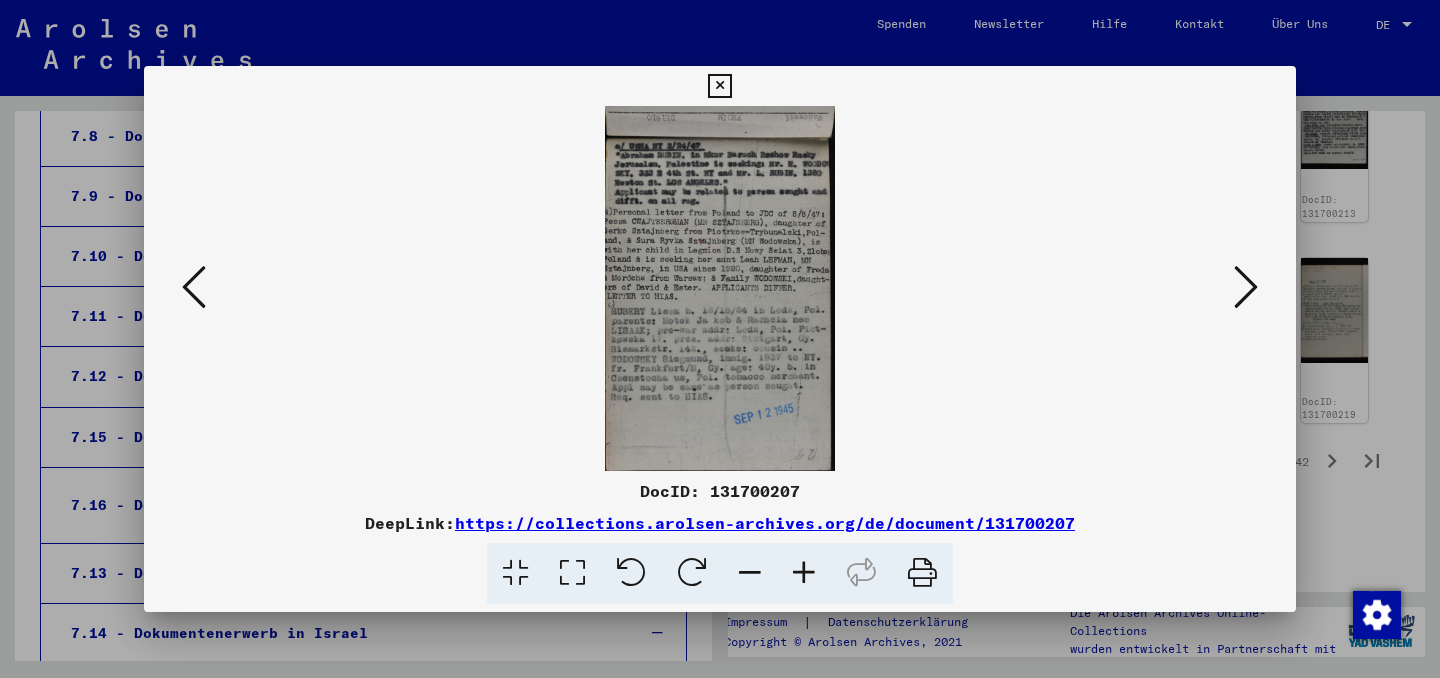 scroll, scrollTop: 2403, scrollLeft: 0, axis: vertical 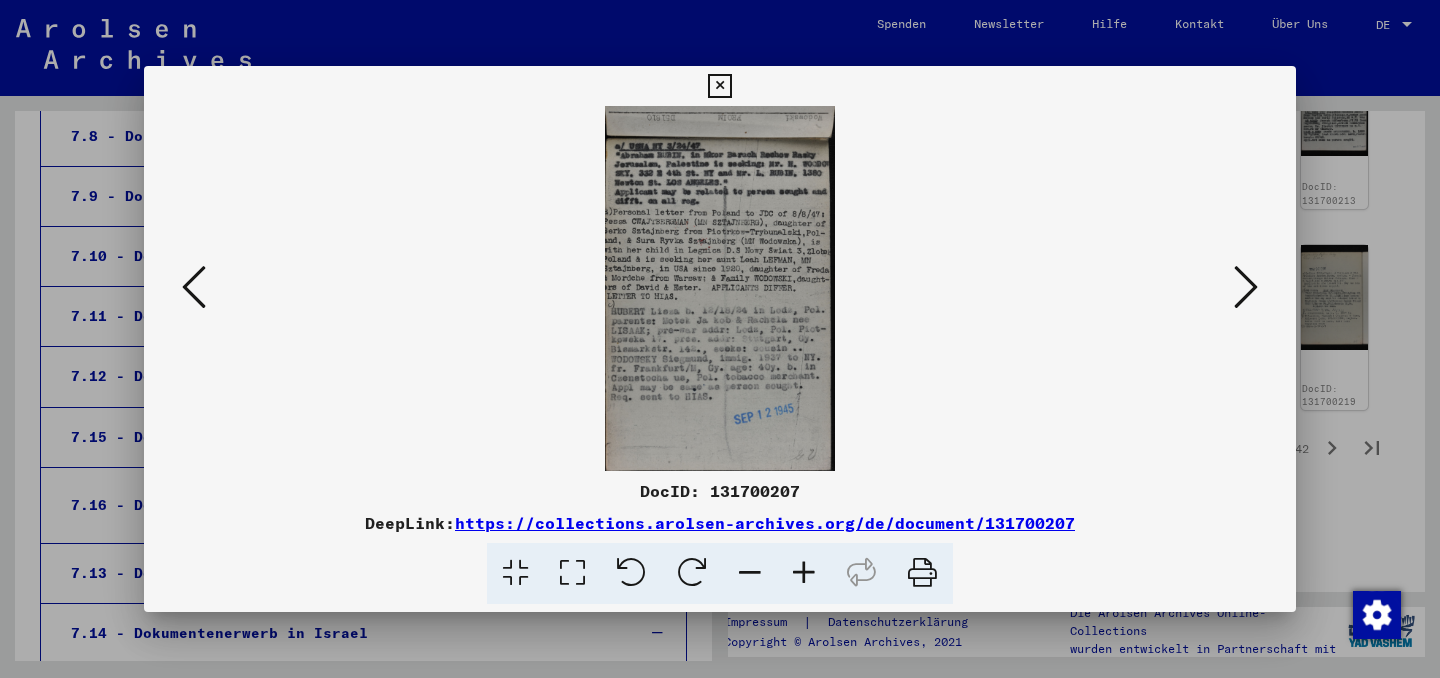 click at bounding box center (719, 86) 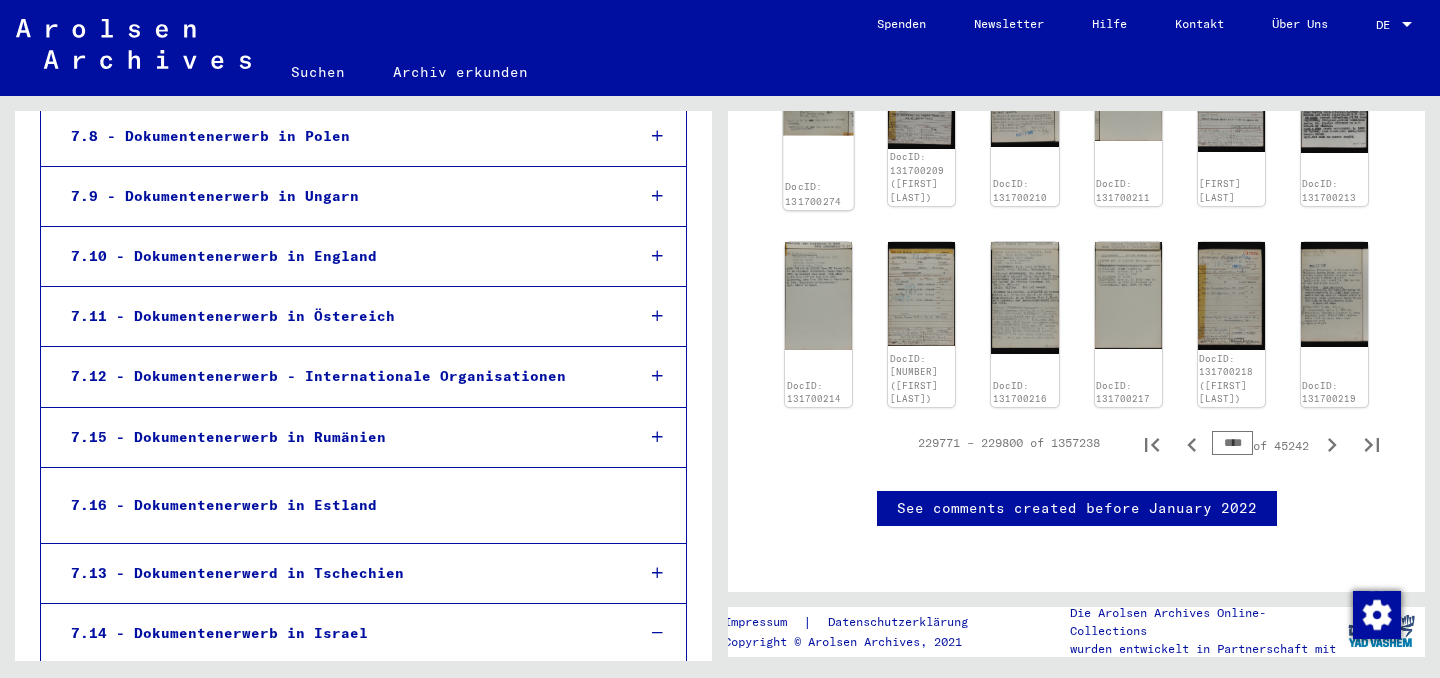scroll, scrollTop: 2704, scrollLeft: 0, axis: vertical 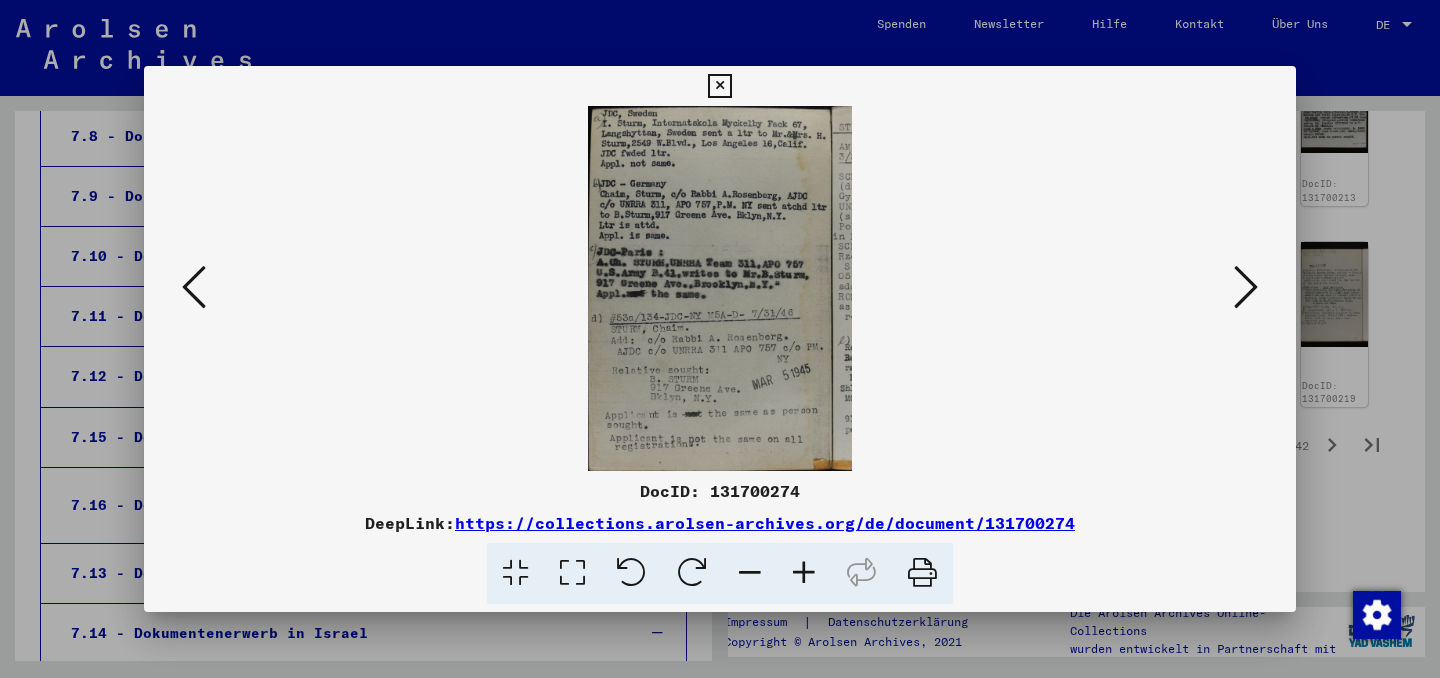 click at bounding box center [719, 86] 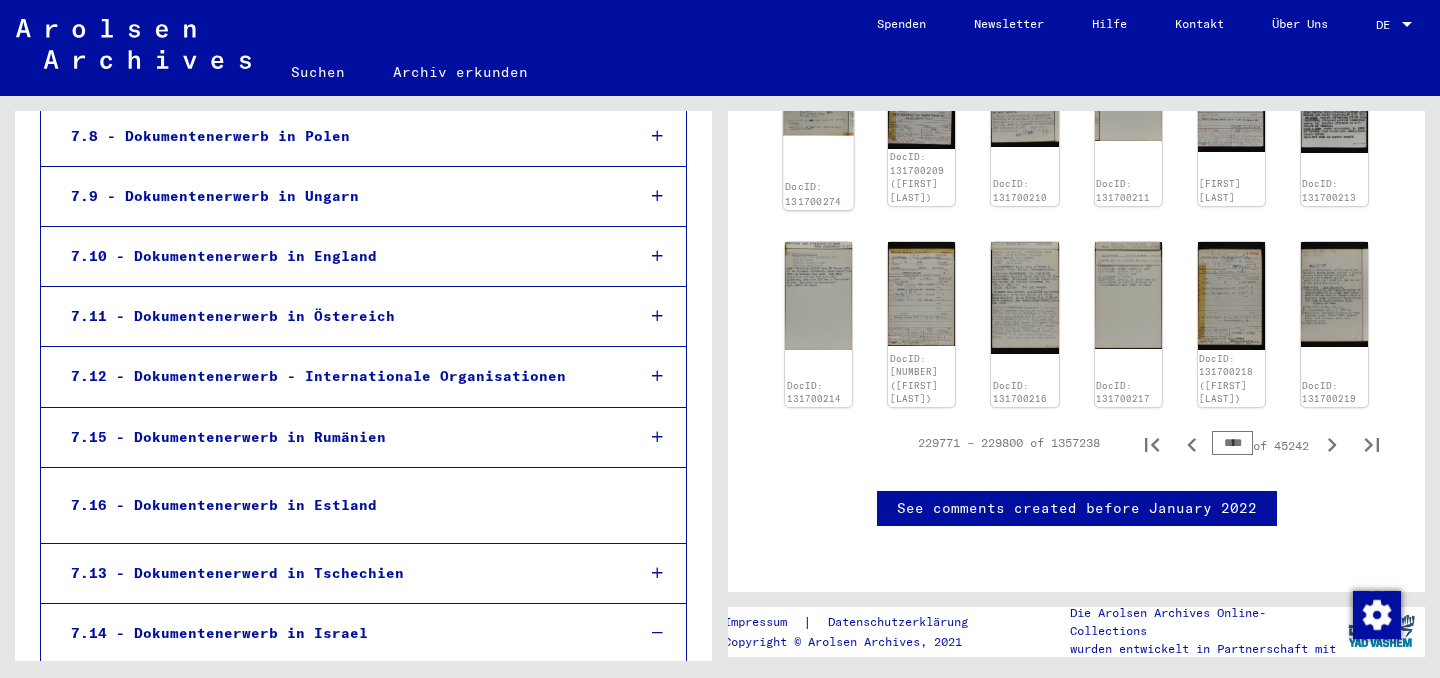 scroll, scrollTop: 2675, scrollLeft: 0, axis: vertical 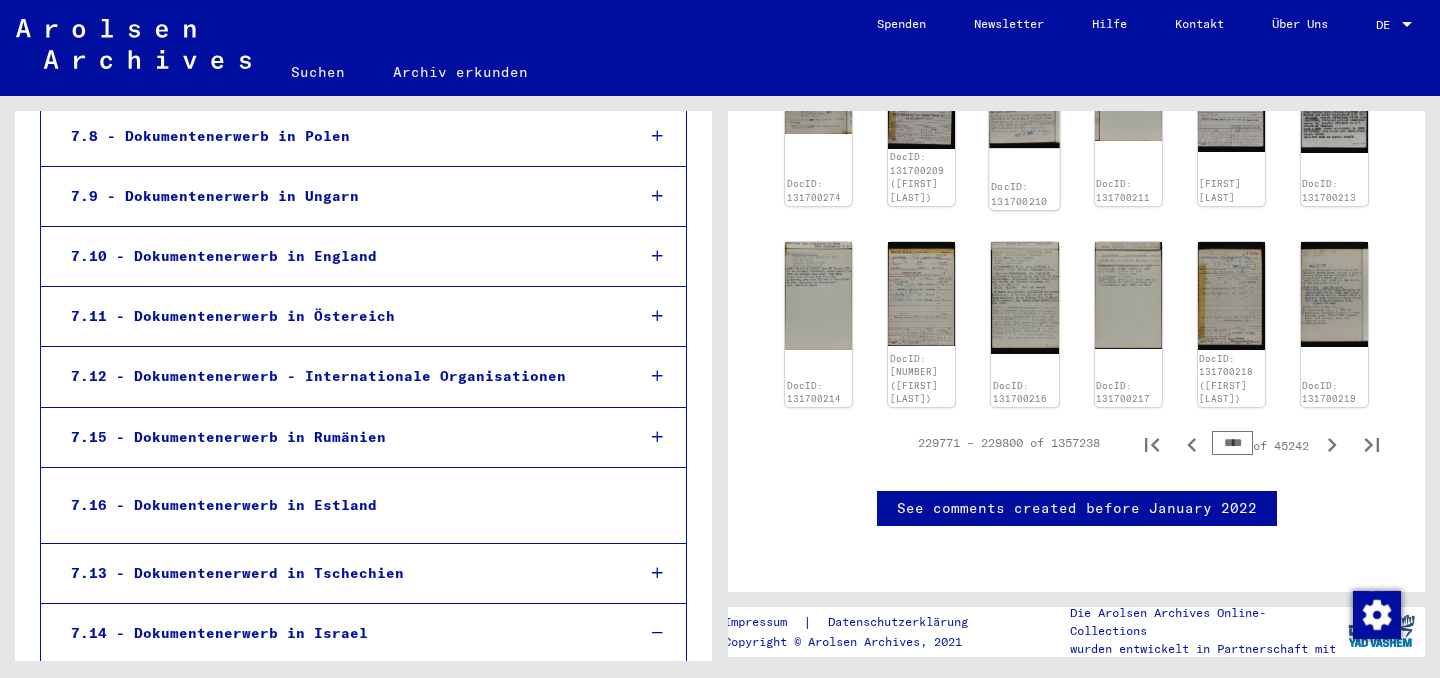 click 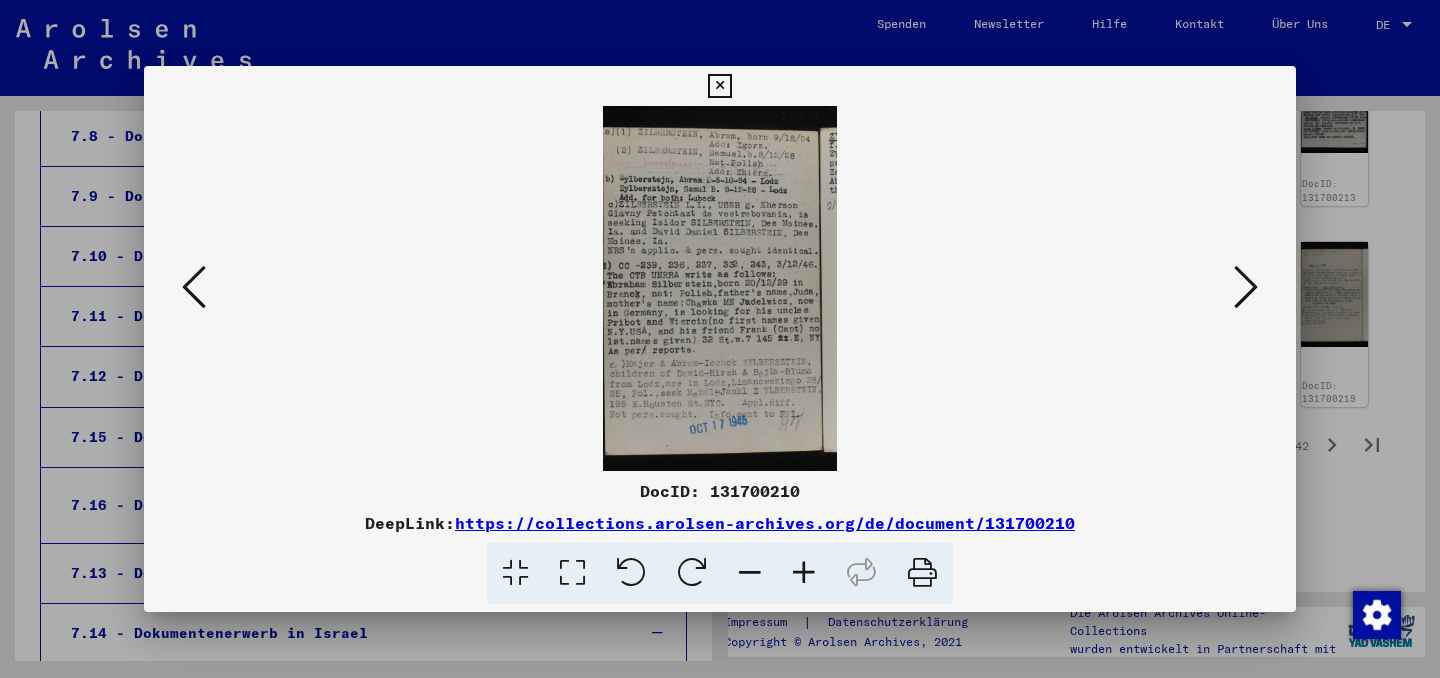 click at bounding box center (720, 288) 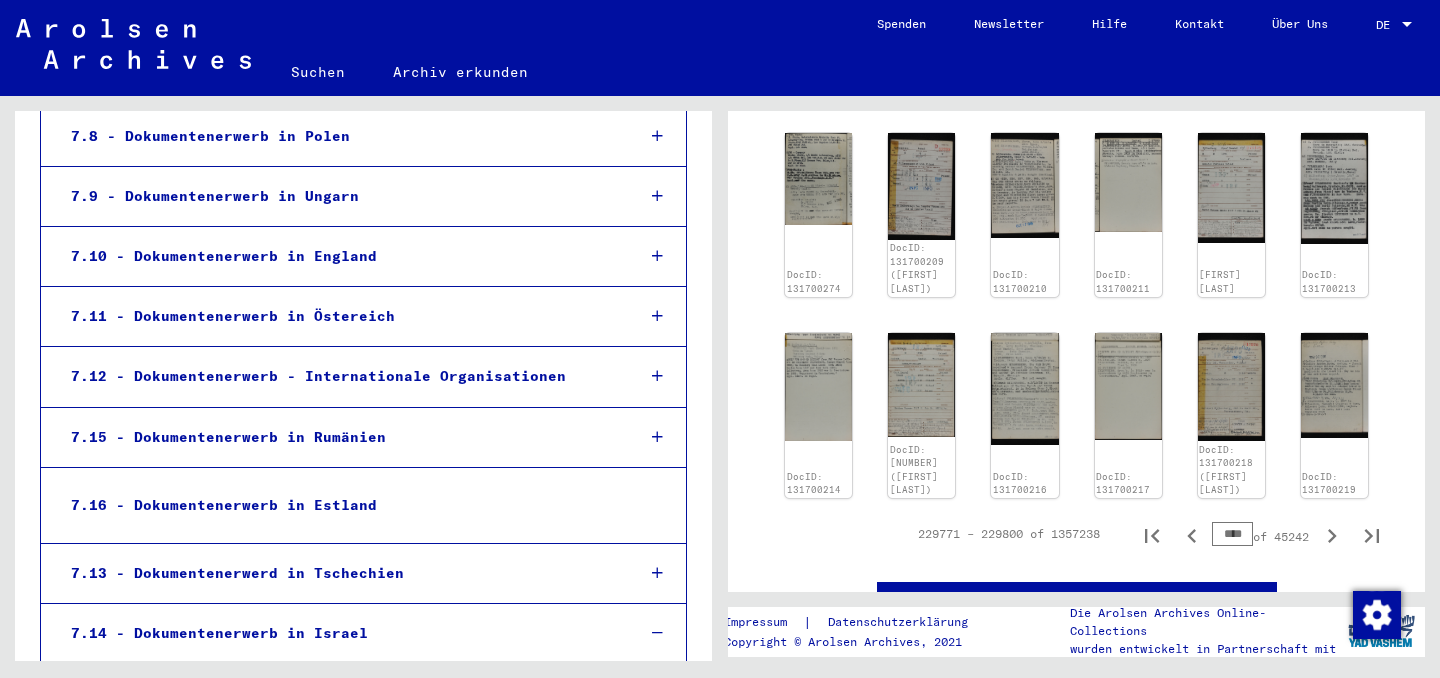 scroll, scrollTop: 2446, scrollLeft: 0, axis: vertical 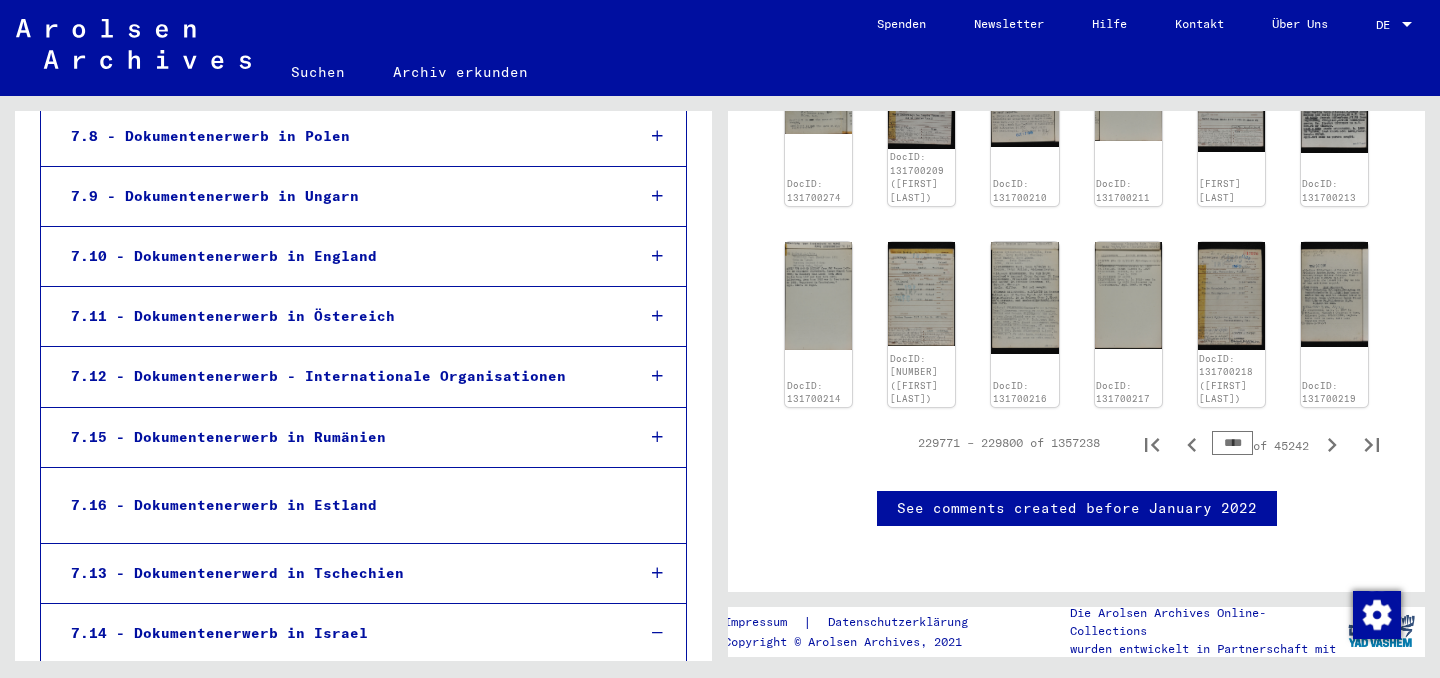 click 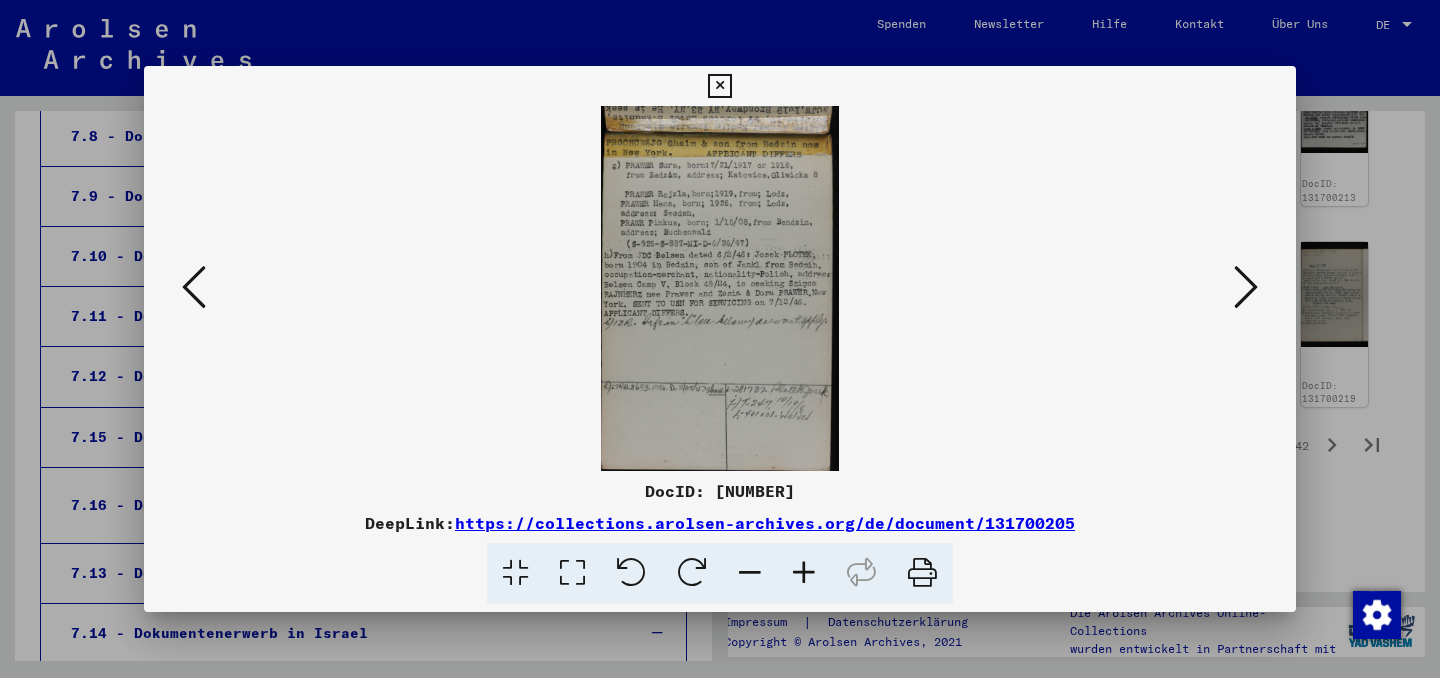 click at bounding box center [804, 573] 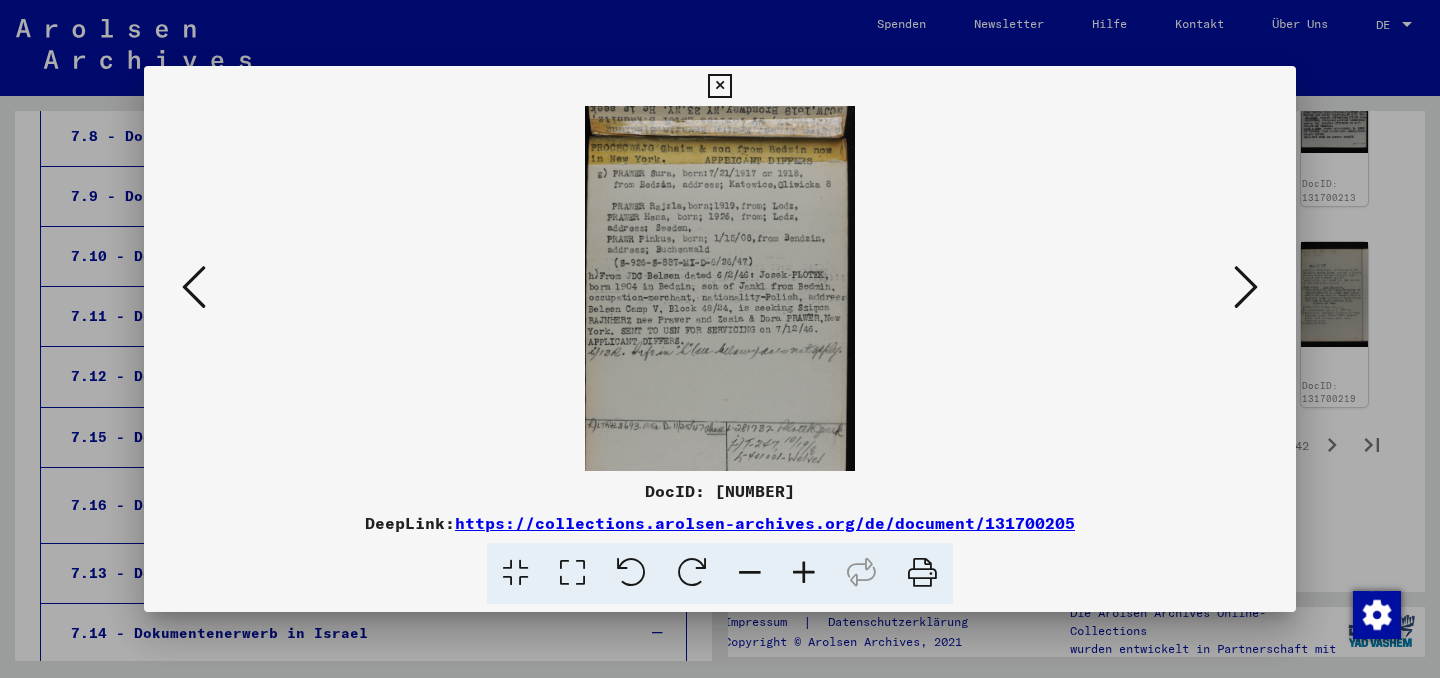 click at bounding box center [804, 573] 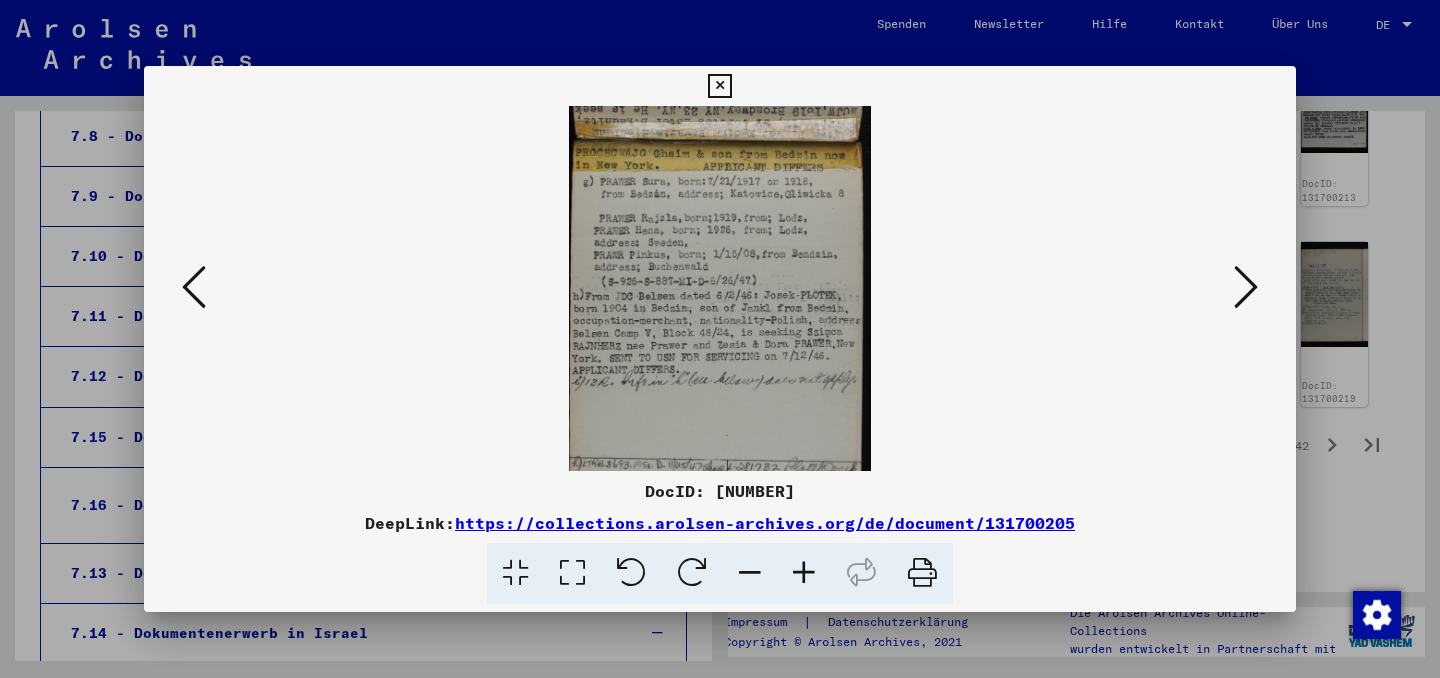 click at bounding box center [804, 573] 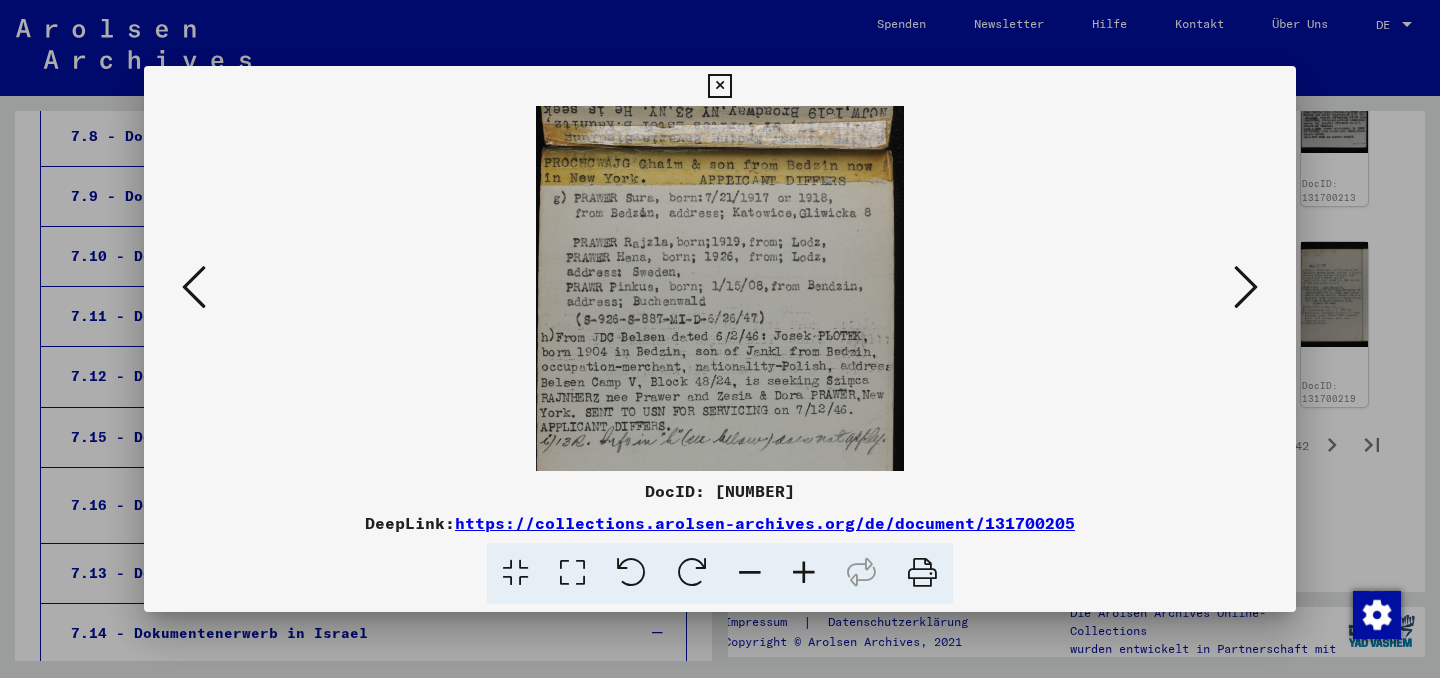 click at bounding box center (804, 573) 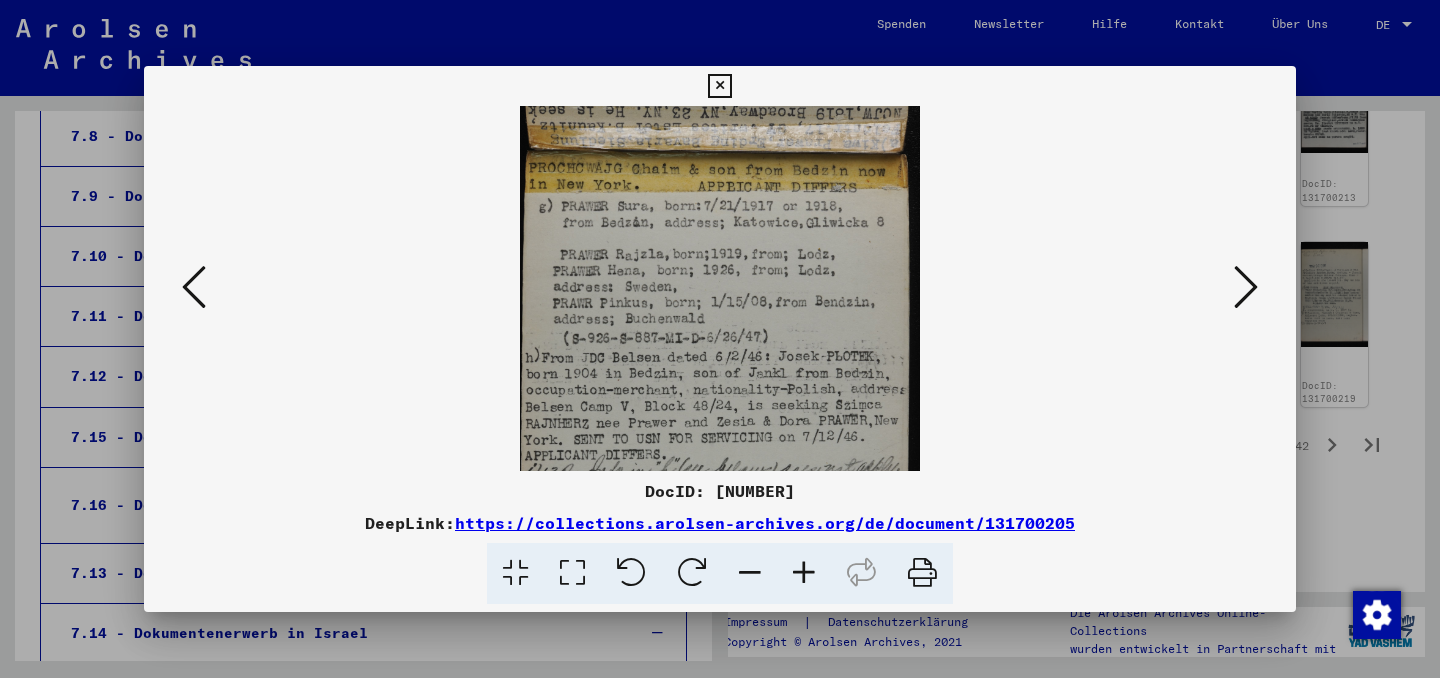 click at bounding box center [804, 573] 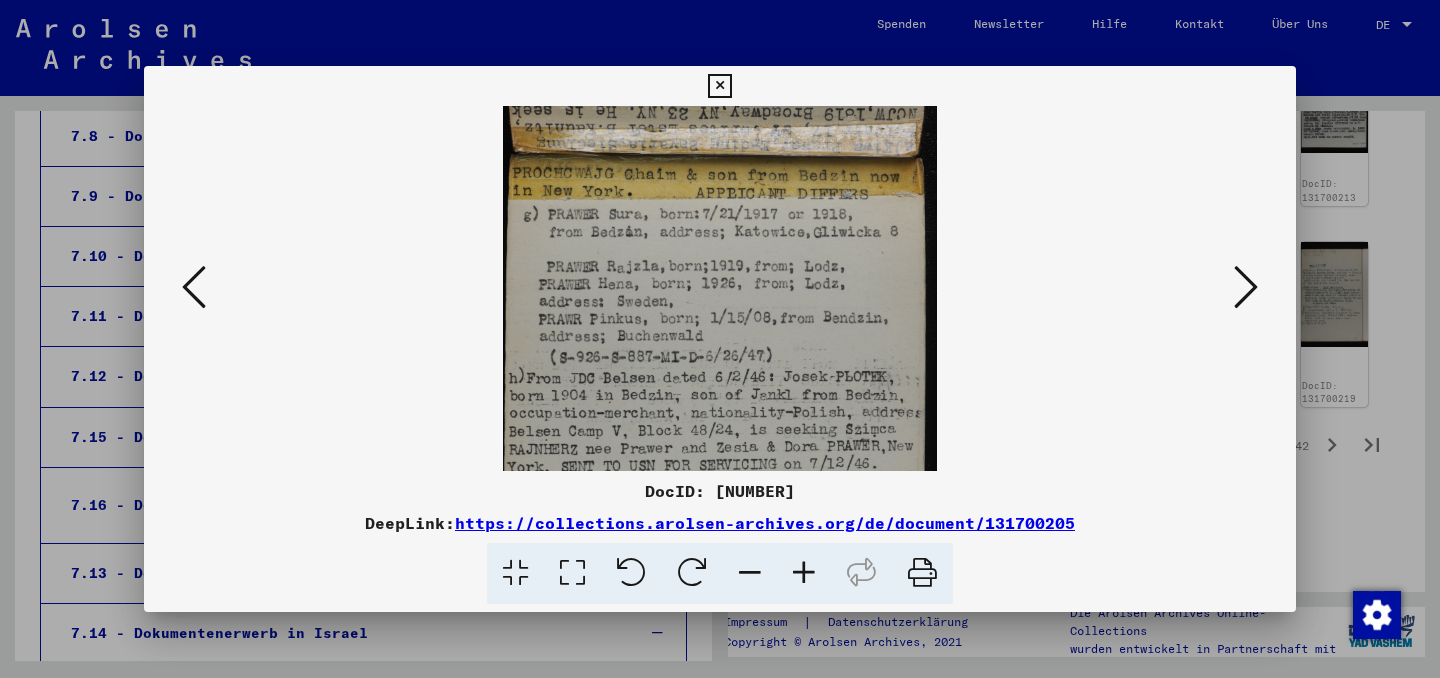 click at bounding box center [804, 573] 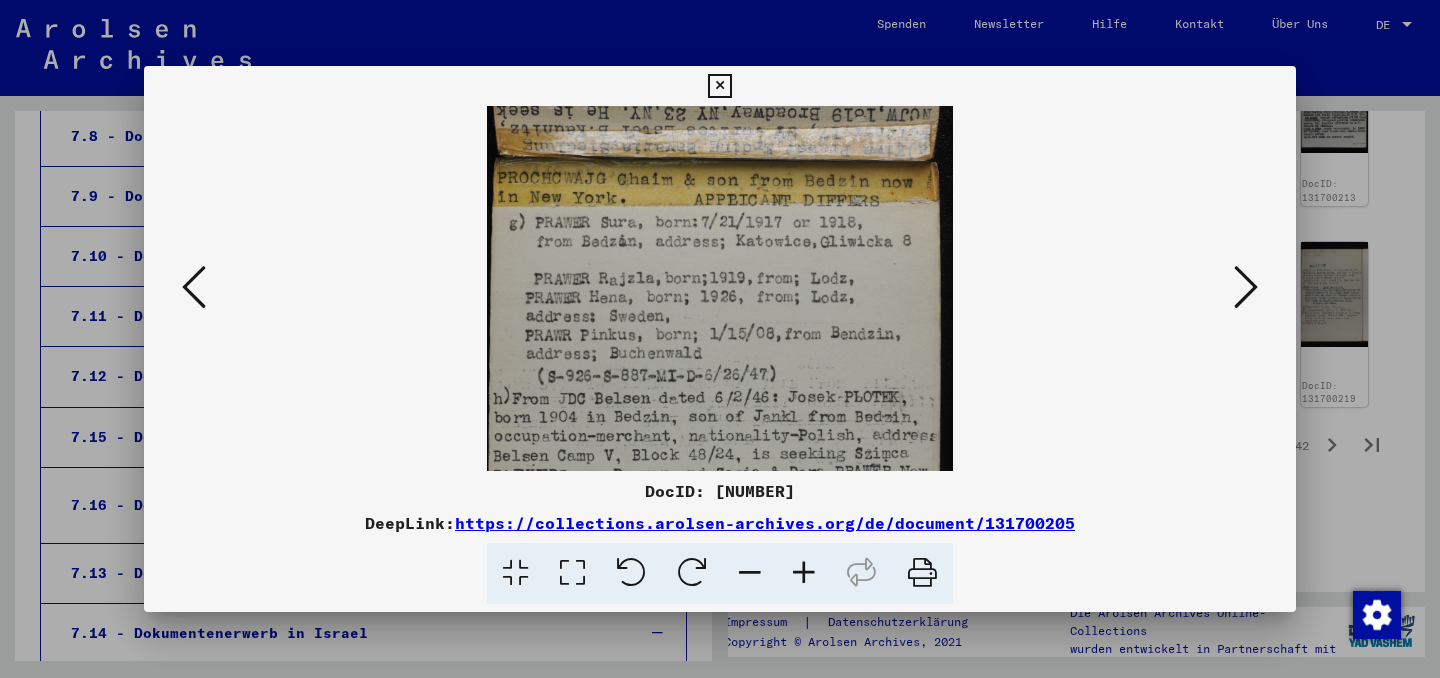 click at bounding box center [719, 86] 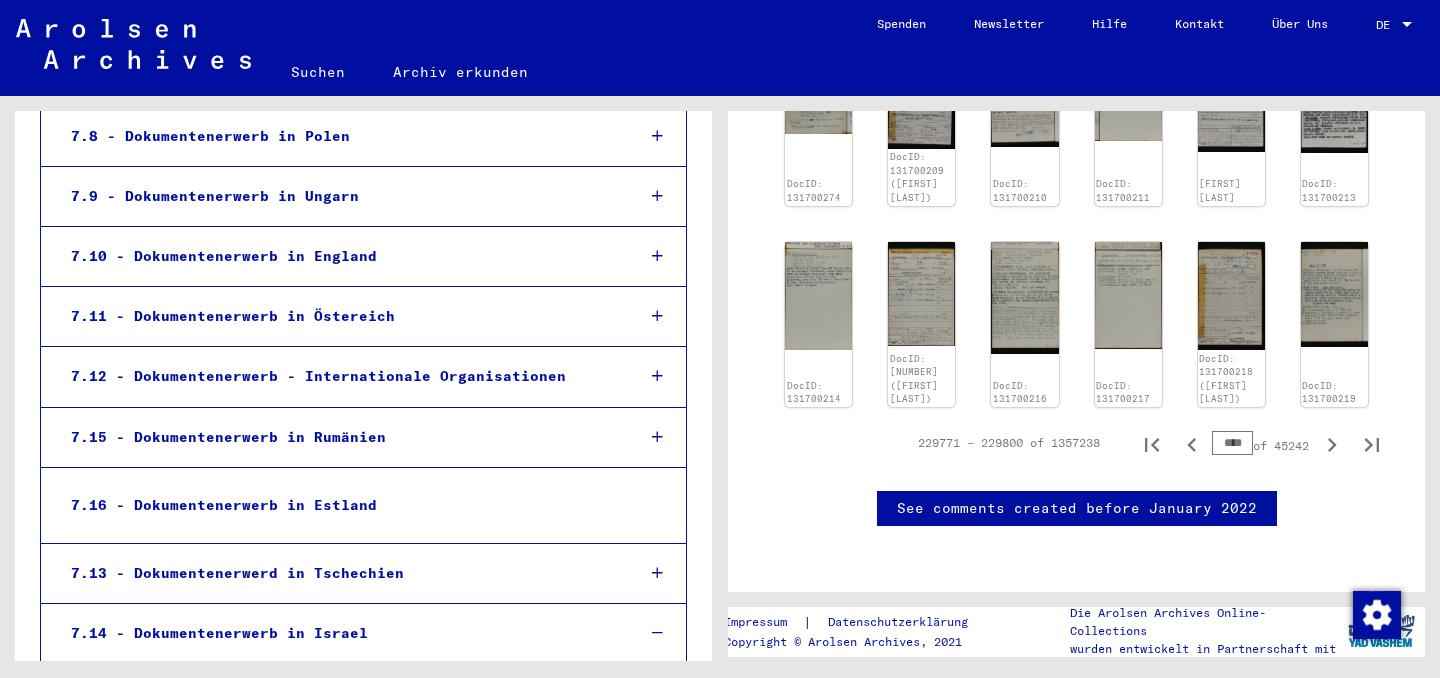 click 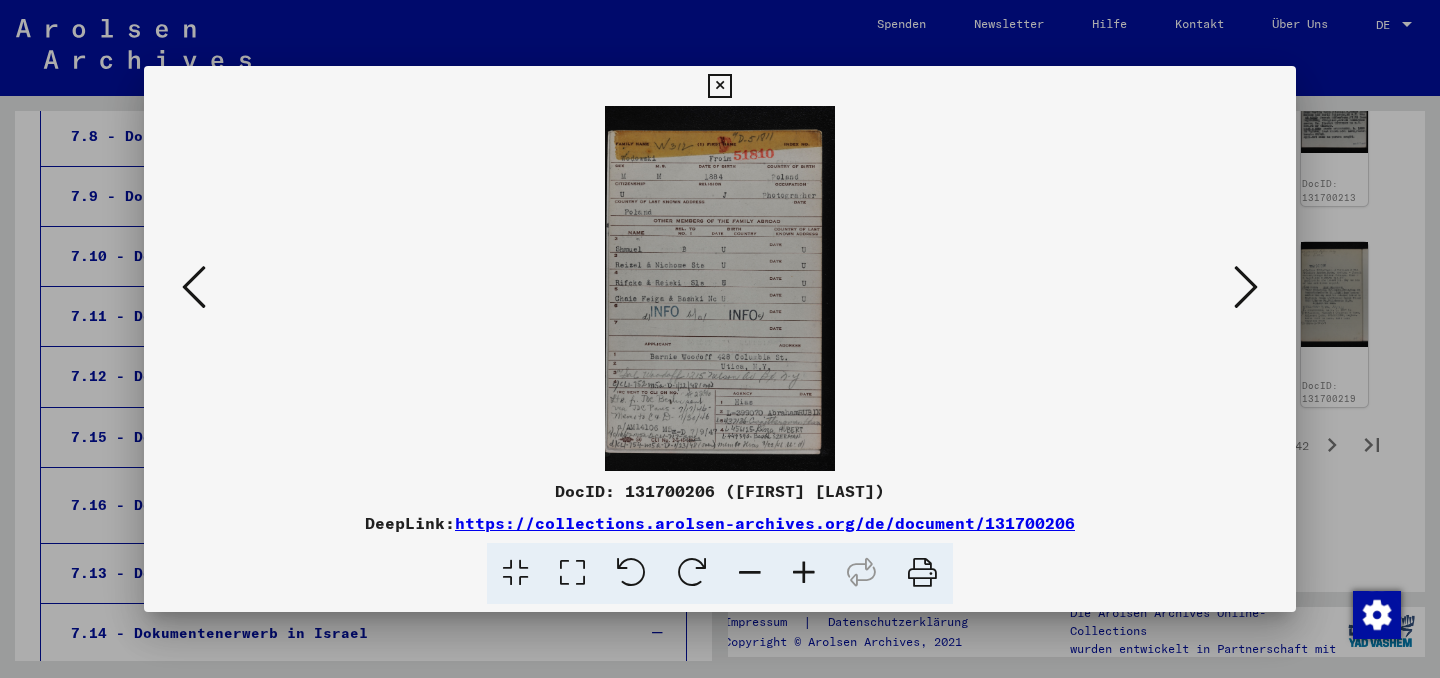 click at bounding box center [1246, 287] 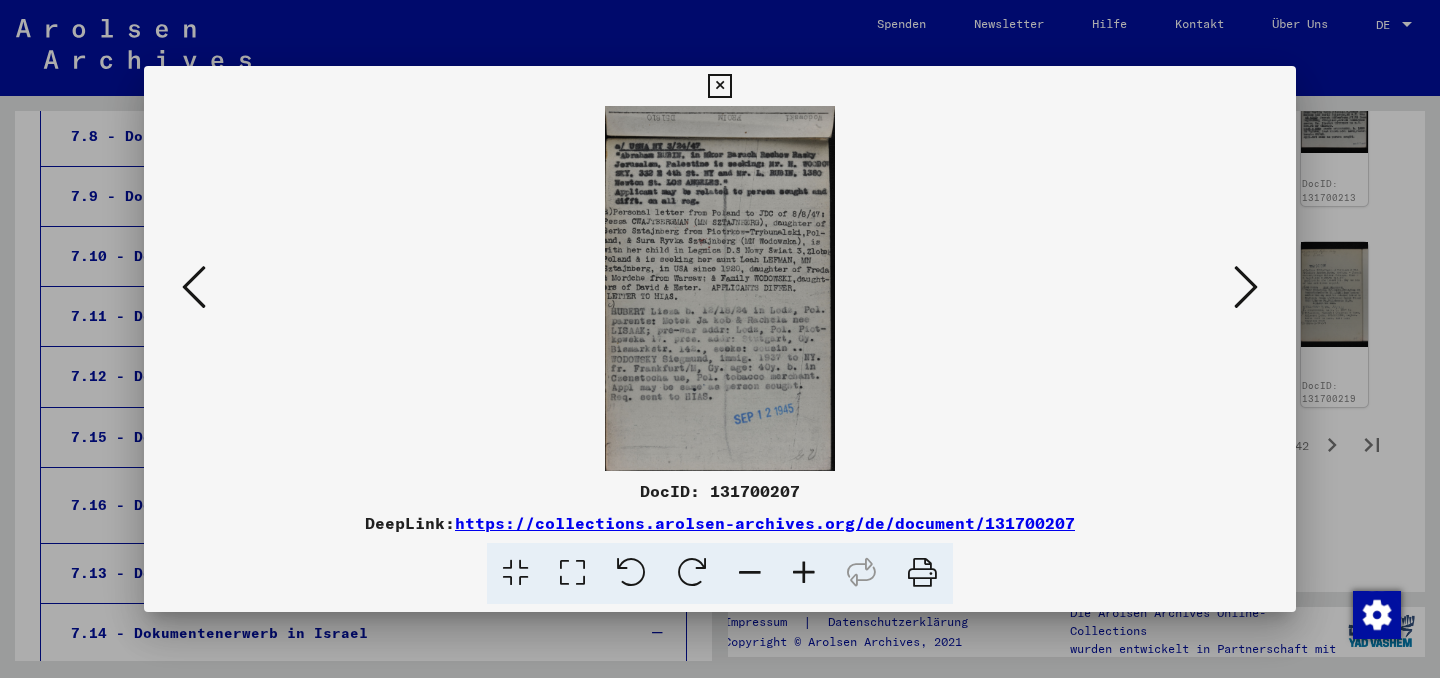 click at bounding box center (719, 86) 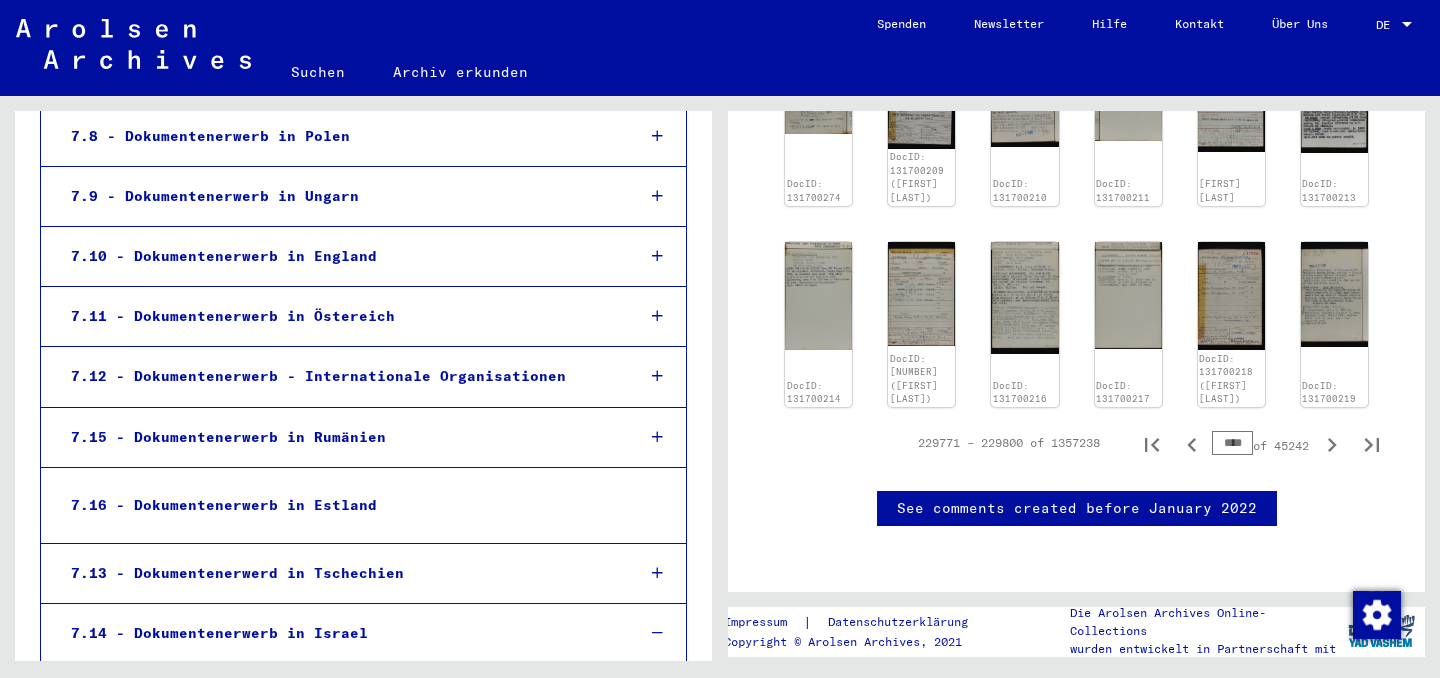 click 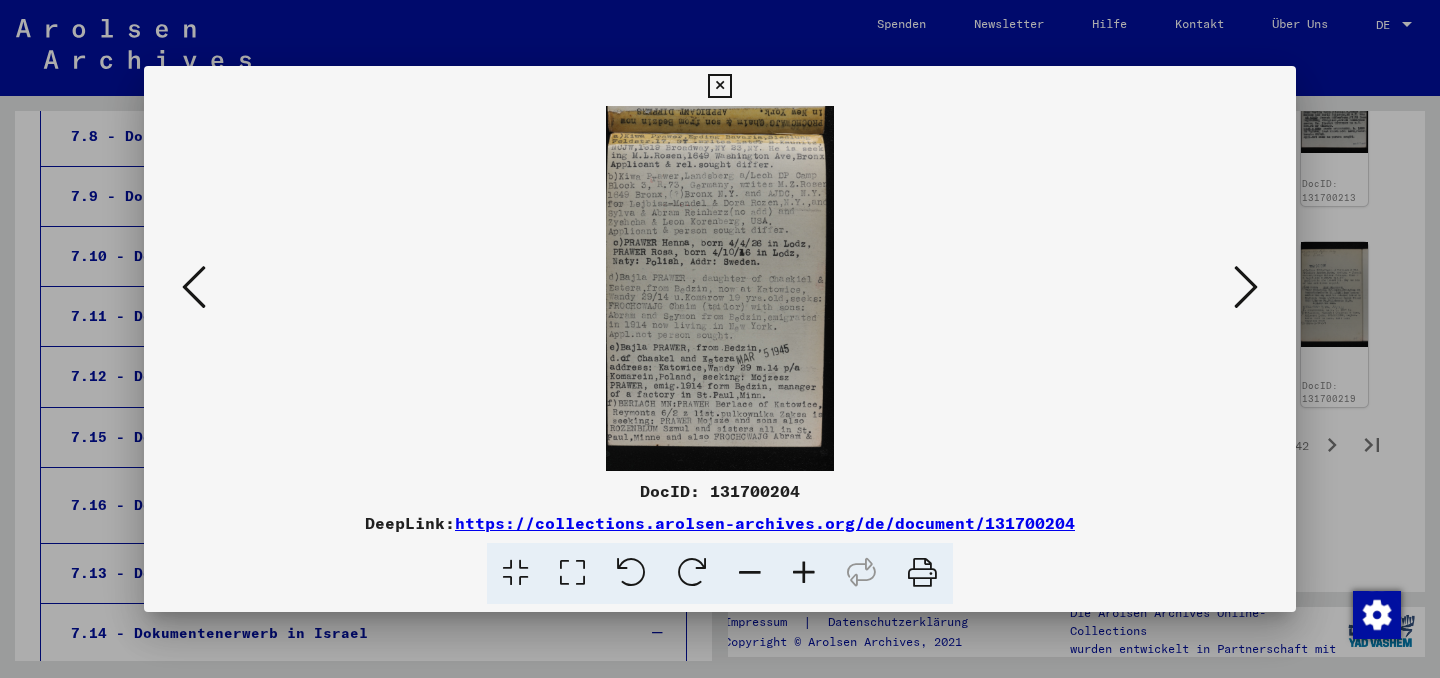 click at bounding box center [720, 288] 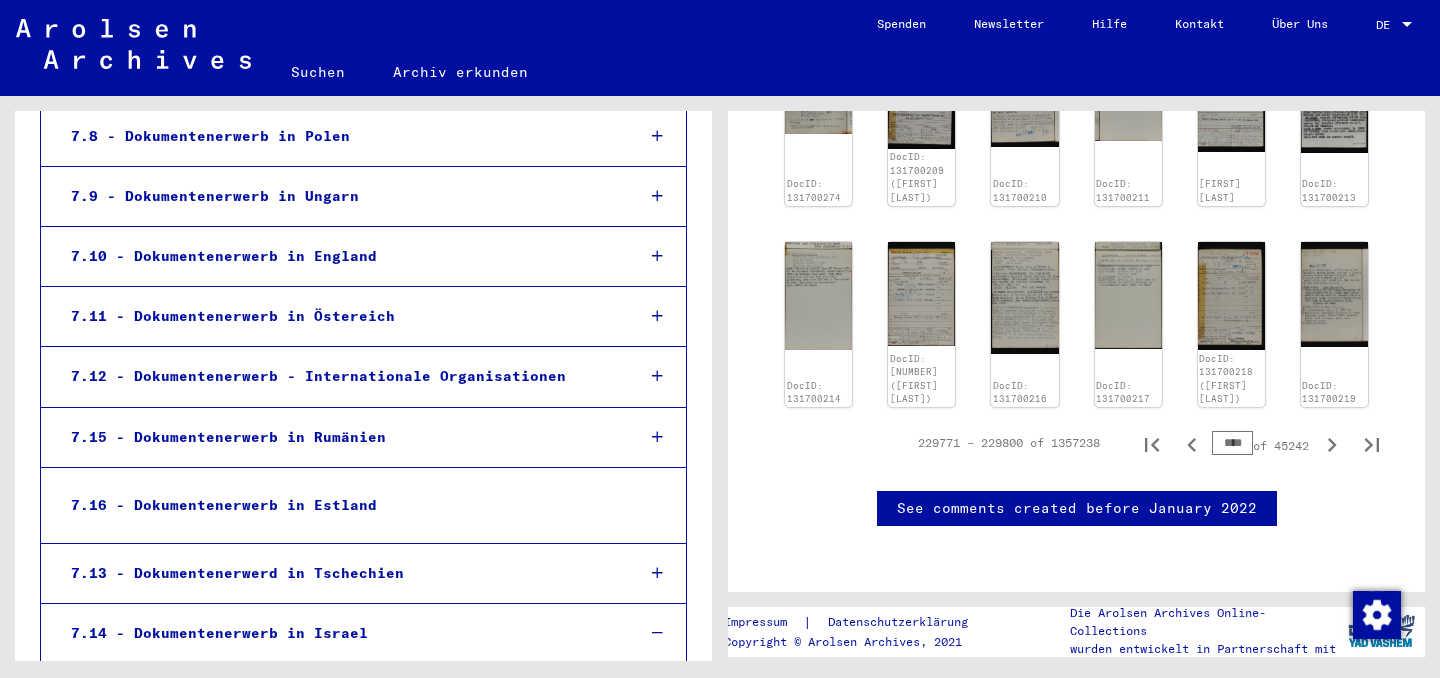 scroll, scrollTop: 2498, scrollLeft: 0, axis: vertical 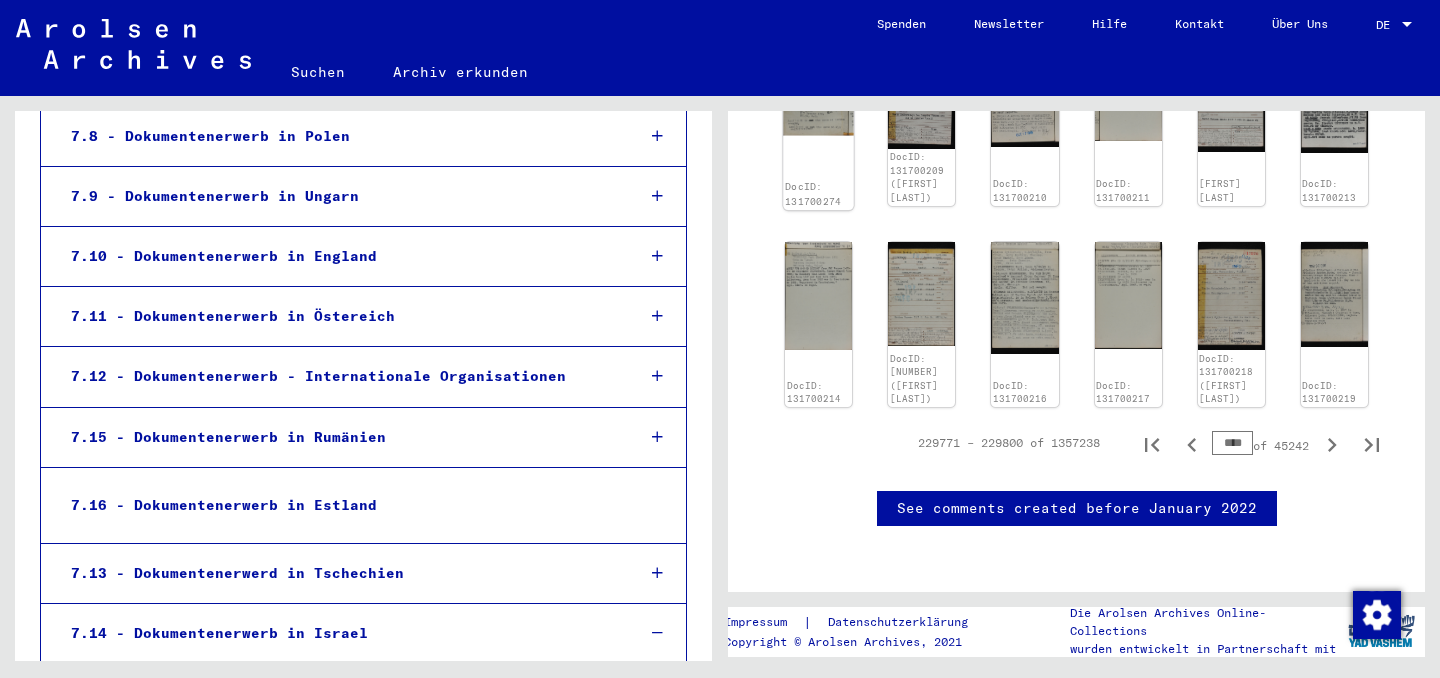 click 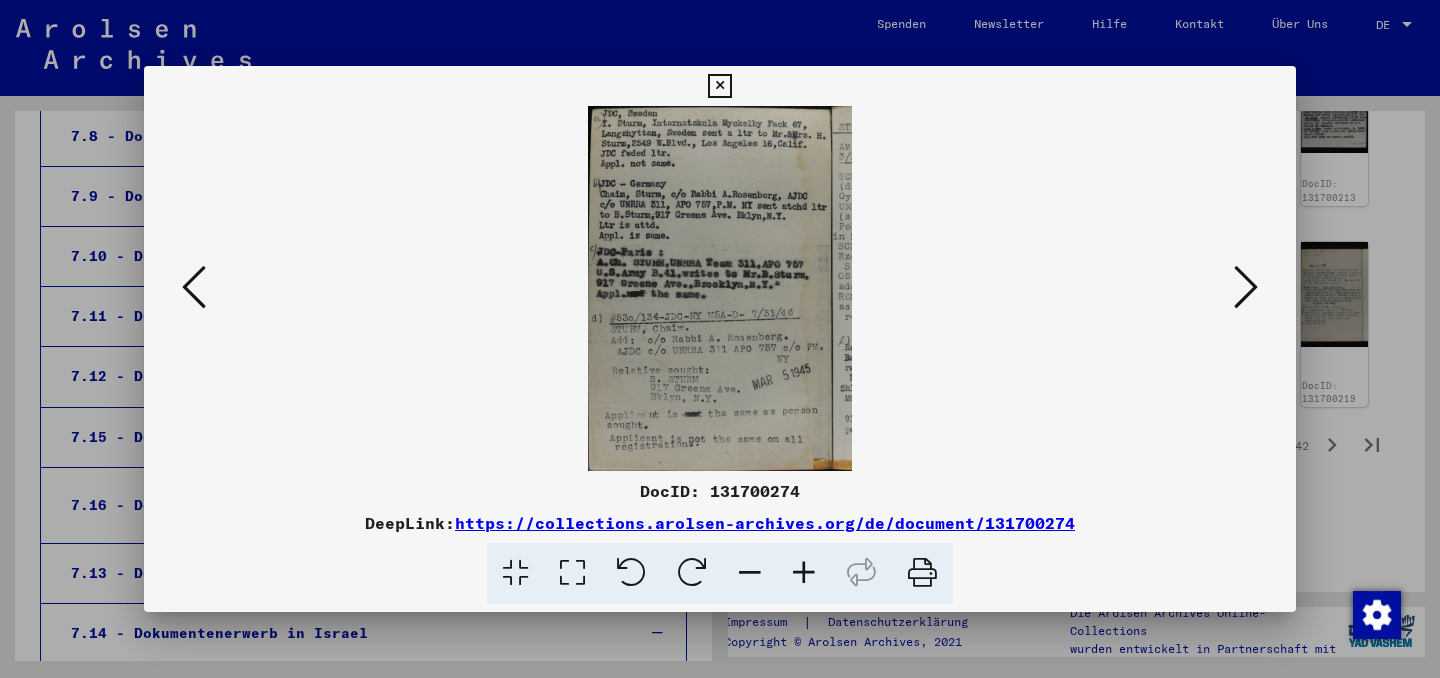 click at bounding box center [719, 86] 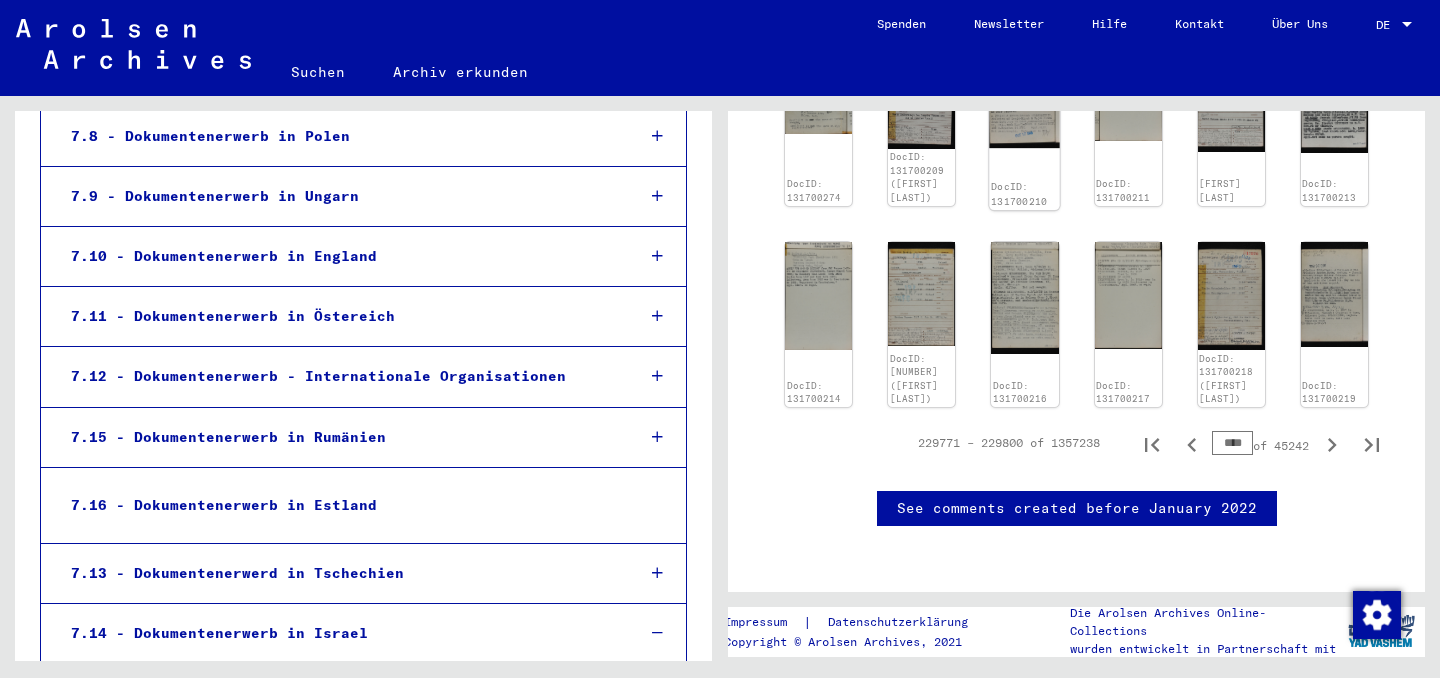 scroll, scrollTop: 2706, scrollLeft: 0, axis: vertical 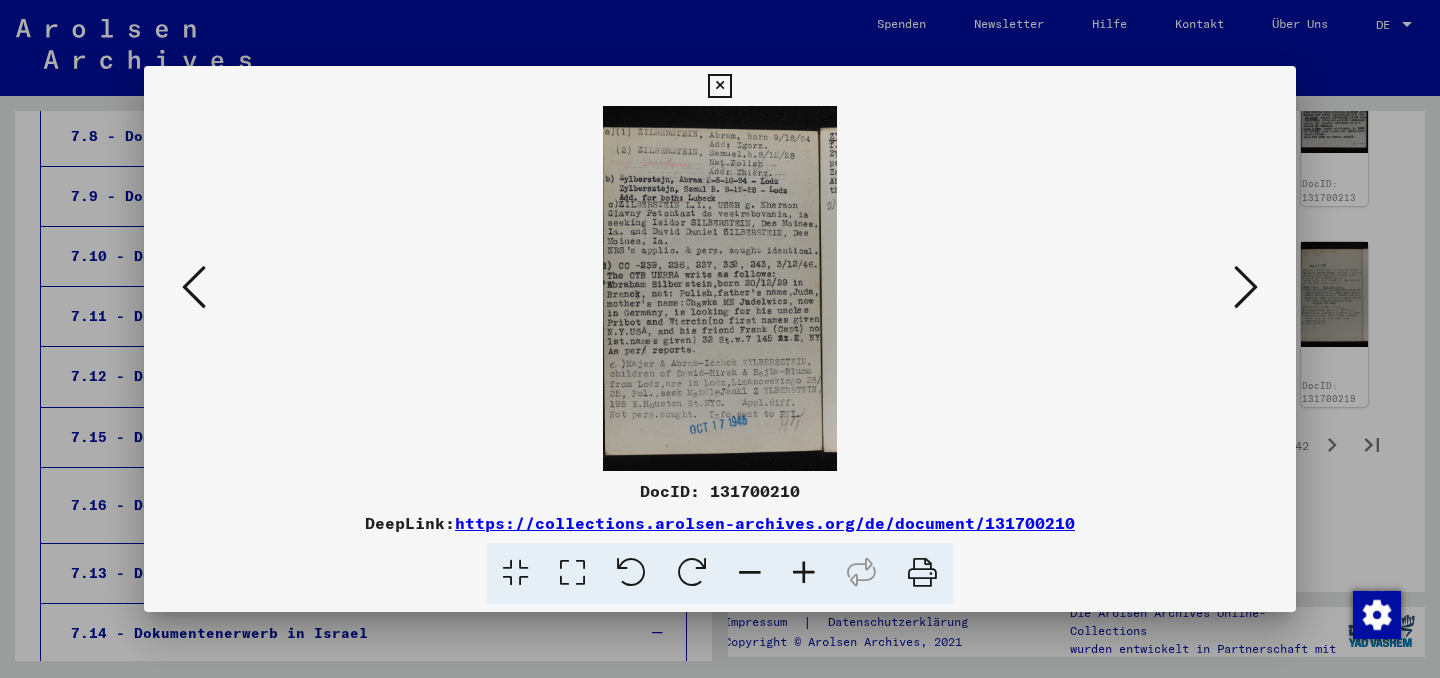 click at bounding box center (719, 86) 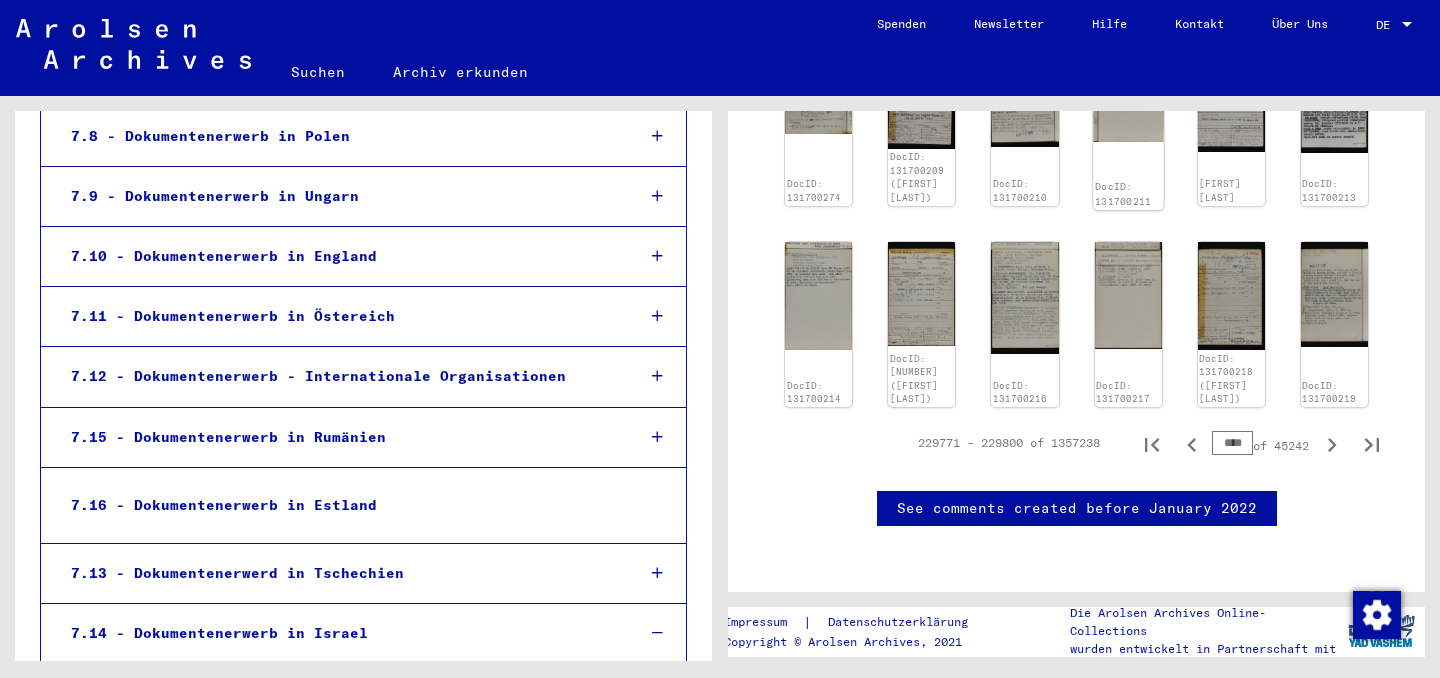 click 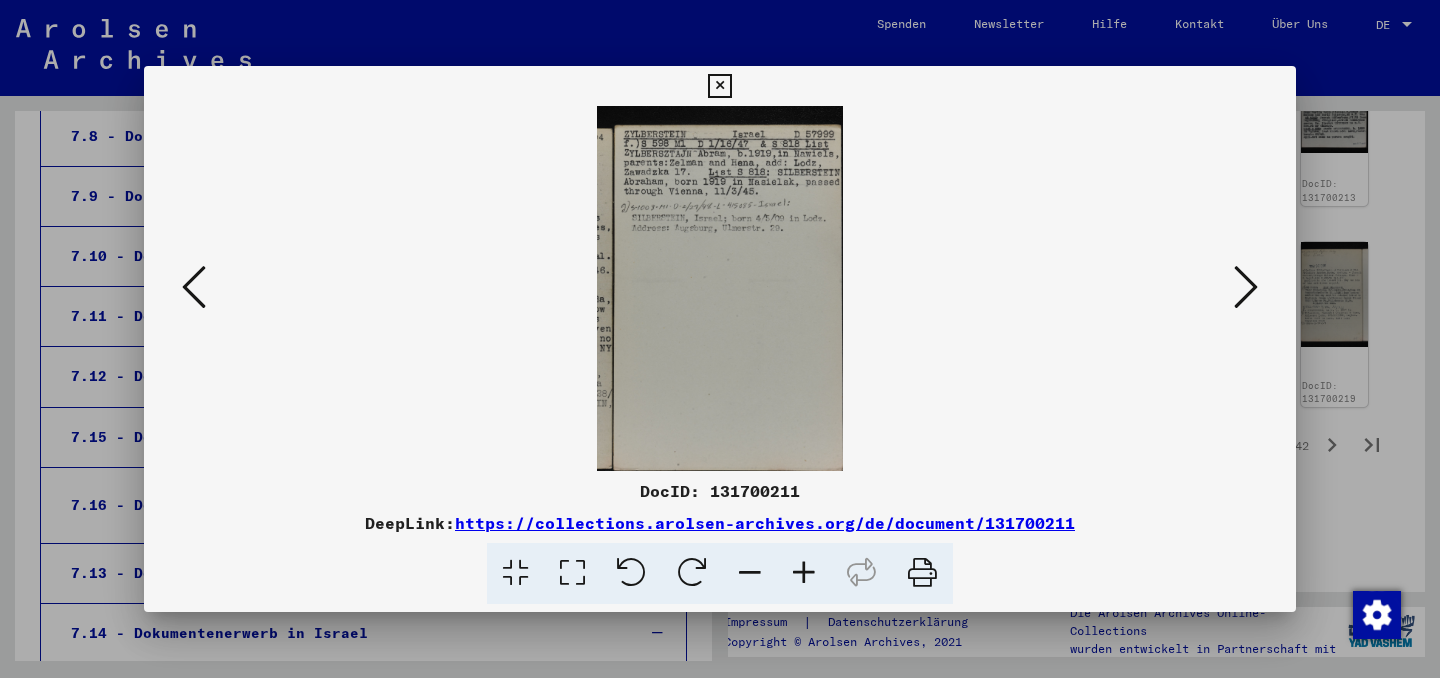 click at bounding box center [719, 86] 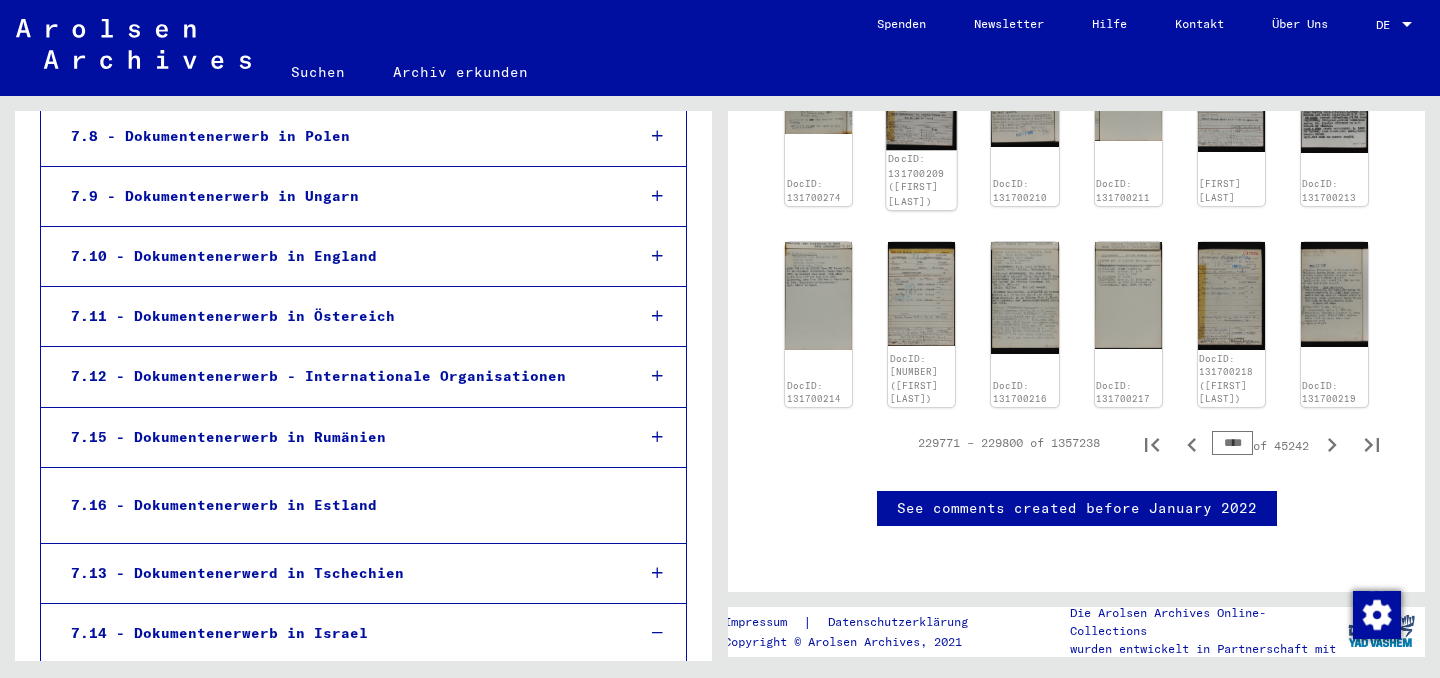scroll, scrollTop: 2907, scrollLeft: 0, axis: vertical 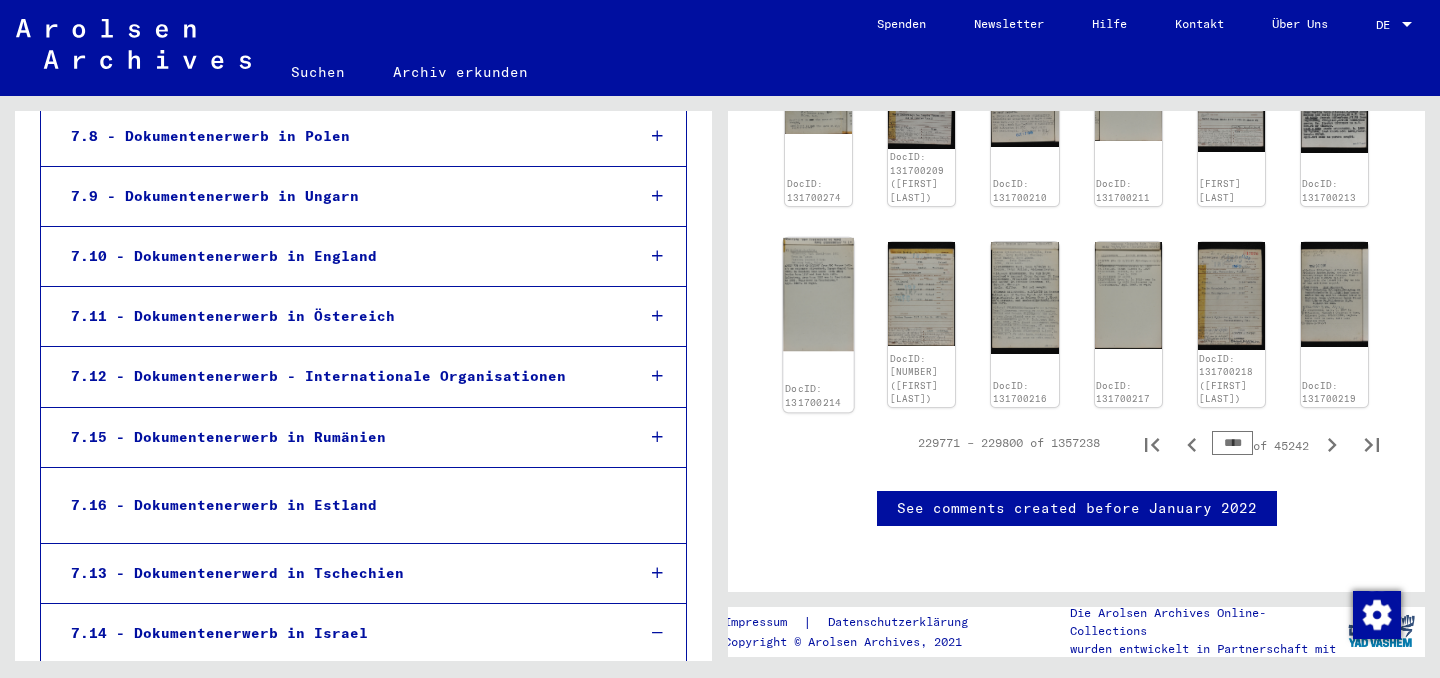 click 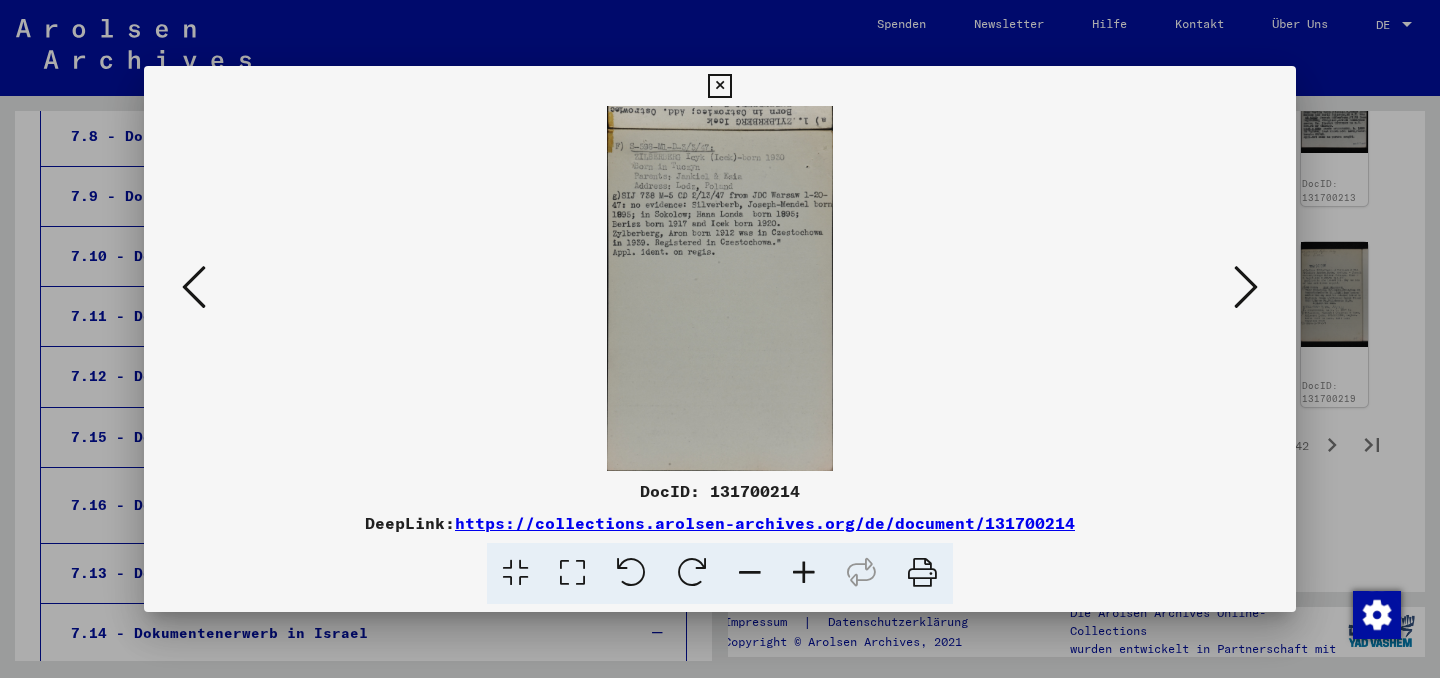 click at bounding box center [719, 86] 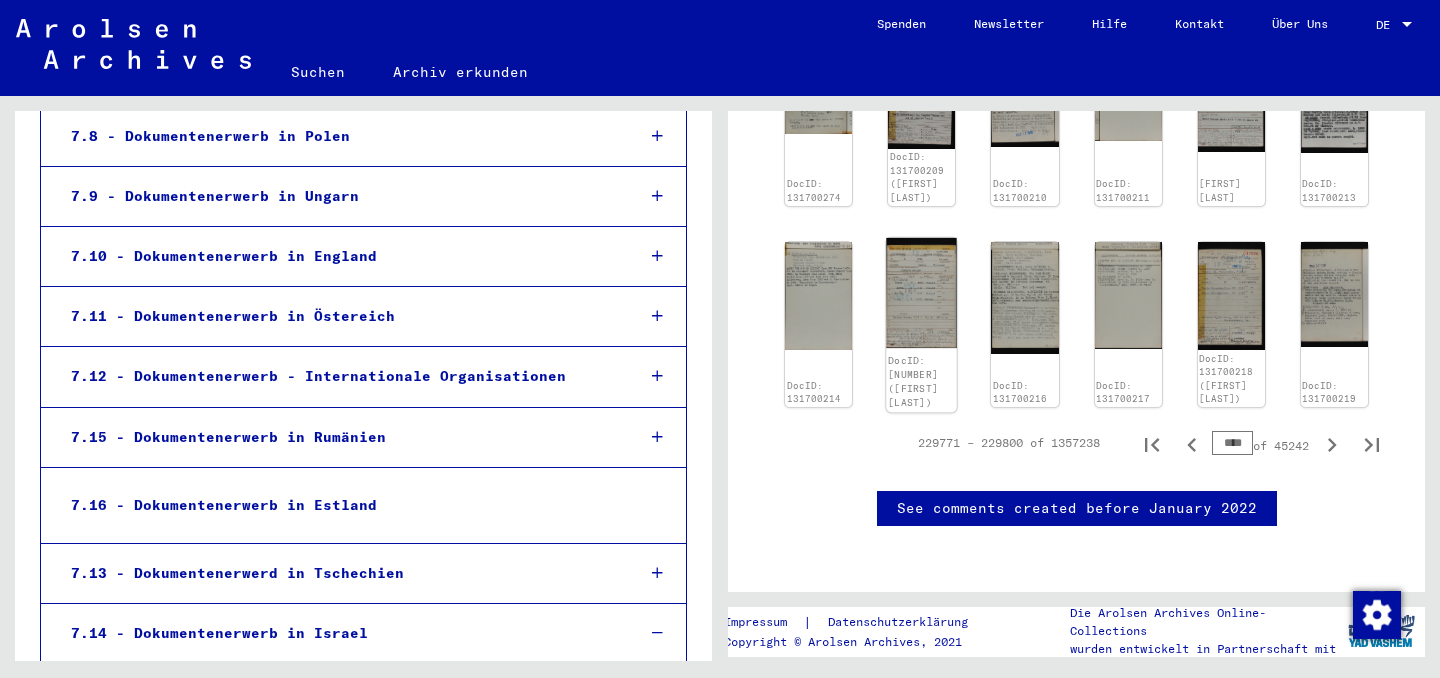 scroll, scrollTop: 3078, scrollLeft: 0, axis: vertical 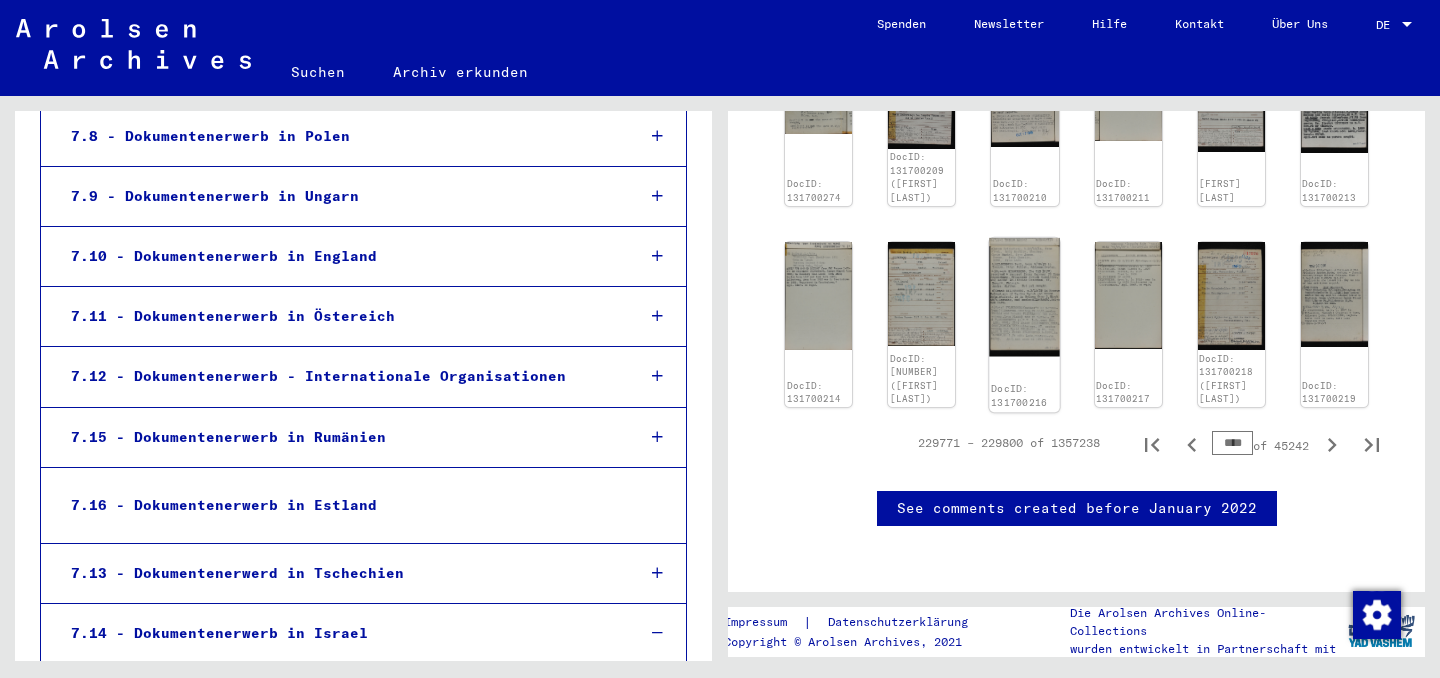 click 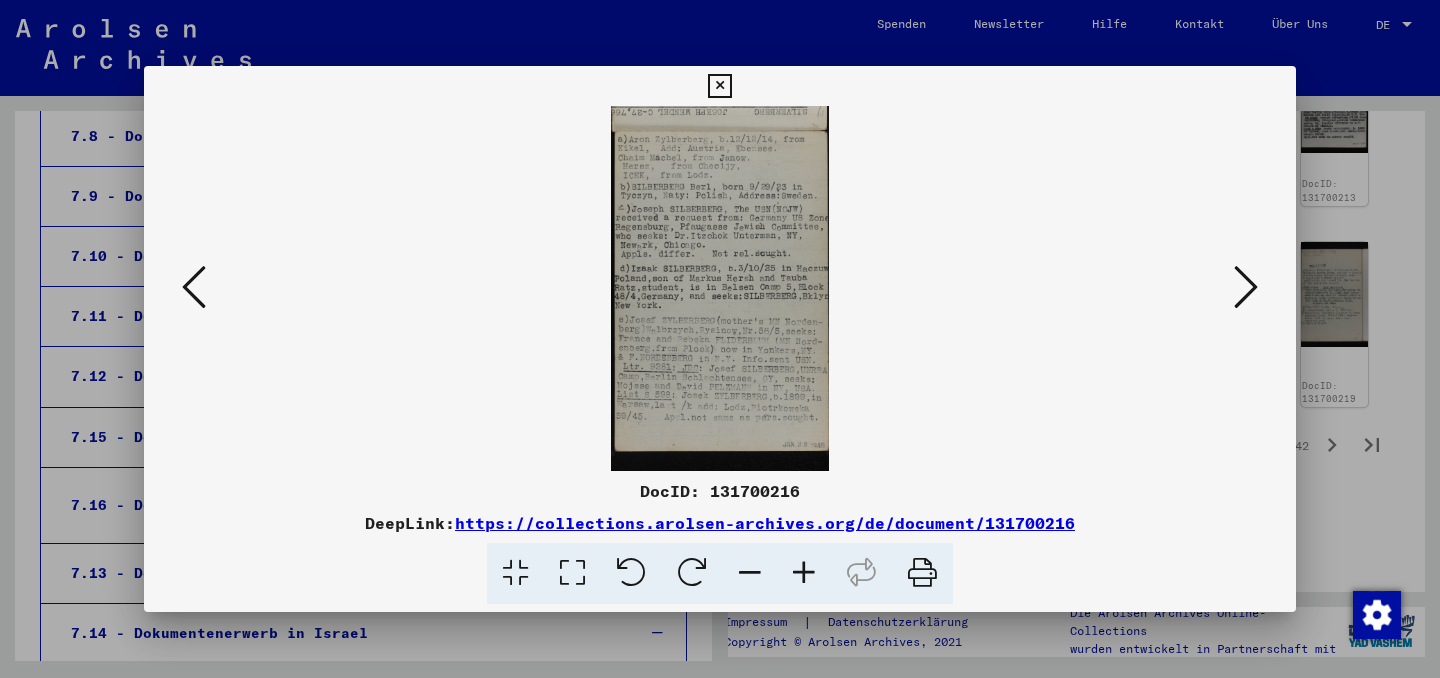 click at bounding box center [719, 86] 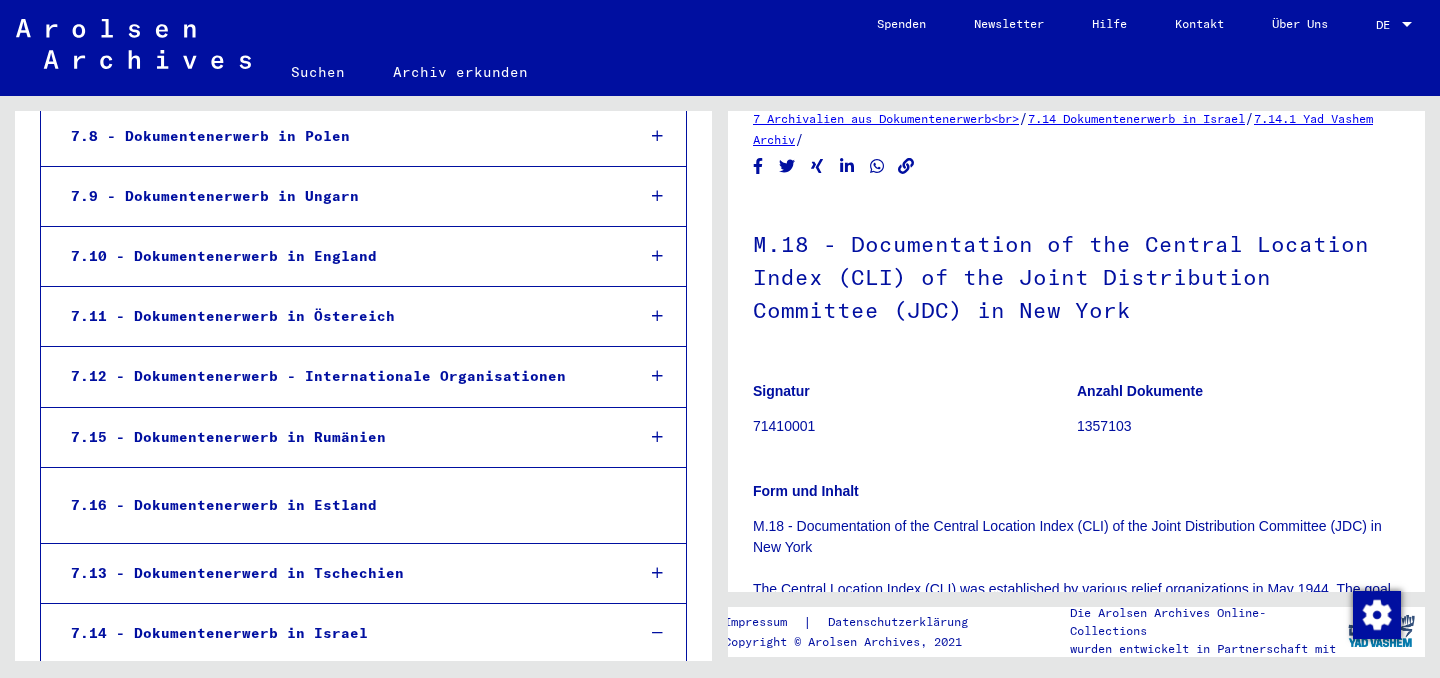 scroll, scrollTop: 0, scrollLeft: 0, axis: both 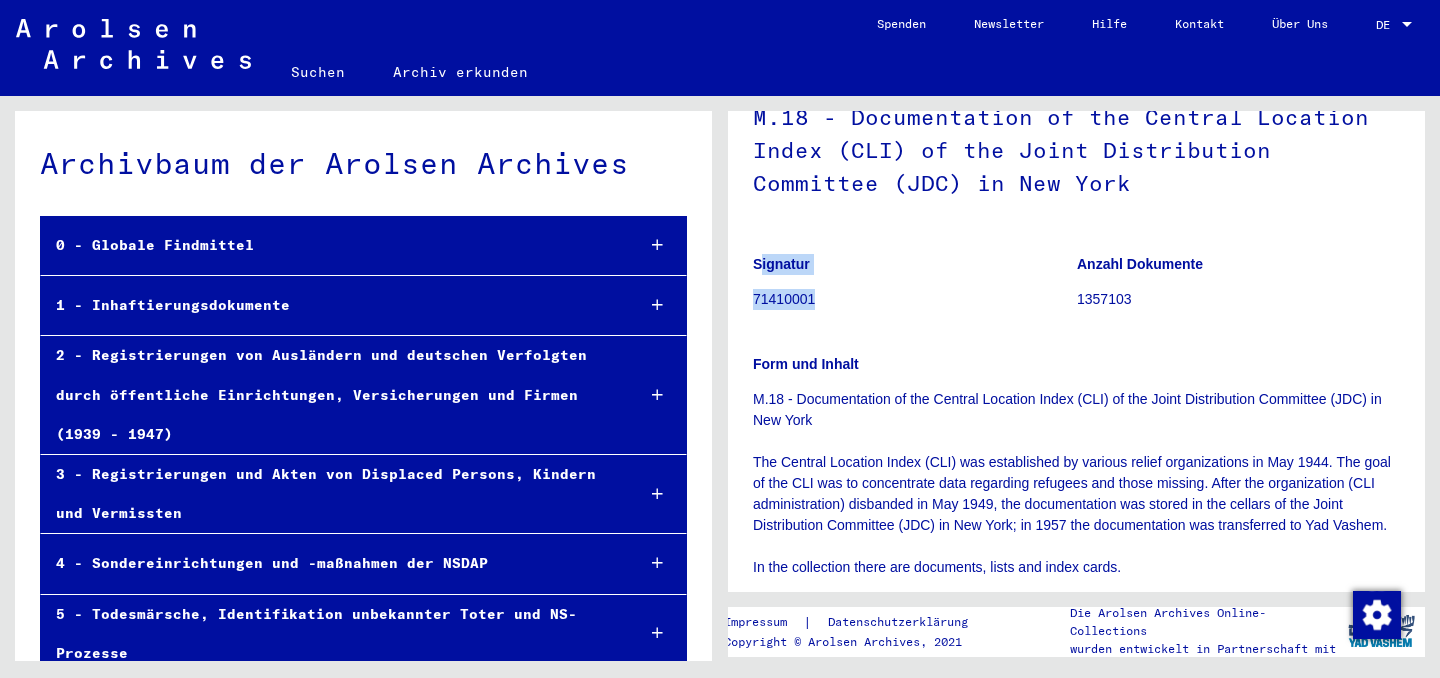 drag, startPoint x: 809, startPoint y: 344, endPoint x: 739, endPoint y: 355, distance: 70.85902 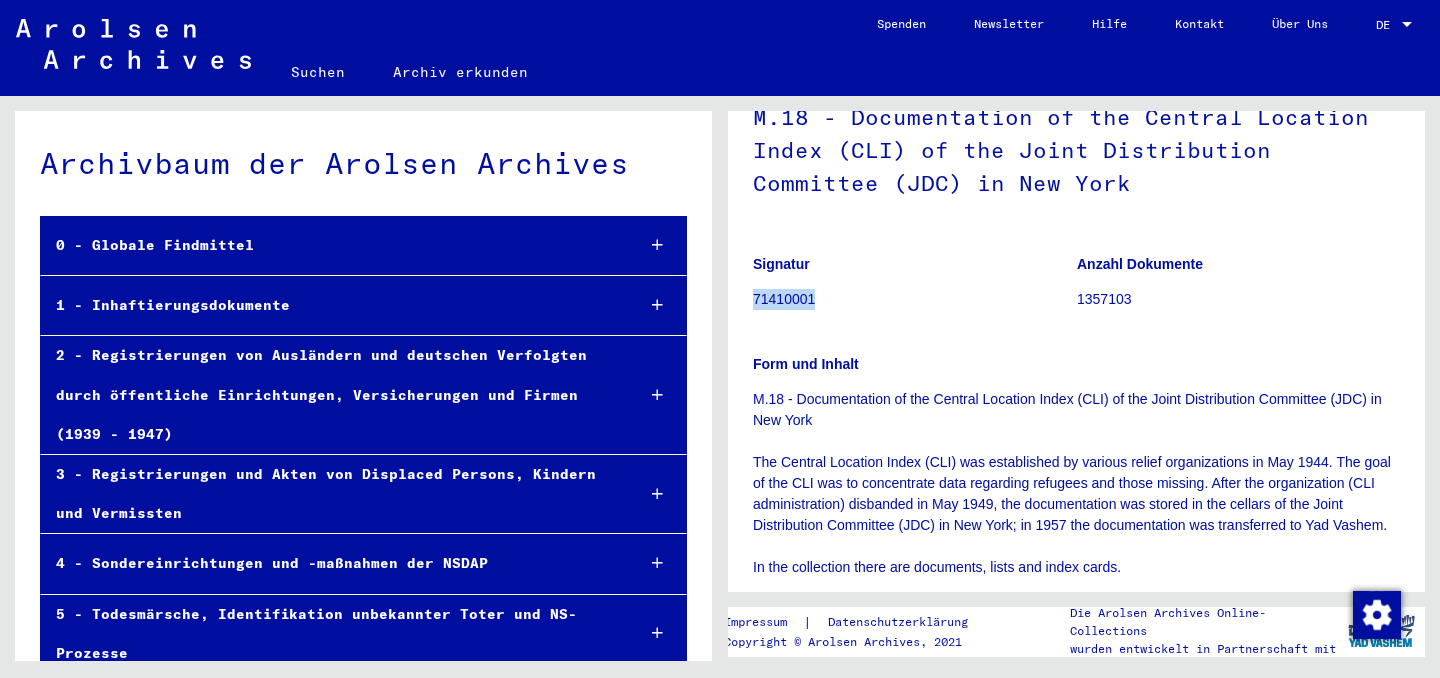 drag, startPoint x: 742, startPoint y: 352, endPoint x: 813, endPoint y: 351, distance: 71.00704 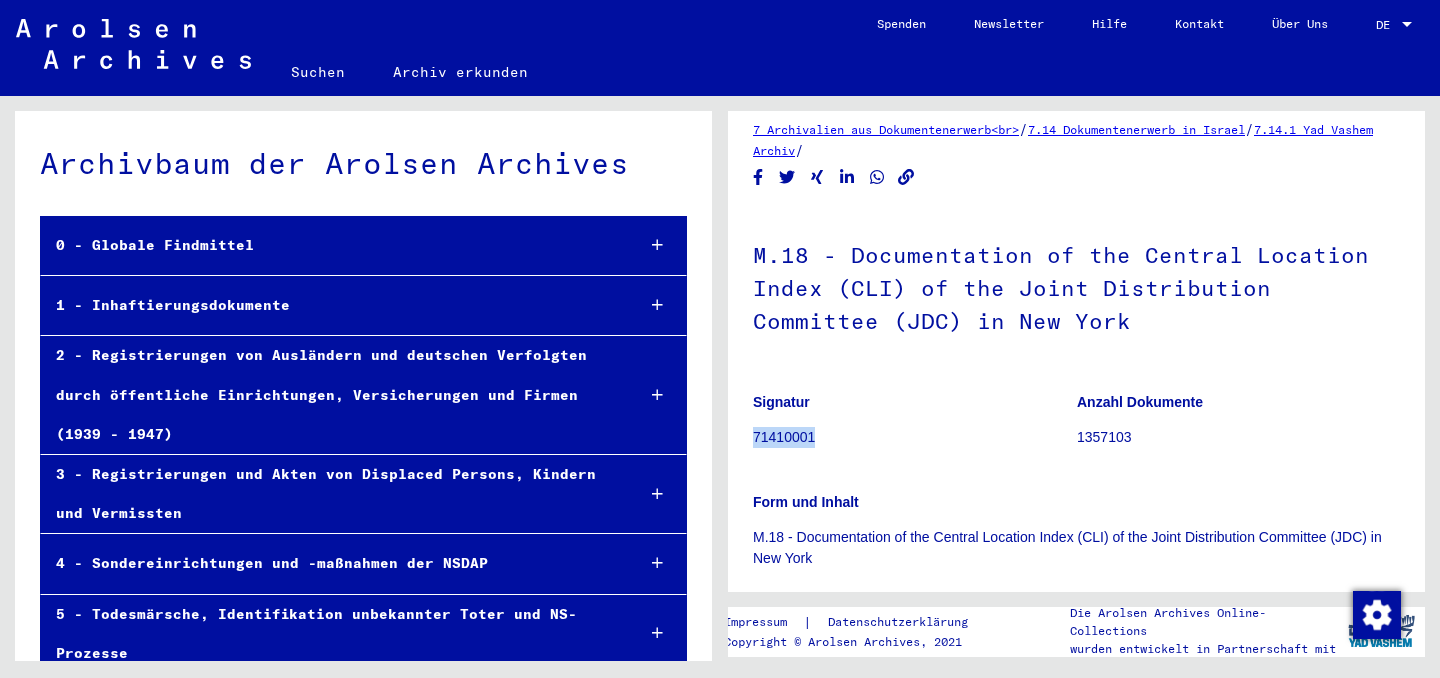 scroll, scrollTop: 0, scrollLeft: 0, axis: both 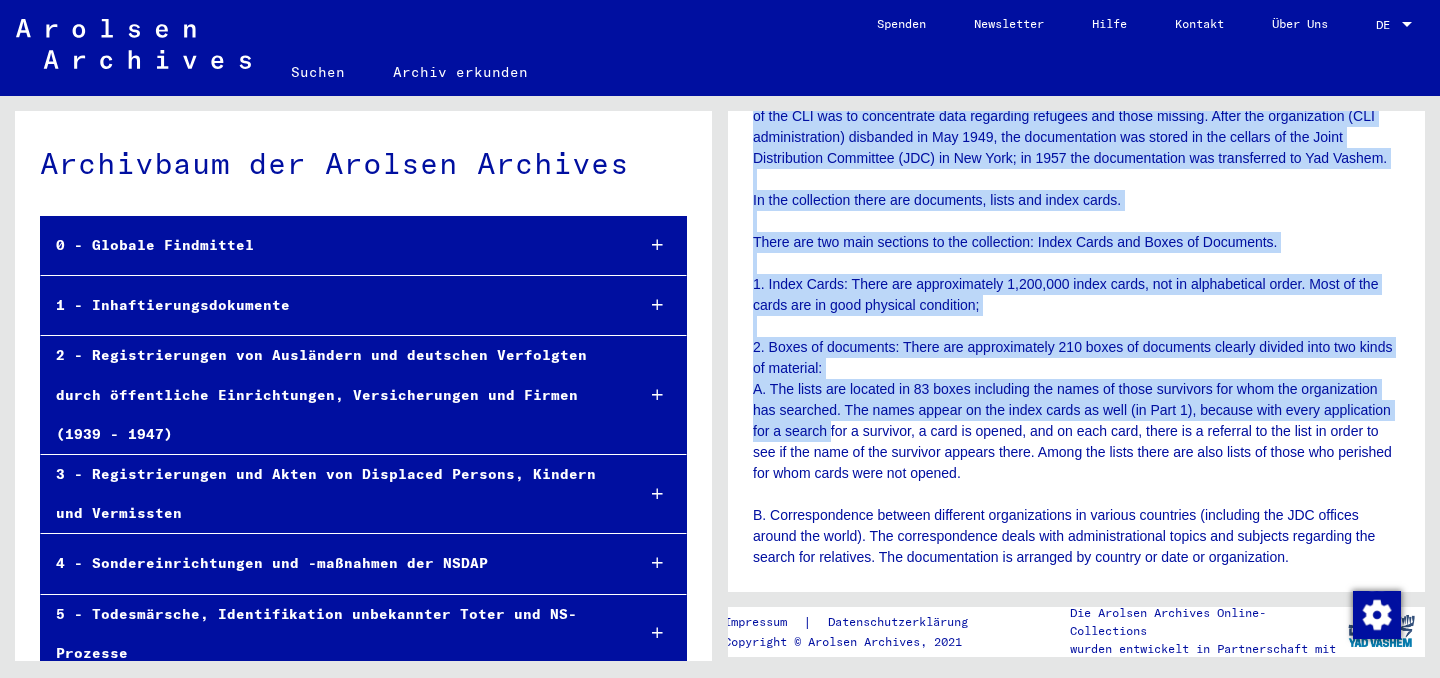 drag, startPoint x: 745, startPoint y: 320, endPoint x: 1032, endPoint y: 525, distance: 352.69534 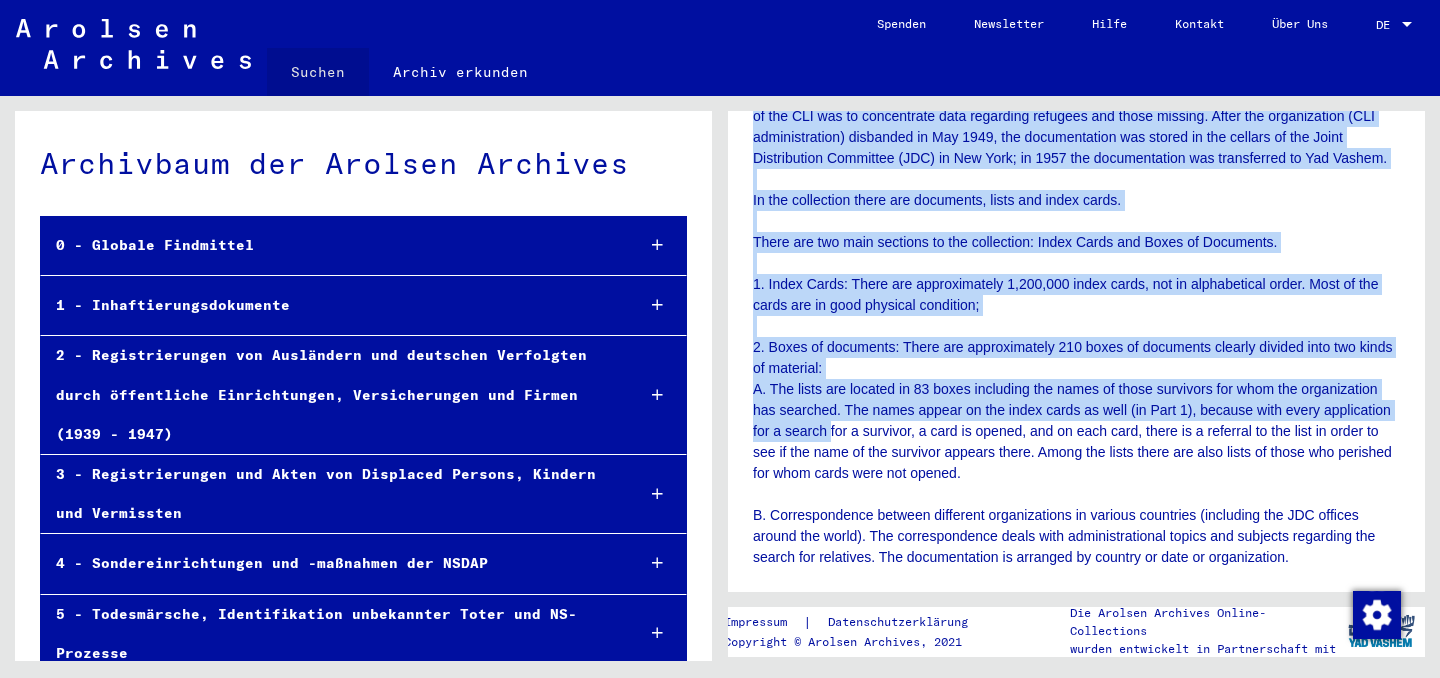 click on "Suchen" 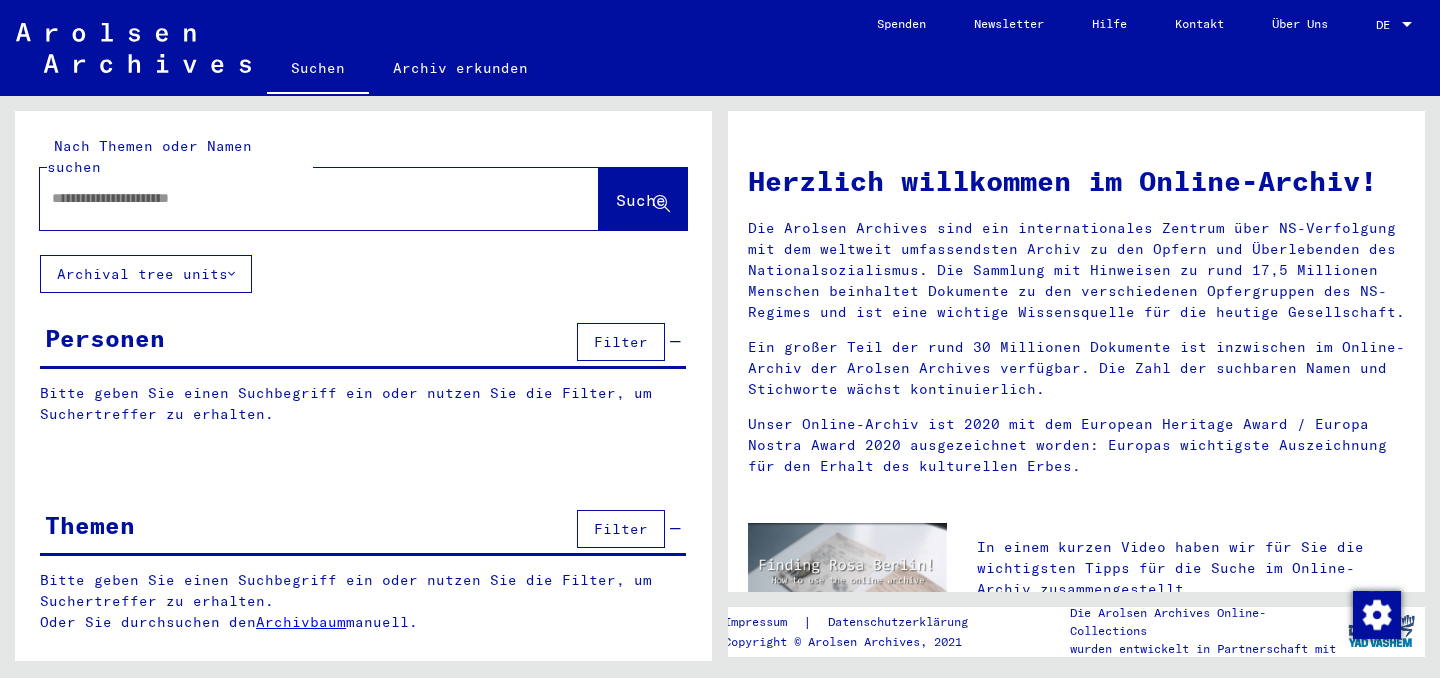 click at bounding box center [295, 198] 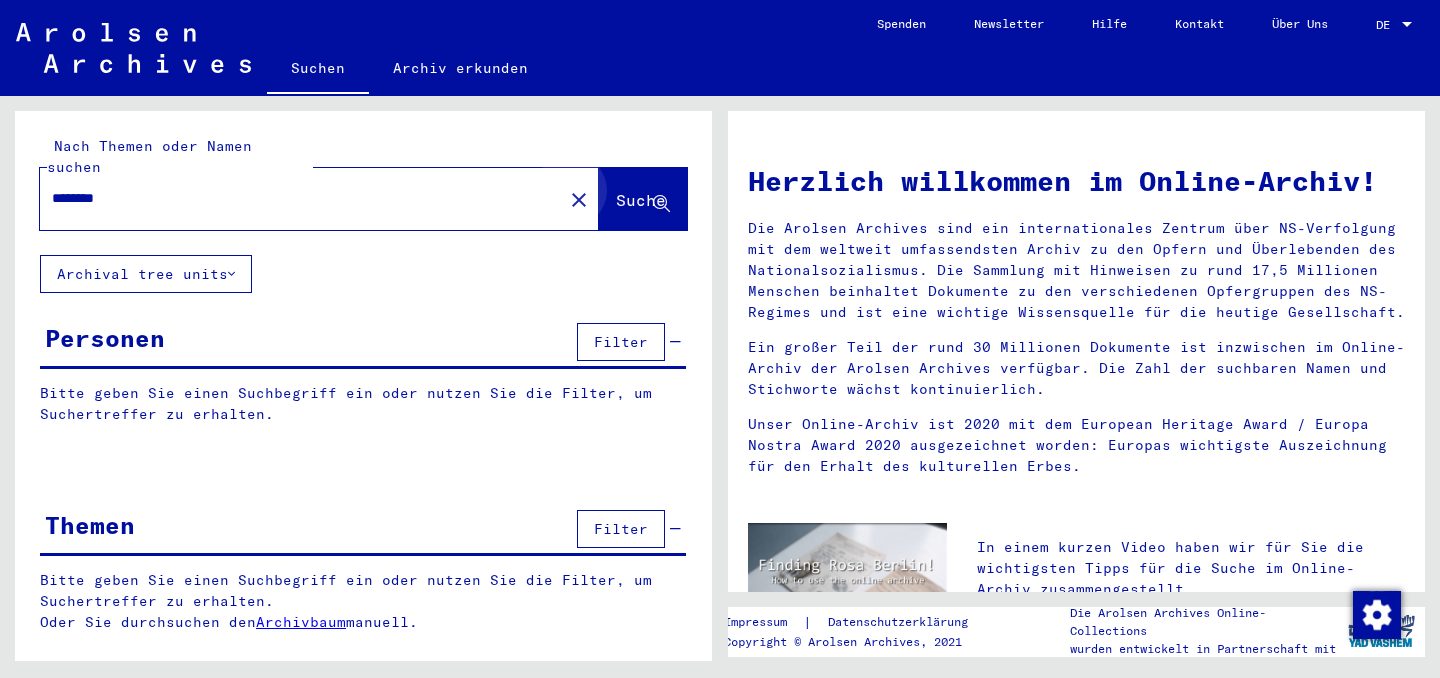 click on "Suche" 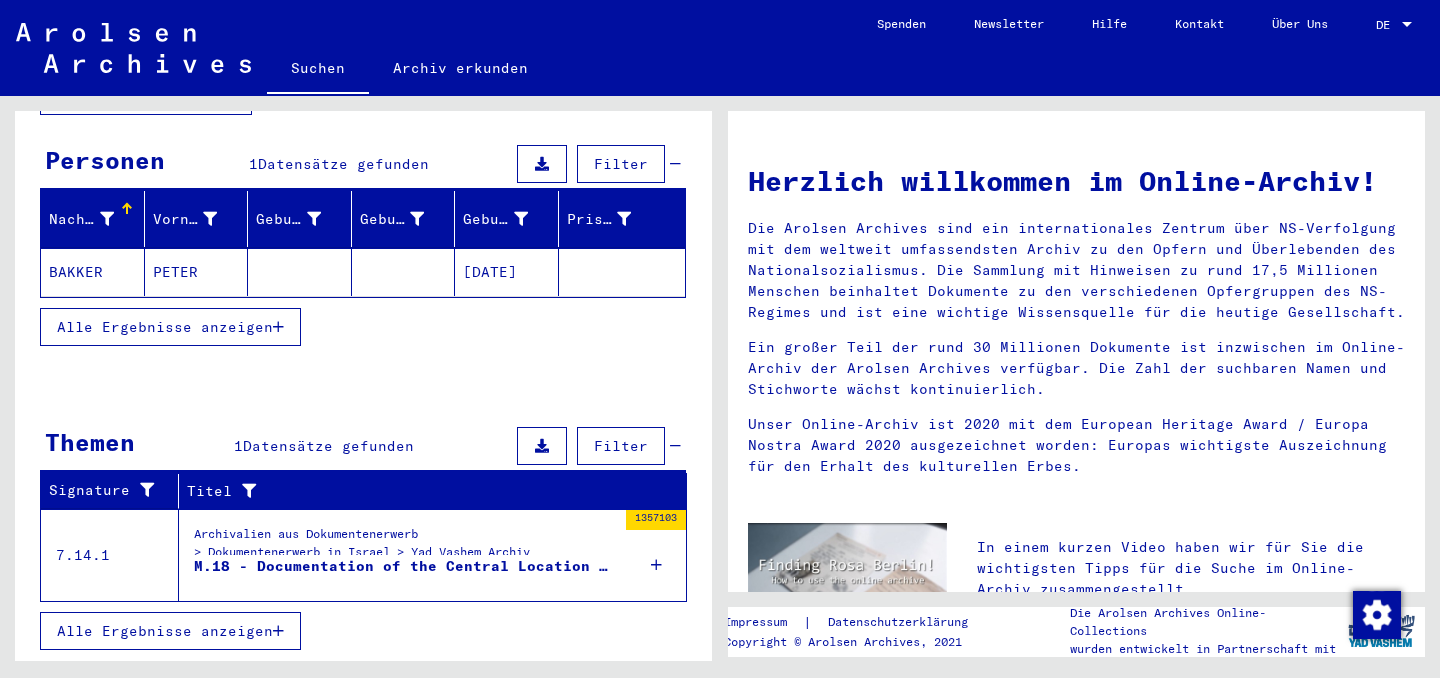 scroll, scrollTop: 195, scrollLeft: 0, axis: vertical 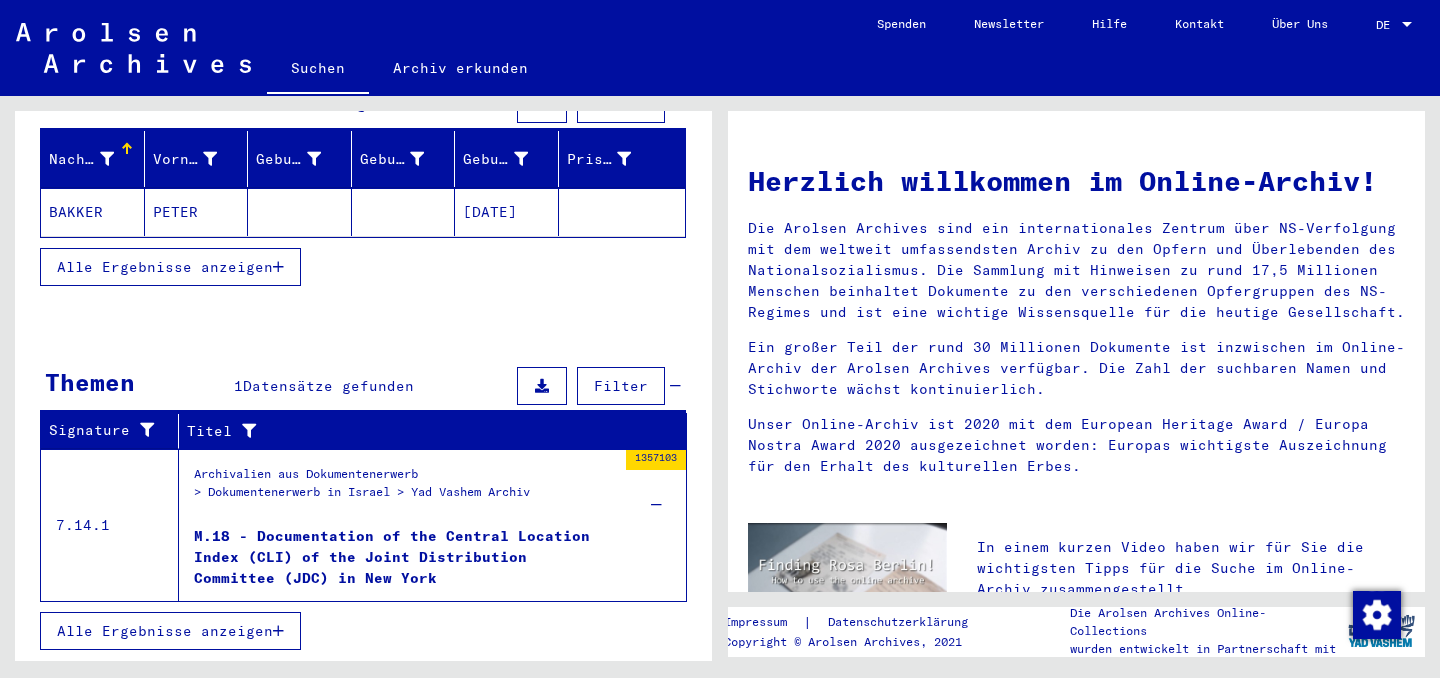 click on "M.18 - Documentation of the Central Location Index (CLI) of the Joint      Distribution Committee (JDC) in New York" at bounding box center [405, 556] 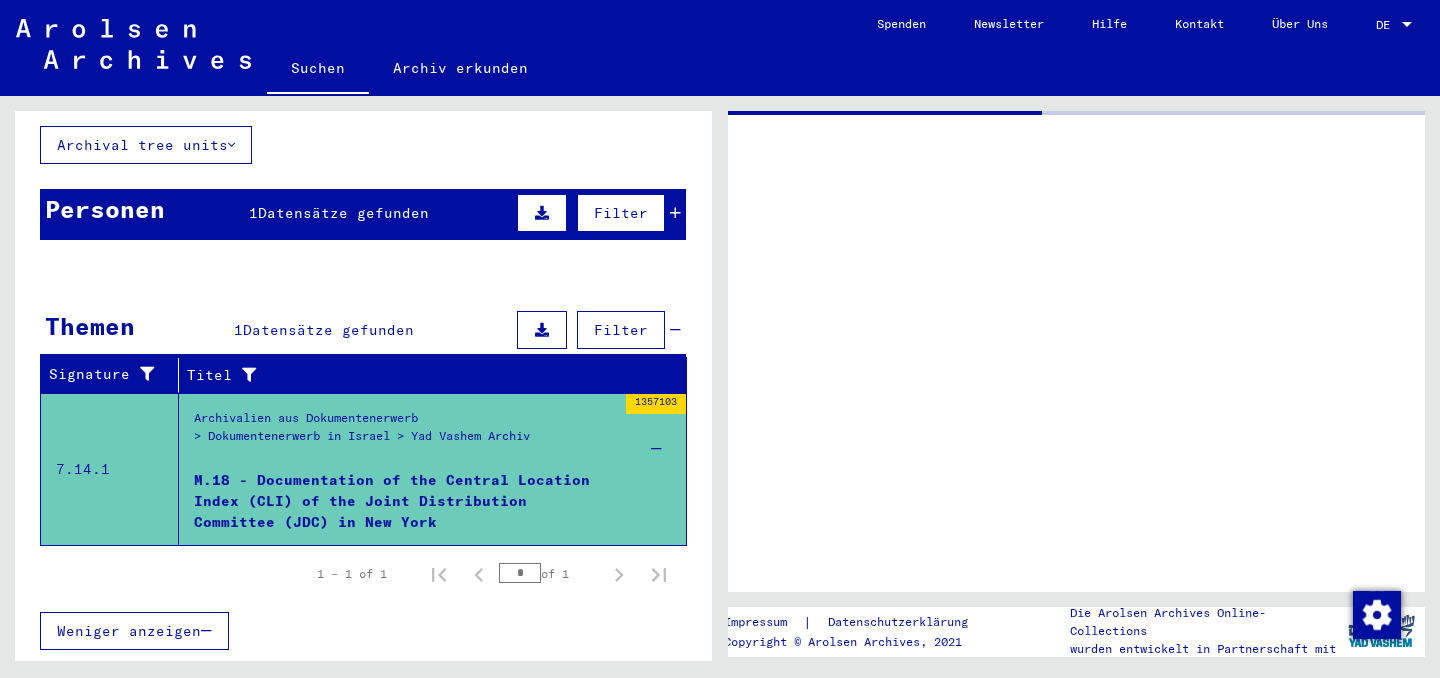 scroll, scrollTop: 144, scrollLeft: 0, axis: vertical 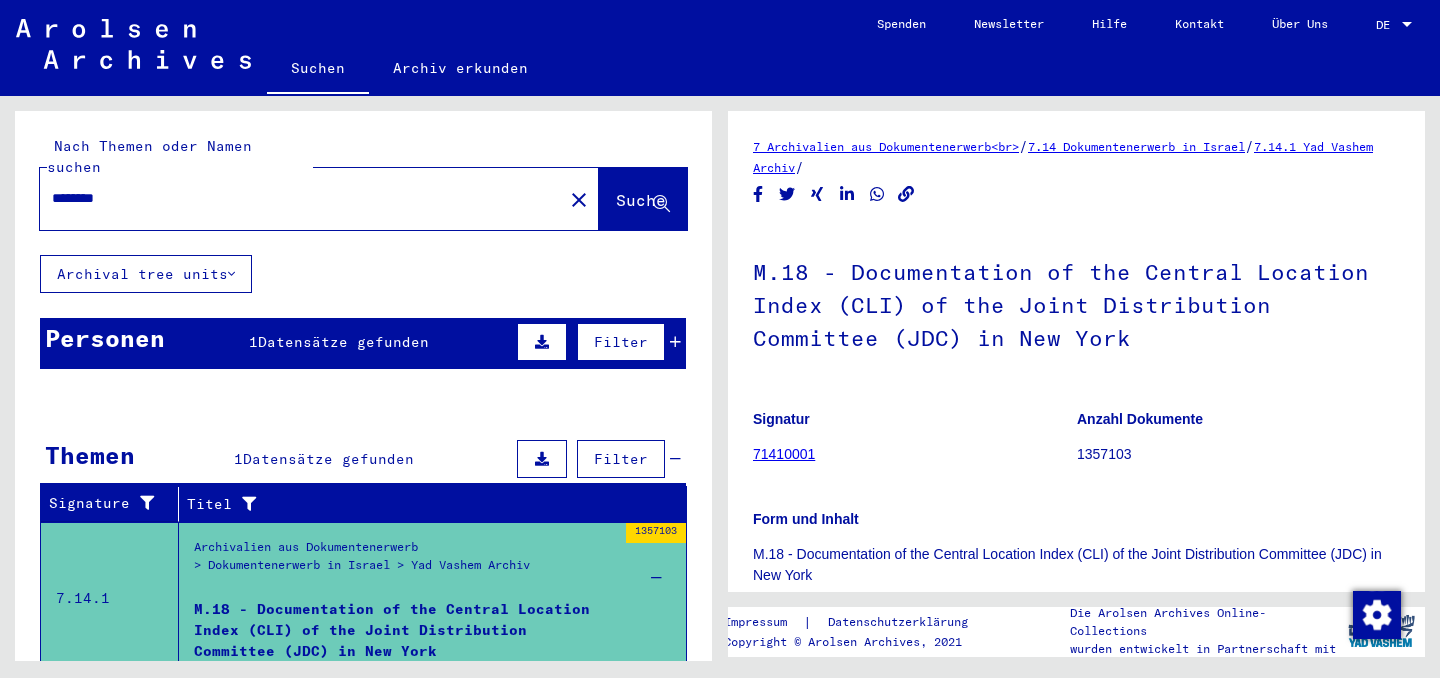 click on "********" at bounding box center [301, 198] 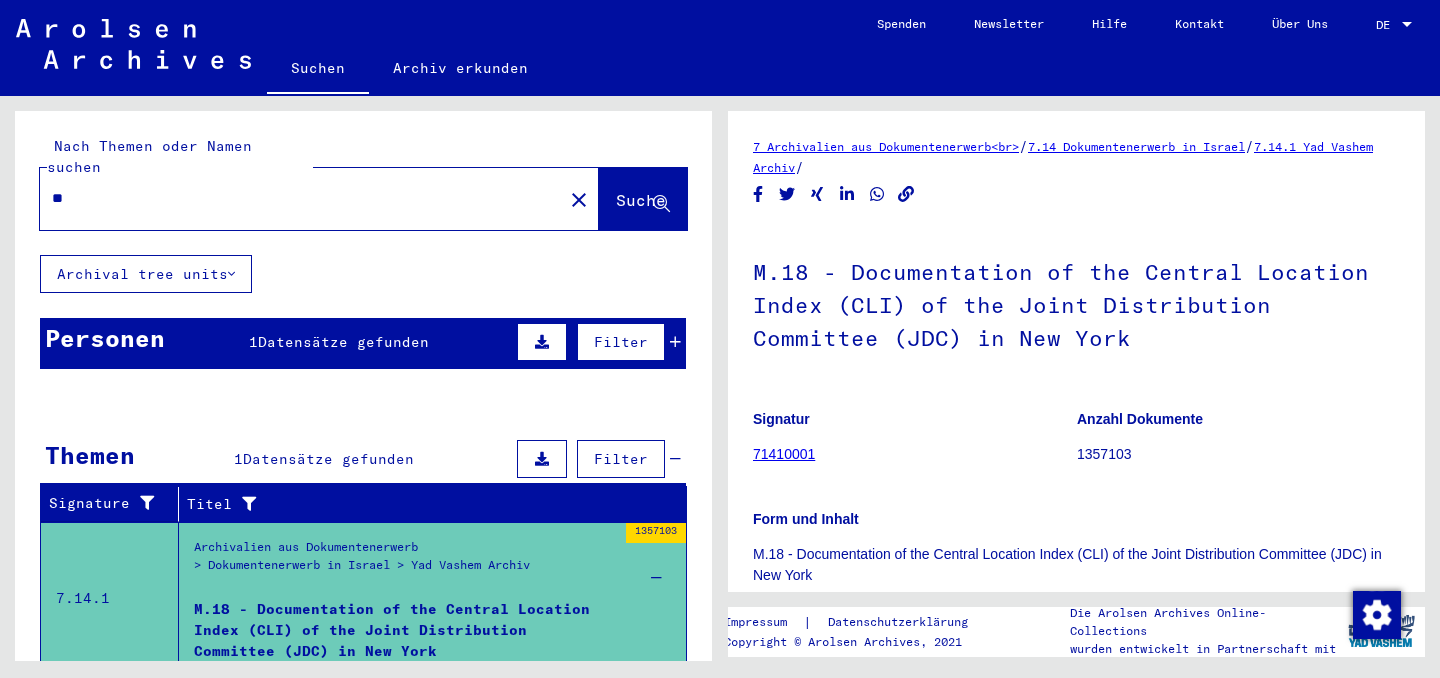 type on "*" 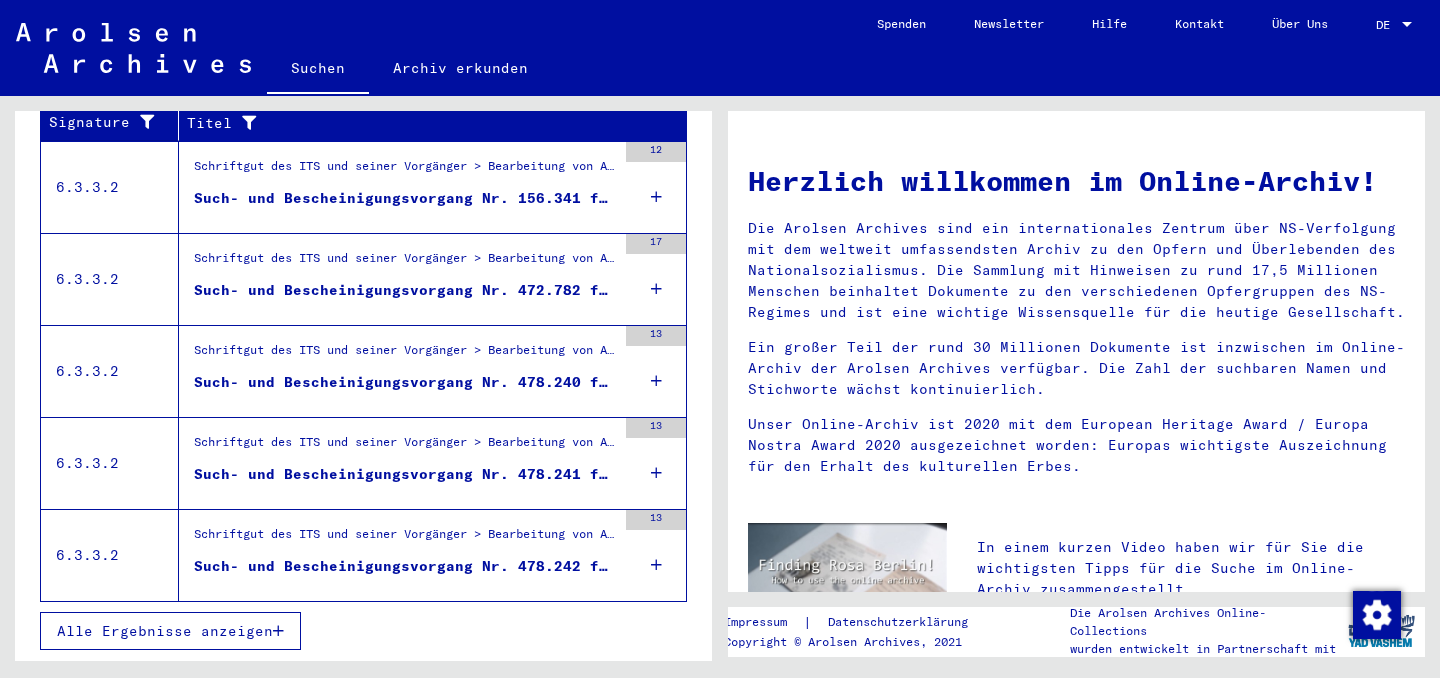 scroll, scrollTop: 414, scrollLeft: 0, axis: vertical 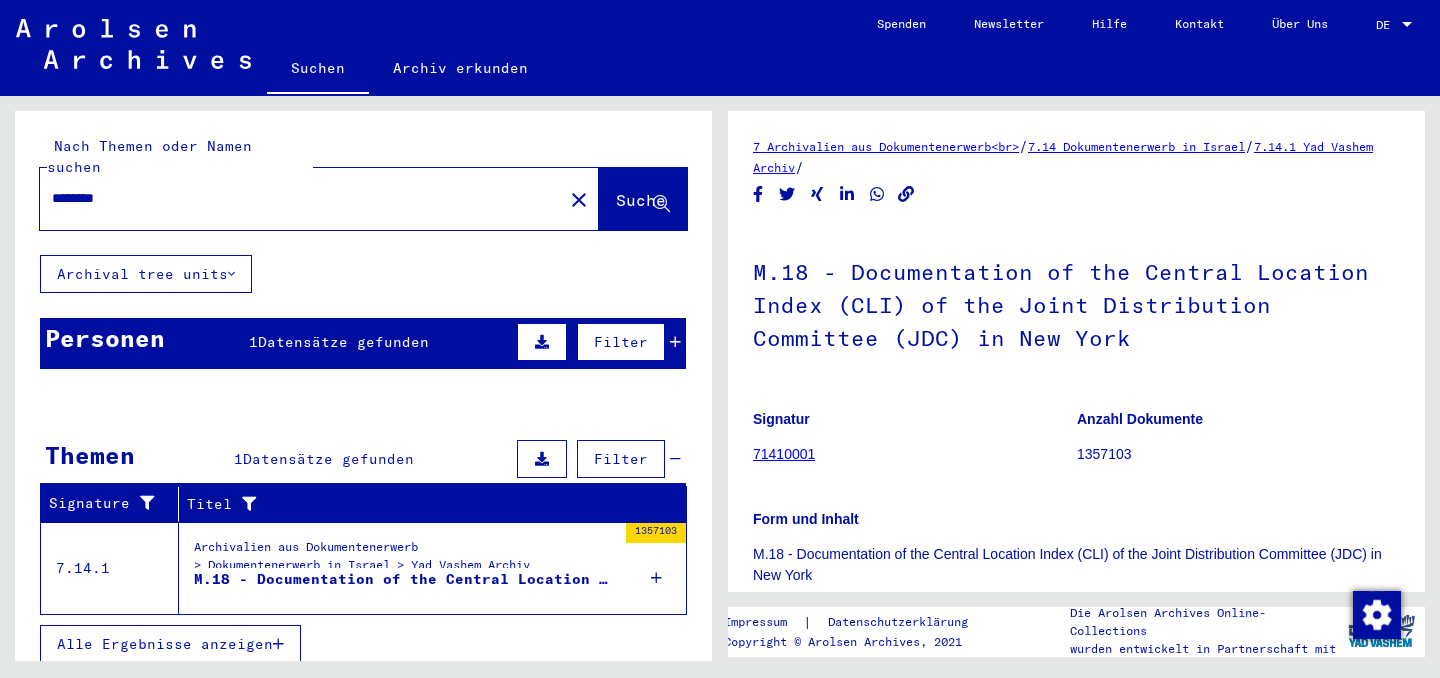 drag, startPoint x: 177, startPoint y: 223, endPoint x: 0, endPoint y: 200, distance: 178.4881 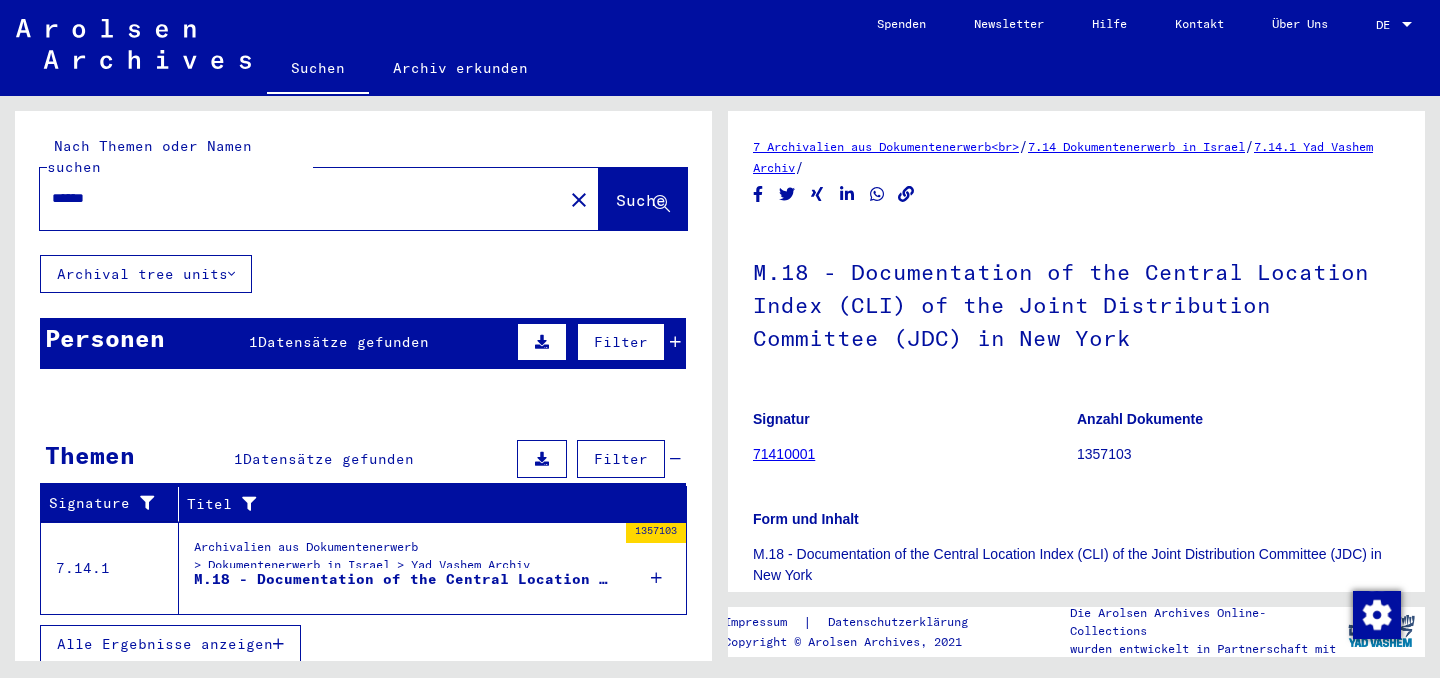 type on "******" 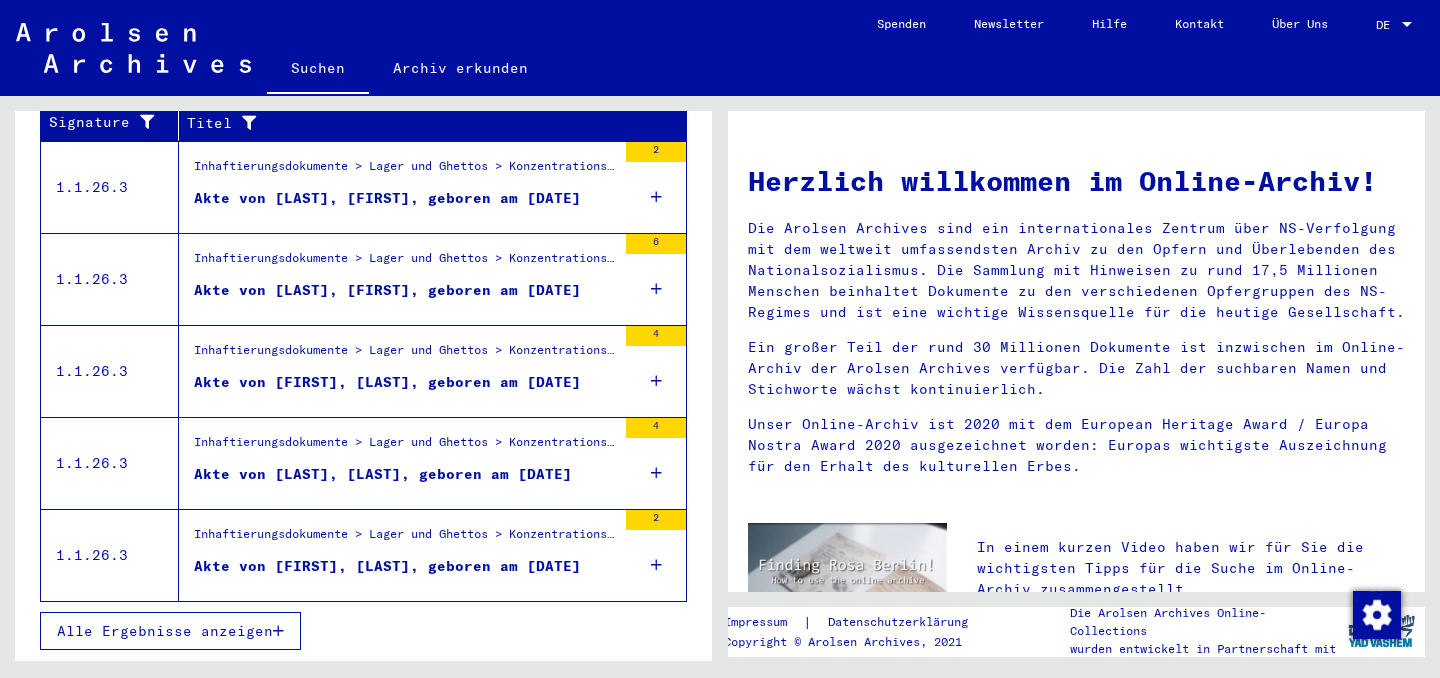 scroll, scrollTop: 414, scrollLeft: 0, axis: vertical 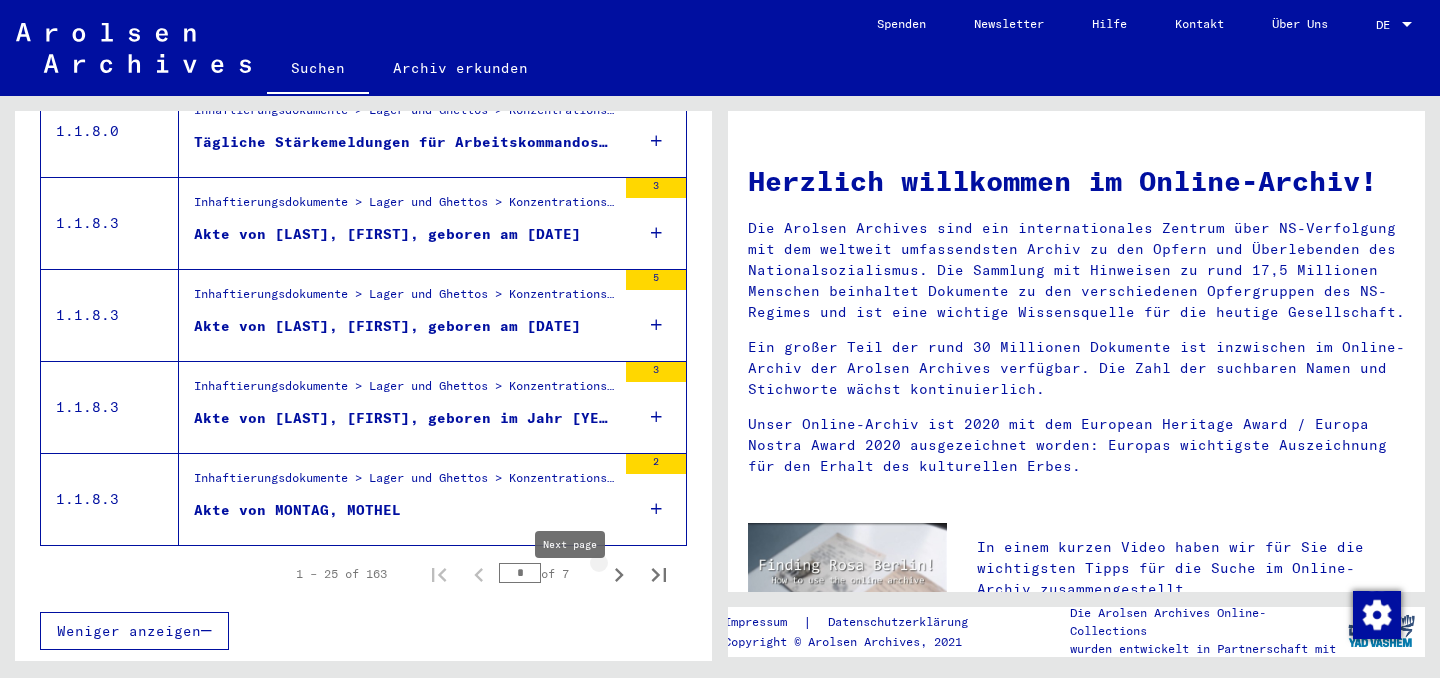 click 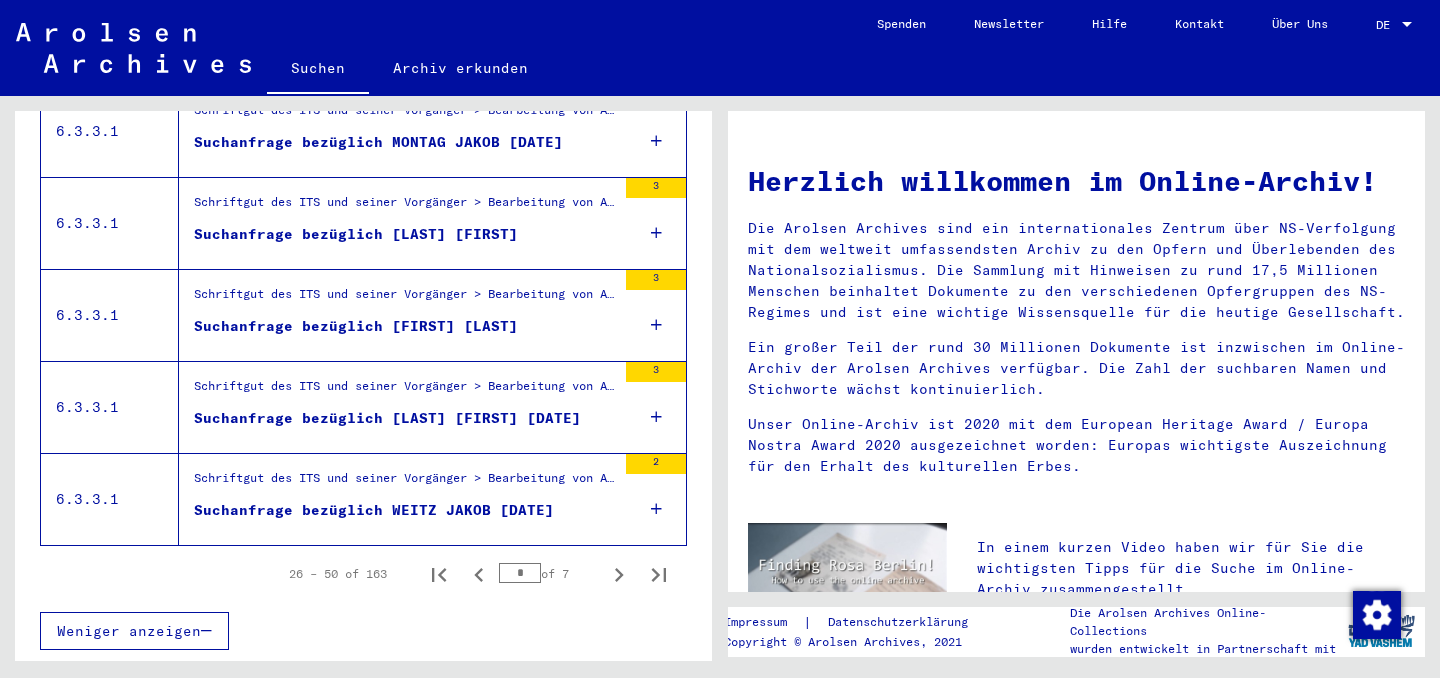 click 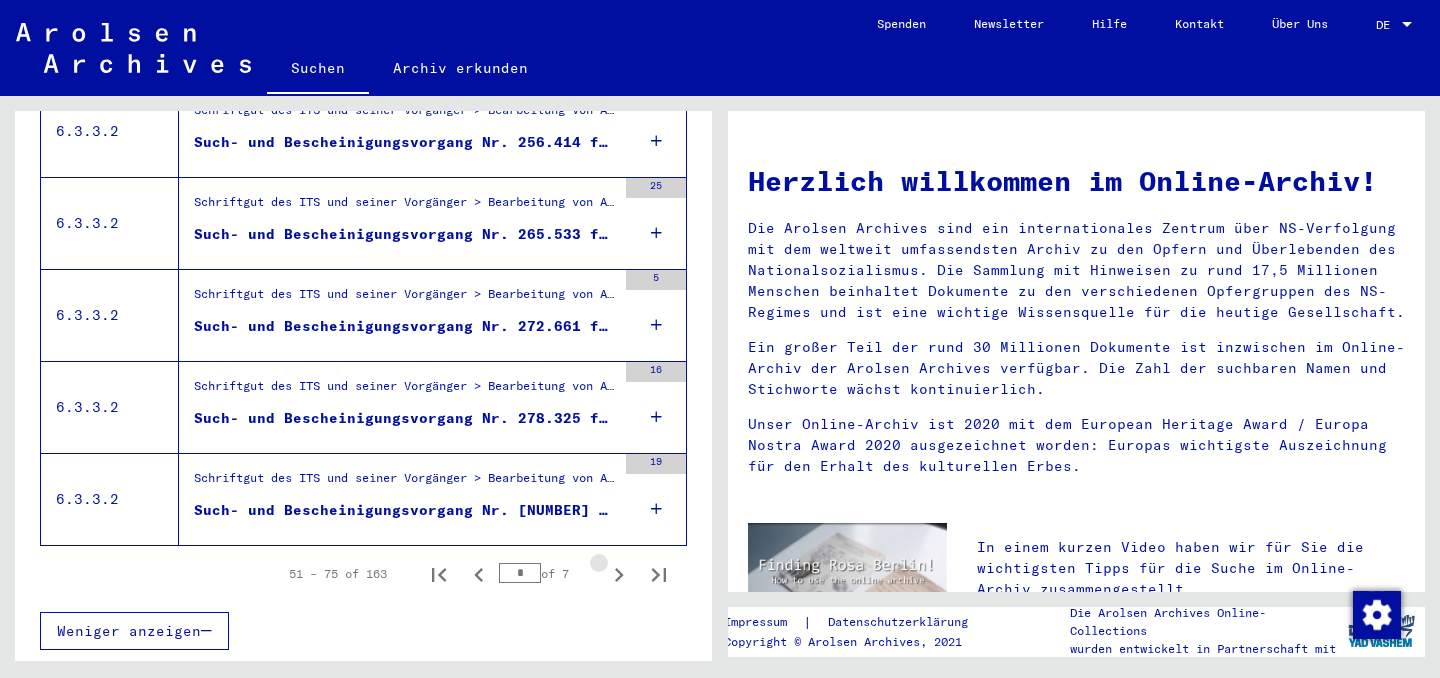 click 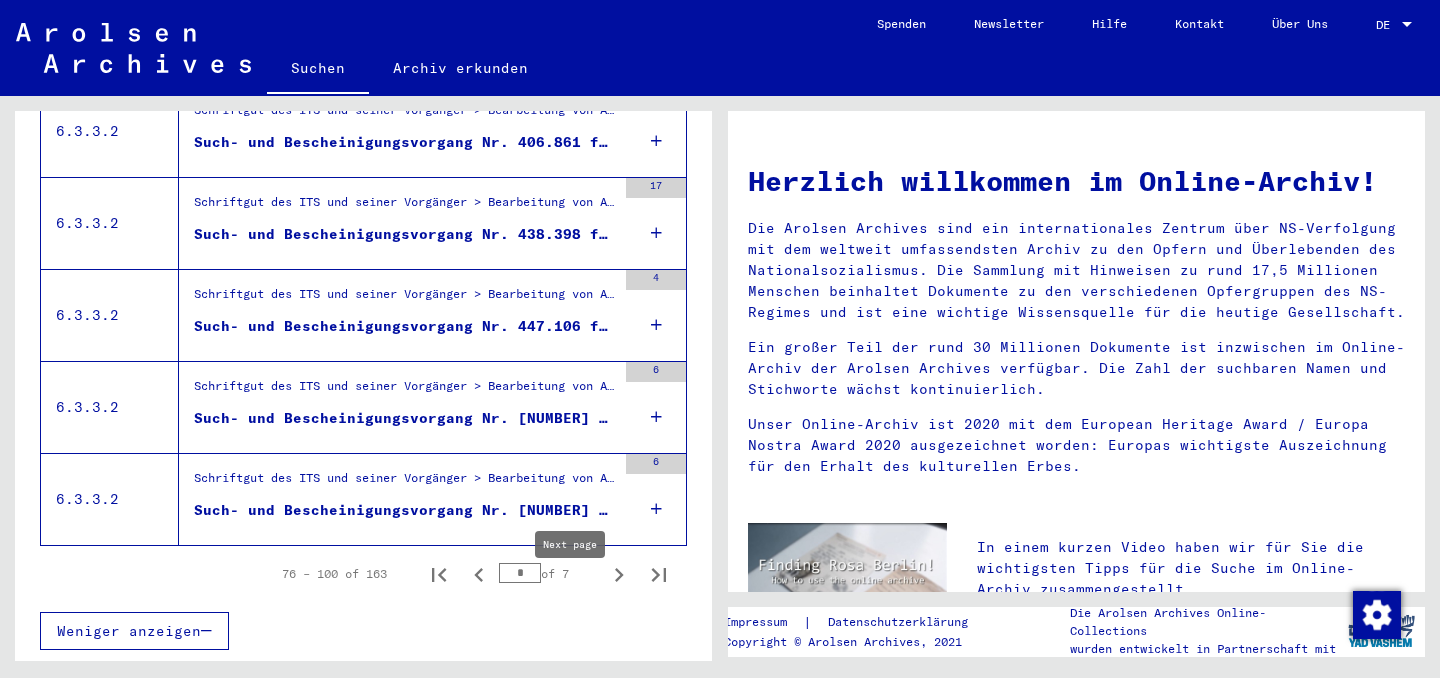 click 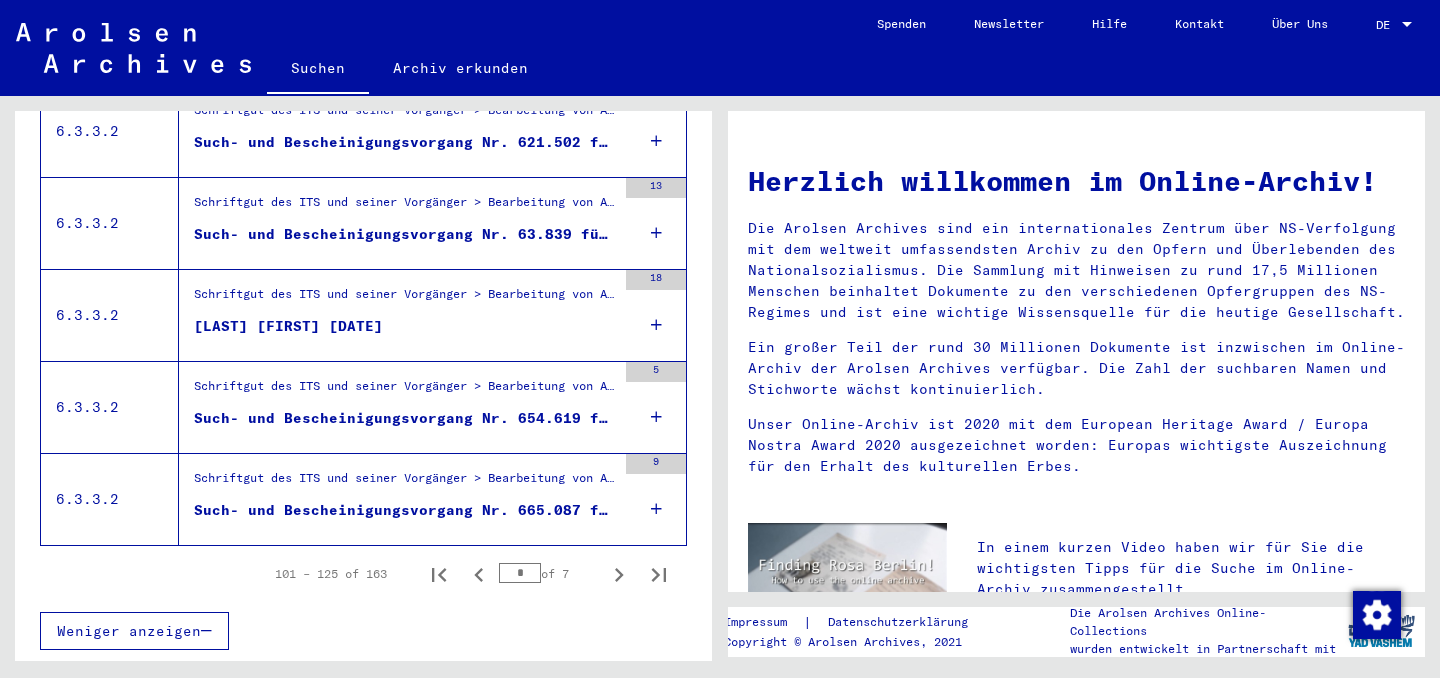 click on "*" at bounding box center (520, 573) 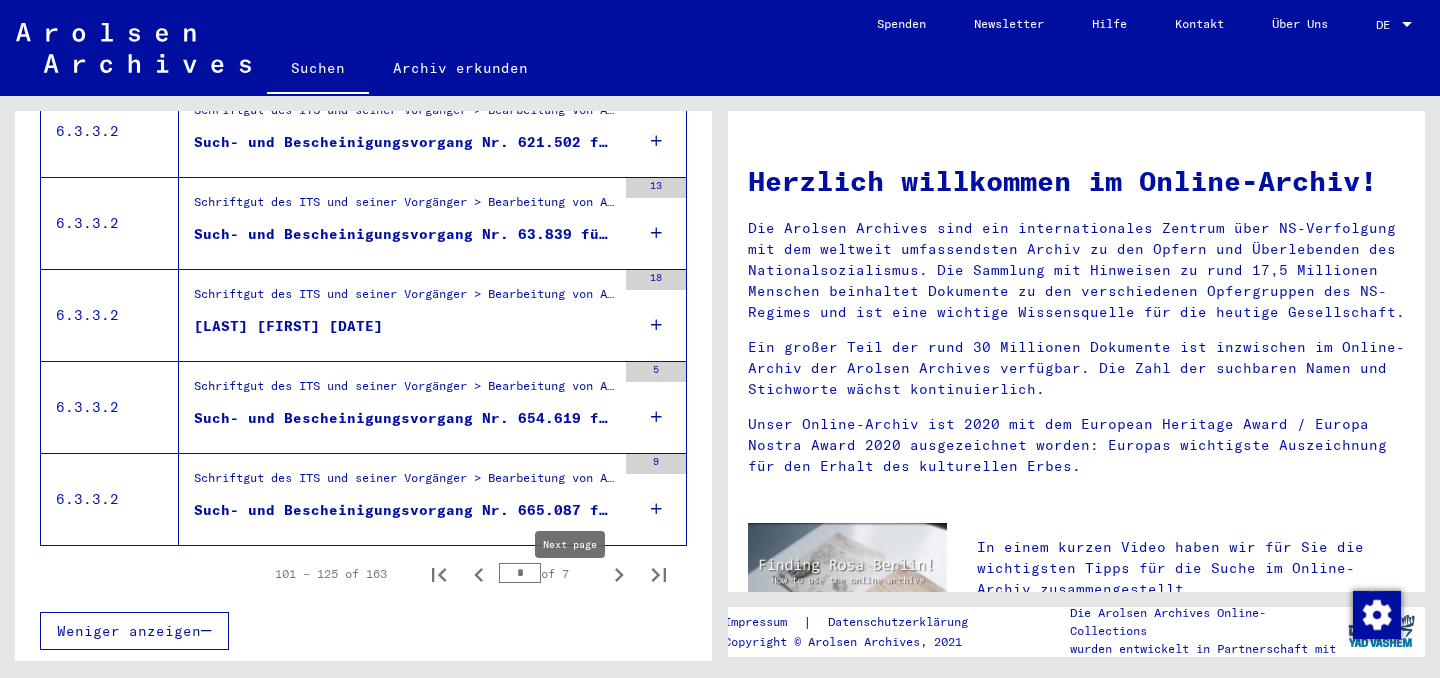 click 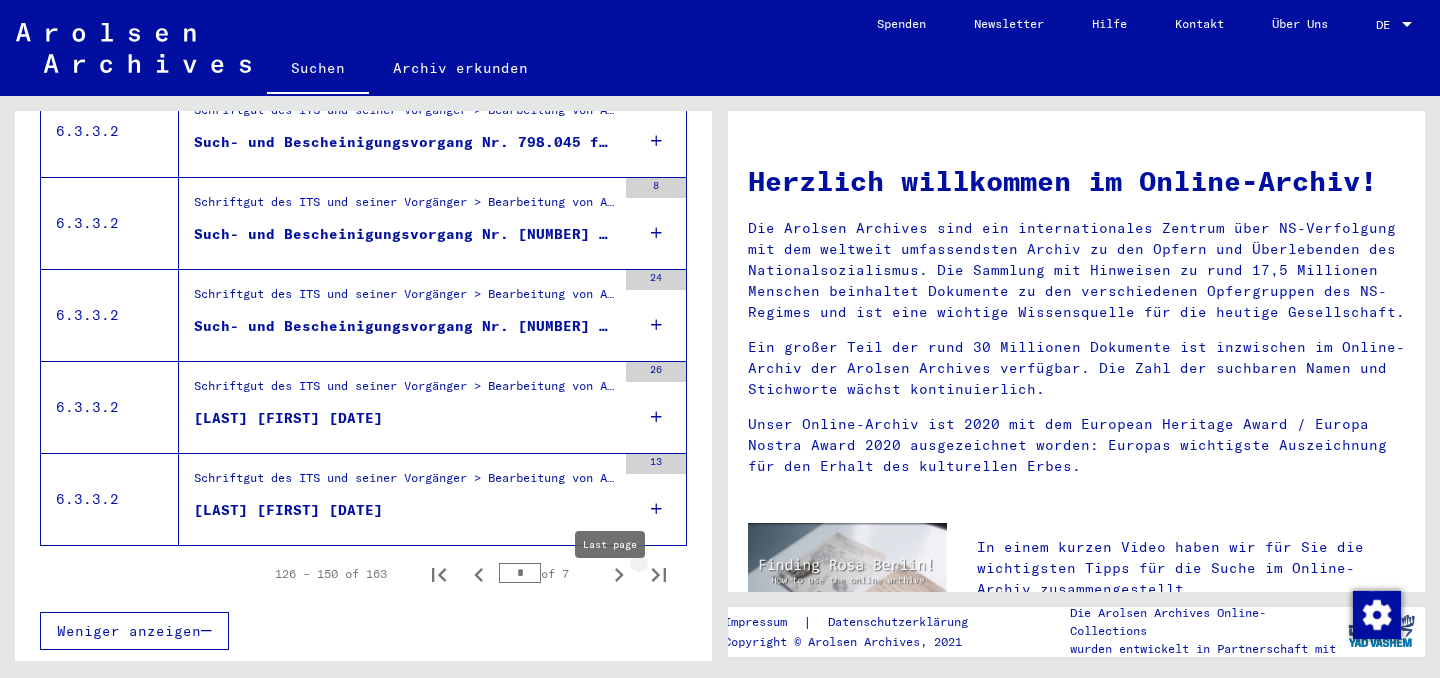click 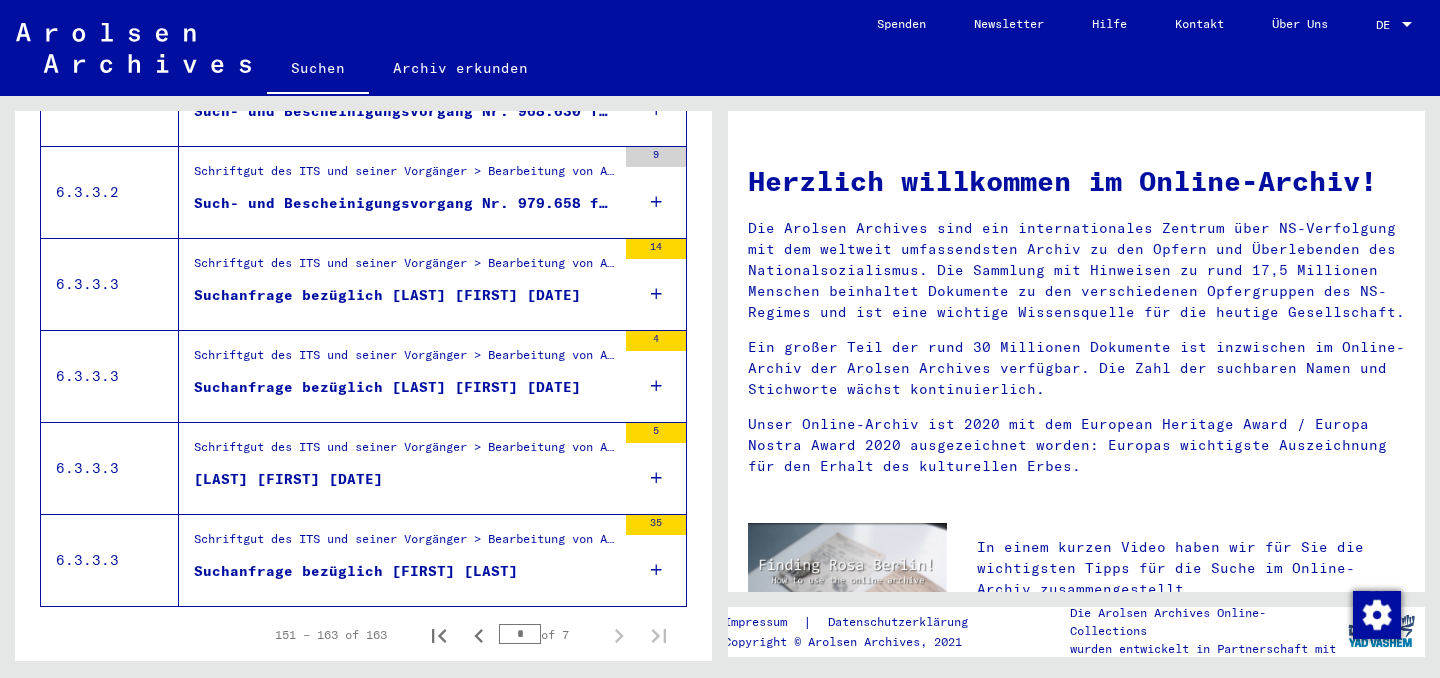 scroll, scrollTop: 1236, scrollLeft: 0, axis: vertical 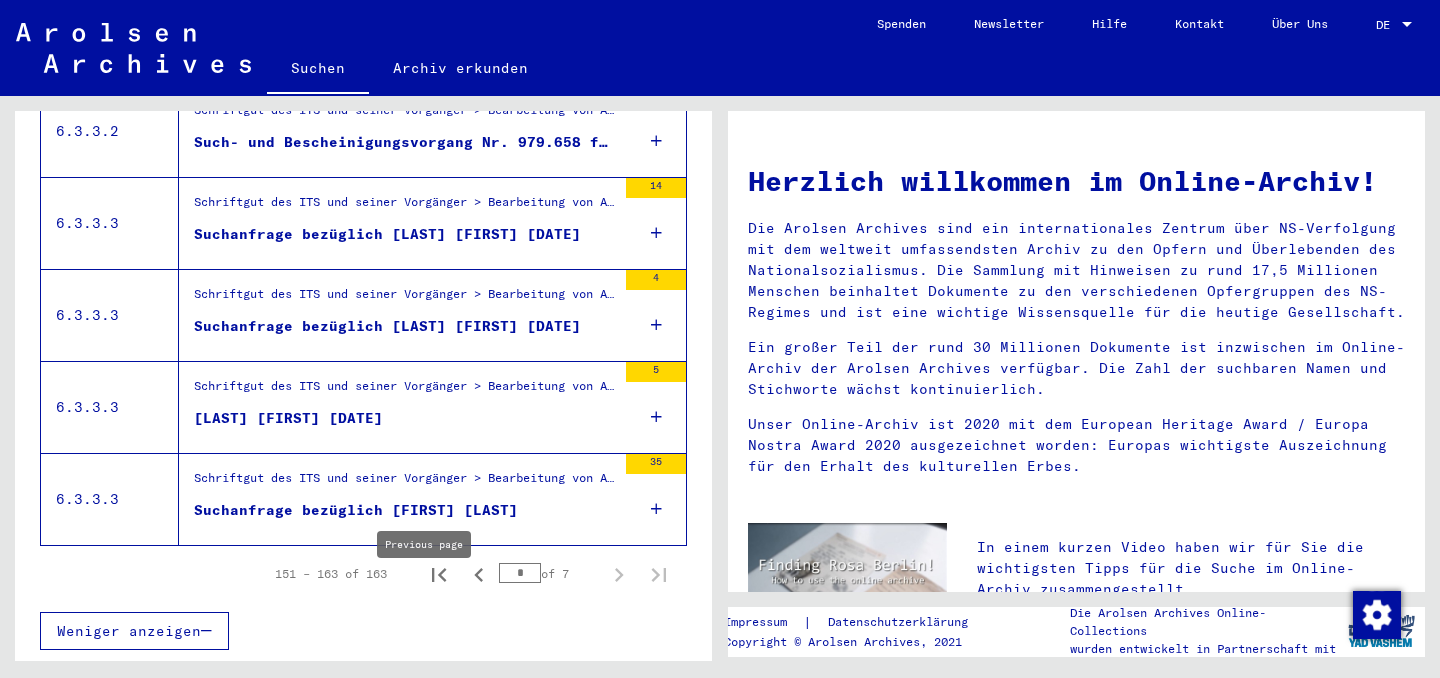 click 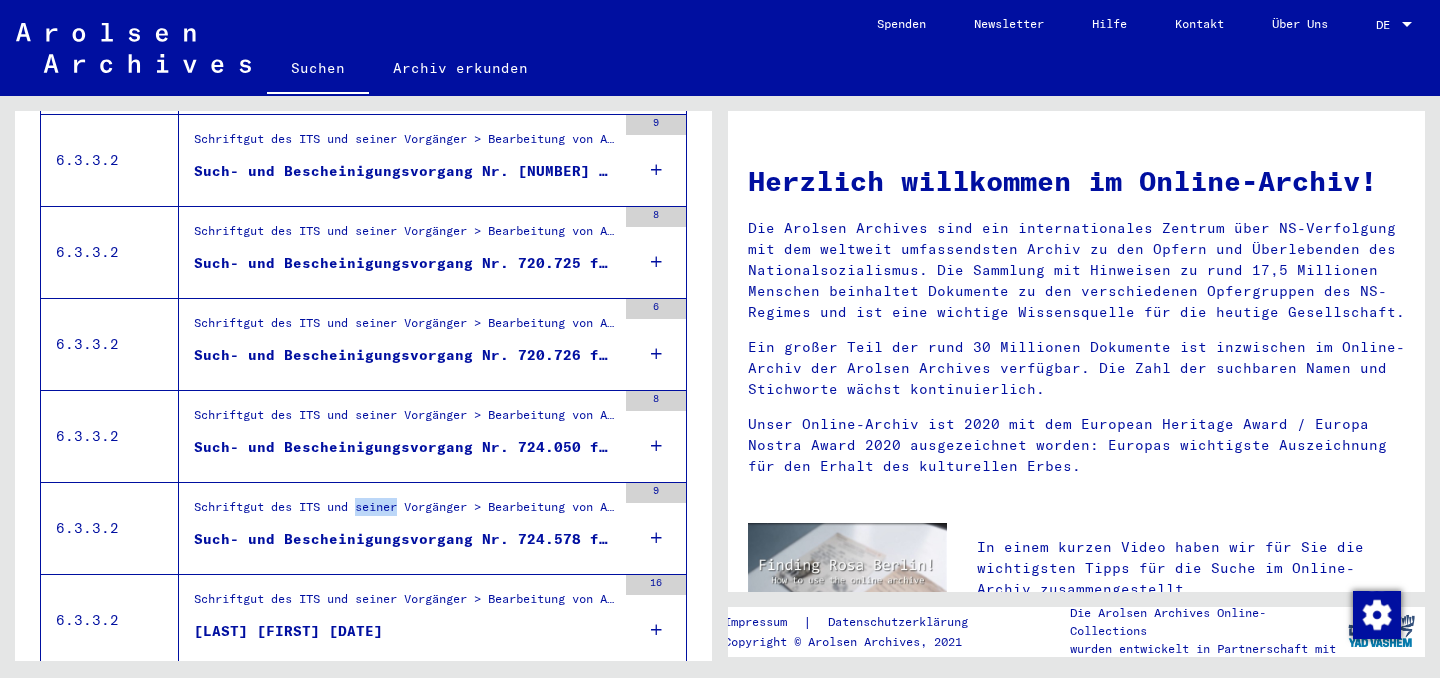 click on "Schriftgut des ITS und seiner Vorgänger > Bearbeitung von Anfragen > Fallbezogene Akten des ITS ab 1947 > T/D-Fallablage > Such- und Bescheinigungsvorgänge mit den (T/D-) Nummern von 500.000 bis 749.999 > Such- und Bescheinigungsvorgänge mit den (T/D-) Nummern von 724.500 bis 724.999" at bounding box center (405, 512) 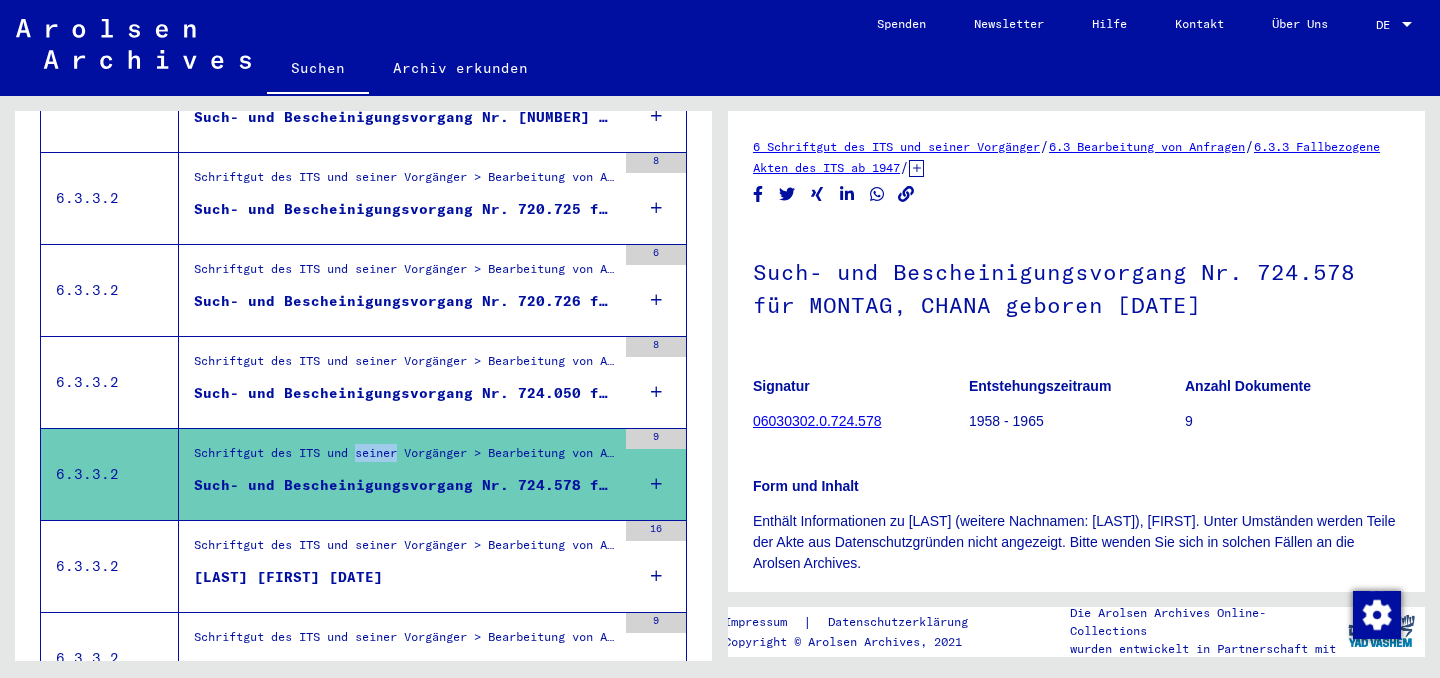 scroll, scrollTop: 1445, scrollLeft: 0, axis: vertical 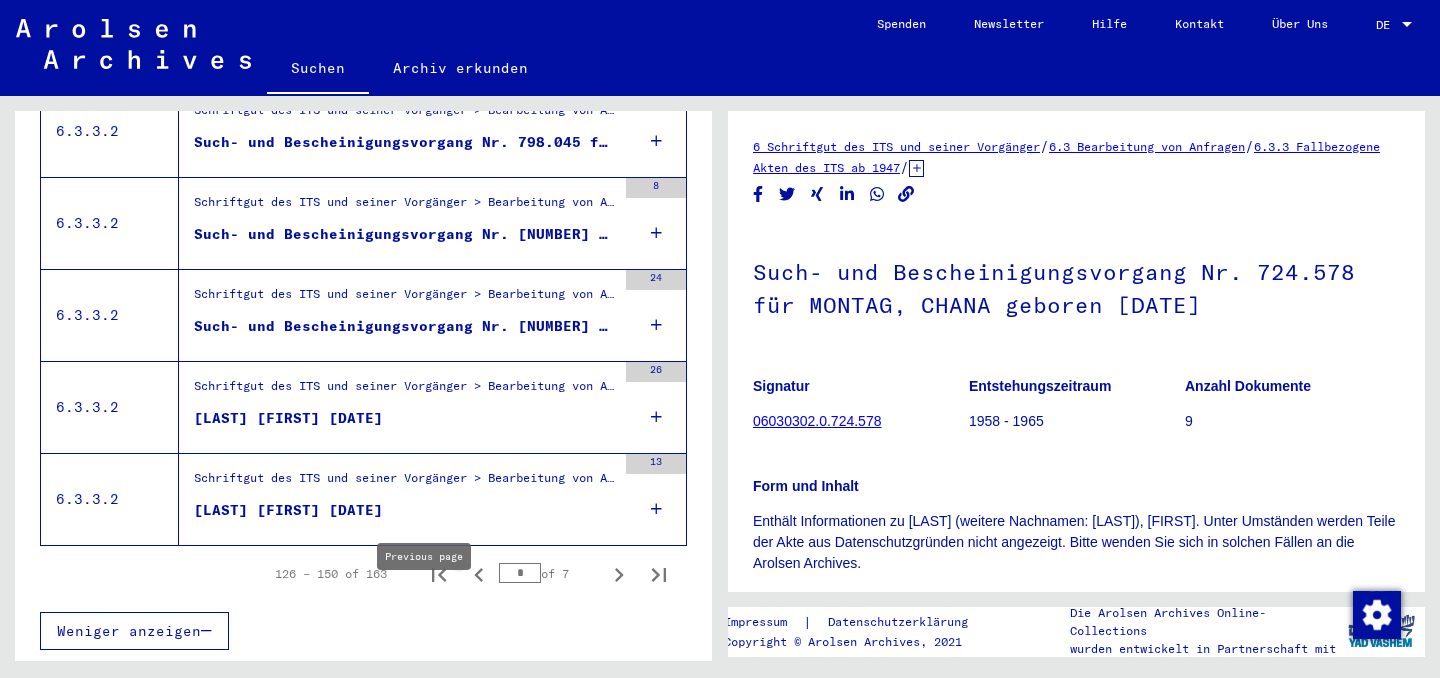click 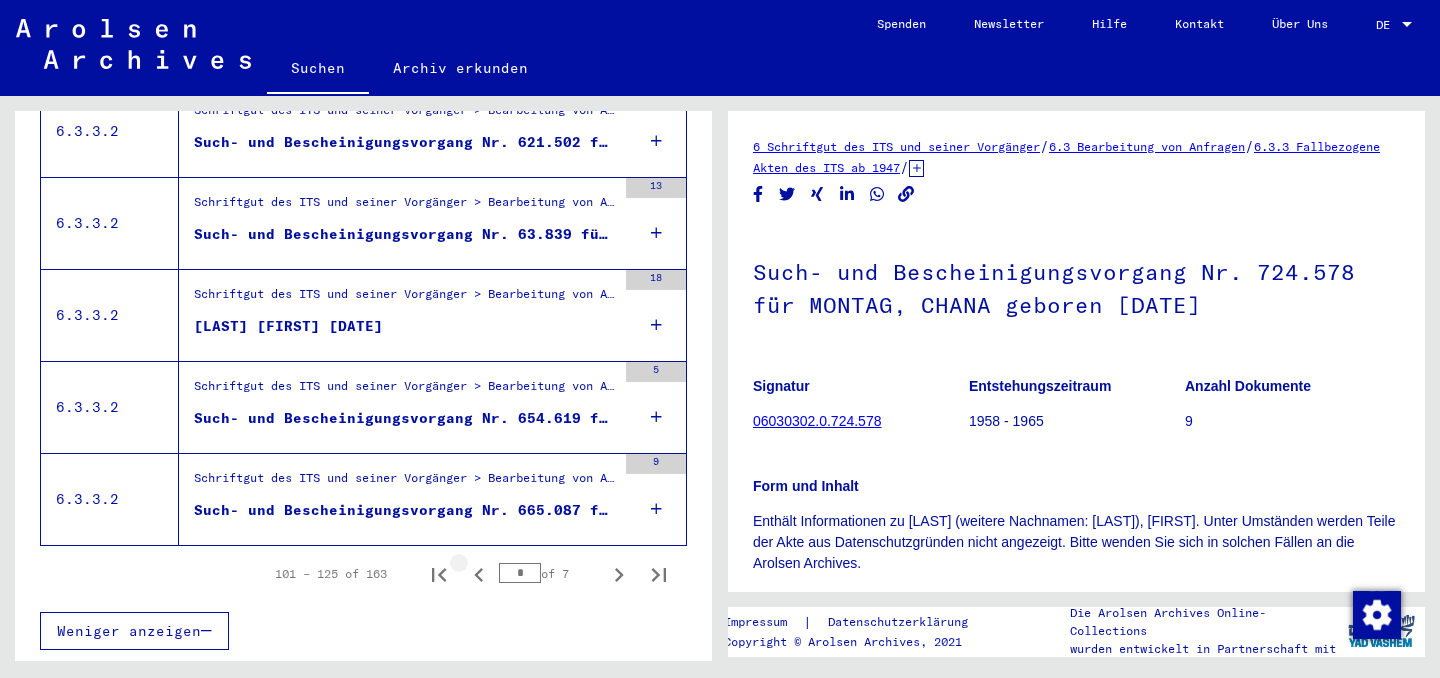 click 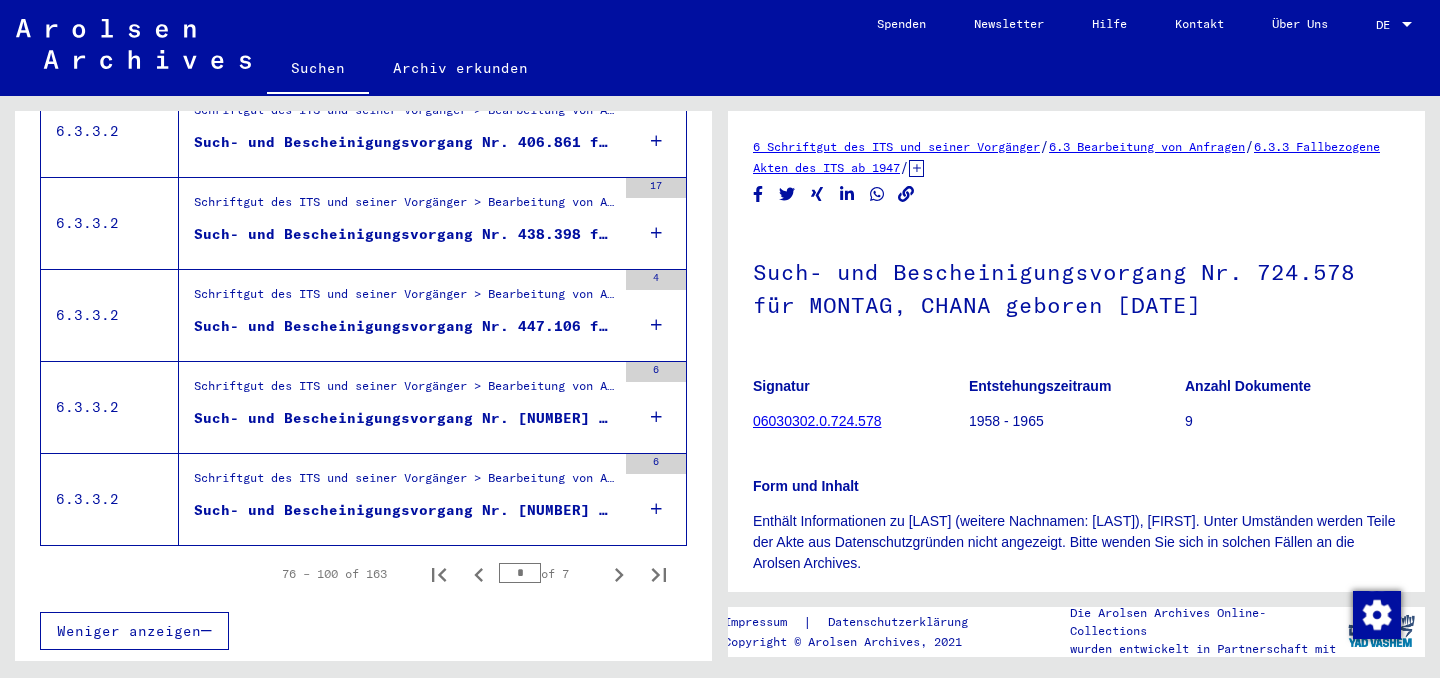 click 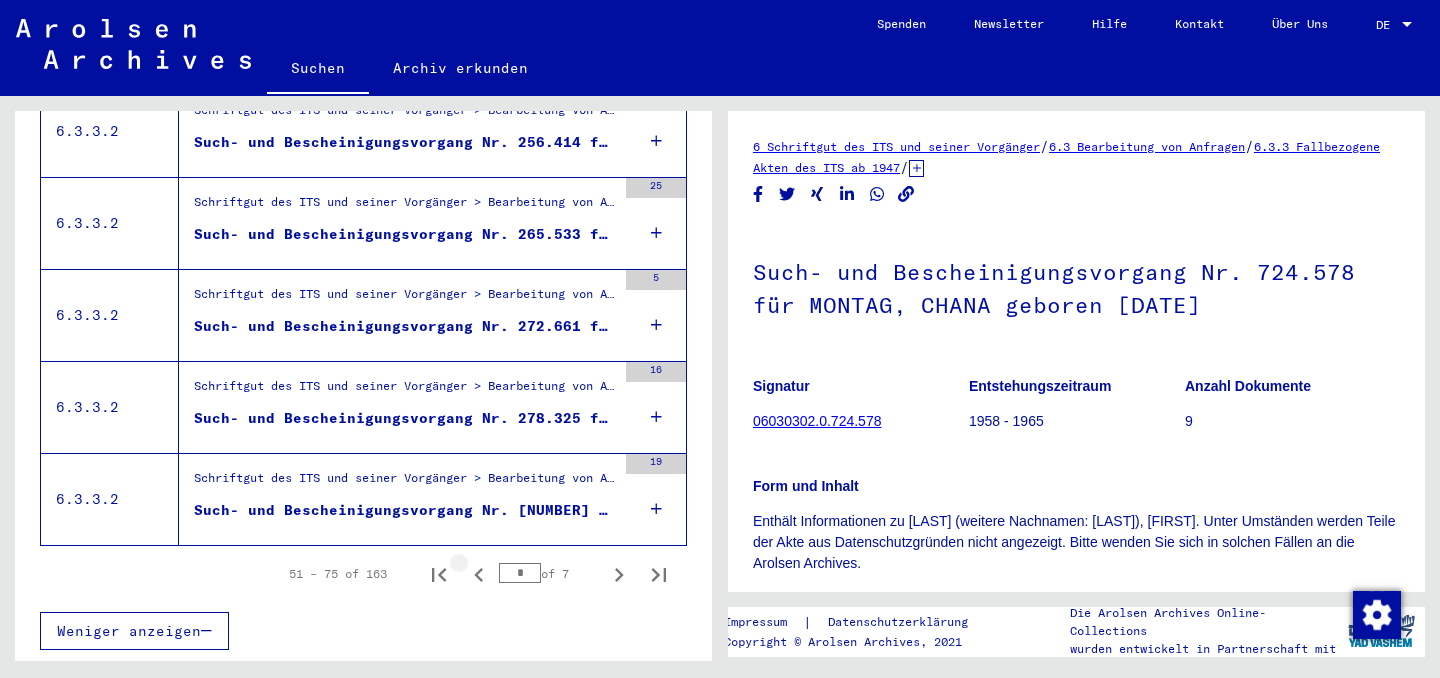 click 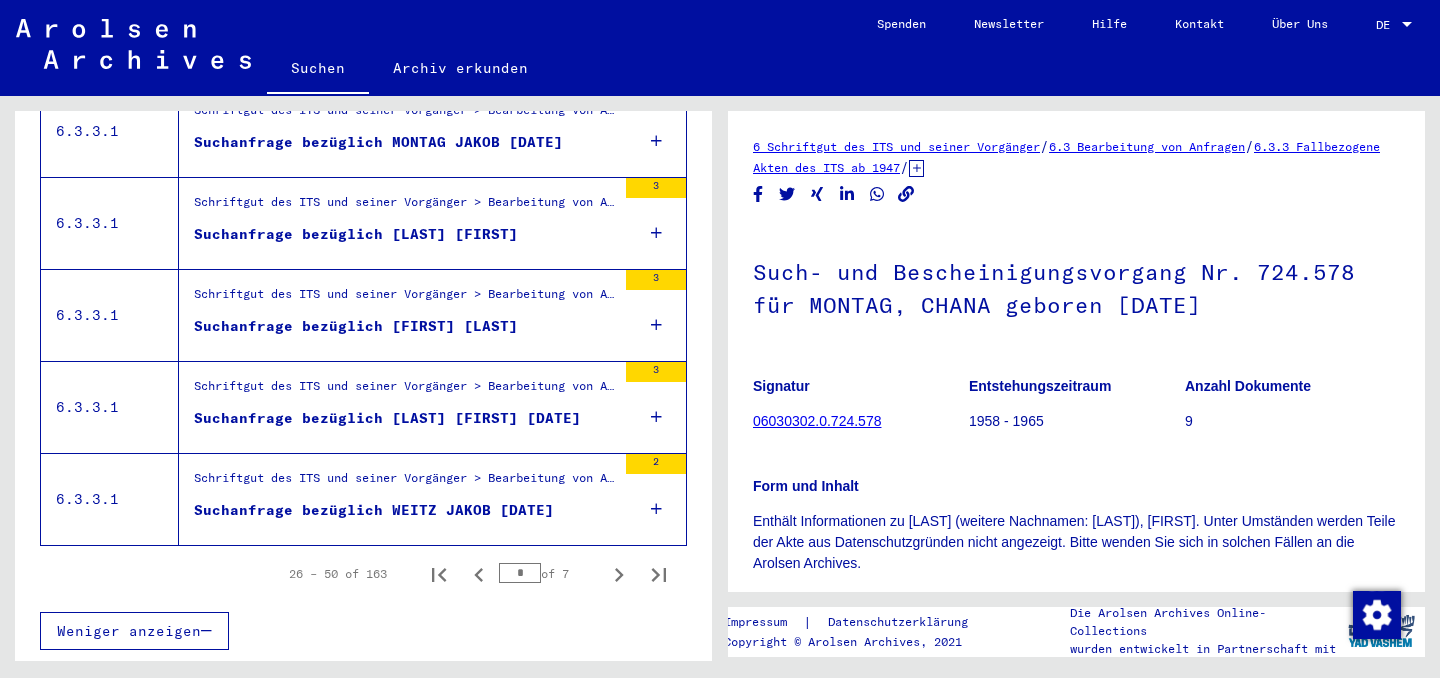 click 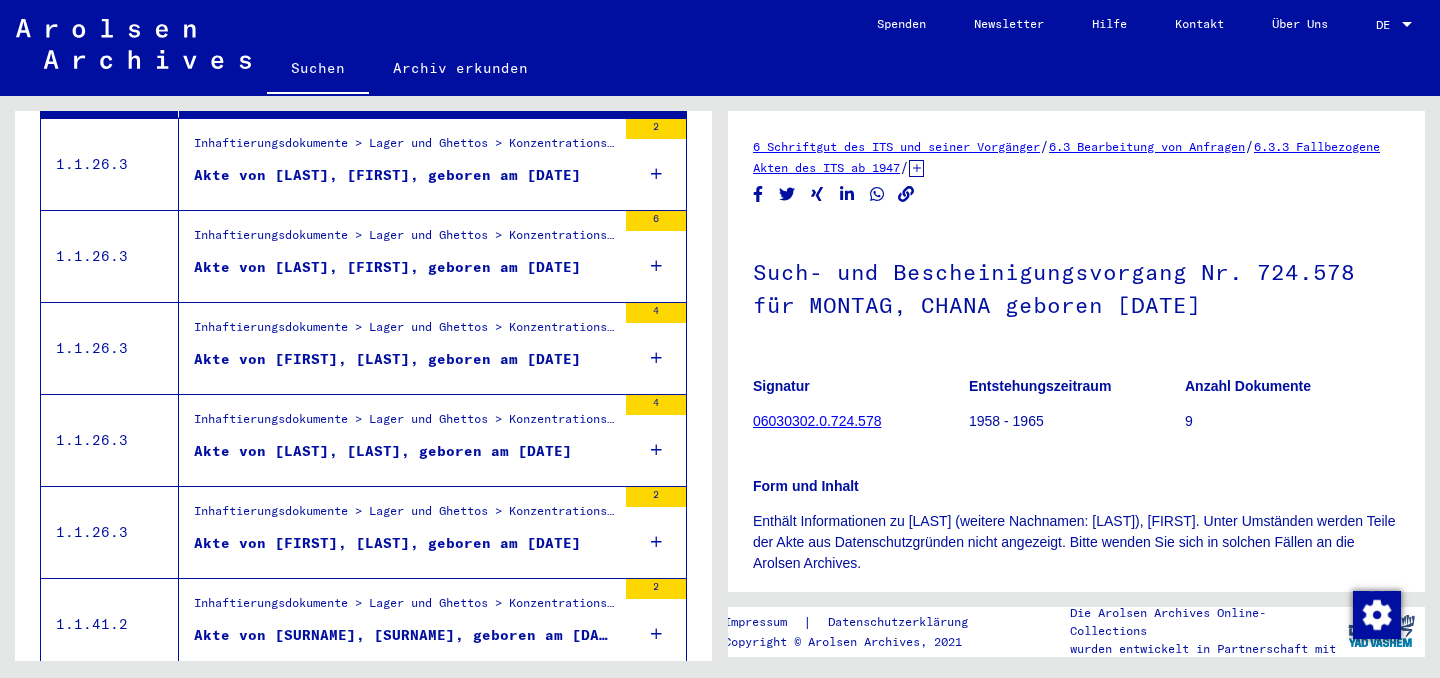 scroll, scrollTop: 0, scrollLeft: 0, axis: both 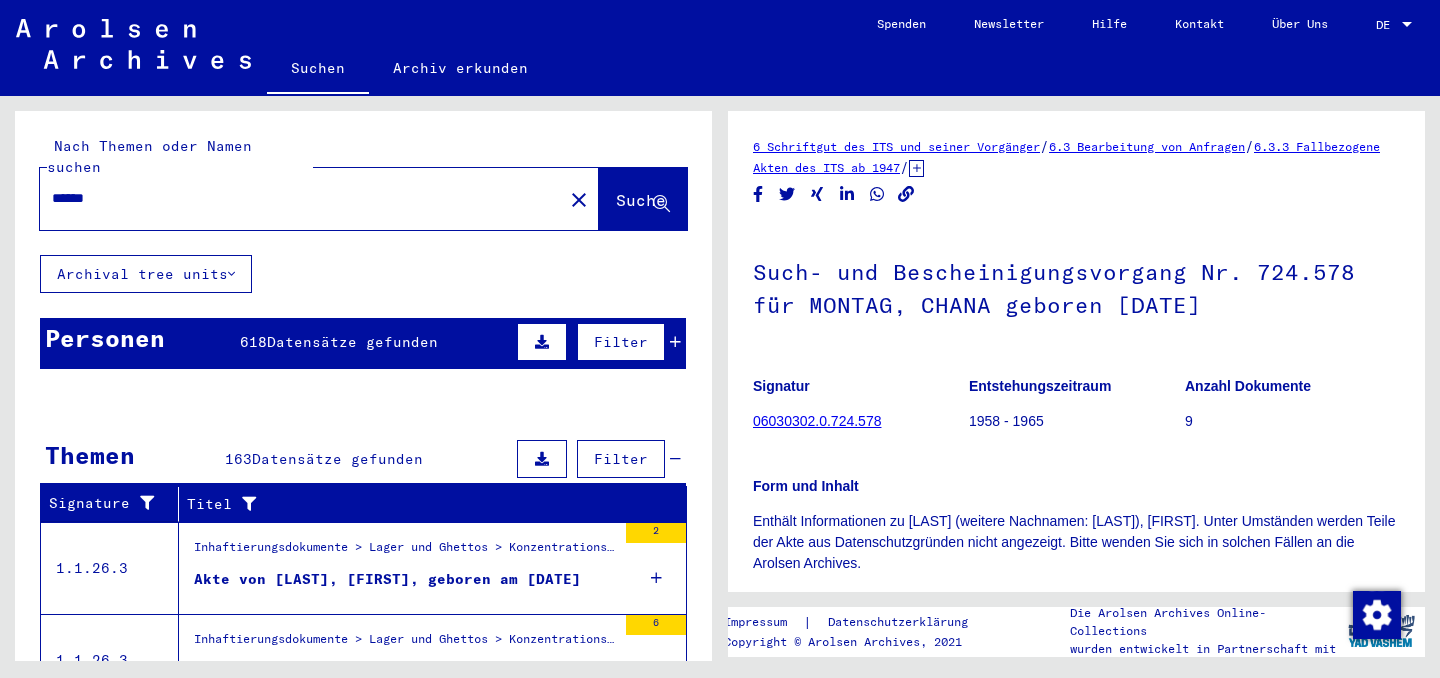 drag, startPoint x: 160, startPoint y: 267, endPoint x: 12, endPoint y: 253, distance: 148.66069 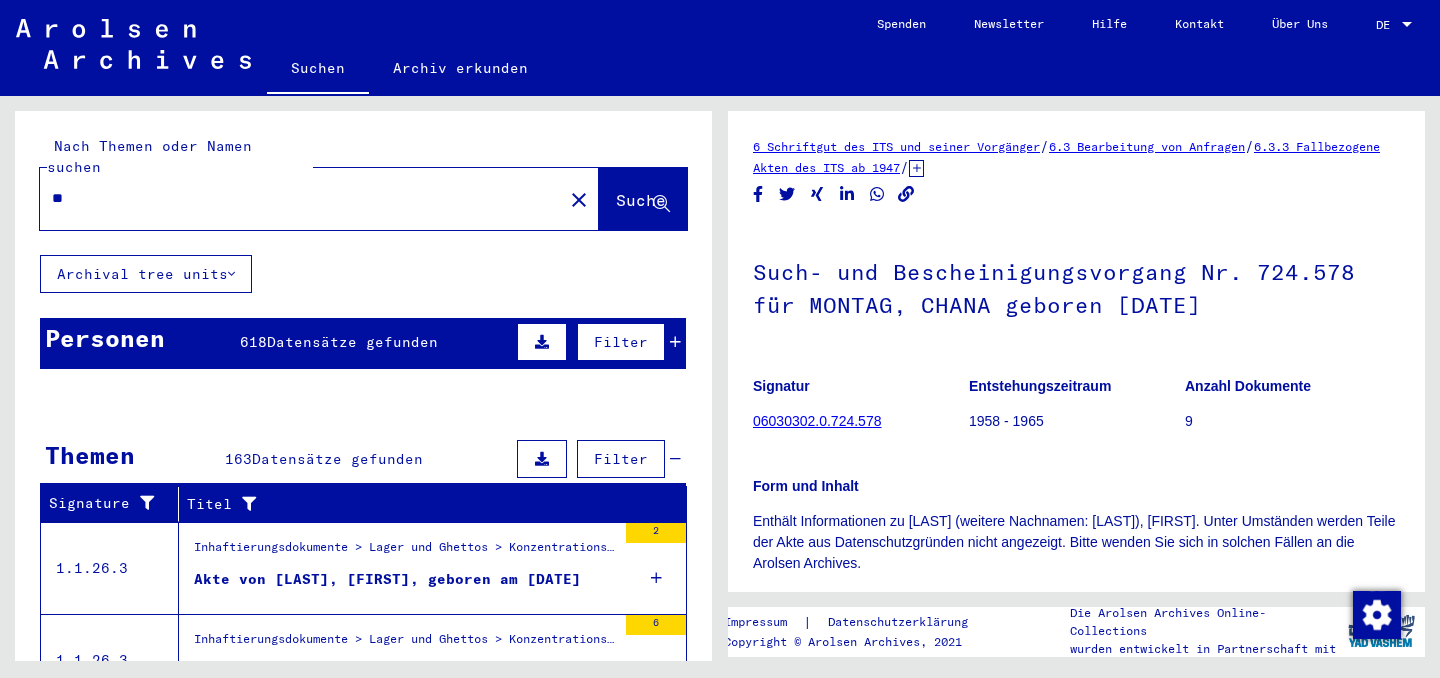type on "*" 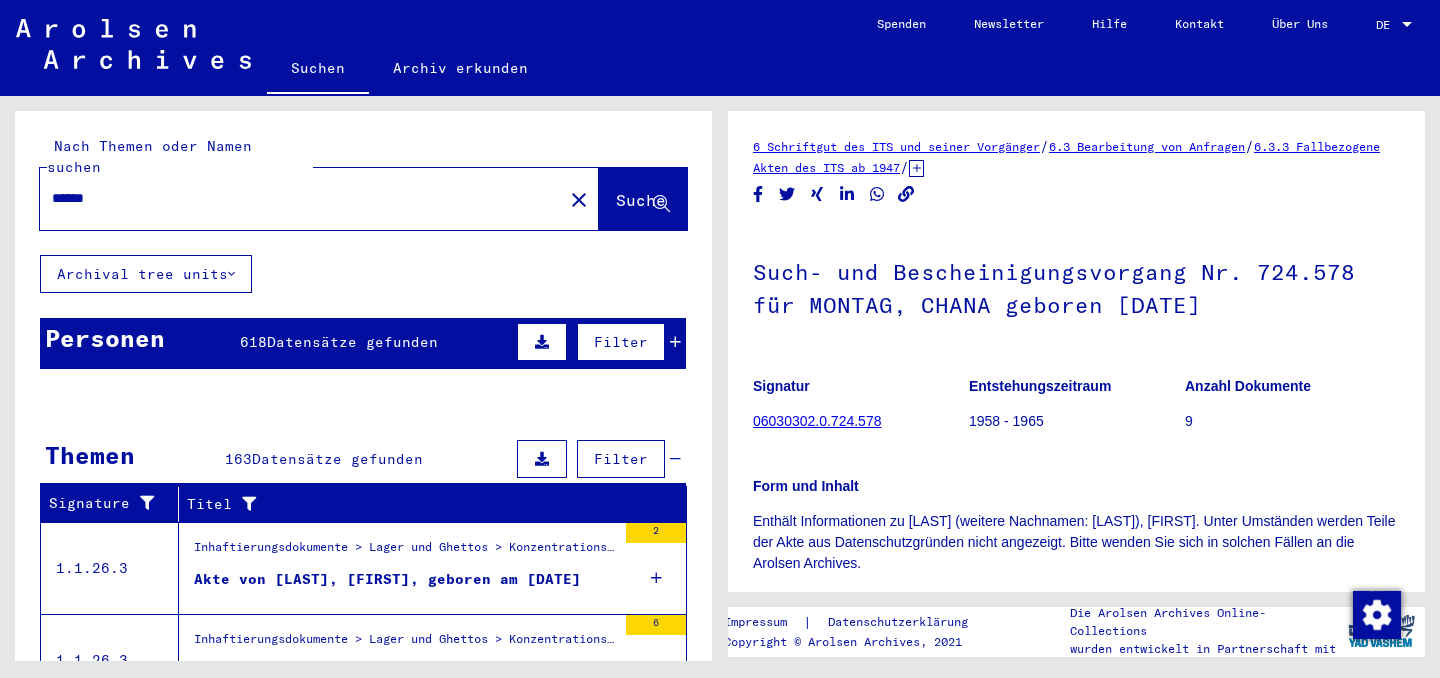 type on "******" 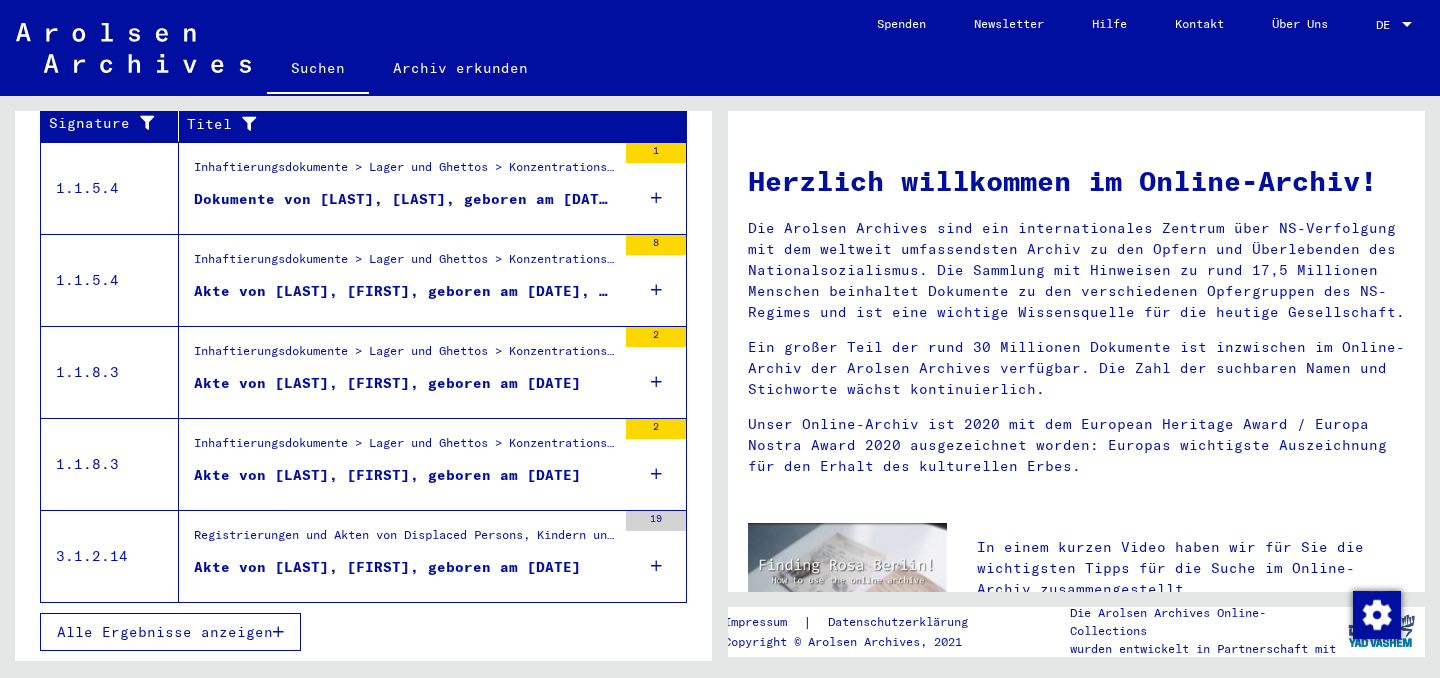 scroll, scrollTop: 414, scrollLeft: 0, axis: vertical 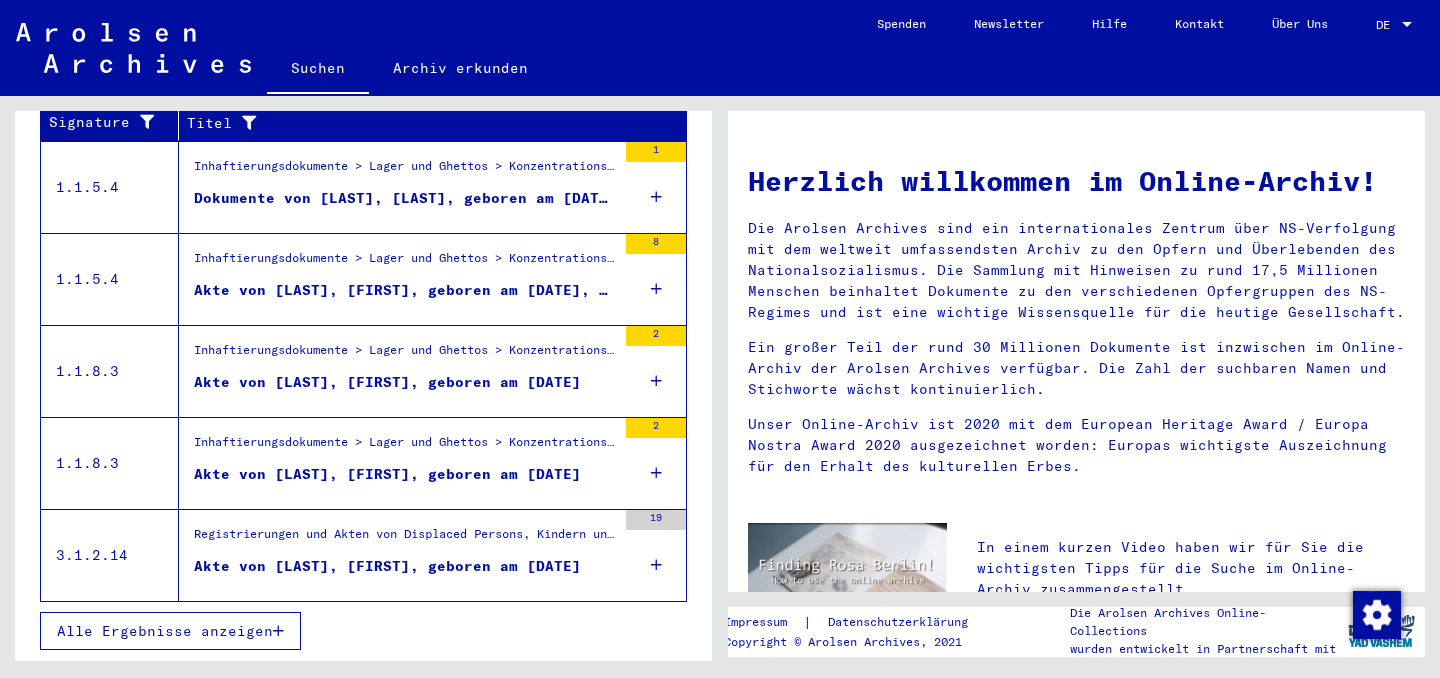 click on "Alle Ergebnisse anzeigen" at bounding box center (165, 631) 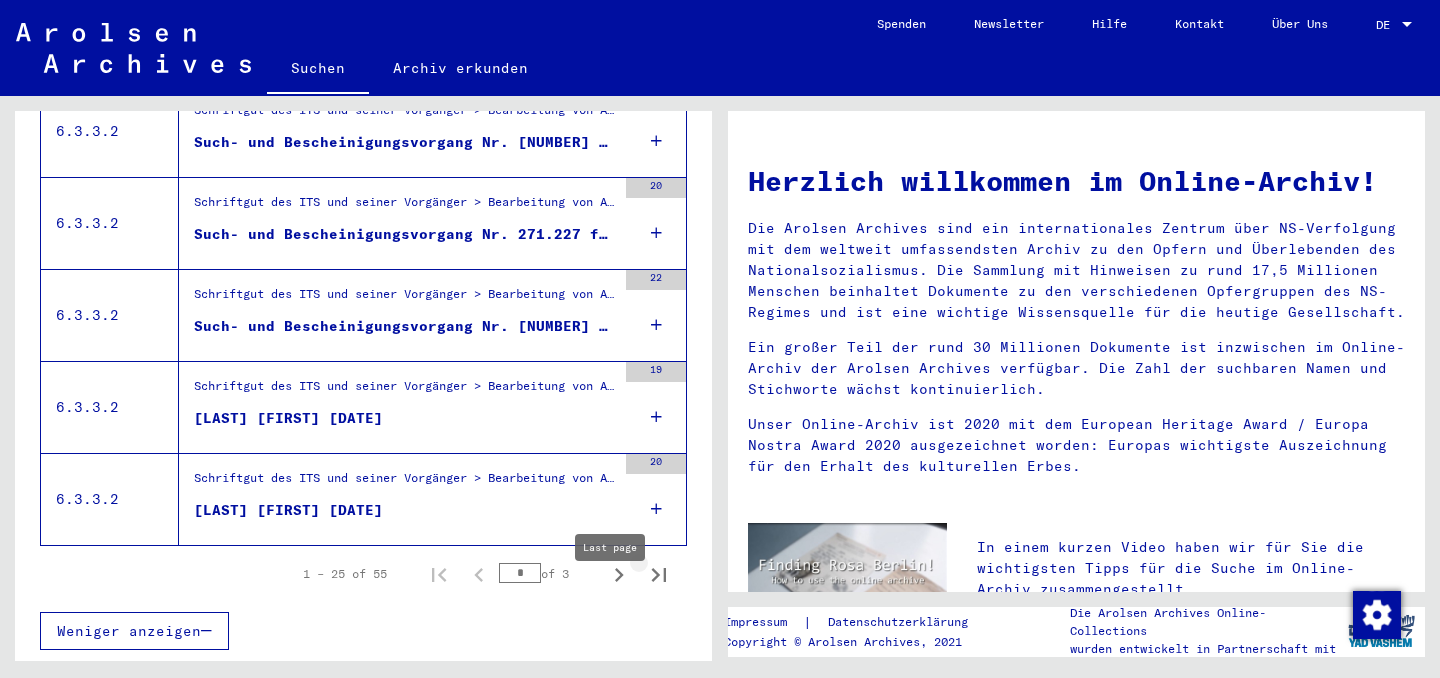 click 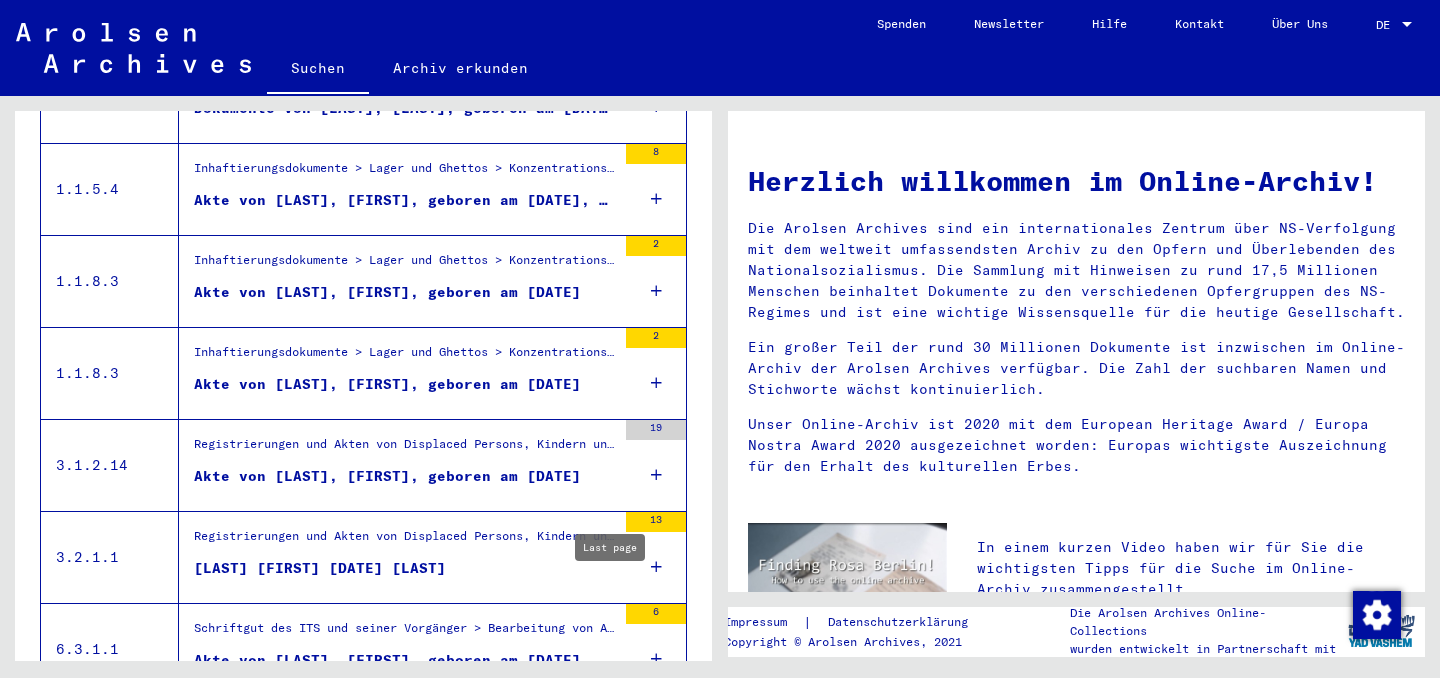 scroll, scrollTop: 30, scrollLeft: 0, axis: vertical 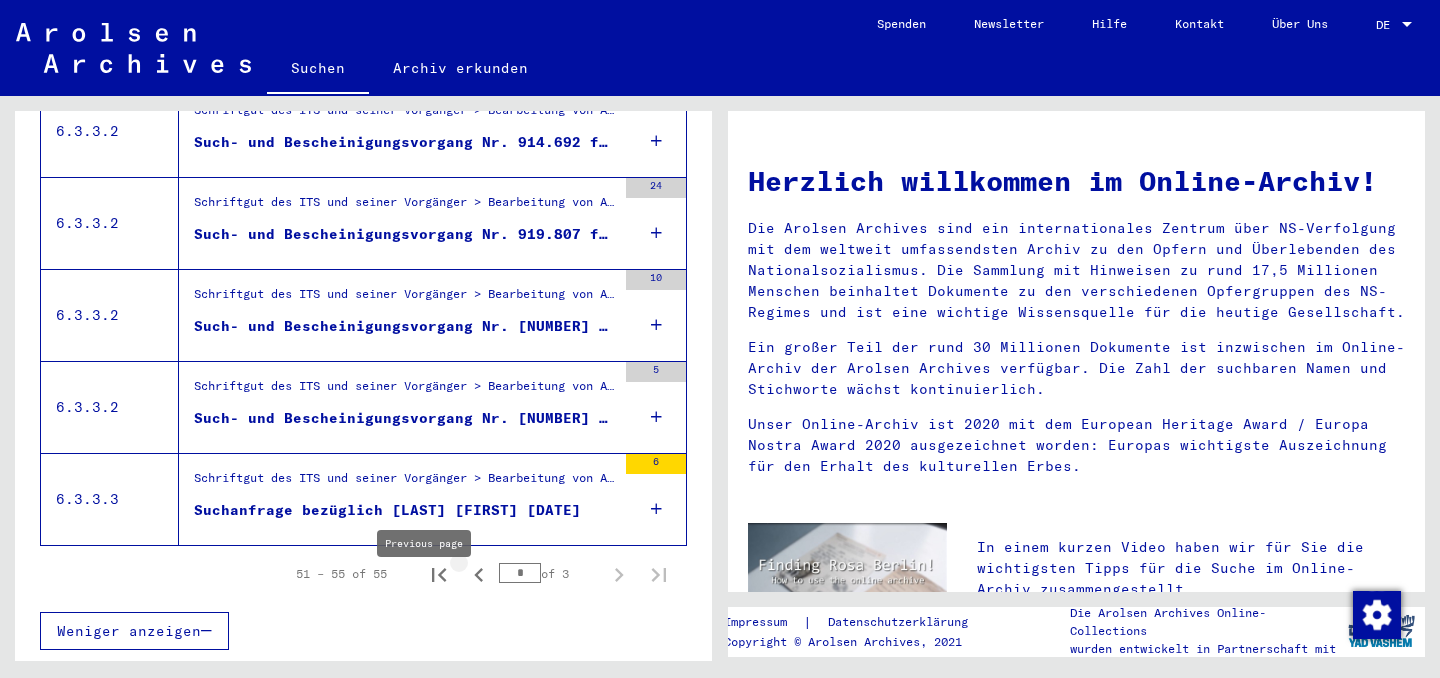click 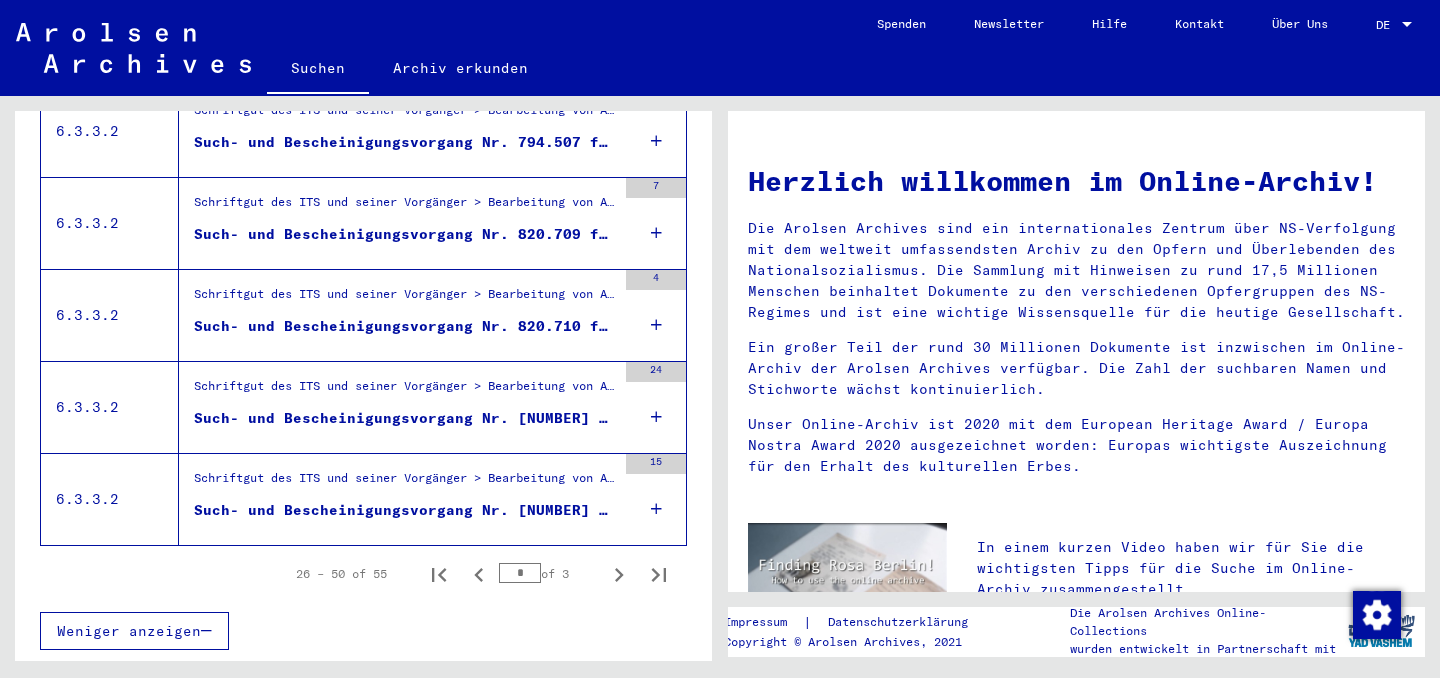 scroll, scrollTop: 2385, scrollLeft: 0, axis: vertical 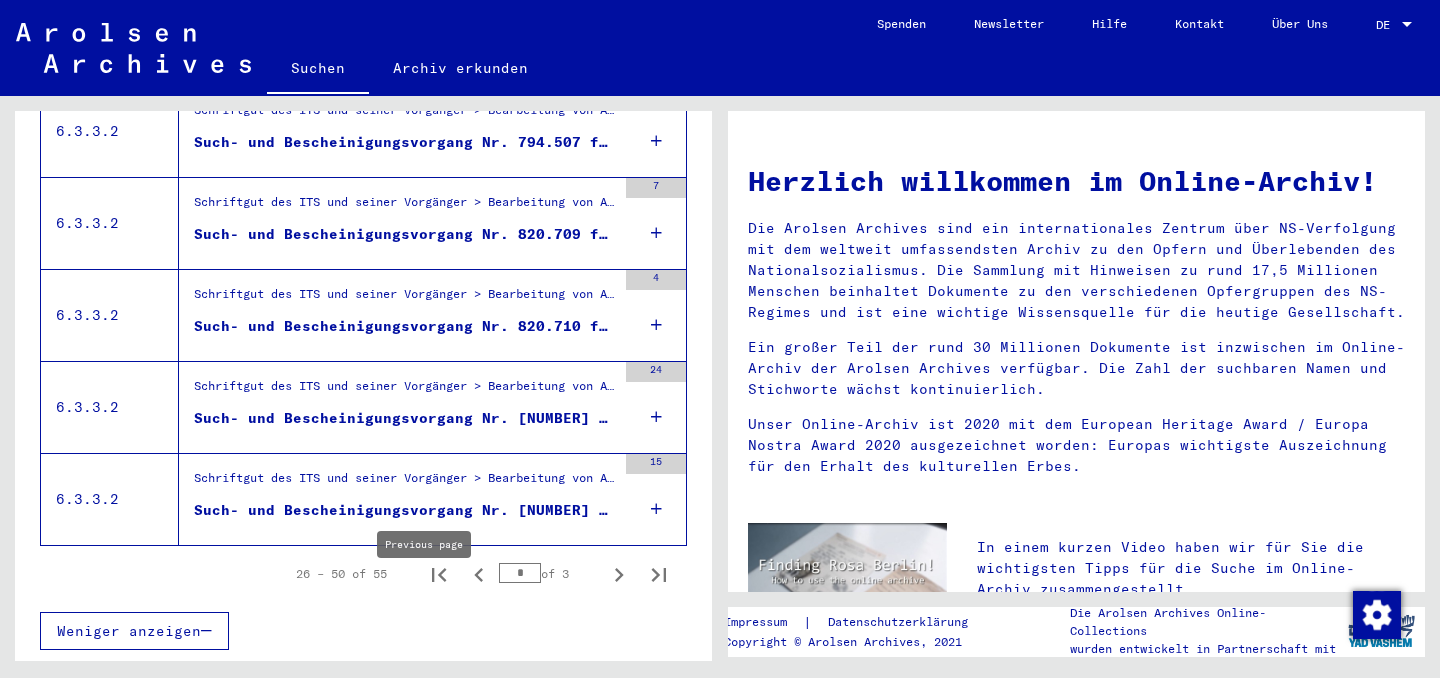 click at bounding box center (479, 574) 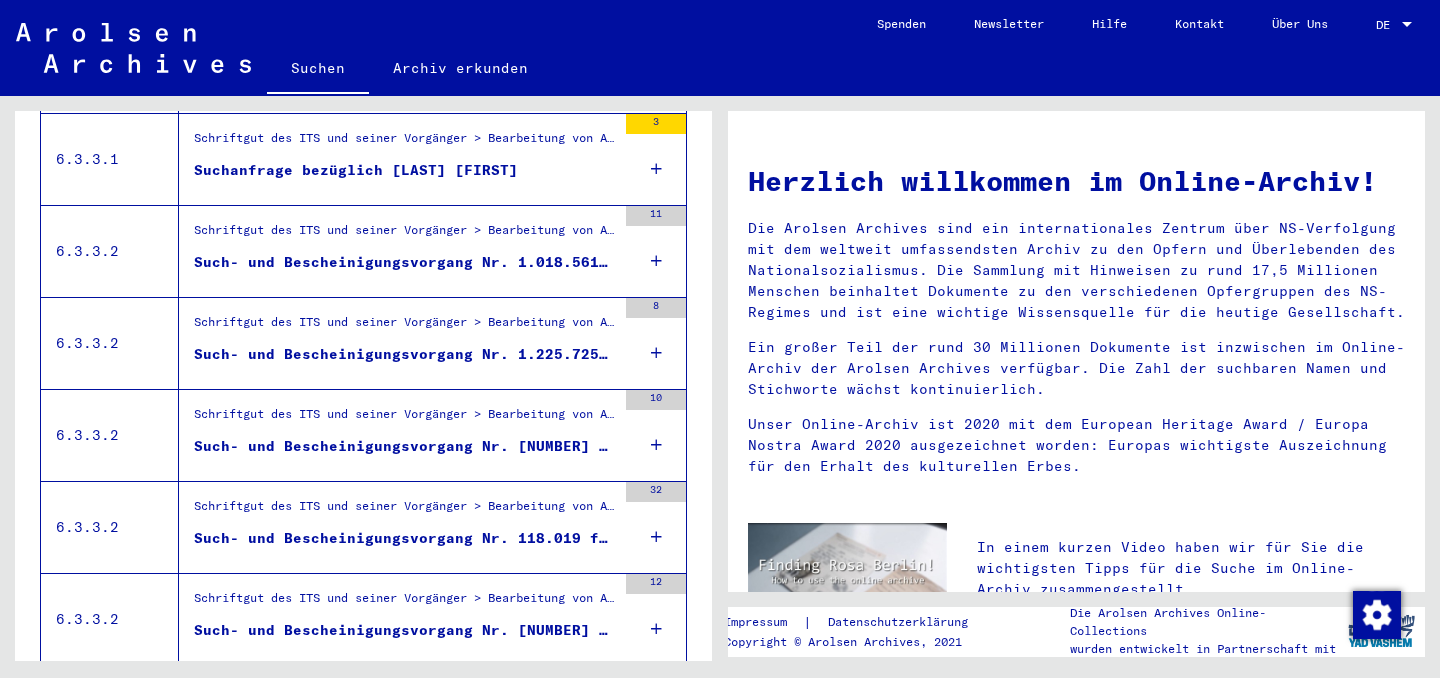 scroll, scrollTop: 0, scrollLeft: 0, axis: both 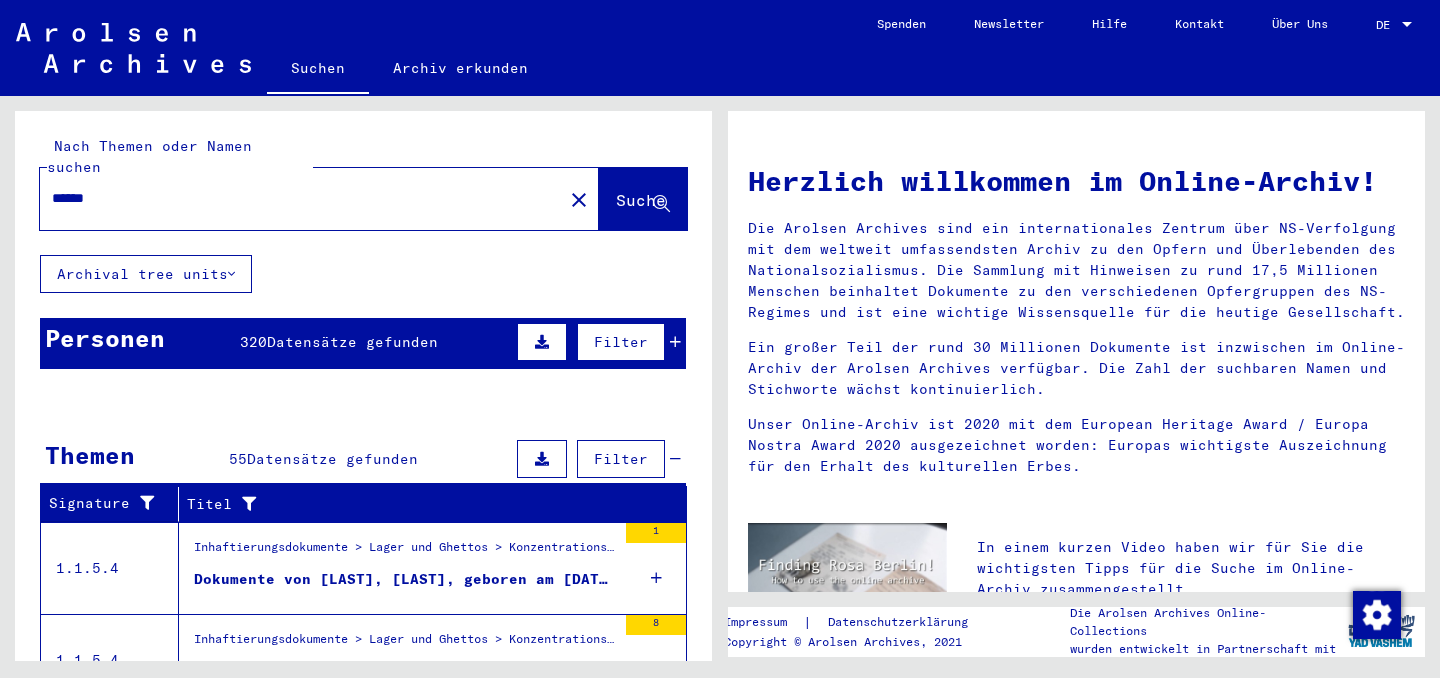 drag, startPoint x: 132, startPoint y: 265, endPoint x: 0, endPoint y: 264, distance: 132.00378 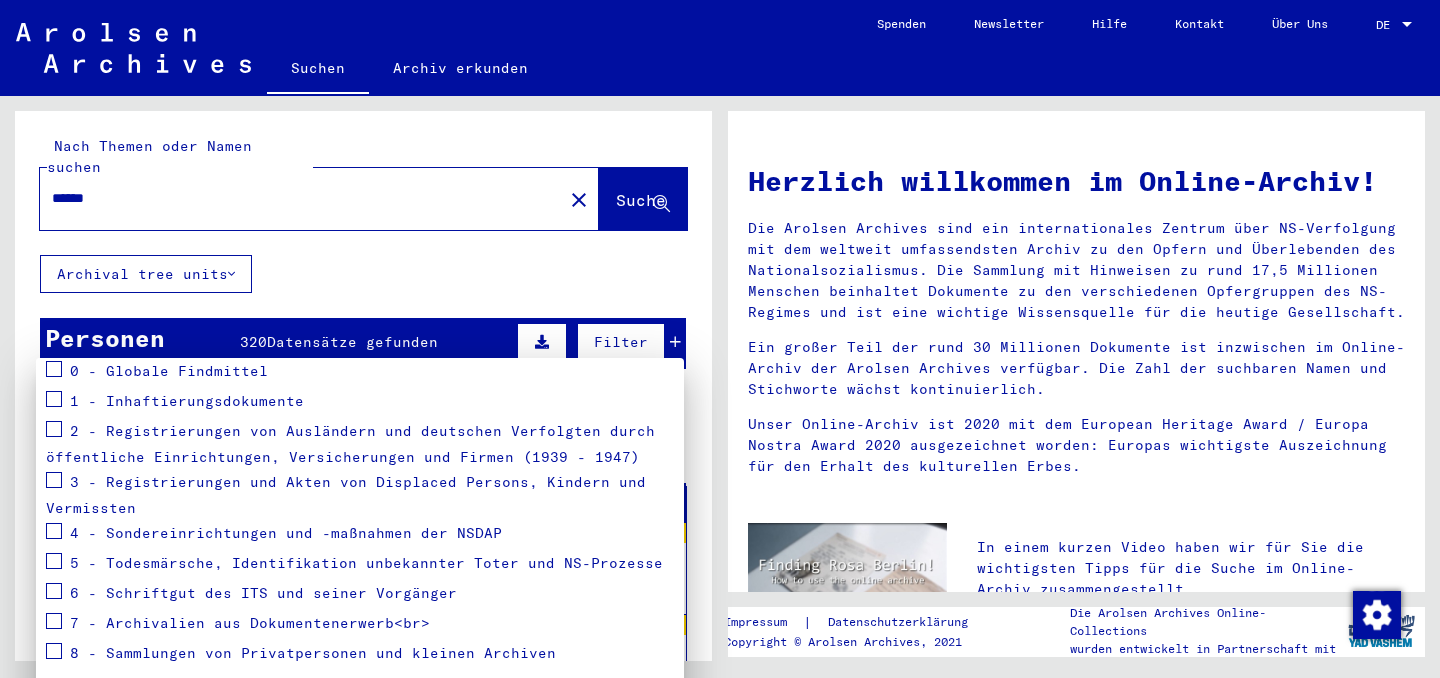 scroll, scrollTop: 307, scrollLeft: 0, axis: vertical 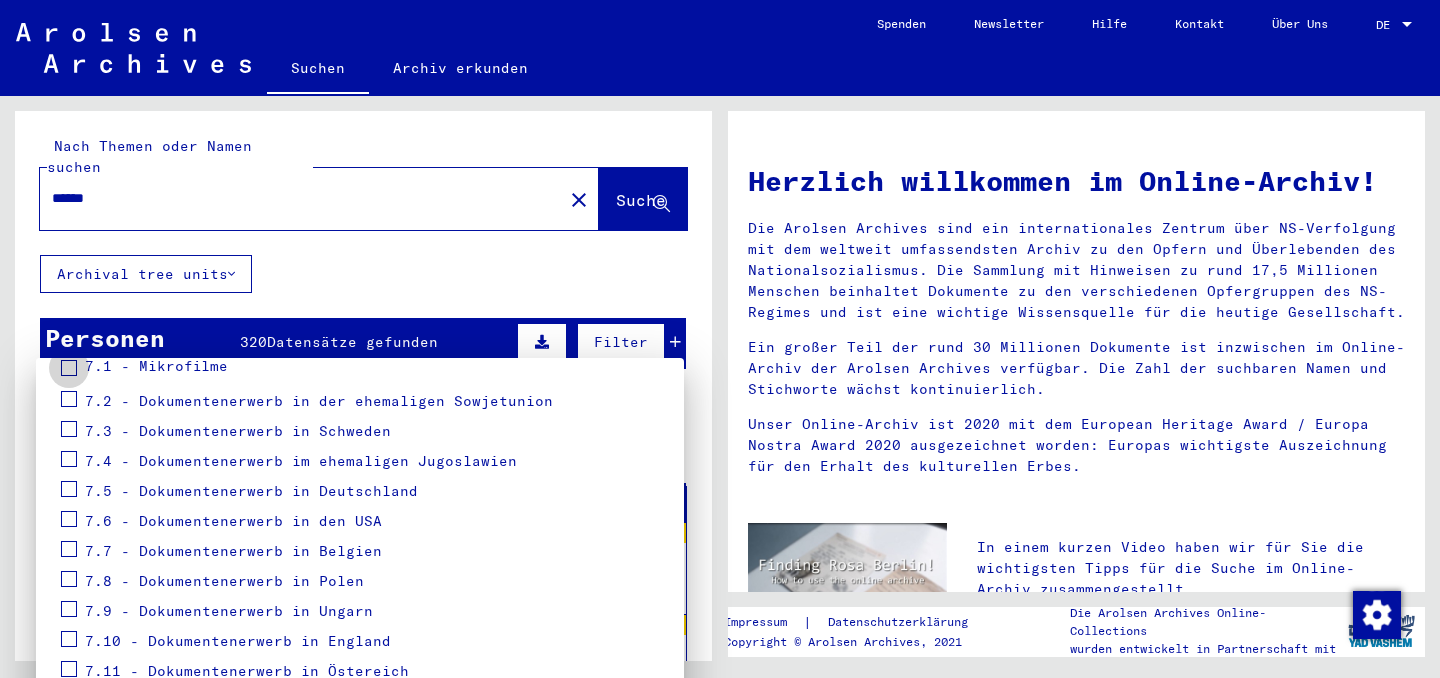 click on "7.1 - Mikrofilme" at bounding box center (156, 366) 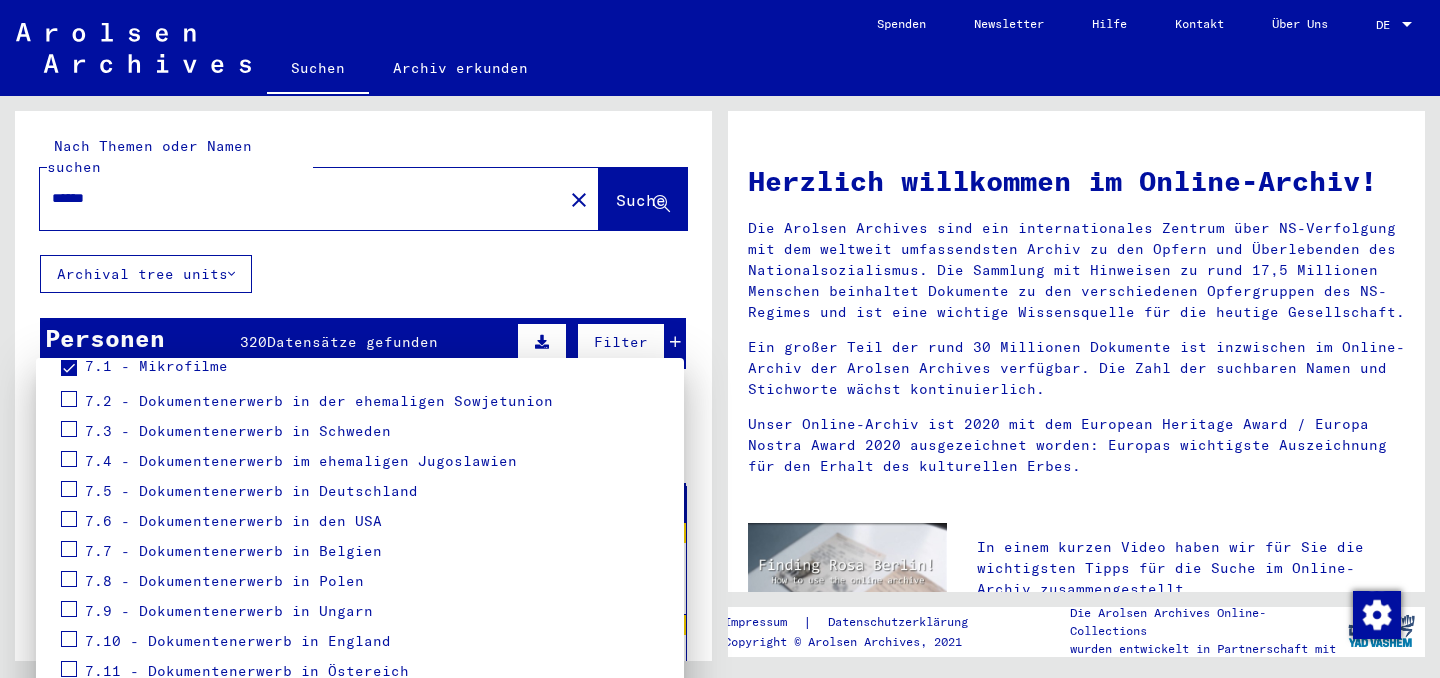 scroll, scrollTop: 0, scrollLeft: 0, axis: both 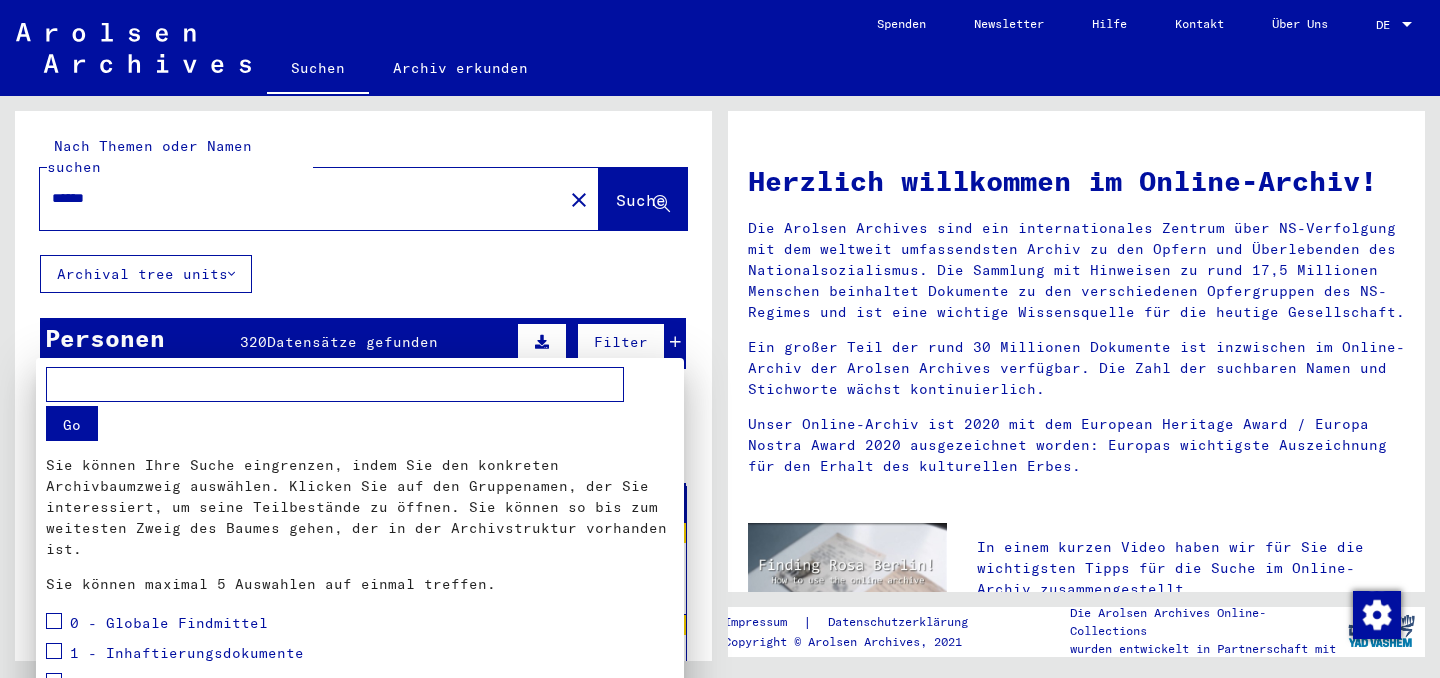 click at bounding box center [720, 339] 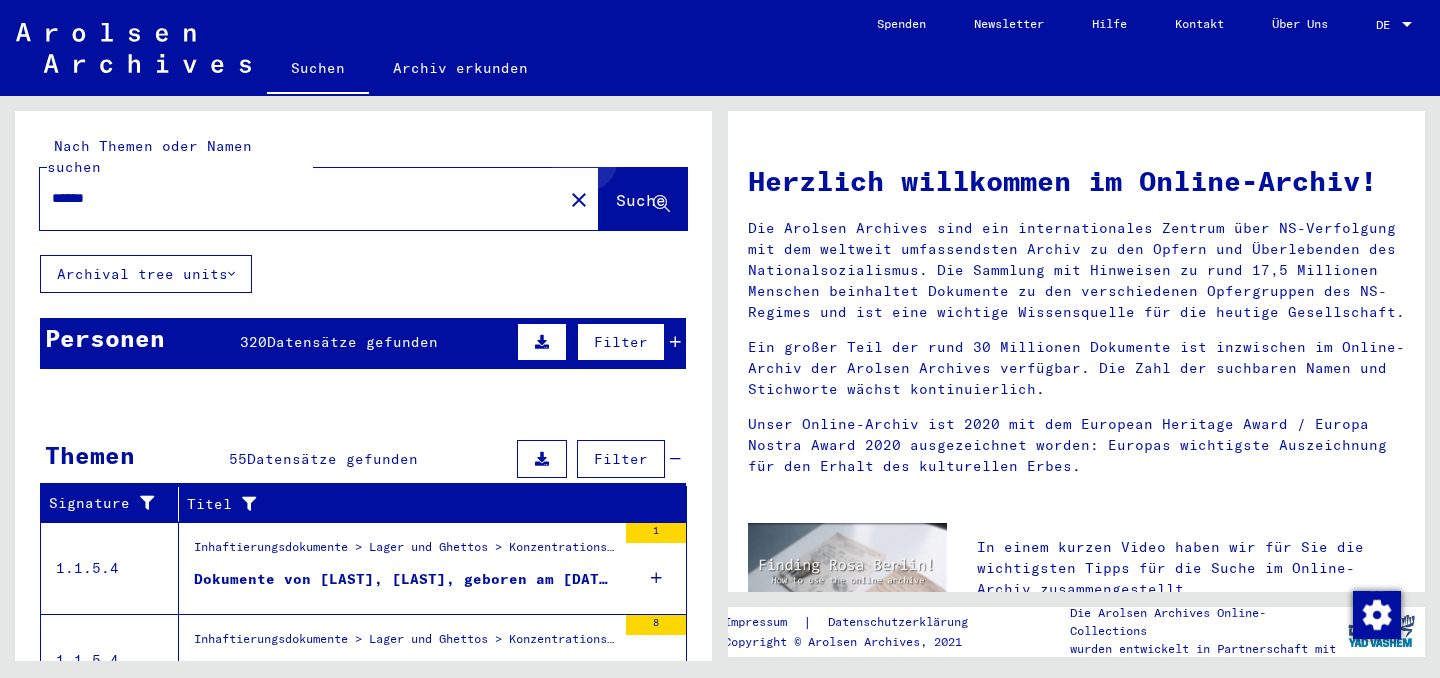 click on "Suche" 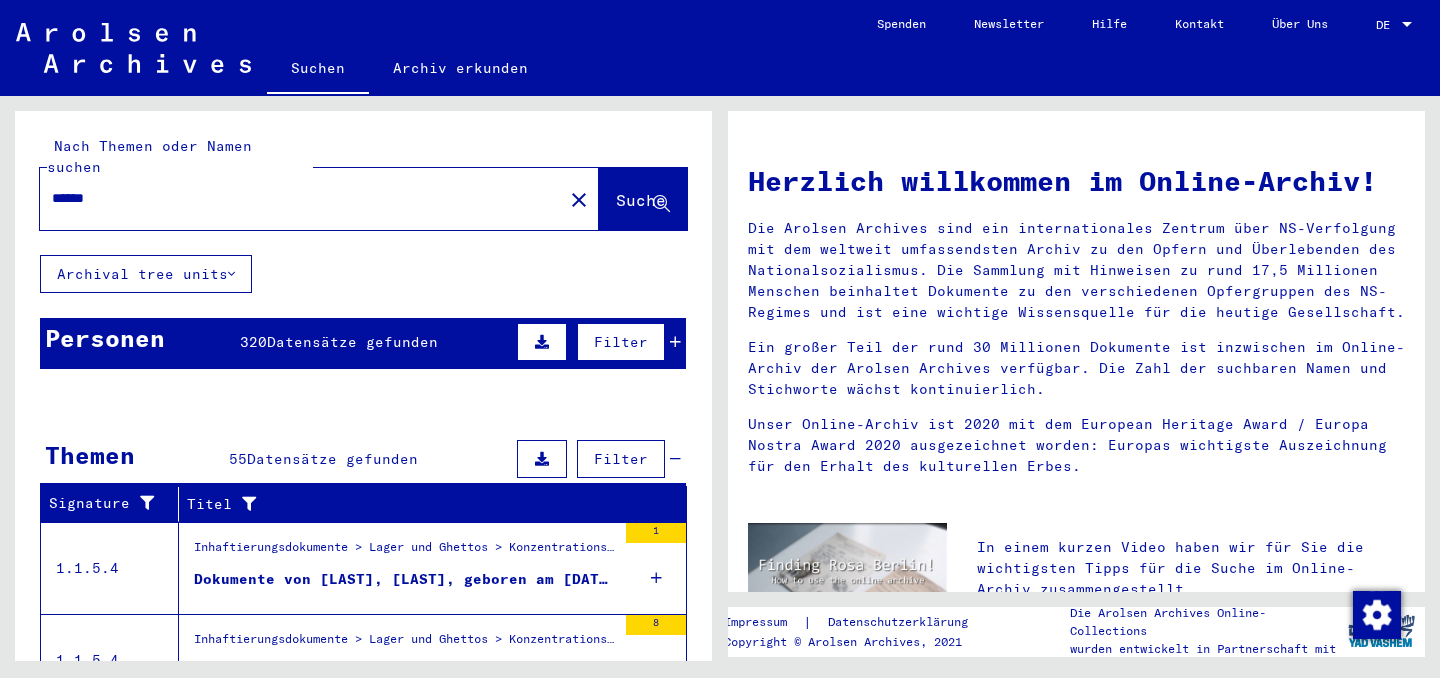 click on "******" at bounding box center (295, 198) 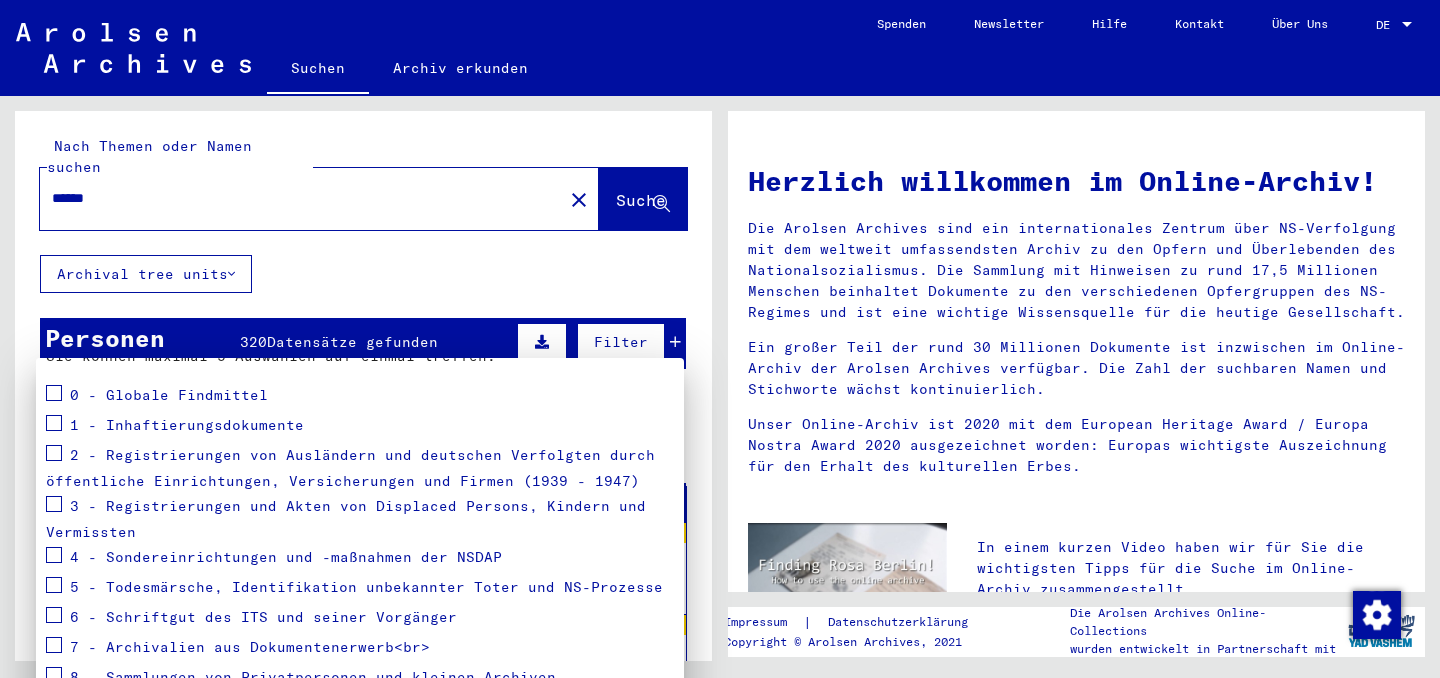 scroll, scrollTop: 307, scrollLeft: 0, axis: vertical 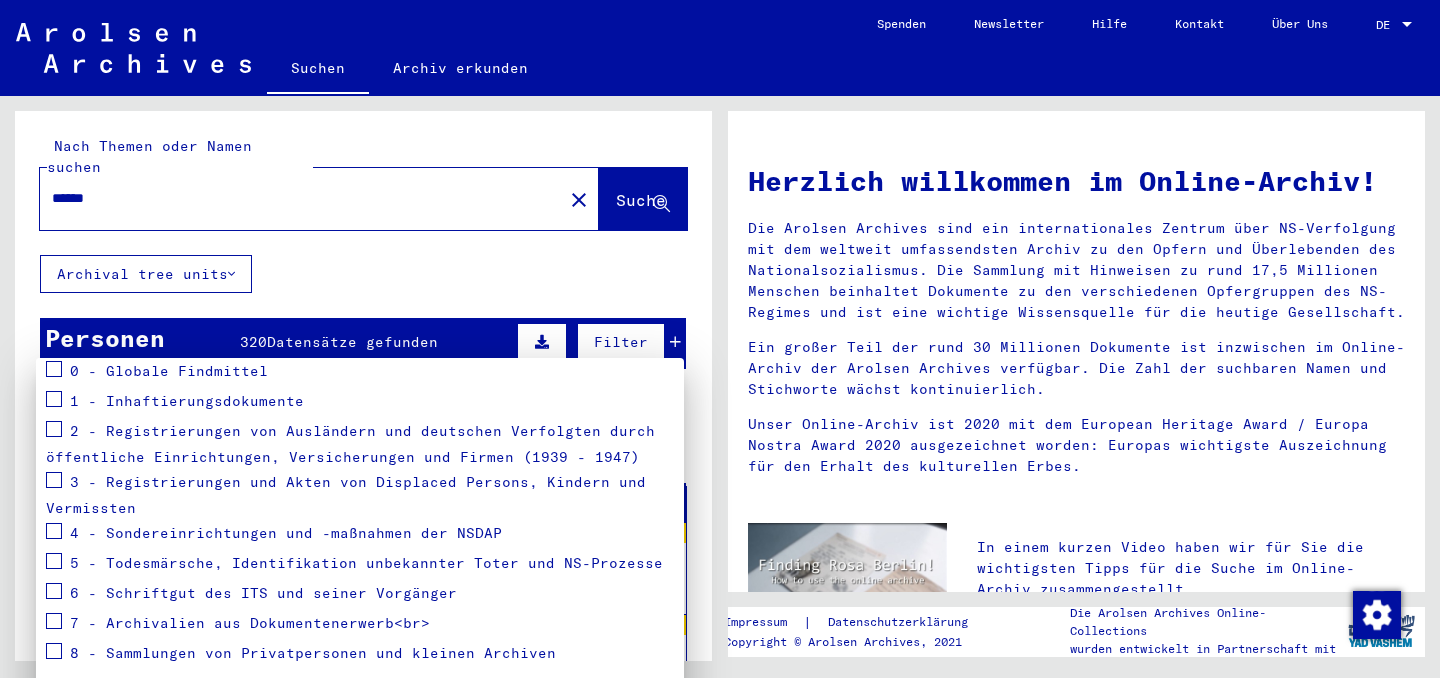 click at bounding box center [720, 339] 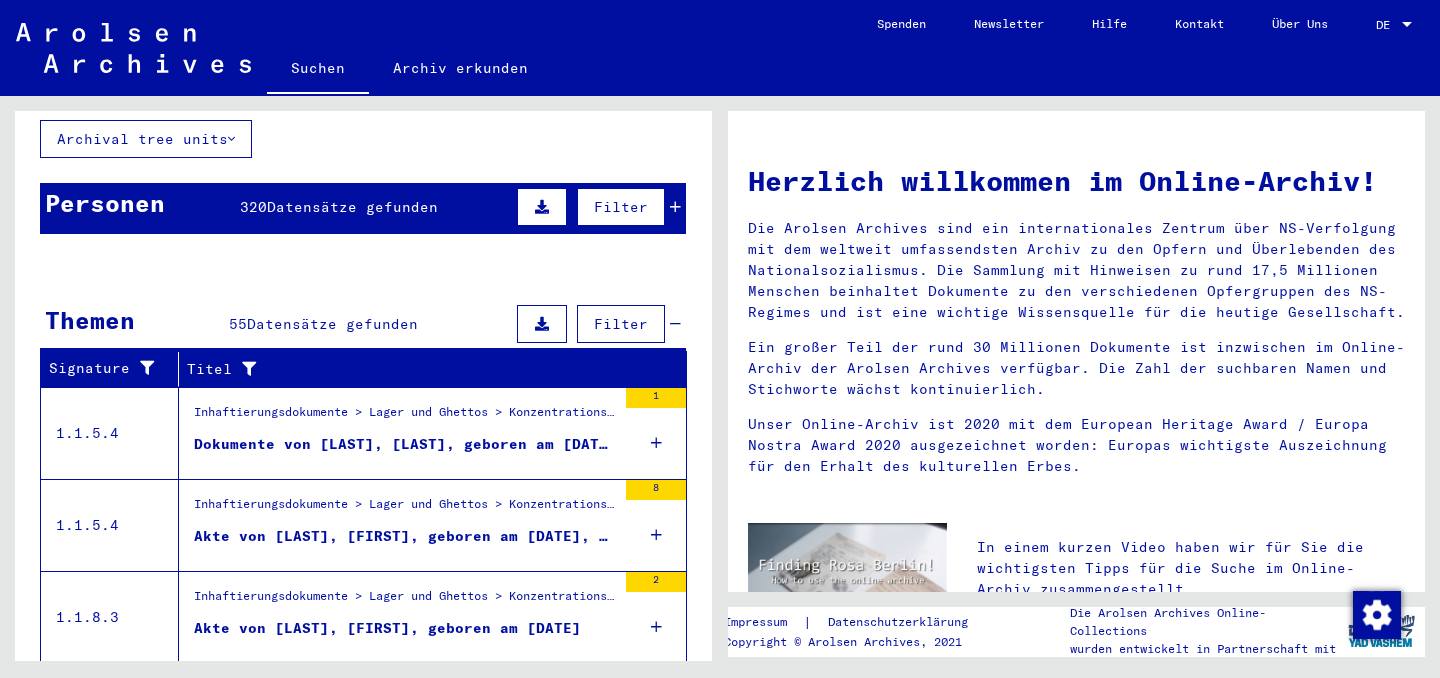 scroll, scrollTop: 0, scrollLeft: 0, axis: both 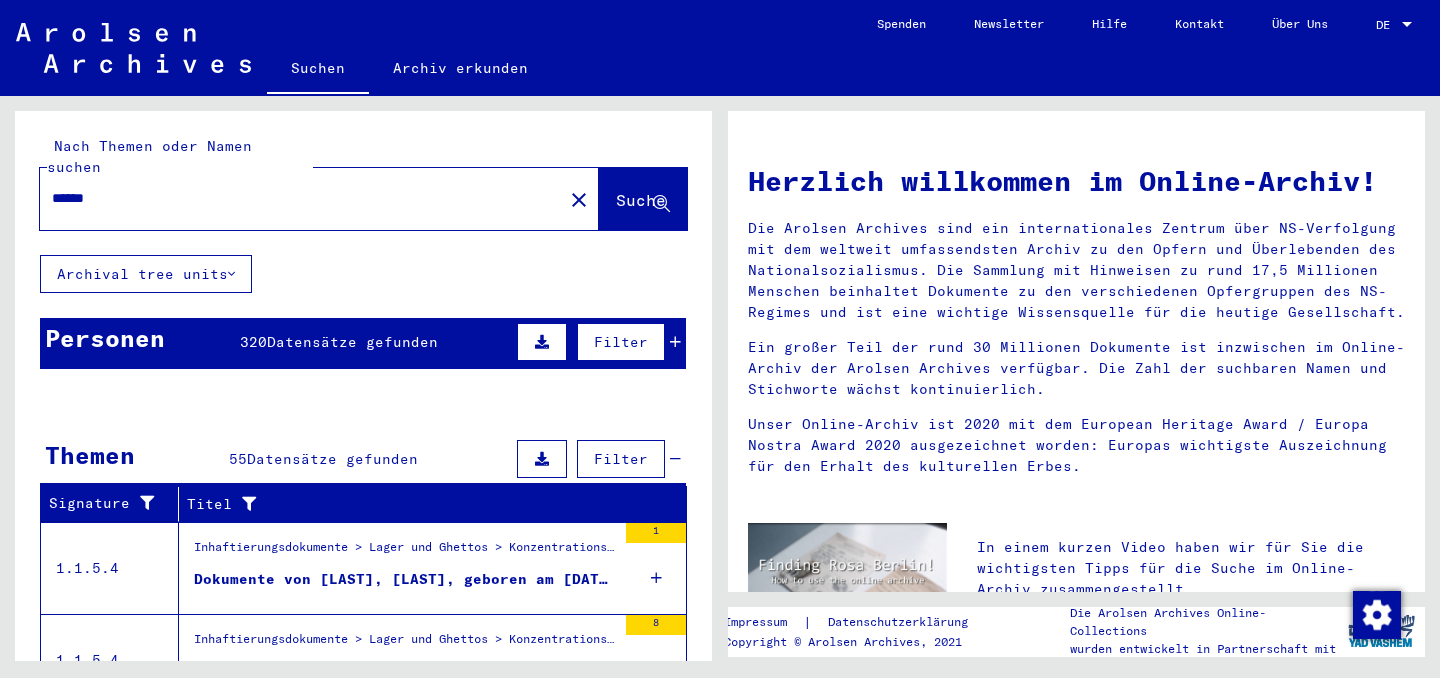 drag, startPoint x: 178, startPoint y: 255, endPoint x: 0, endPoint y: 217, distance: 182.01099 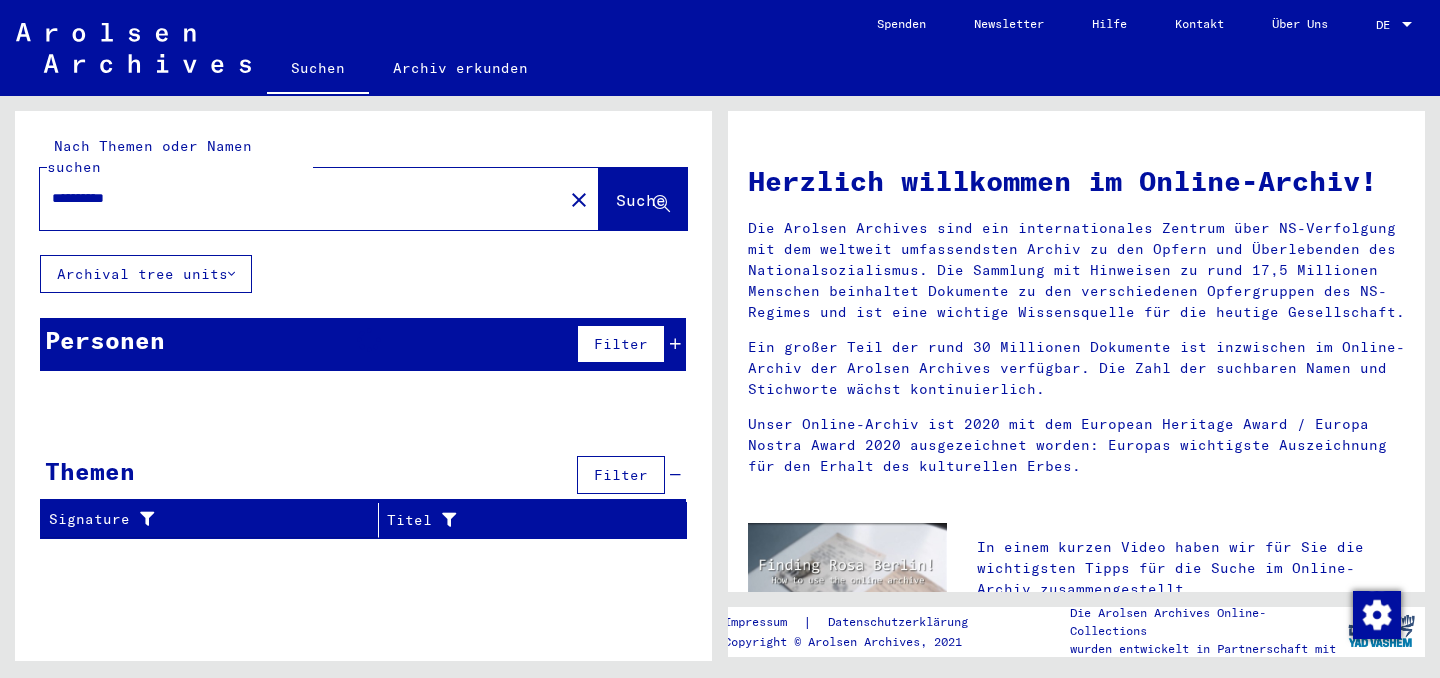 scroll, scrollTop: 30, scrollLeft: 0, axis: vertical 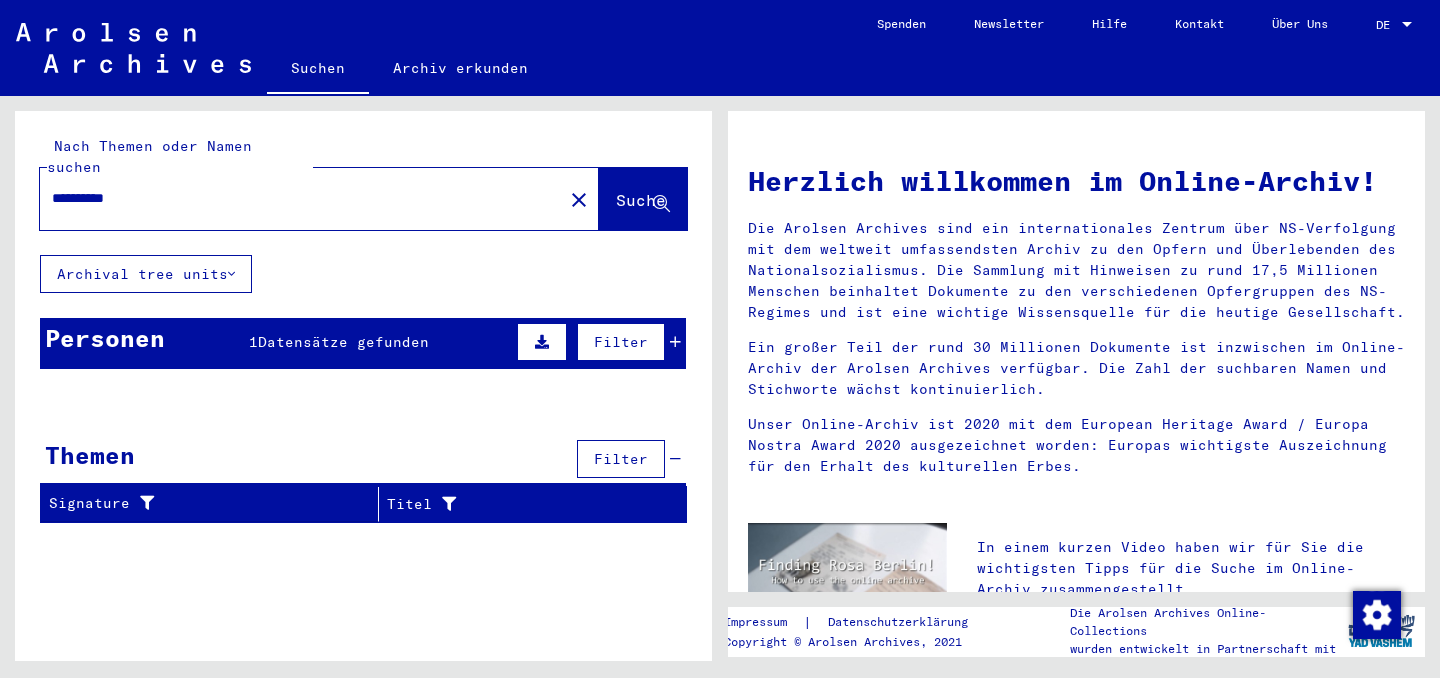 click on "Personen 1  Datensätze gefunden  Filter" at bounding box center [363, 343] 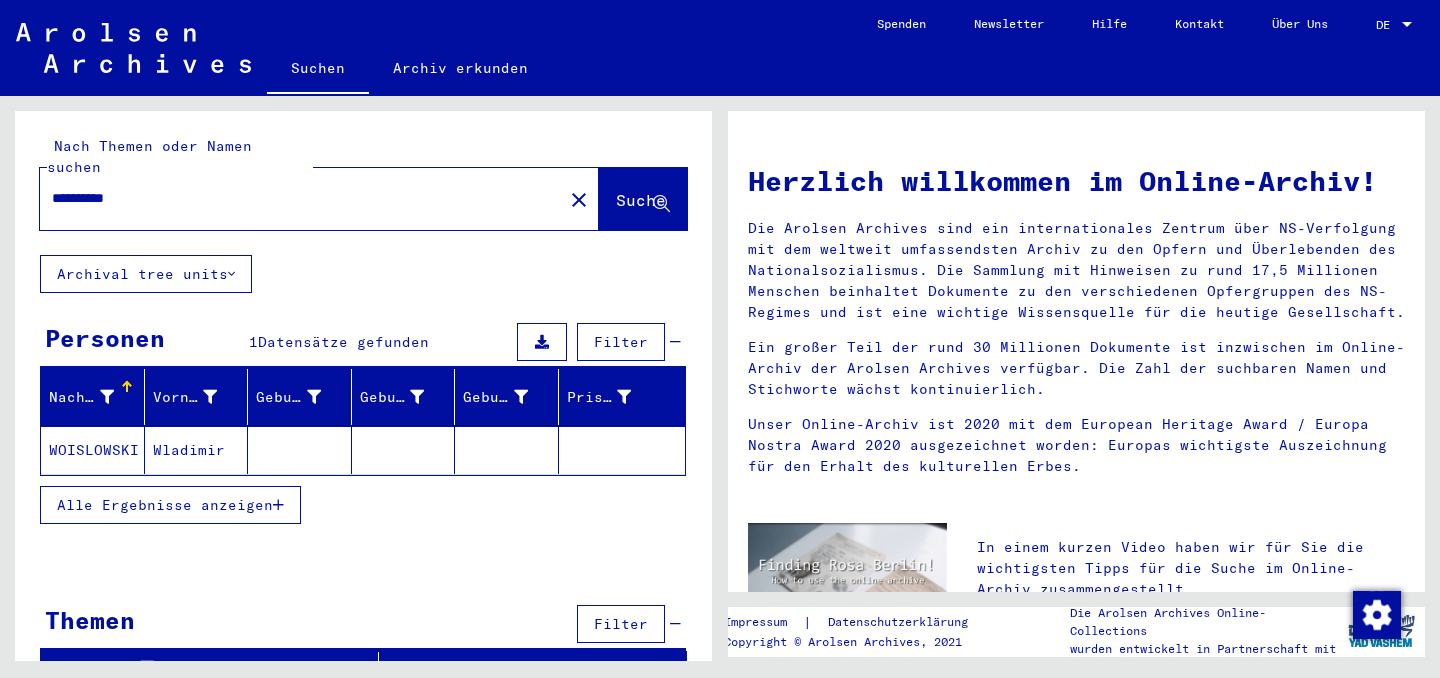 drag, startPoint x: 187, startPoint y: 231, endPoint x: 0, endPoint y: 198, distance: 189.88943 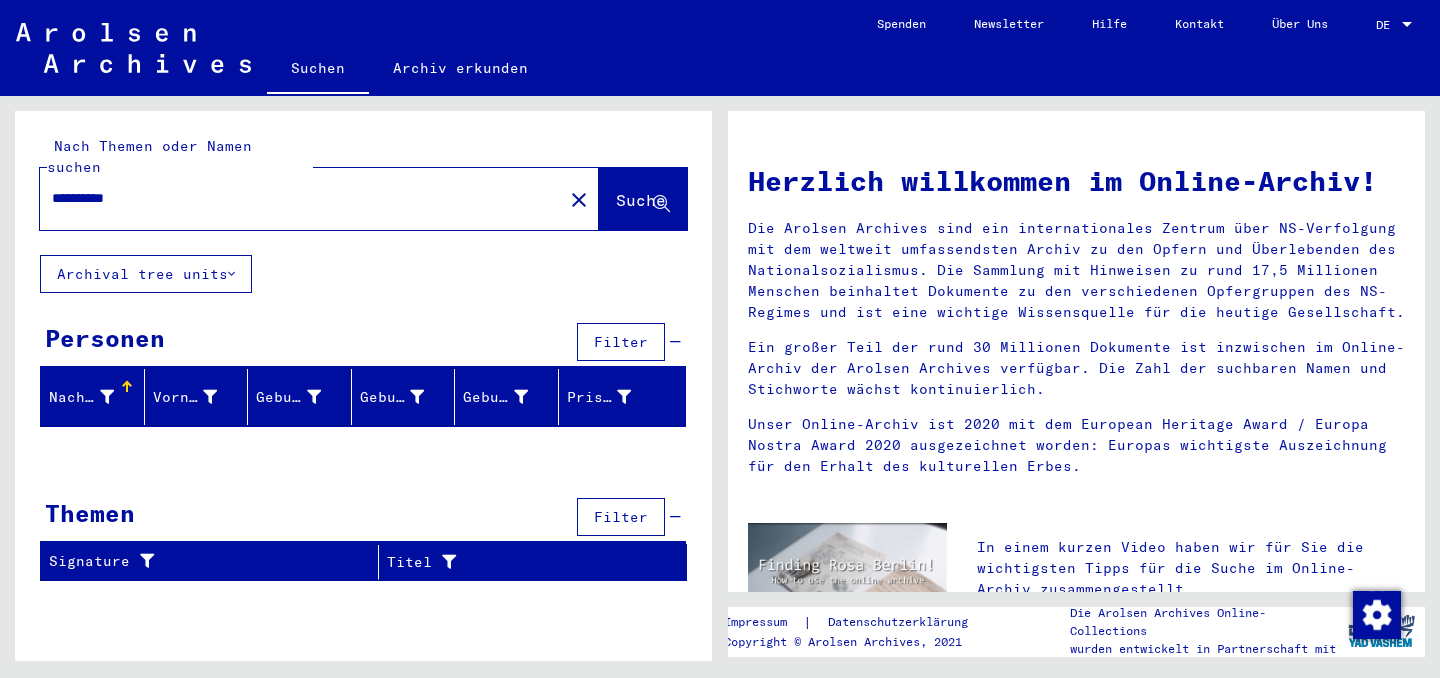 scroll, scrollTop: 30, scrollLeft: 0, axis: vertical 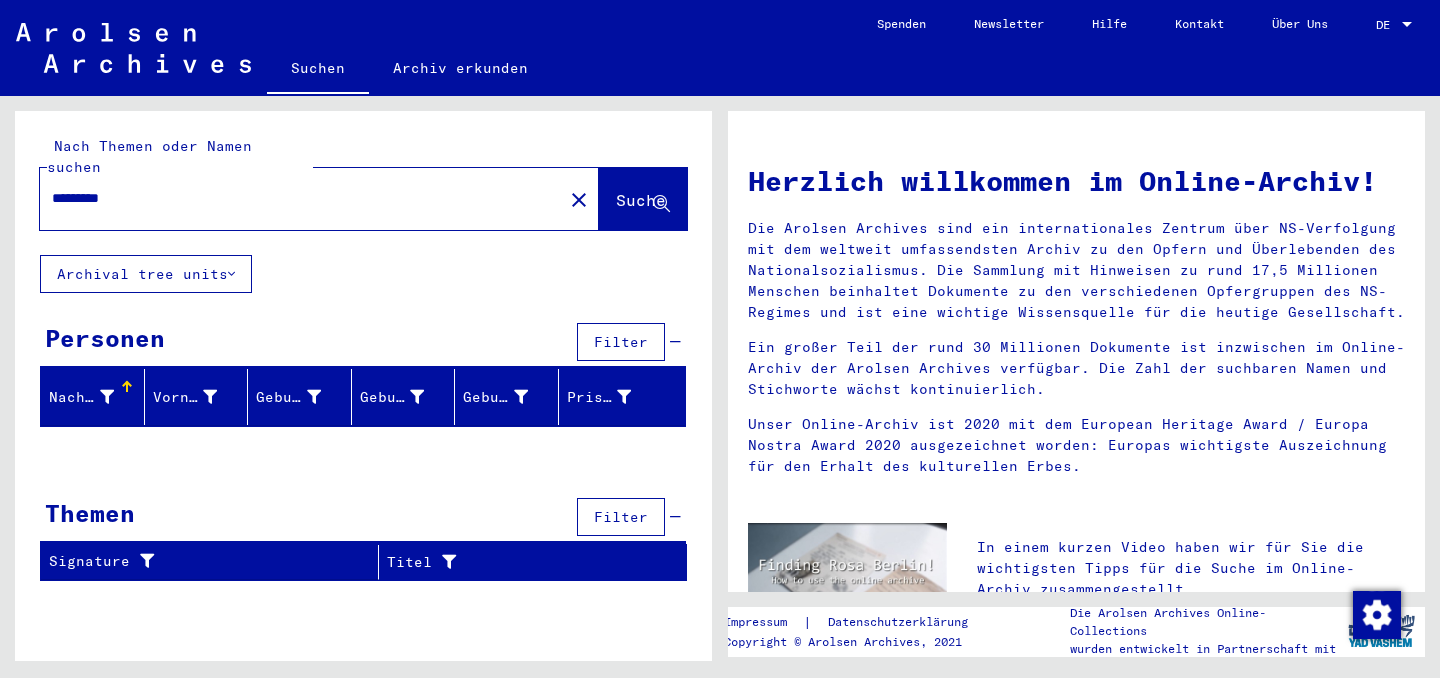 type on "*********" 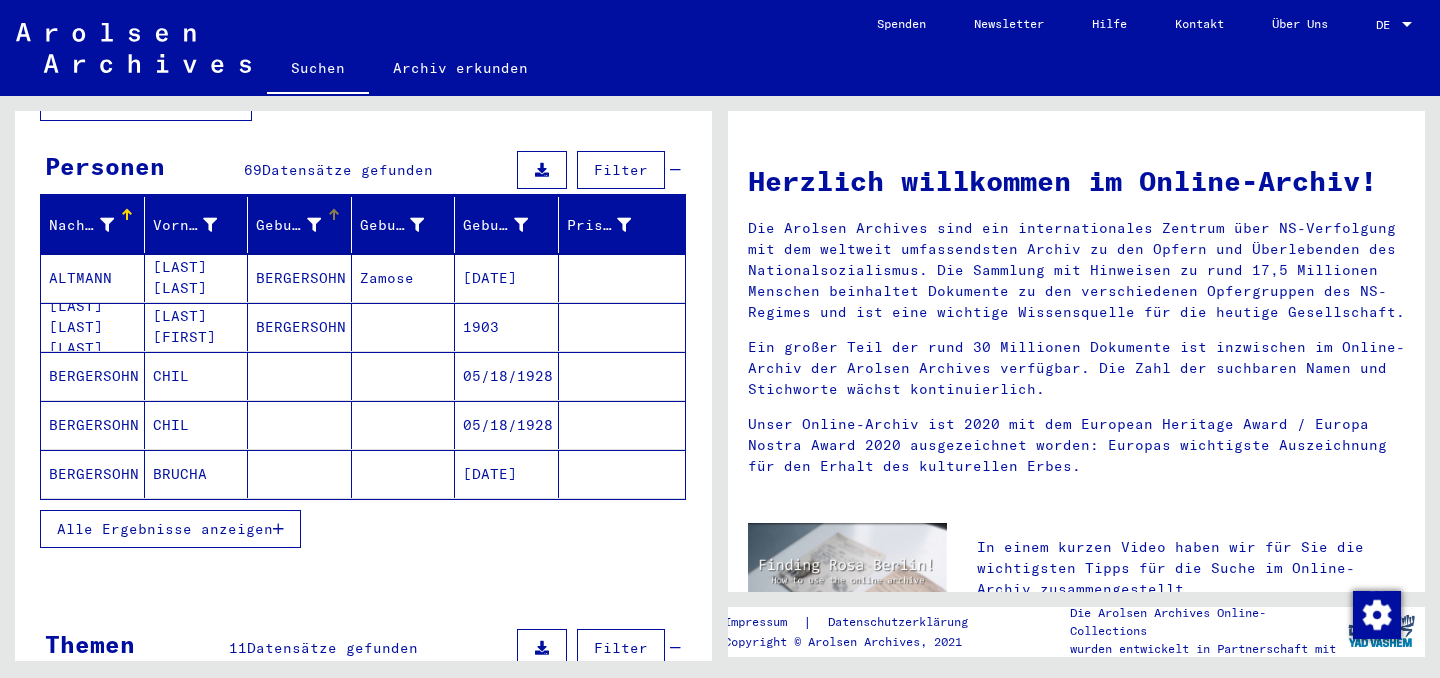 scroll, scrollTop: 345, scrollLeft: 0, axis: vertical 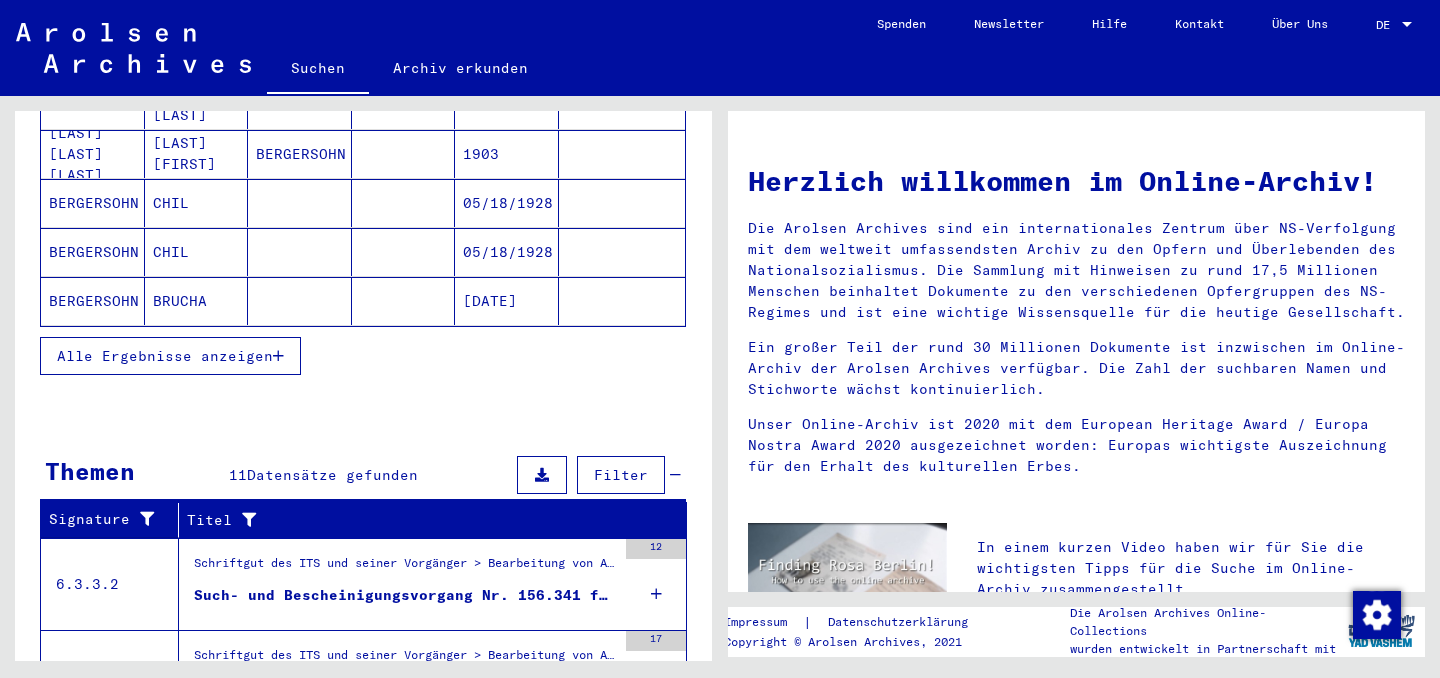 click on "Alle Ergebnisse anzeigen" at bounding box center (170, 356) 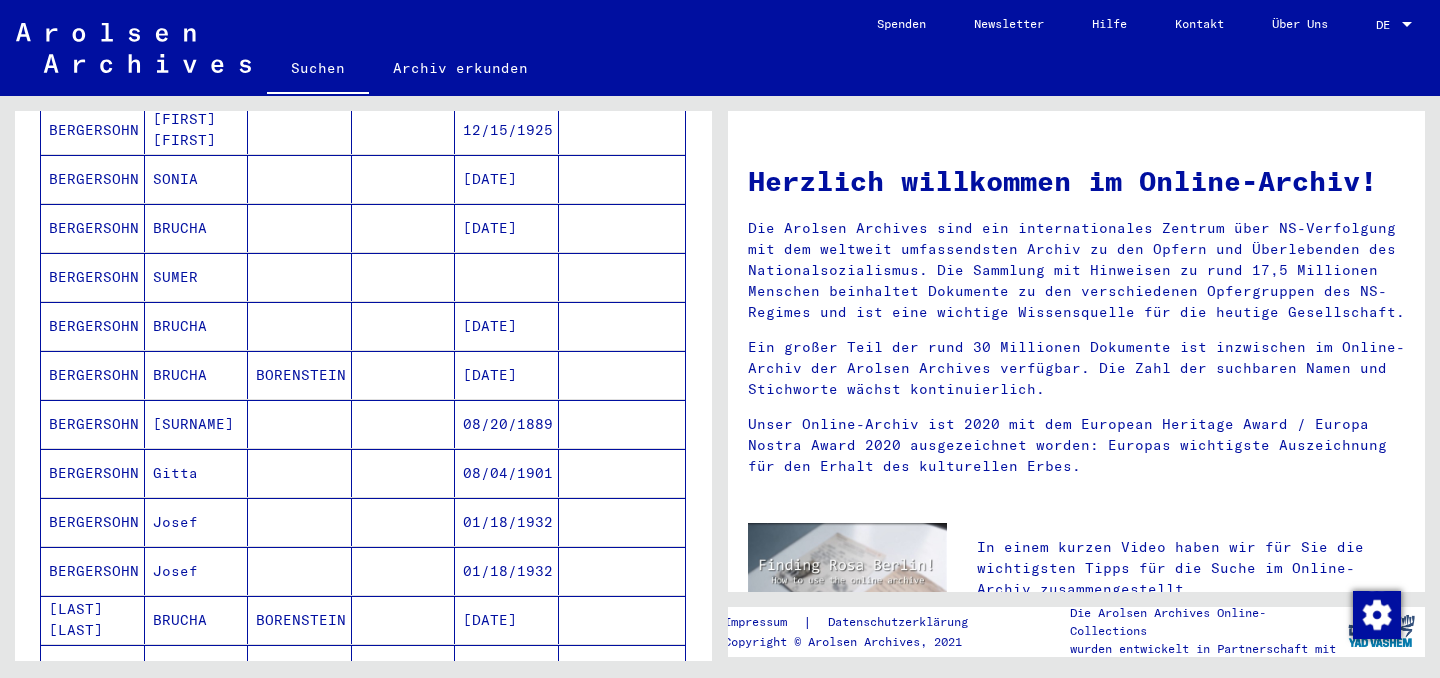scroll, scrollTop: 1460, scrollLeft: 0, axis: vertical 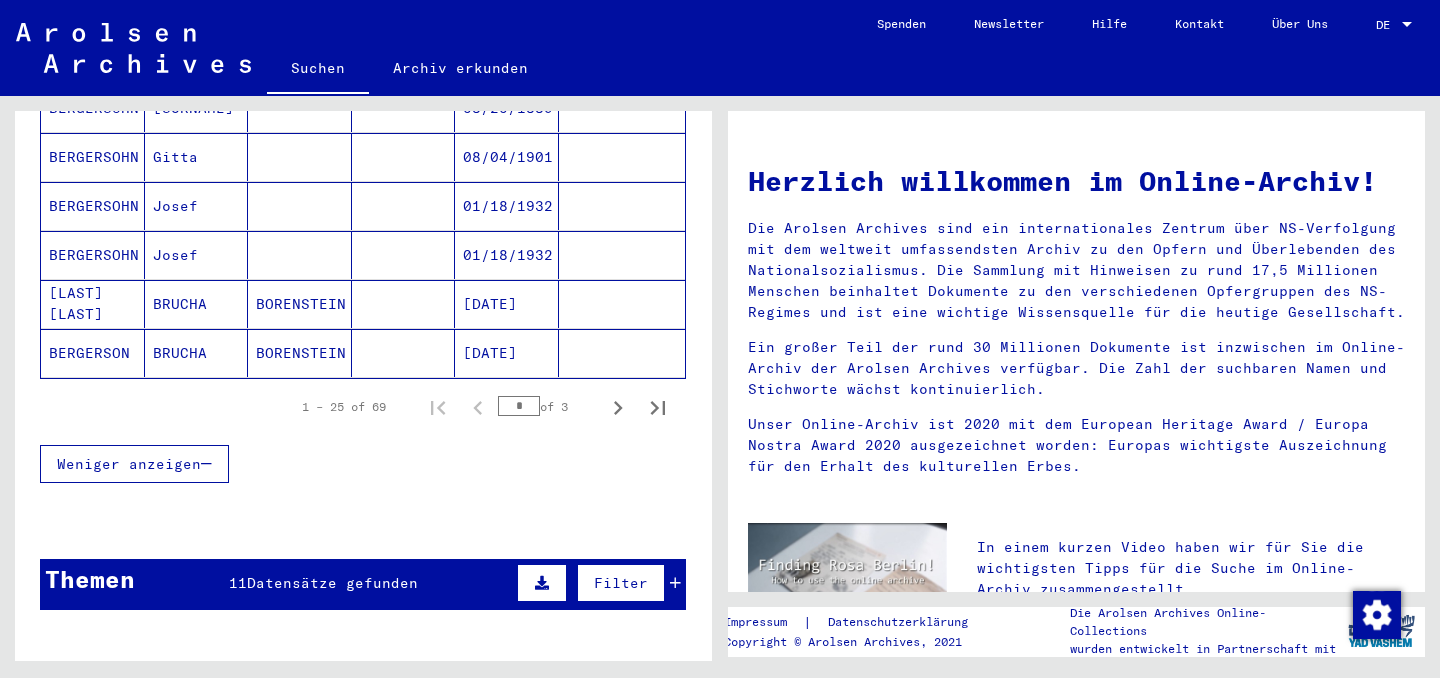 click on "BERGERSOHN BERGERSON" at bounding box center (93, 353) 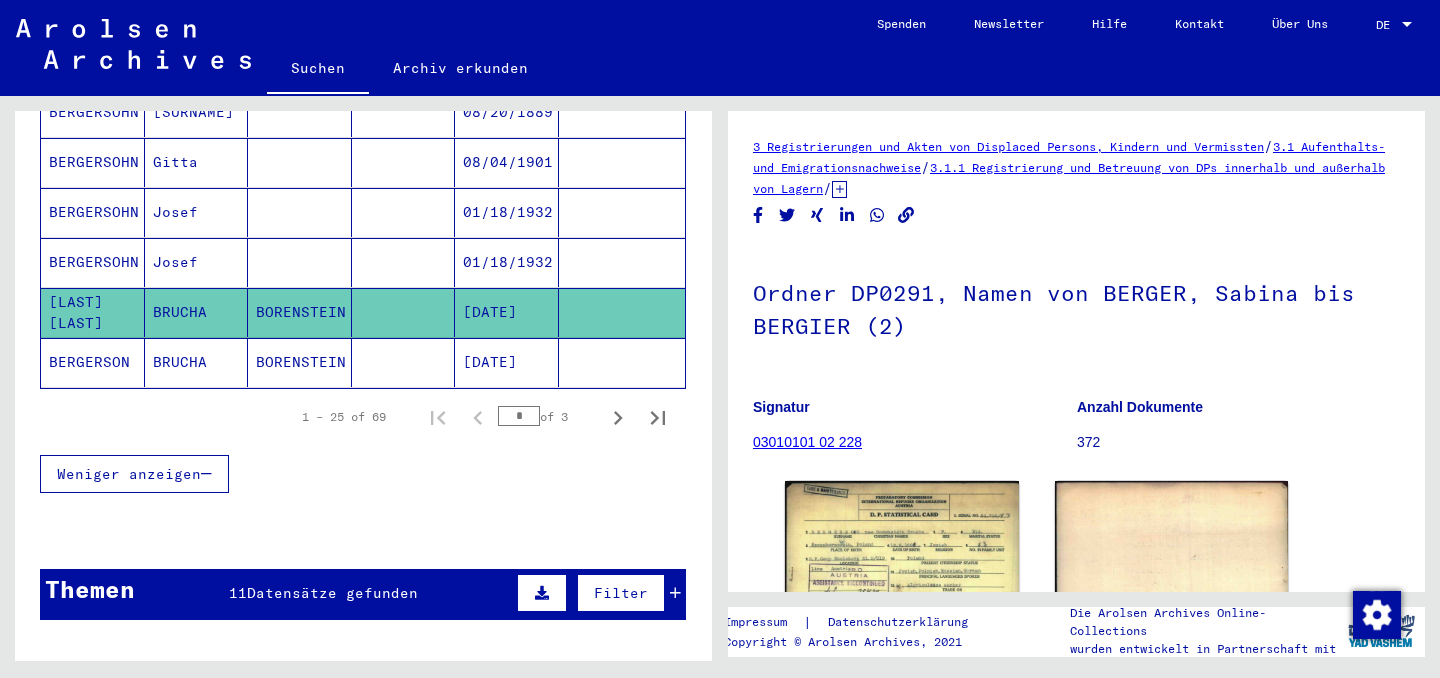scroll, scrollTop: 27, scrollLeft: 0, axis: vertical 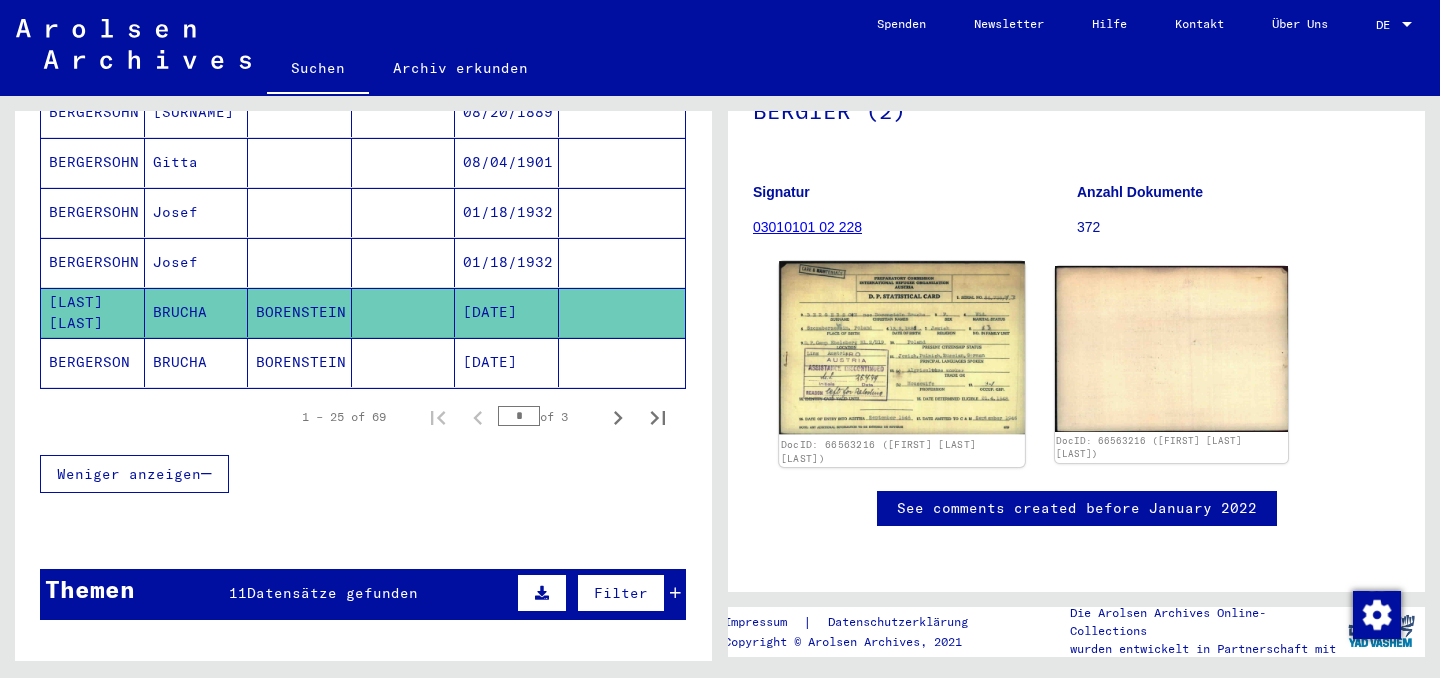 click 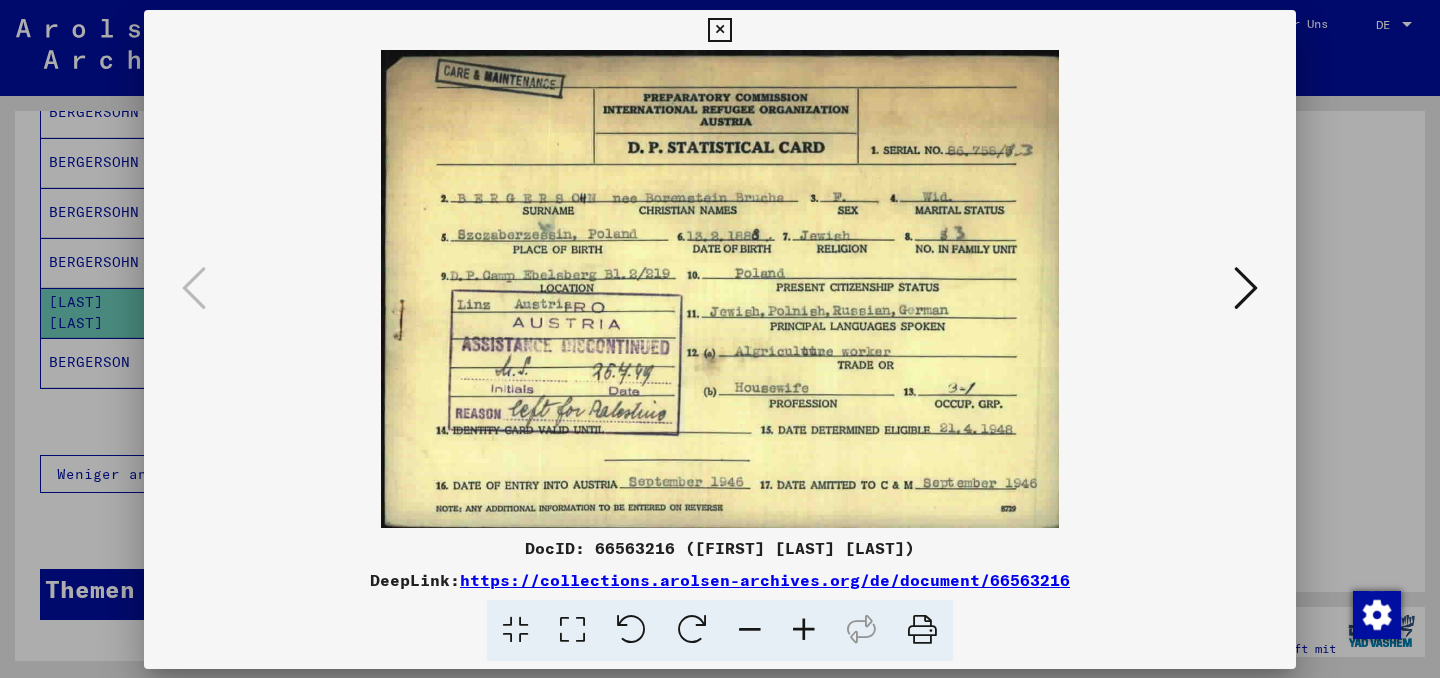 click at bounding box center (720, 289) 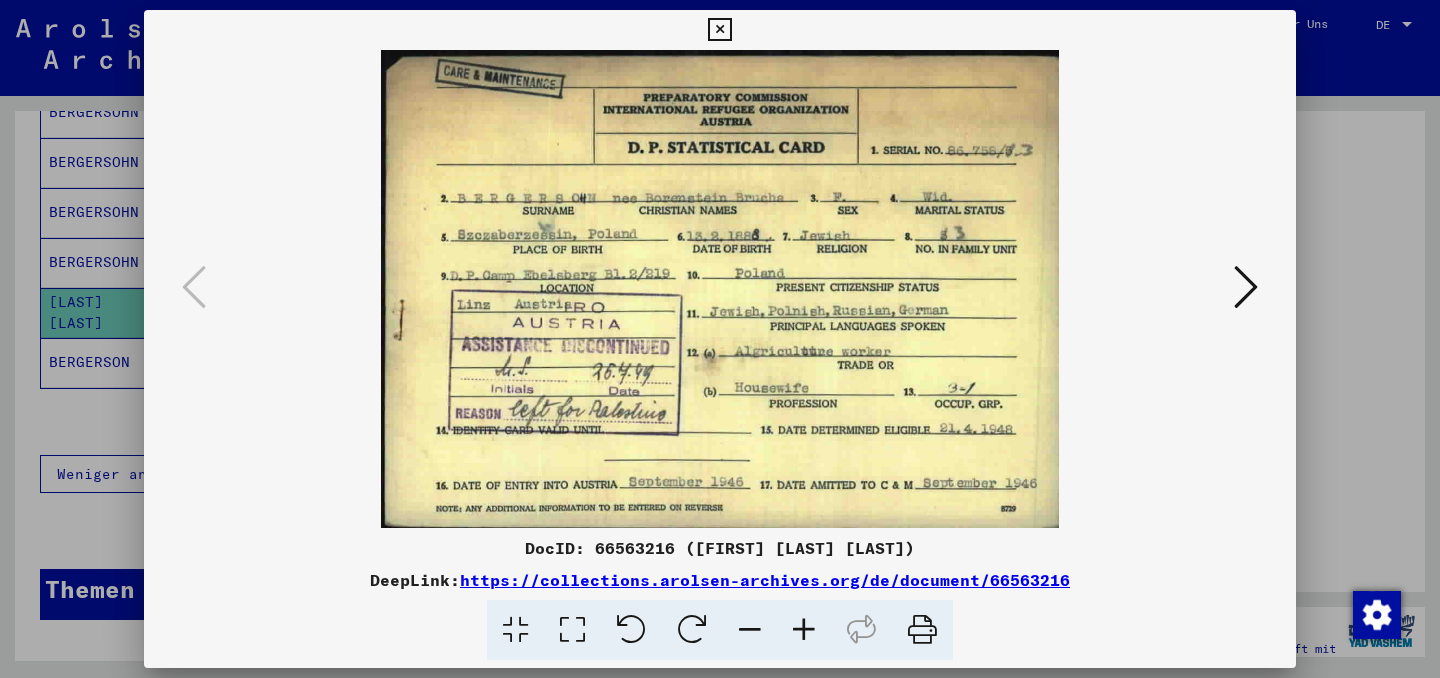 click at bounding box center (1246, 287) 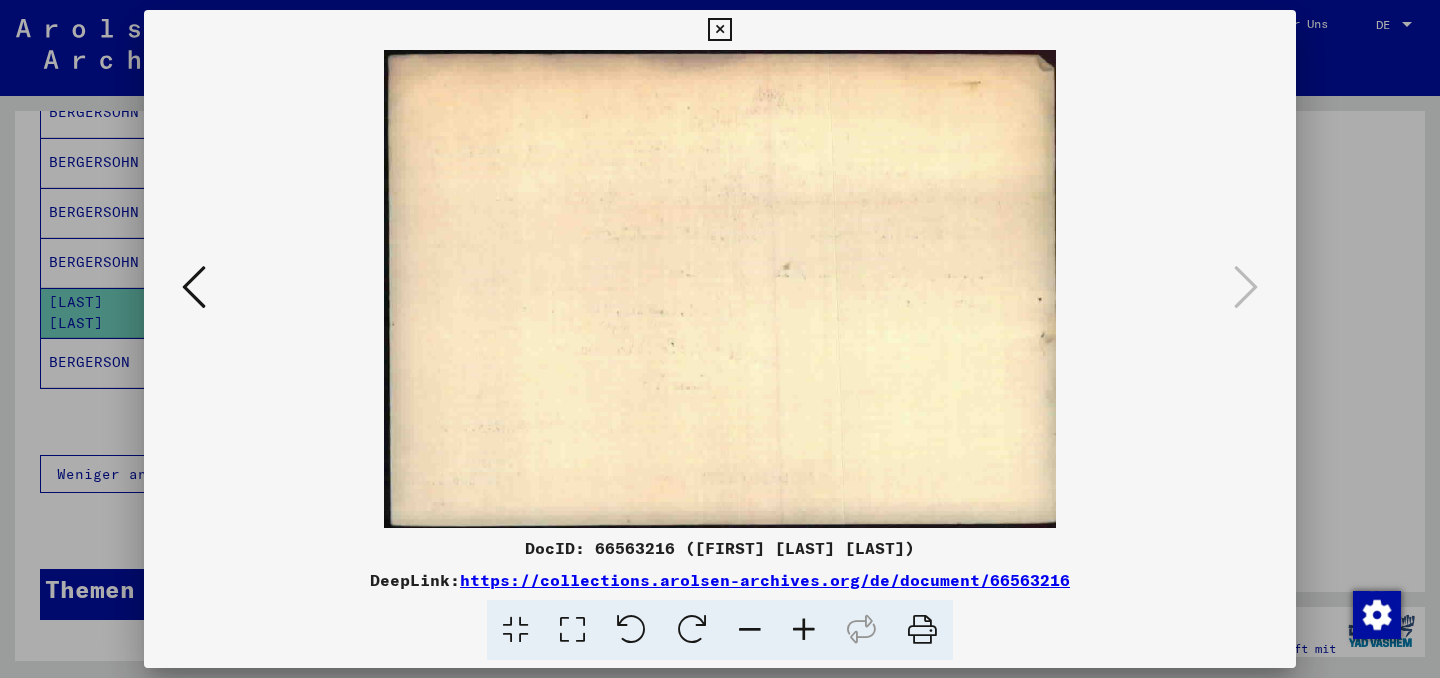 click at bounding box center (720, 289) 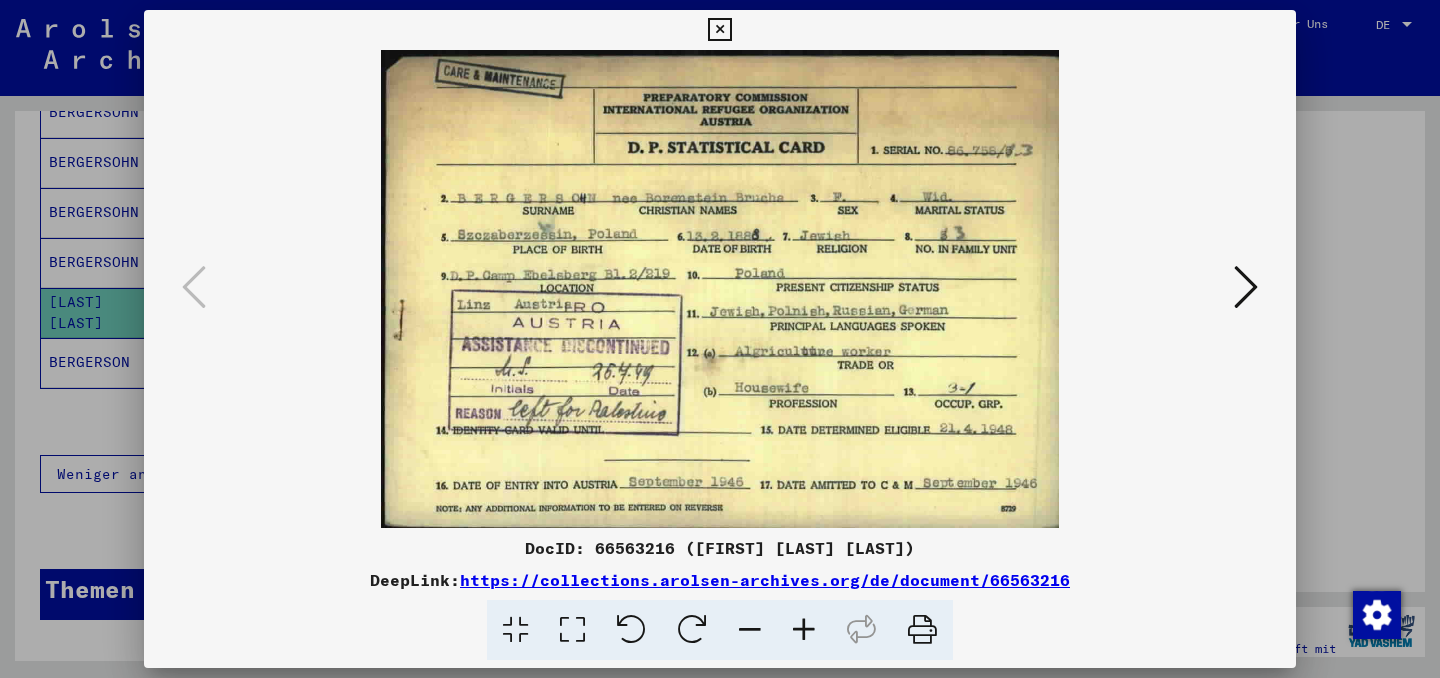 click at bounding box center (719, 30) 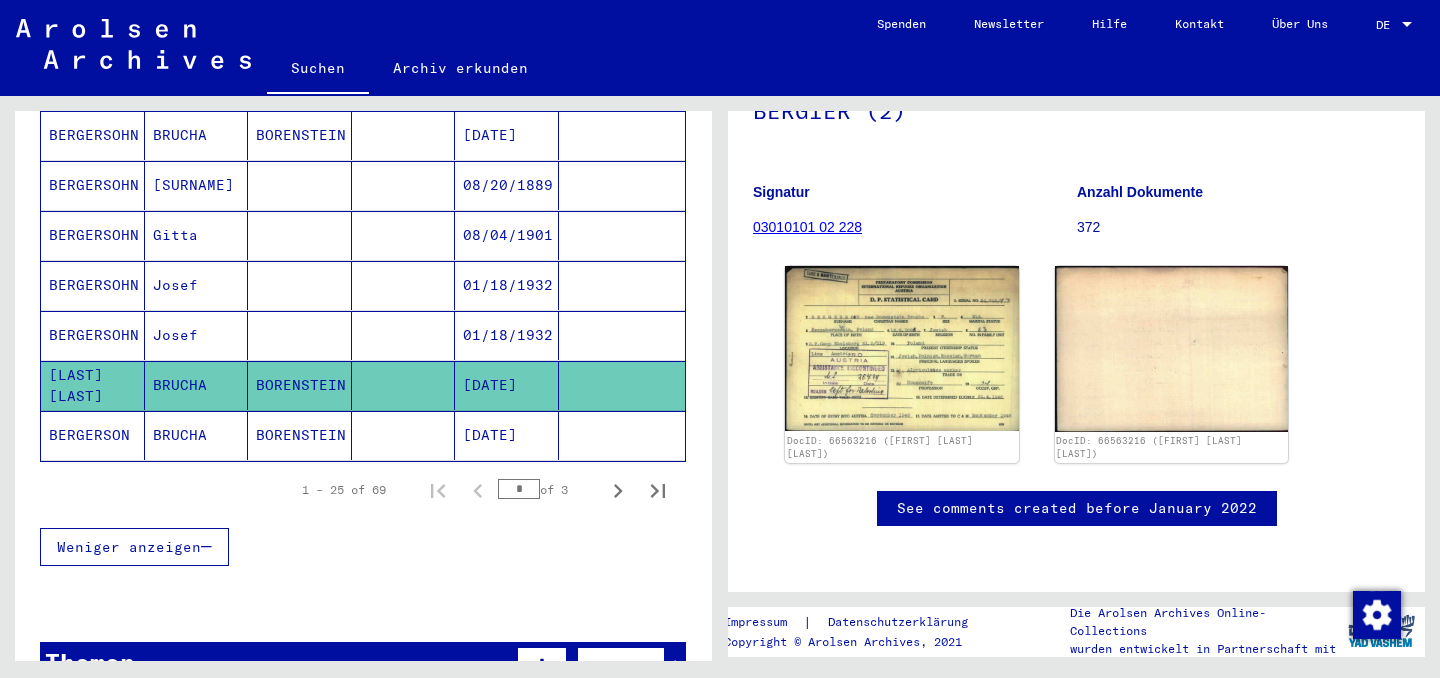 scroll, scrollTop: 1214, scrollLeft: 0, axis: vertical 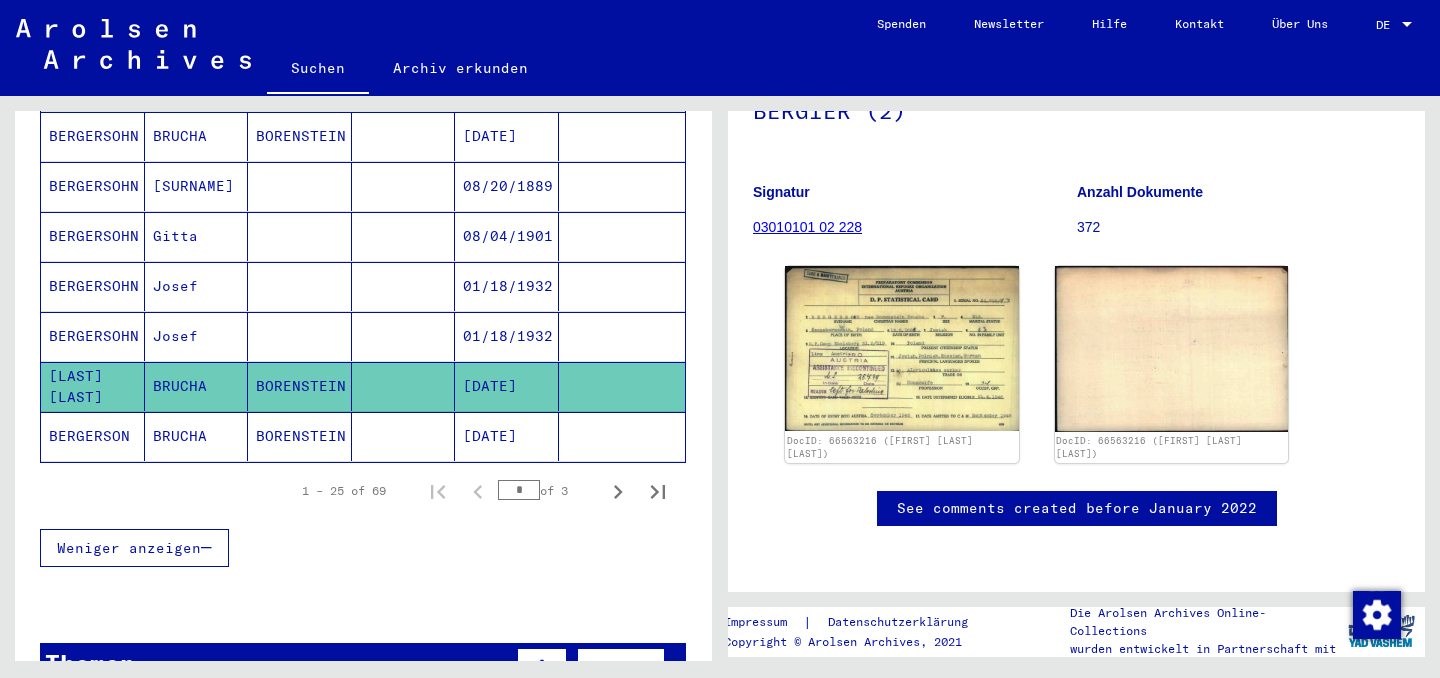 click on "BERGERSOHN" at bounding box center (93, 336) 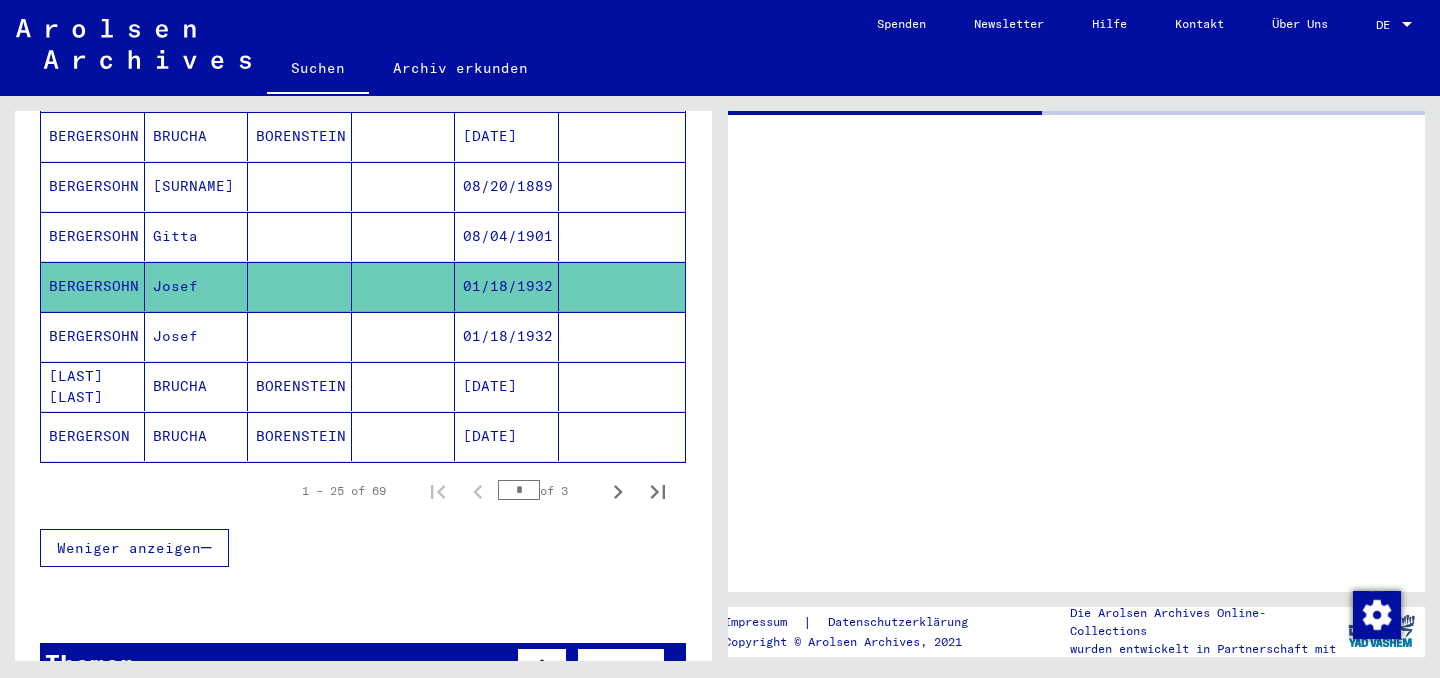 scroll, scrollTop: 0, scrollLeft: 0, axis: both 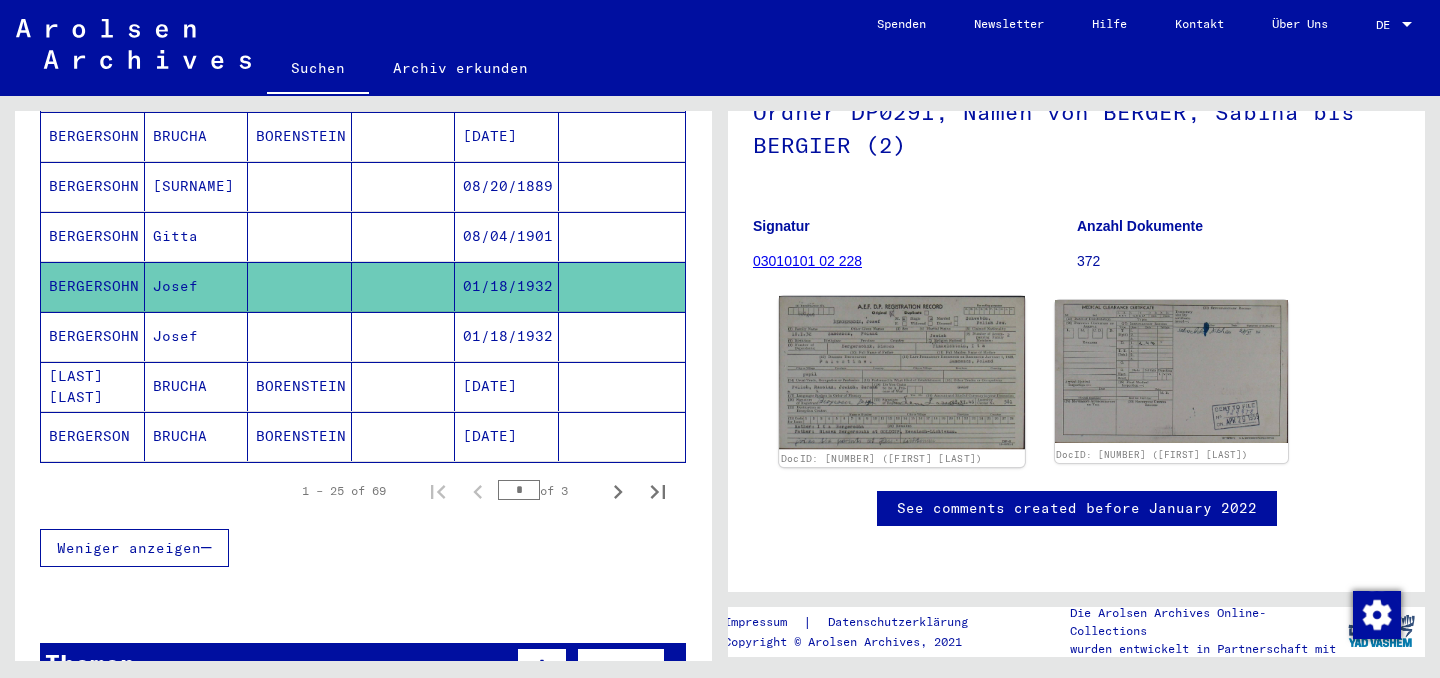 click 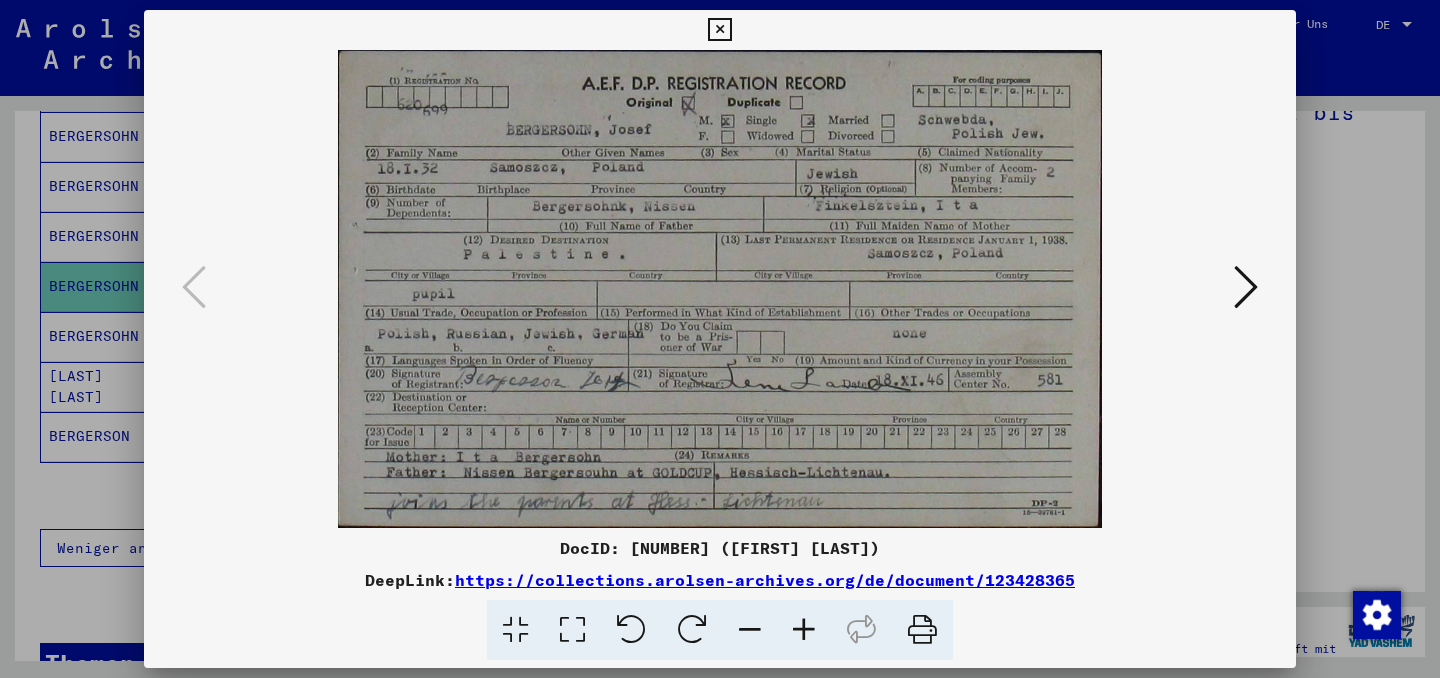 click at bounding box center [719, 30] 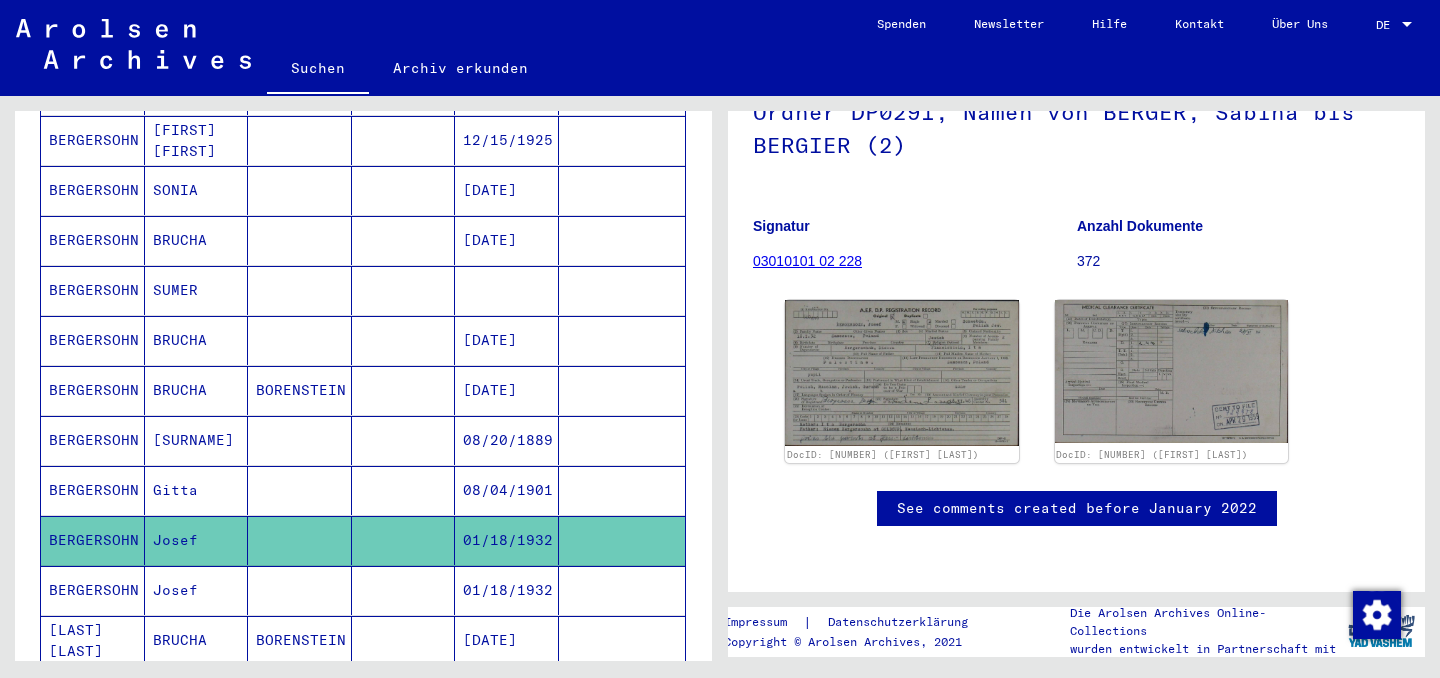 scroll, scrollTop: 861, scrollLeft: 0, axis: vertical 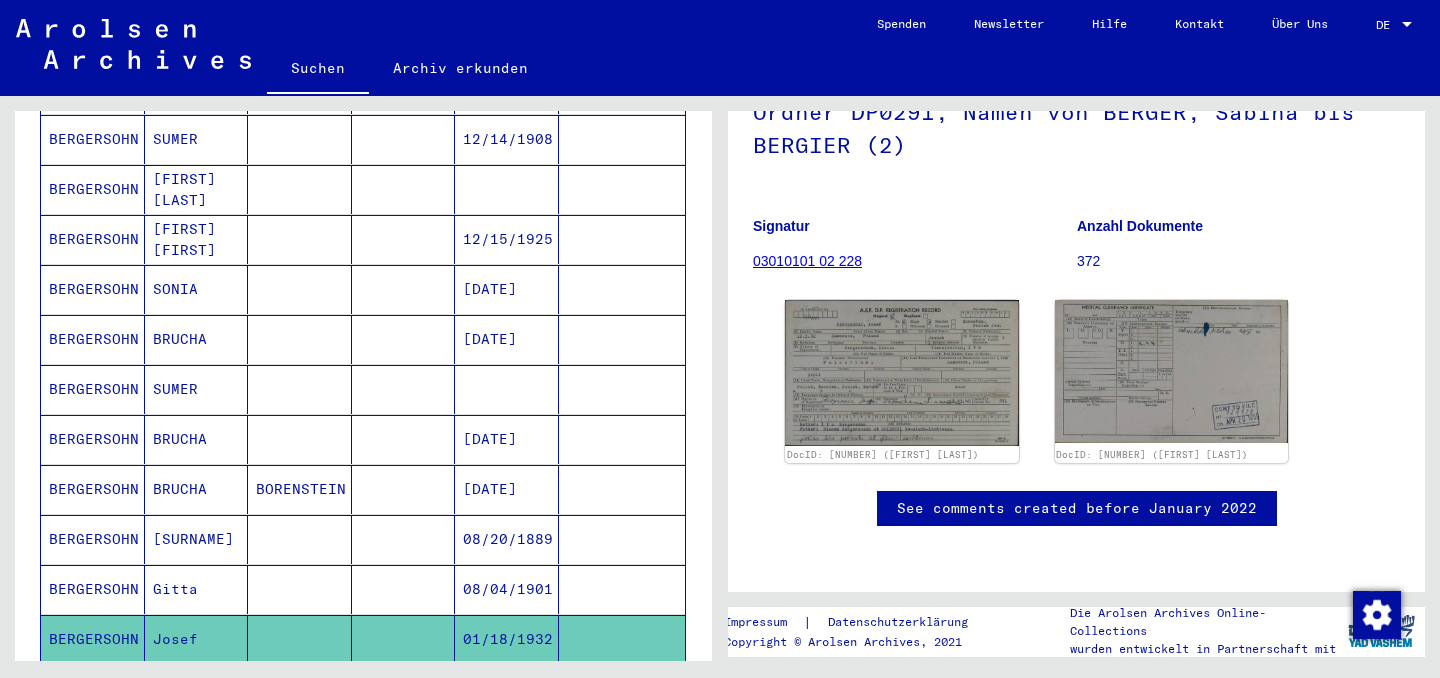 click on "BERGERSOHN" at bounding box center [93, 289] 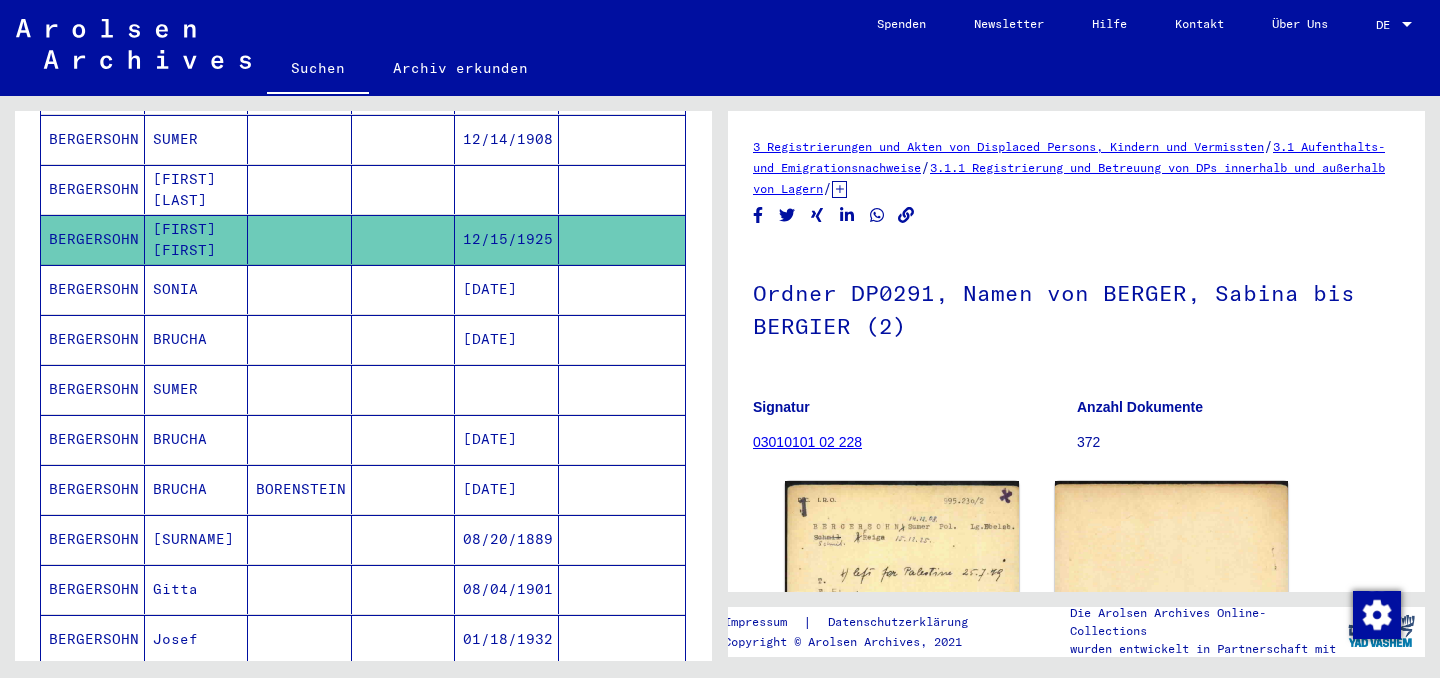scroll, scrollTop: 0, scrollLeft: 0, axis: both 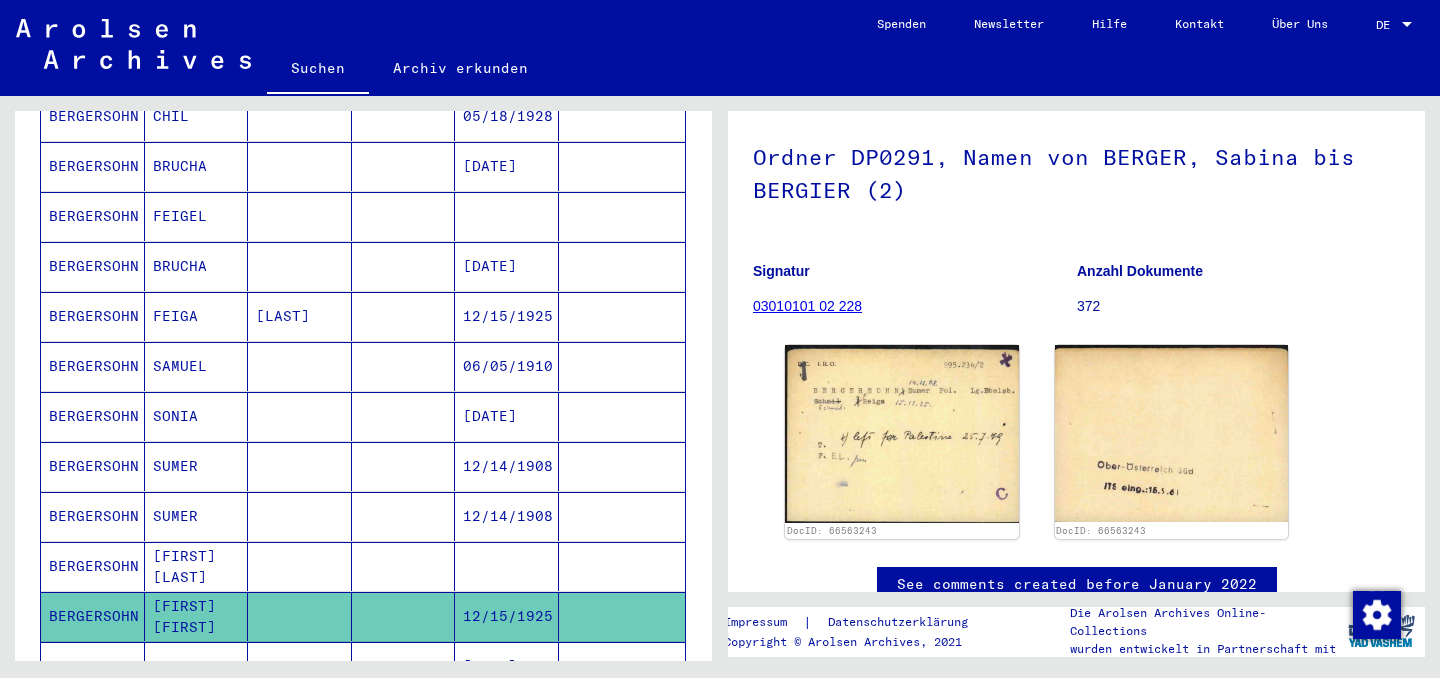 click on "BERGERSOHN" at bounding box center (93, 416) 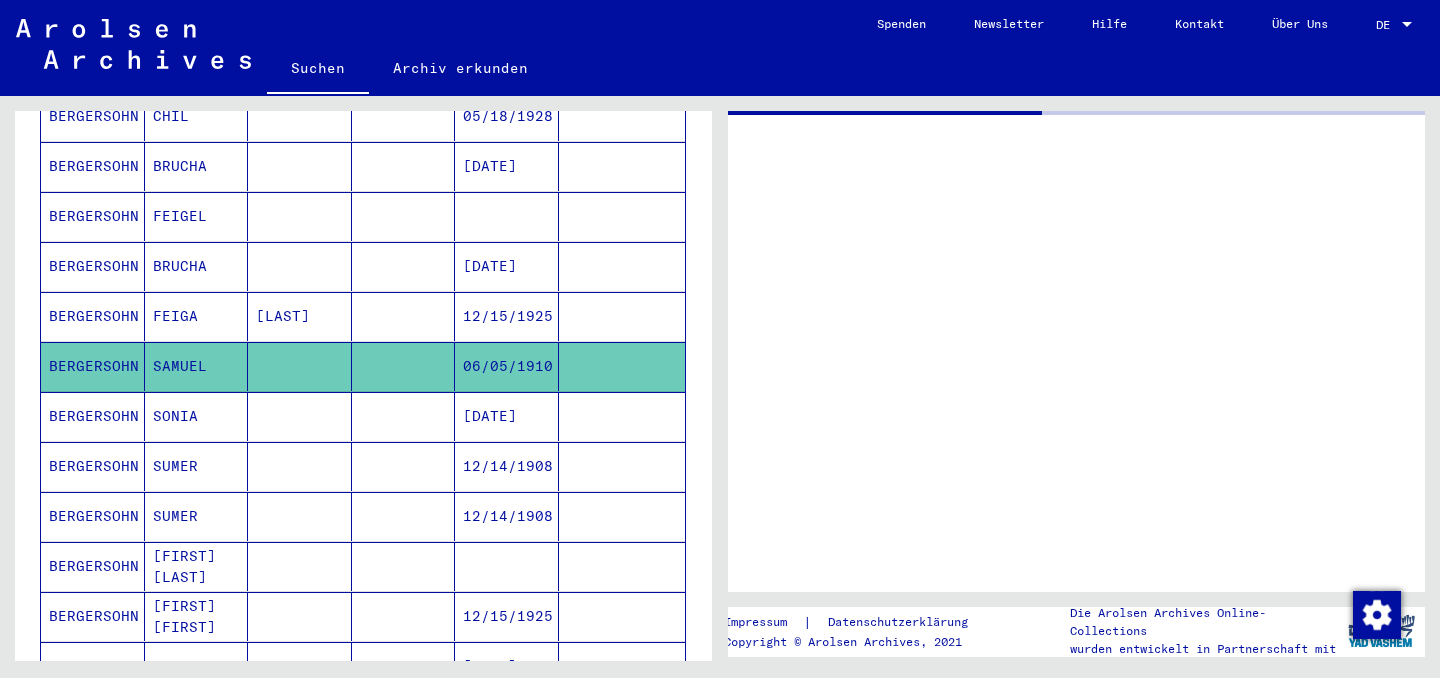 scroll, scrollTop: 0, scrollLeft: 0, axis: both 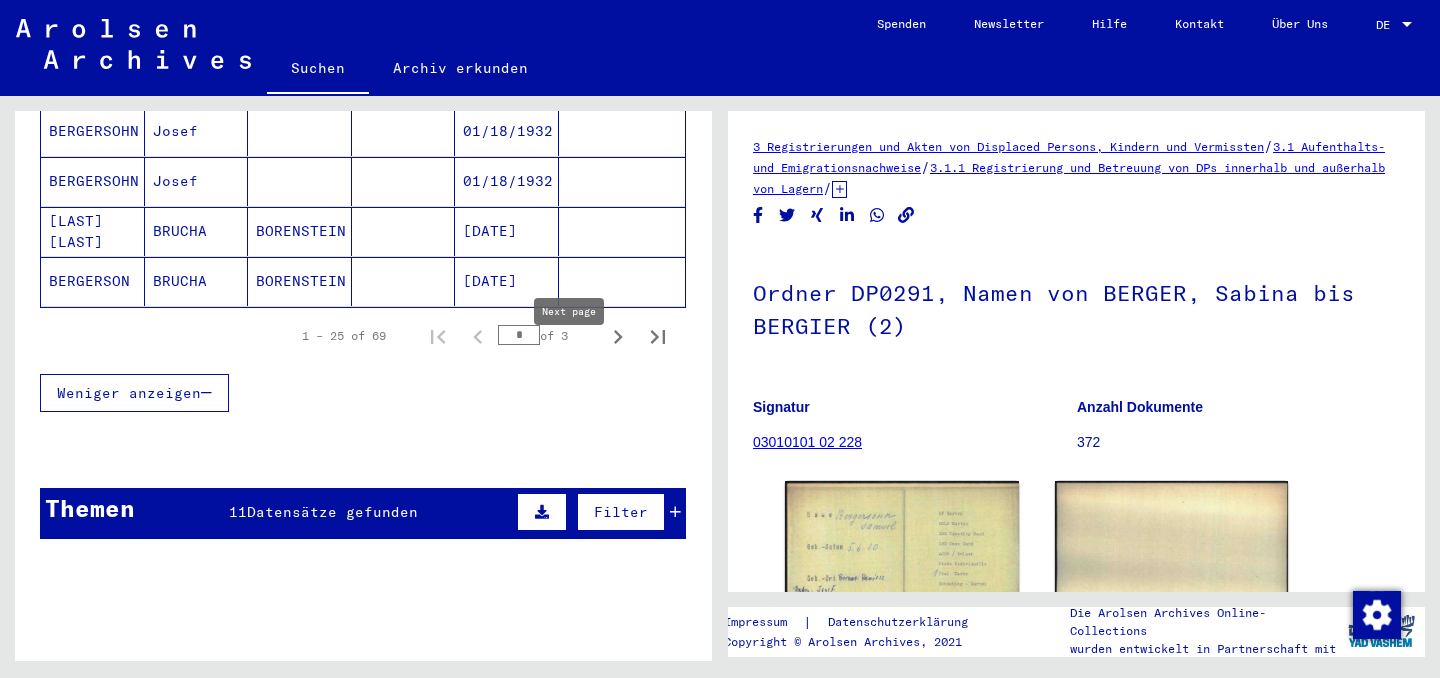 click 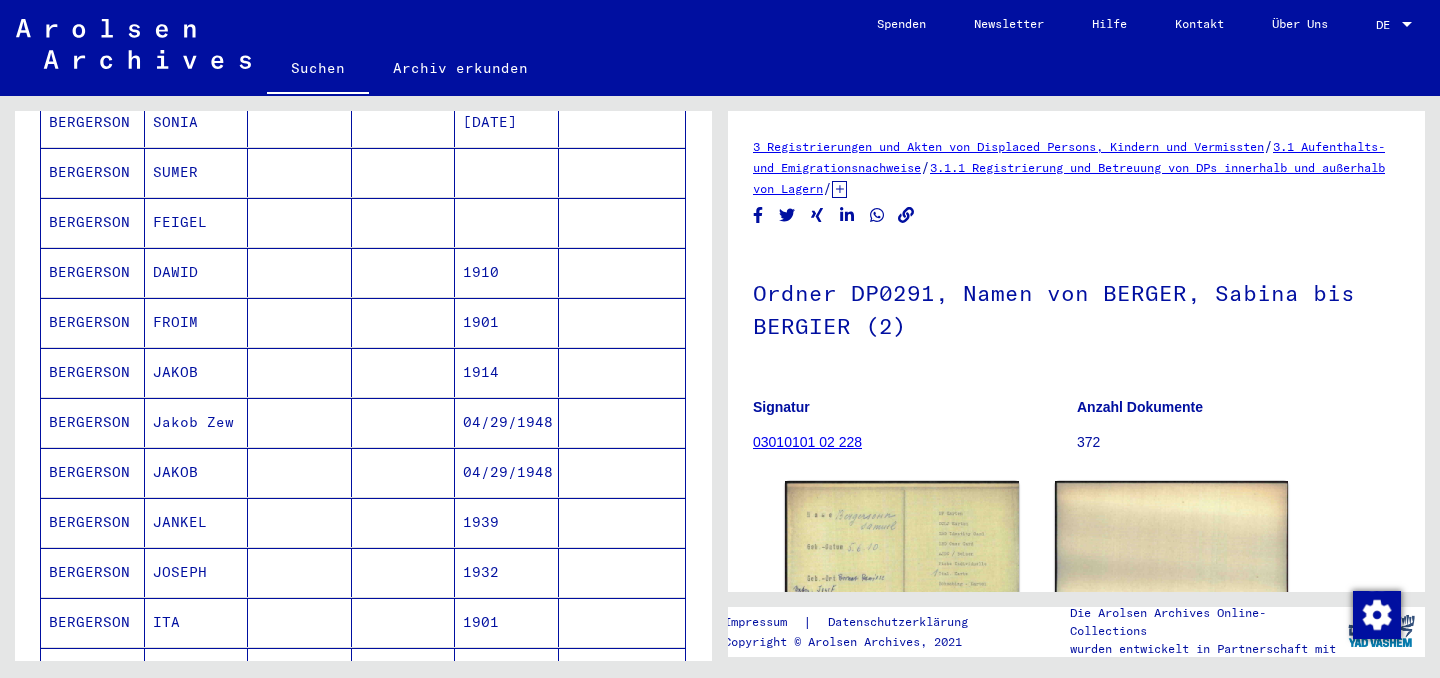 scroll, scrollTop: 360, scrollLeft: 0, axis: vertical 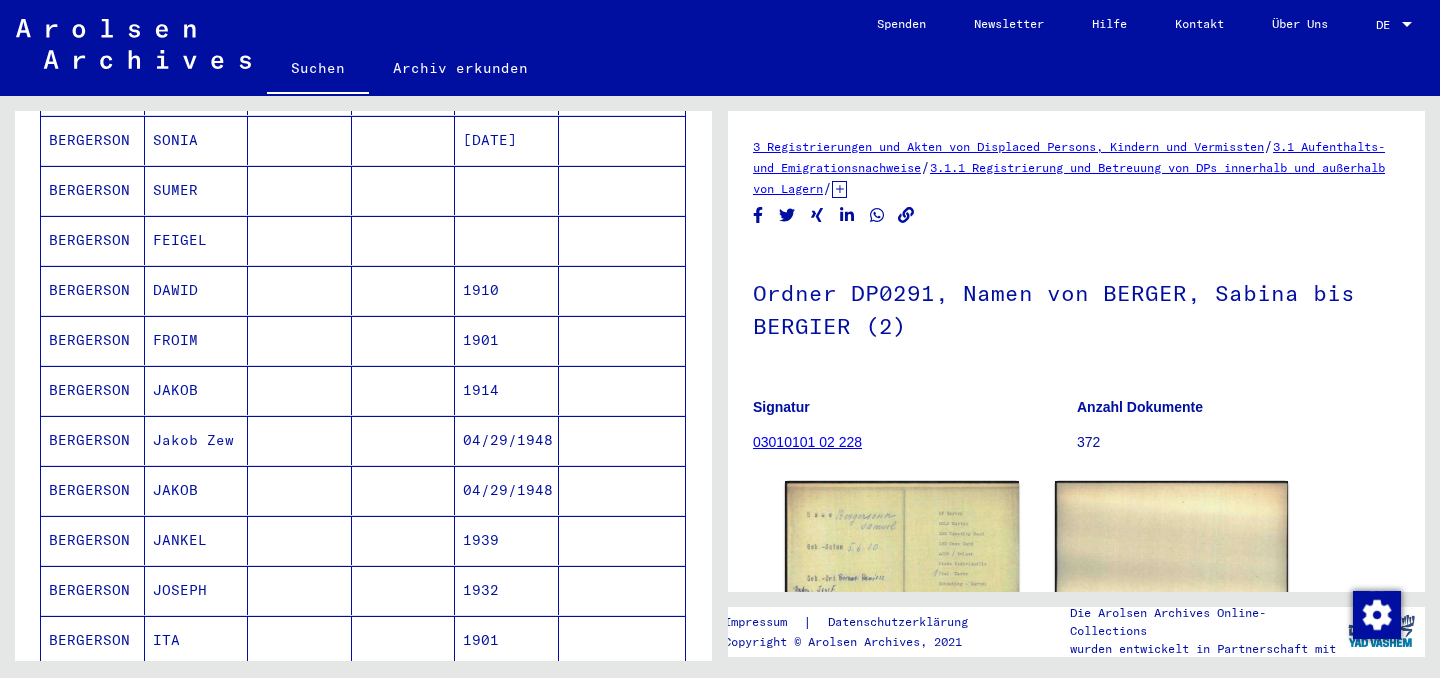 click on "BERGERSON" at bounding box center (93, 340) 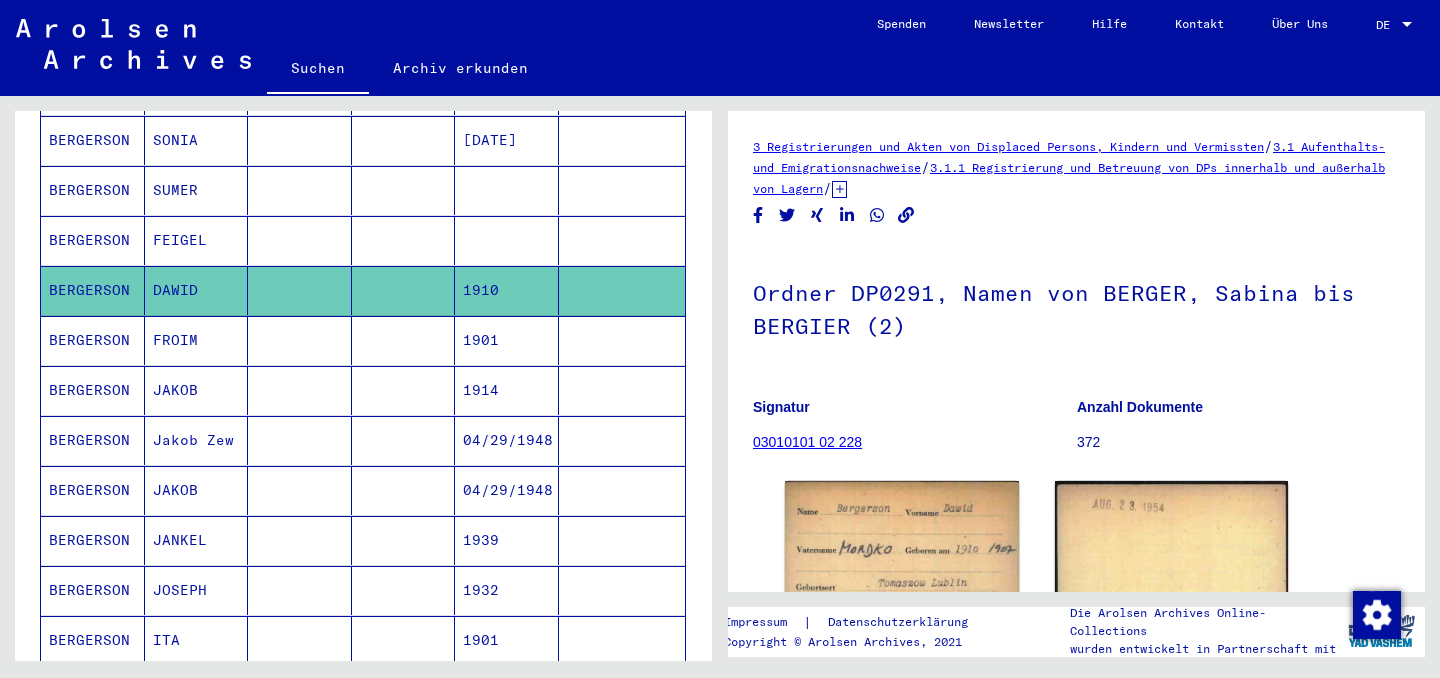 scroll, scrollTop: 0, scrollLeft: 0, axis: both 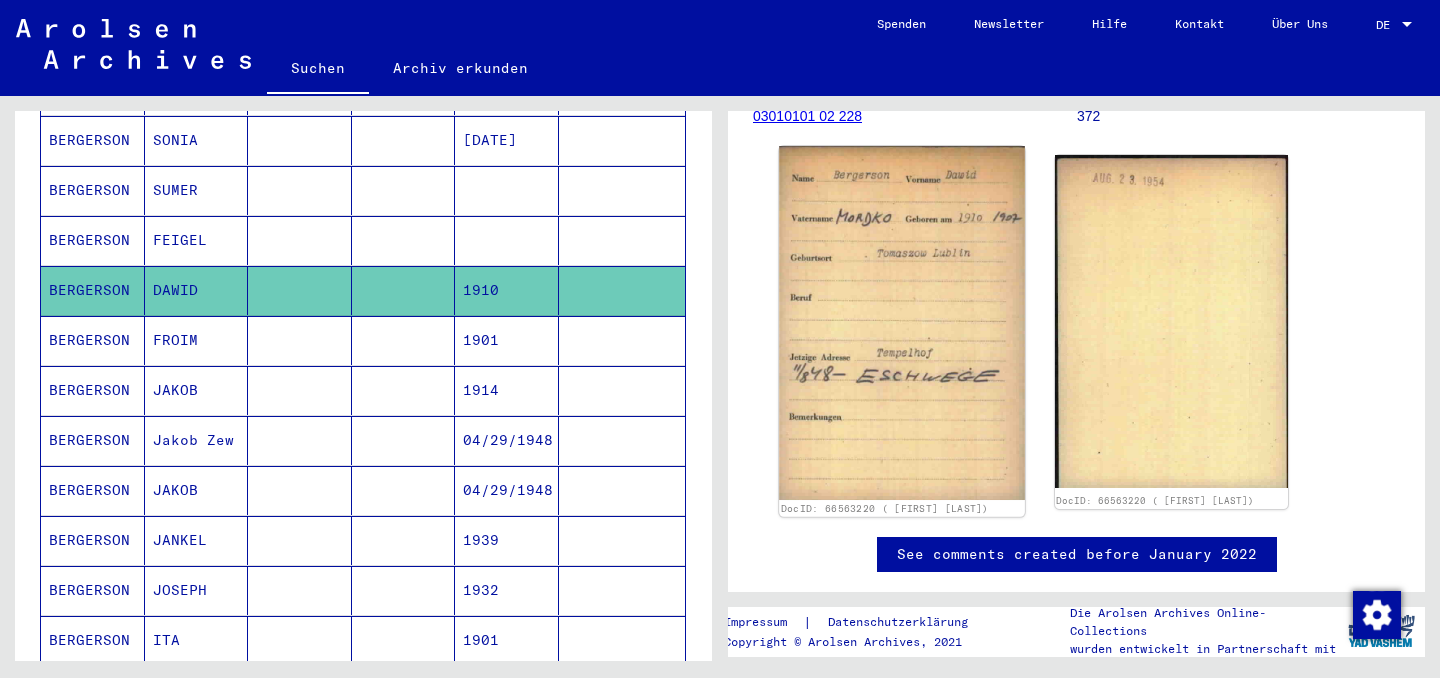 click 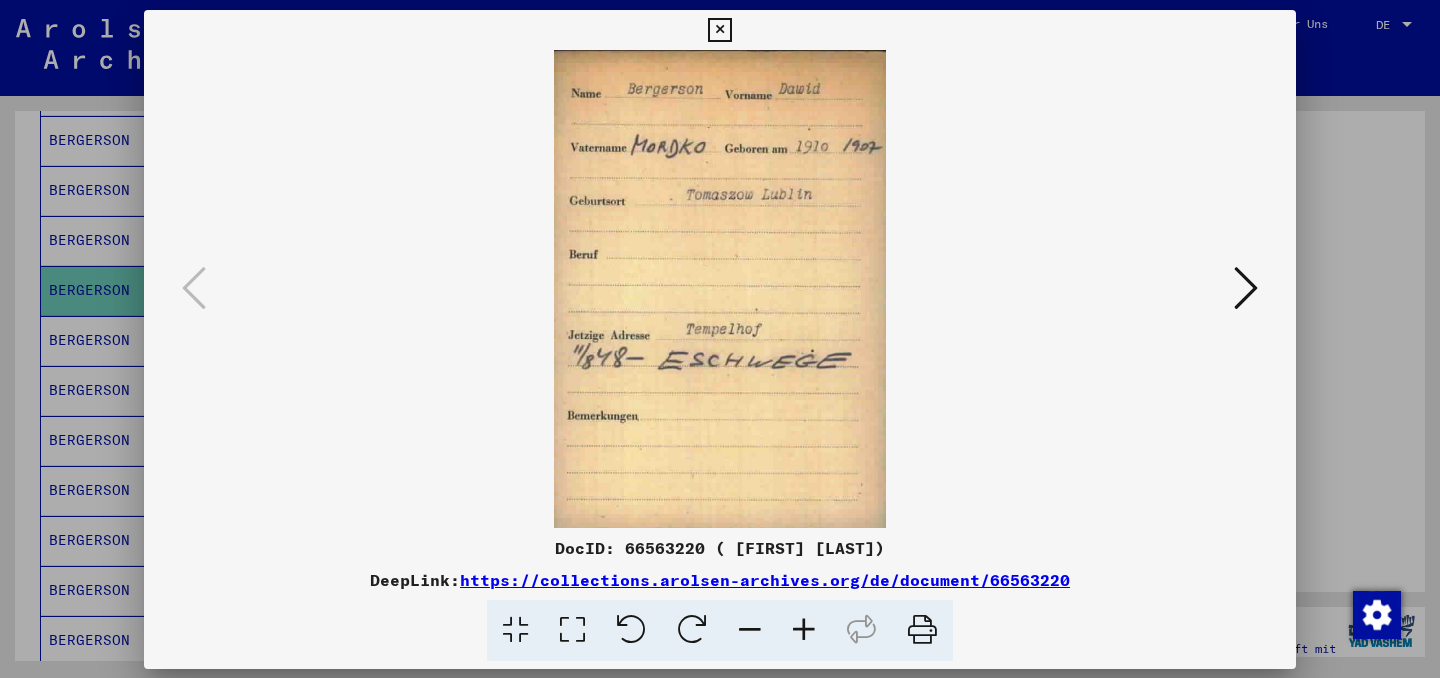 click at bounding box center [720, 289] 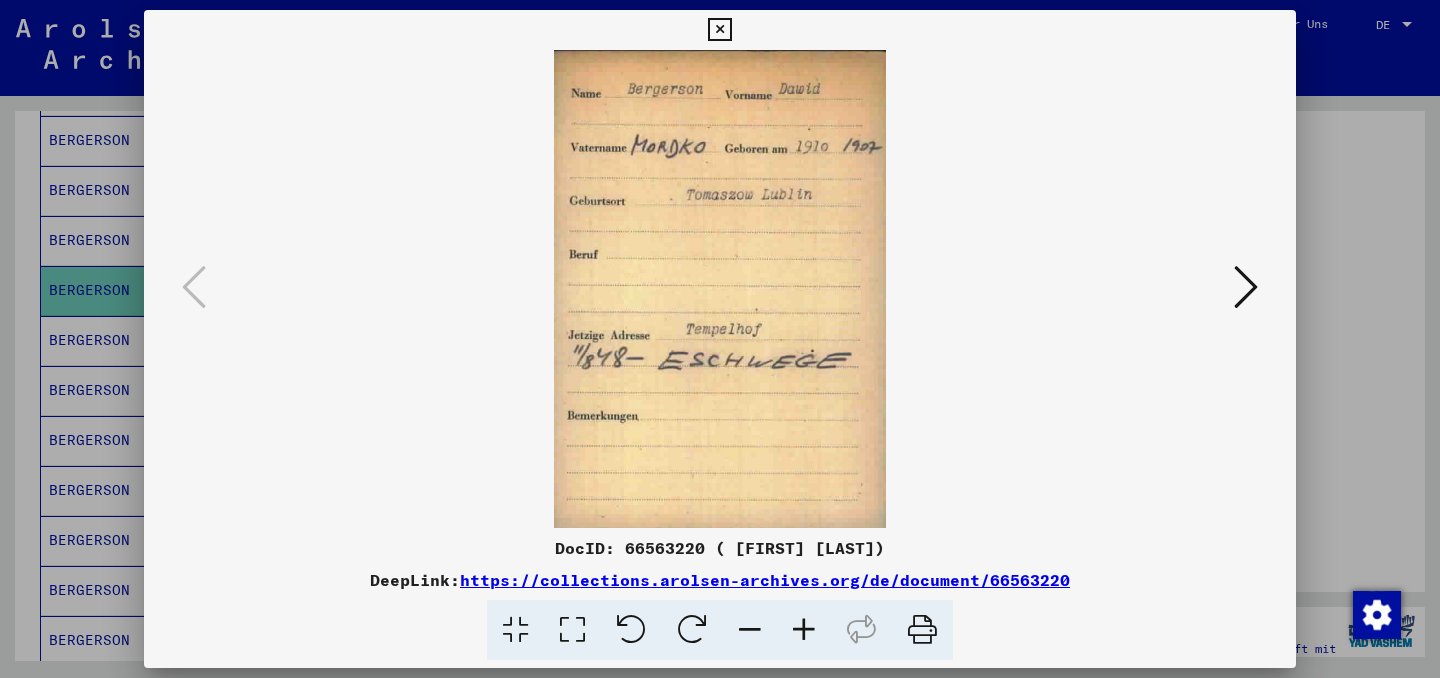 click at bounding box center (720, 289) 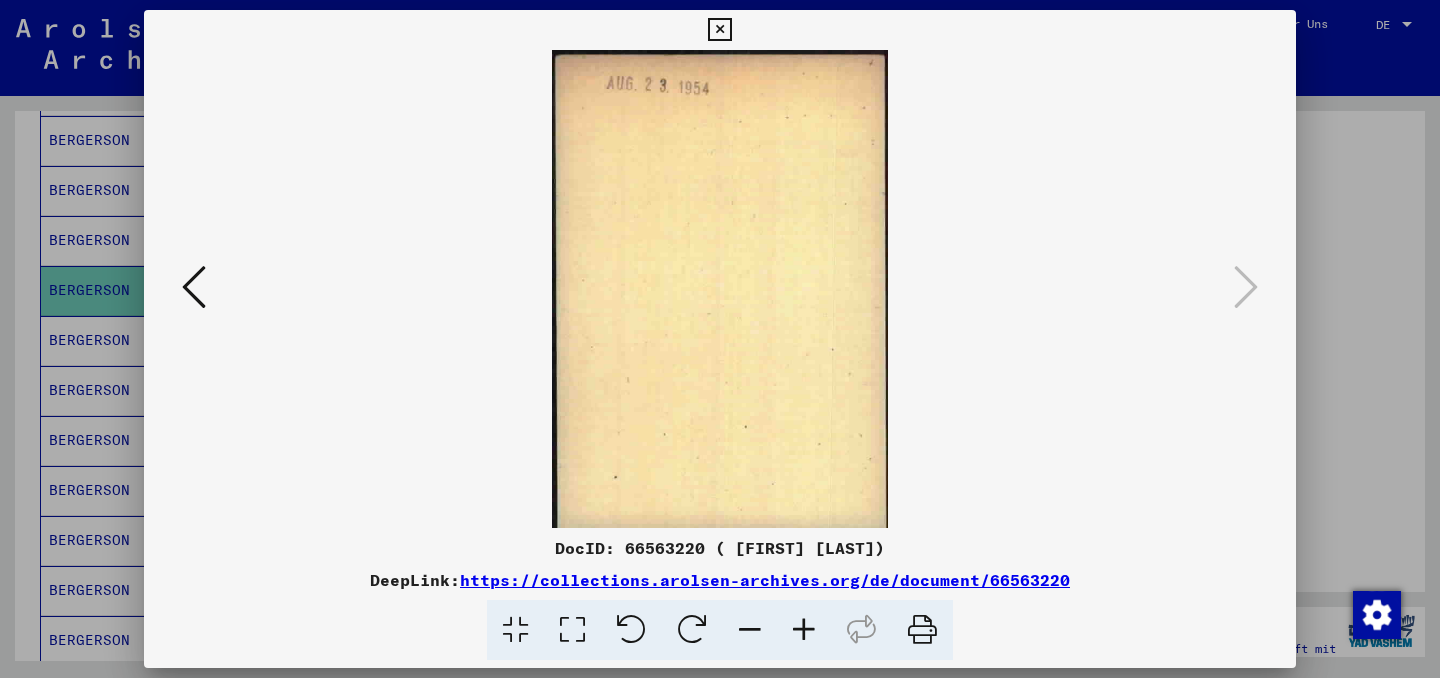 click at bounding box center [719, 30] 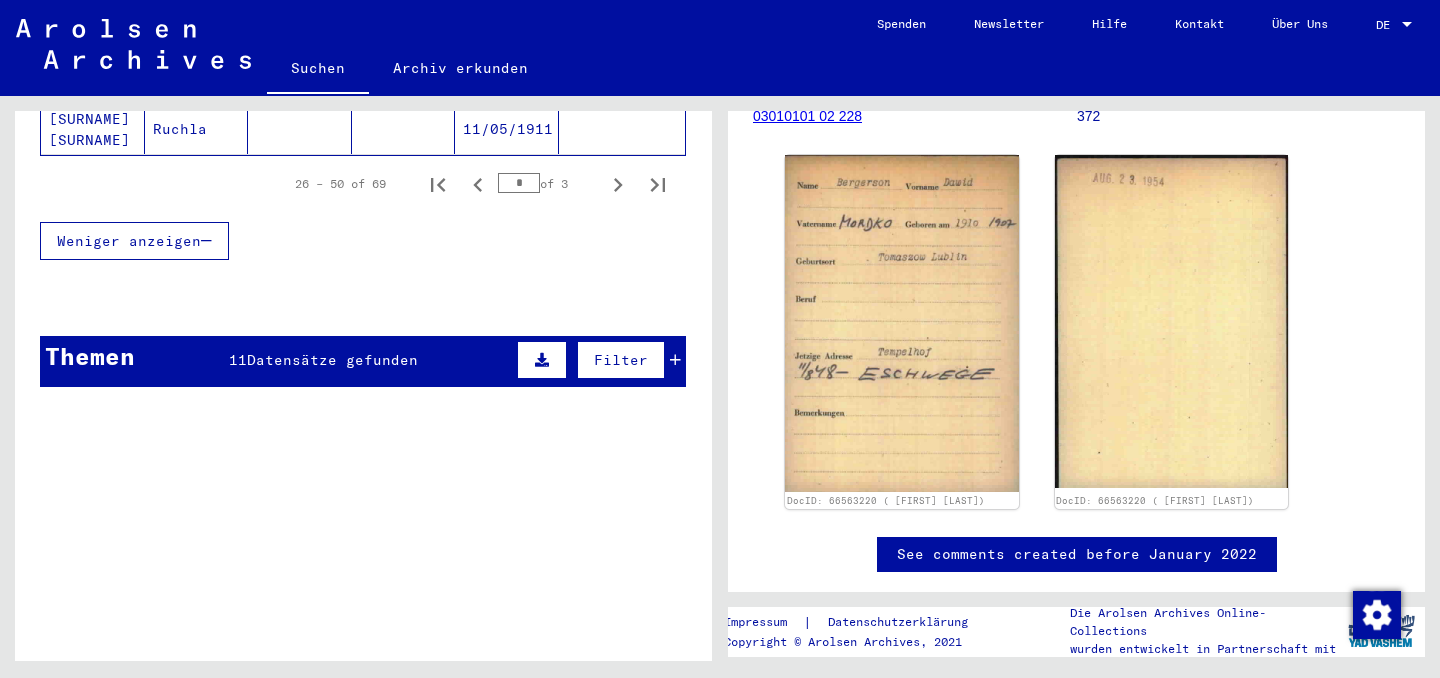 scroll, scrollTop: 1450, scrollLeft: 0, axis: vertical 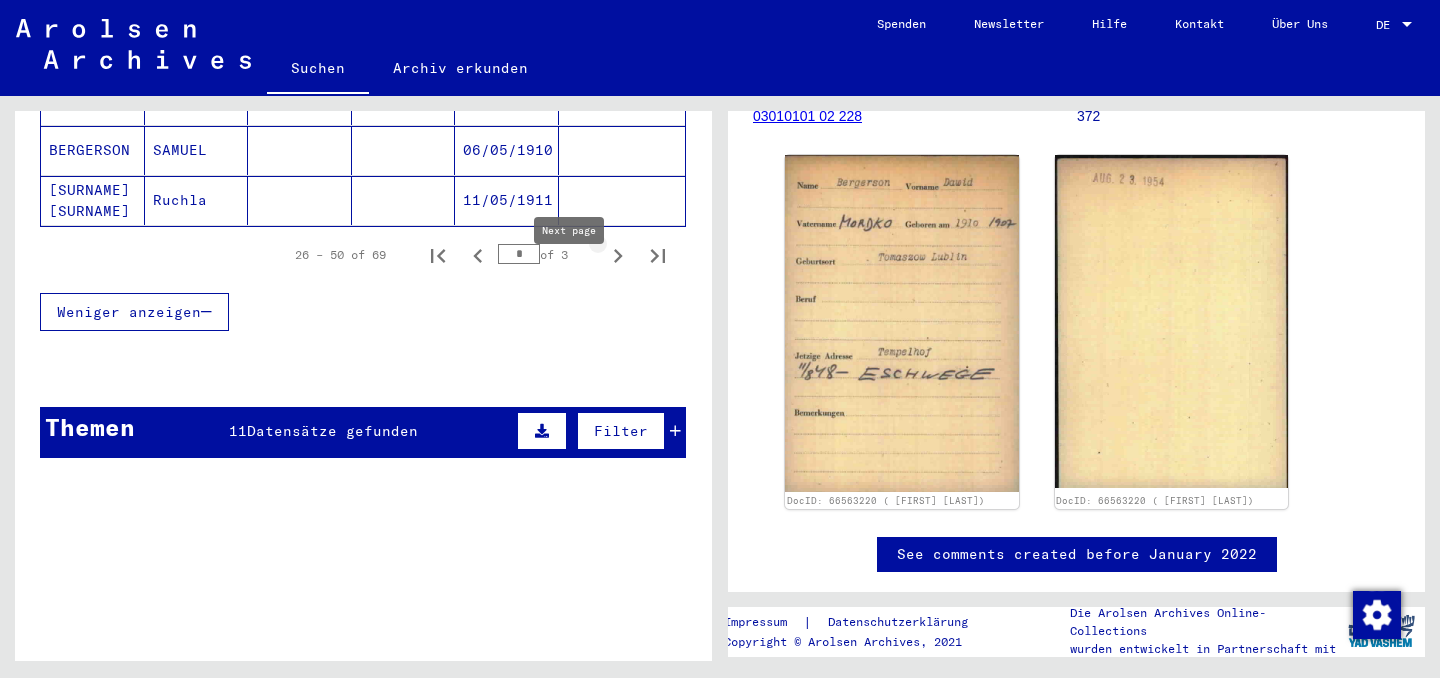 click 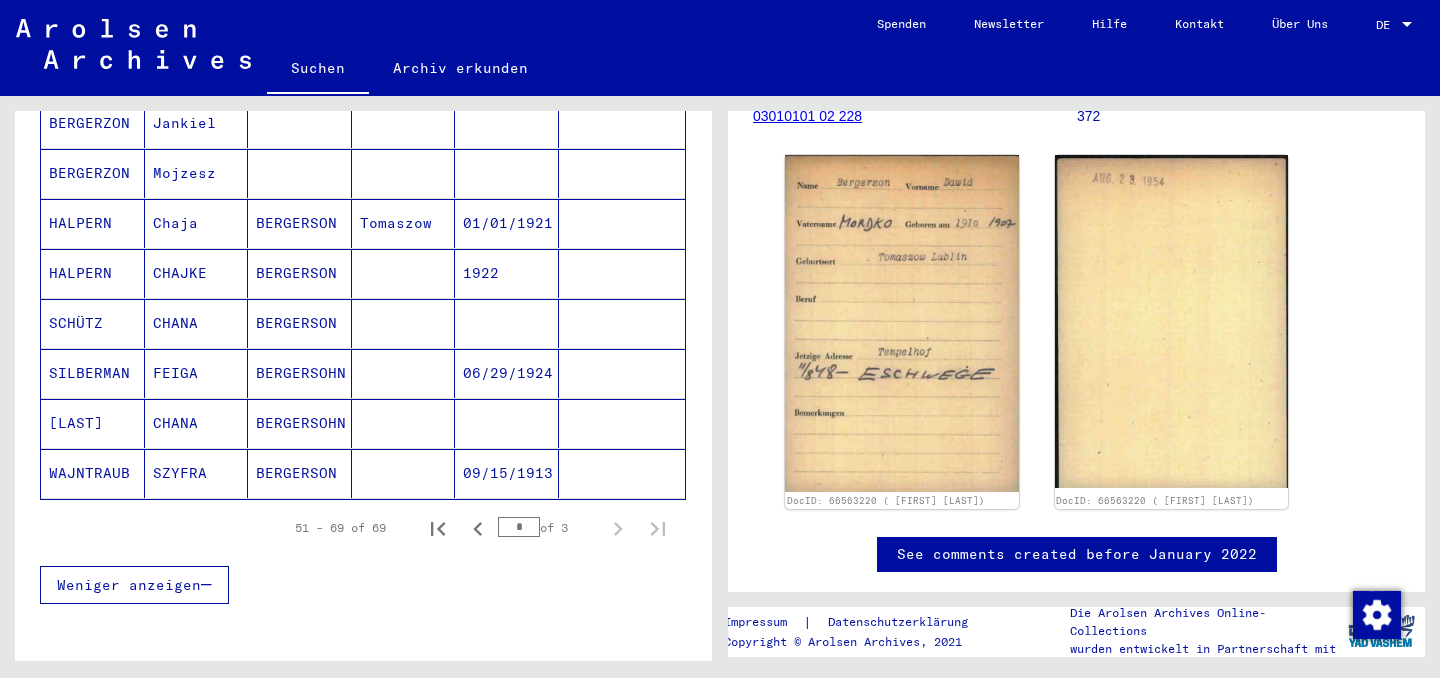 scroll, scrollTop: 883, scrollLeft: 0, axis: vertical 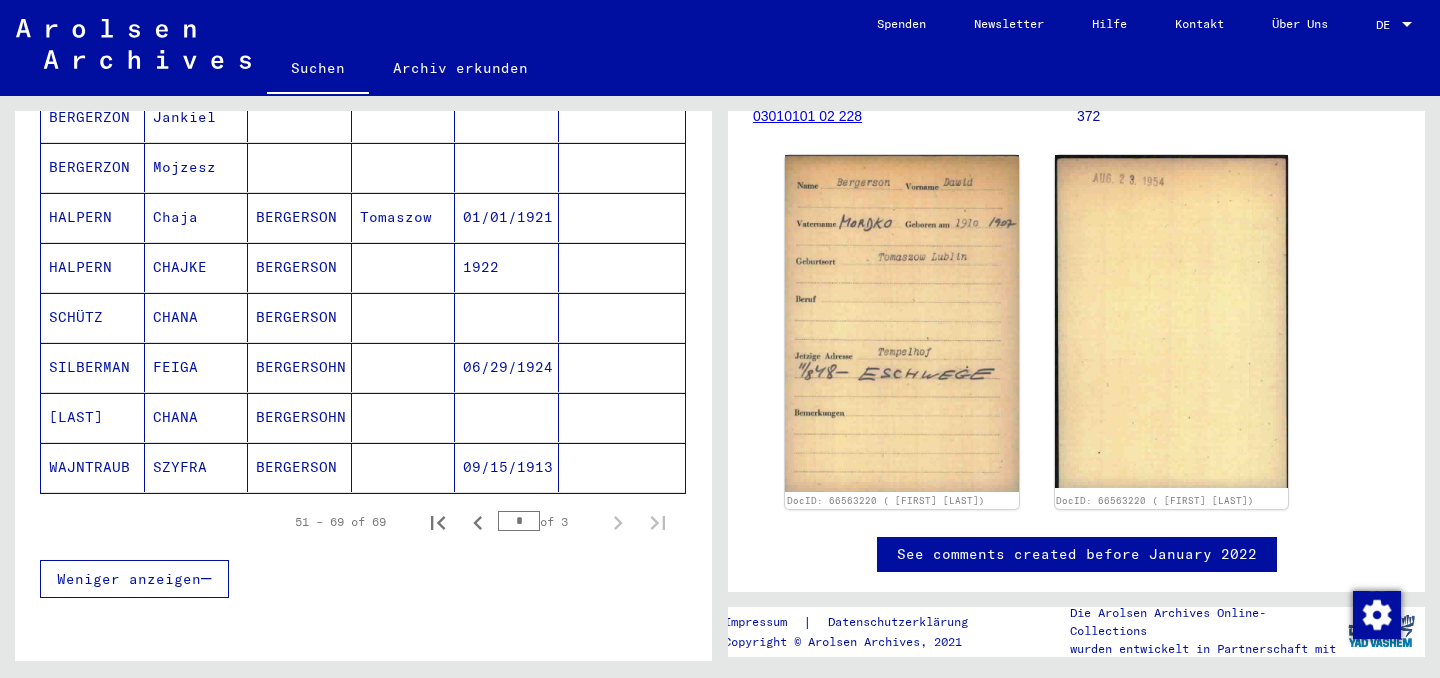 click on "SZYC" at bounding box center [93, 467] 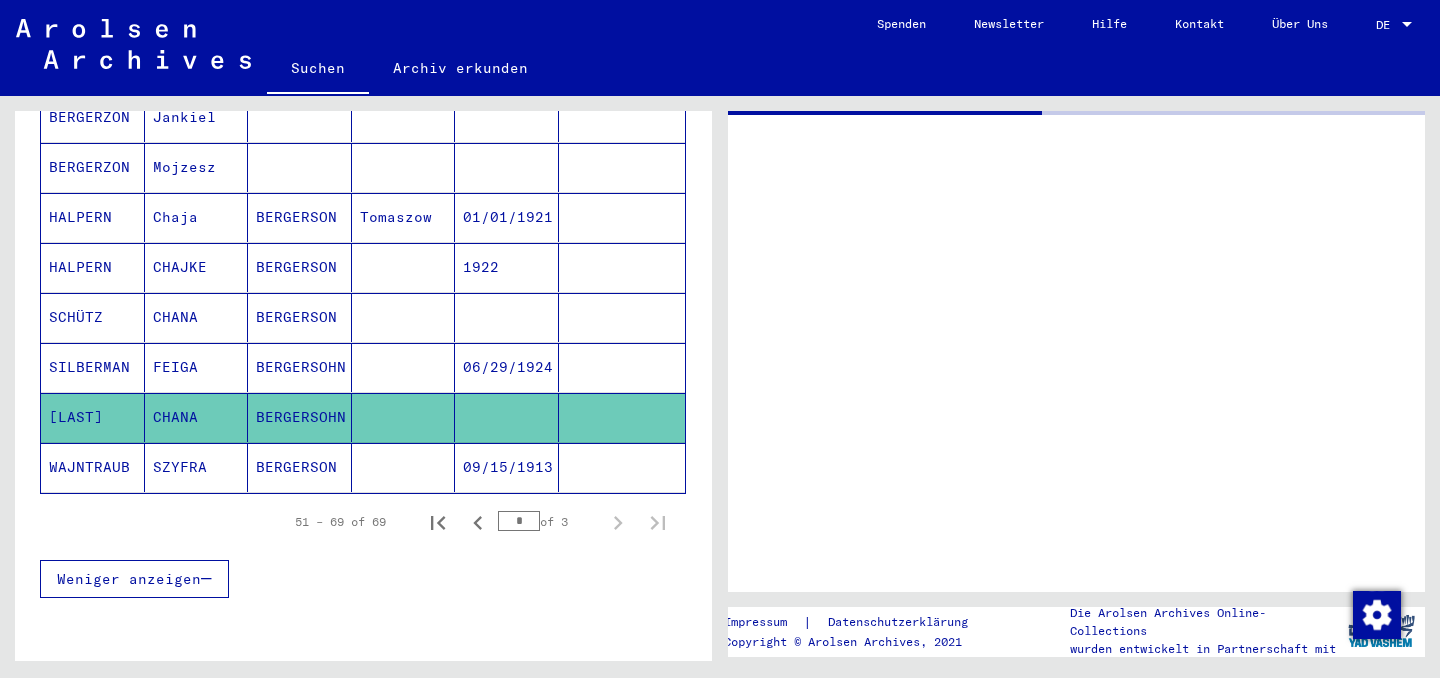 scroll, scrollTop: 0, scrollLeft: 0, axis: both 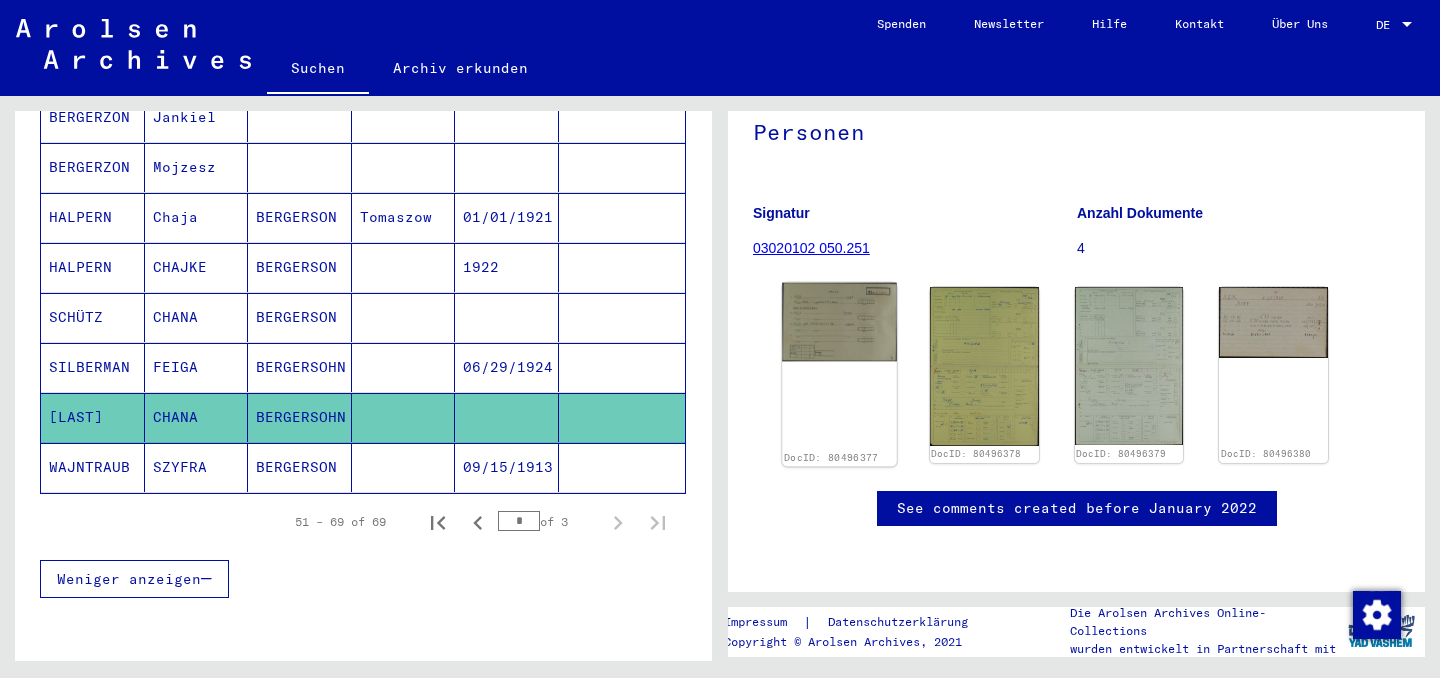 click 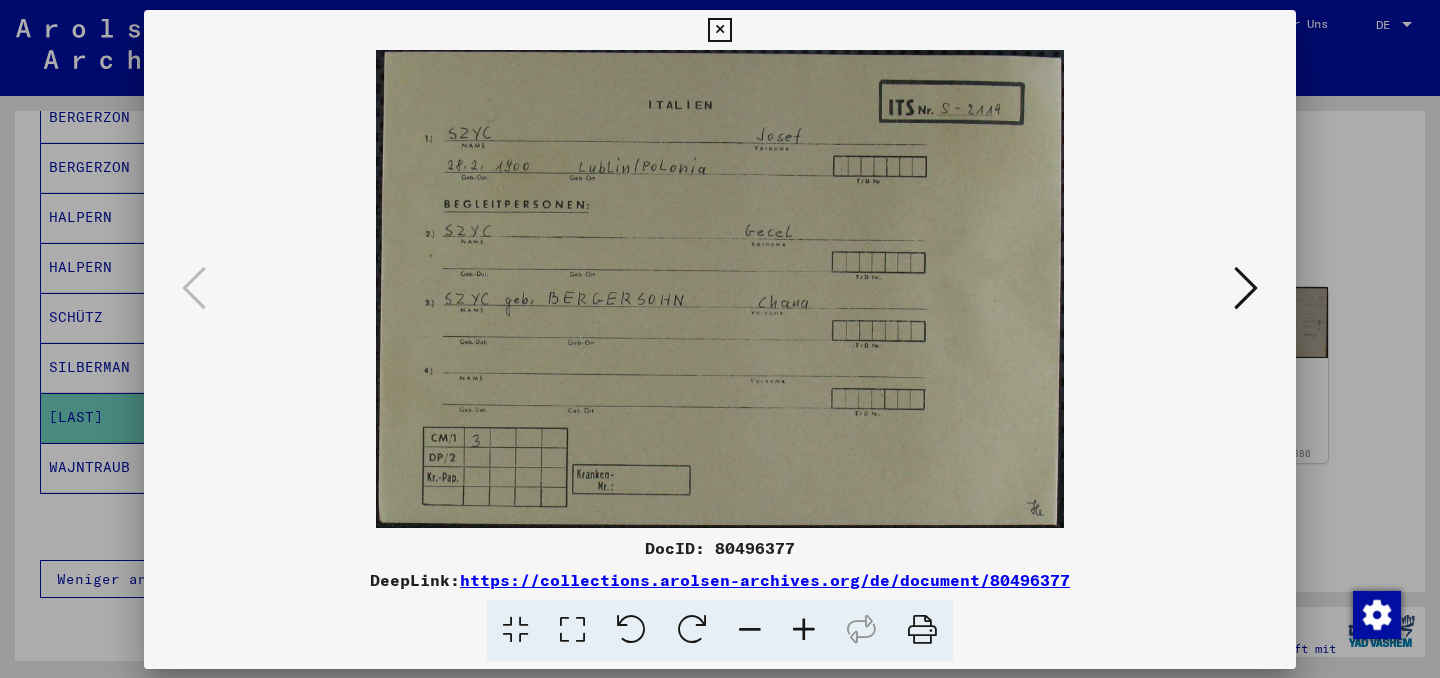 click at bounding box center [720, 289] 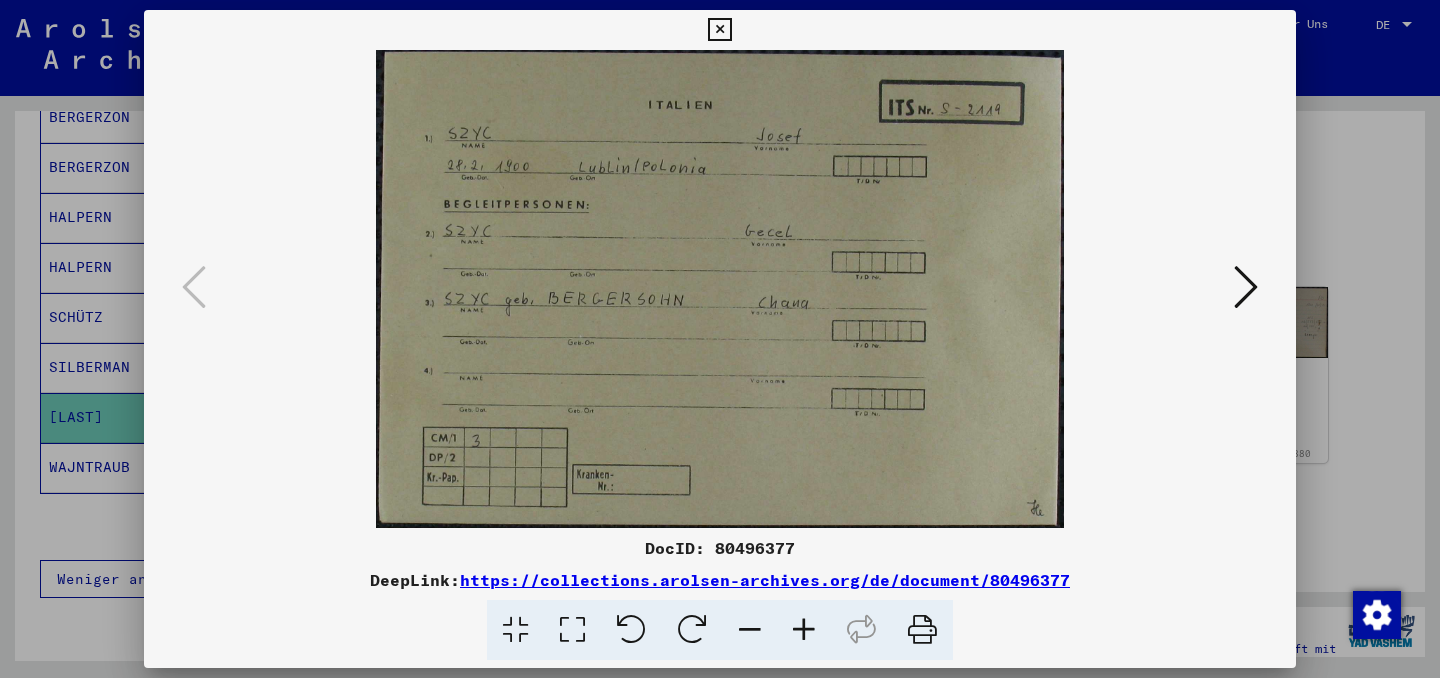 click at bounding box center [1246, 287] 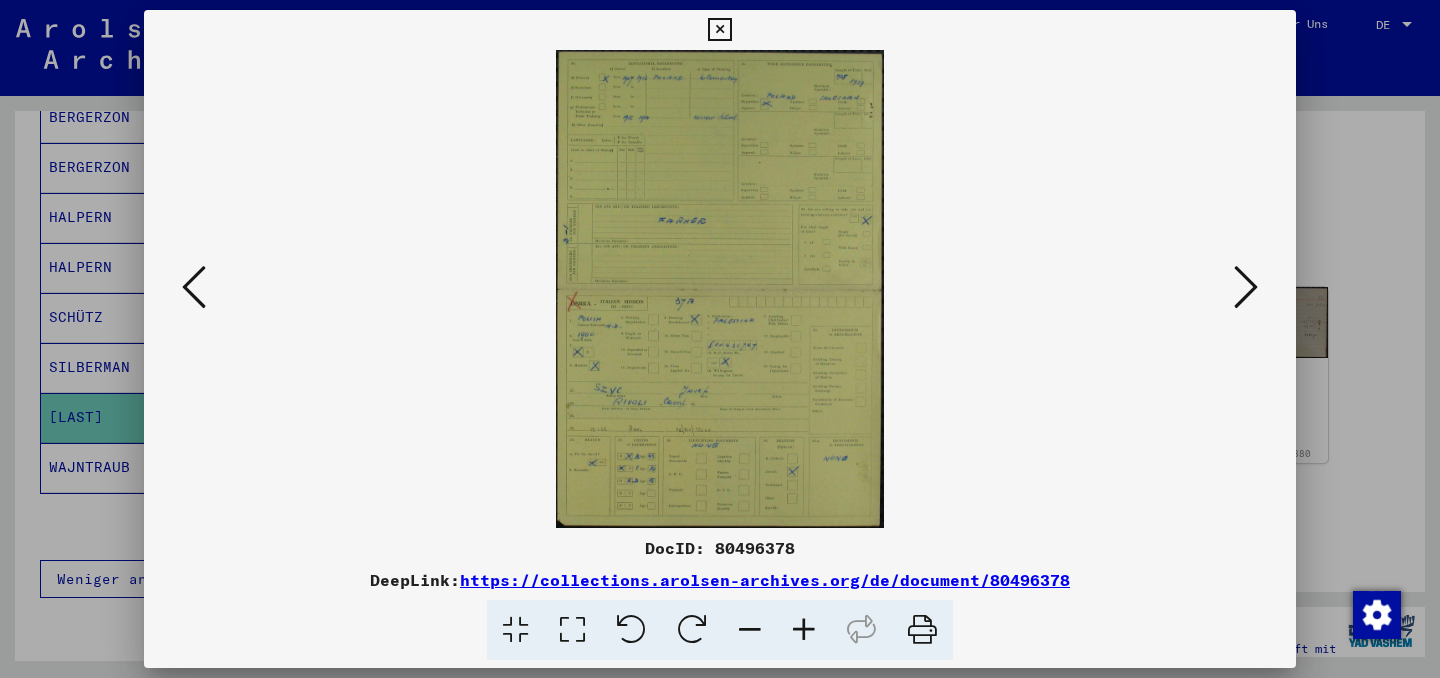 click at bounding box center (804, 630) 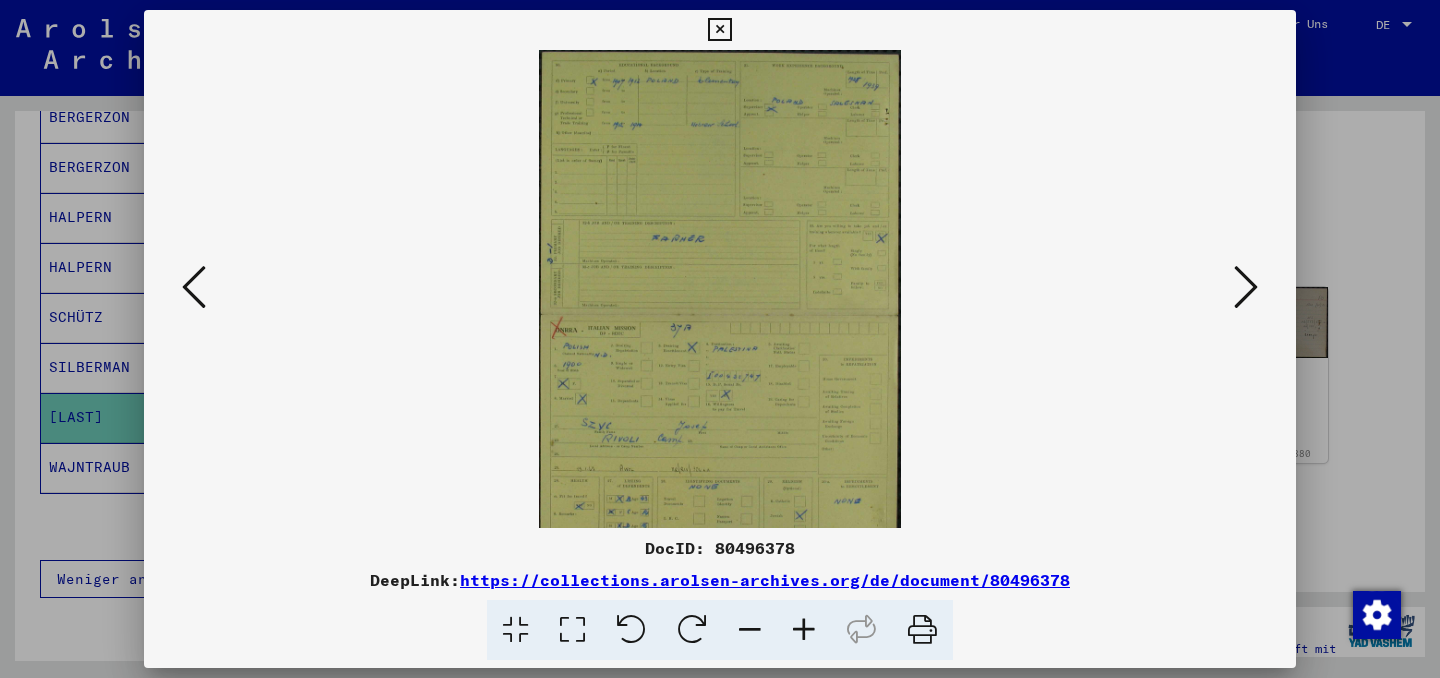 click at bounding box center (804, 630) 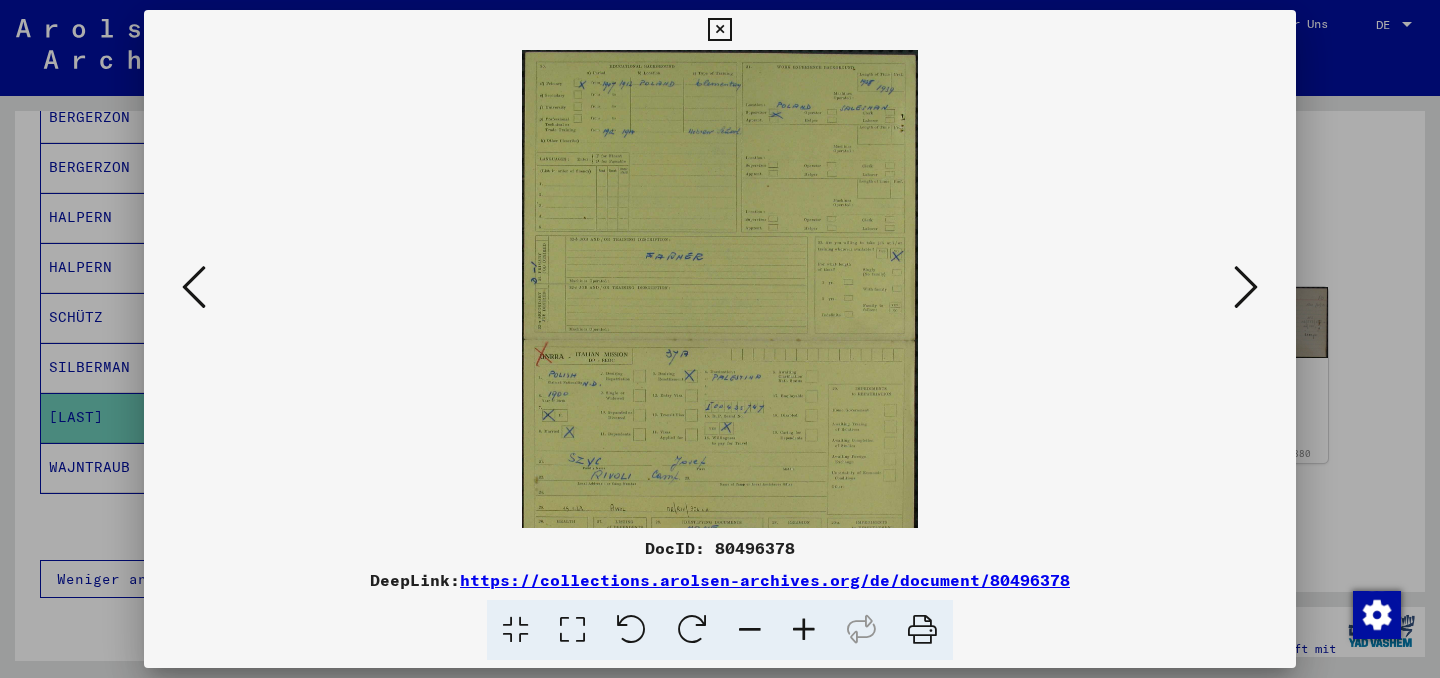 click at bounding box center [804, 630] 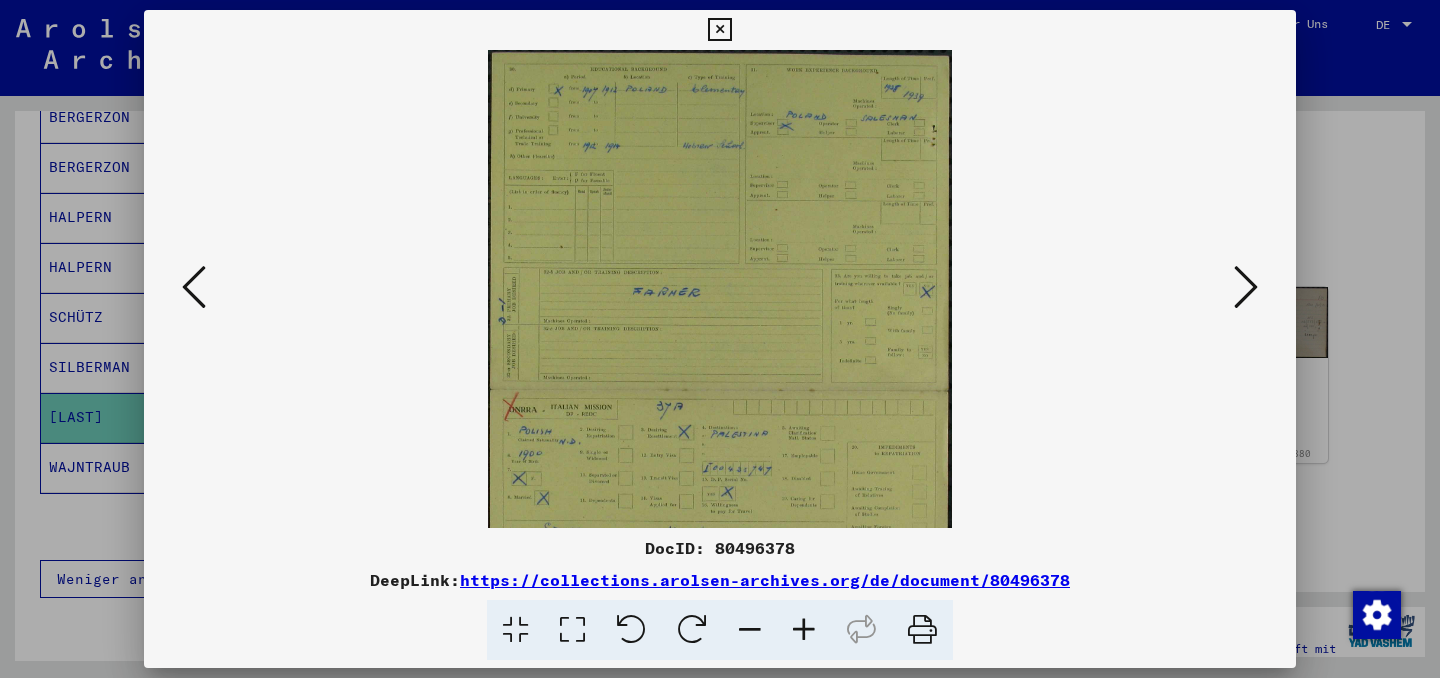 click at bounding box center (804, 630) 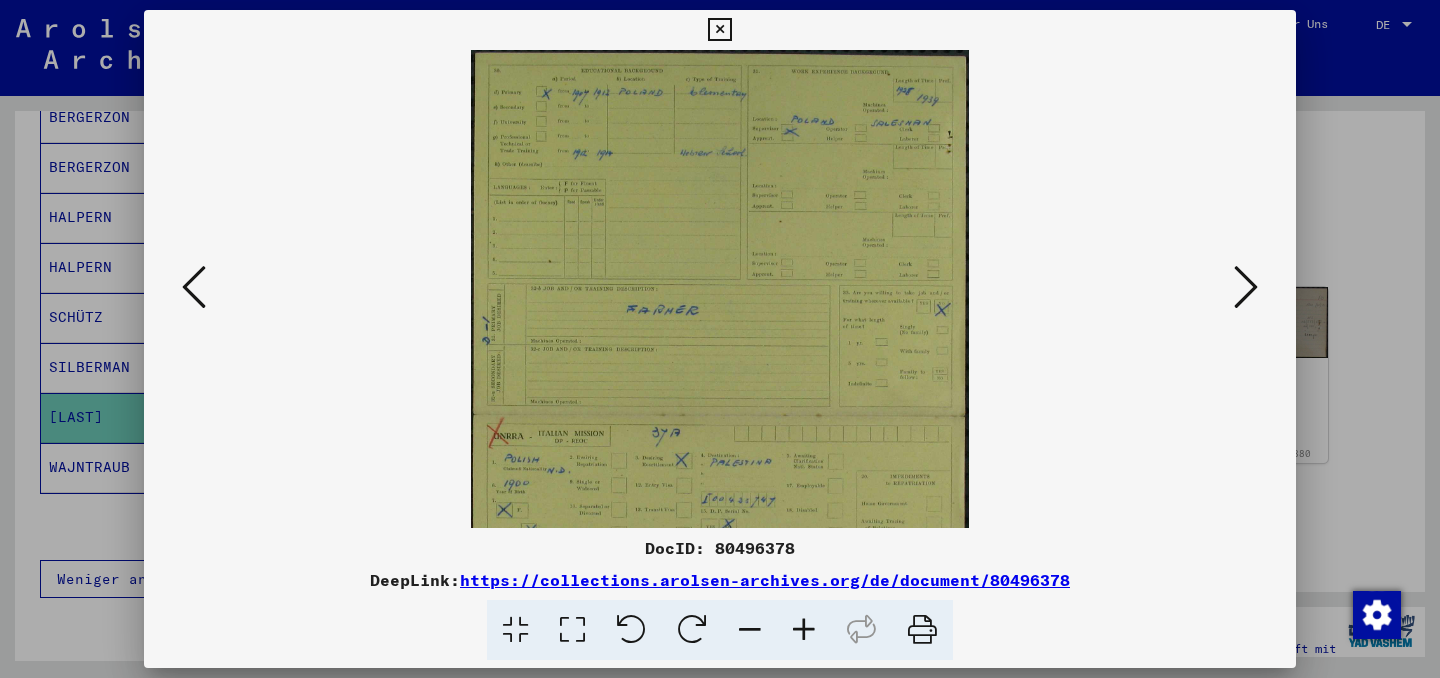click at bounding box center (804, 630) 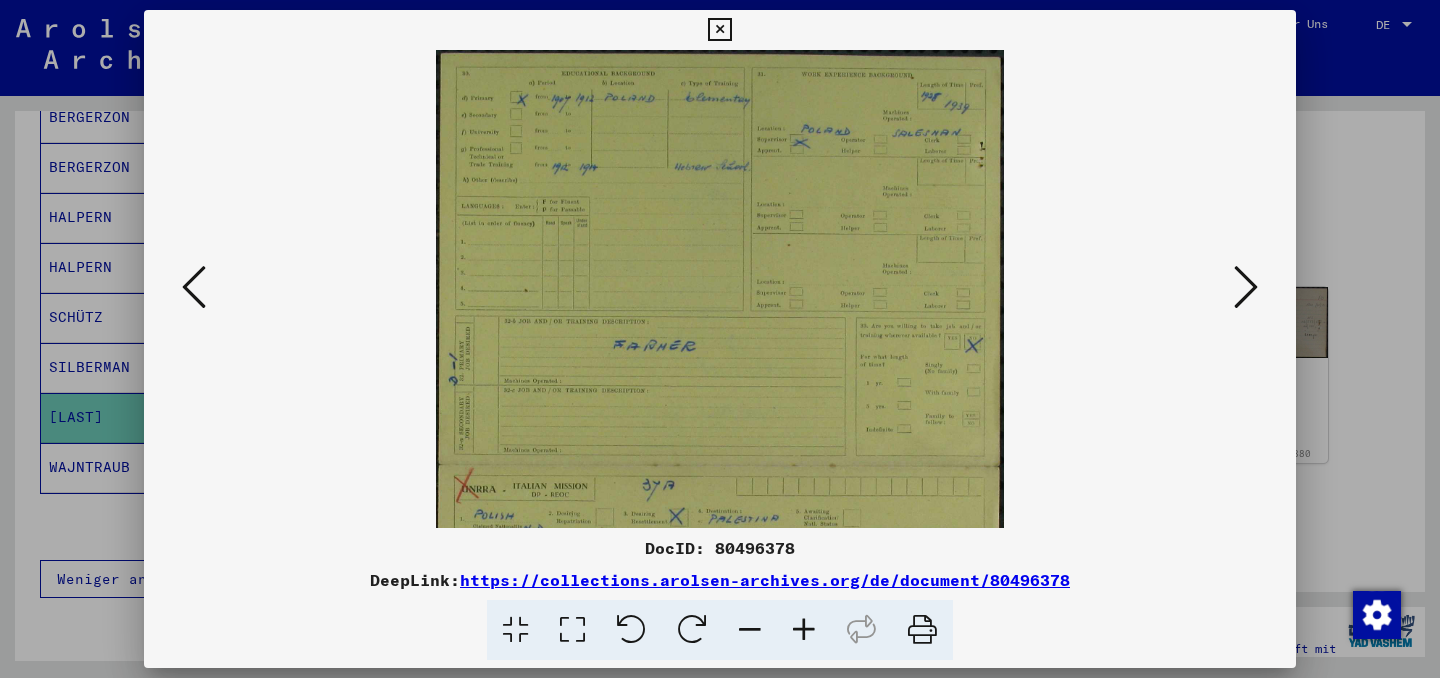 click at bounding box center [804, 630] 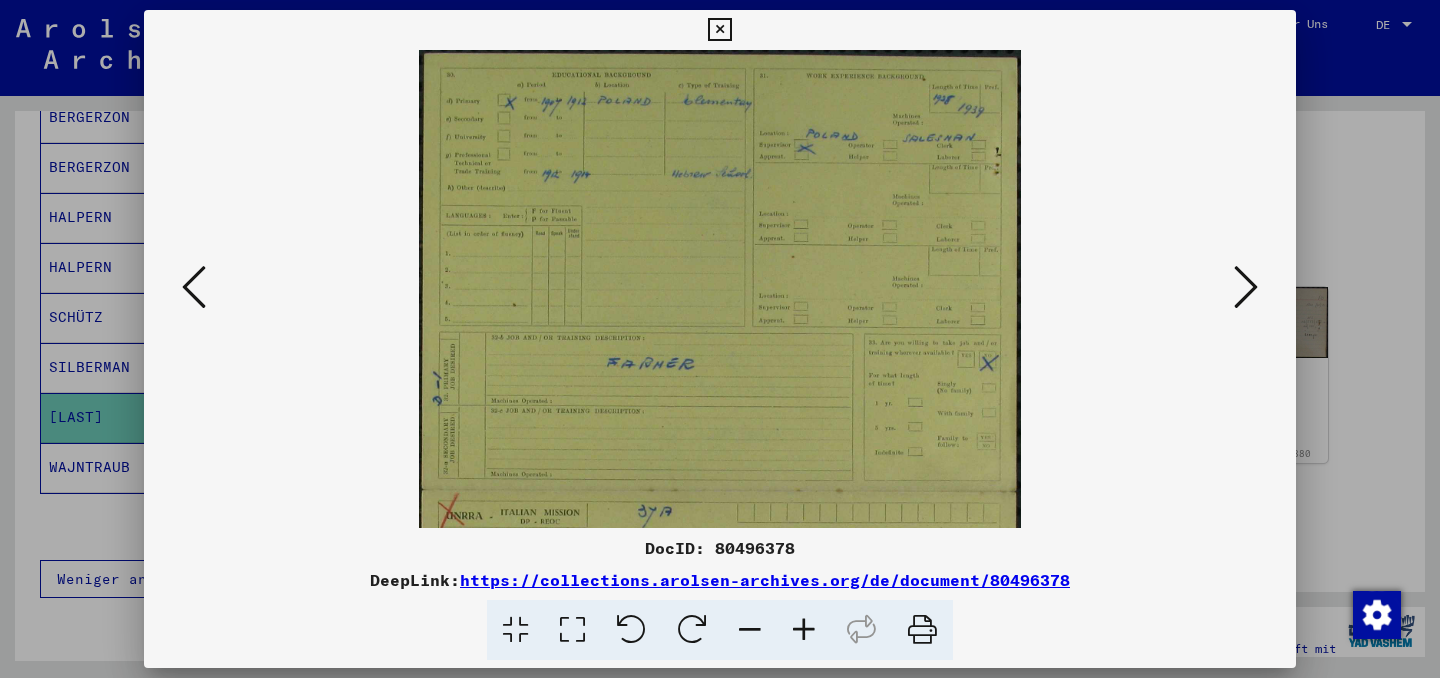 click at bounding box center (804, 630) 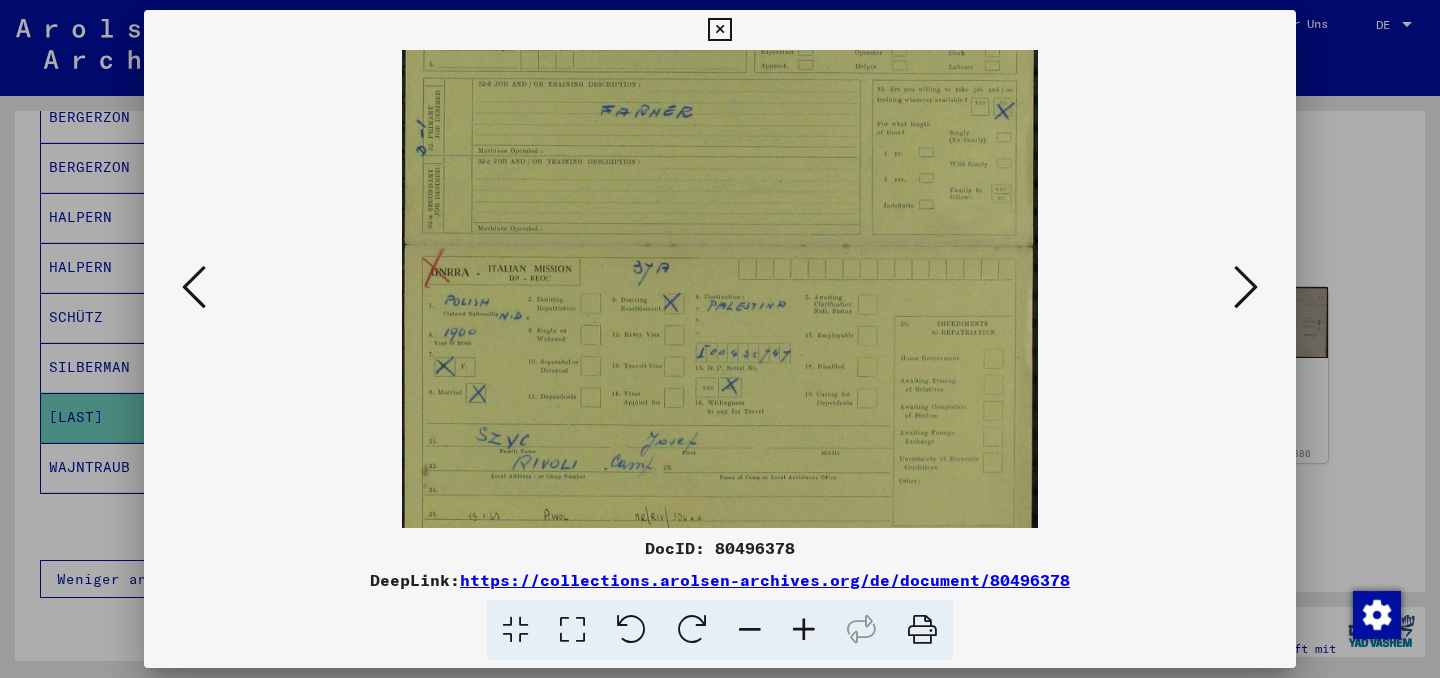 scroll, scrollTop: 376, scrollLeft: 0, axis: vertical 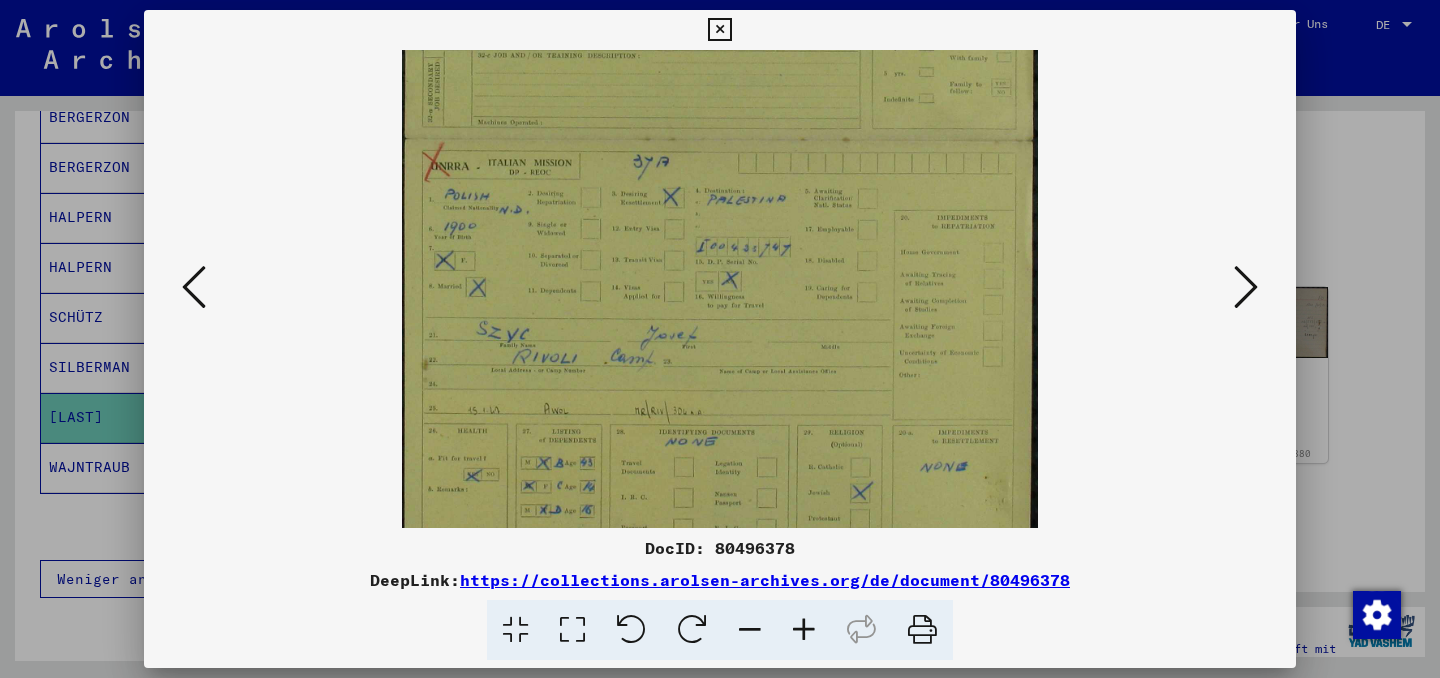 drag, startPoint x: 773, startPoint y: 473, endPoint x: 731, endPoint y: 98, distance: 377.34467 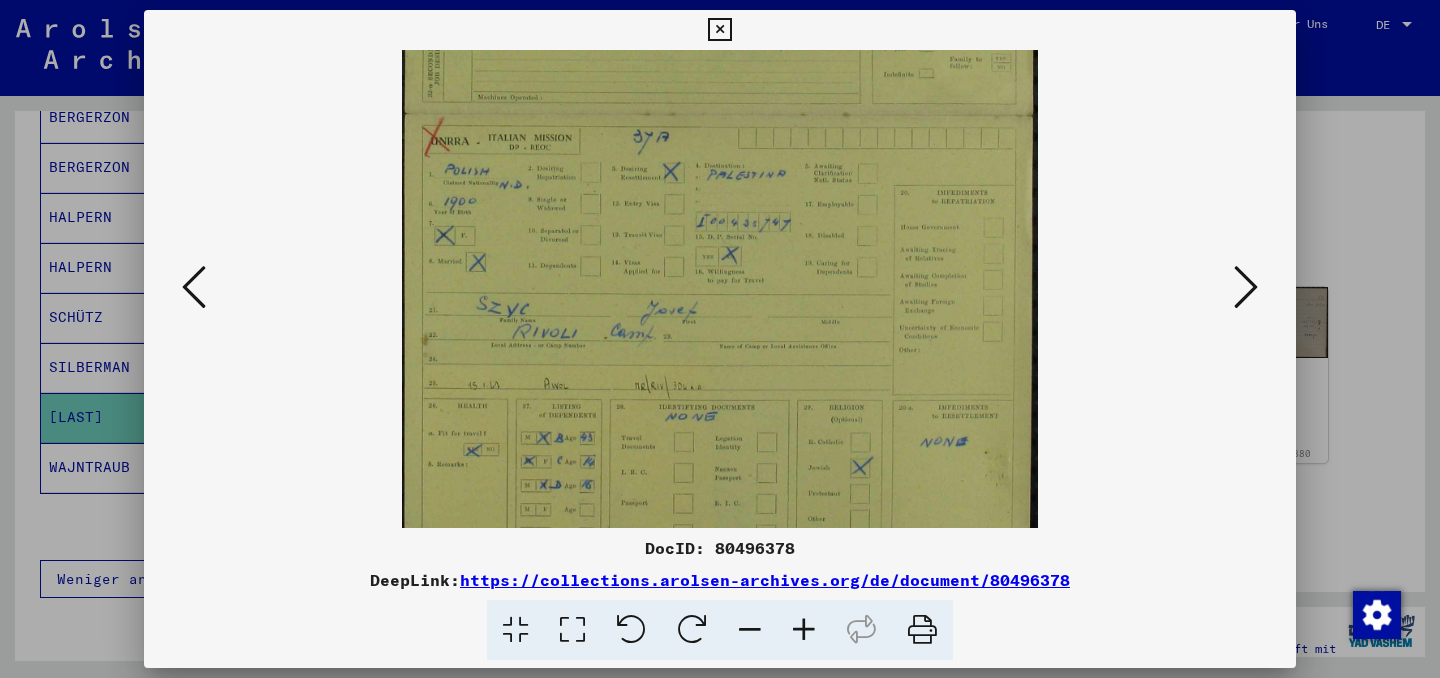 scroll, scrollTop: 450, scrollLeft: 0, axis: vertical 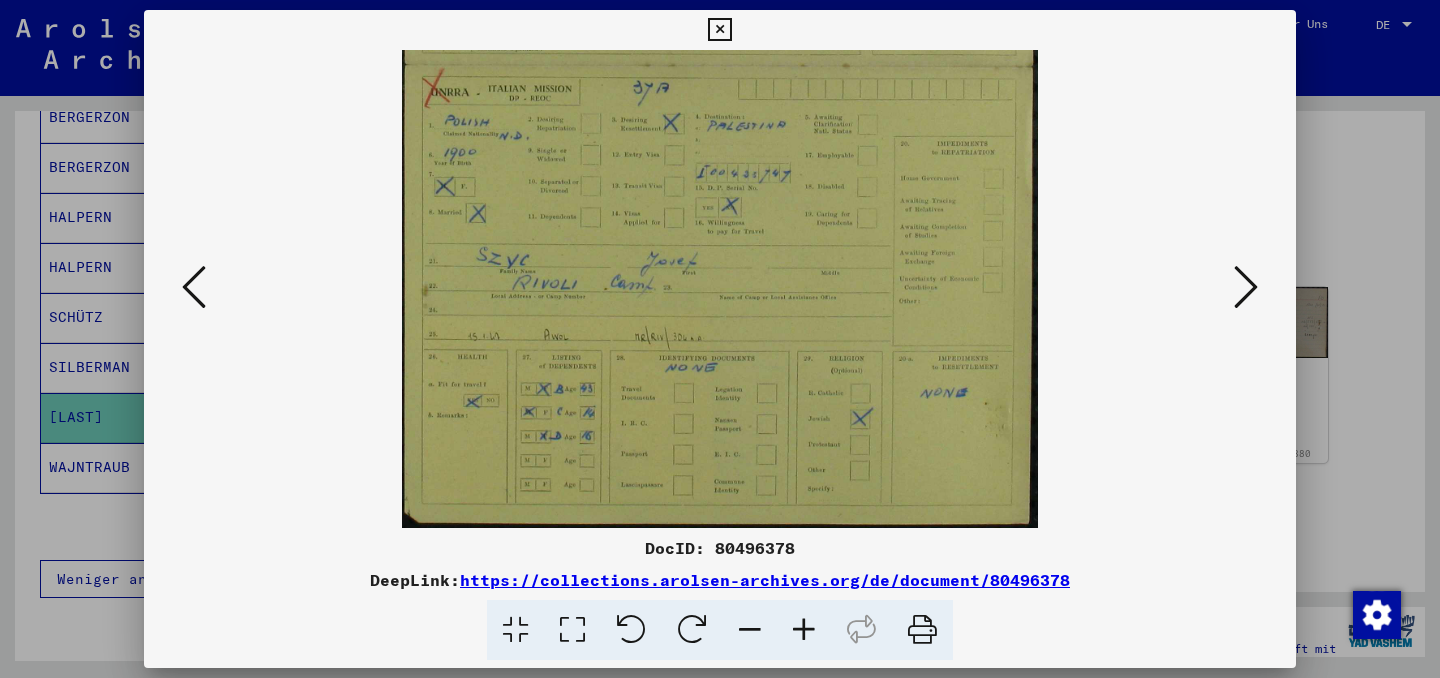 drag, startPoint x: 770, startPoint y: 430, endPoint x: 769, endPoint y: 326, distance: 104.00481 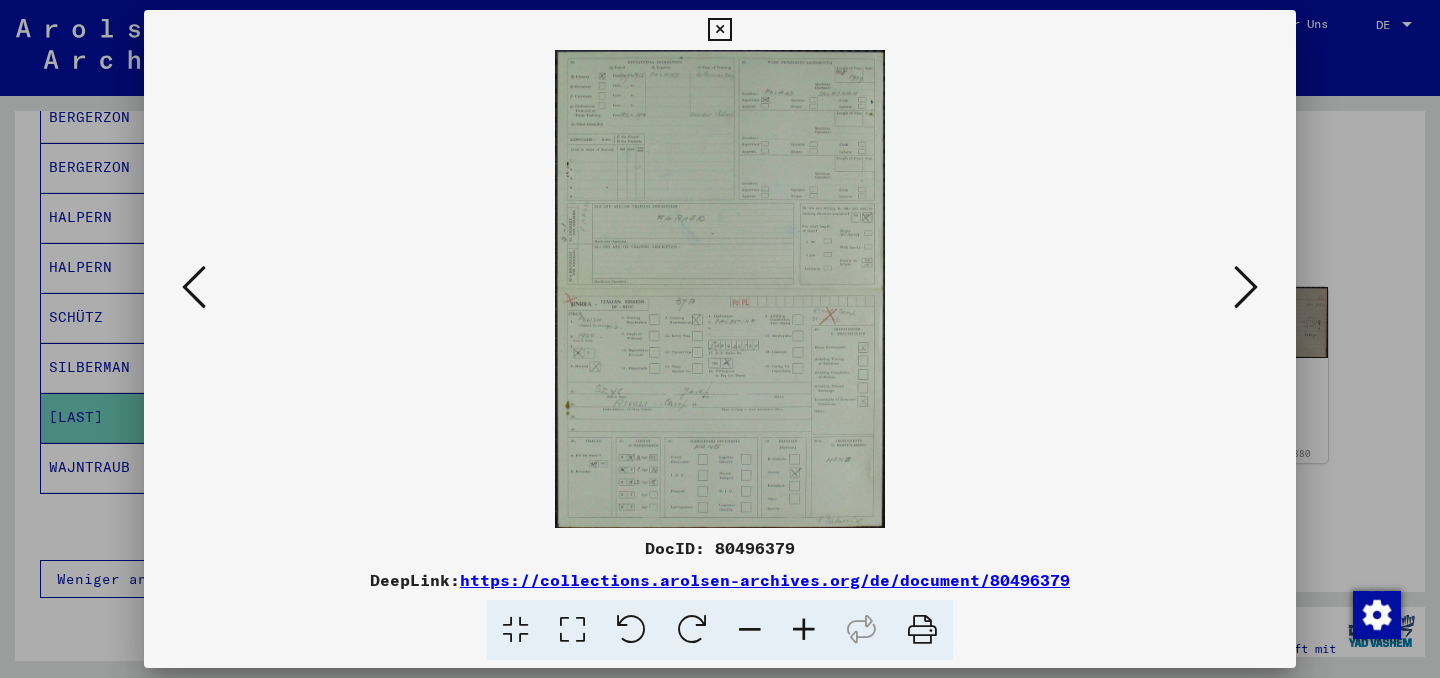 scroll, scrollTop: 0, scrollLeft: 0, axis: both 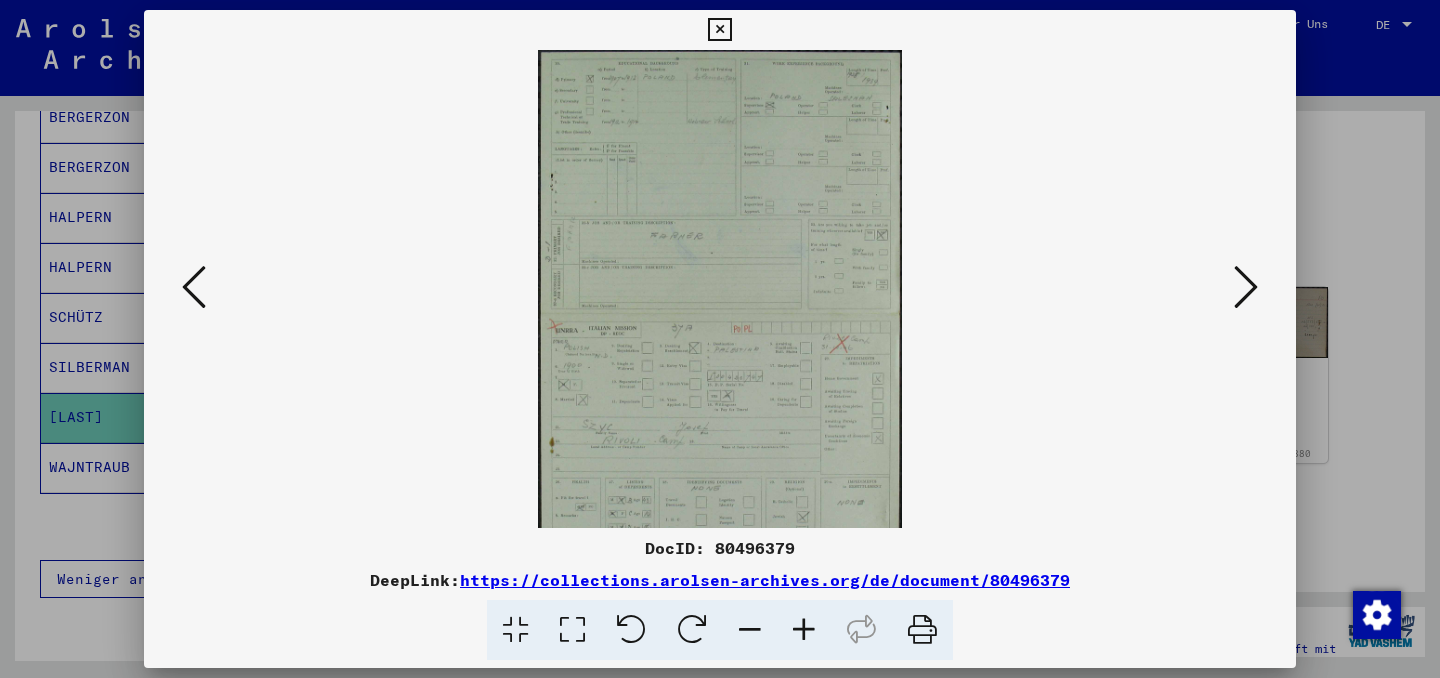 click at bounding box center (804, 630) 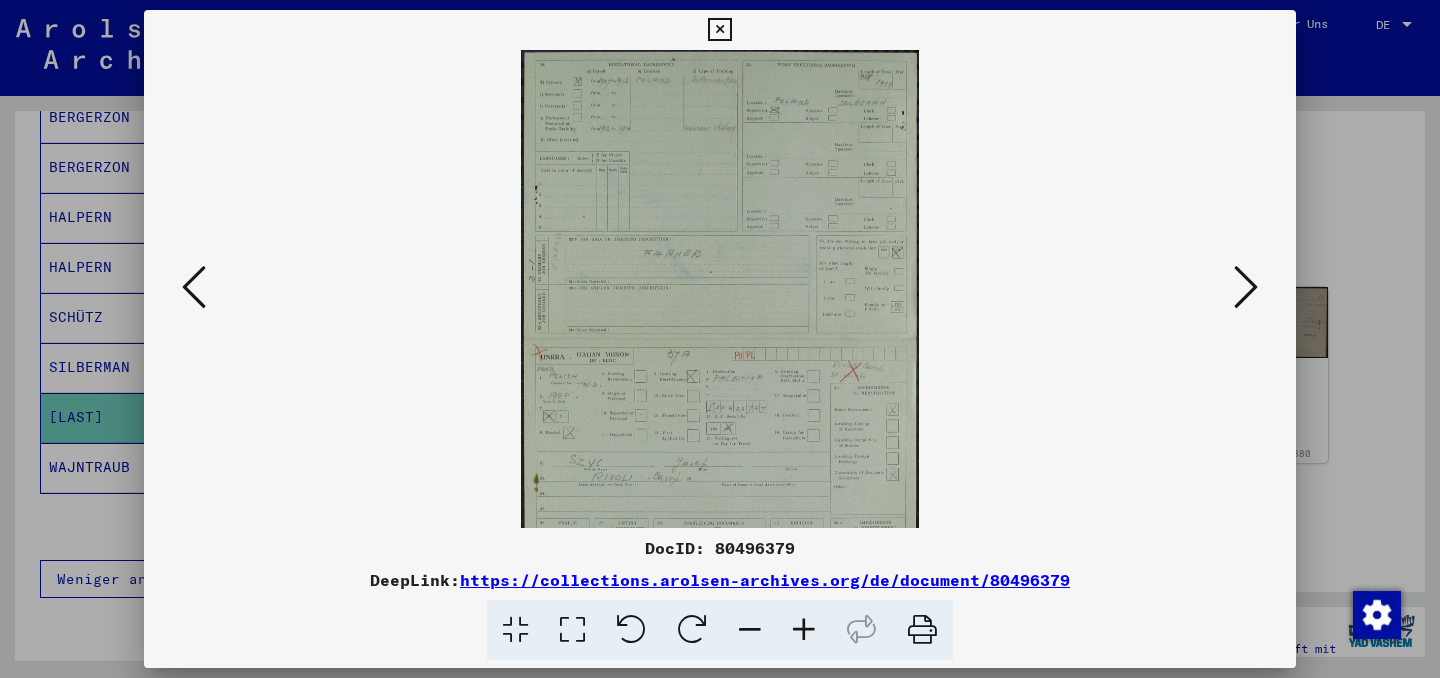 click at bounding box center [804, 630] 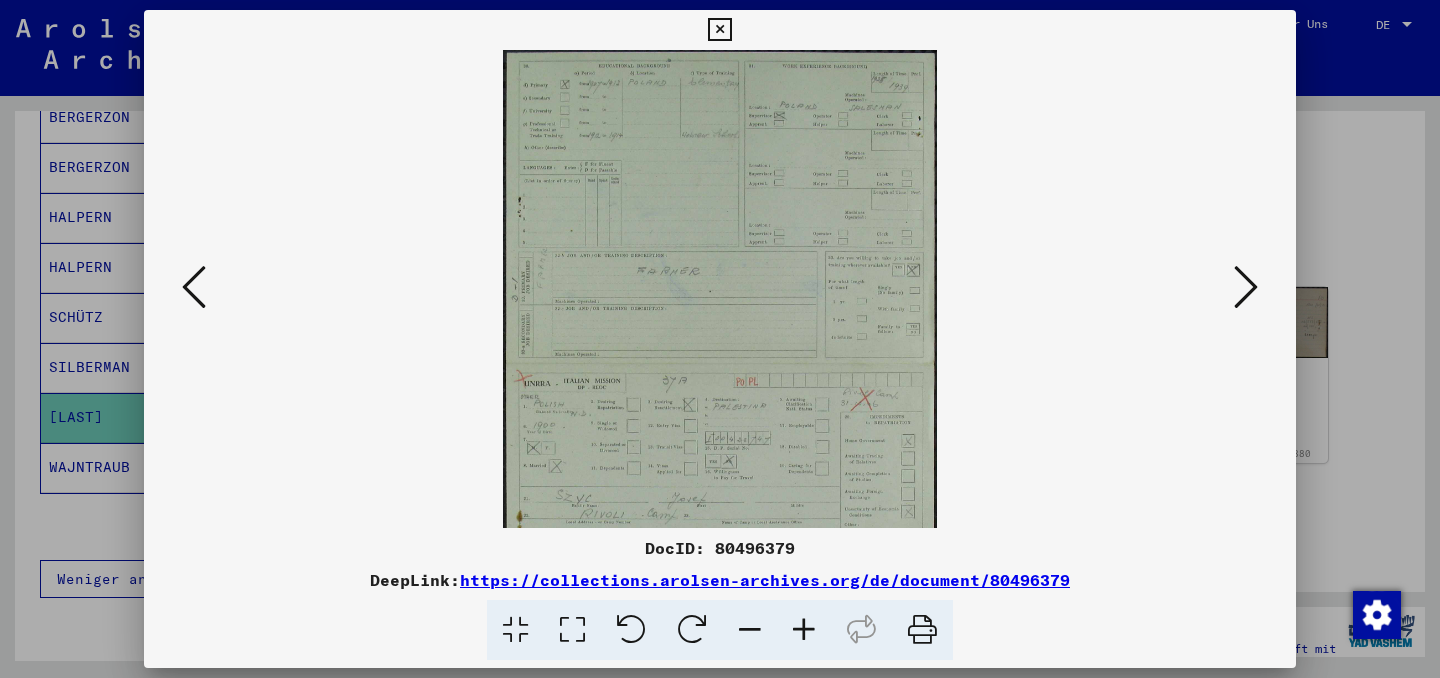 click at bounding box center [804, 630] 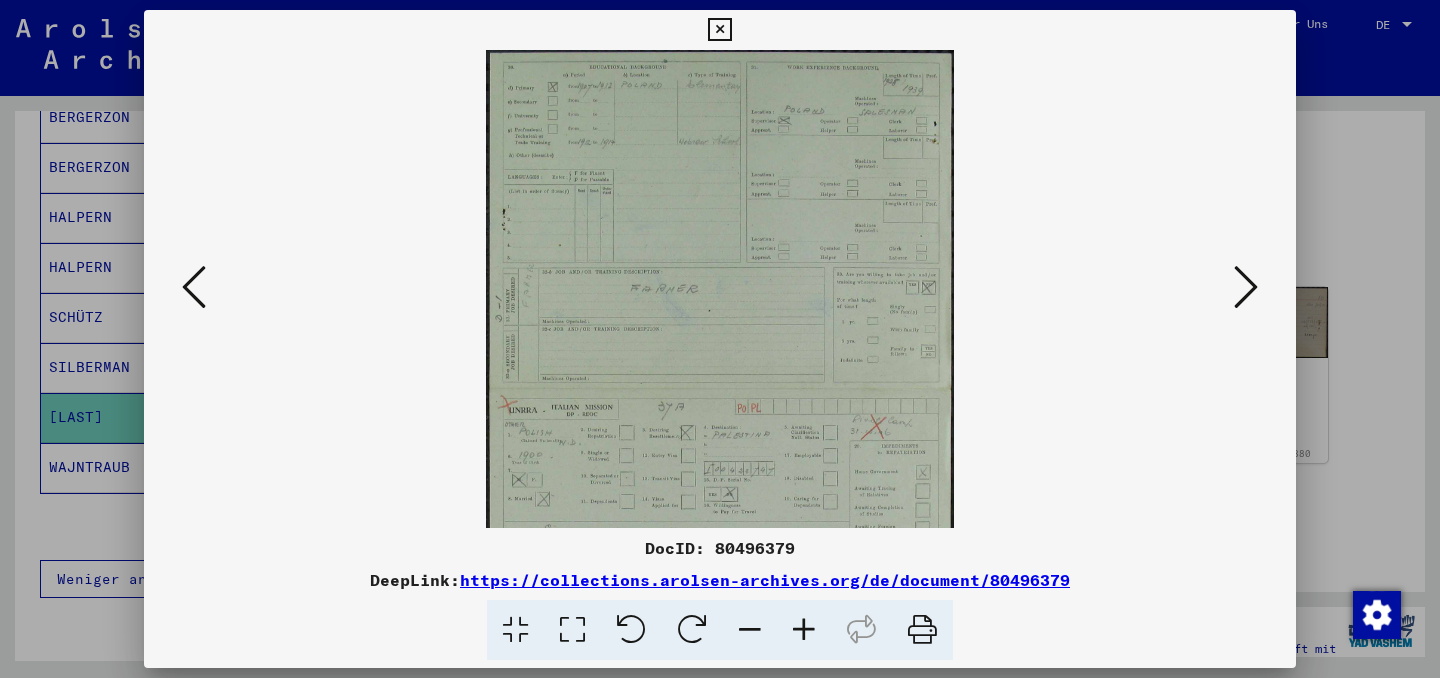 click at bounding box center [804, 630] 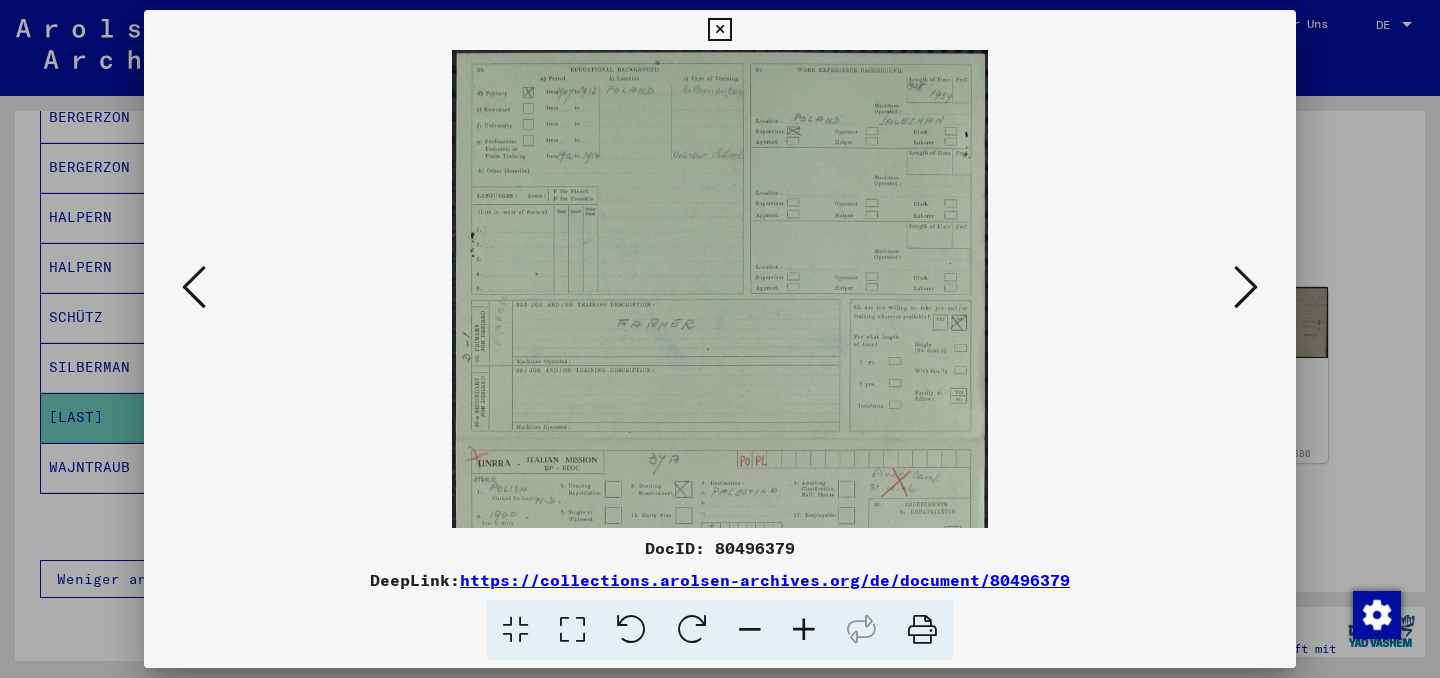 click at bounding box center [804, 630] 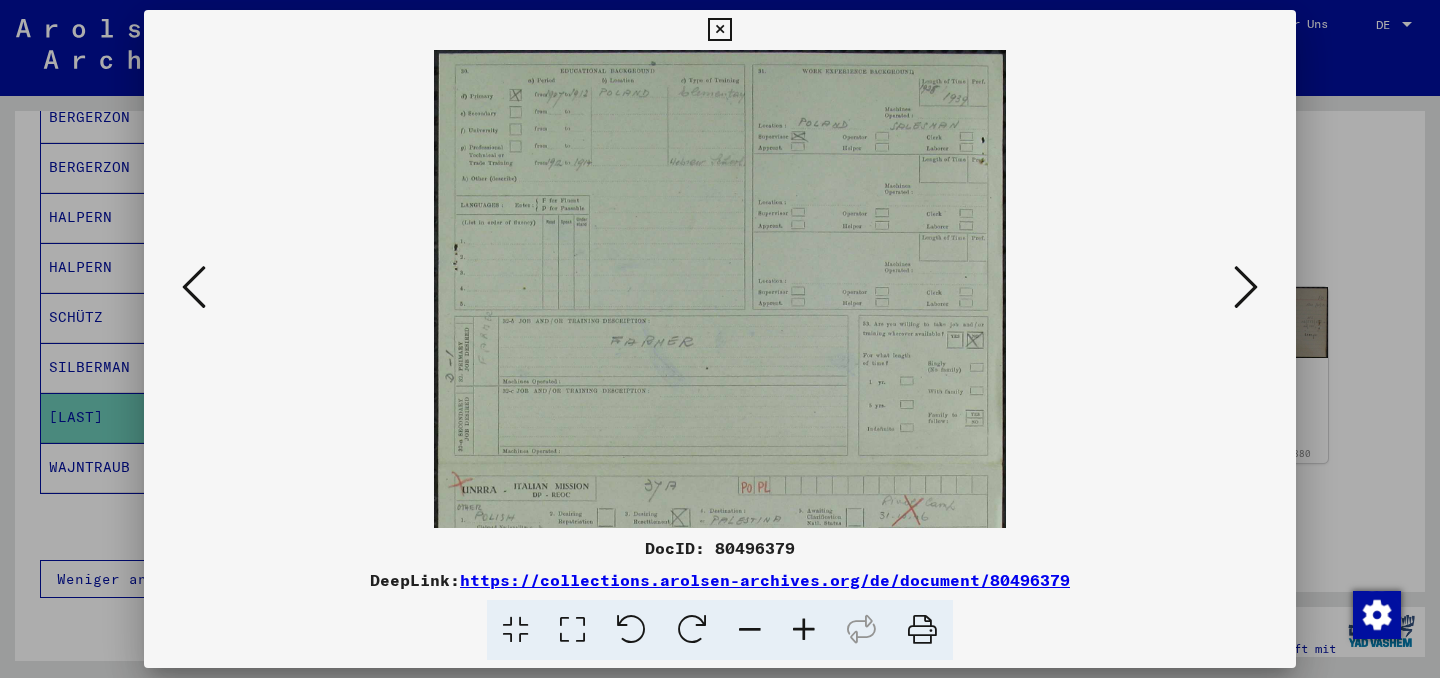 click at bounding box center (804, 630) 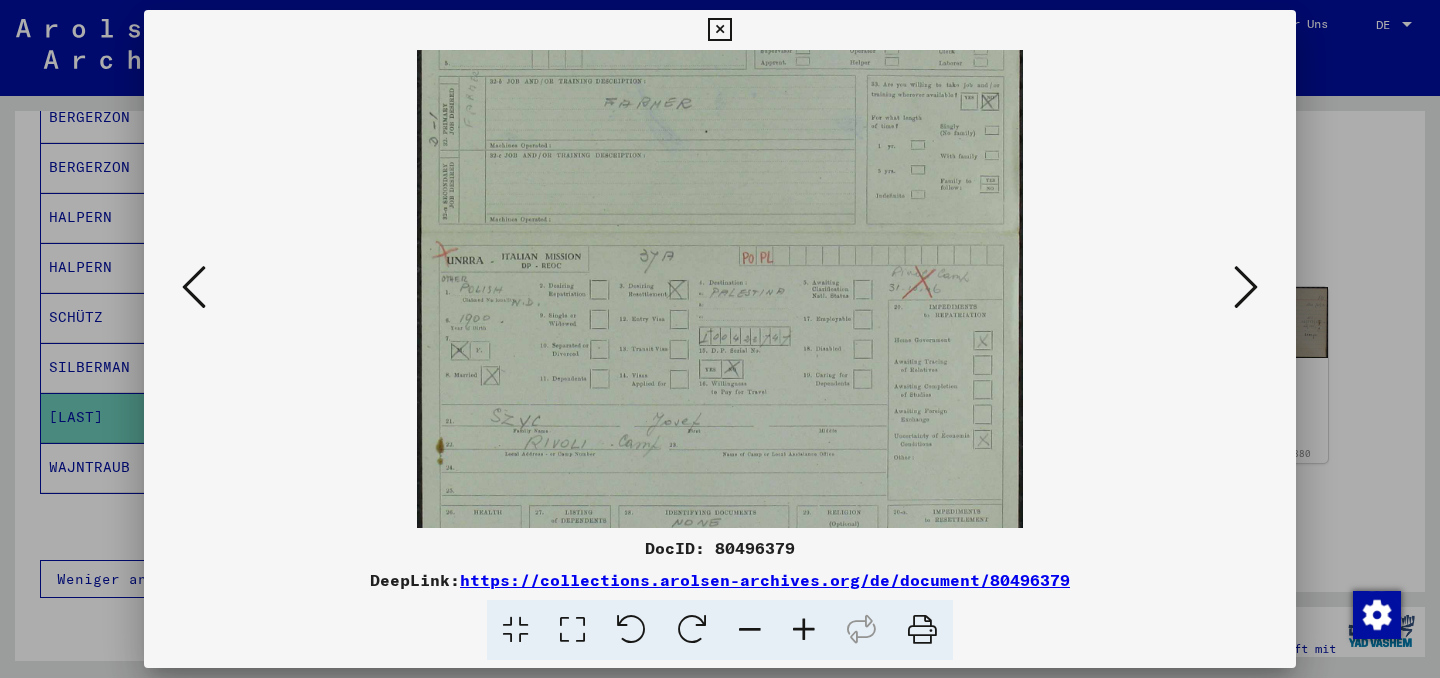 scroll, scrollTop: 260, scrollLeft: 0, axis: vertical 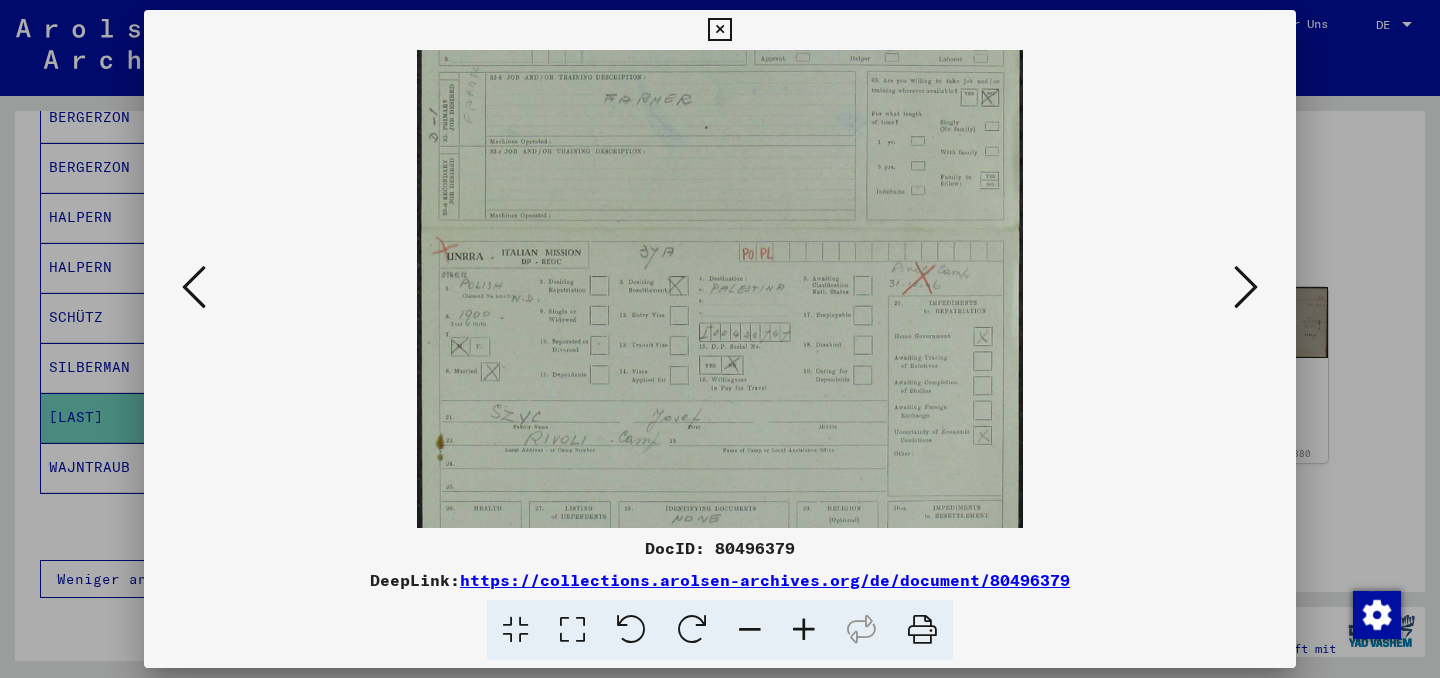 drag, startPoint x: 713, startPoint y: 418, endPoint x: 737, endPoint y: 155, distance: 264.09277 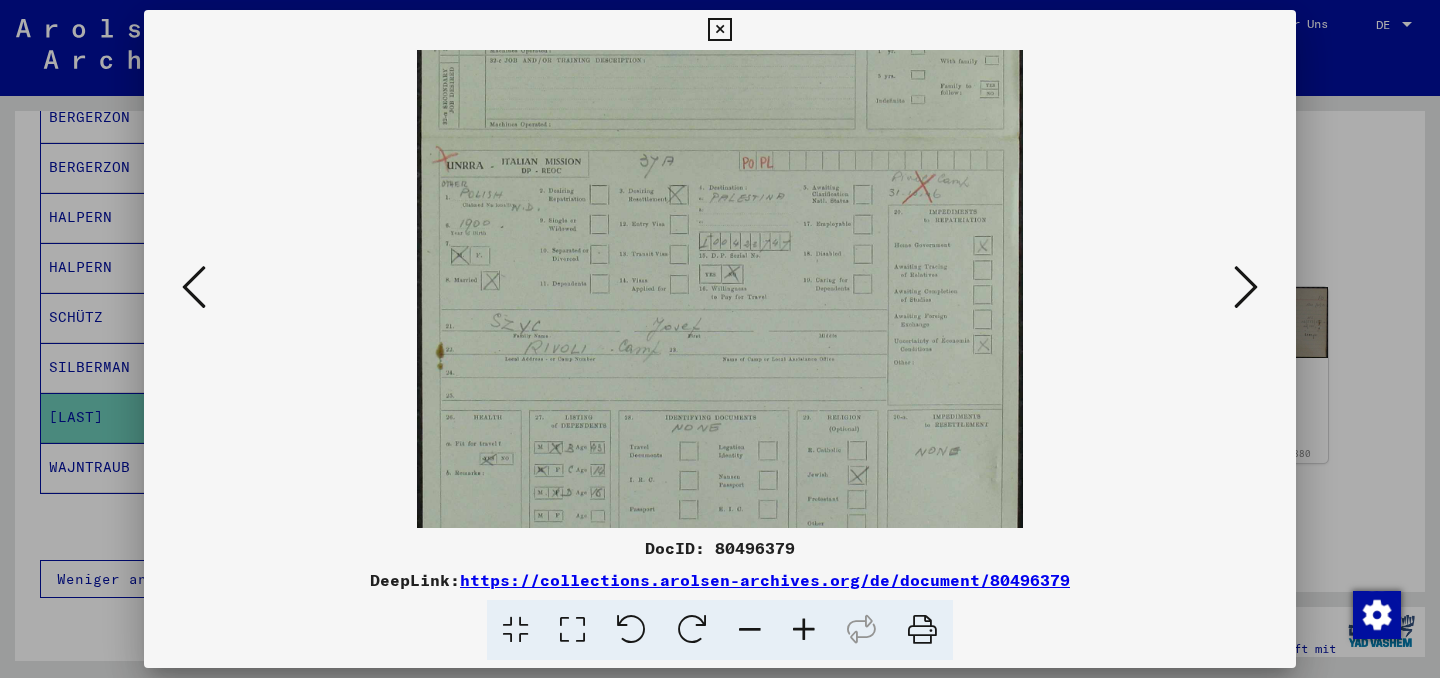 scroll, scrollTop: 400, scrollLeft: 0, axis: vertical 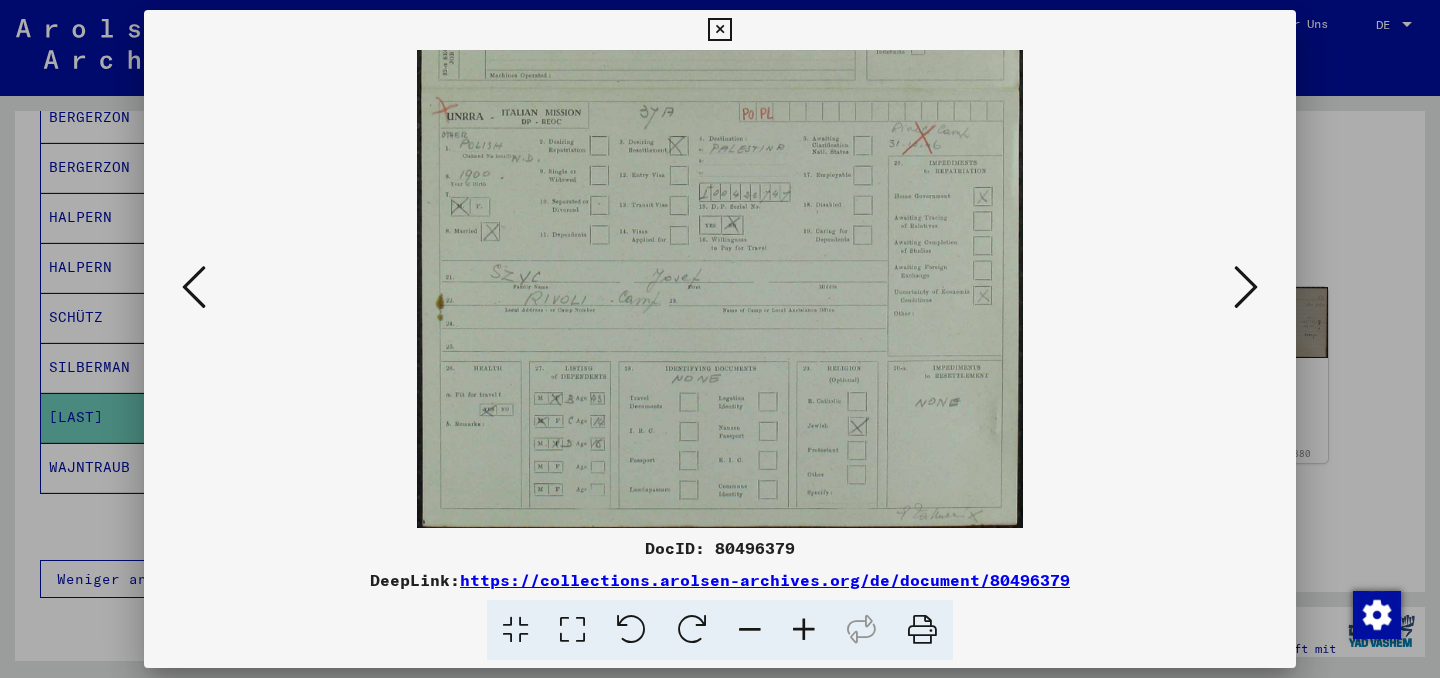 drag, startPoint x: 856, startPoint y: 329, endPoint x: 823, endPoint y: 119, distance: 212.57704 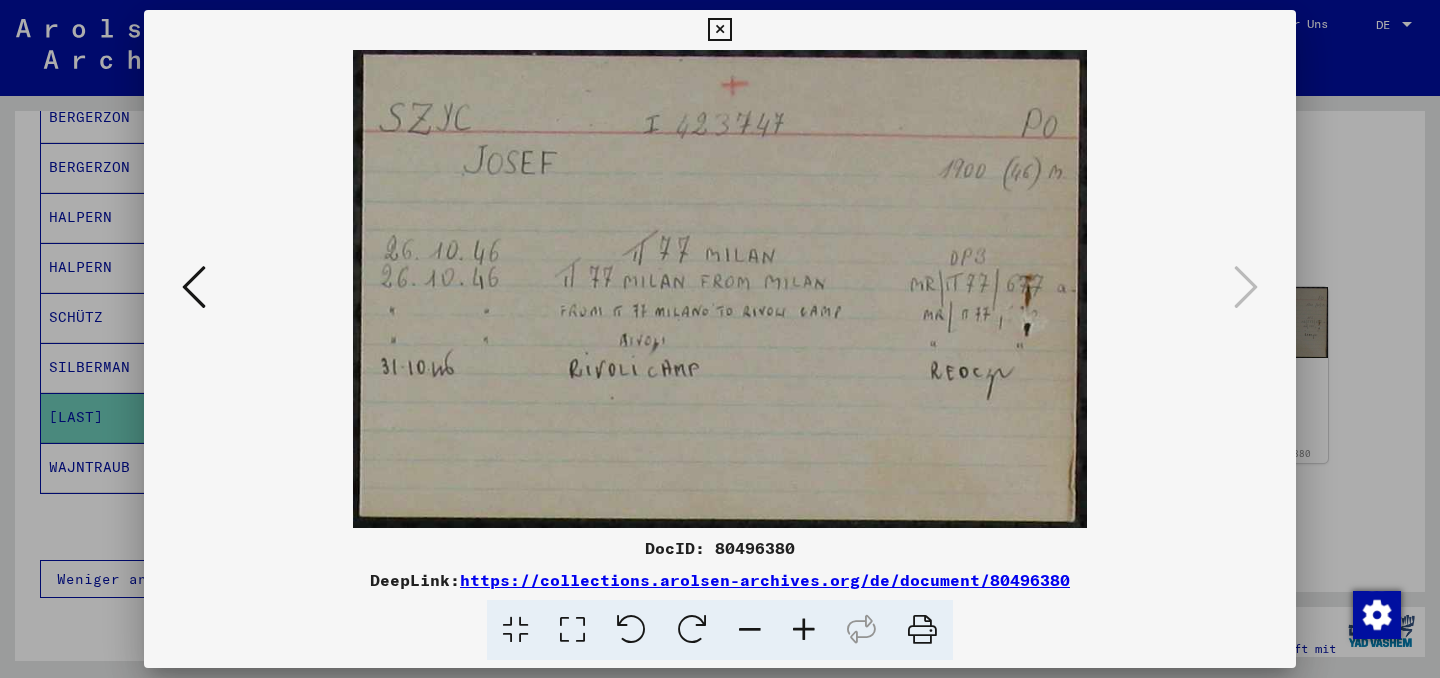 scroll, scrollTop: 0, scrollLeft: 0, axis: both 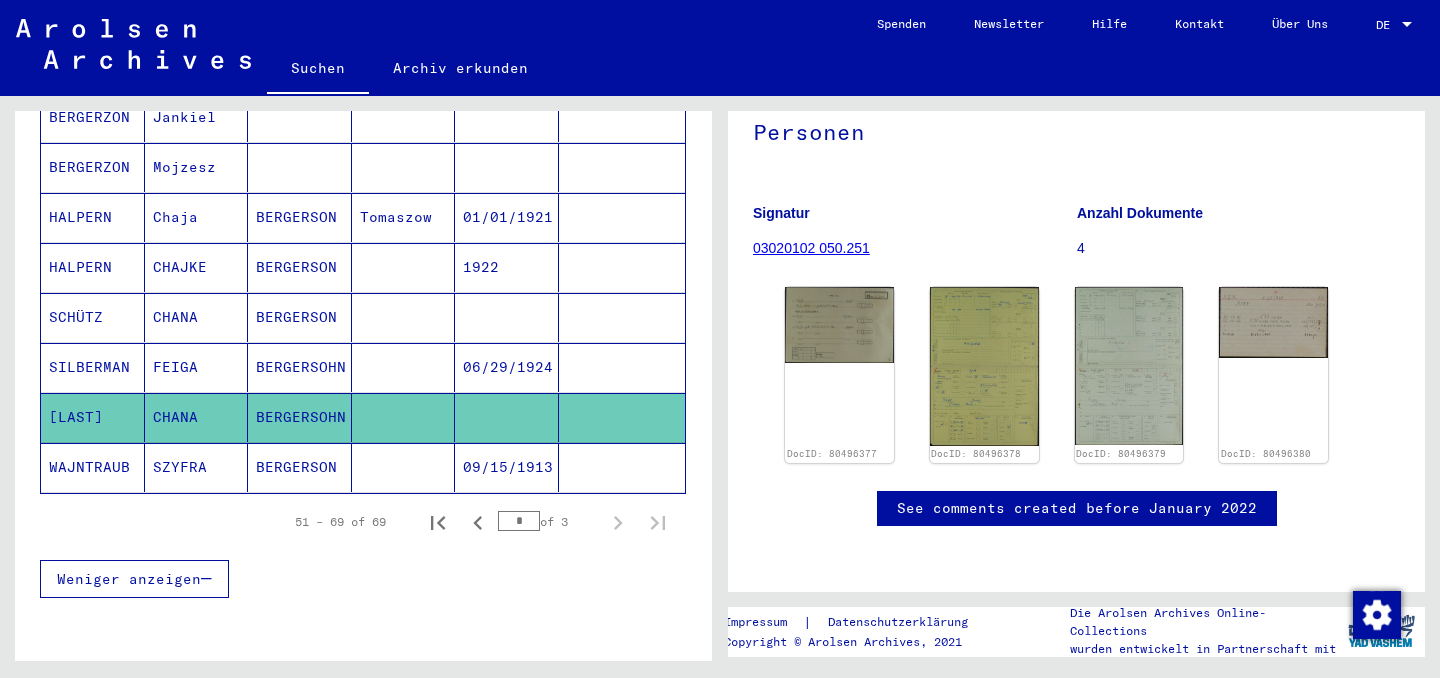 click 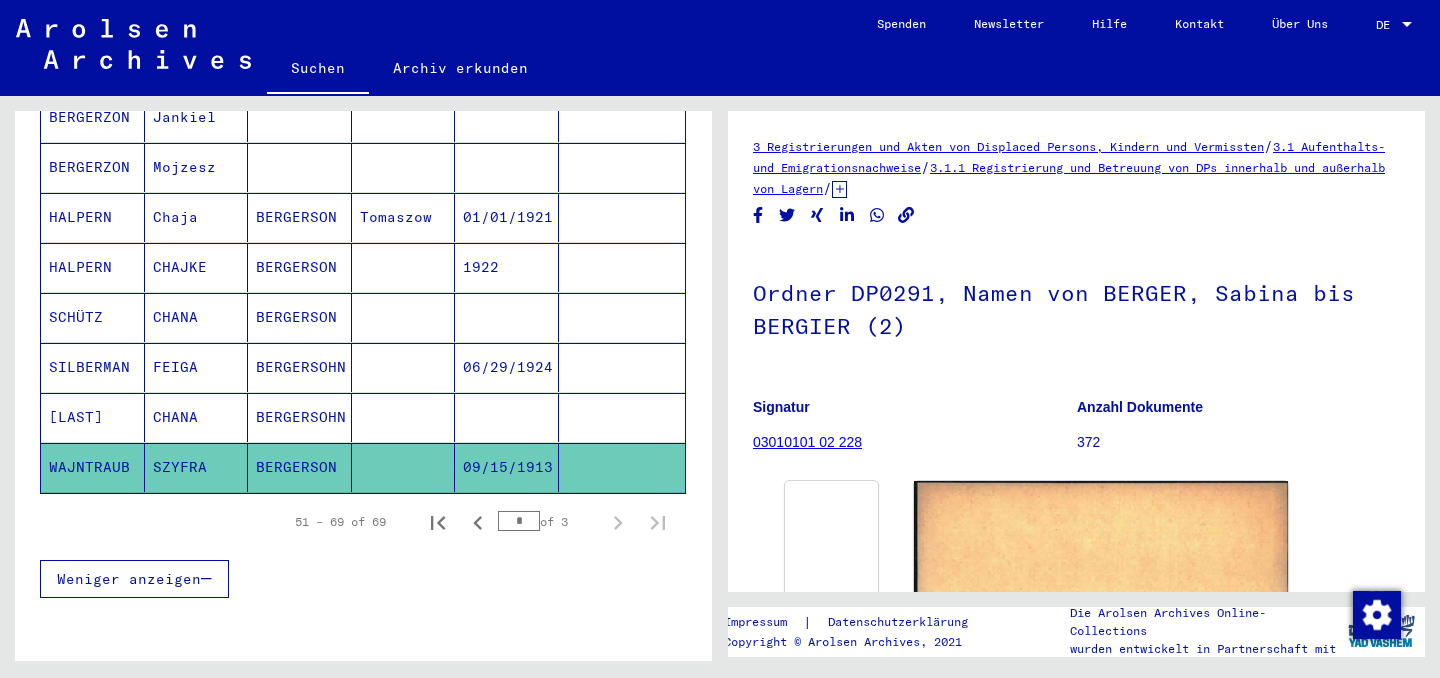 scroll, scrollTop: 0, scrollLeft: 0, axis: both 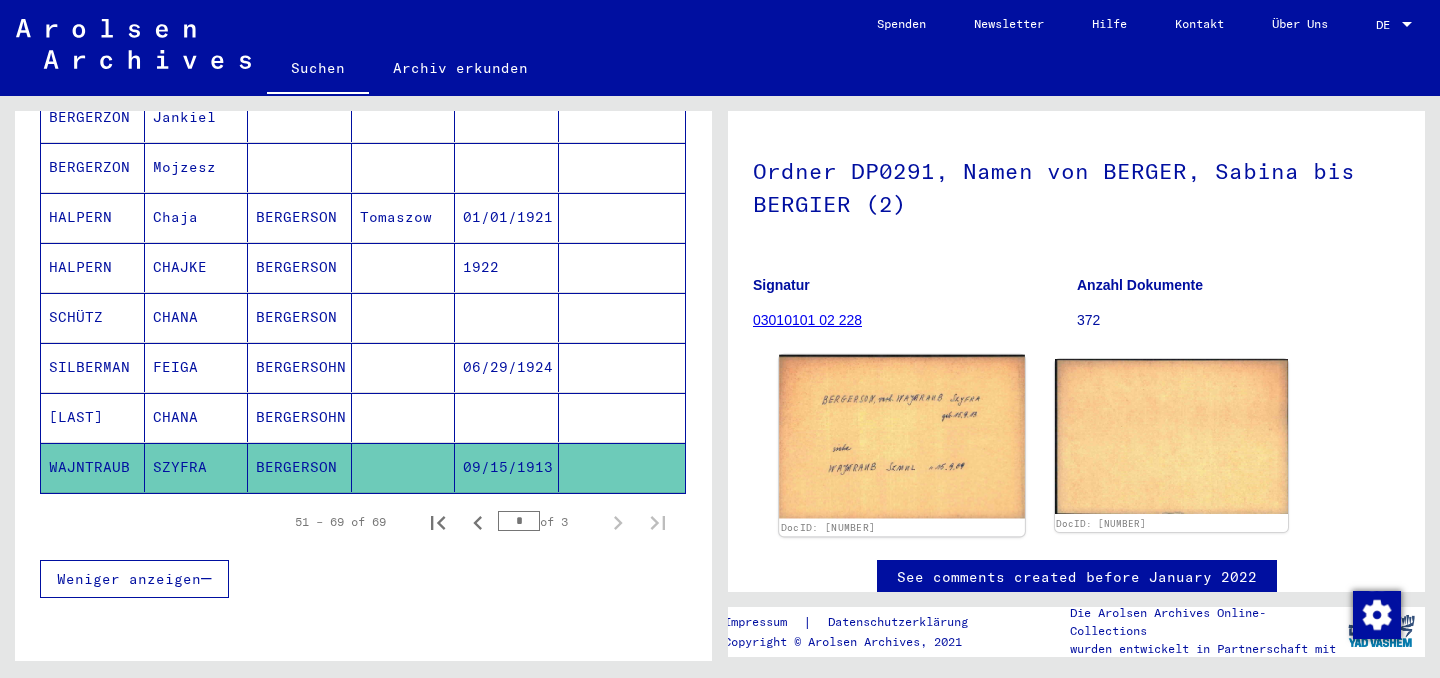 click 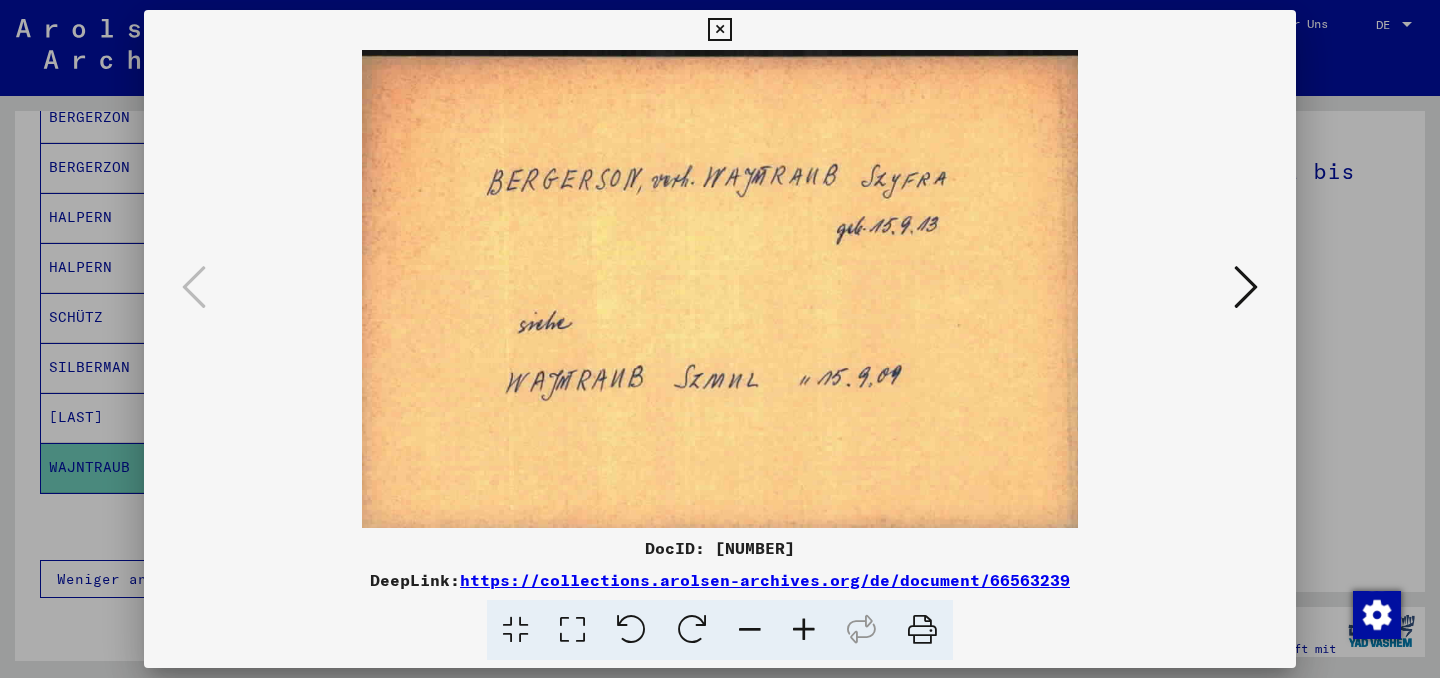 click at bounding box center (1246, 288) 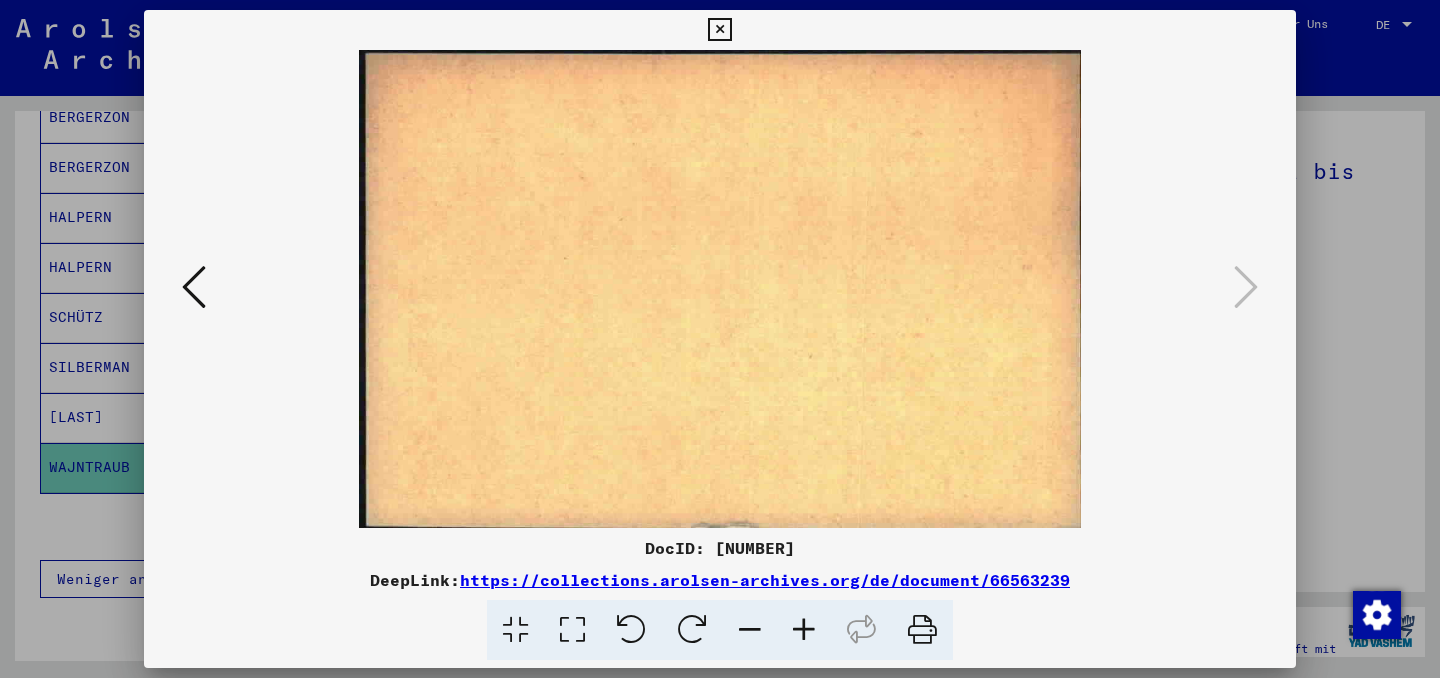 click at bounding box center [719, 30] 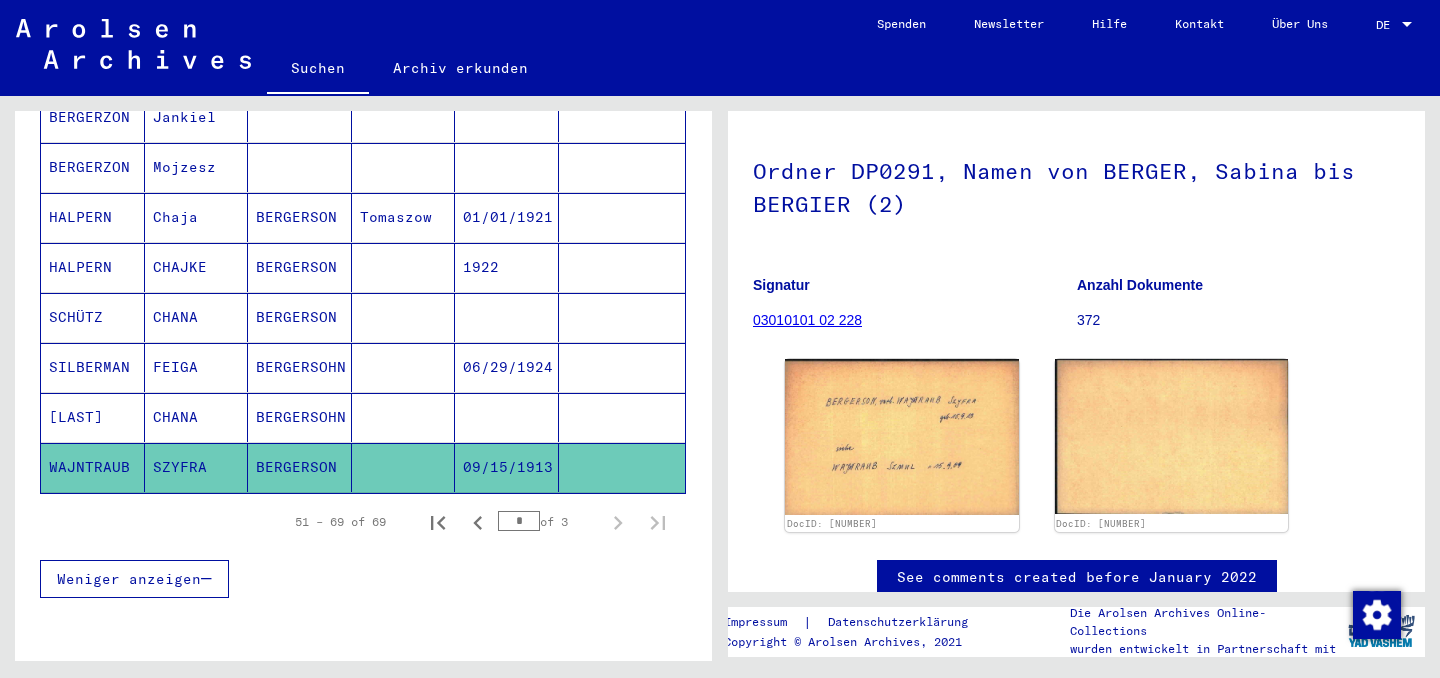 click on "HALPERN" at bounding box center (93, 317) 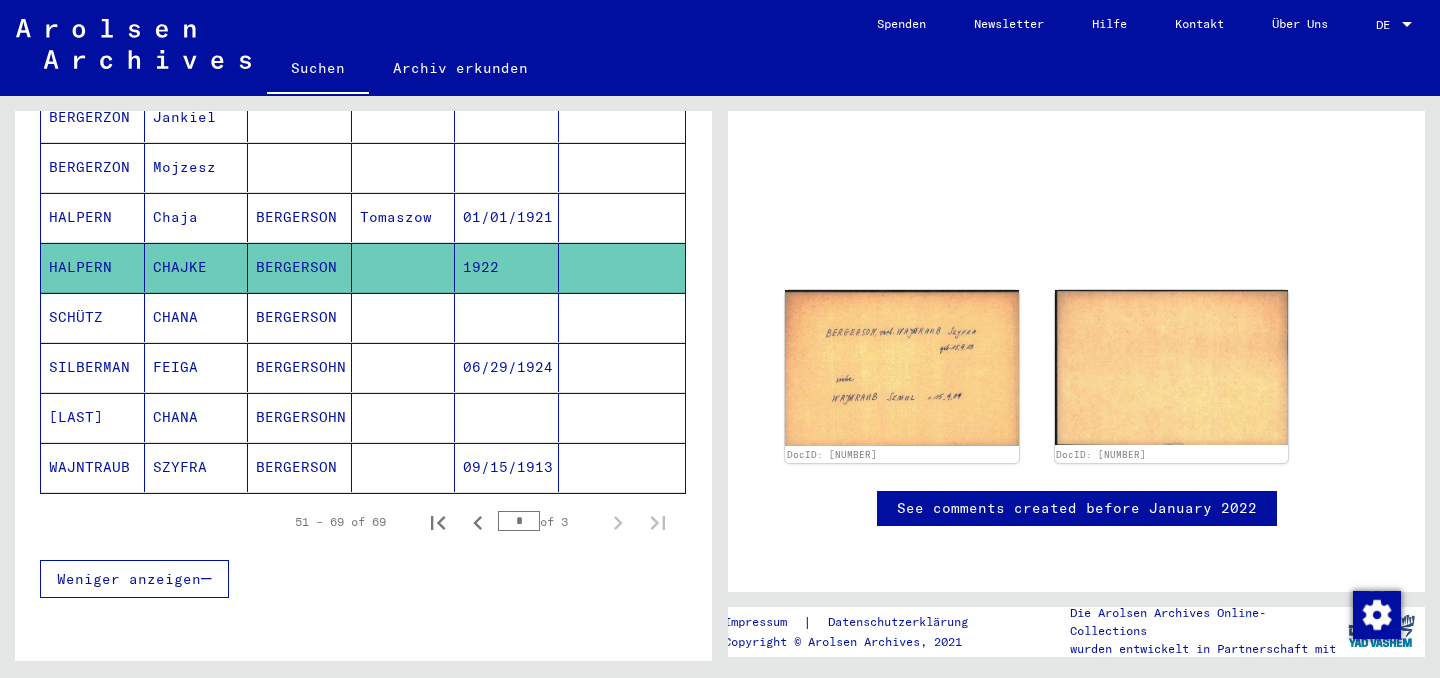 scroll, scrollTop: 32, scrollLeft: 0, axis: vertical 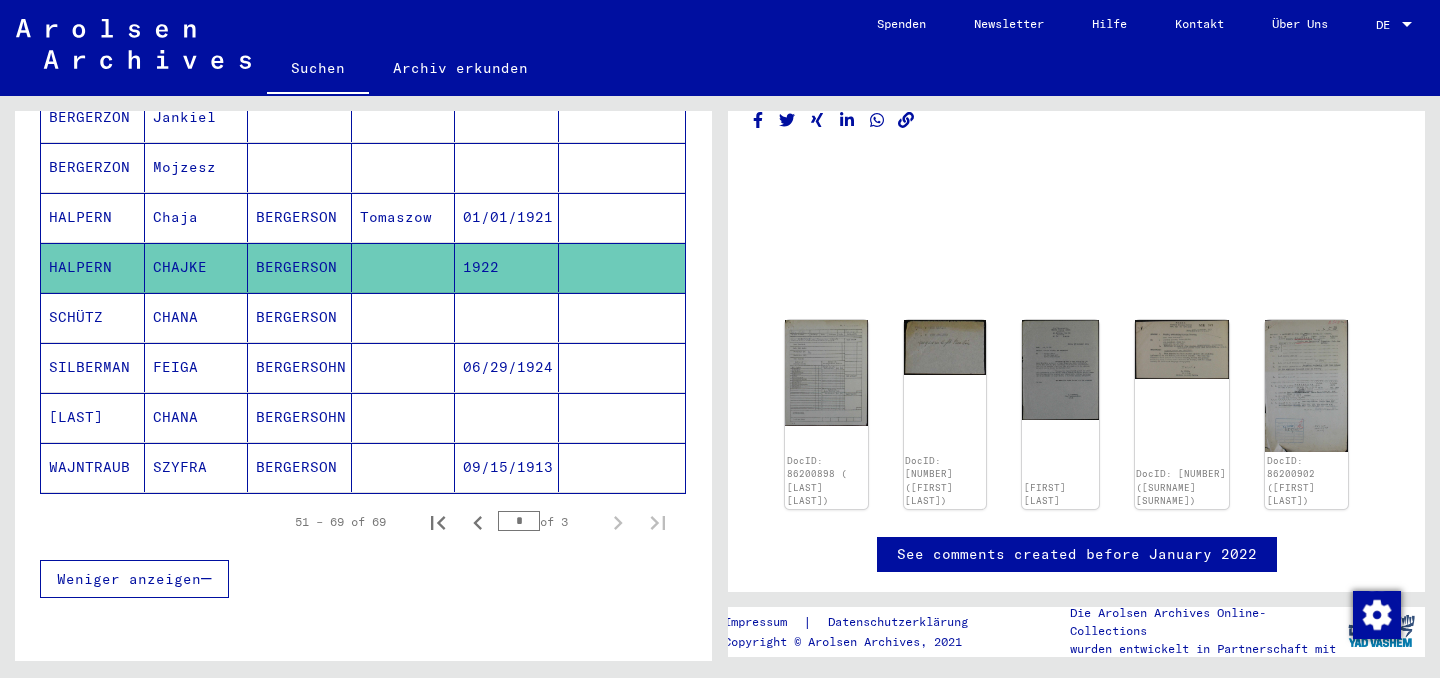 click on "HALPERN" at bounding box center (93, 267) 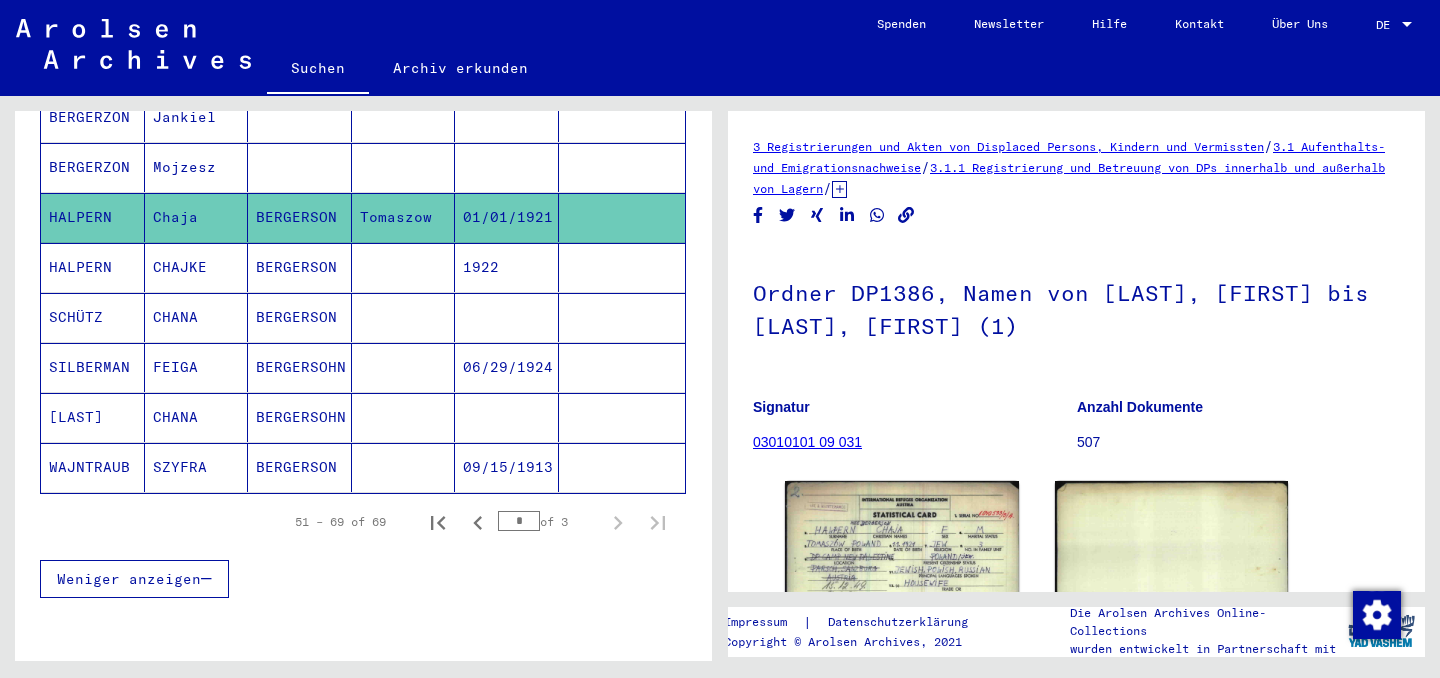 scroll, scrollTop: 0, scrollLeft: 0, axis: both 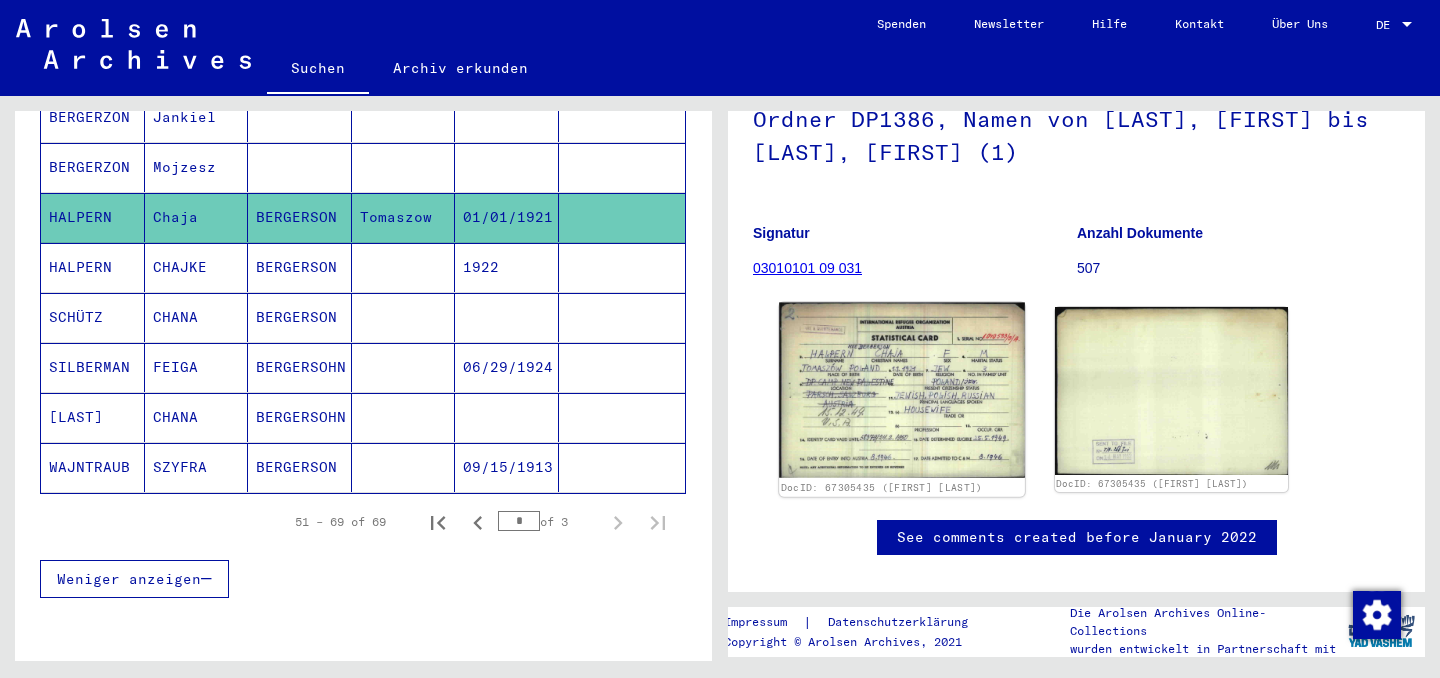 click 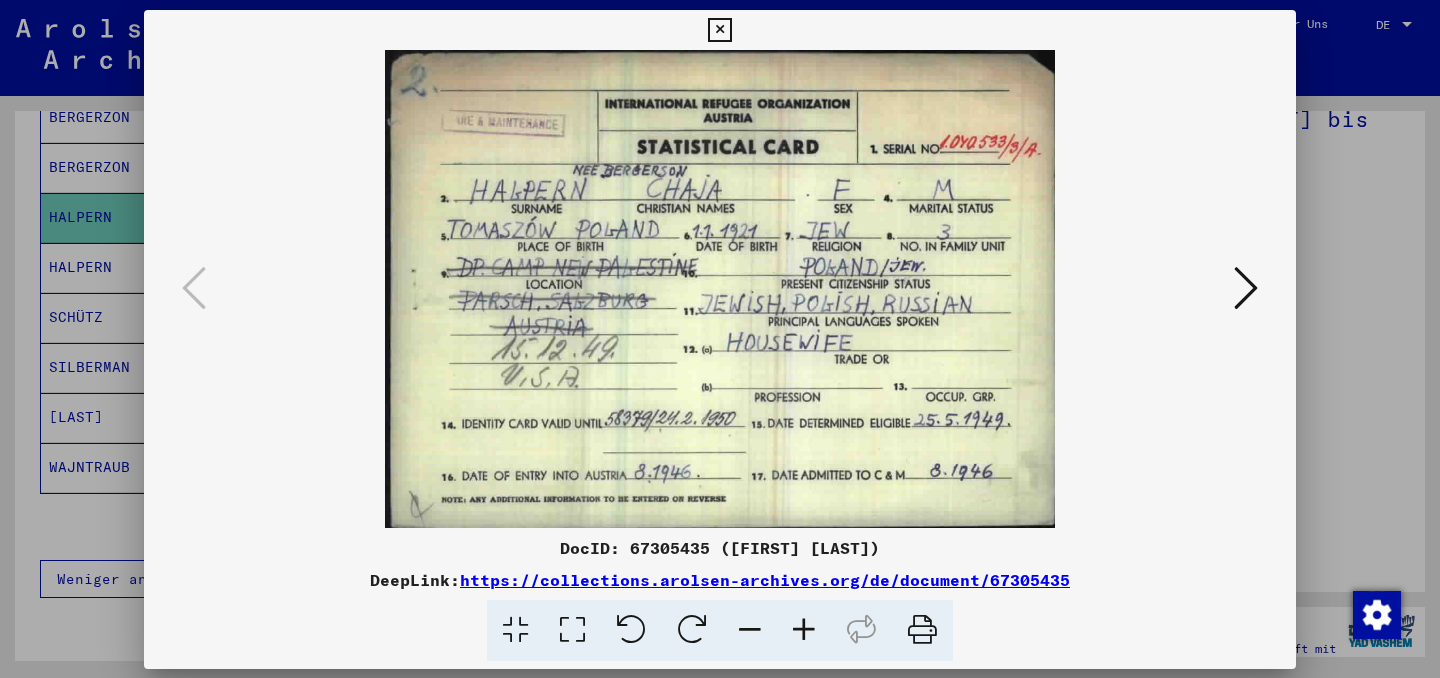 click at bounding box center (720, 289) 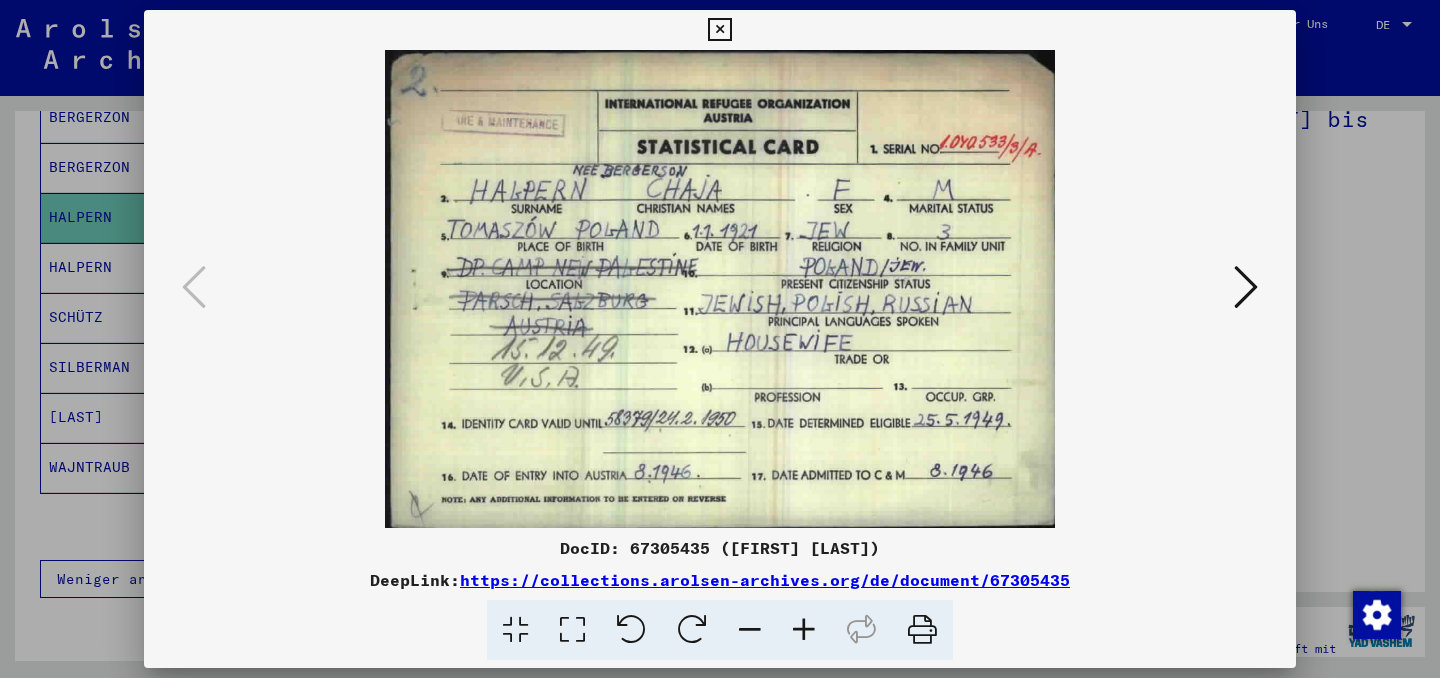 click at bounding box center [1246, 287] 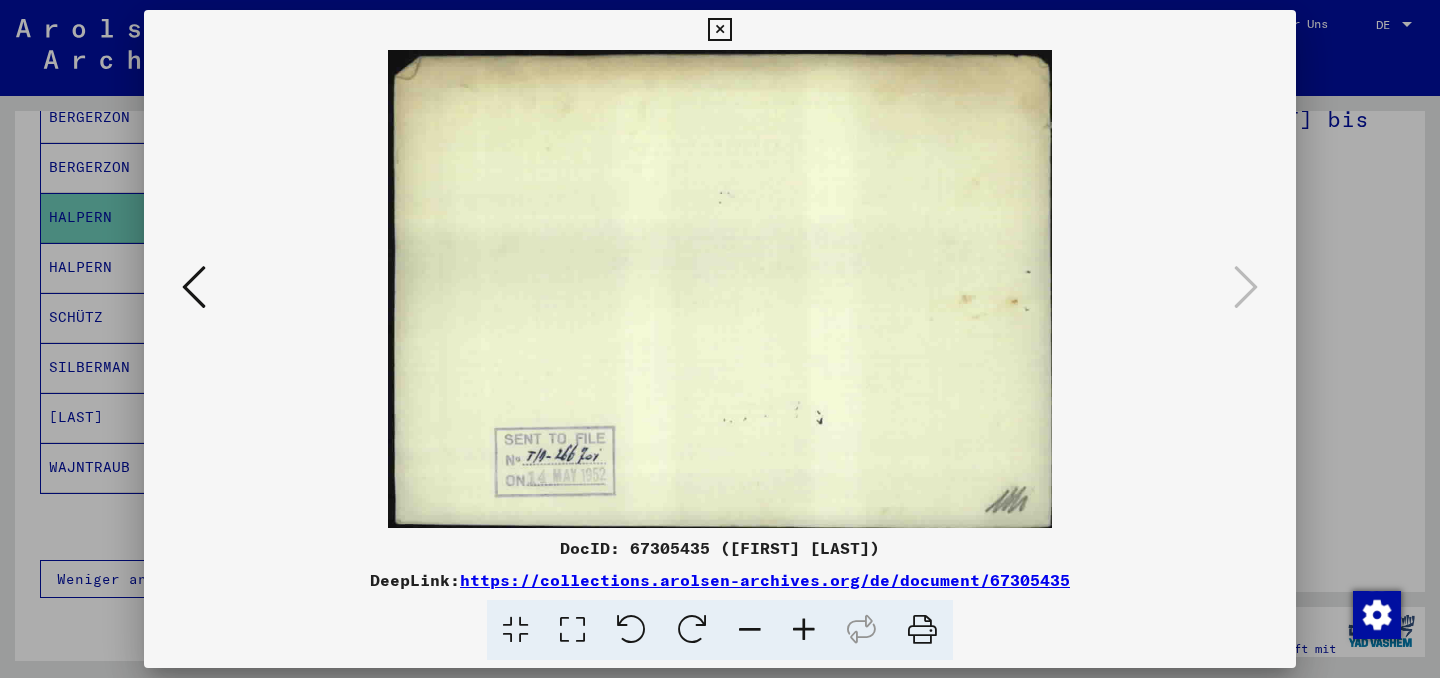 click at bounding box center [719, 30] 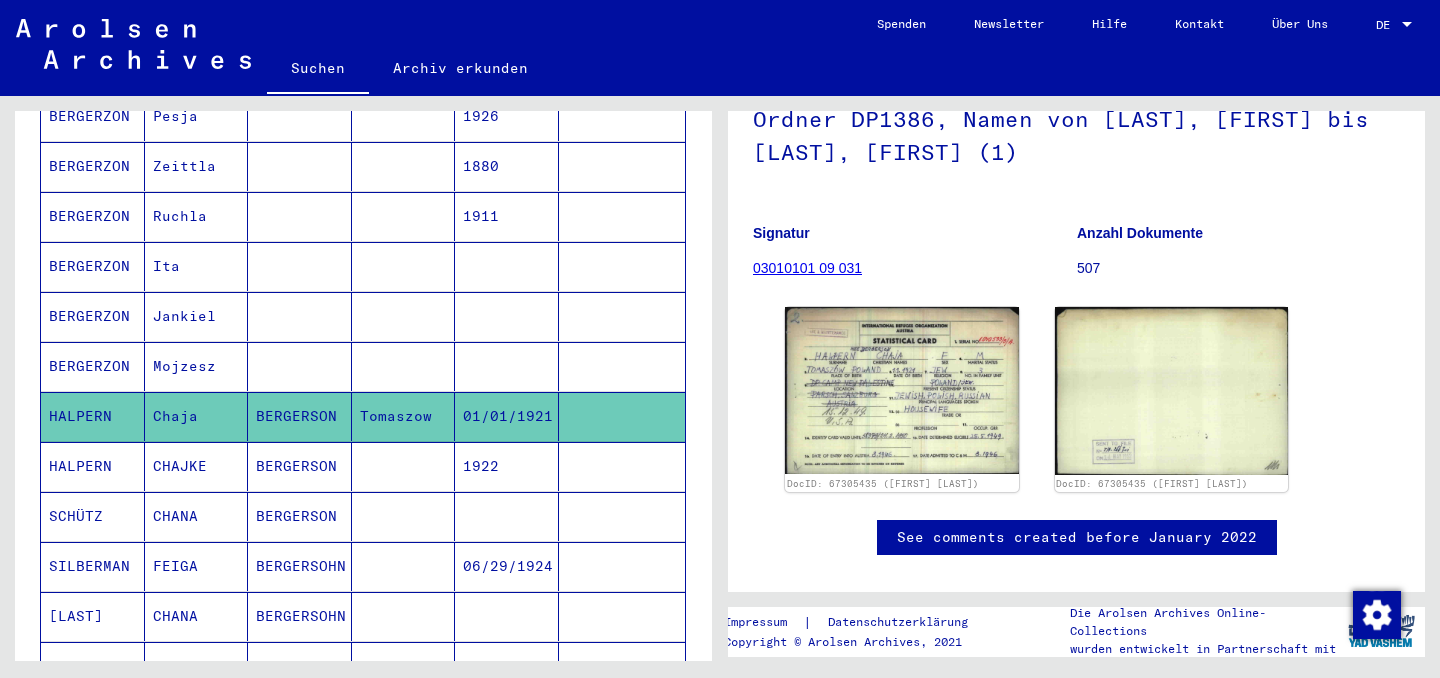 scroll, scrollTop: 680, scrollLeft: 0, axis: vertical 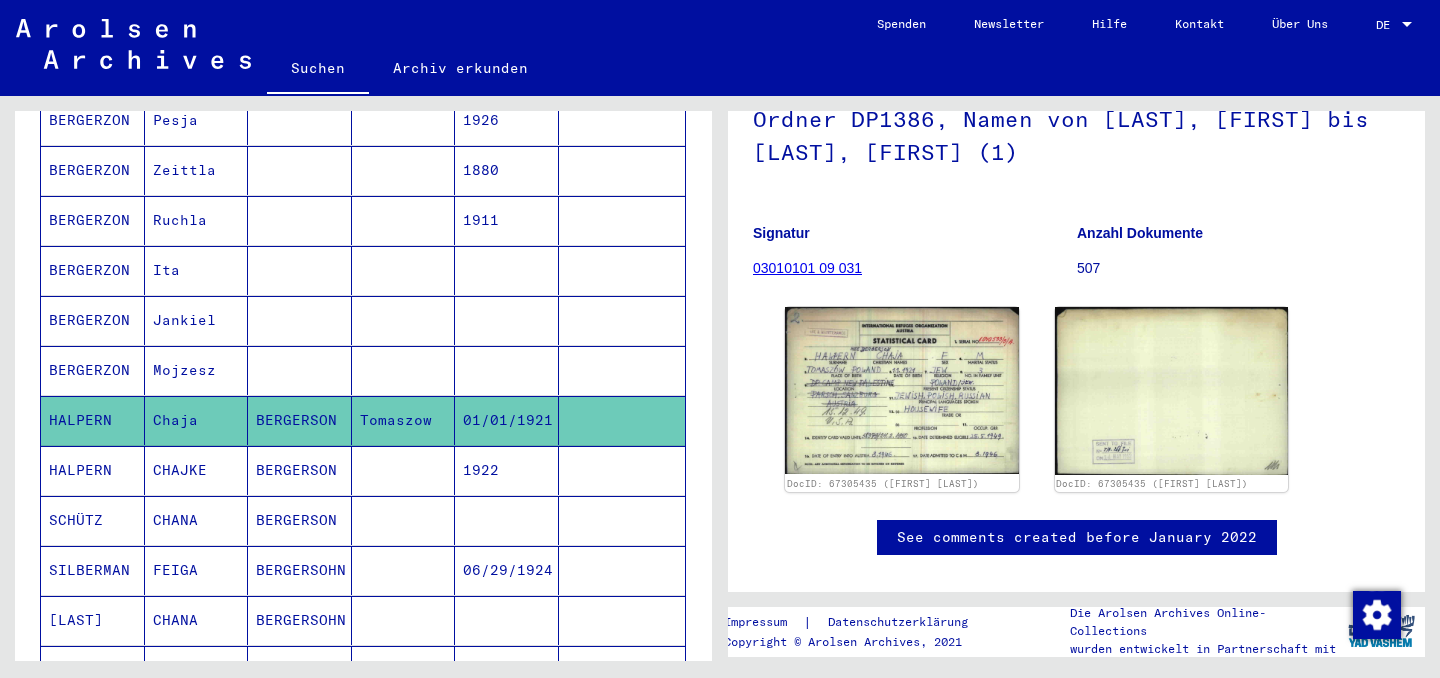 click on "BERGERZON" at bounding box center (93, 270) 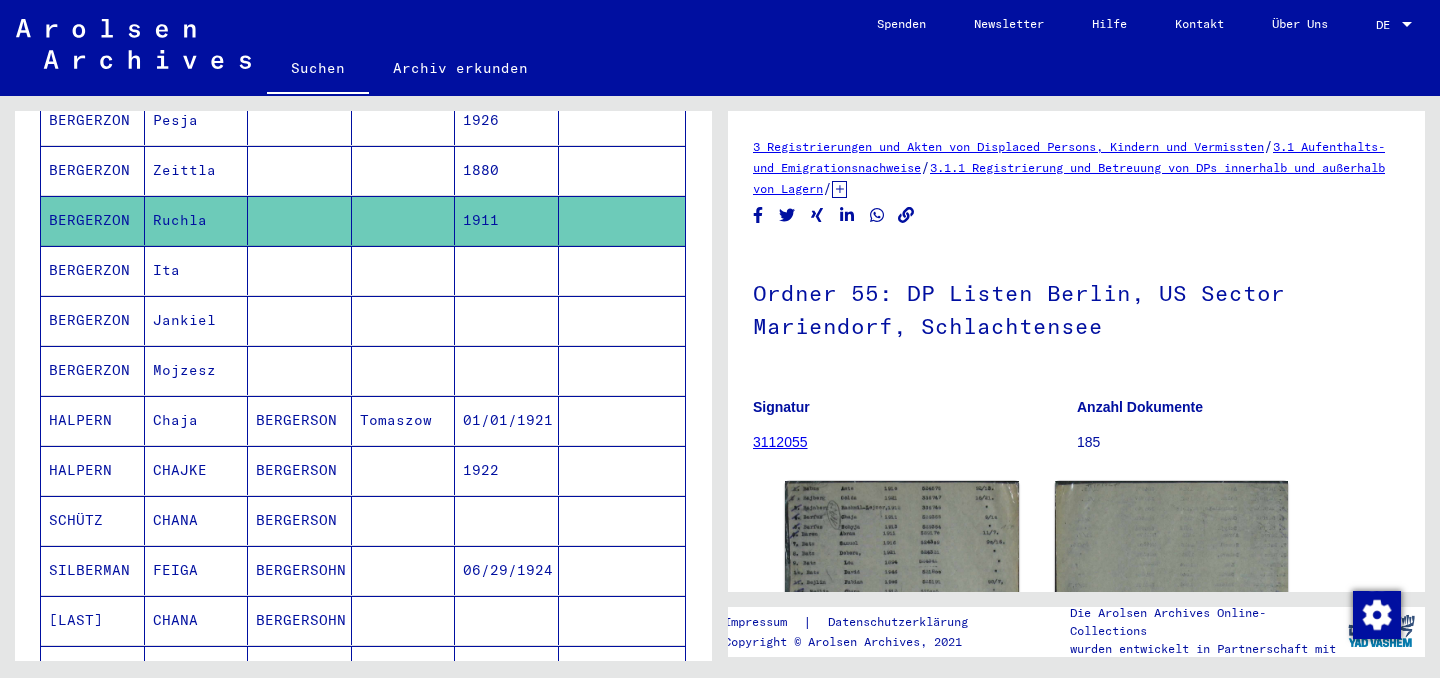 scroll, scrollTop: 0, scrollLeft: 0, axis: both 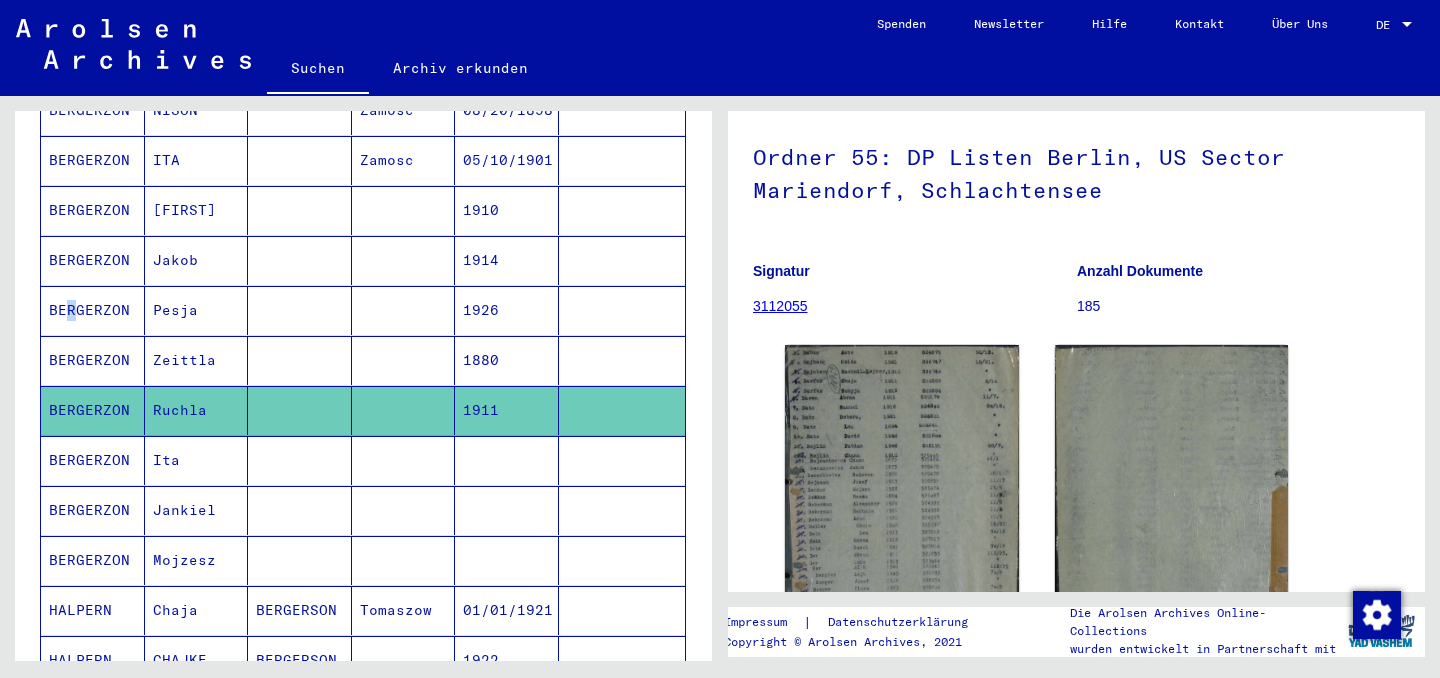 click on "BERGERZON" at bounding box center (93, 360) 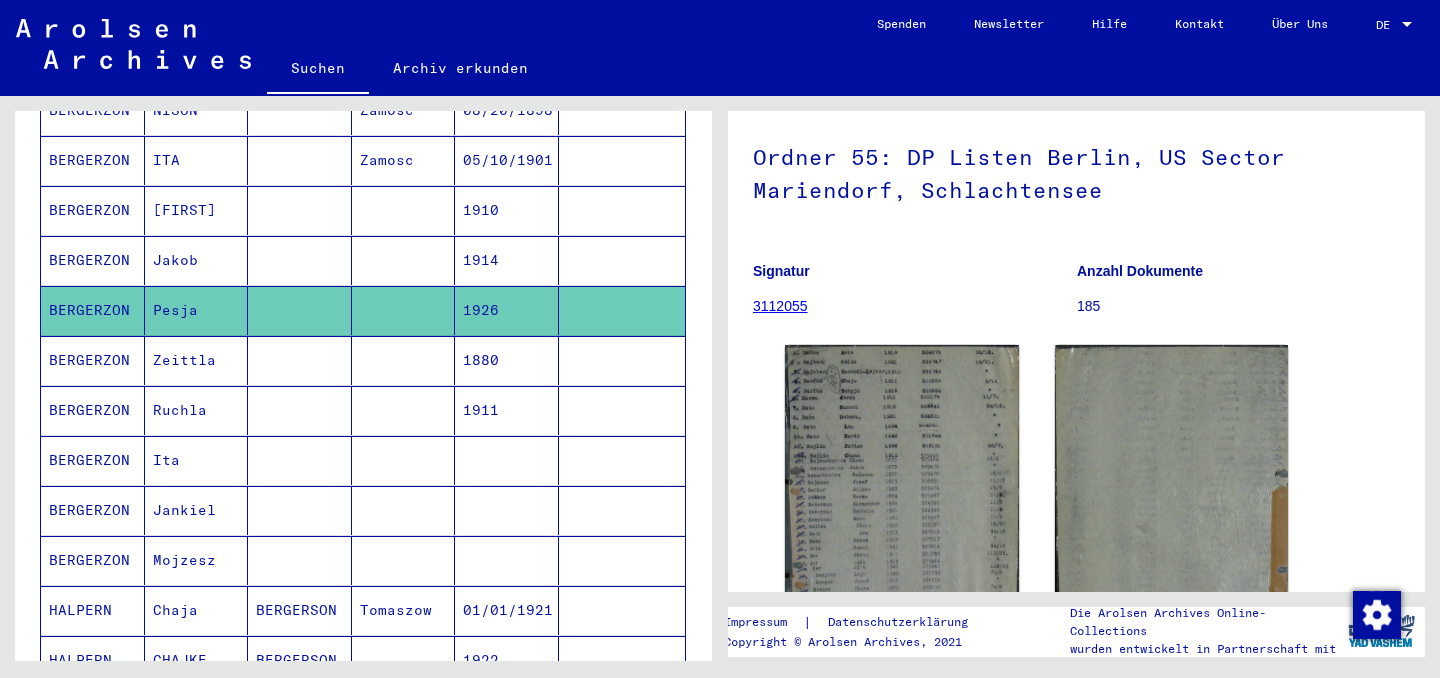 click on "BERGERZON" 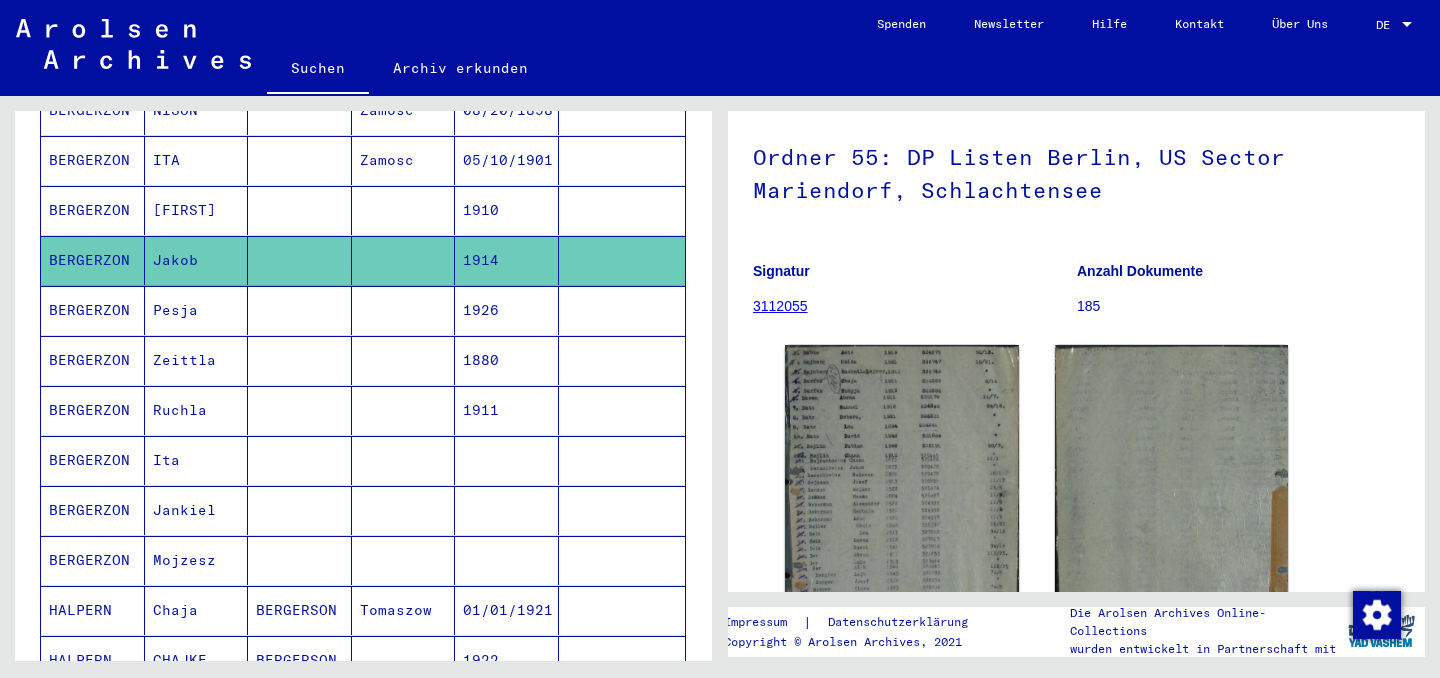 click on "BERGERZON" at bounding box center [93, 260] 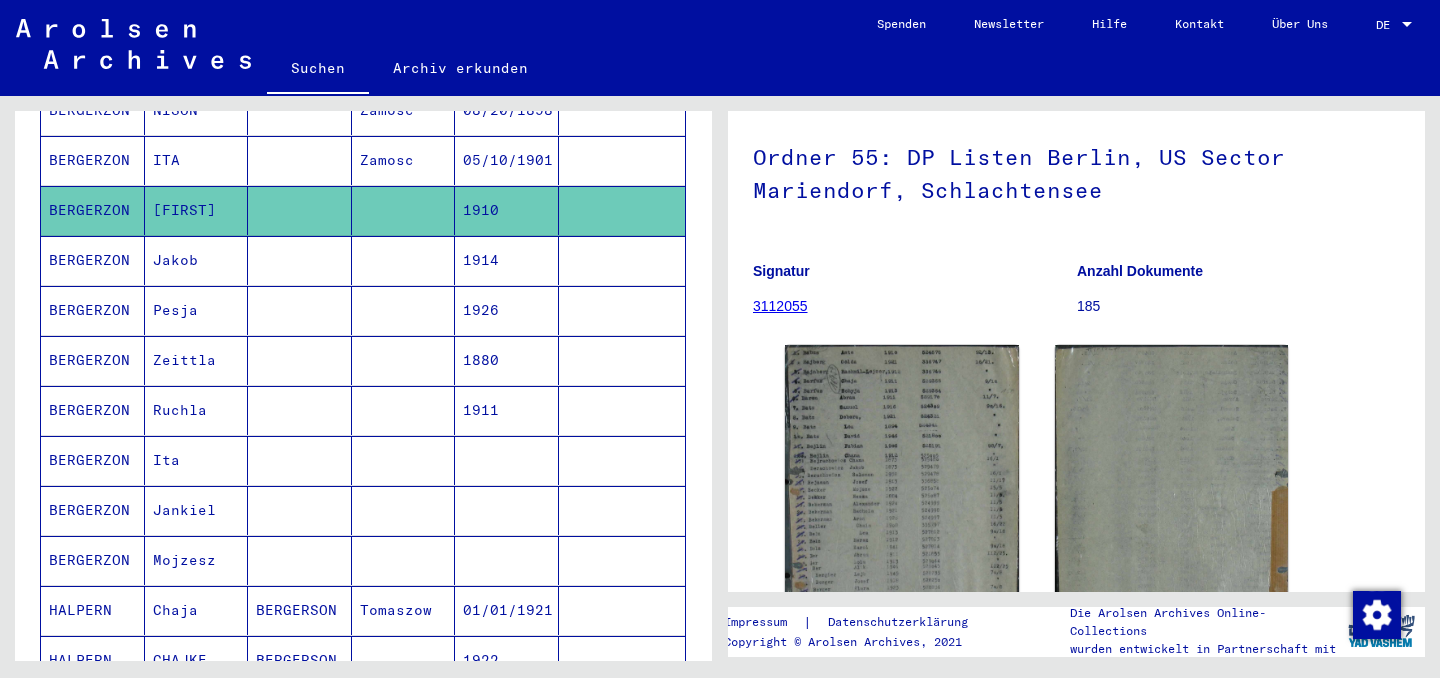 click on "BERGERZON" 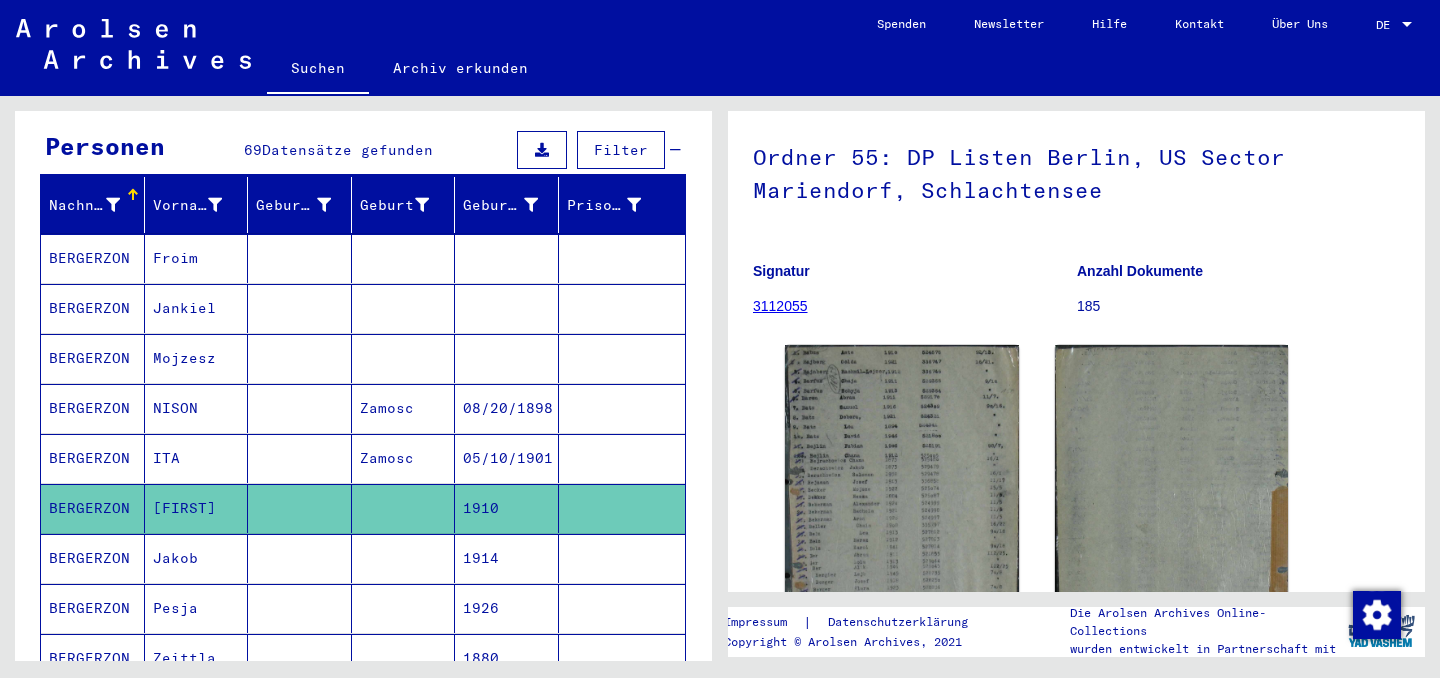 scroll, scrollTop: 291, scrollLeft: 0, axis: vertical 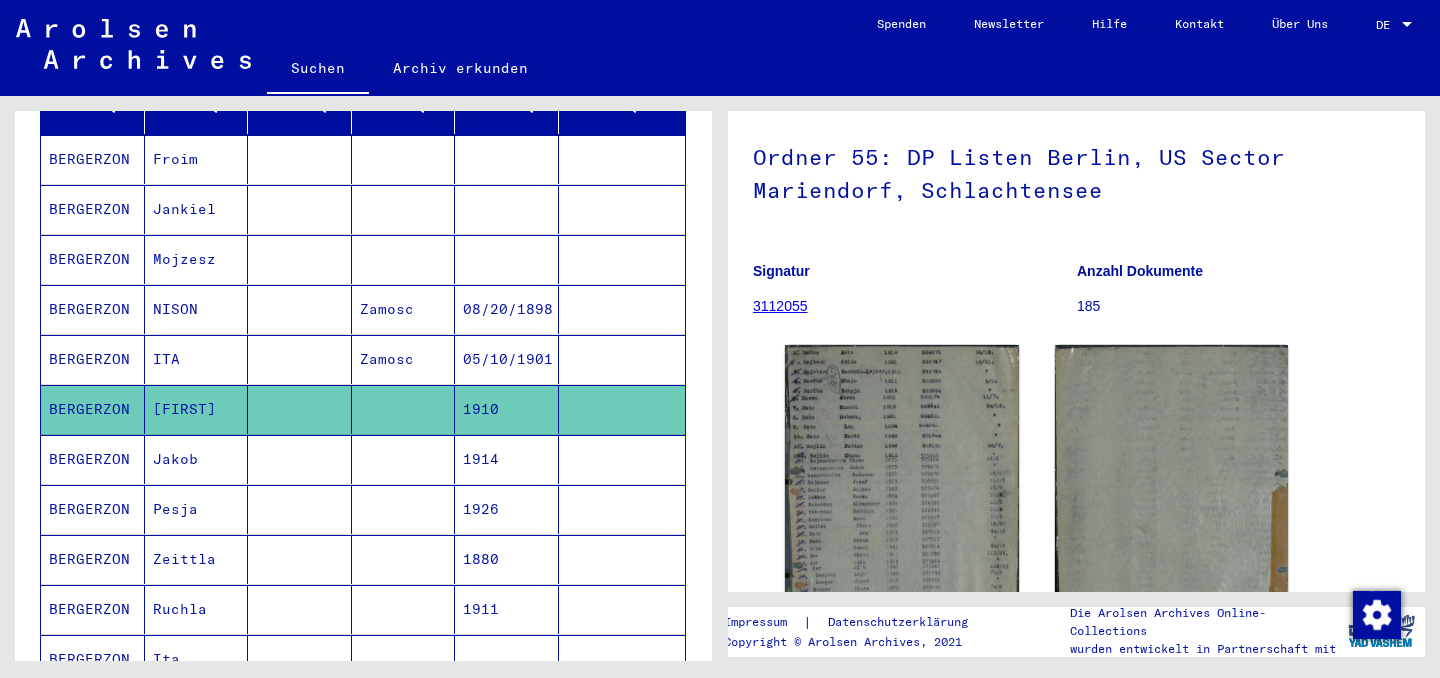 click on "BERGERZON" at bounding box center (93, 309) 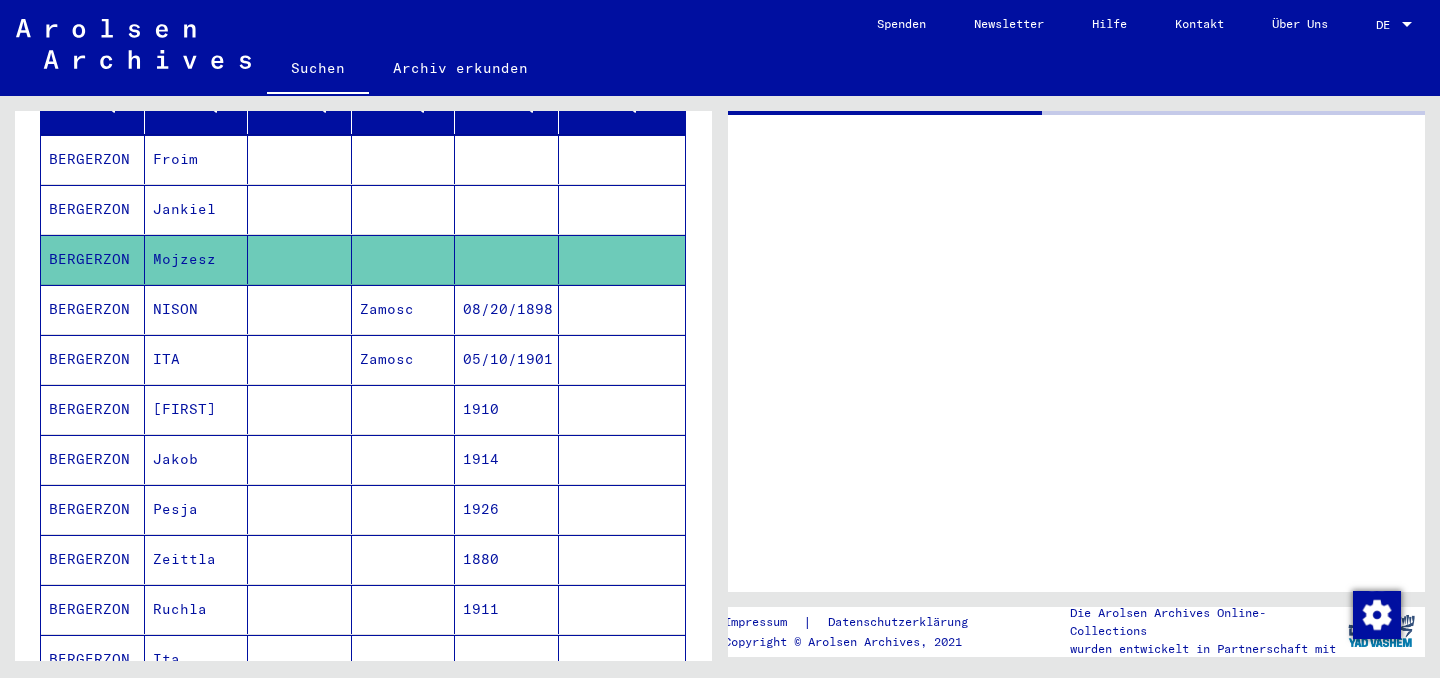 scroll, scrollTop: 0, scrollLeft: 0, axis: both 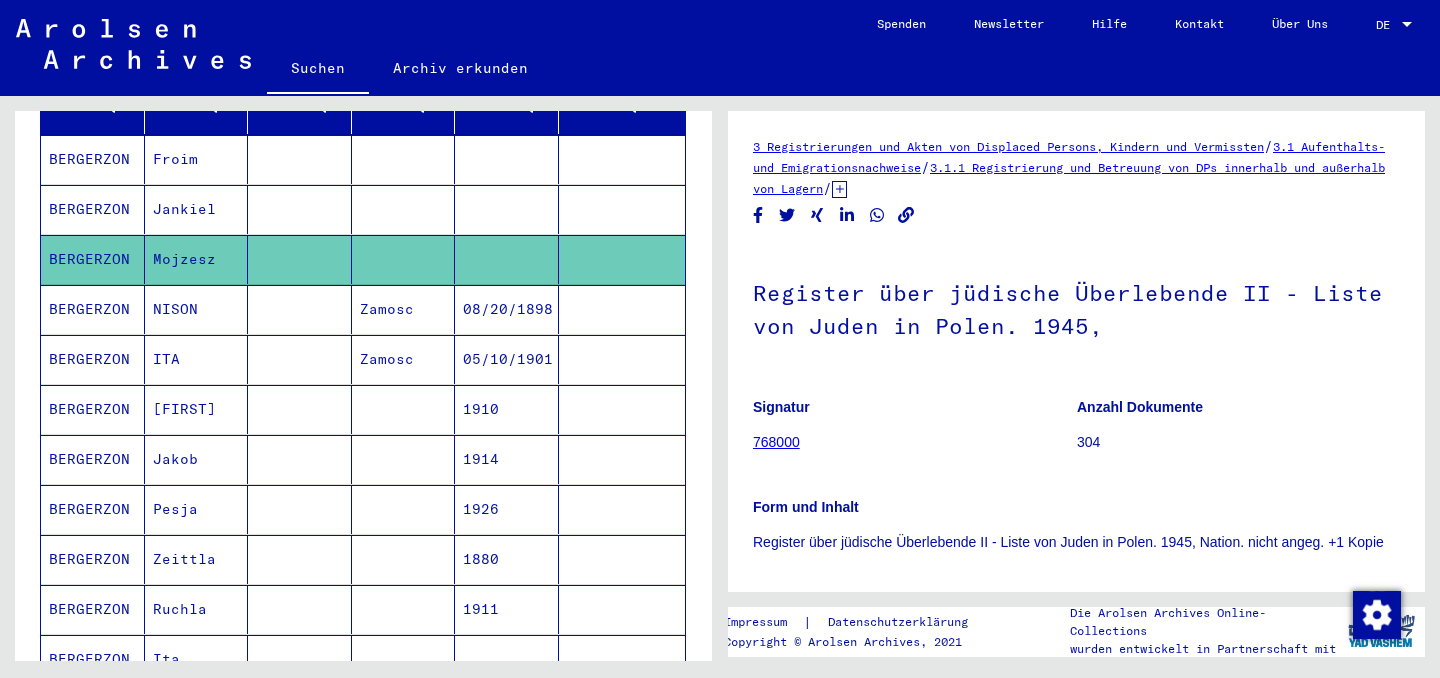 click on "BERGERZON" at bounding box center [93, 409] 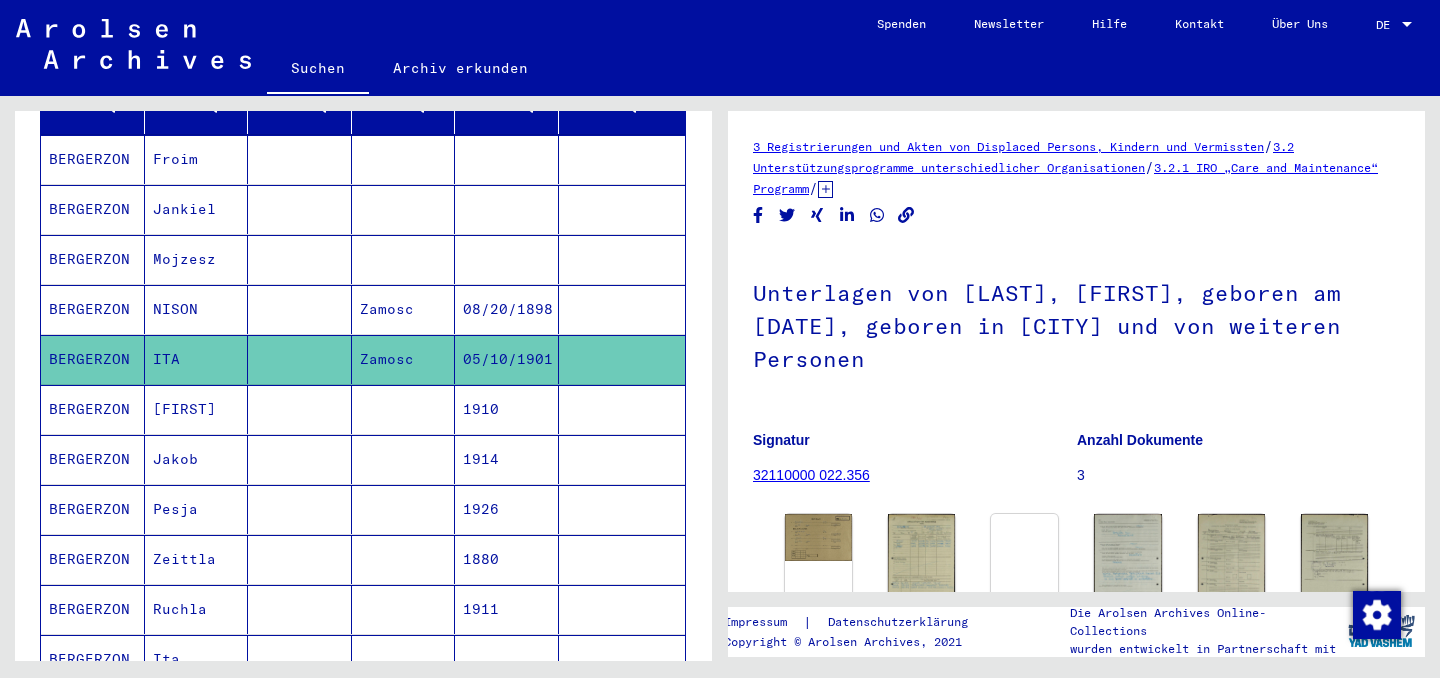 scroll, scrollTop: 0, scrollLeft: 0, axis: both 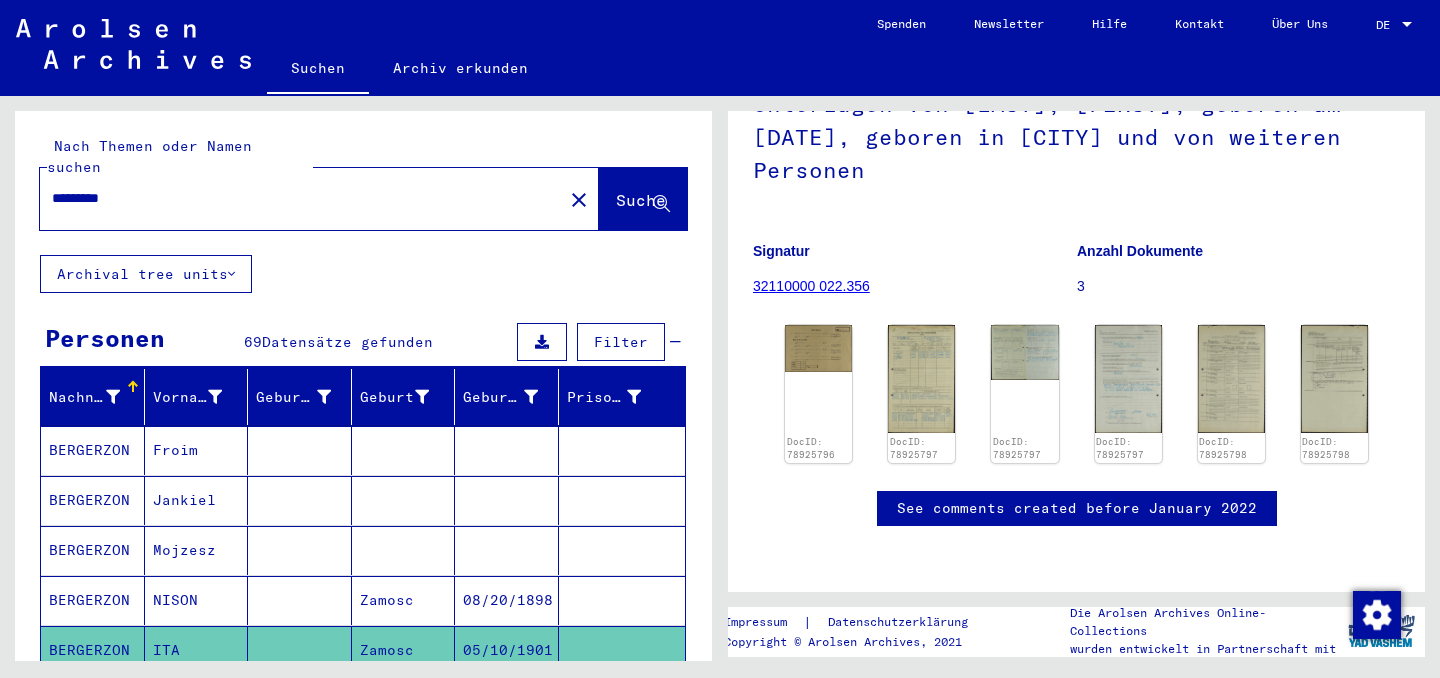 click on "close" 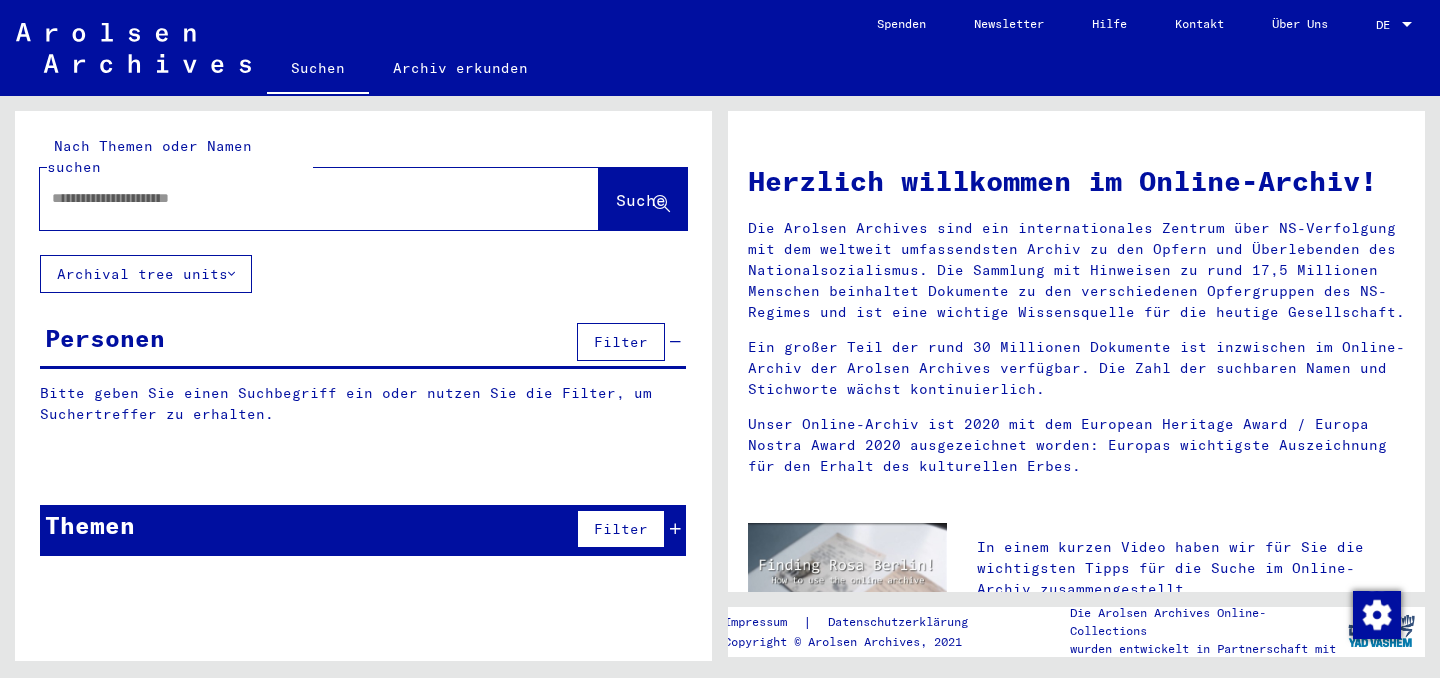 click at bounding box center [295, 198] 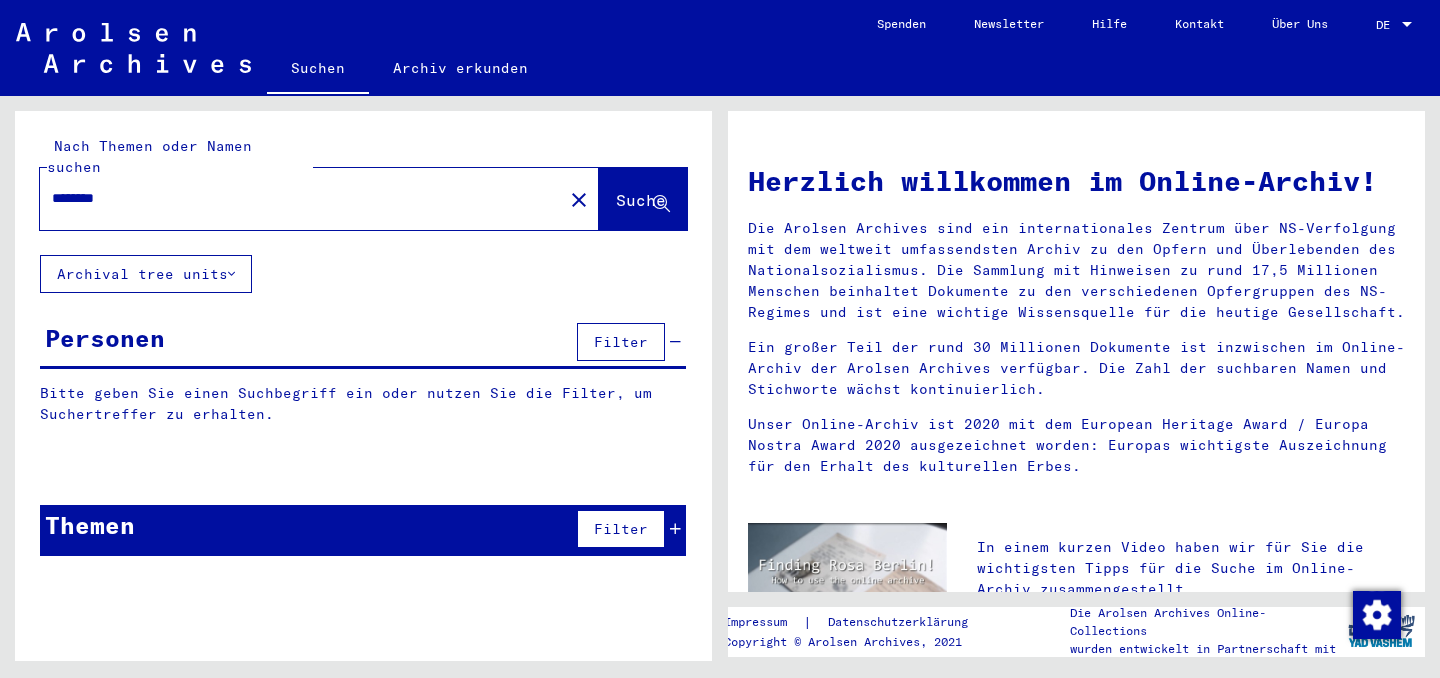 type on "********" 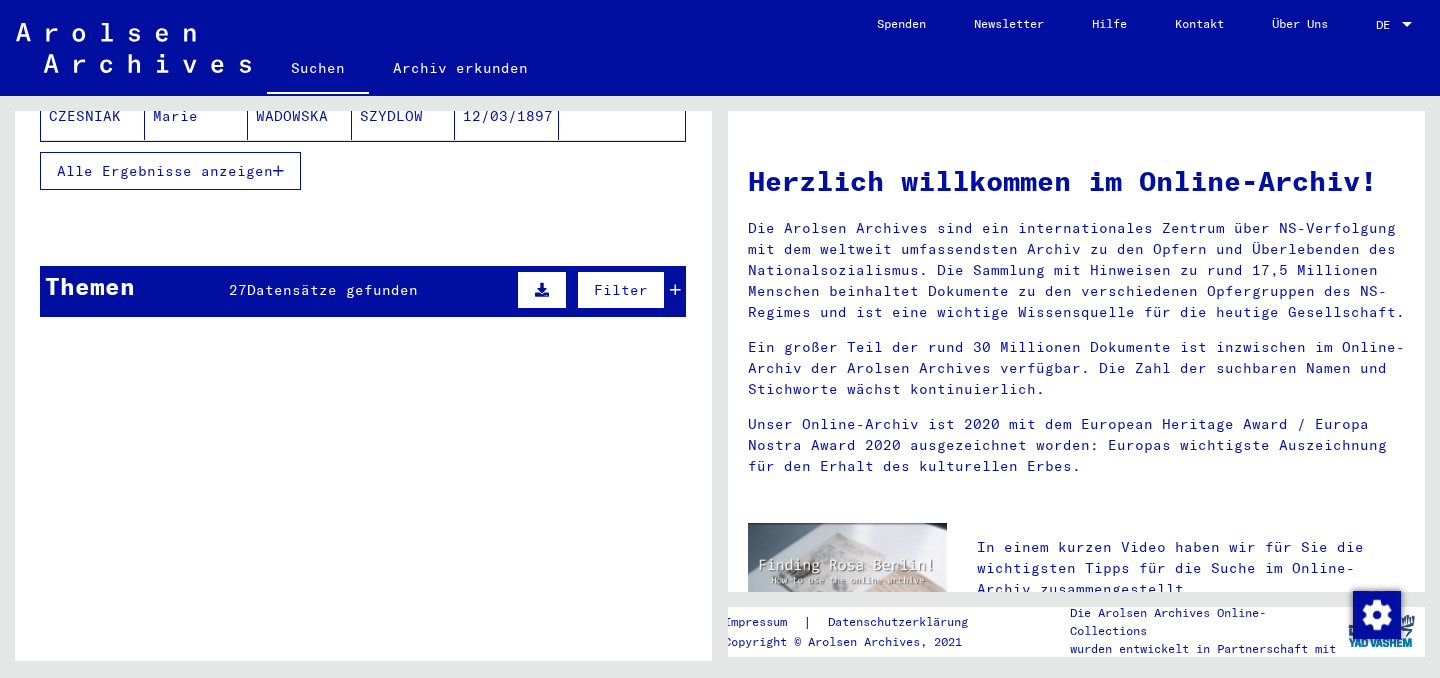 click on "Datensätze gefunden" at bounding box center [332, 290] 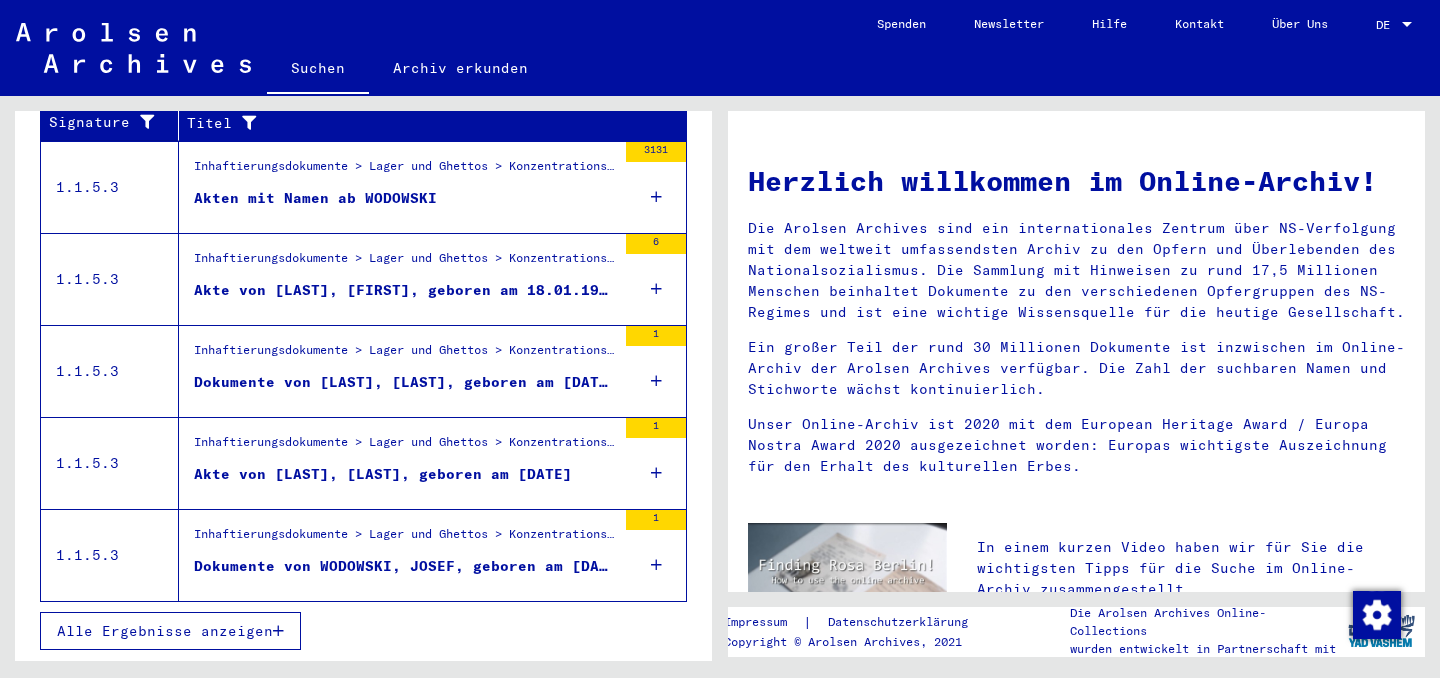 click on "Alle Ergebnisse anzeigen" at bounding box center [170, 631] 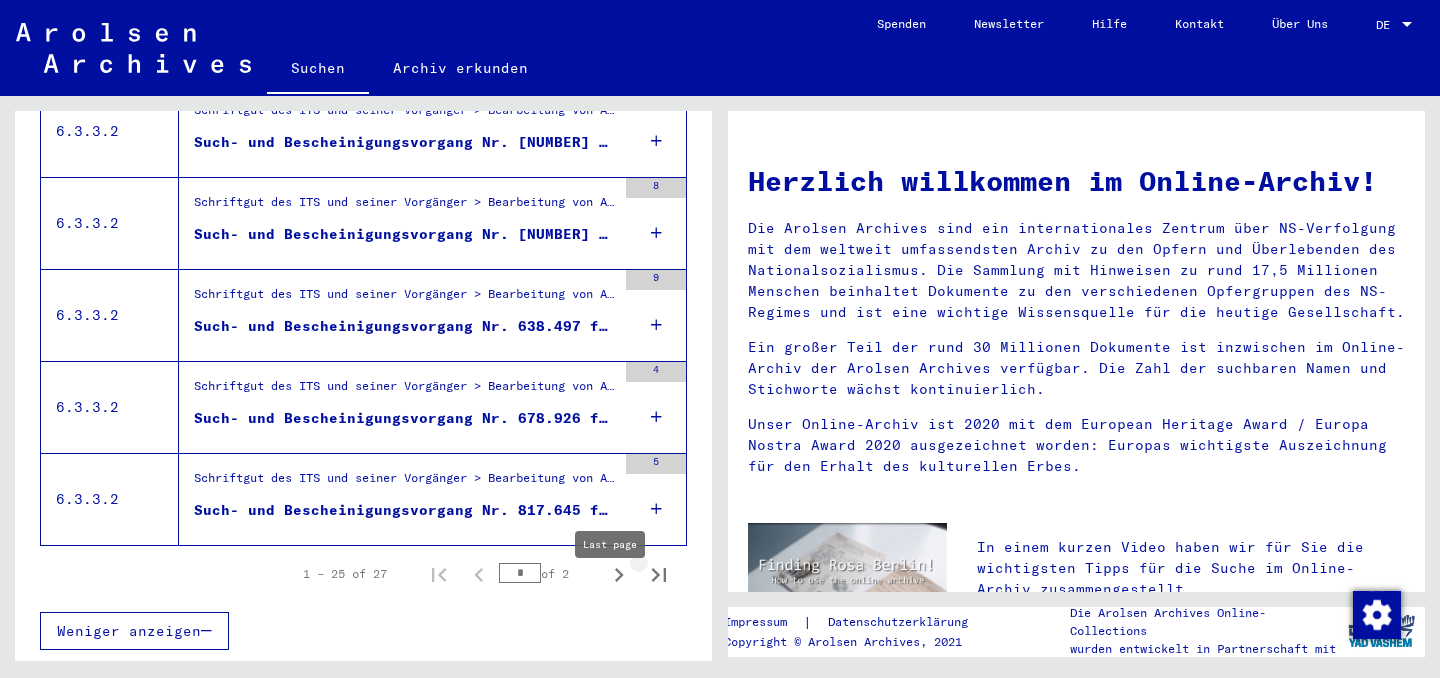 click 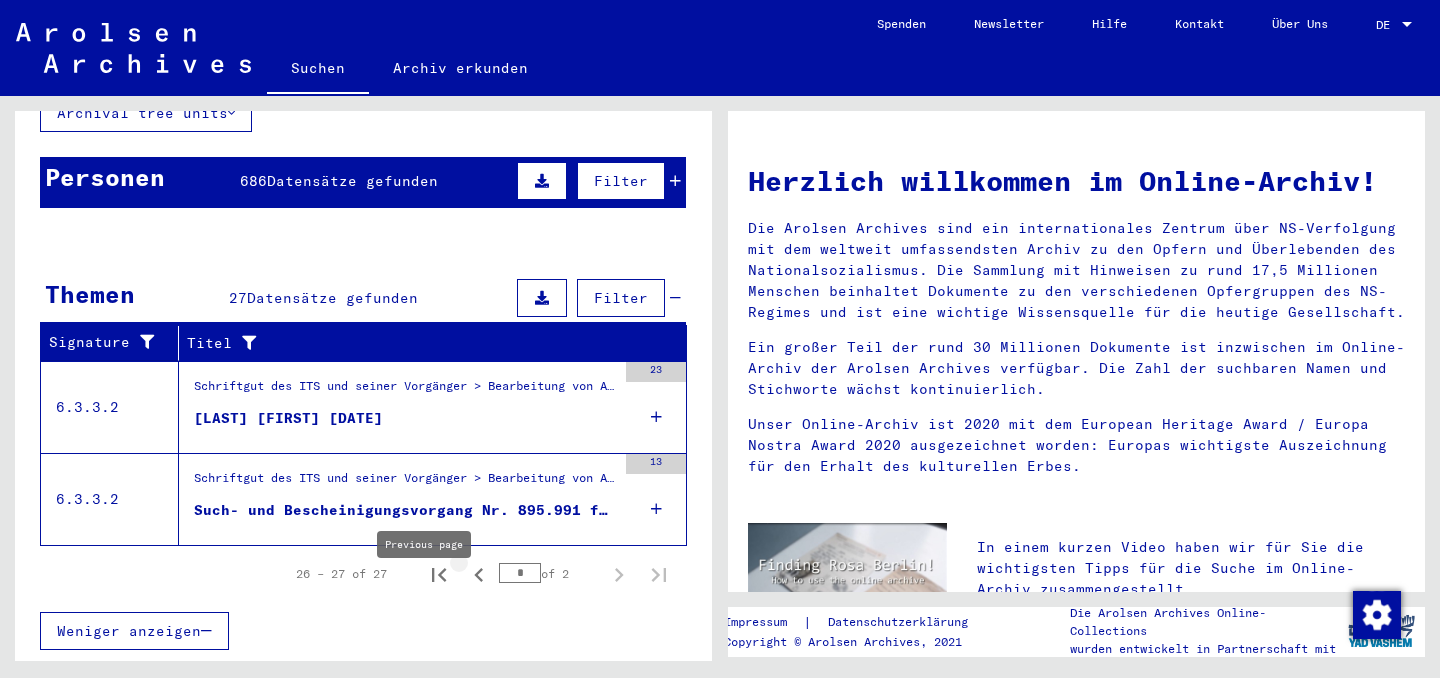 click 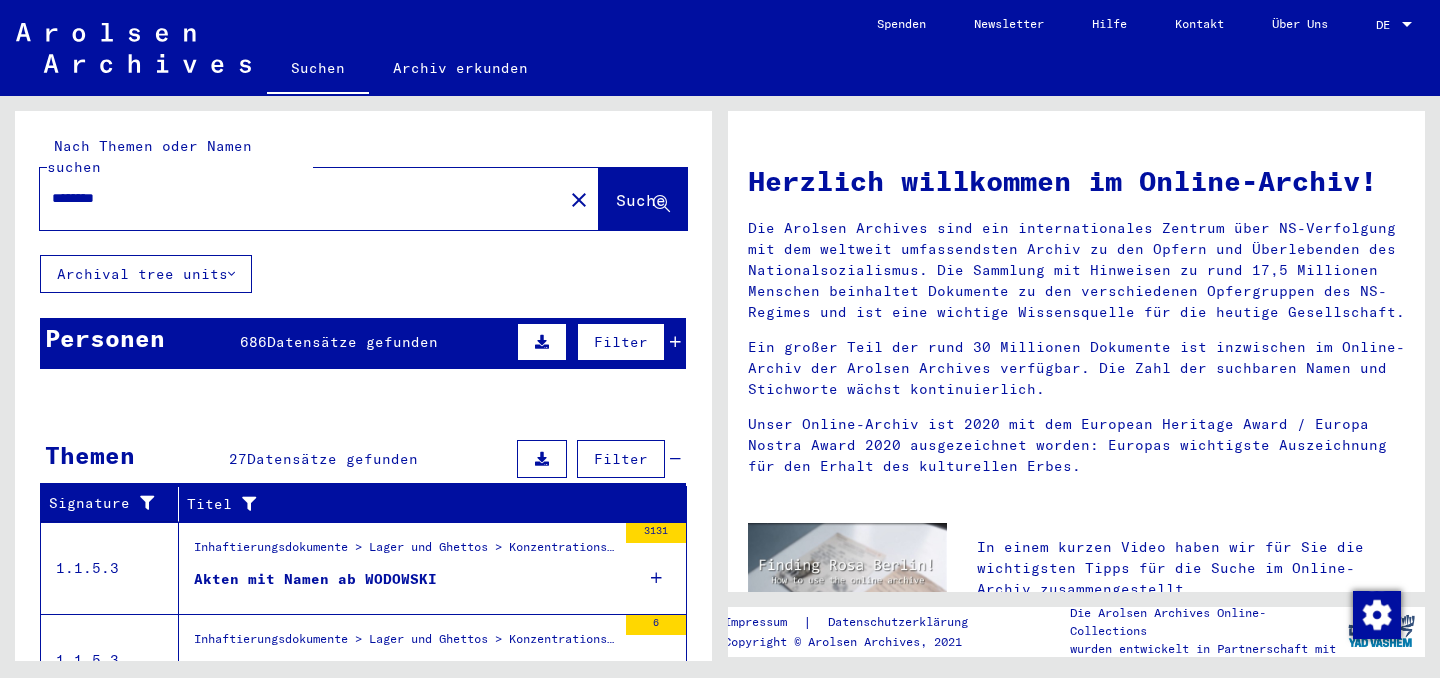 click on "Personen 686  Datensätze gefunden  Filter" at bounding box center (363, 343) 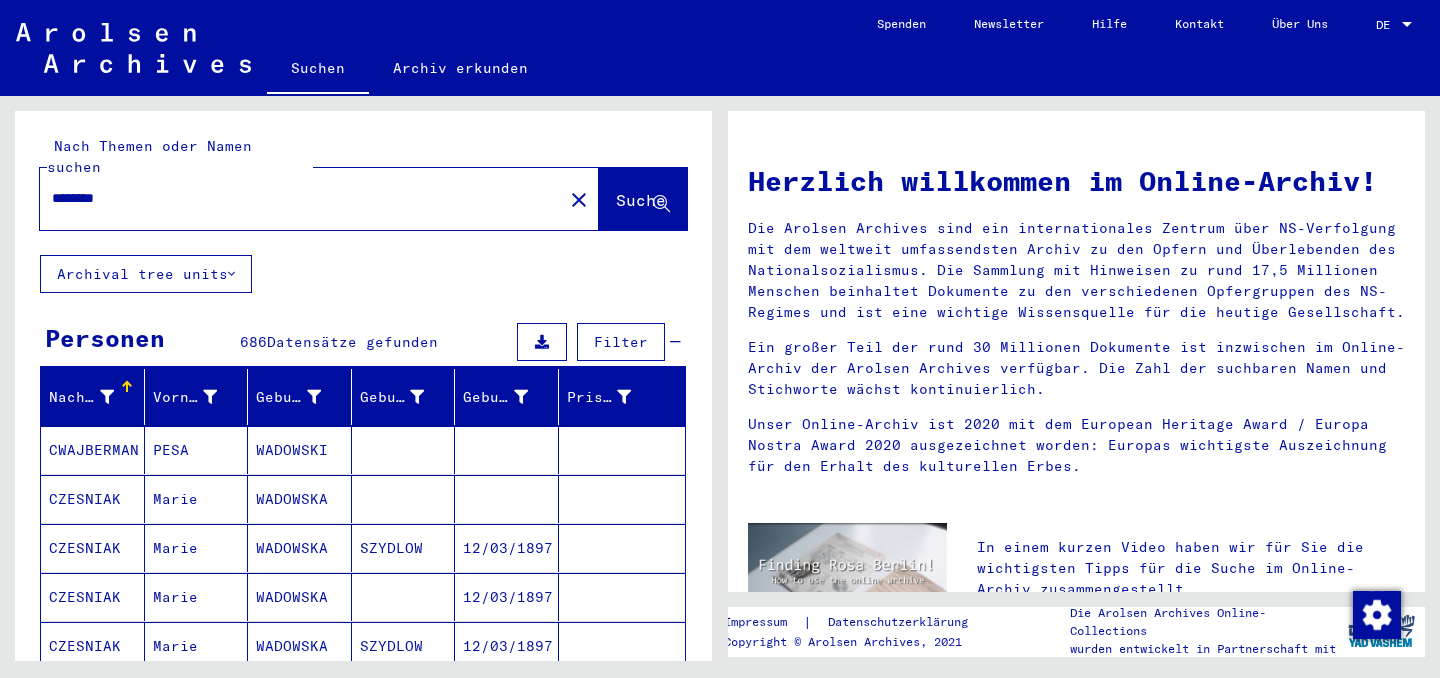 click on "Archival tree units" 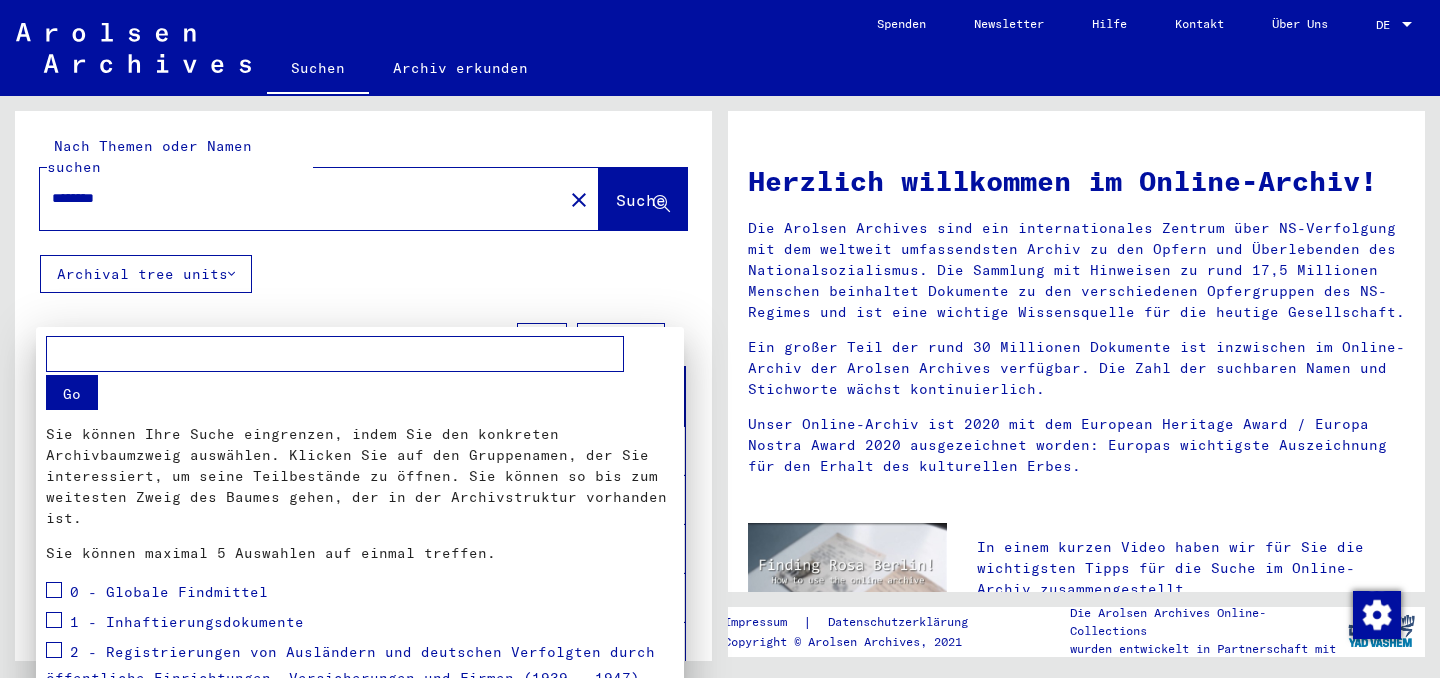 click at bounding box center (335, 353) 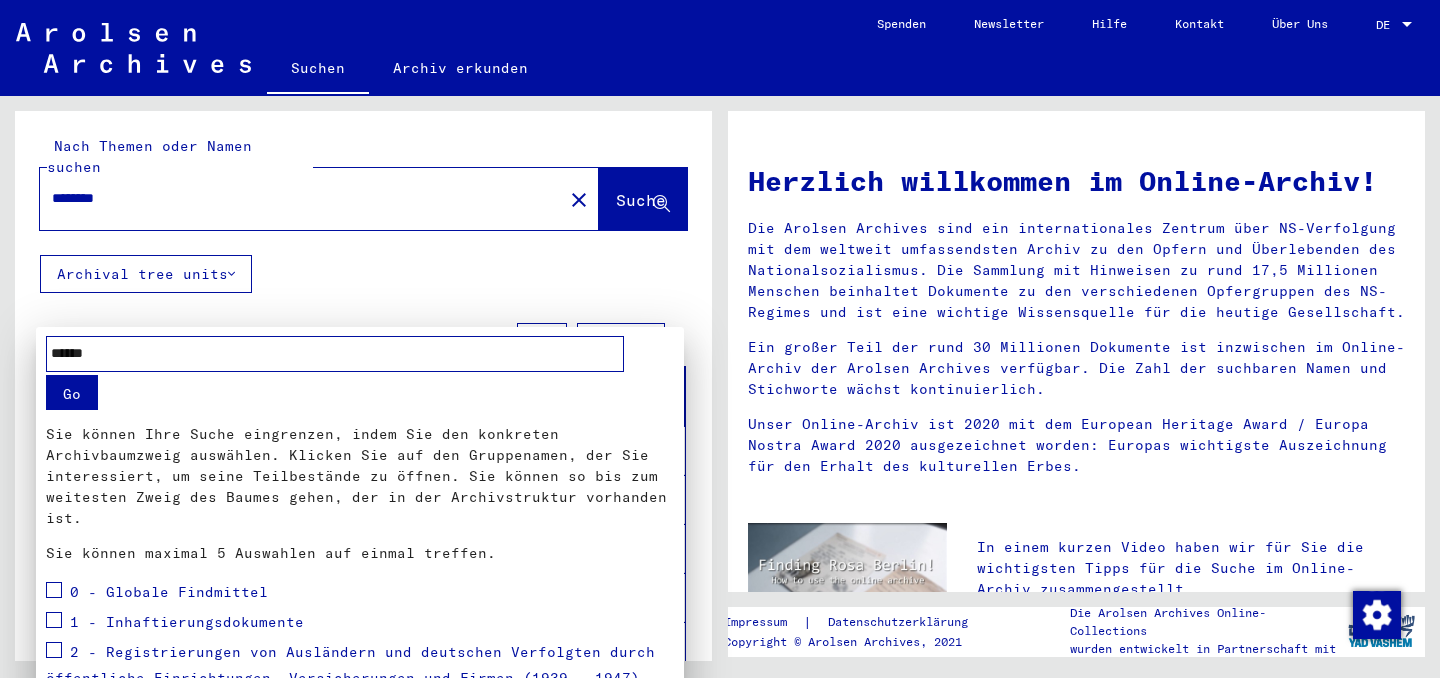 type on "******" 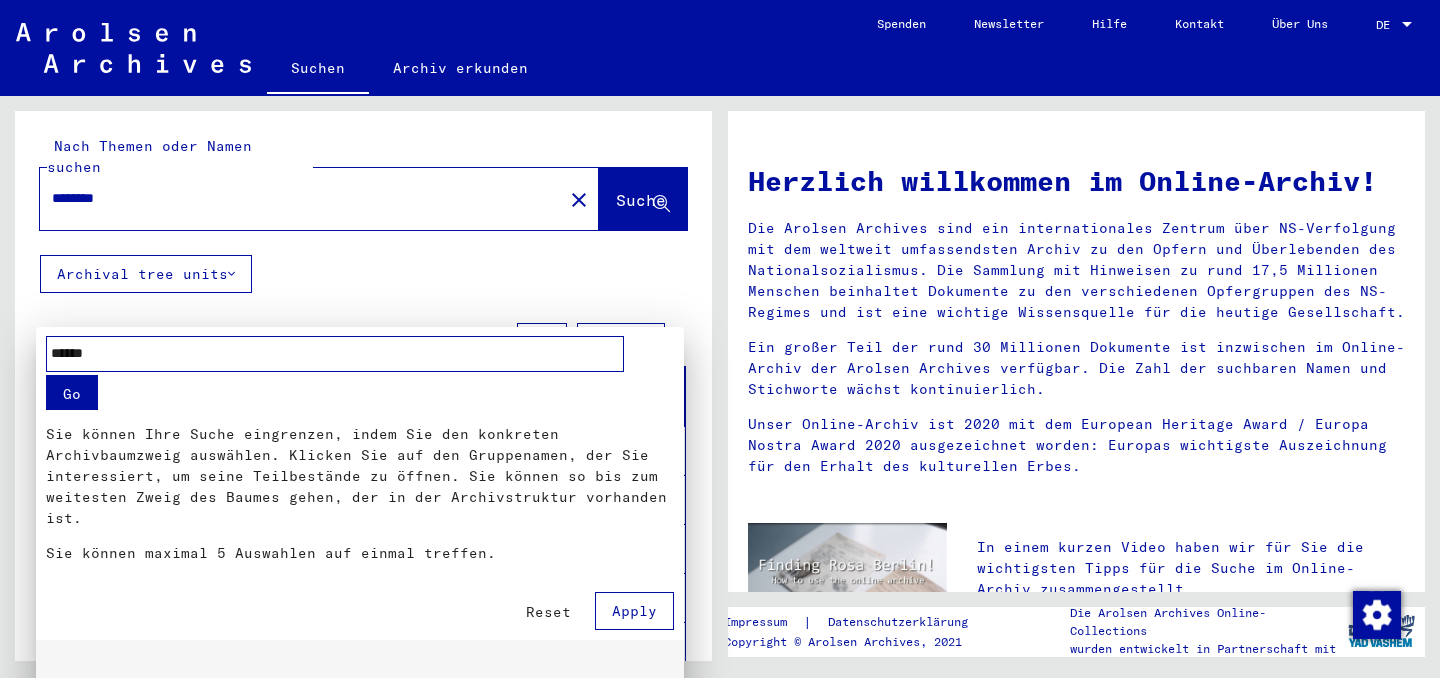 drag, startPoint x: 508, startPoint y: 543, endPoint x: 135, endPoint y: 419, distance: 393.07123 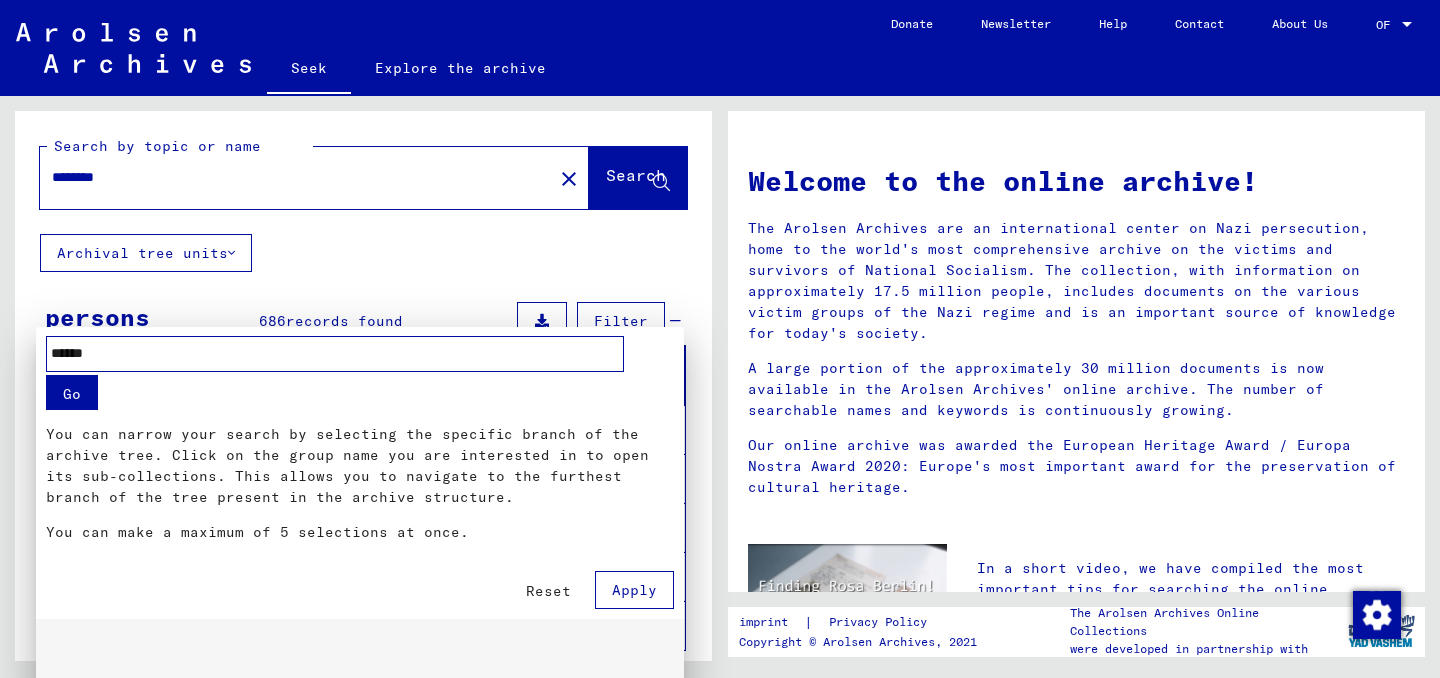 click on "You can make a maximum of 5 selections at once." at bounding box center (257, 532) 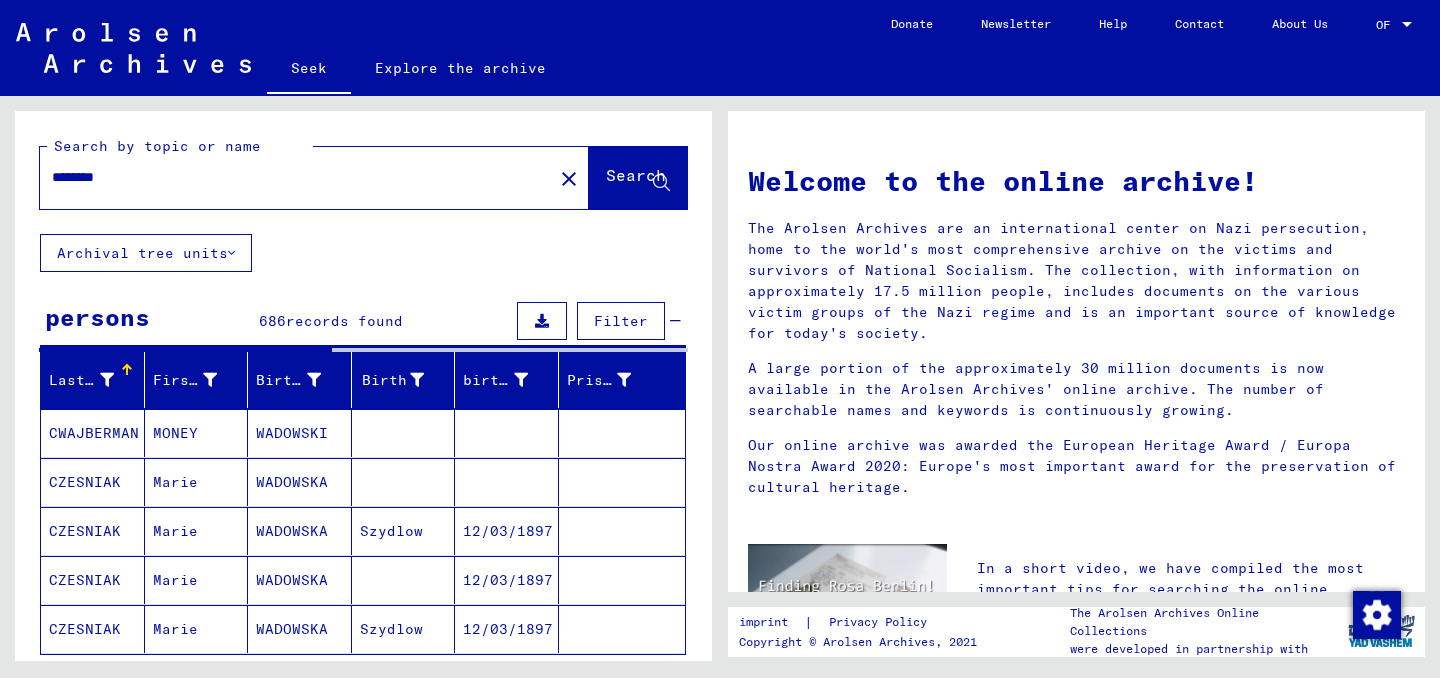 click on "Archival tree units" 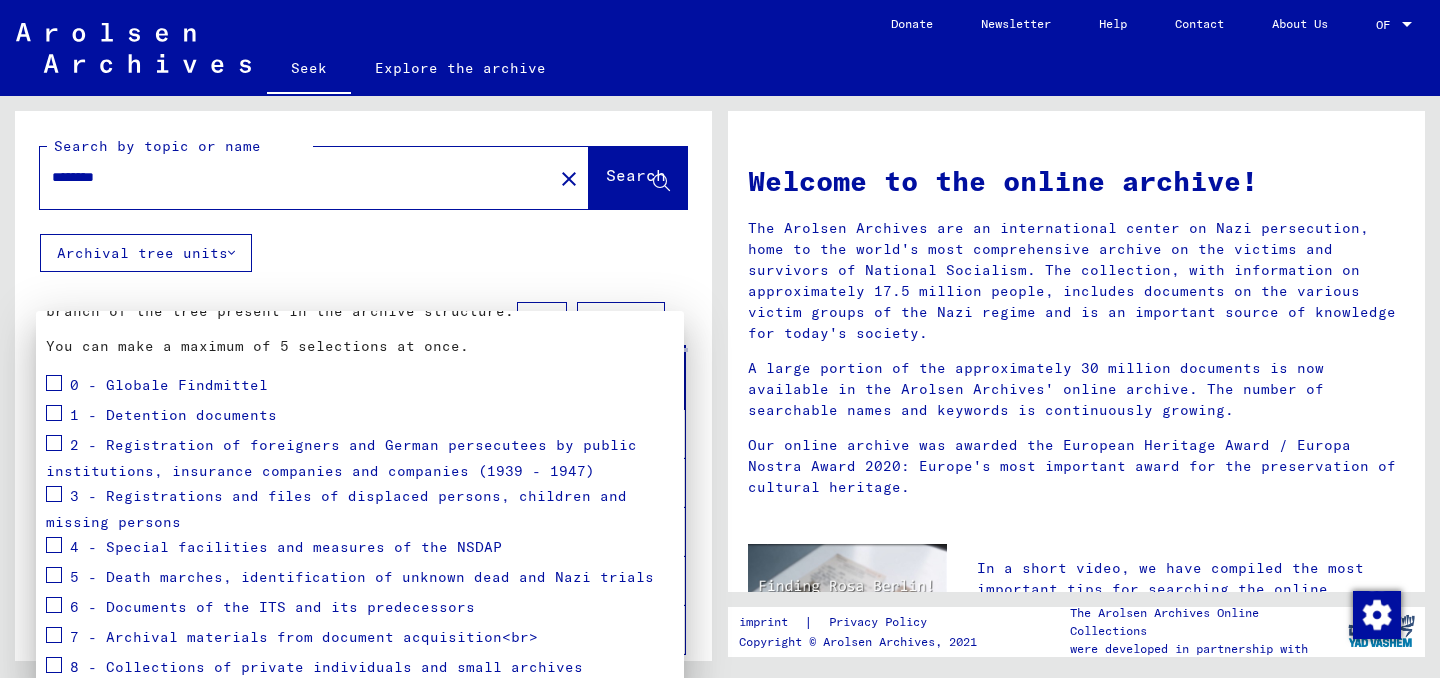 scroll, scrollTop: 285, scrollLeft: 0, axis: vertical 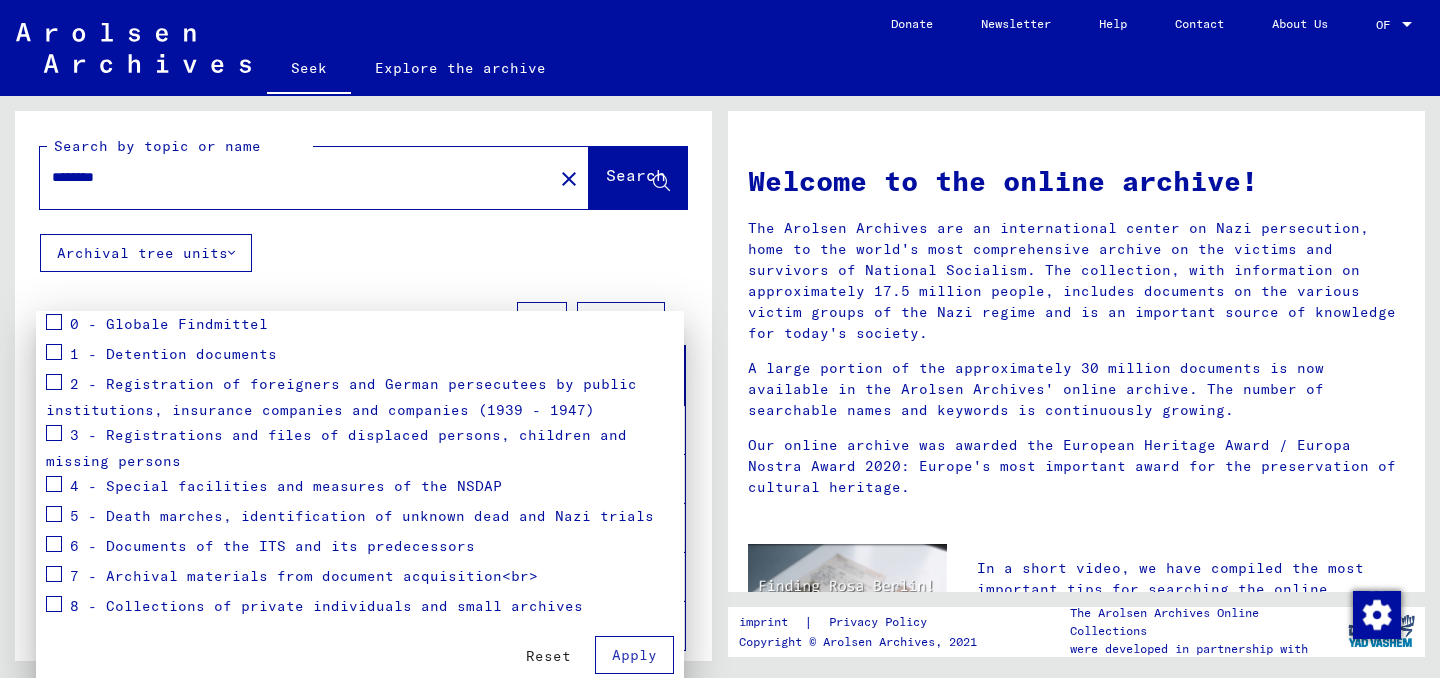 click at bounding box center [54, 574] 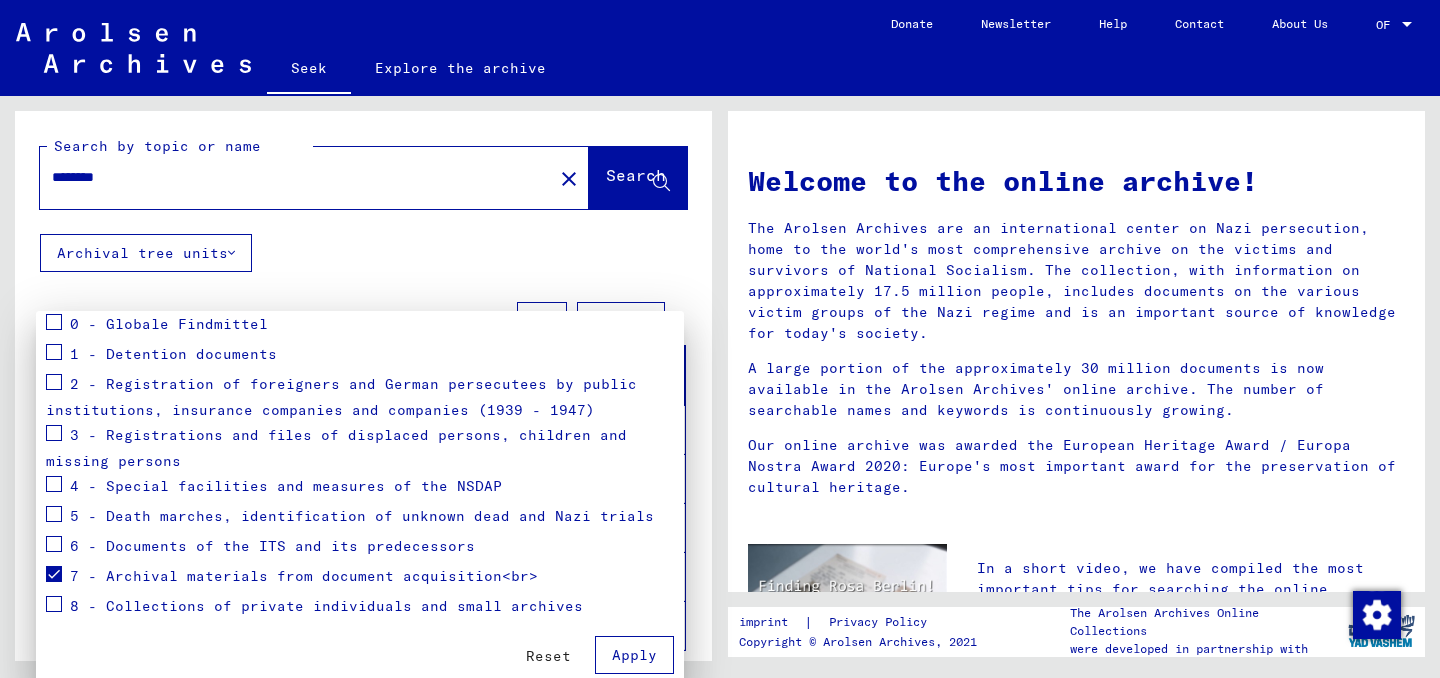 click on "Apply" at bounding box center [634, 655] 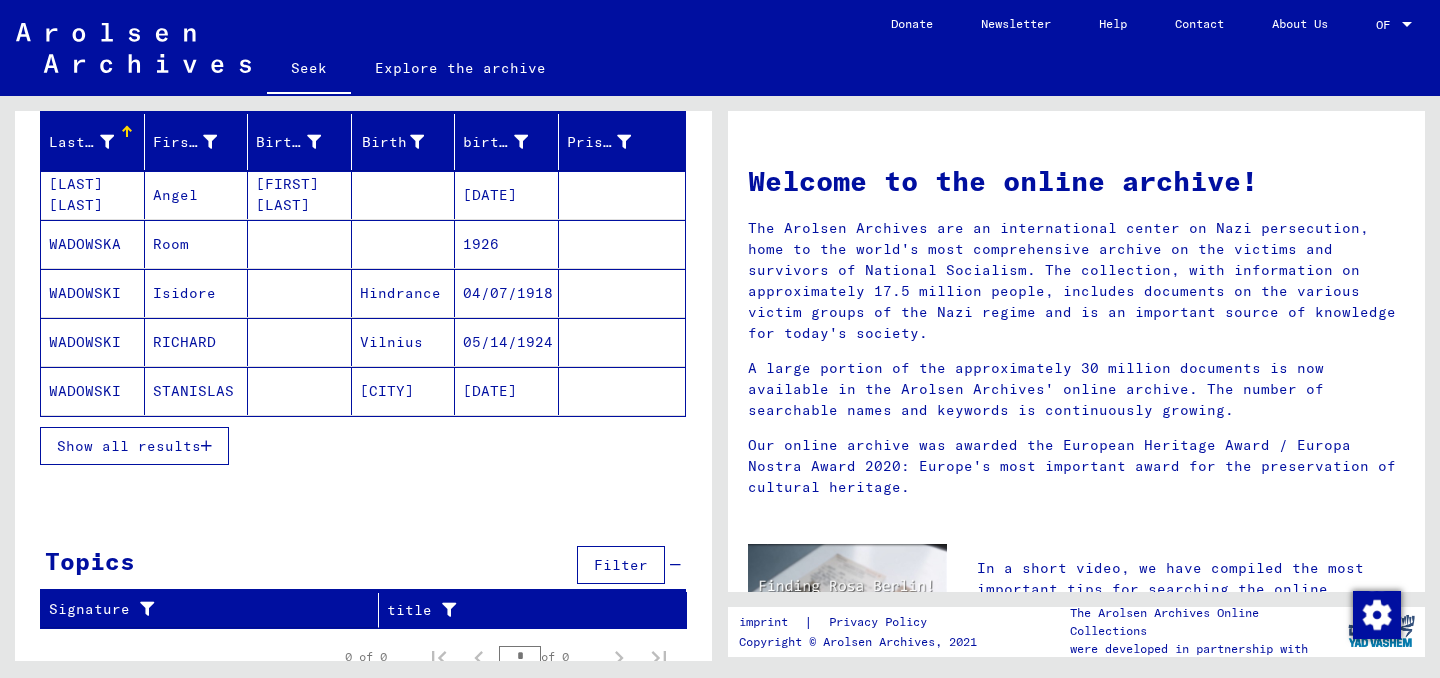 scroll, scrollTop: 253, scrollLeft: 0, axis: vertical 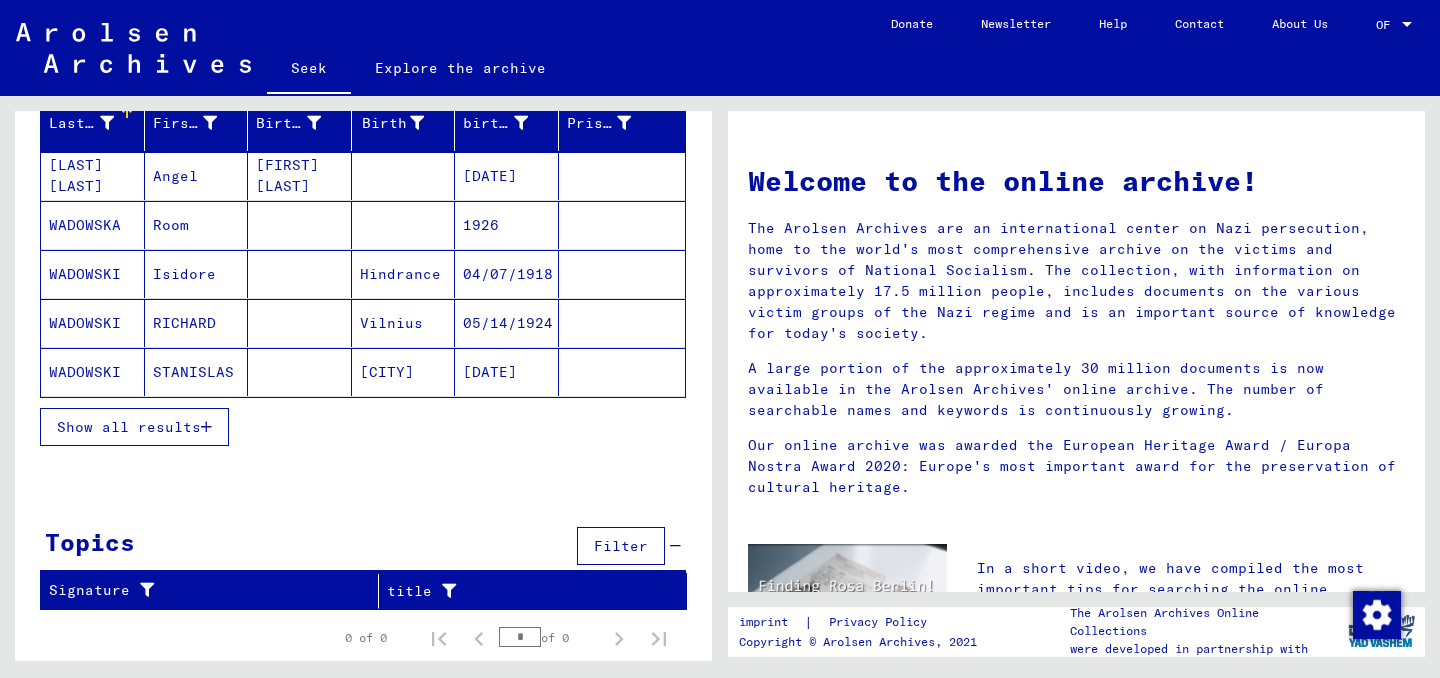 click on "Show all results" at bounding box center [134, 427] 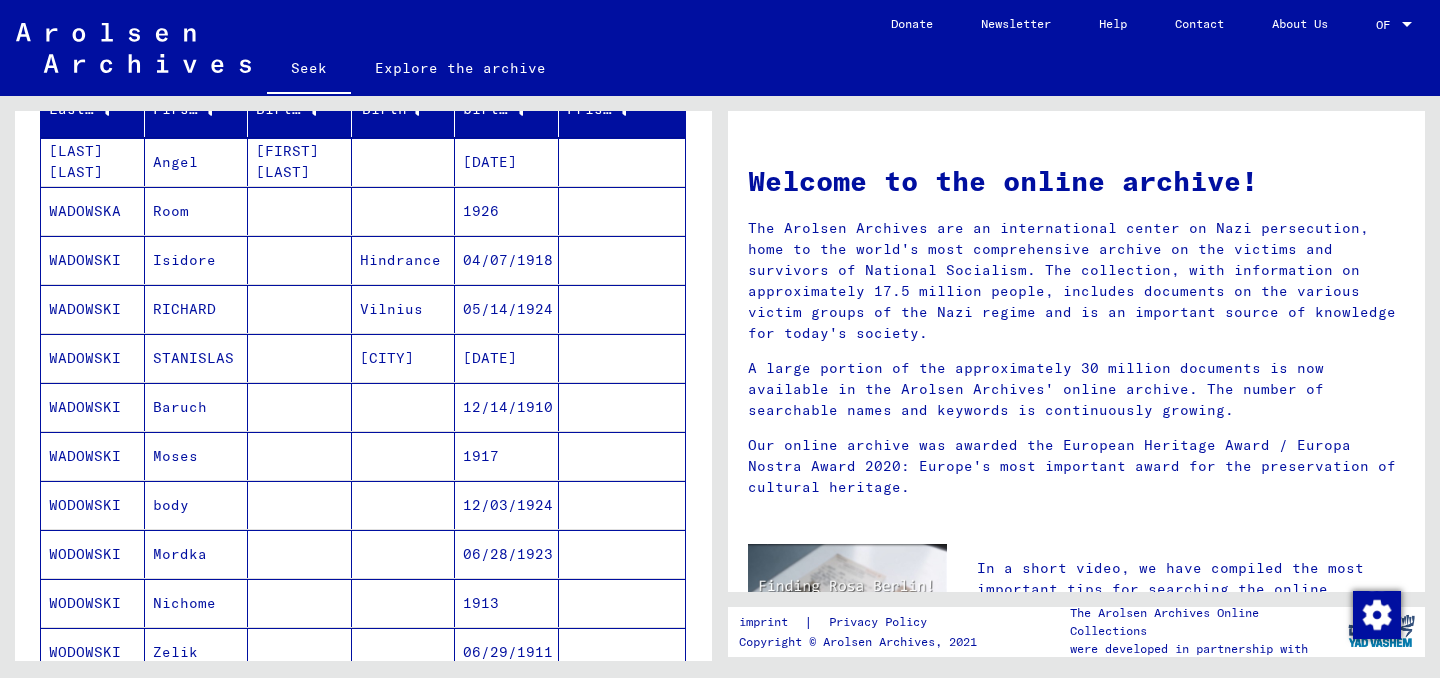 scroll, scrollTop: 525, scrollLeft: 0, axis: vertical 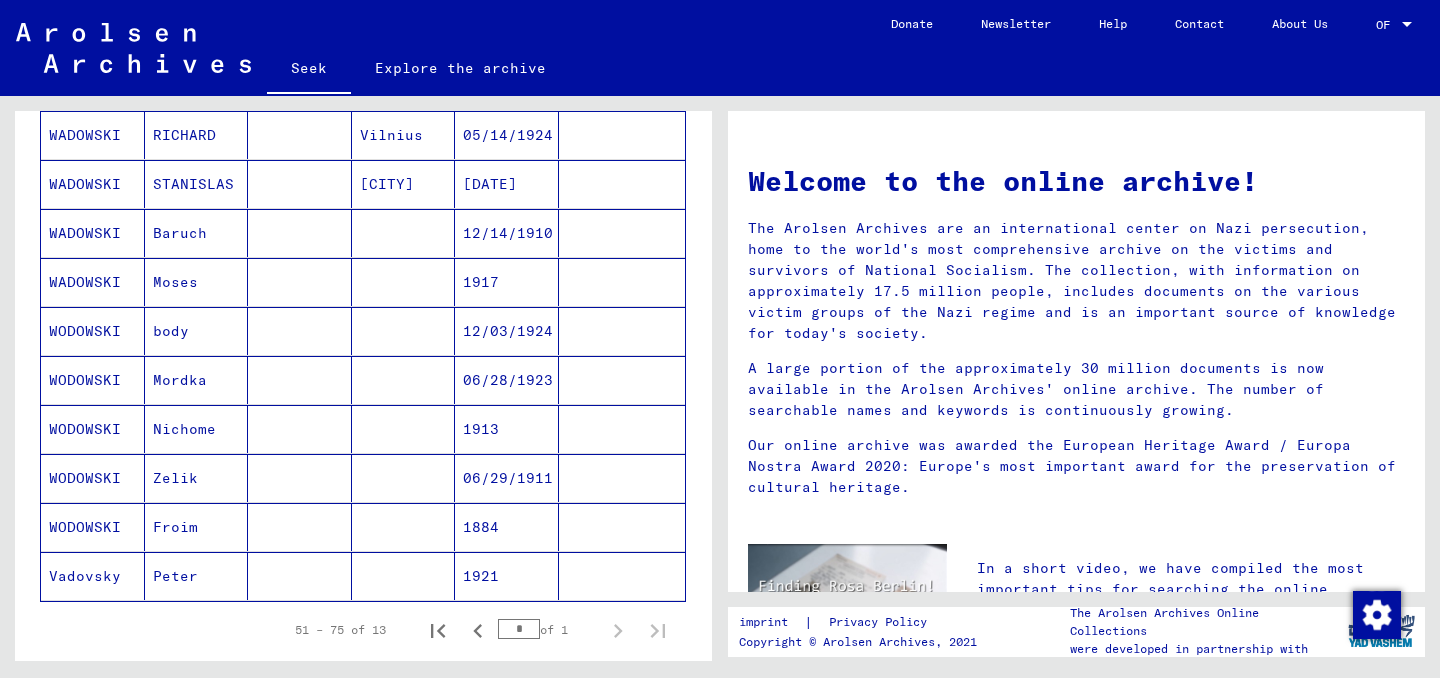 click on "WADOWSKI" at bounding box center [93, 282] 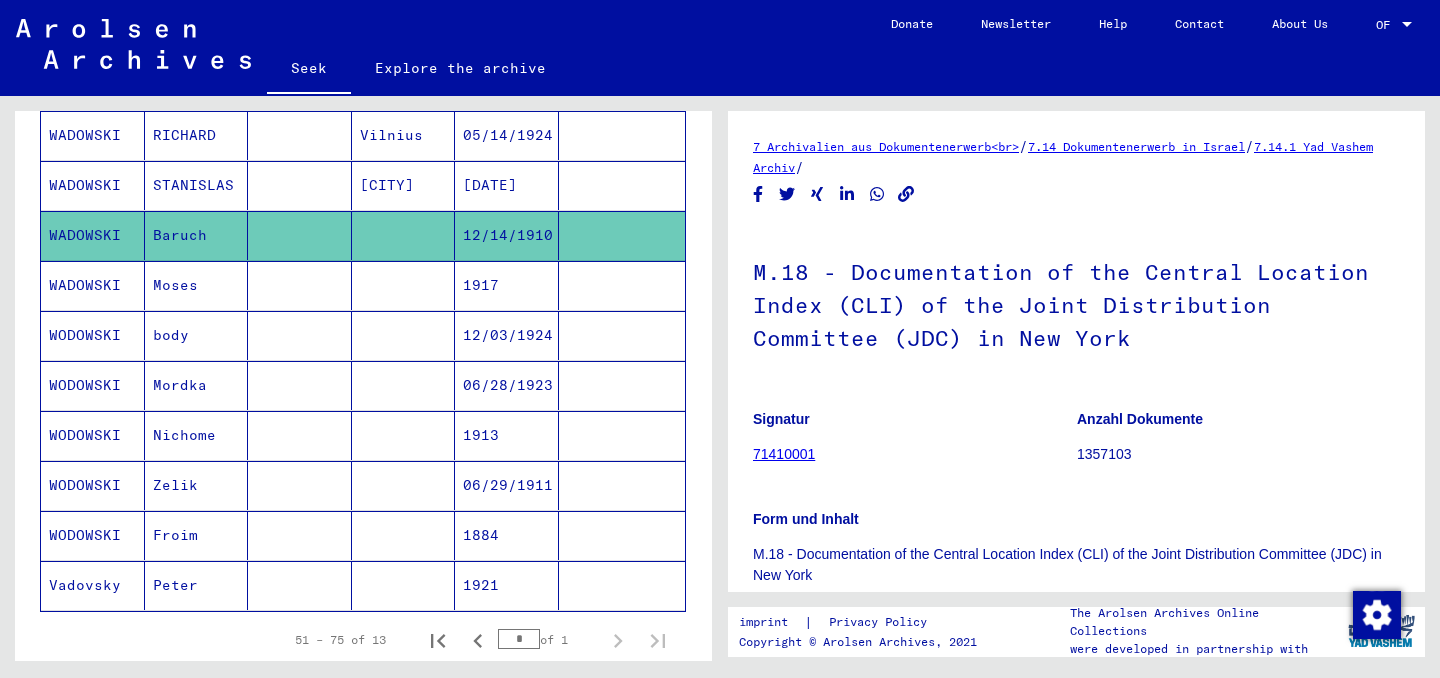 scroll, scrollTop: 28, scrollLeft: 0, axis: vertical 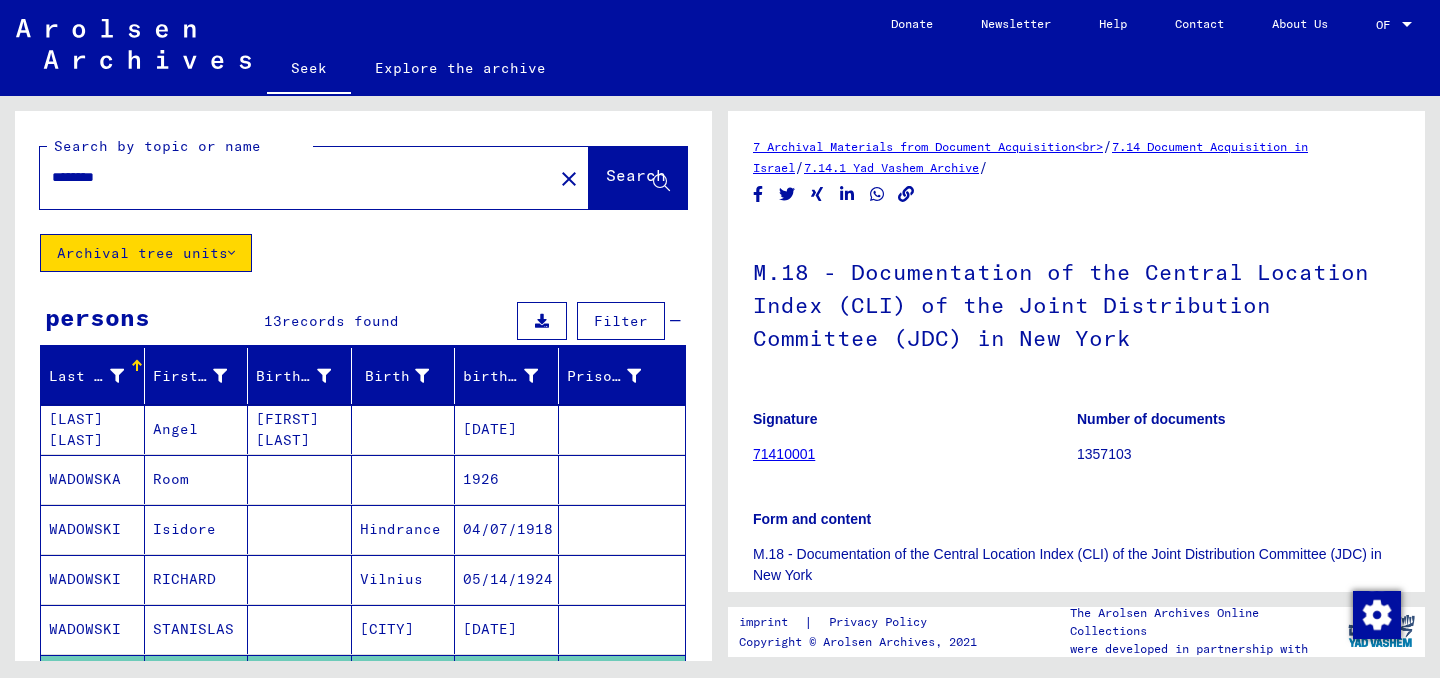 drag, startPoint x: 152, startPoint y: 221, endPoint x: 99, endPoint y: 210, distance: 54.129475 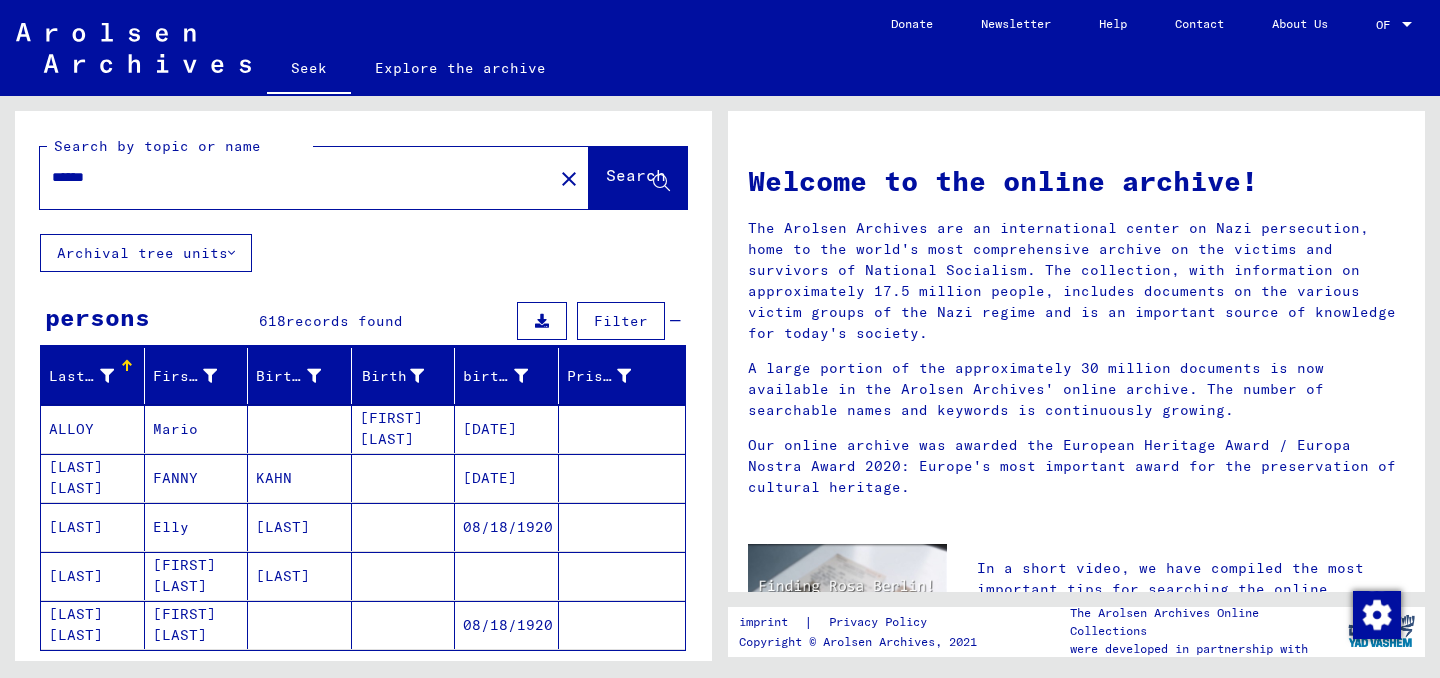 click on "Archival tree units" 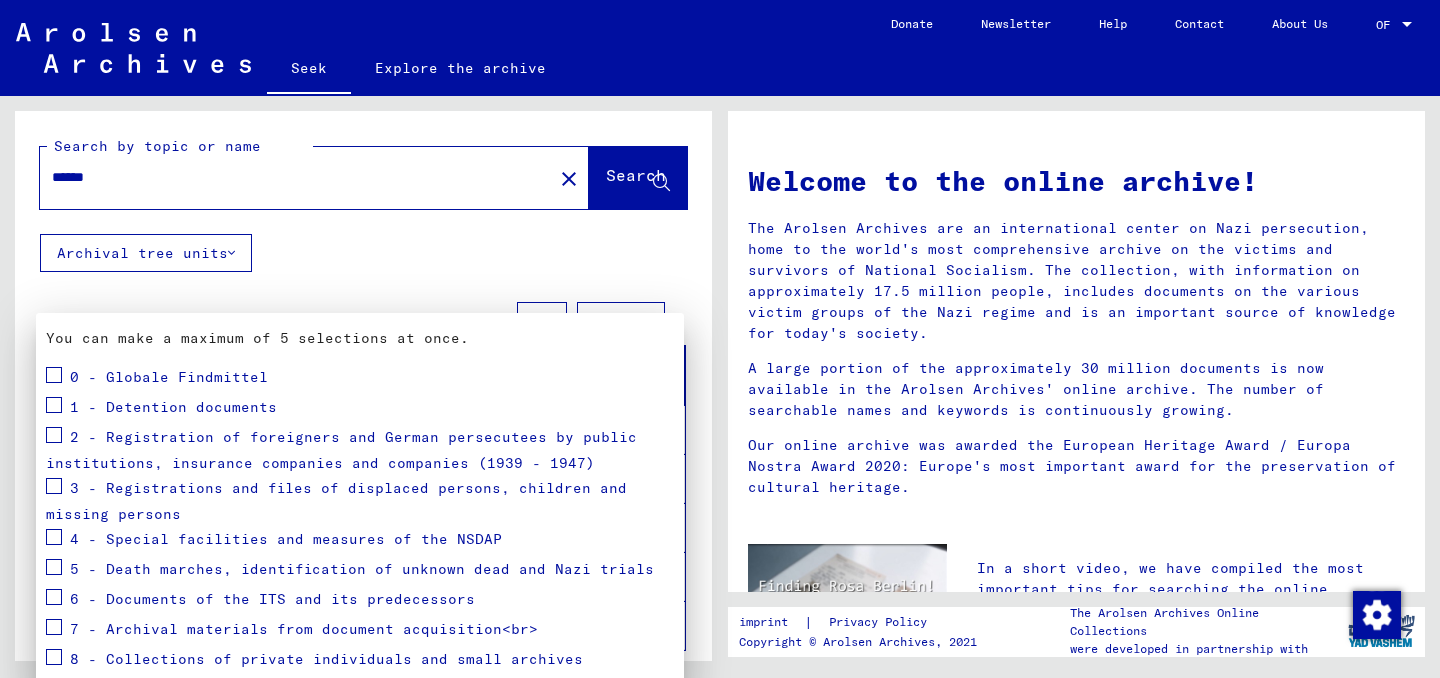 scroll, scrollTop: 285, scrollLeft: 0, axis: vertical 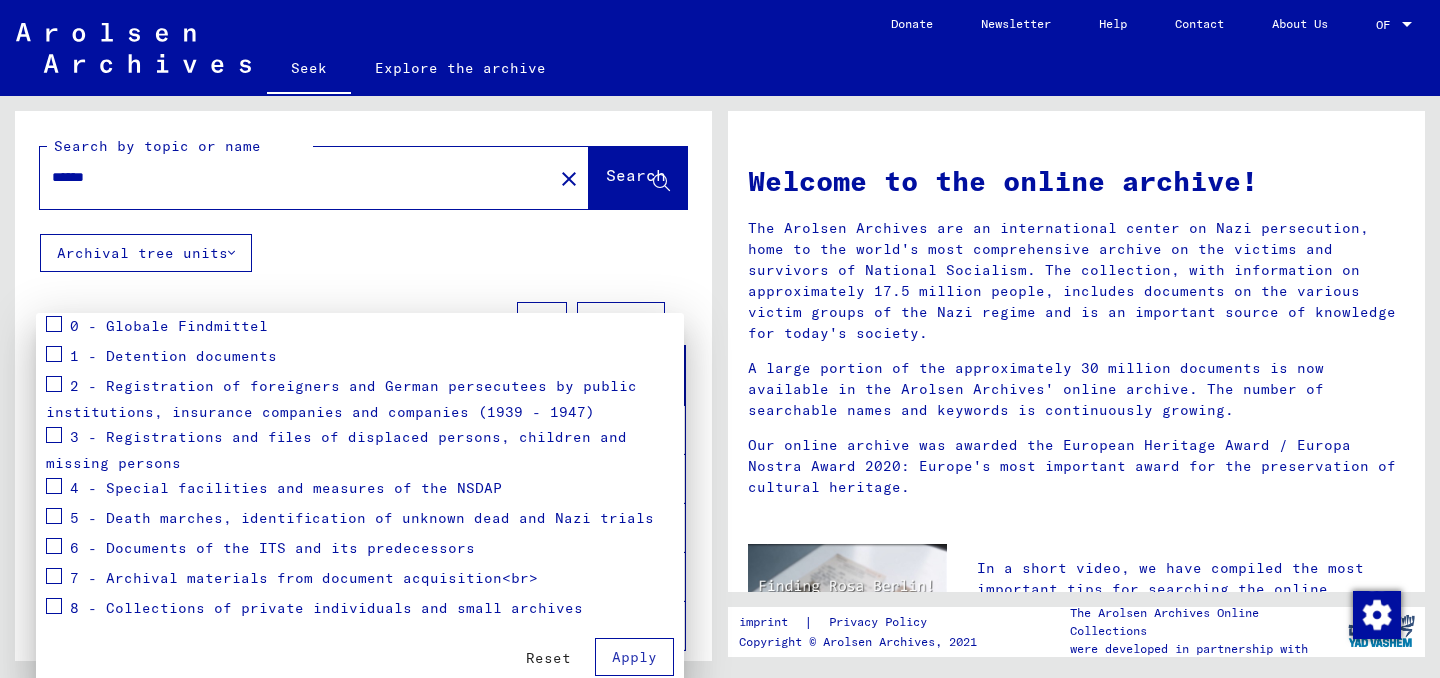 click at bounding box center [54, 576] 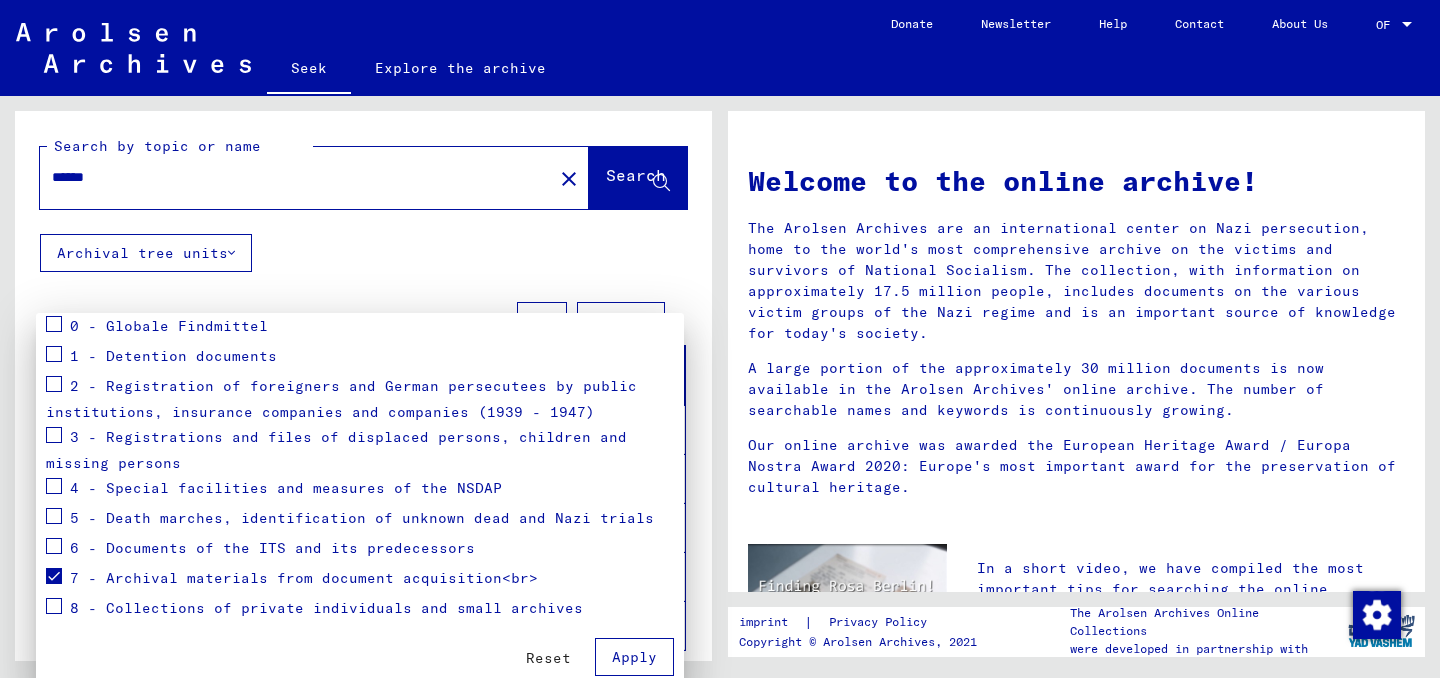 click on "Apply" at bounding box center [634, 657] 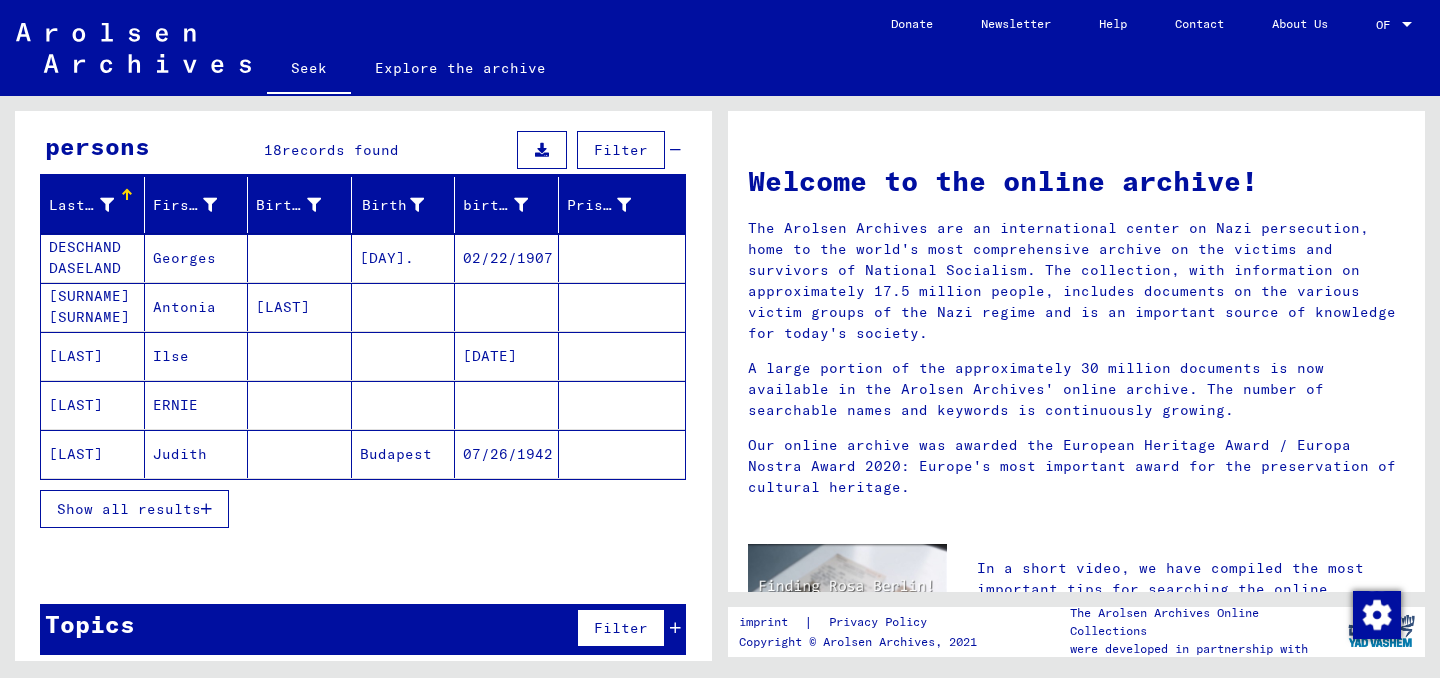 scroll, scrollTop: 196, scrollLeft: 0, axis: vertical 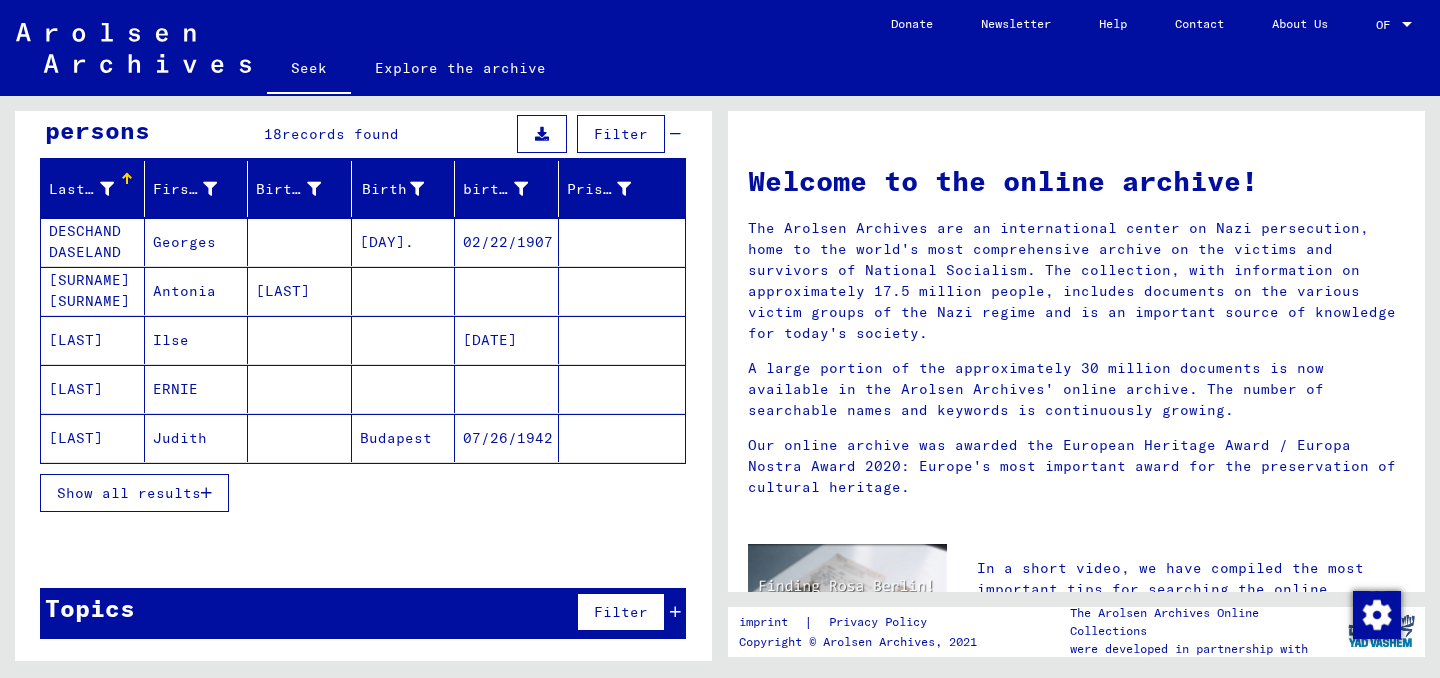 click on "Show all results" at bounding box center [134, 493] 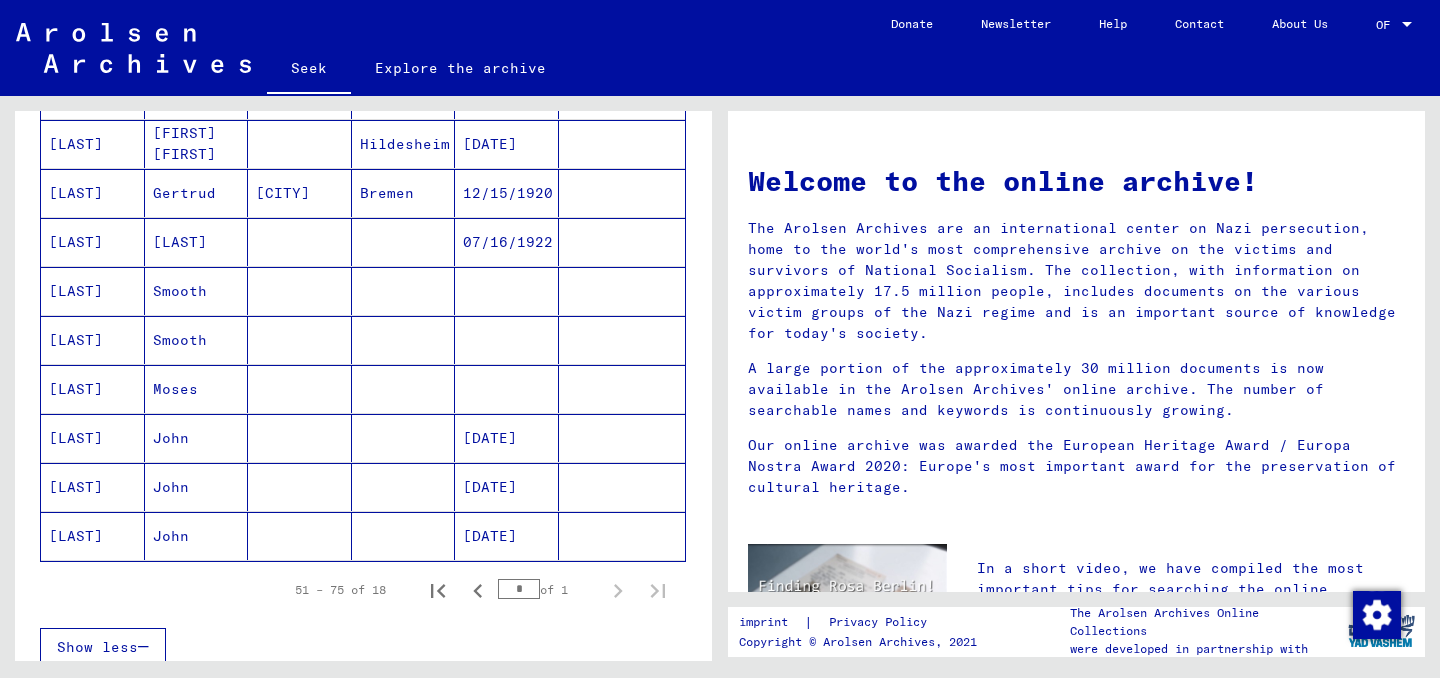 scroll, scrollTop: 726, scrollLeft: 0, axis: vertical 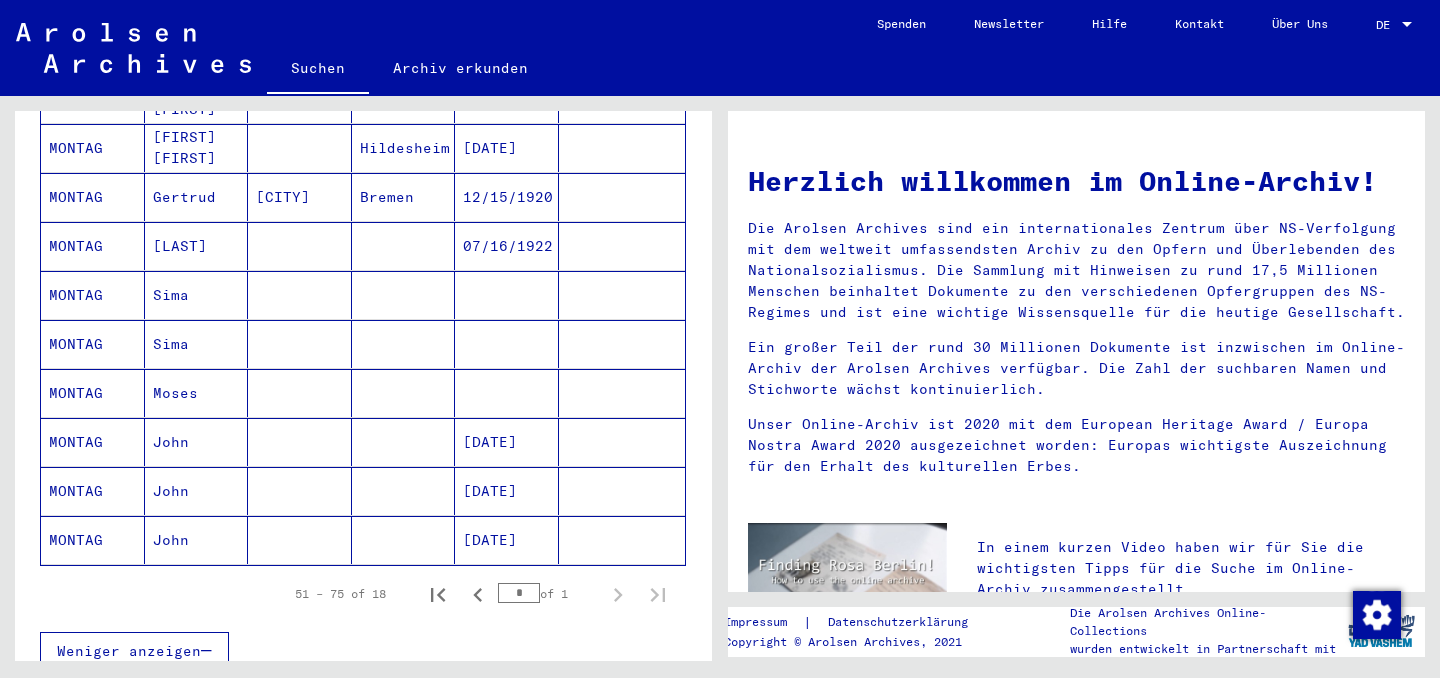 click at bounding box center (300, 442) 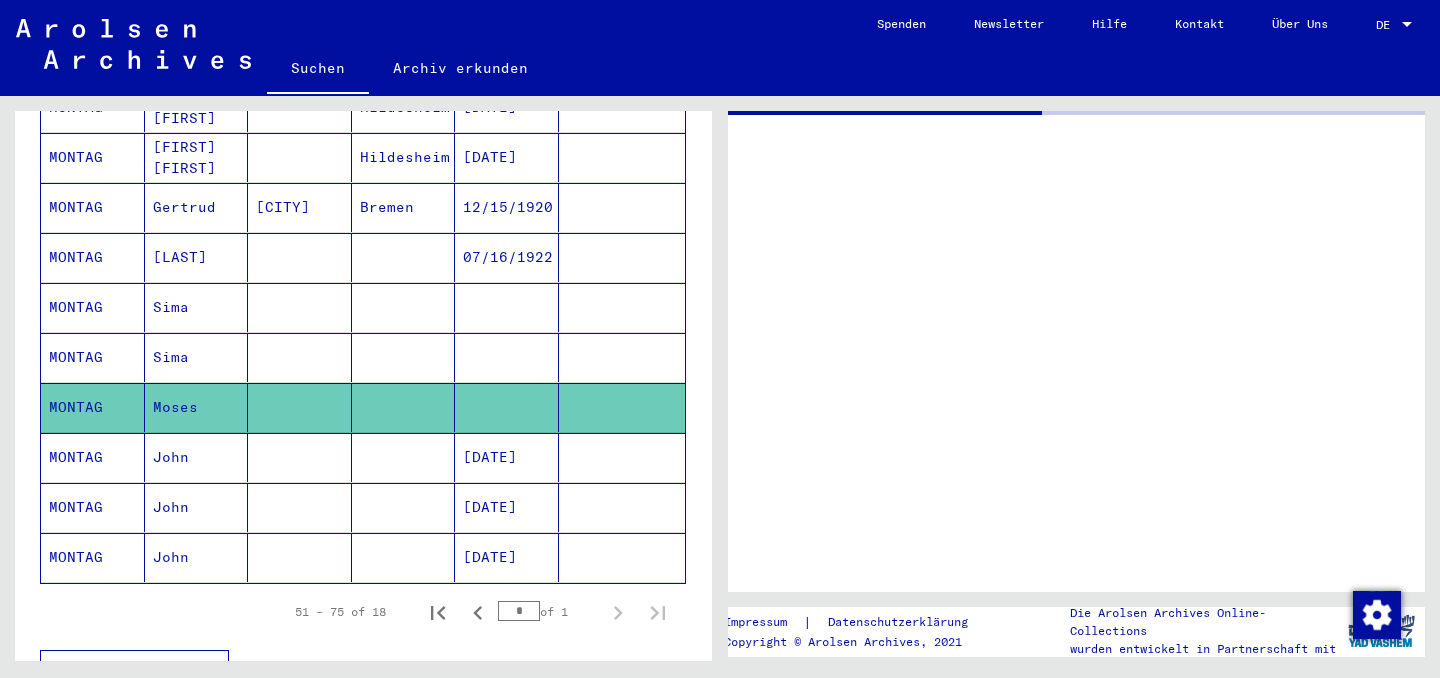 scroll, scrollTop: 30, scrollLeft: 0, axis: vertical 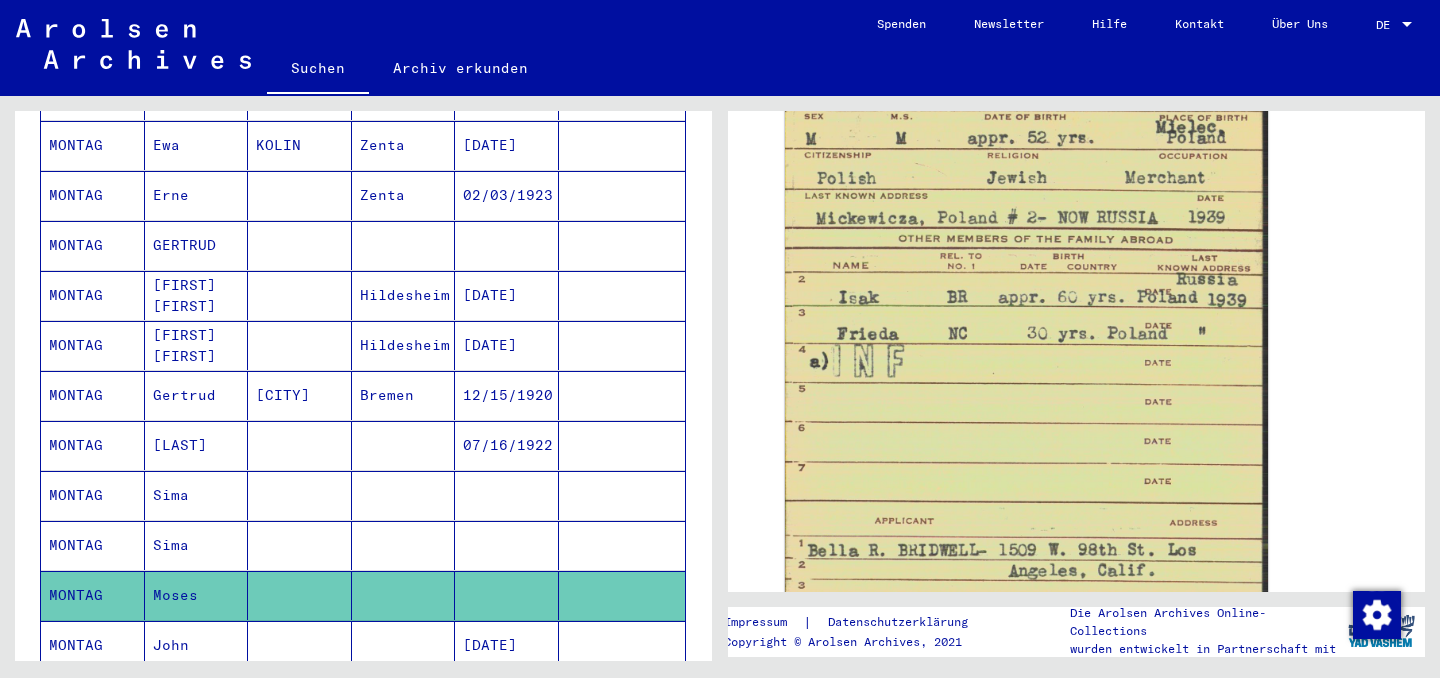click on "MONTAG" at bounding box center (93, 395) 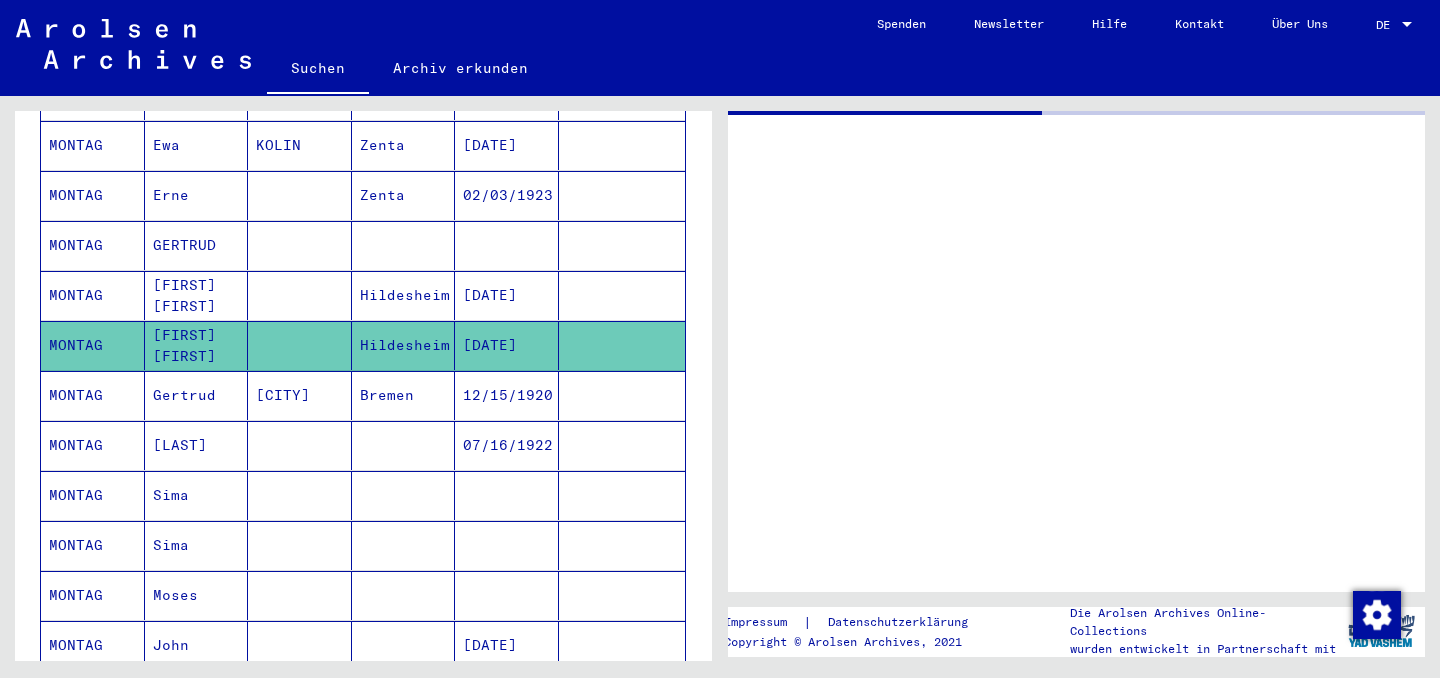 scroll, scrollTop: 0, scrollLeft: 0, axis: both 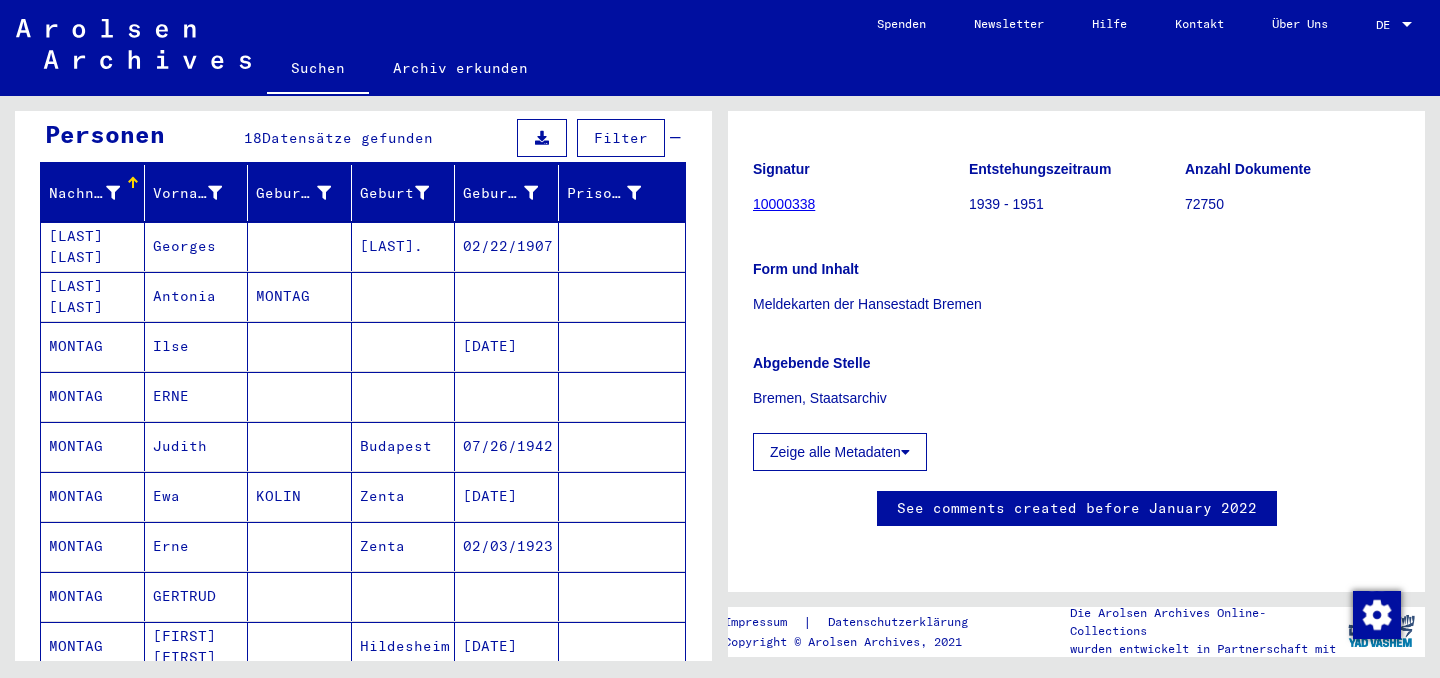click on "MONTAG" at bounding box center [93, 446] 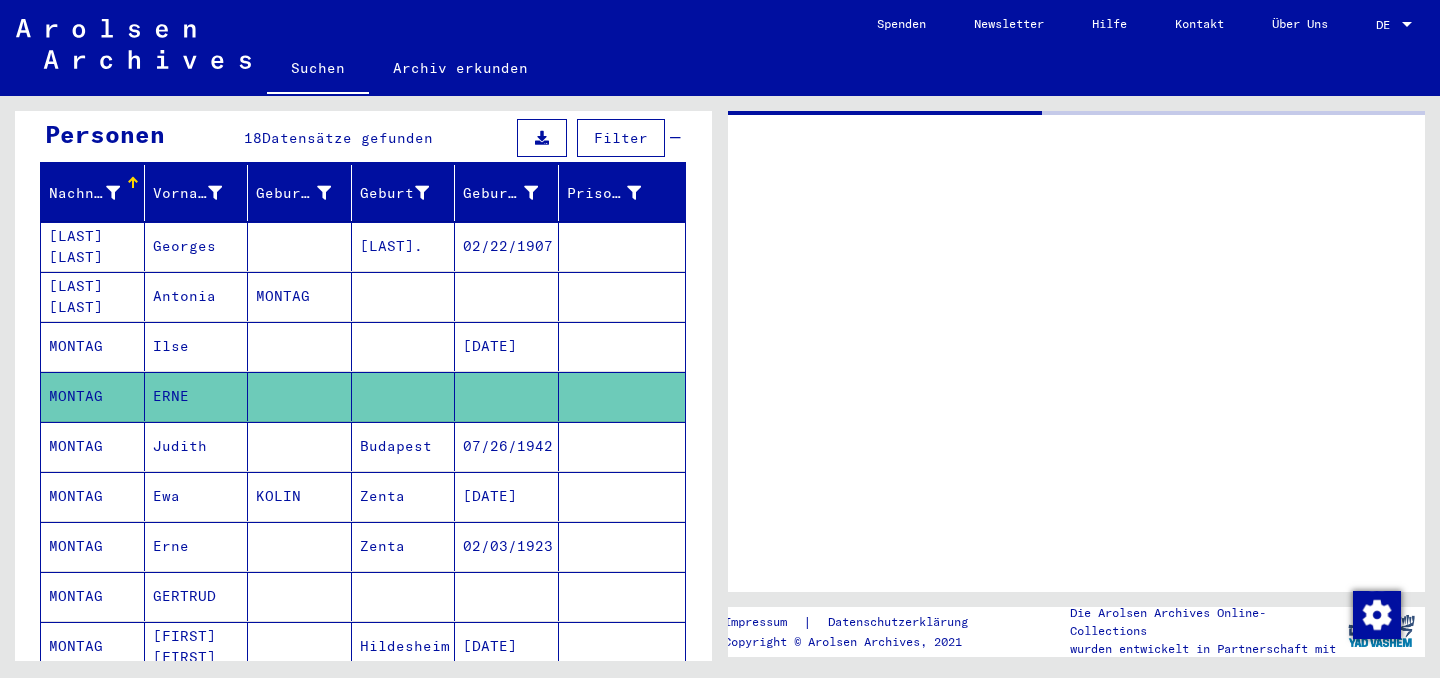 scroll, scrollTop: 0, scrollLeft: 0, axis: both 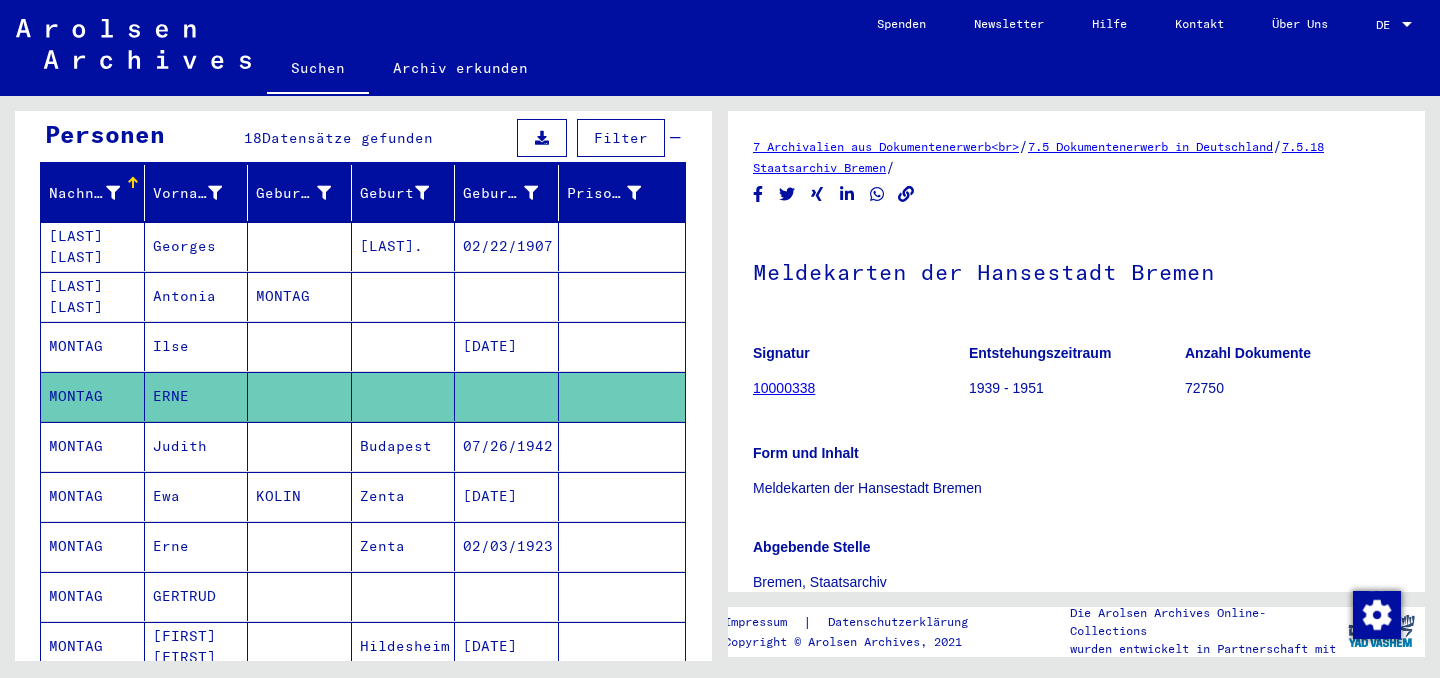 click on "MONTAG" at bounding box center (93, 396) 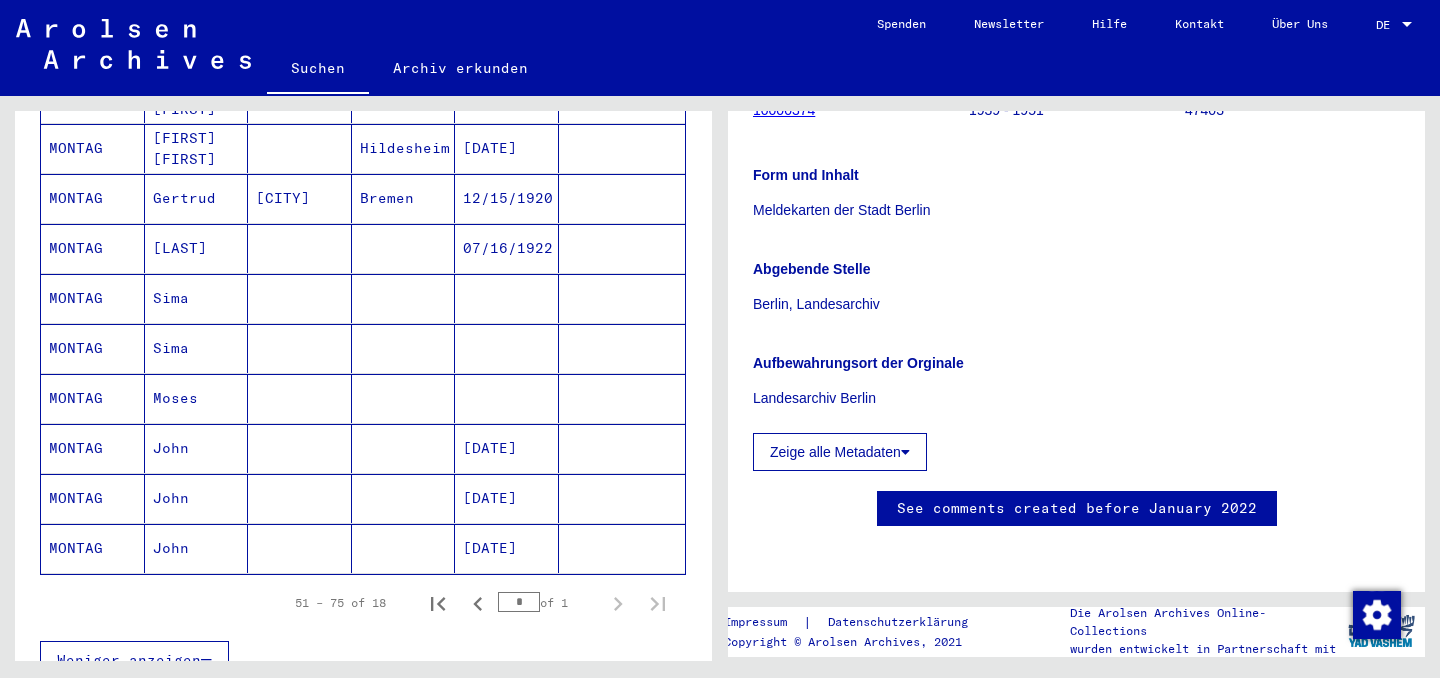 click on "MONTAG" at bounding box center [93, 548] 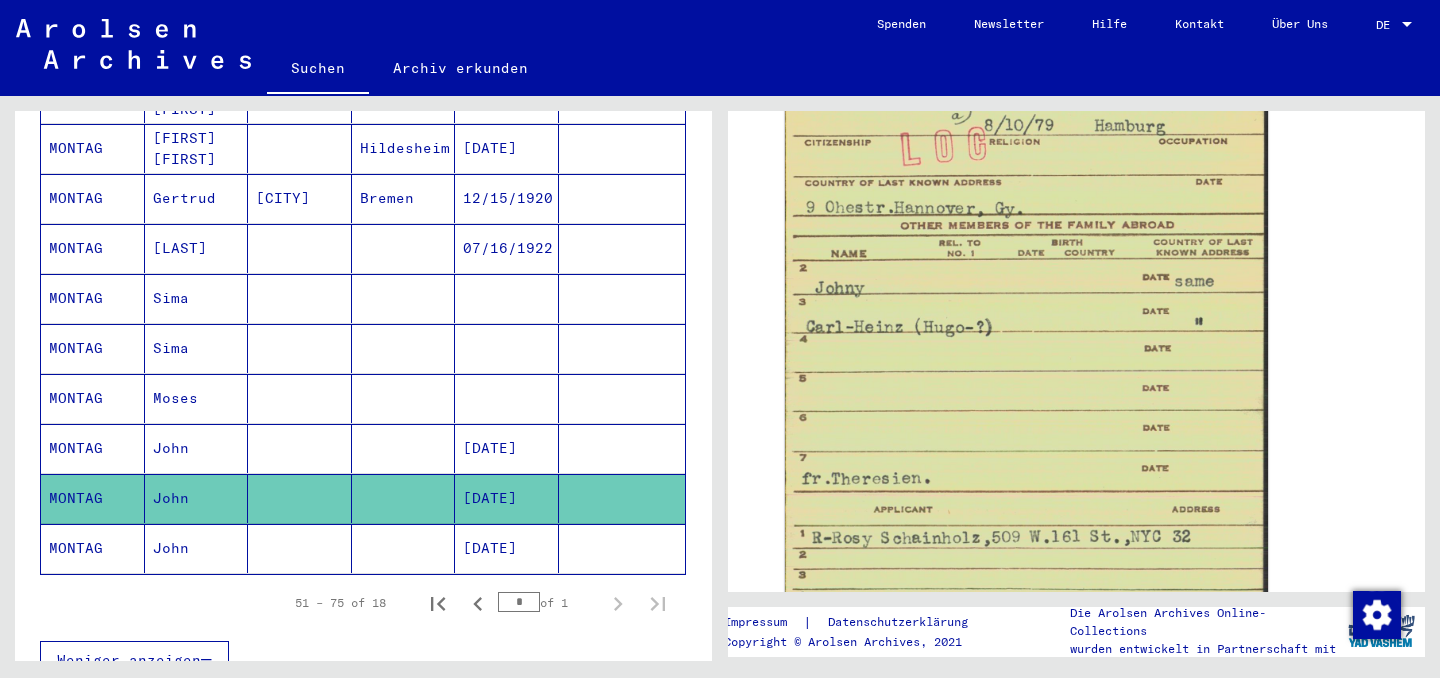 click on "MONTAG" at bounding box center [93, 448] 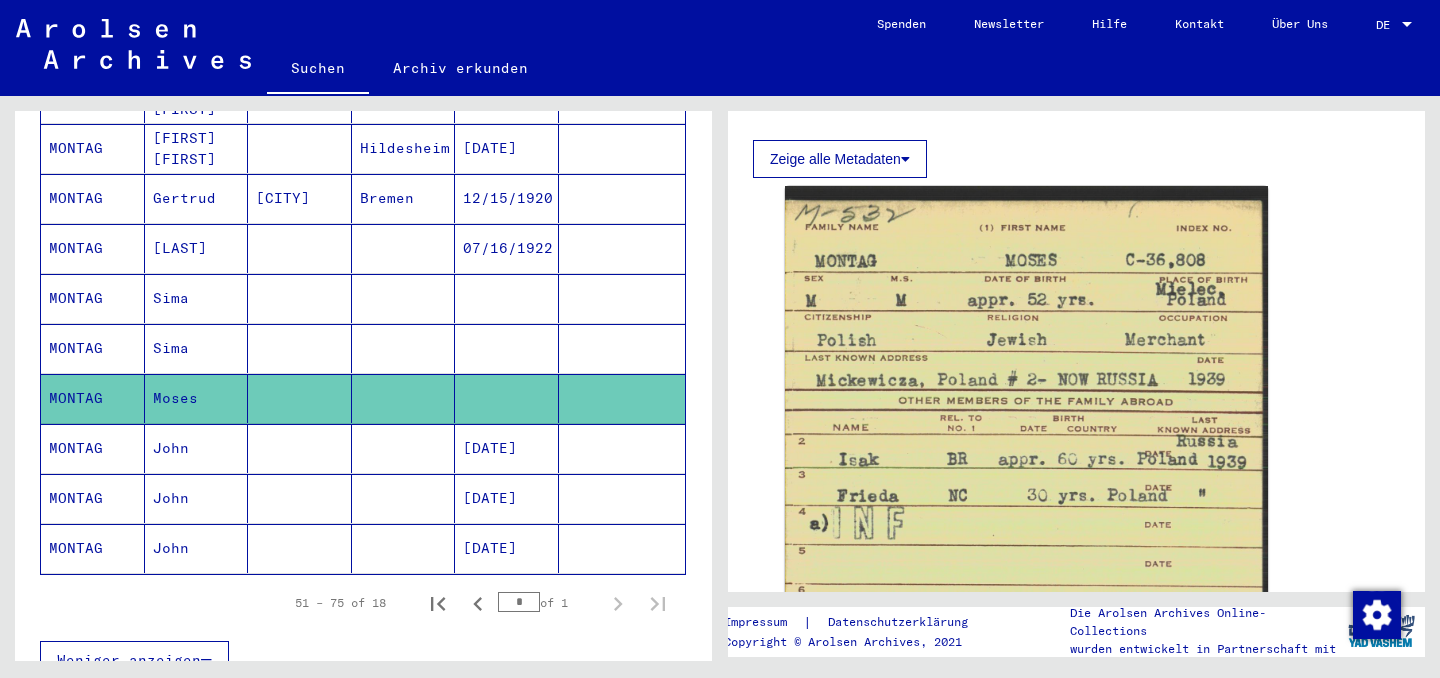click on "Sima" at bounding box center (197, 398) 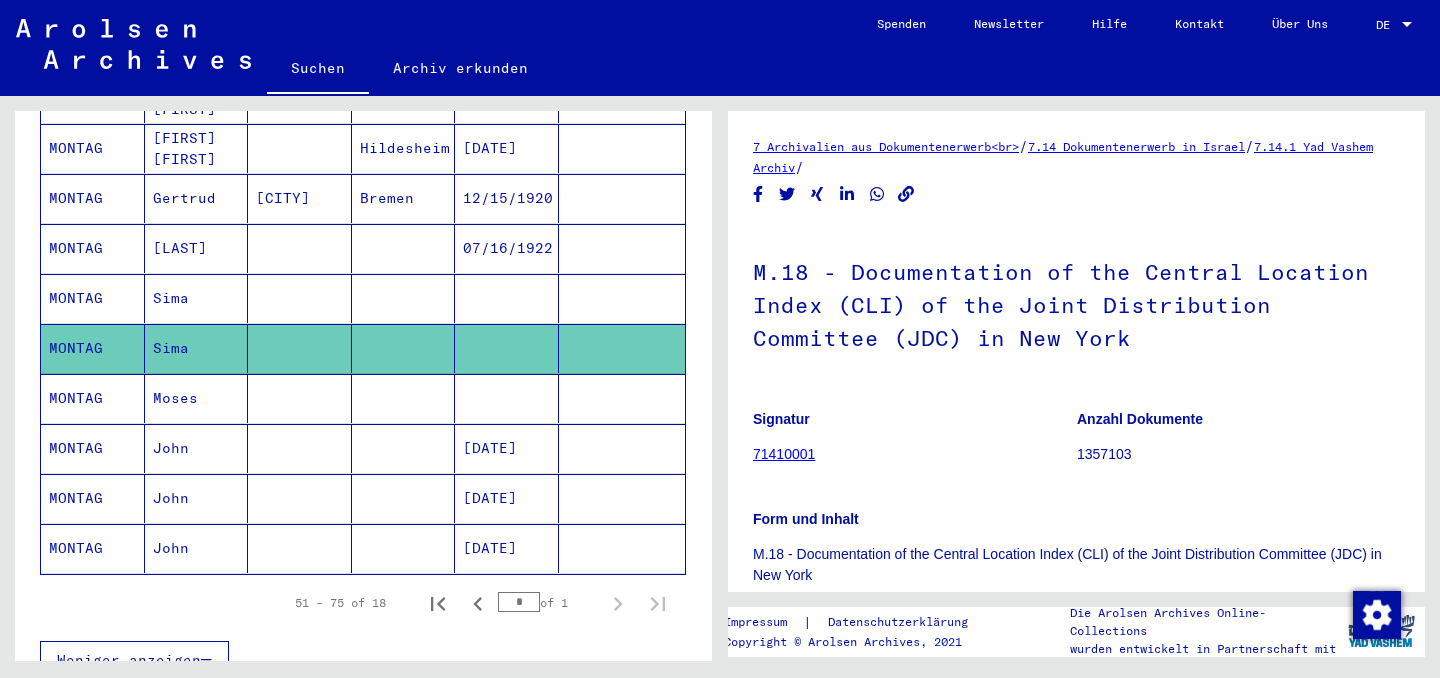 click on "Rajzel" at bounding box center (197, 298) 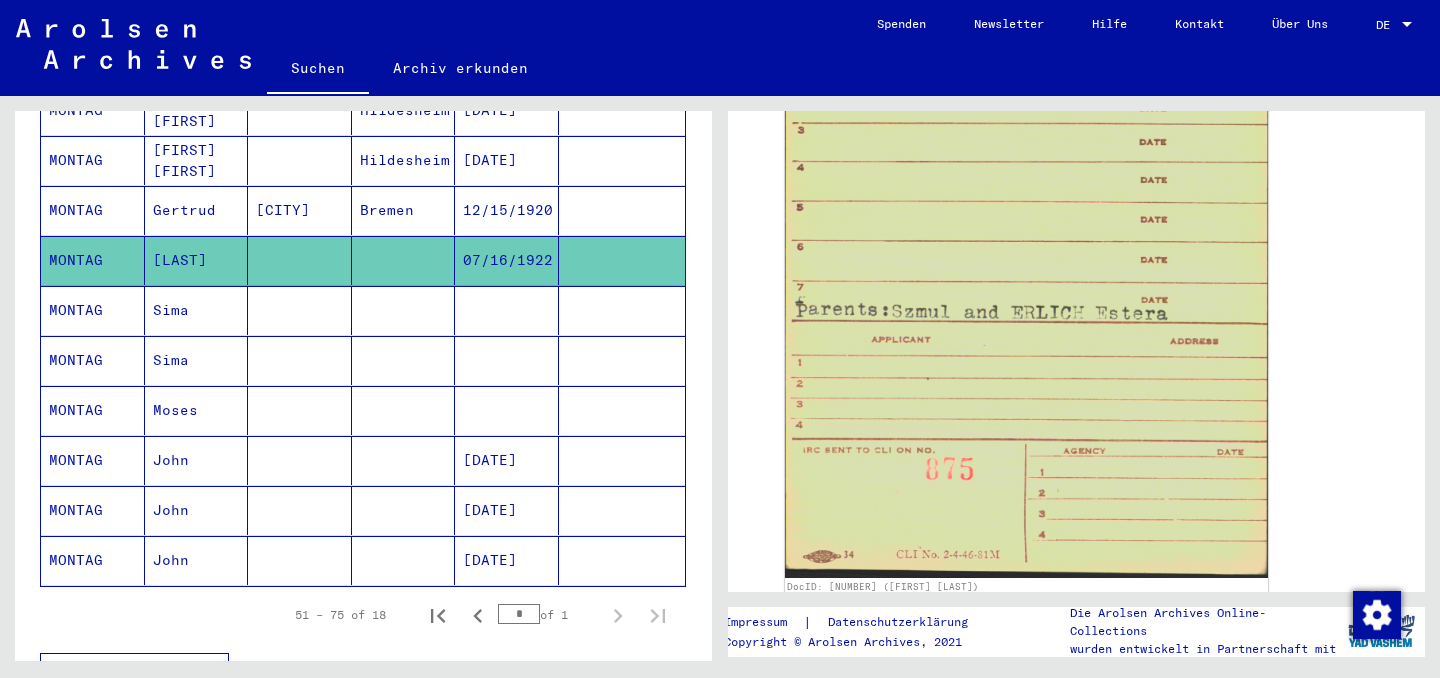 click on "MONTAG" at bounding box center [93, 260] 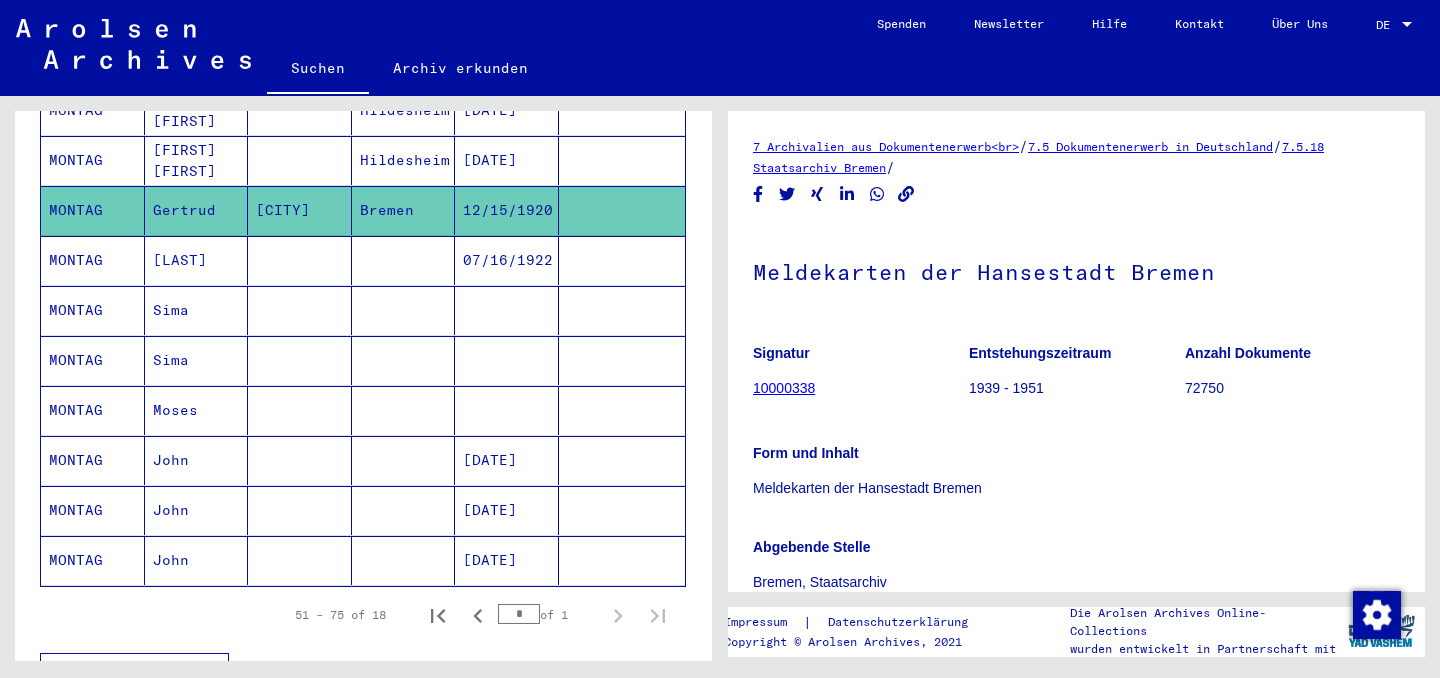 click on "MONTAG" at bounding box center [93, 210] 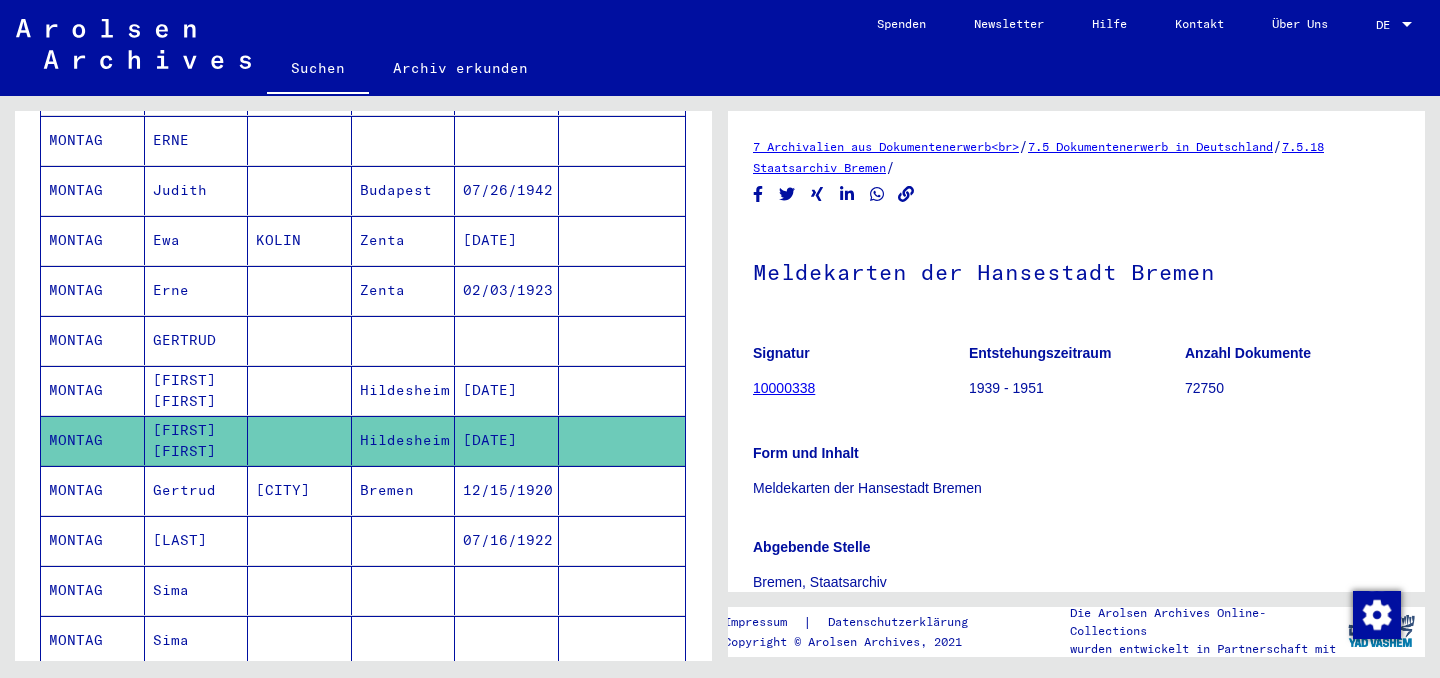 click on "MONTAG" at bounding box center [93, 440] 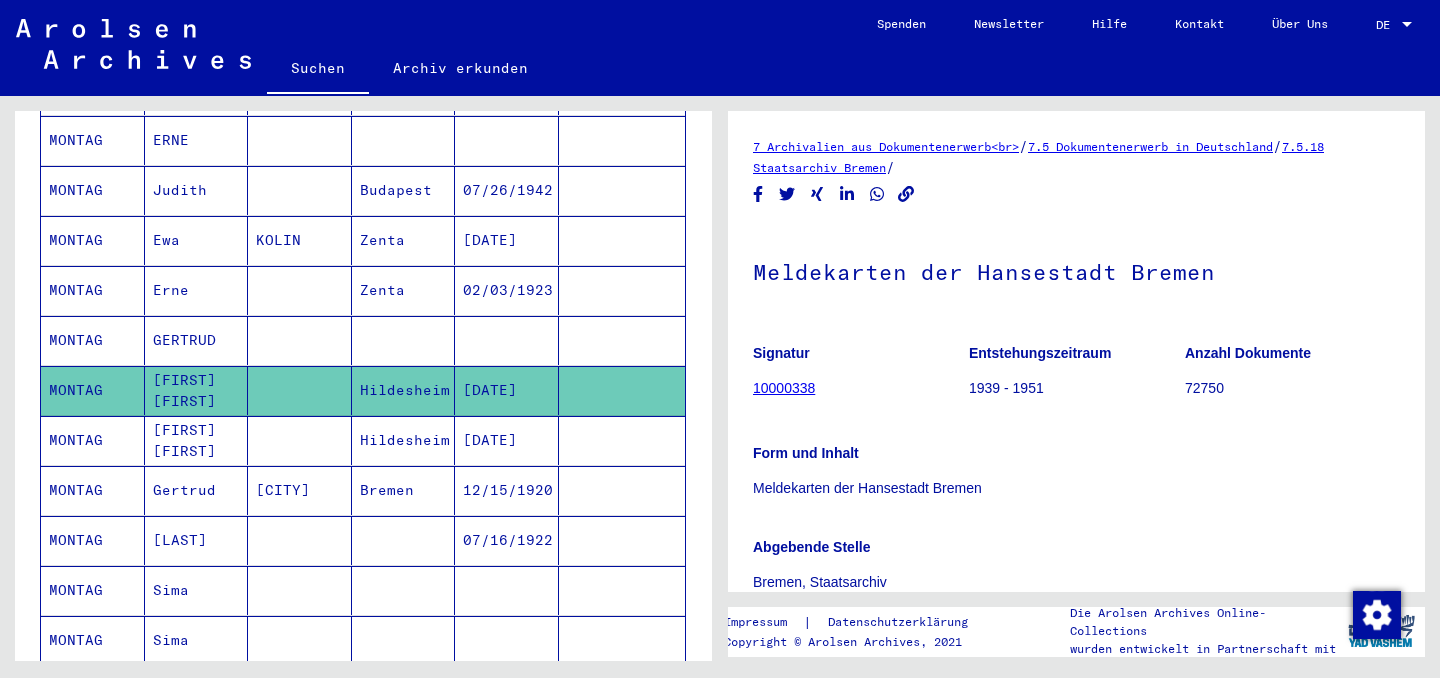 click on "MONTAG" at bounding box center [93, 390] 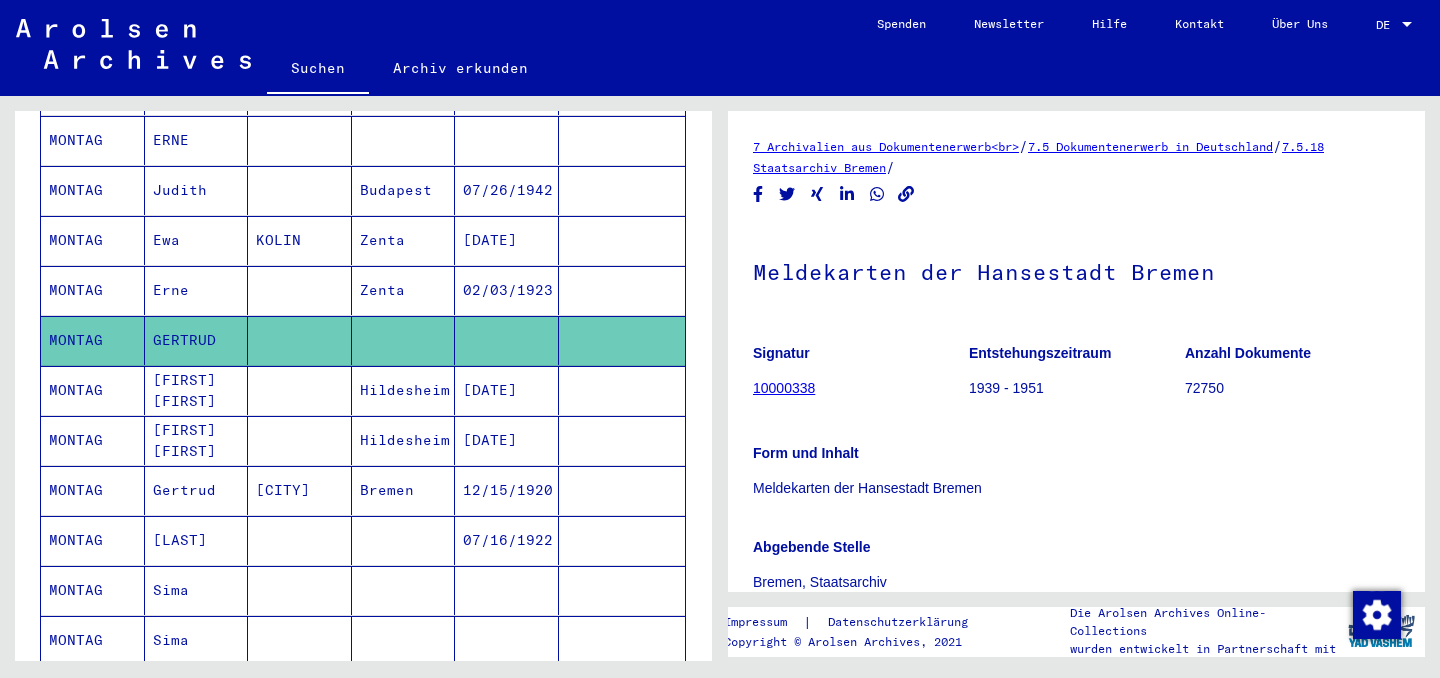 click on "MONTAG" at bounding box center [93, 340] 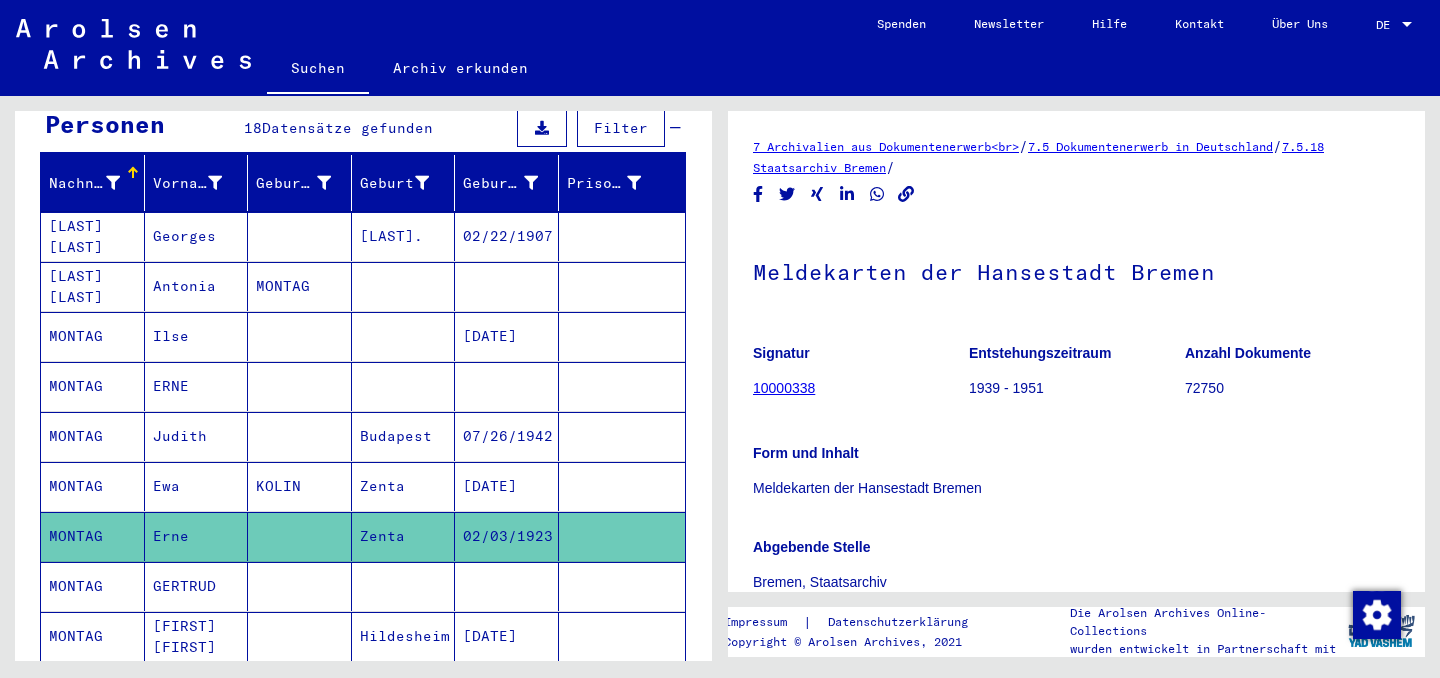 click on "MONTAG" at bounding box center [93, 386] 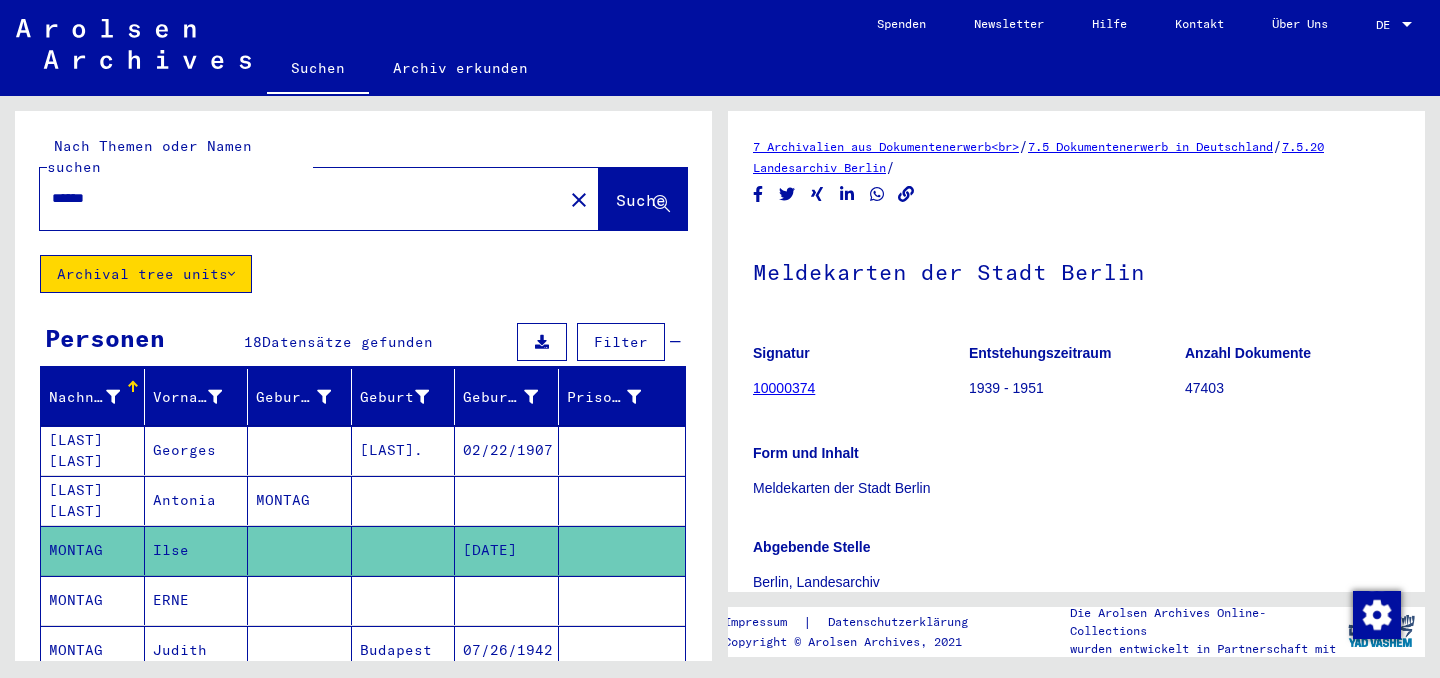 drag, startPoint x: 169, startPoint y: 230, endPoint x: 0, endPoint y: 216, distance: 169.57889 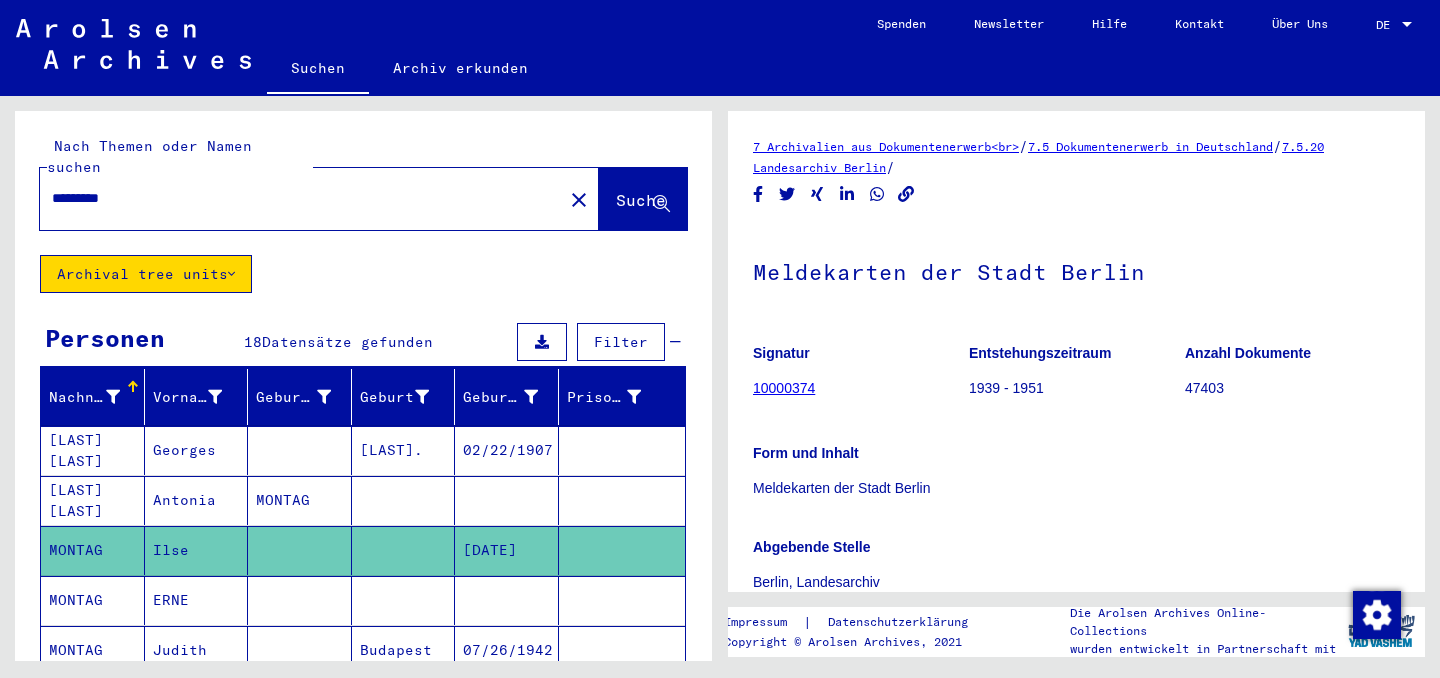 click on "Suche" 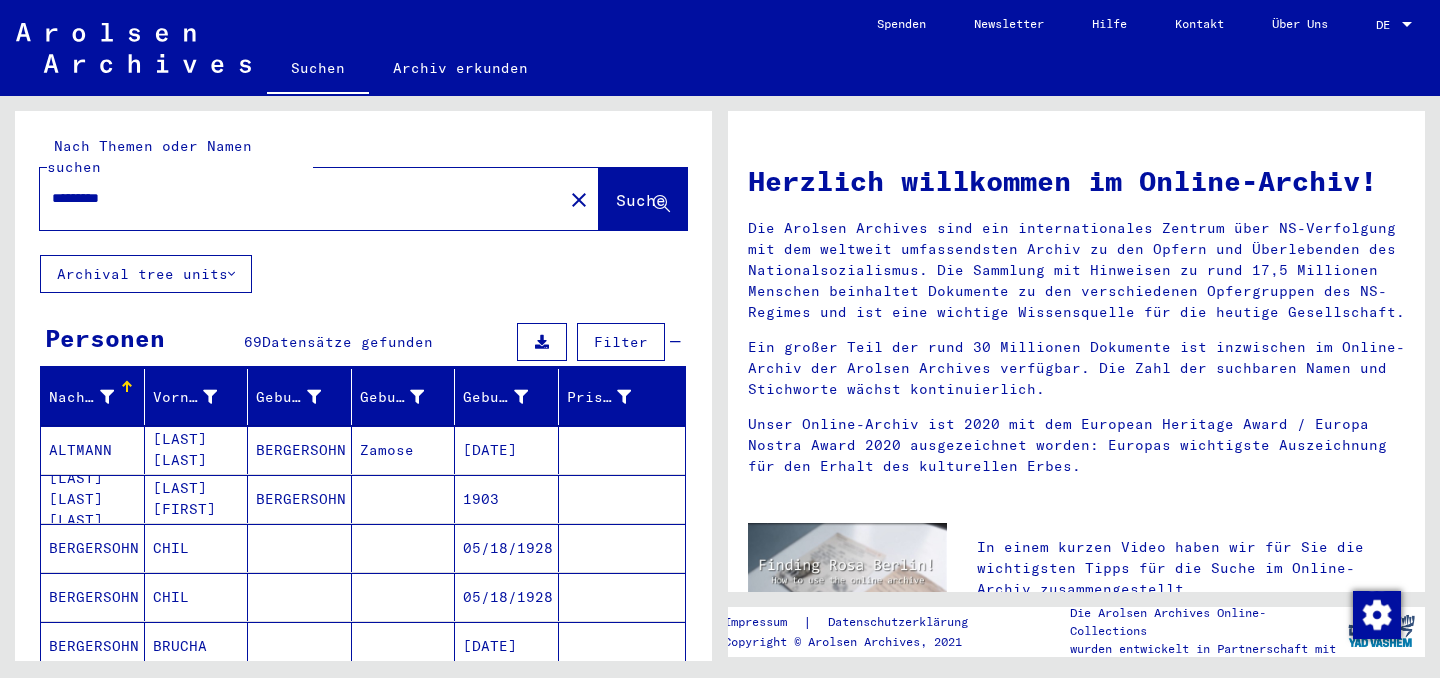 click on "Archival tree units" 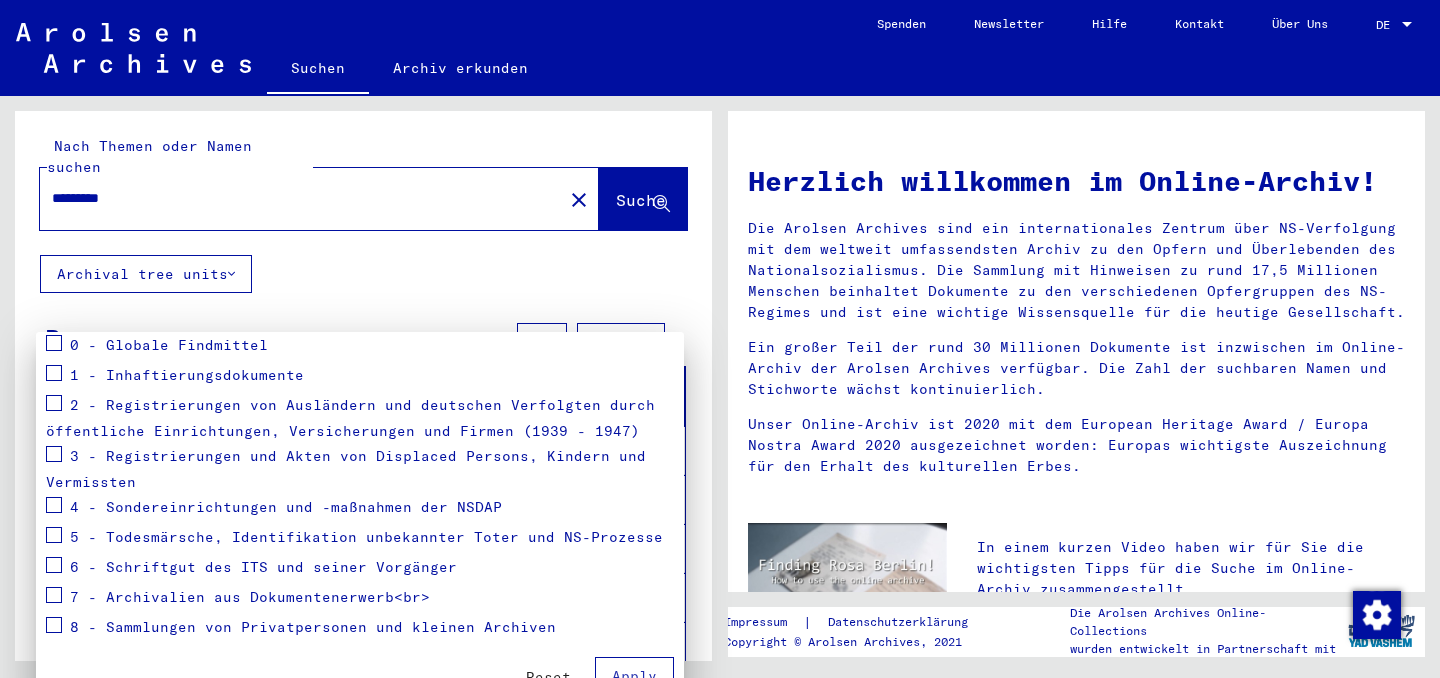 click at bounding box center (54, 595) 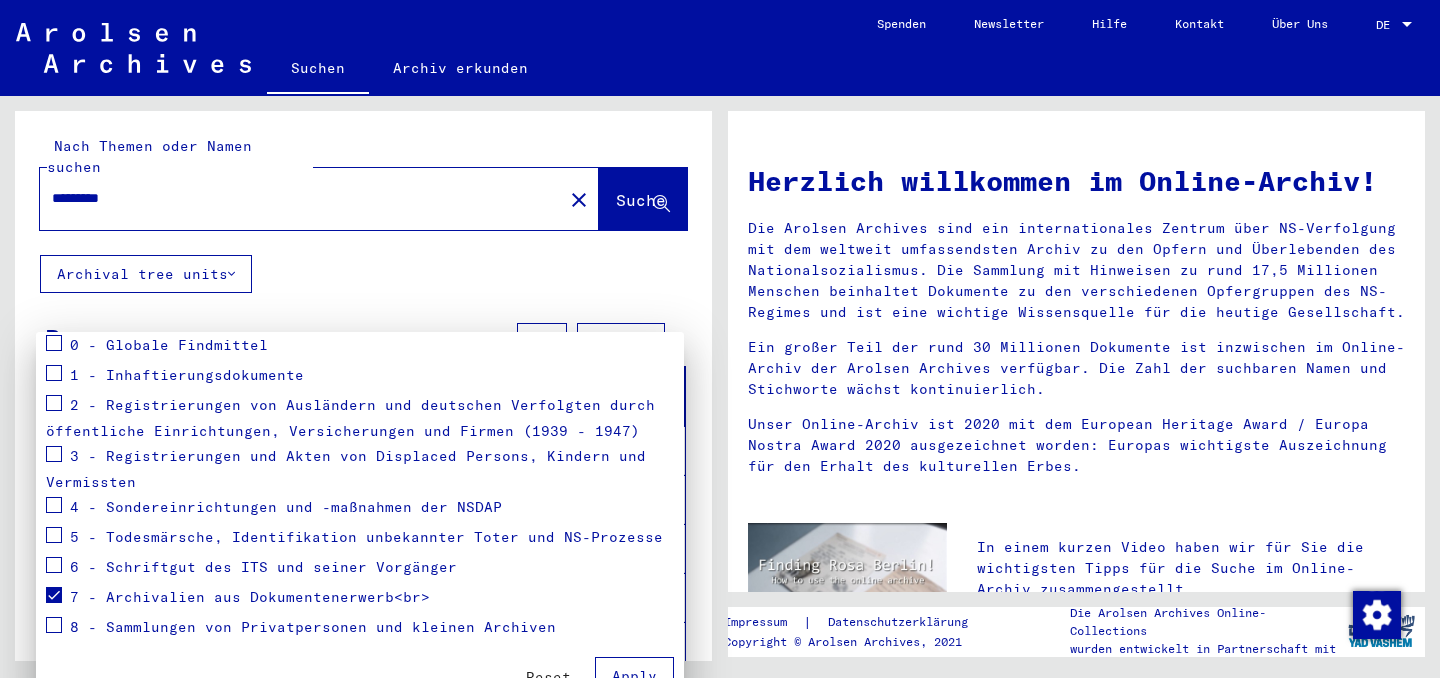 click on "Apply" at bounding box center [634, 676] 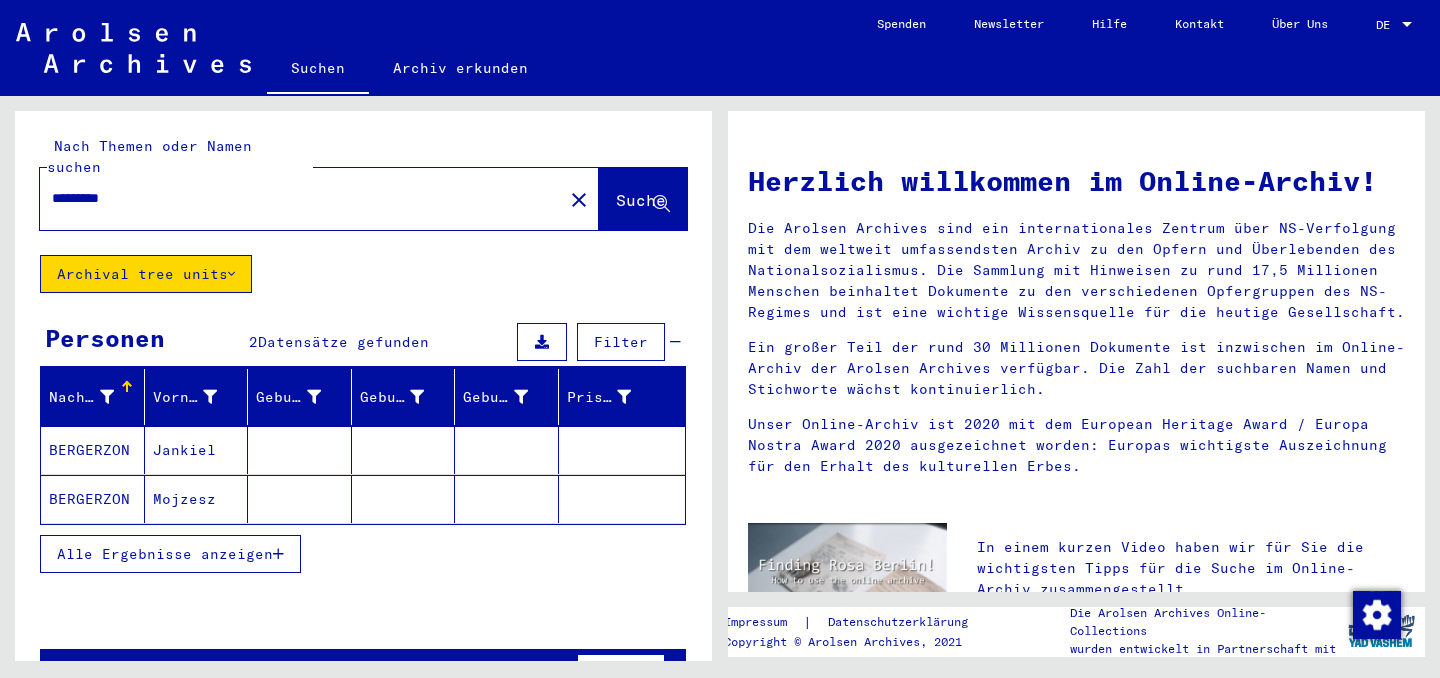 click on "Mojzesz" 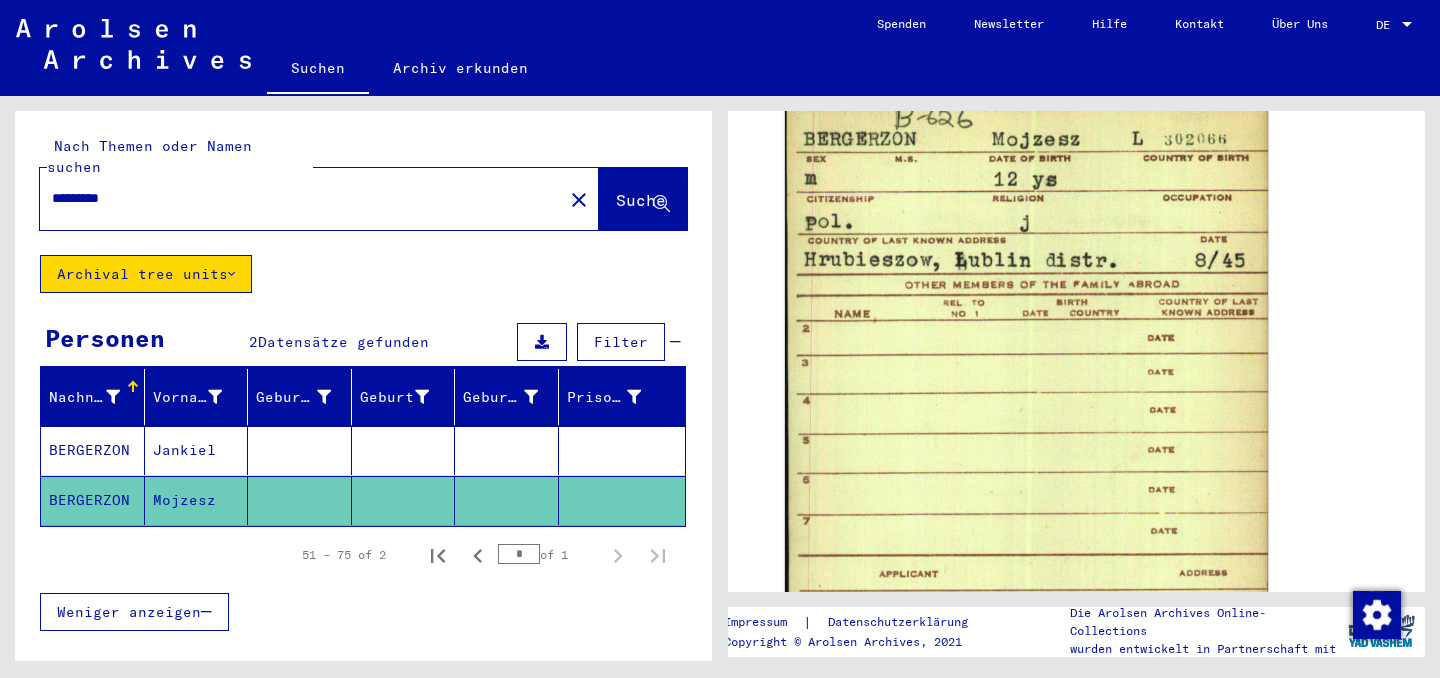 click on "Jankiel" at bounding box center (197, 500) 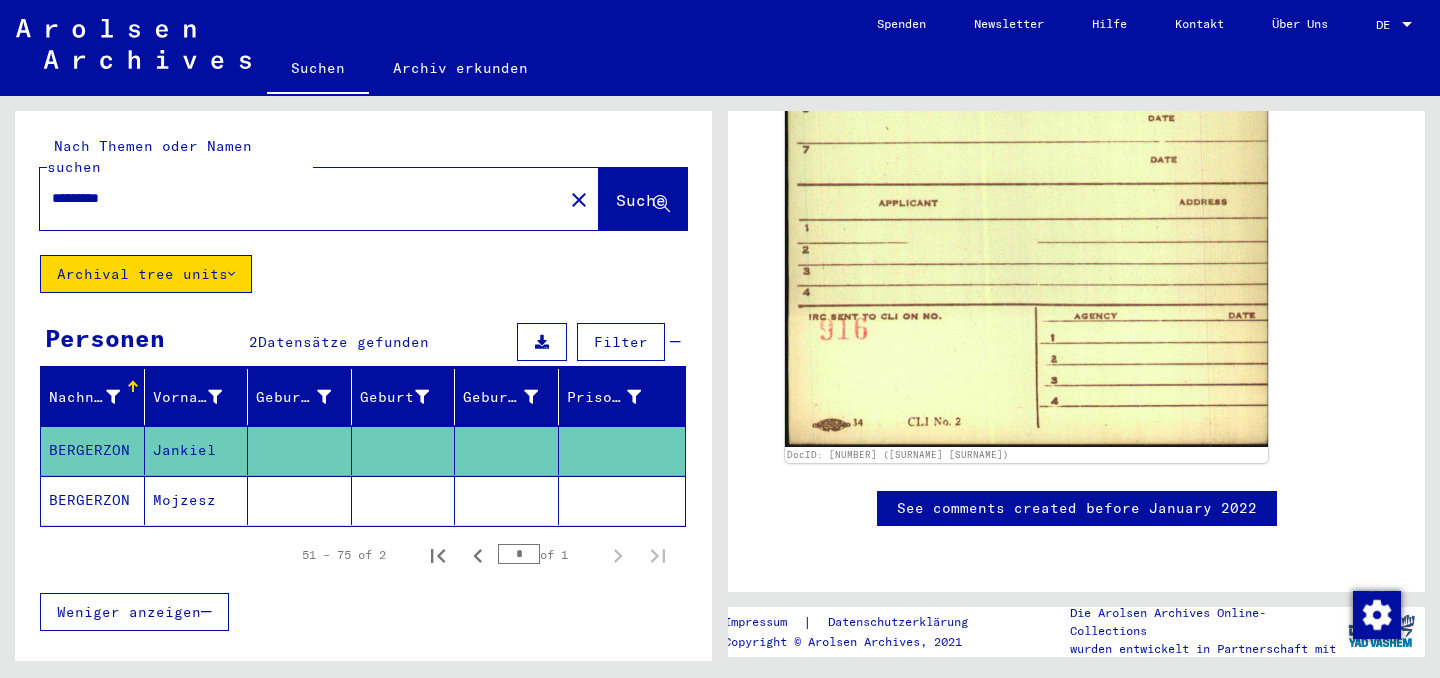 scroll, scrollTop: 2186, scrollLeft: 0, axis: vertical 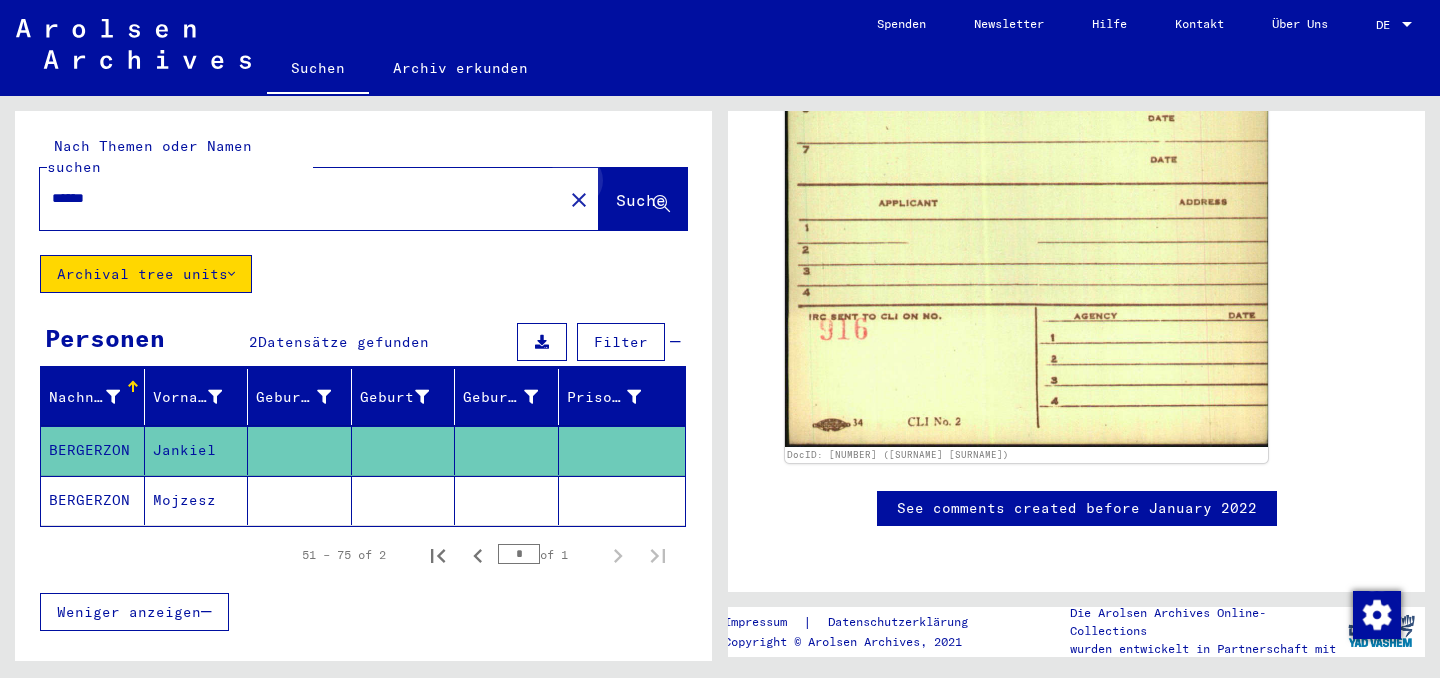click on "Suche" 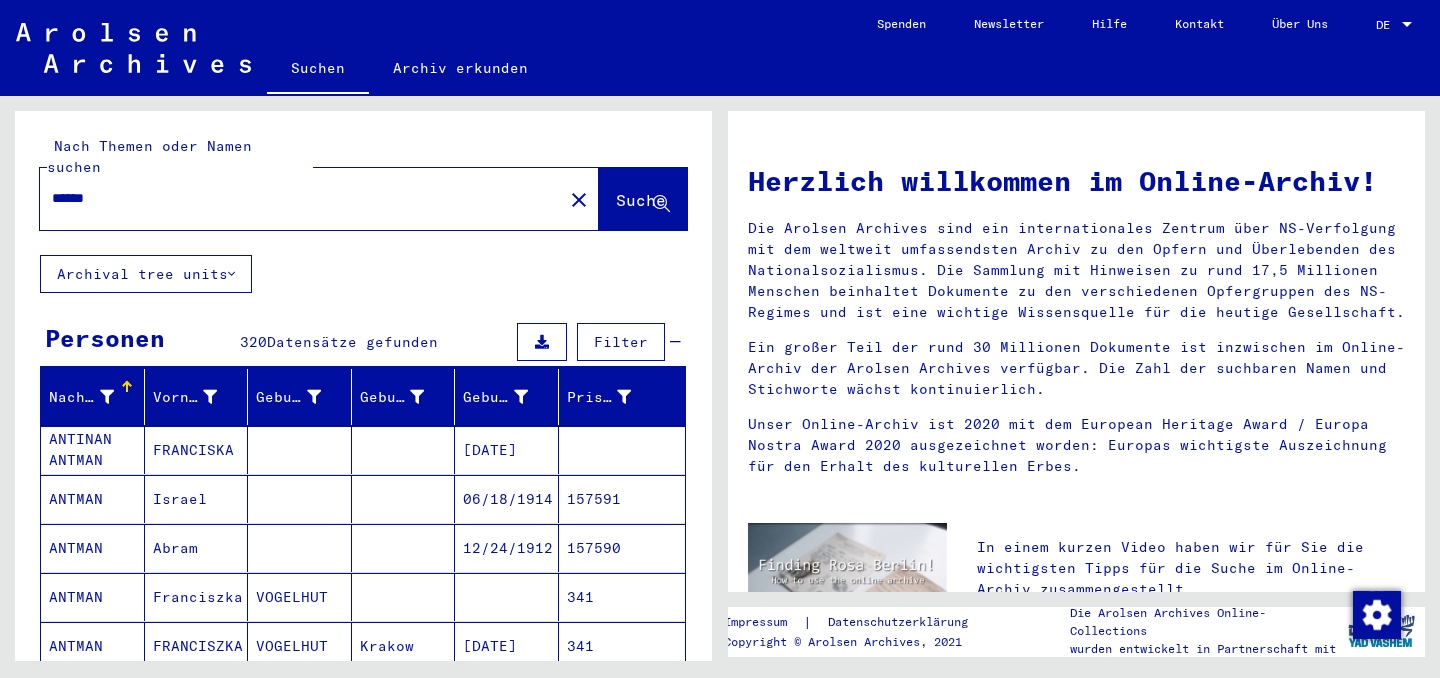 click on "Archival tree units" 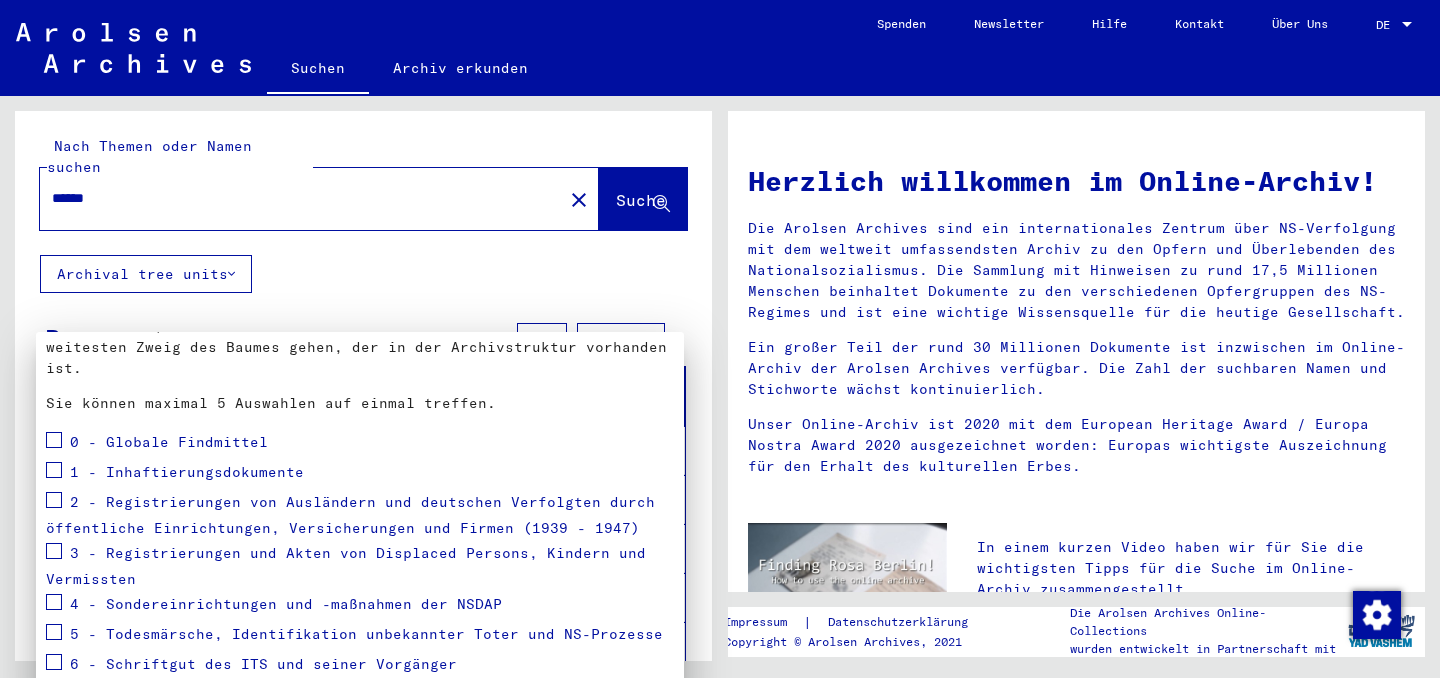 scroll, scrollTop: 307, scrollLeft: 0, axis: vertical 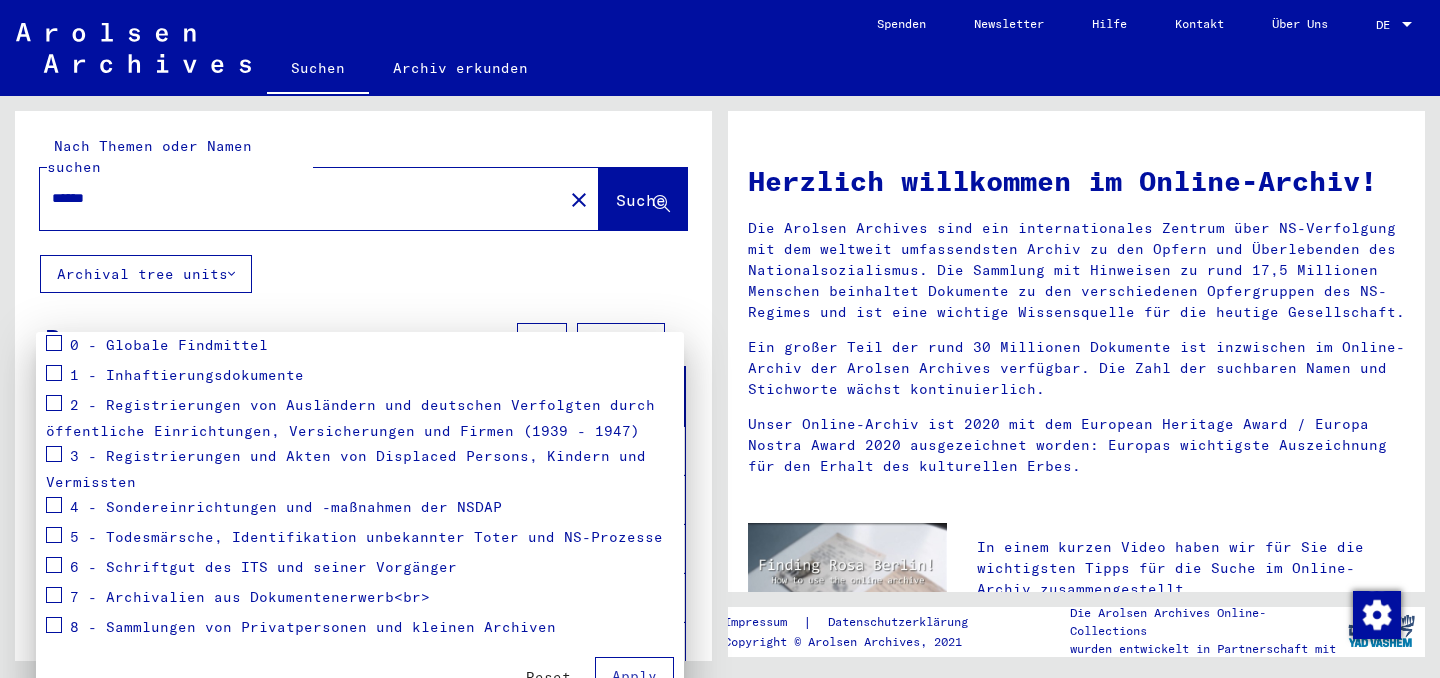 click at bounding box center (54, 595) 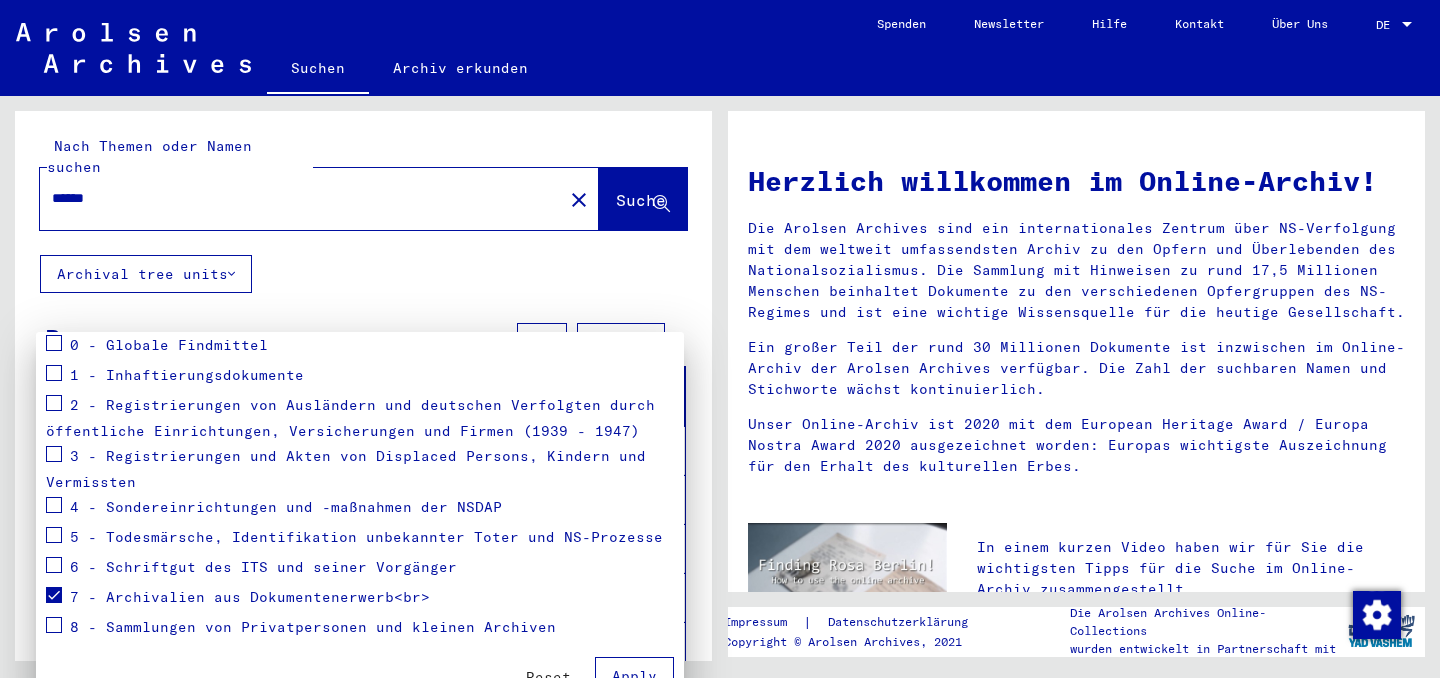 click on "Apply" at bounding box center [634, 676] 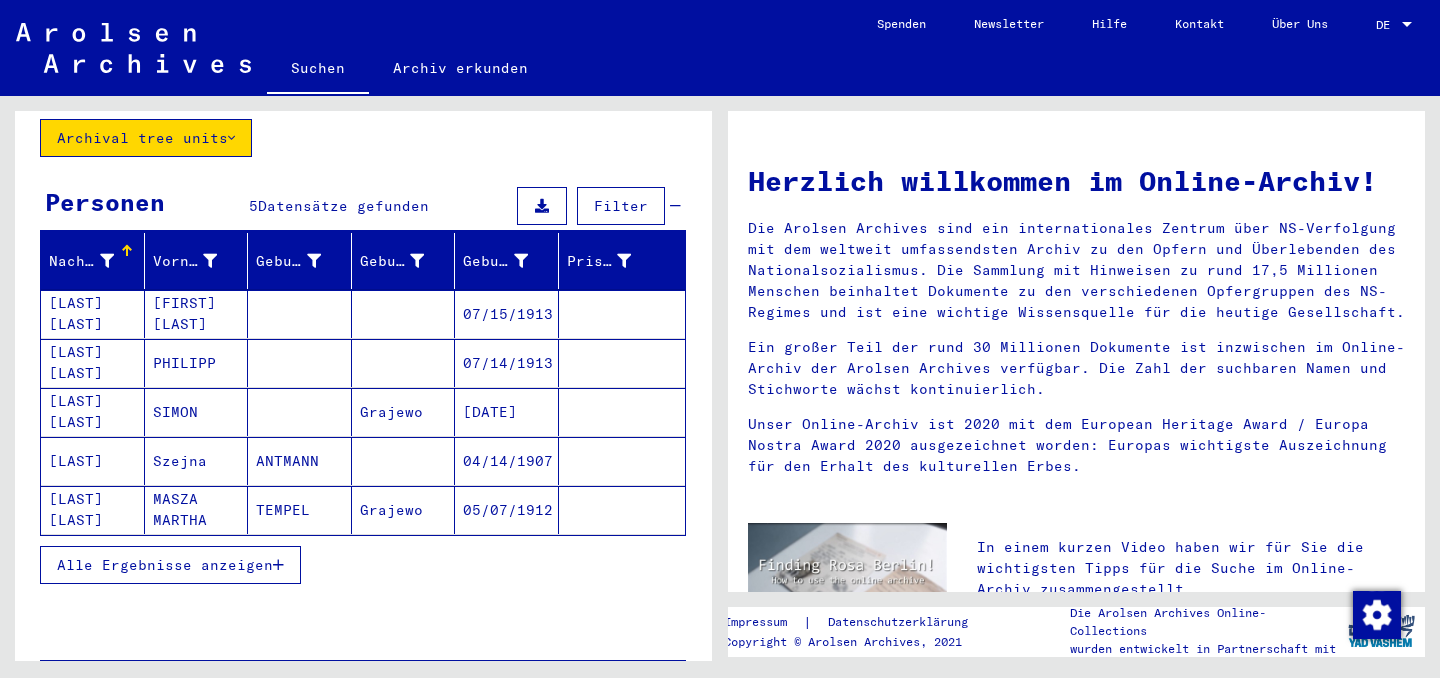 scroll, scrollTop: 138, scrollLeft: 0, axis: vertical 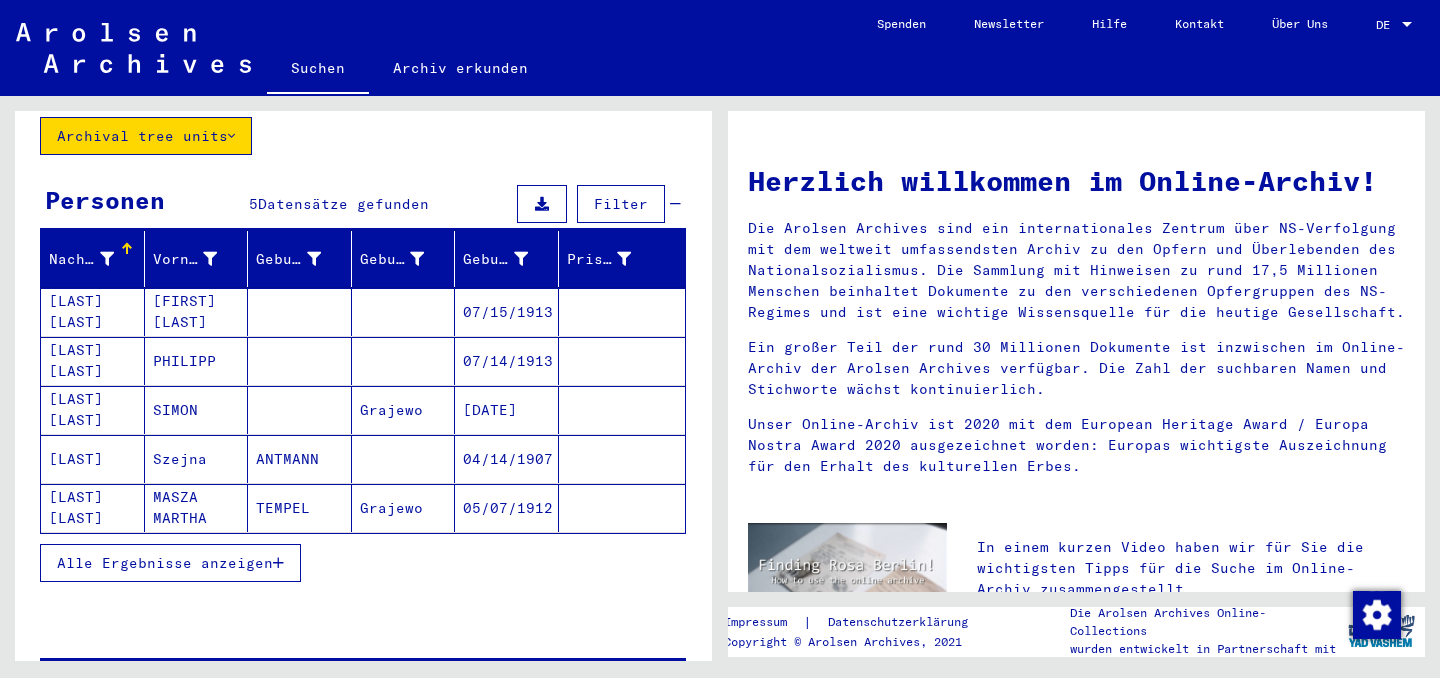 click on "ANTMANN AUTMANN" at bounding box center (93, 410) 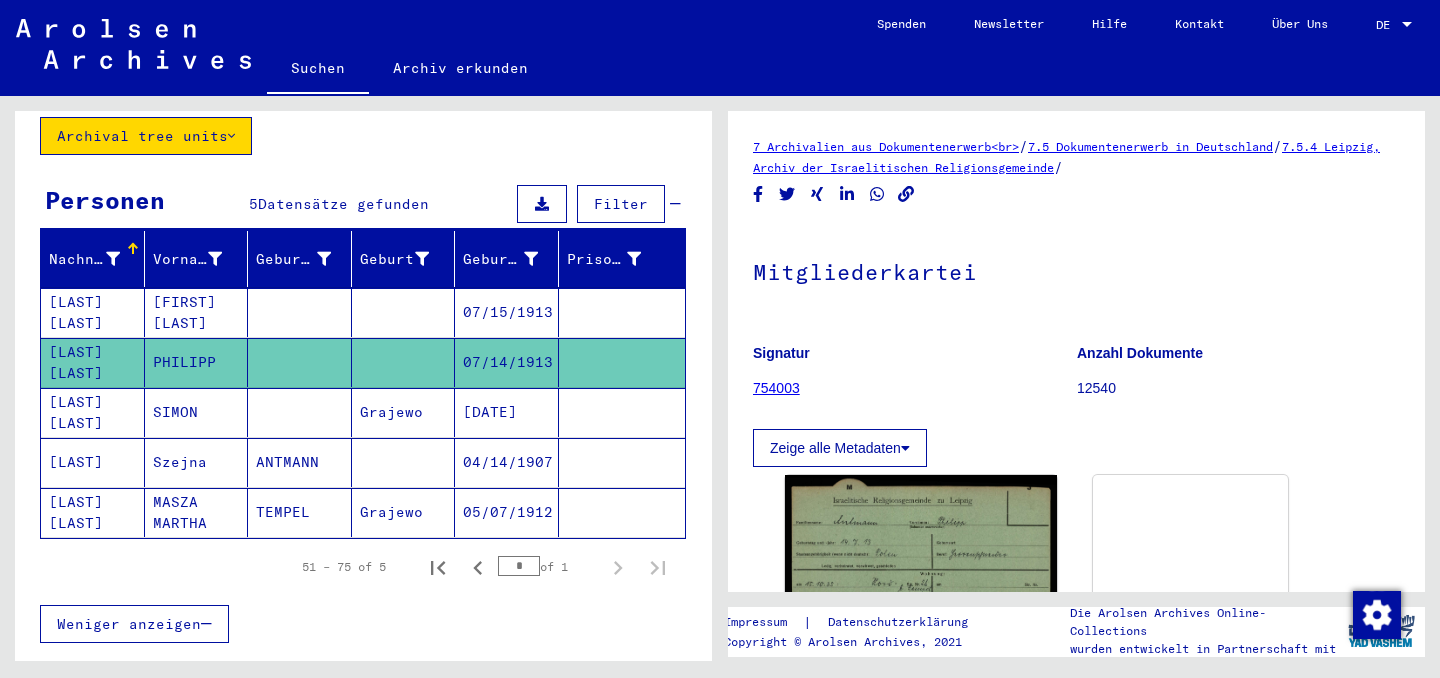scroll, scrollTop: 0, scrollLeft: 0, axis: both 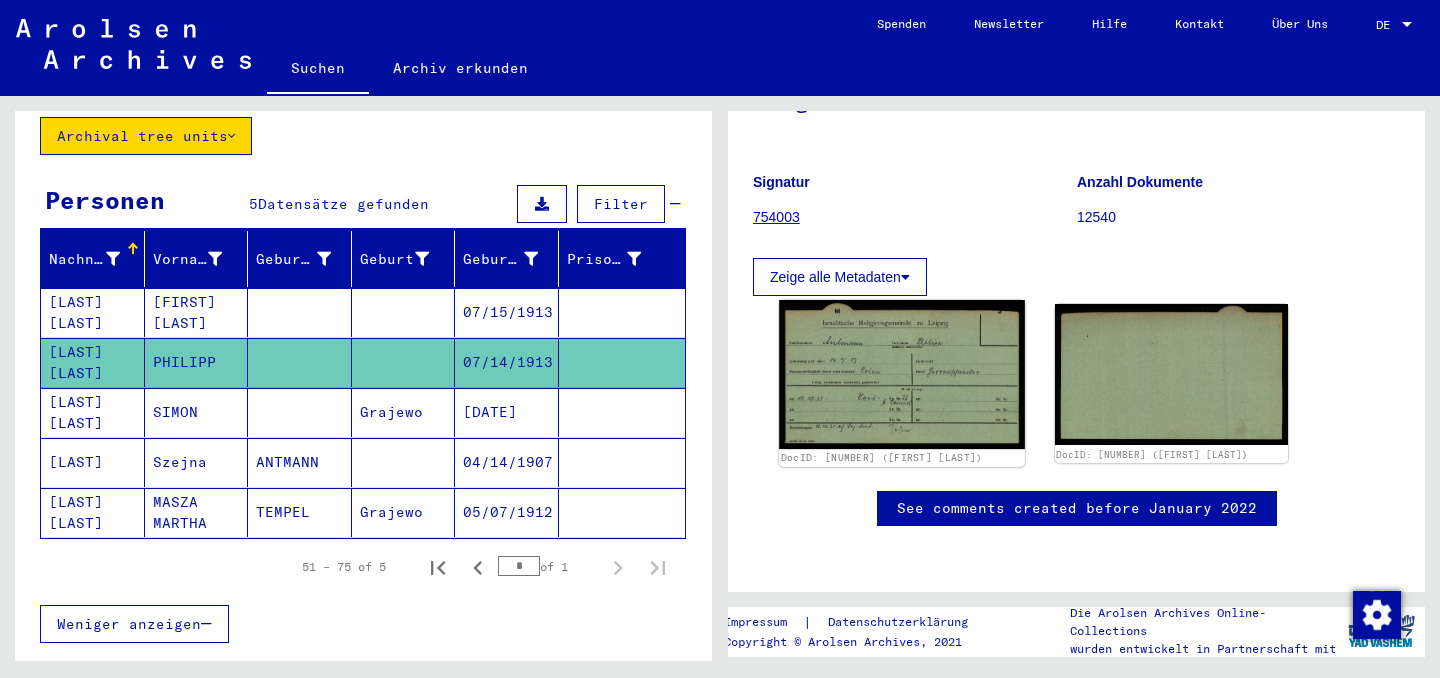 click 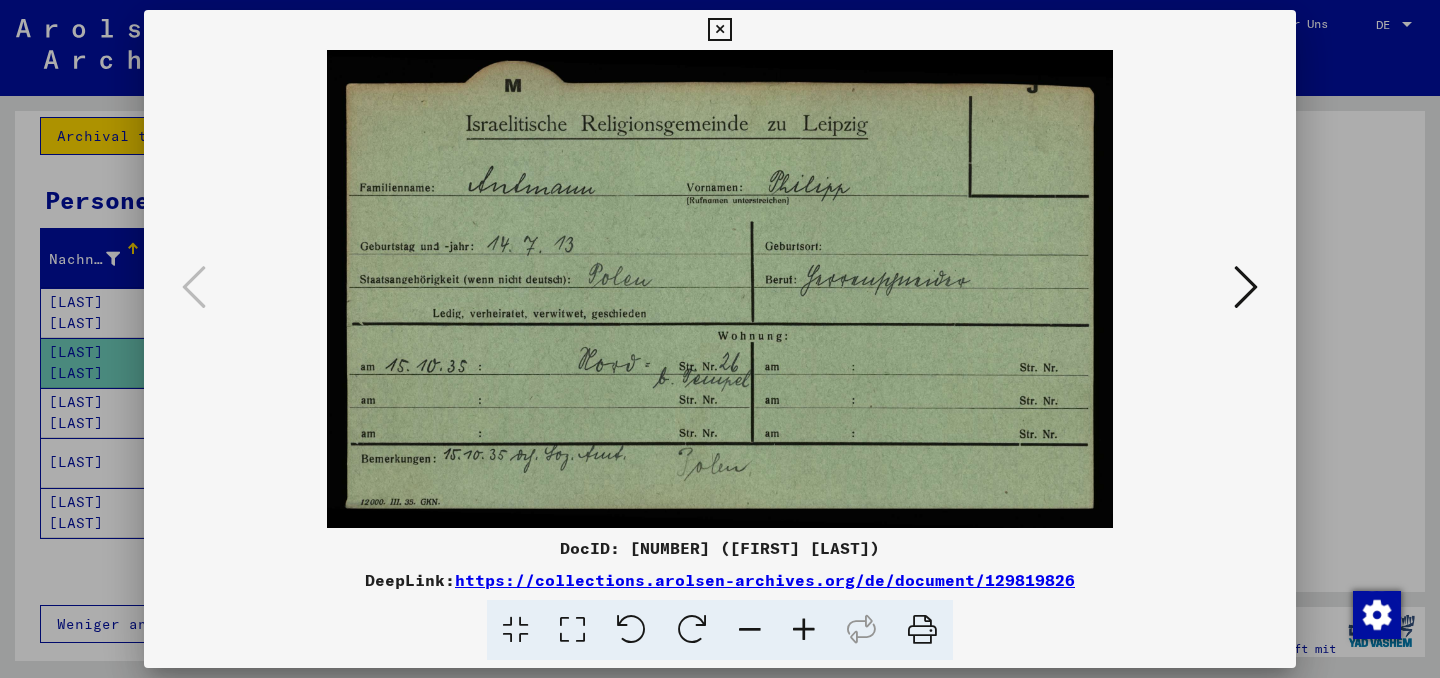 click at bounding box center (720, 289) 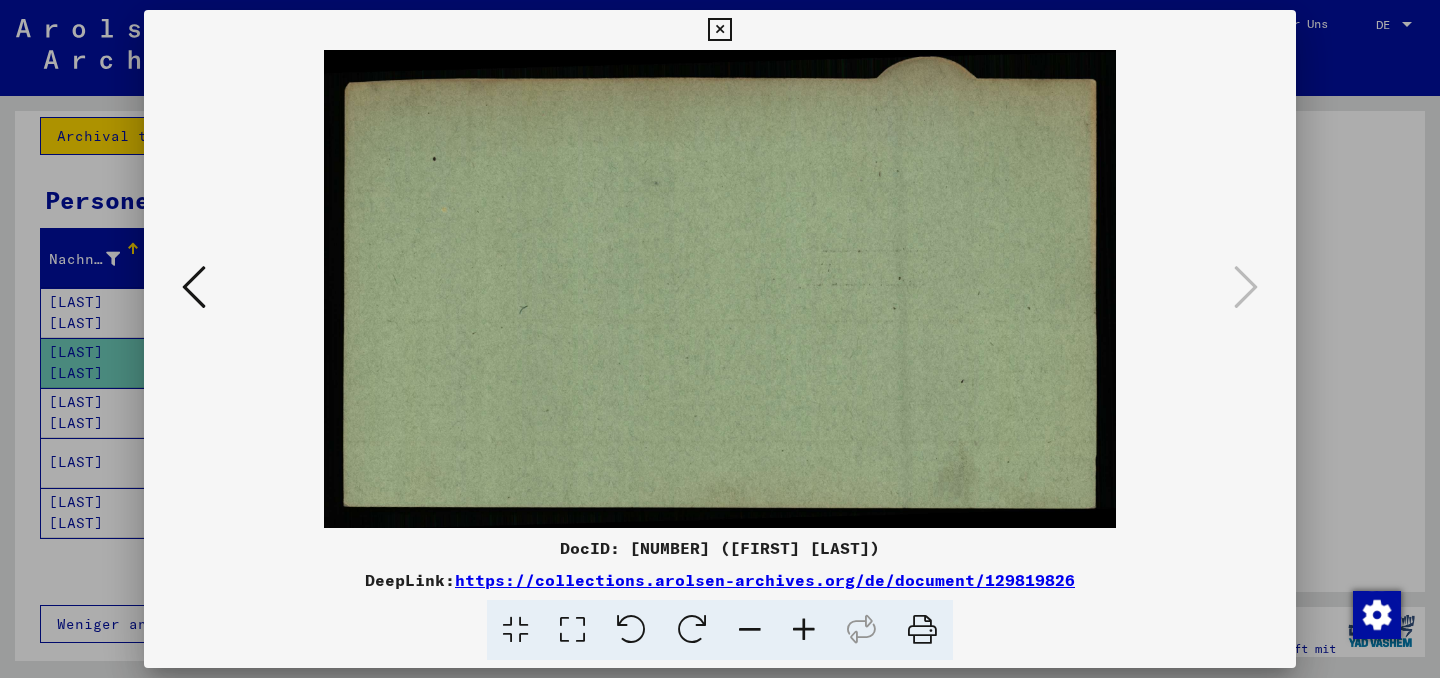 click at bounding box center [719, 30] 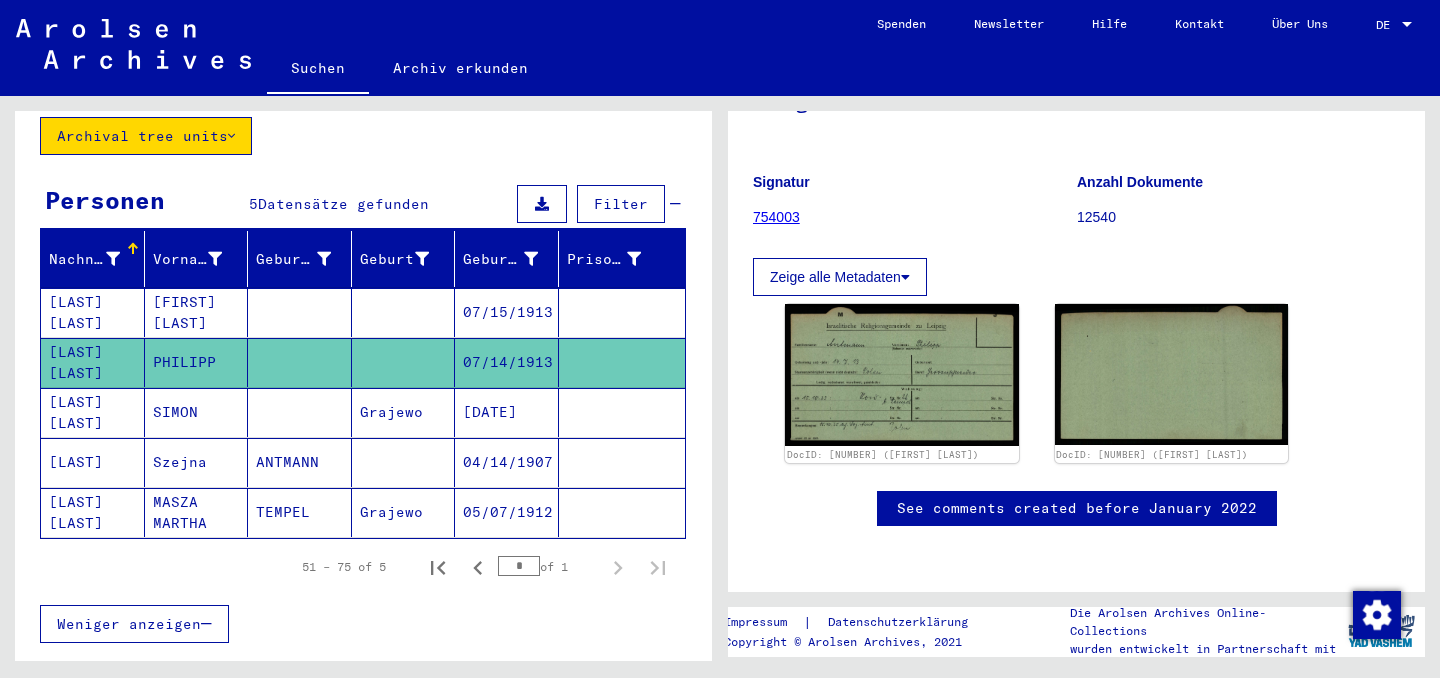 click on "TRAUB ANTMANN" 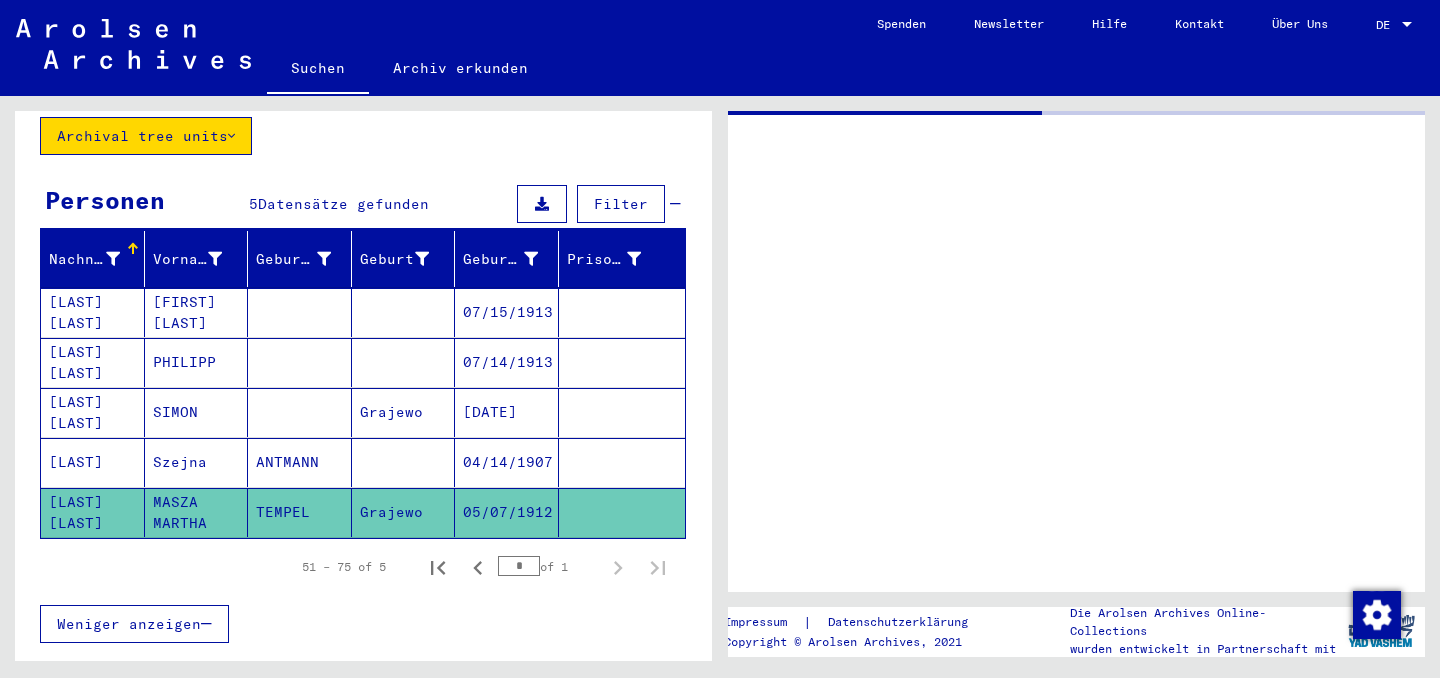 scroll, scrollTop: 0, scrollLeft: 0, axis: both 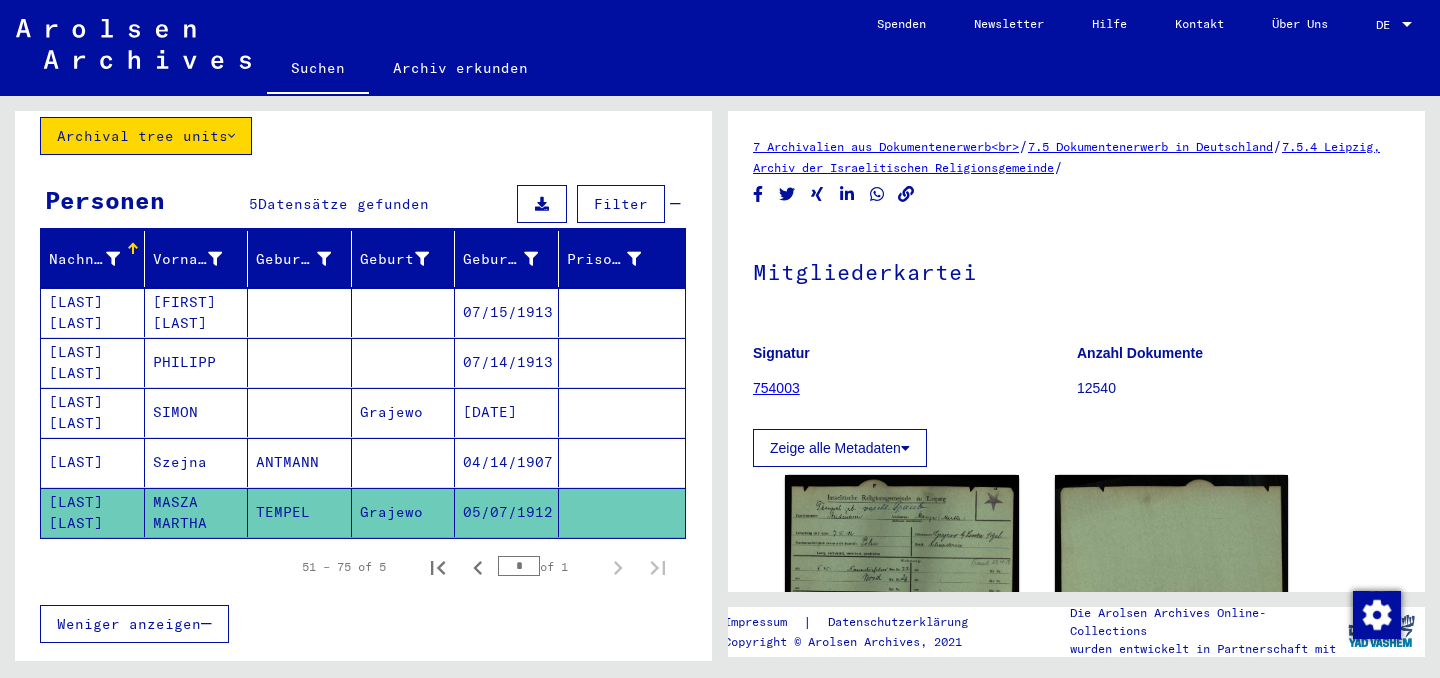 click on "ANTMANN AUTMANN" at bounding box center [93, 462] 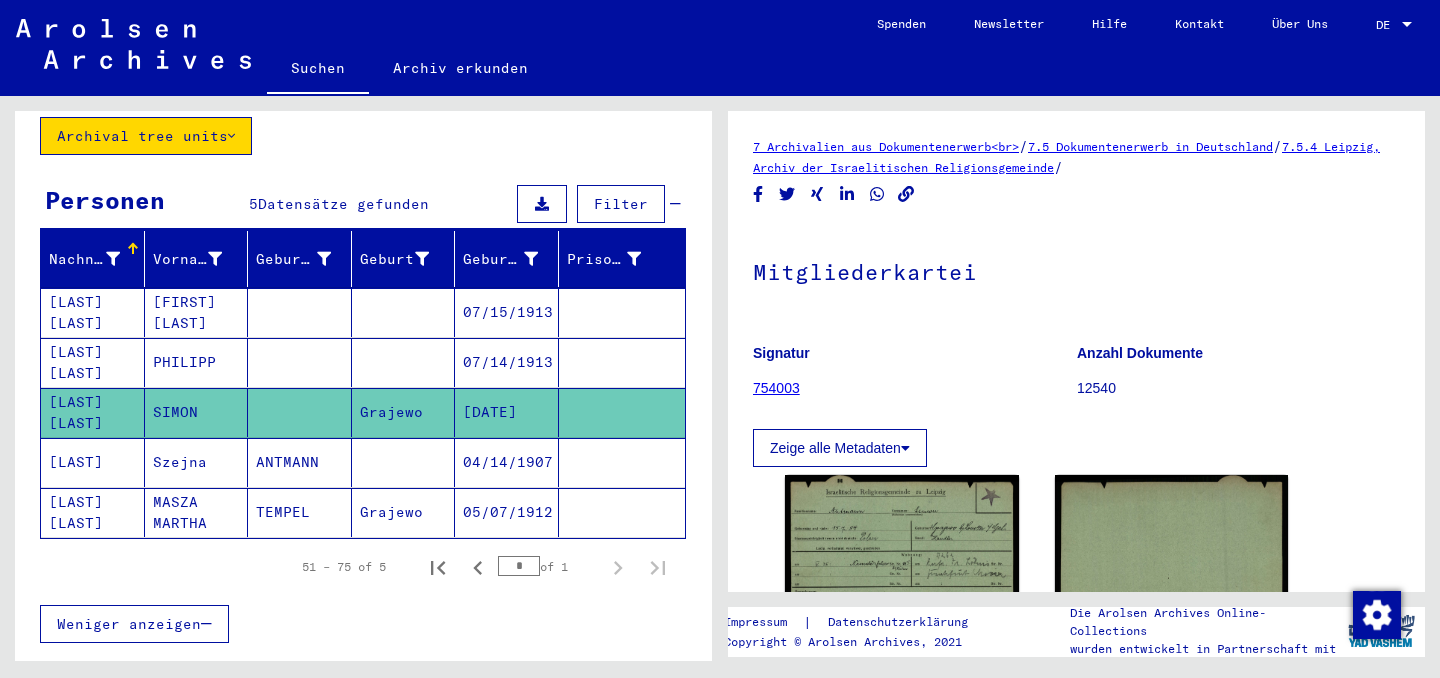 scroll, scrollTop: 0, scrollLeft: 0, axis: both 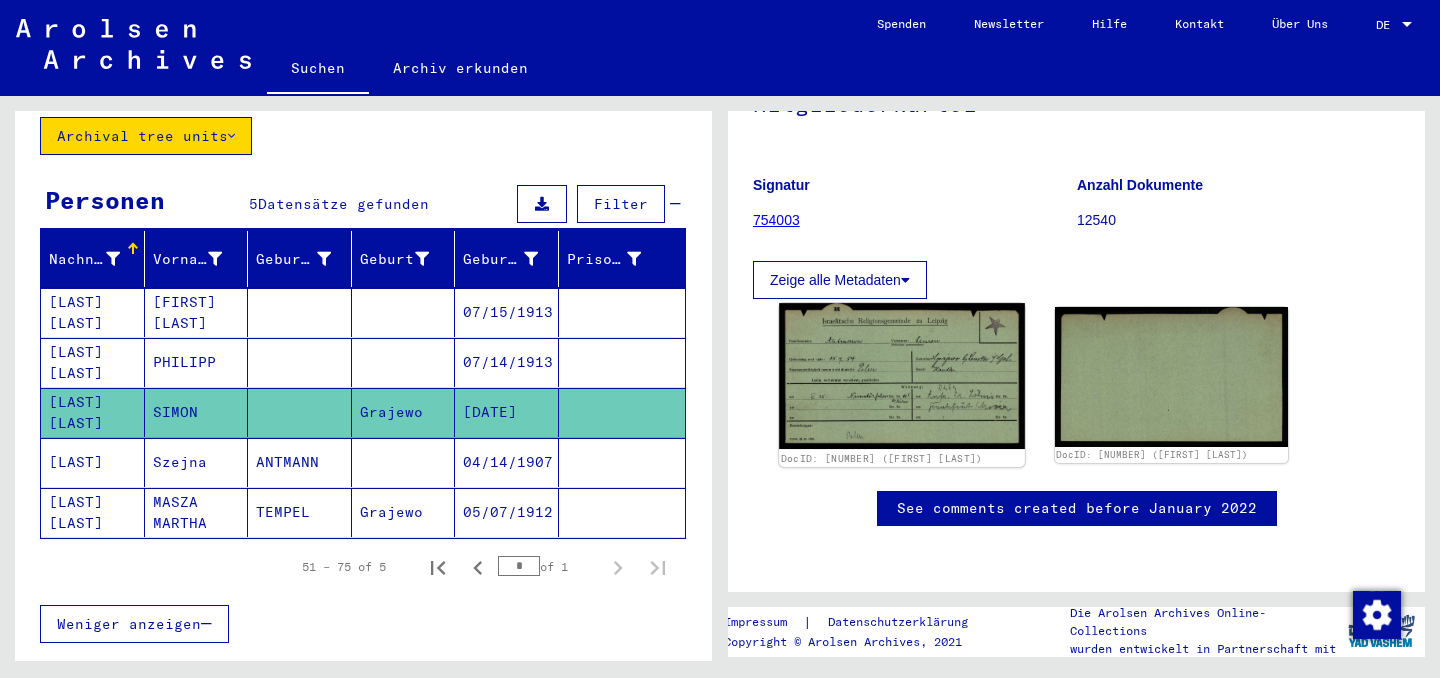 click 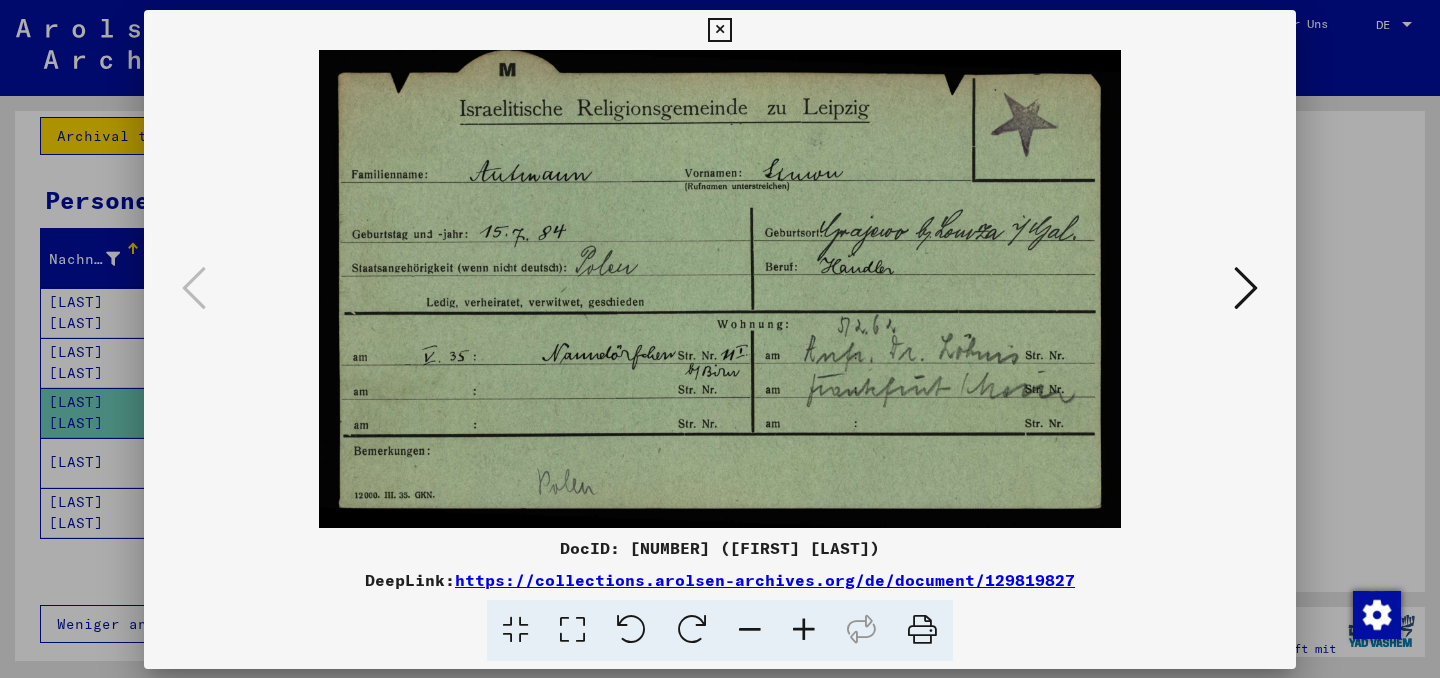 click at bounding box center (720, 289) 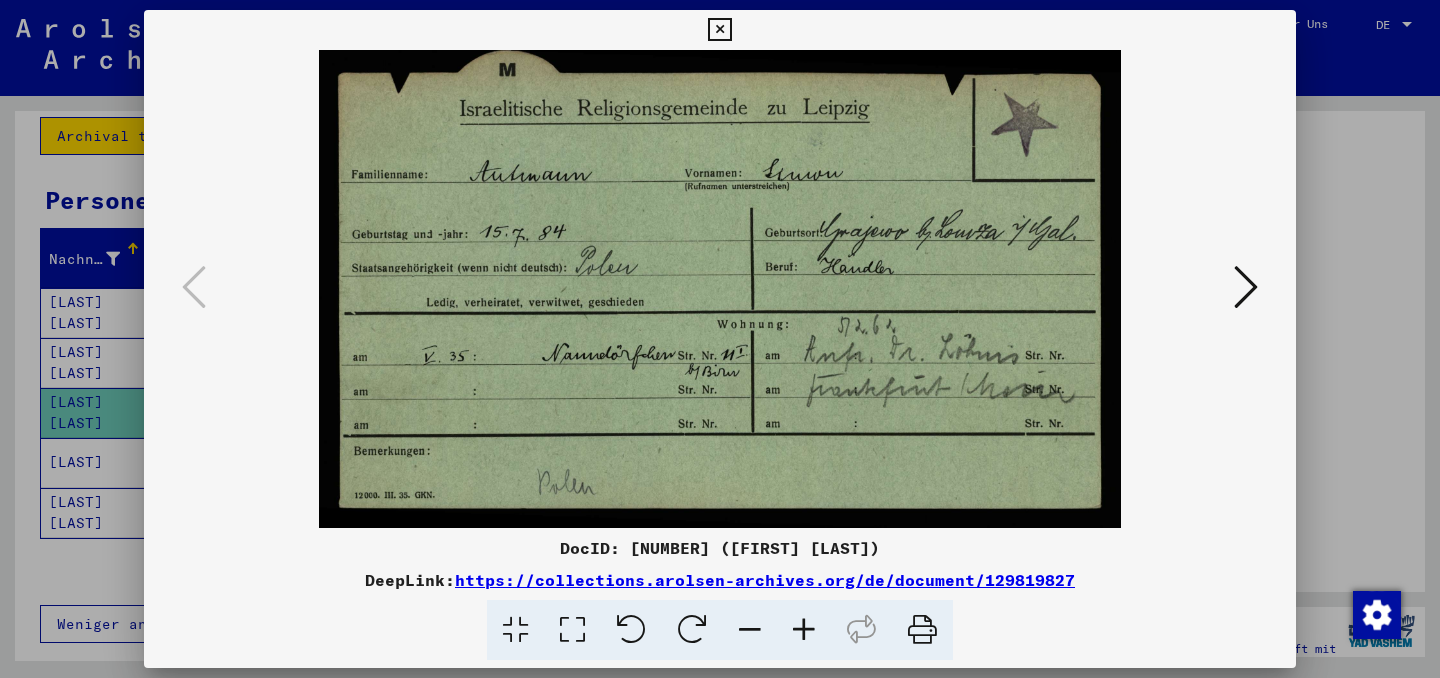 click at bounding box center (1246, 287) 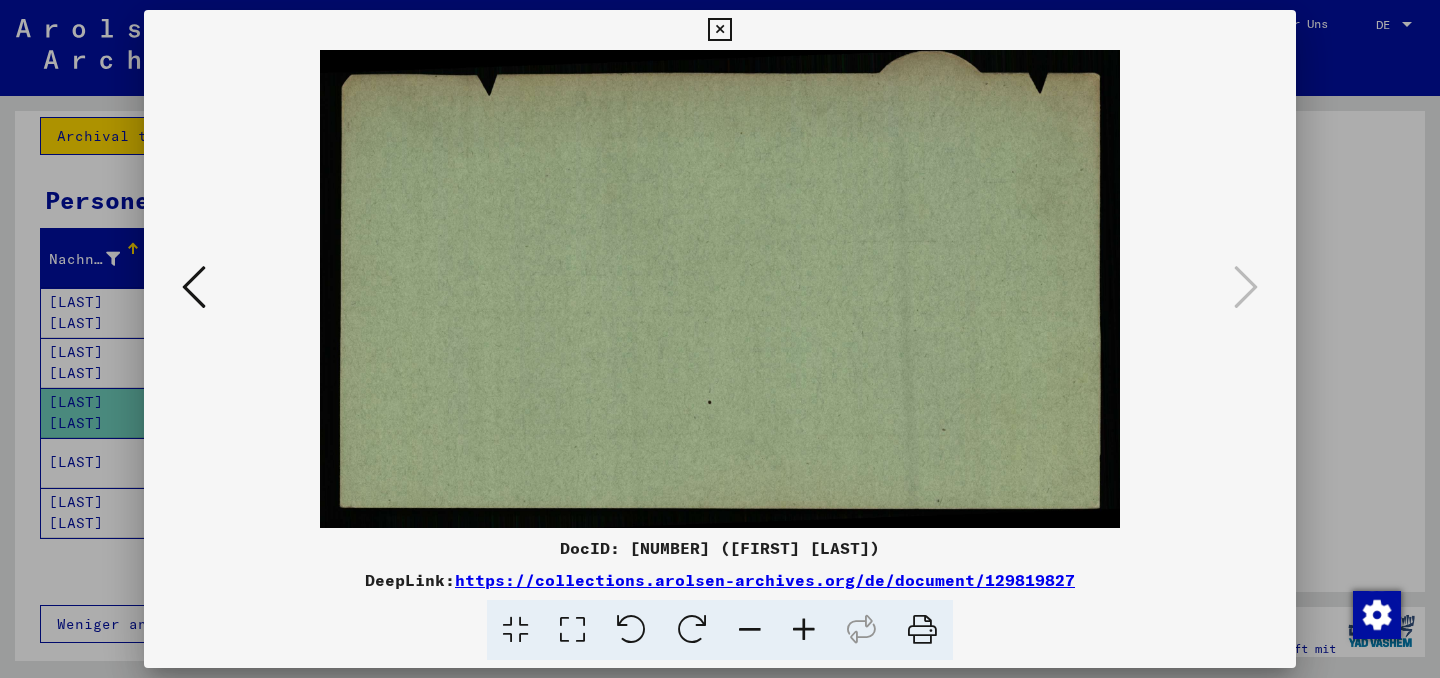 click at bounding box center (719, 30) 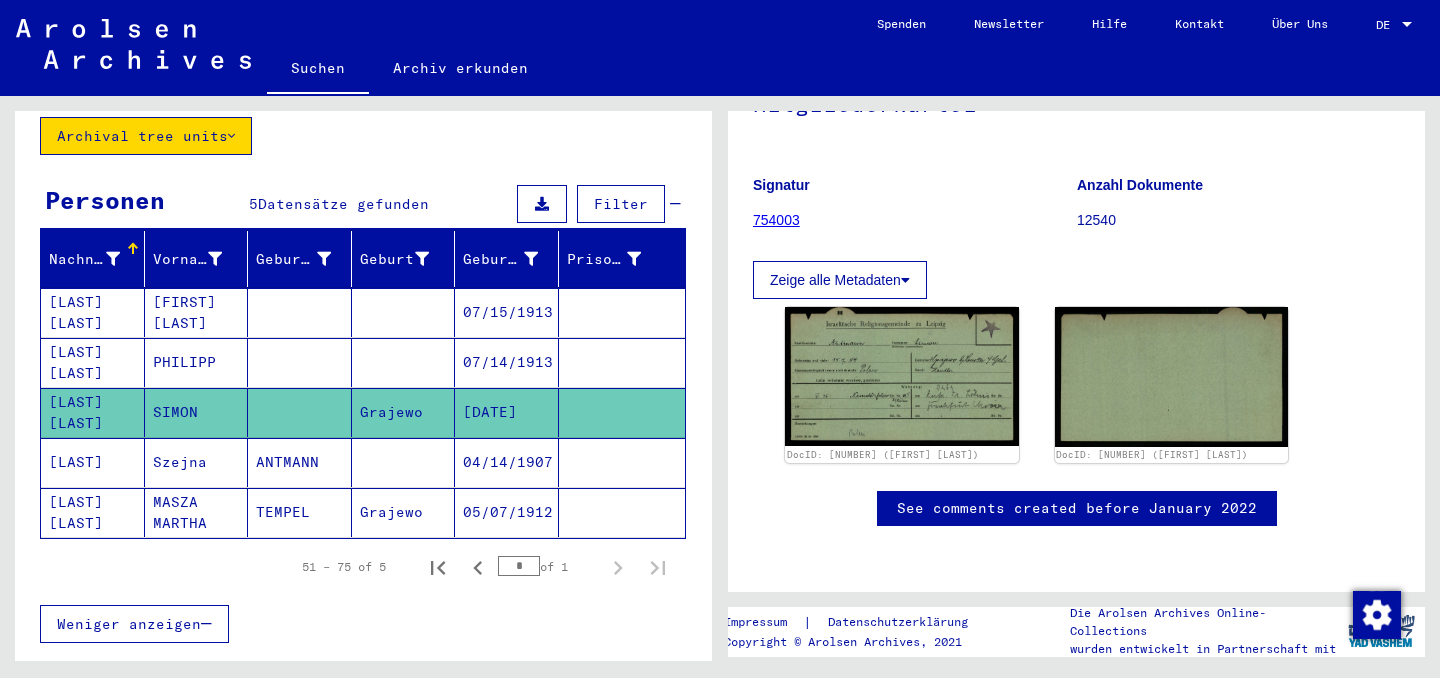 click 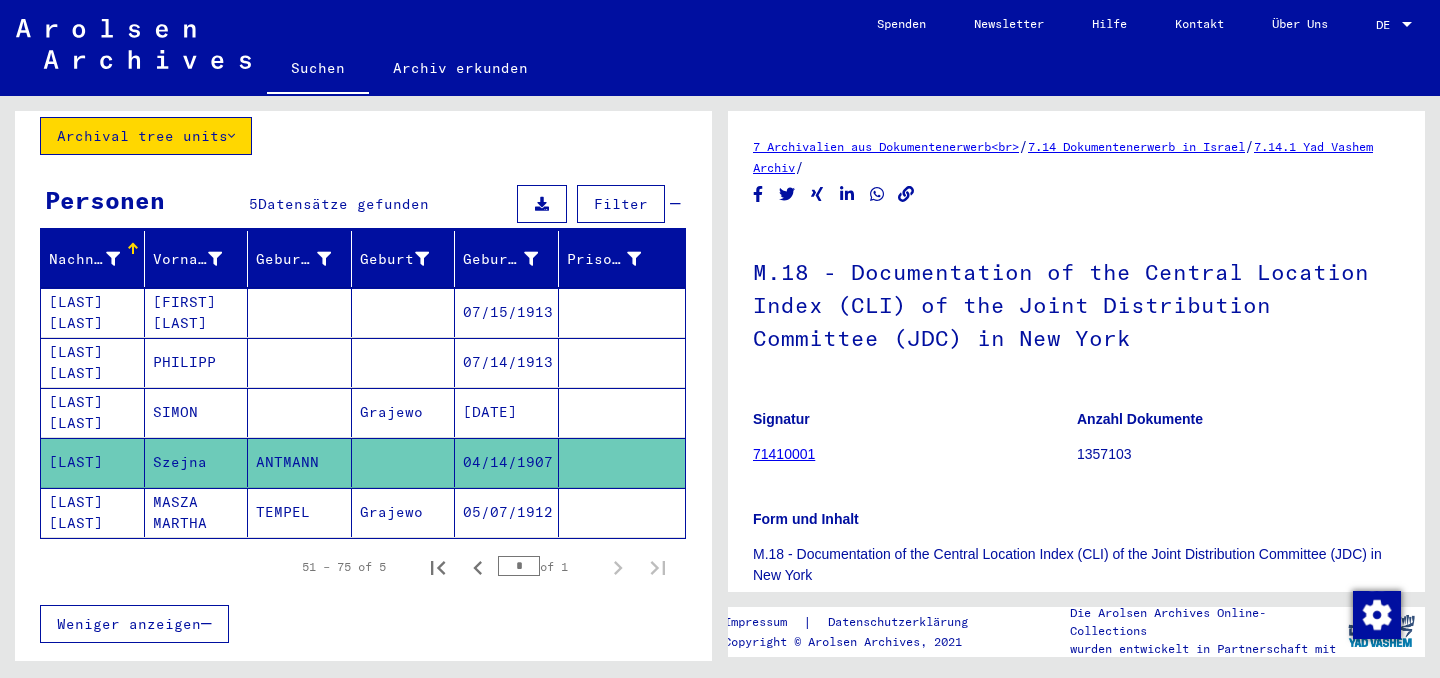 scroll, scrollTop: 0, scrollLeft: 0, axis: both 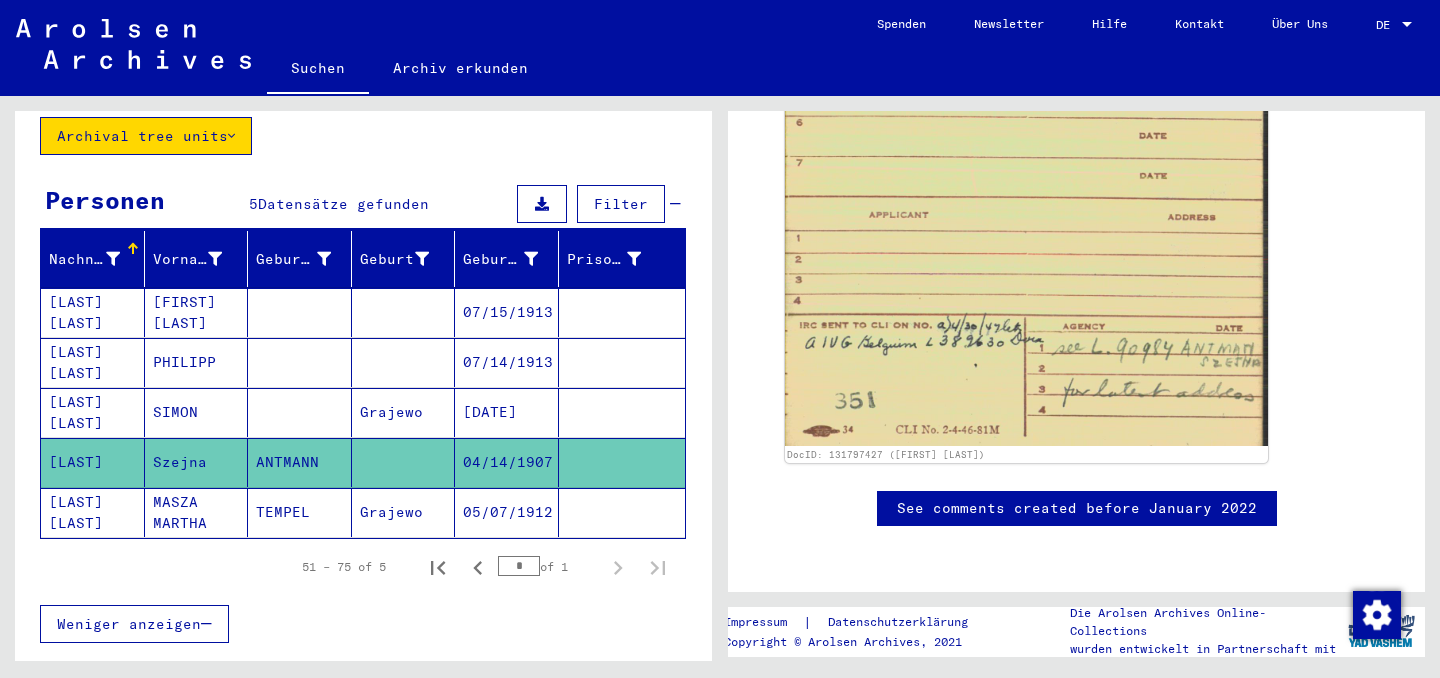 click on "TRAUB ANTMANN" 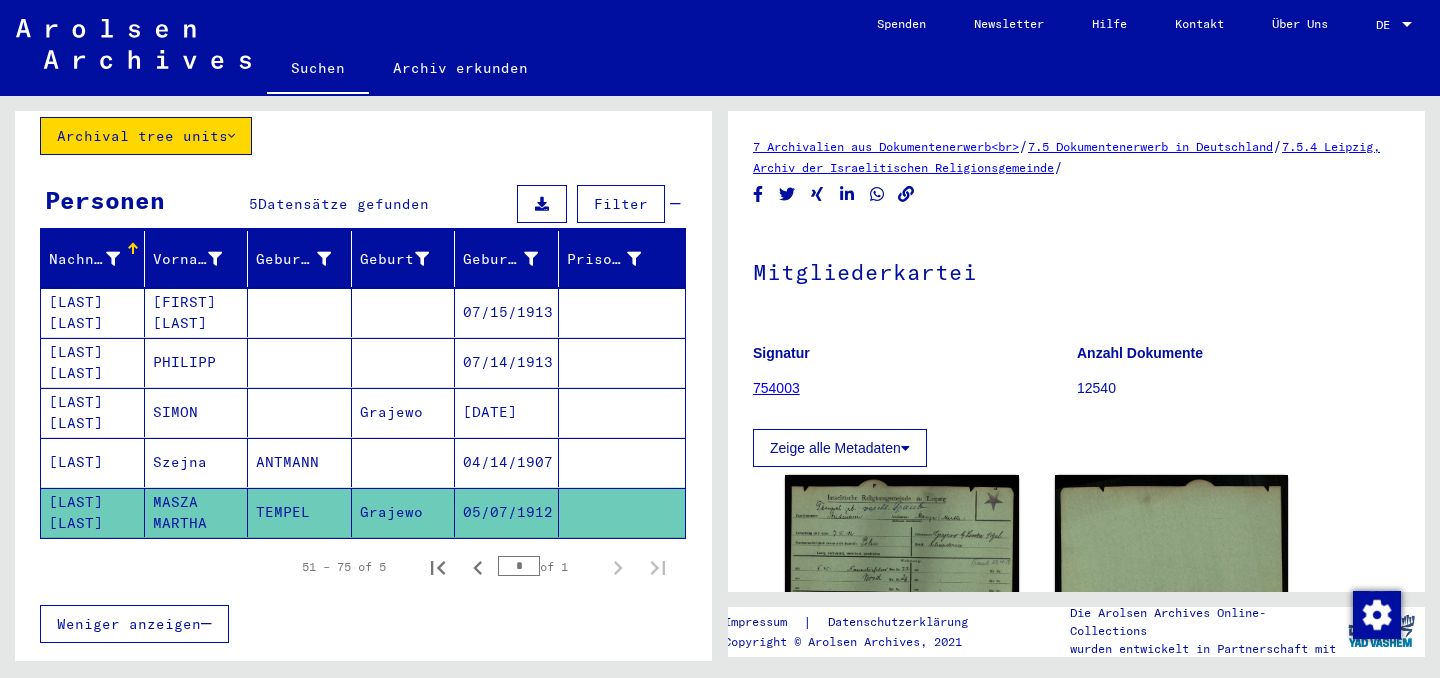 scroll, scrollTop: 0, scrollLeft: 0, axis: both 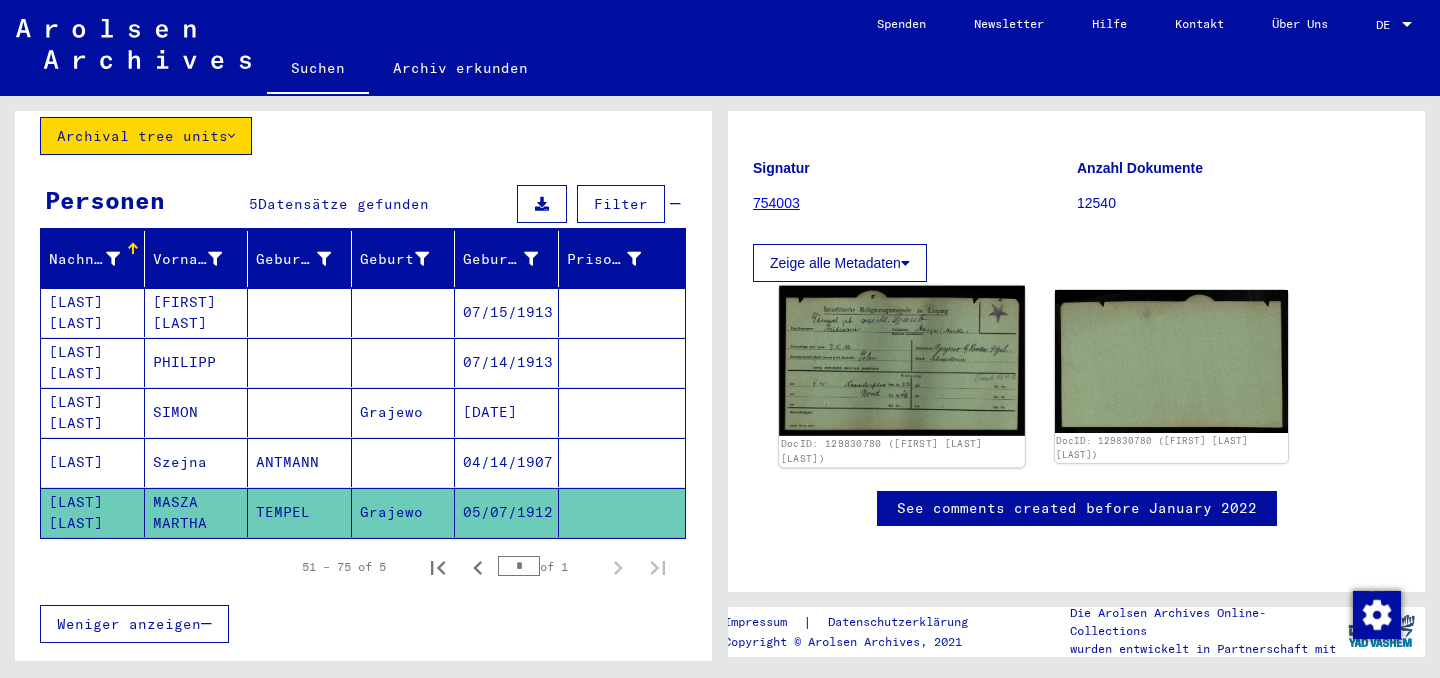 click 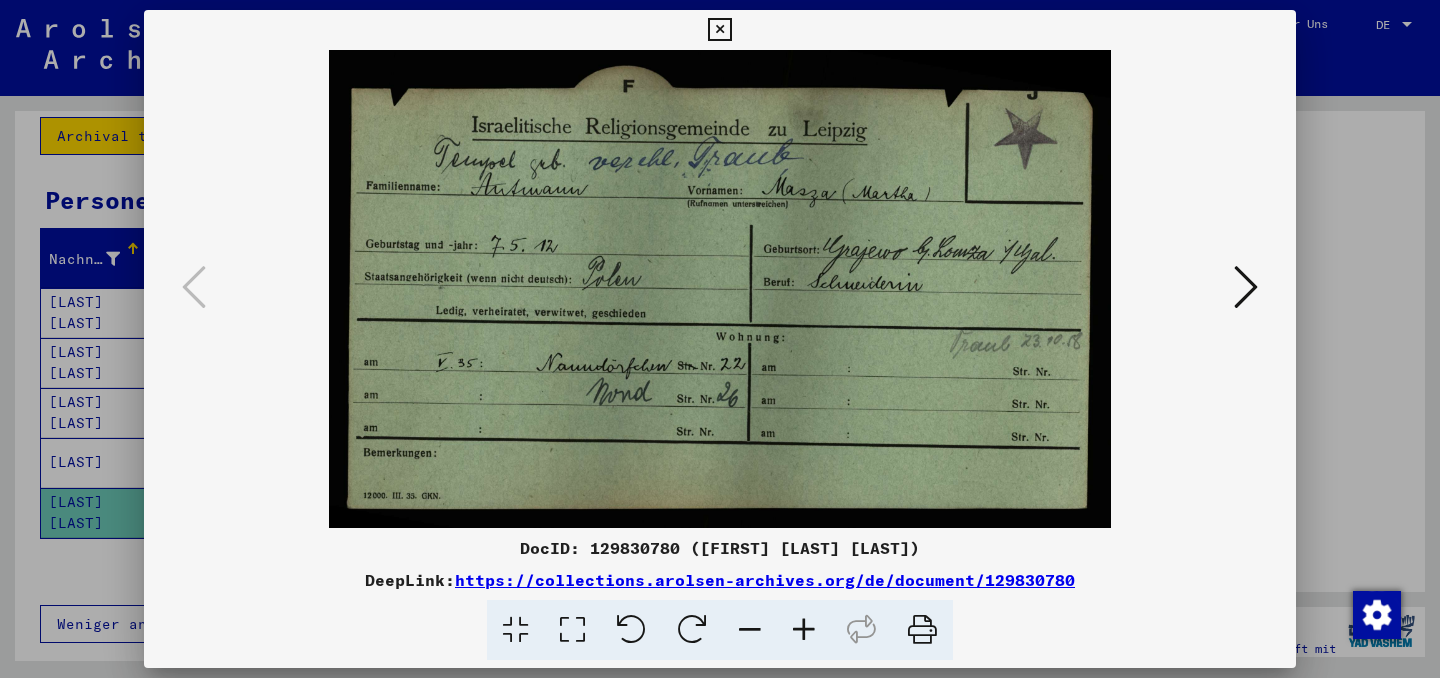click at bounding box center (1246, 288) 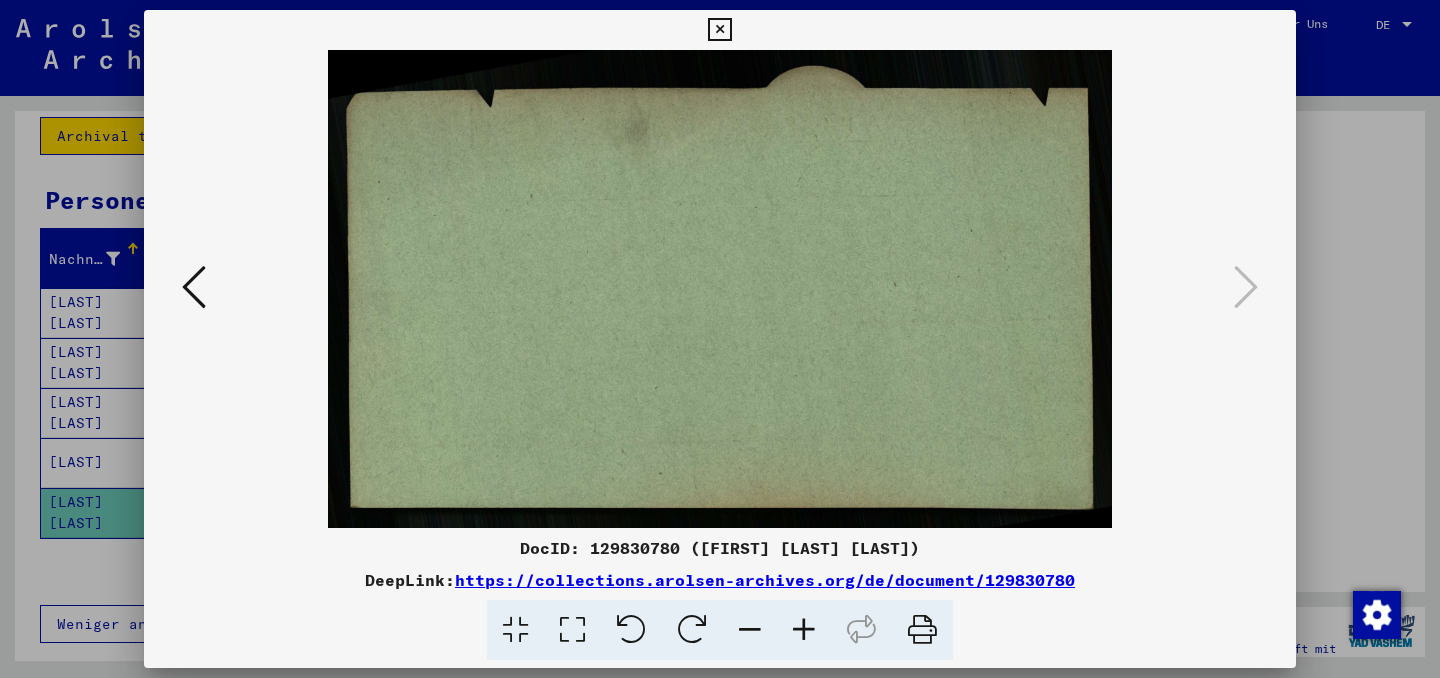 click at bounding box center (719, 30) 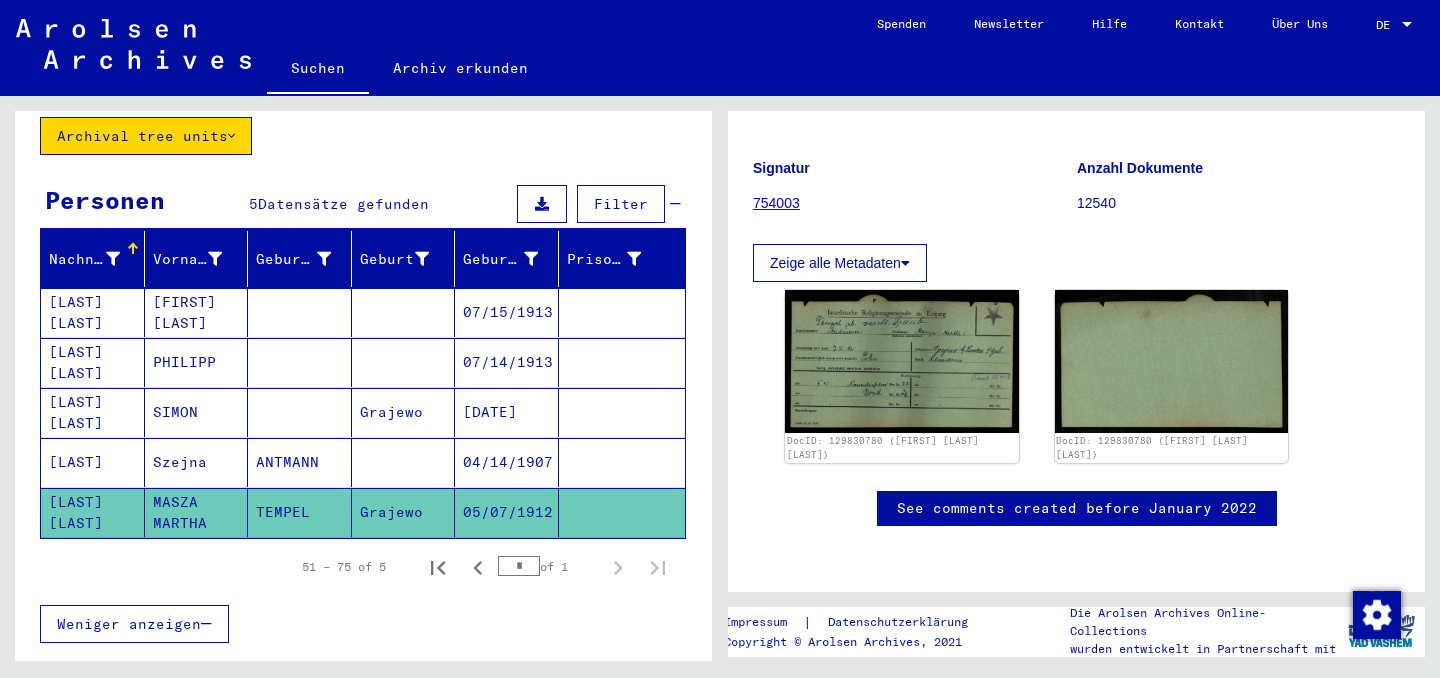 scroll, scrollTop: 0, scrollLeft: 0, axis: both 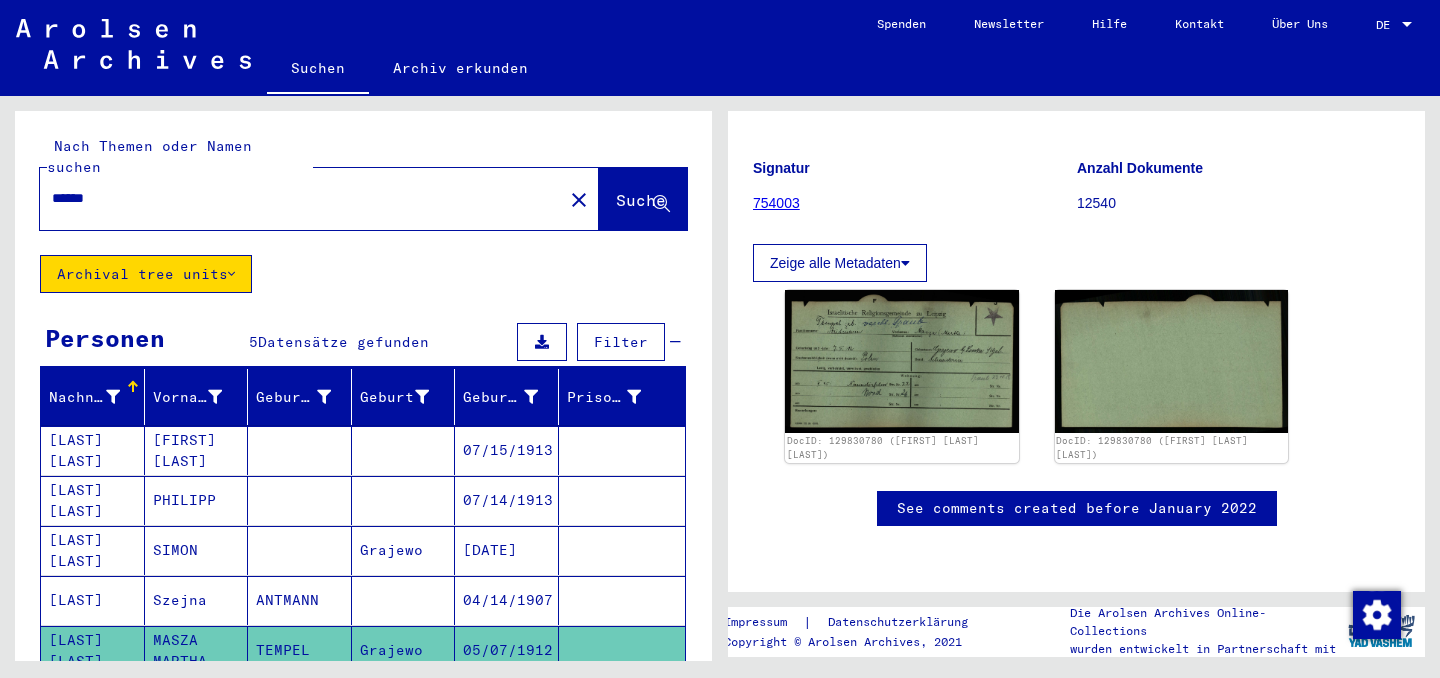 drag, startPoint x: 174, startPoint y: 235, endPoint x: 0, endPoint y: 232, distance: 174.02586 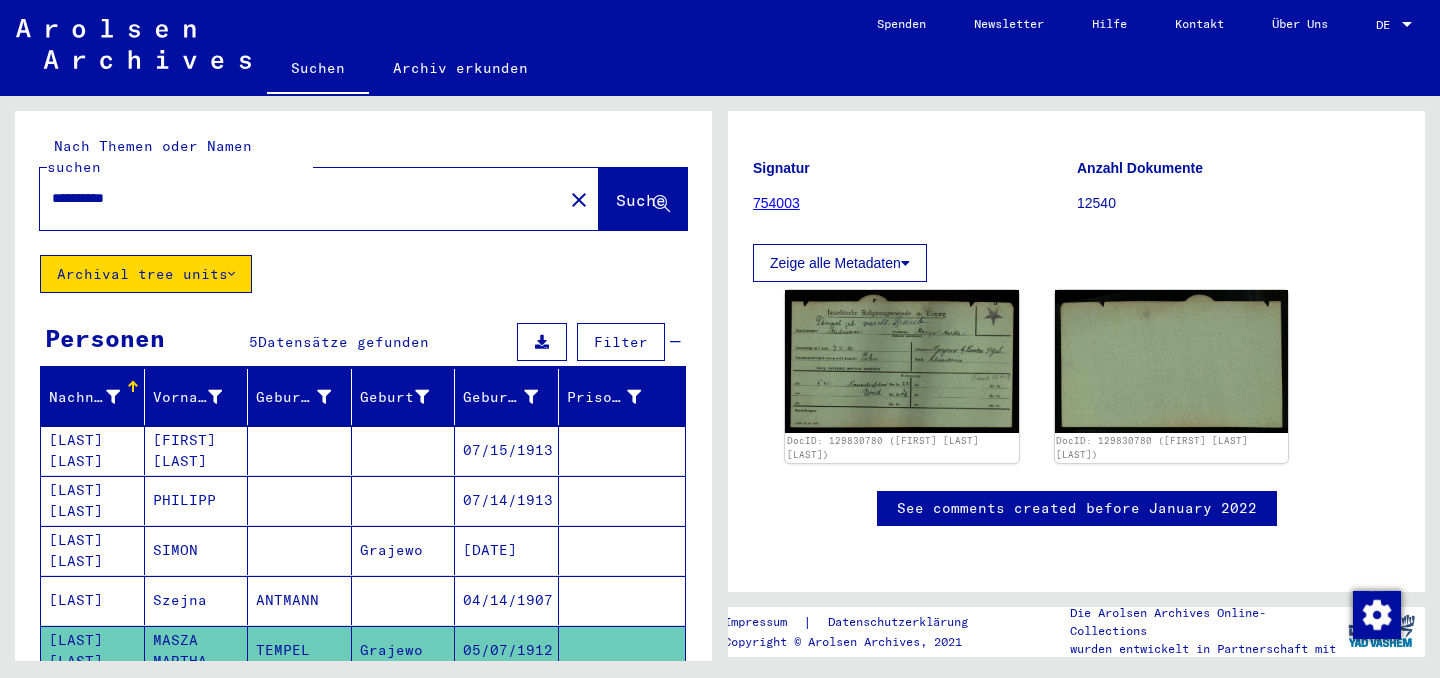 scroll, scrollTop: 0, scrollLeft: 0, axis: both 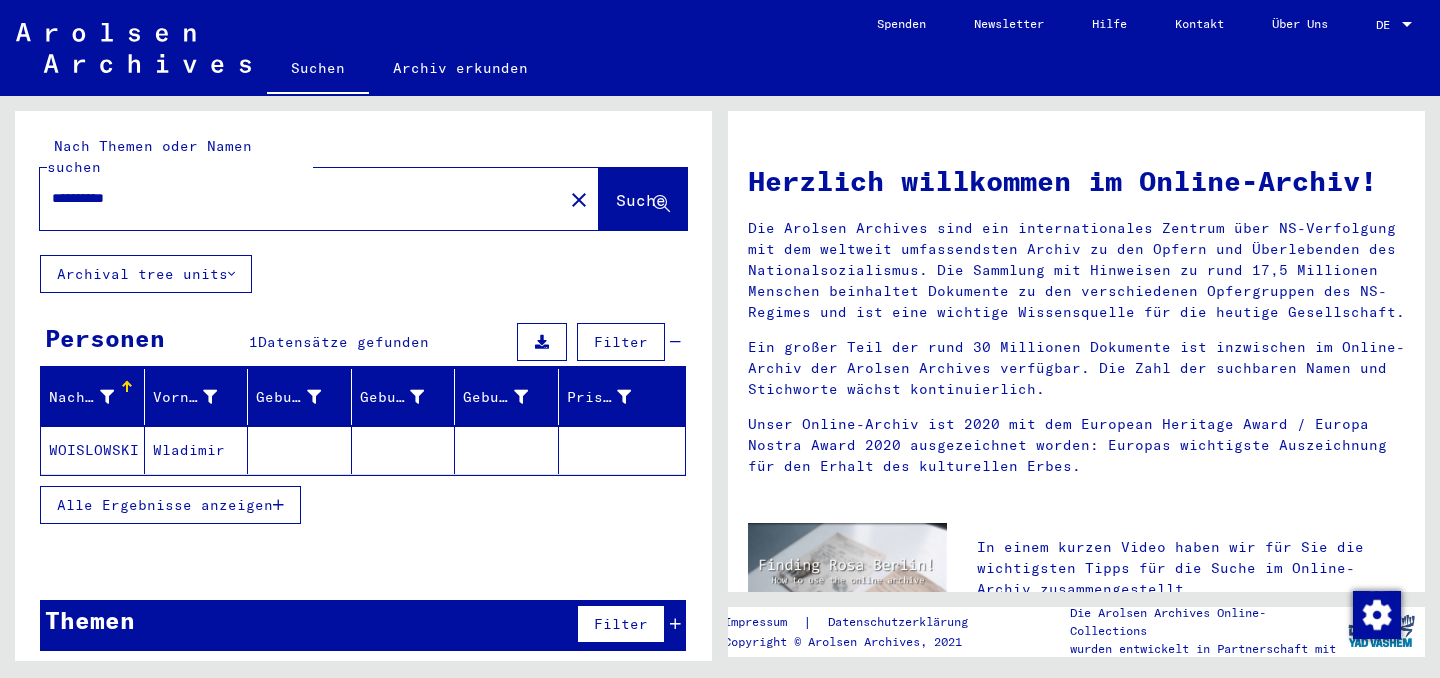 drag, startPoint x: 163, startPoint y: 222, endPoint x: 271, endPoint y: 244, distance: 110.217964 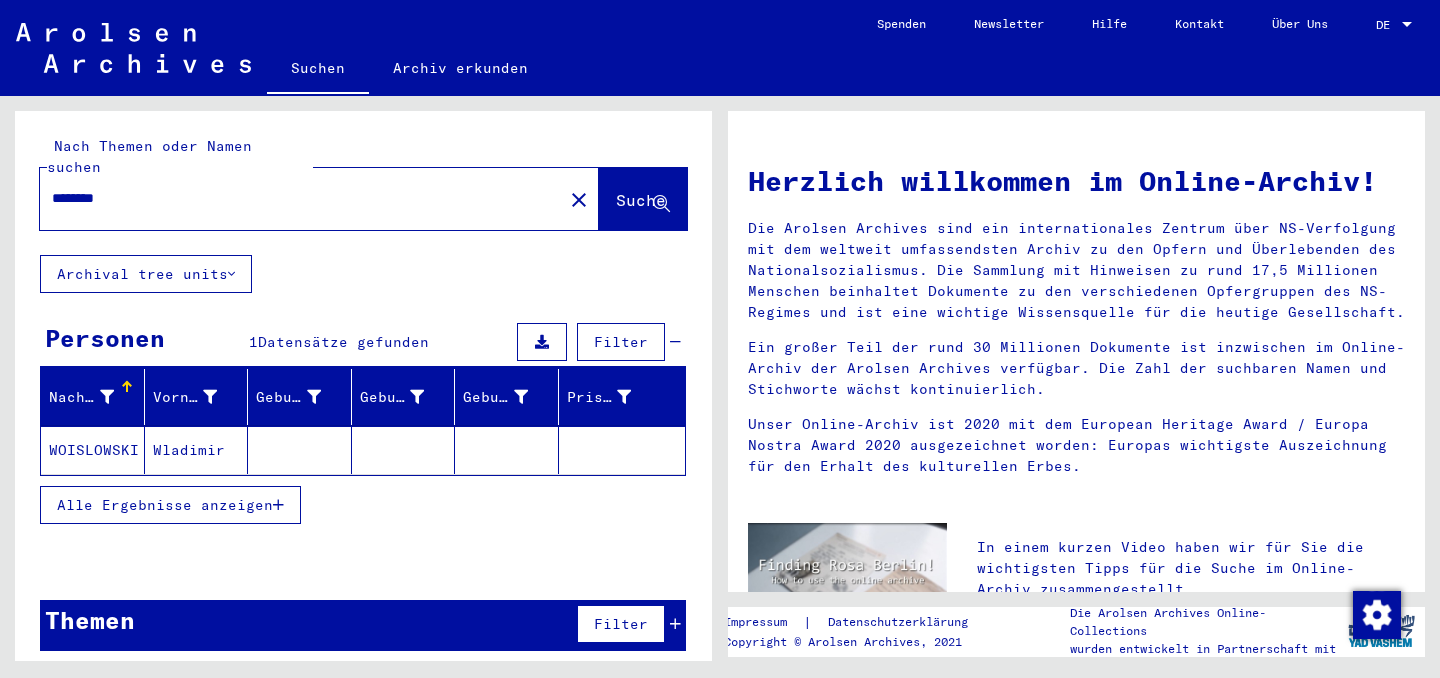type on "********" 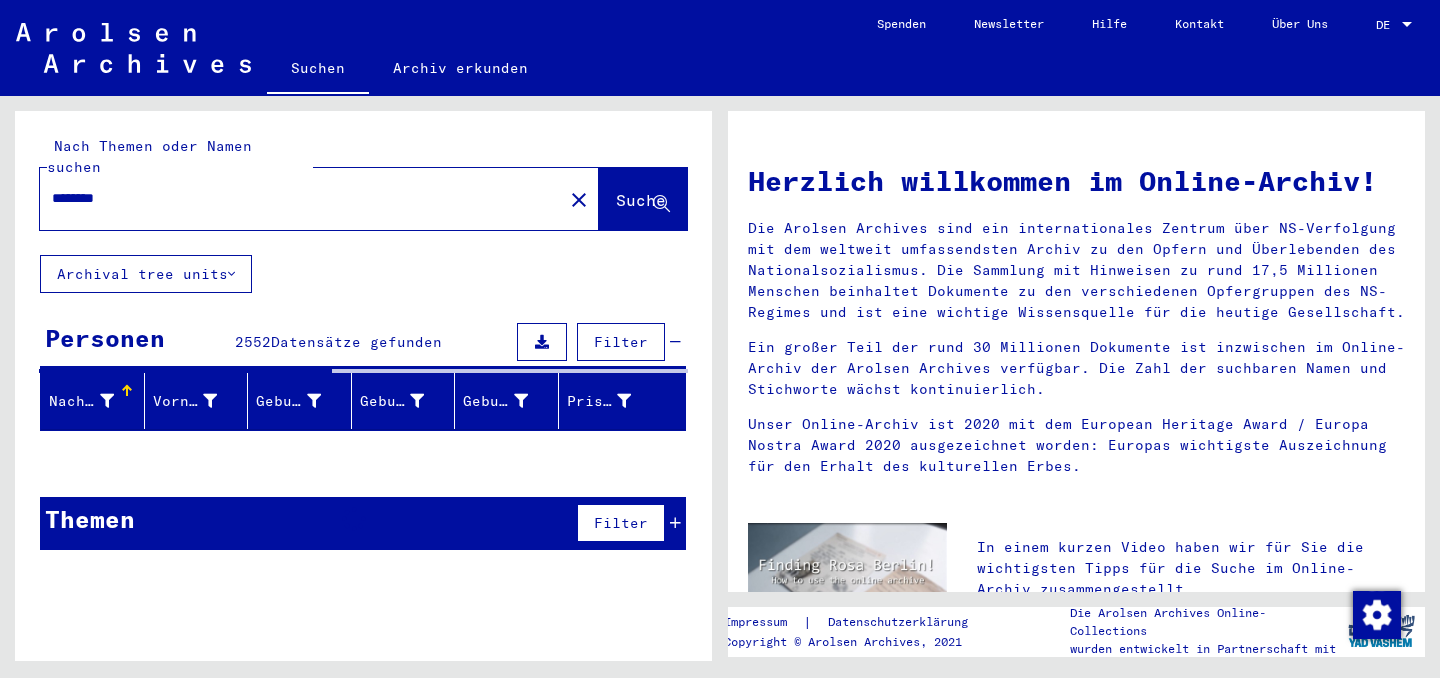 click 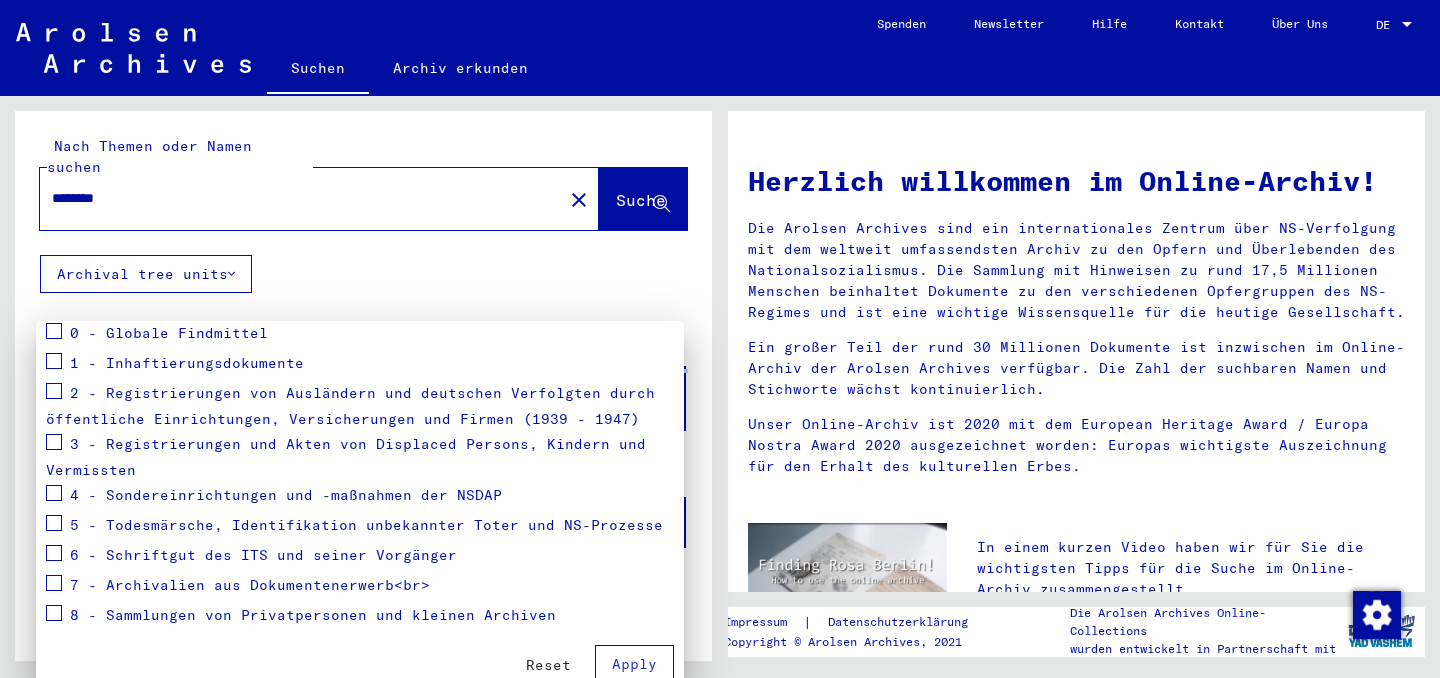 scroll, scrollTop: 307, scrollLeft: 0, axis: vertical 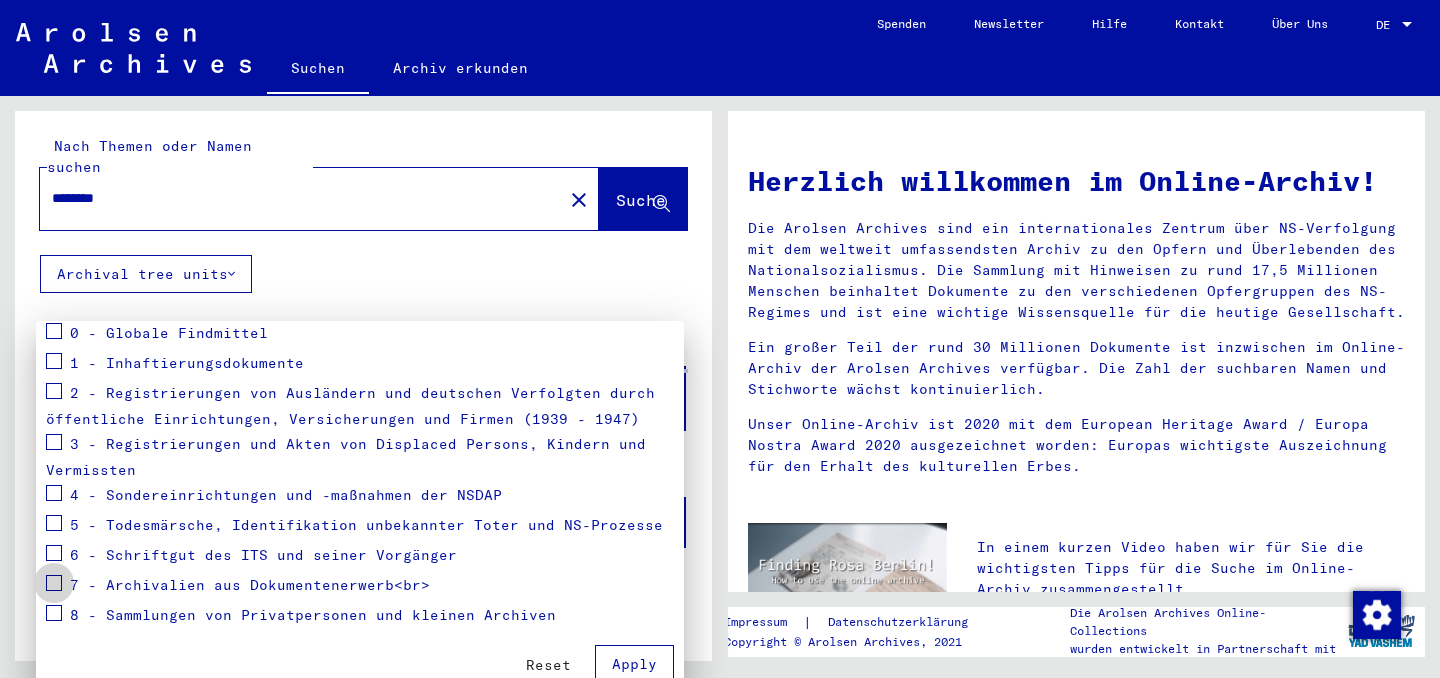 click at bounding box center [54, 583] 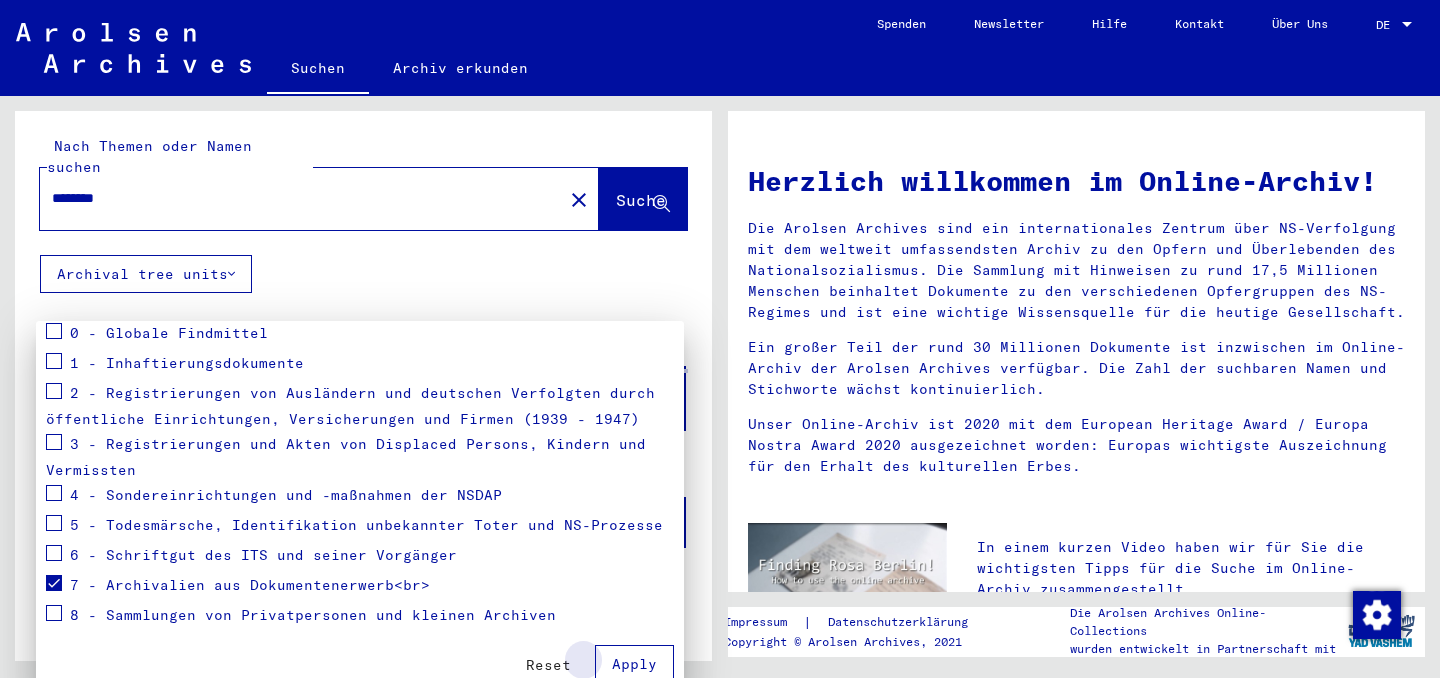click on "Apply" at bounding box center (634, 664) 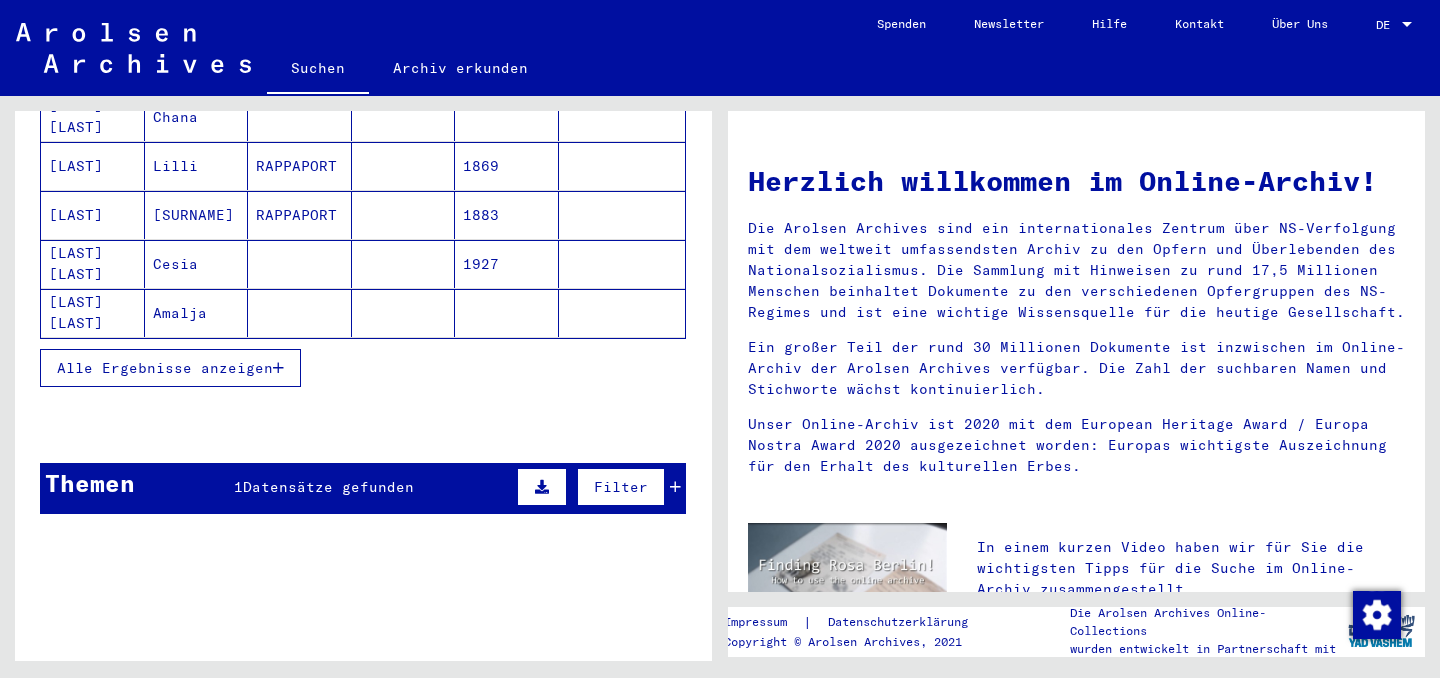 scroll, scrollTop: 375, scrollLeft: 0, axis: vertical 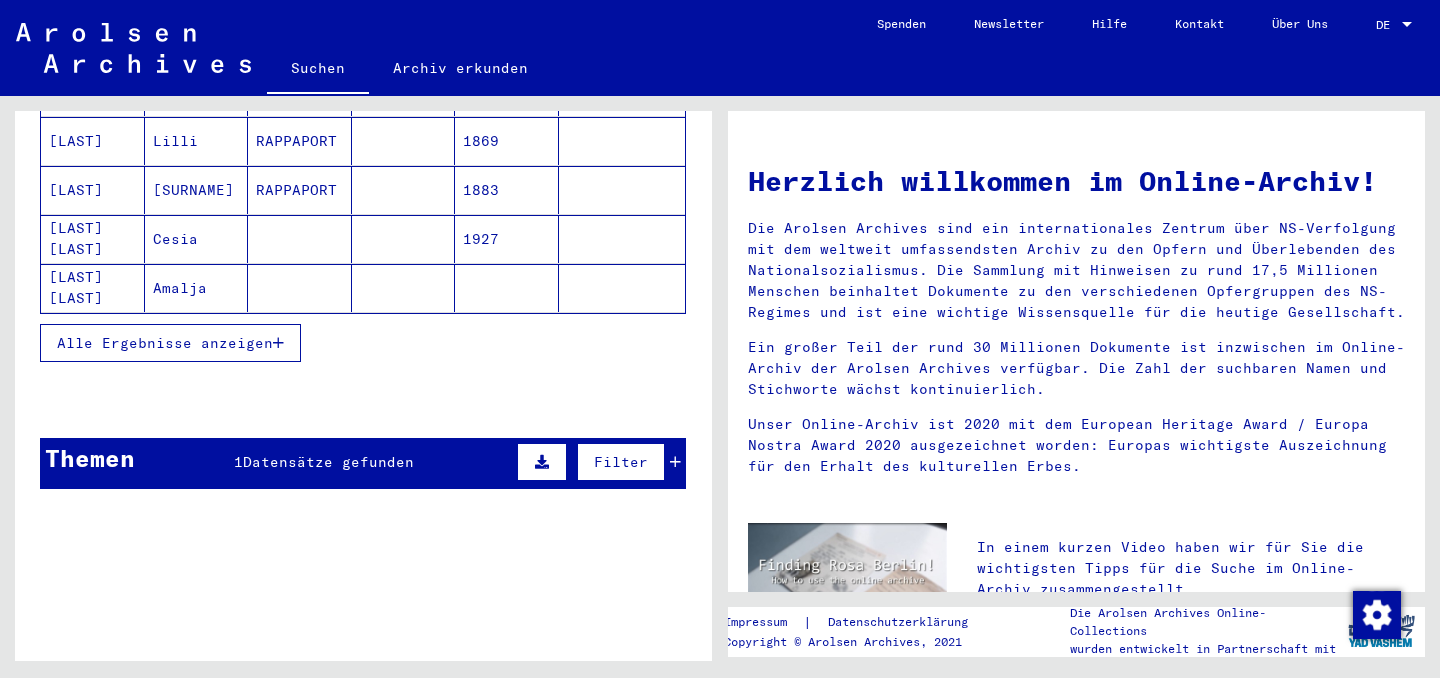 click on "Alle Ergebnisse anzeigen" at bounding box center (165, 343) 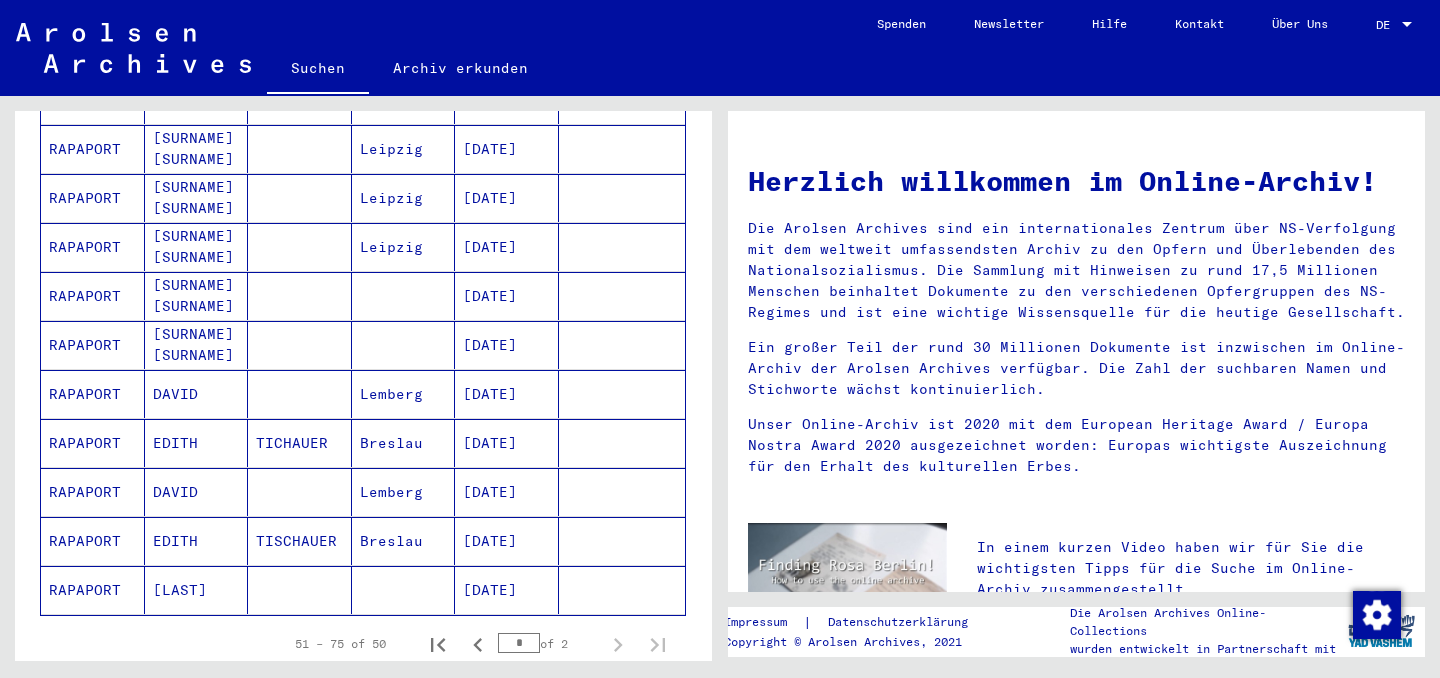 scroll, scrollTop: 1039, scrollLeft: 0, axis: vertical 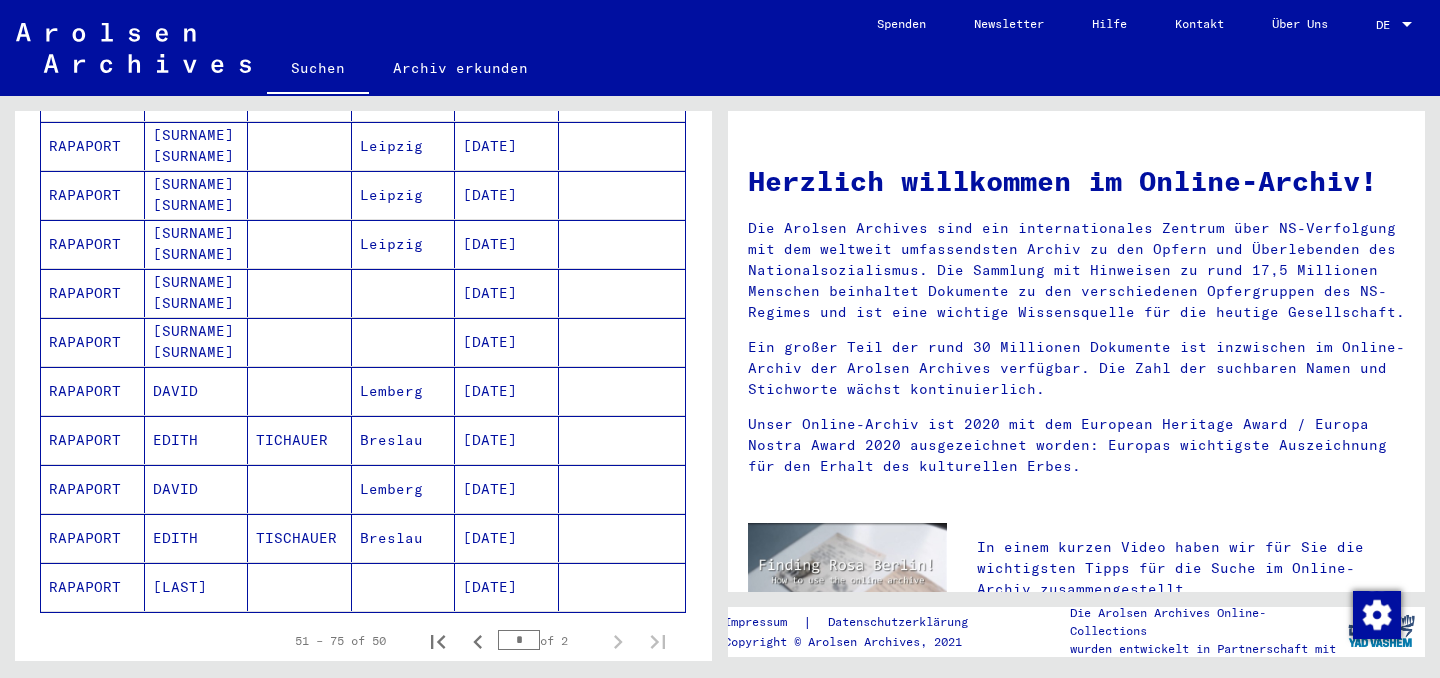 click on "RAPAPORT" at bounding box center [93, 391] 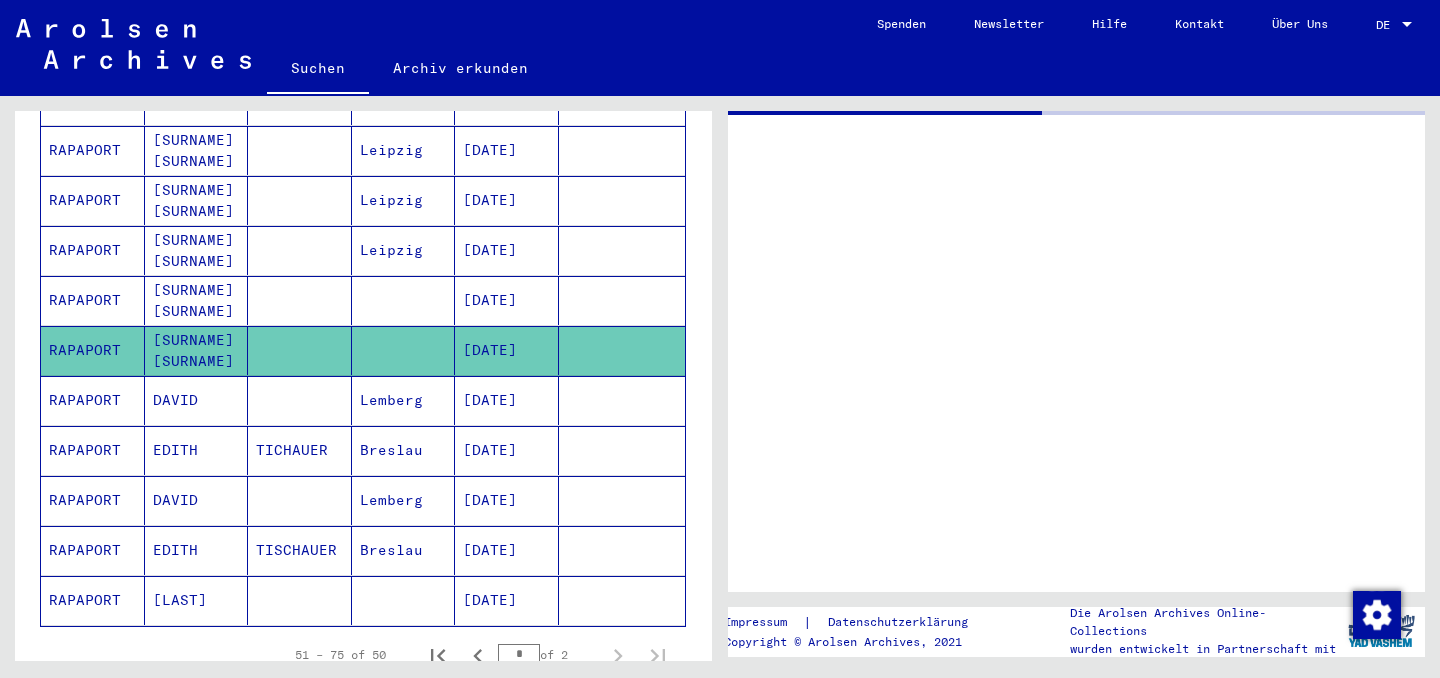 scroll, scrollTop: 23, scrollLeft: 0, axis: vertical 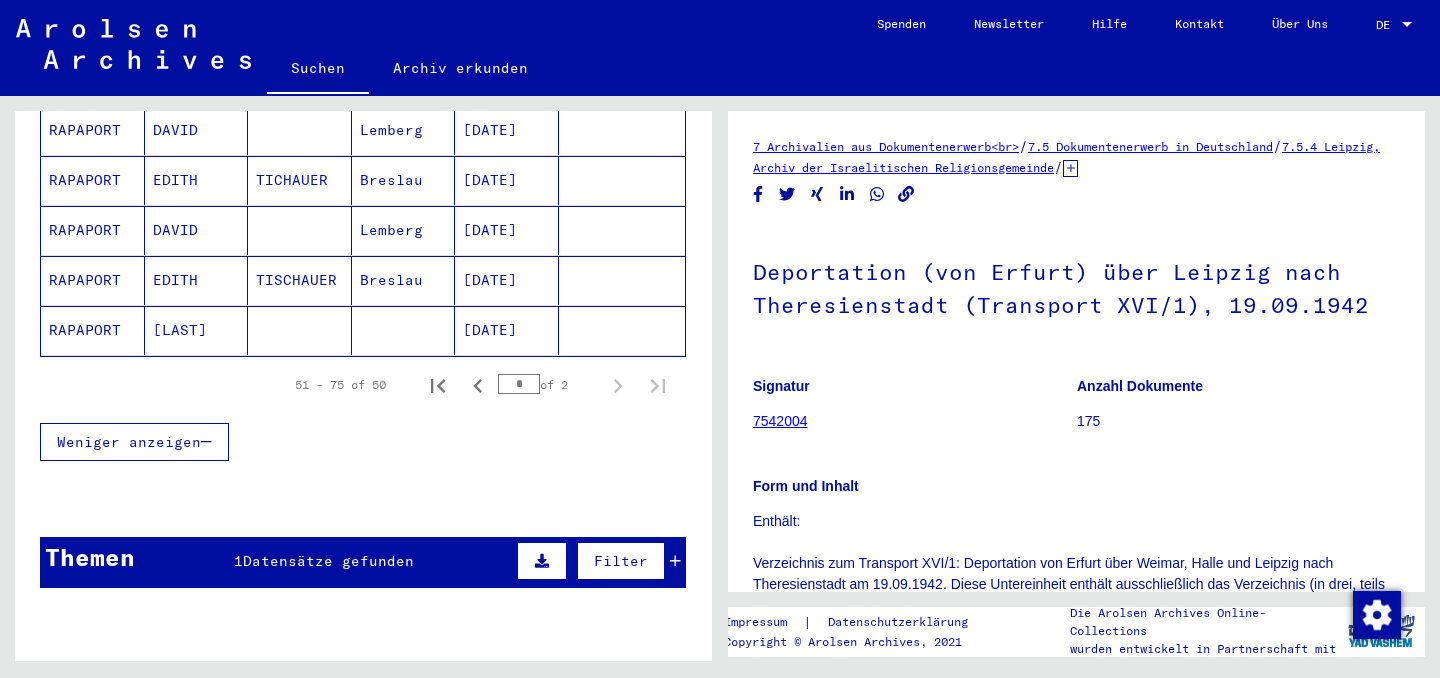 click on "[FIRST]" 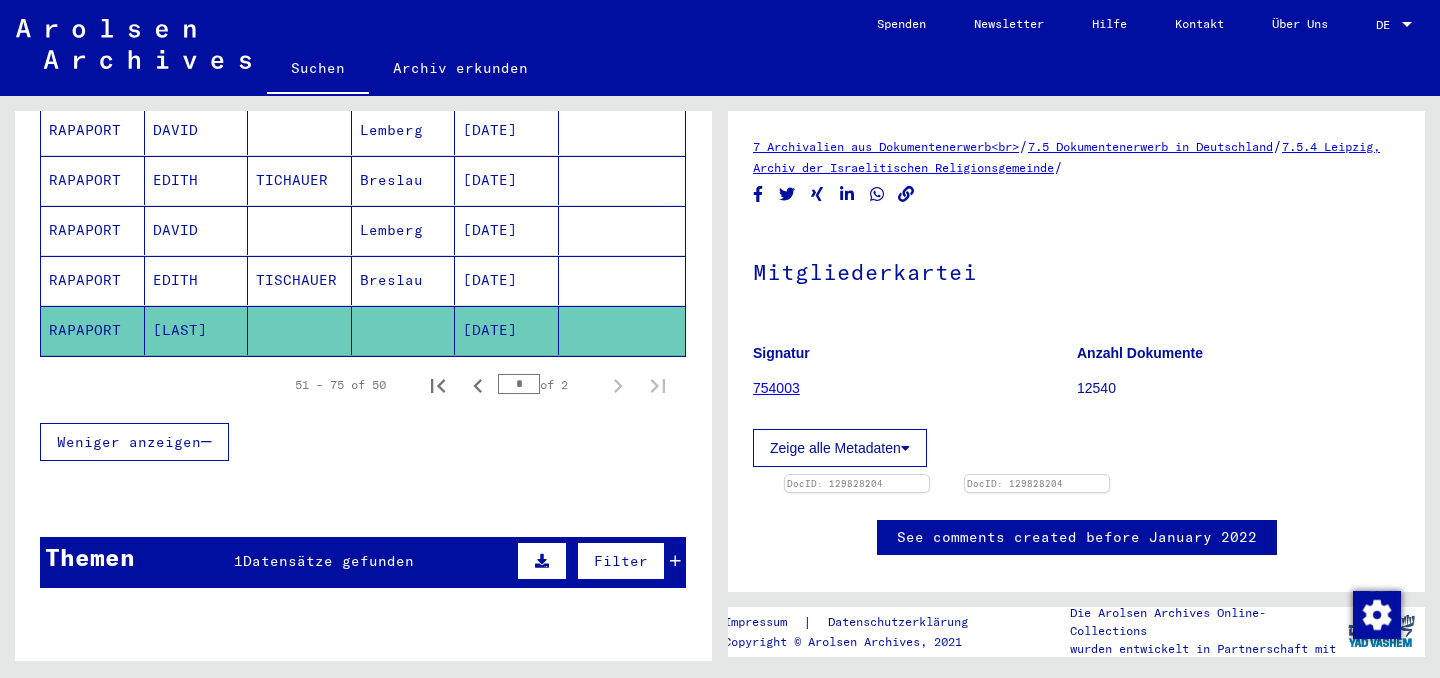 scroll, scrollTop: 0, scrollLeft: 0, axis: both 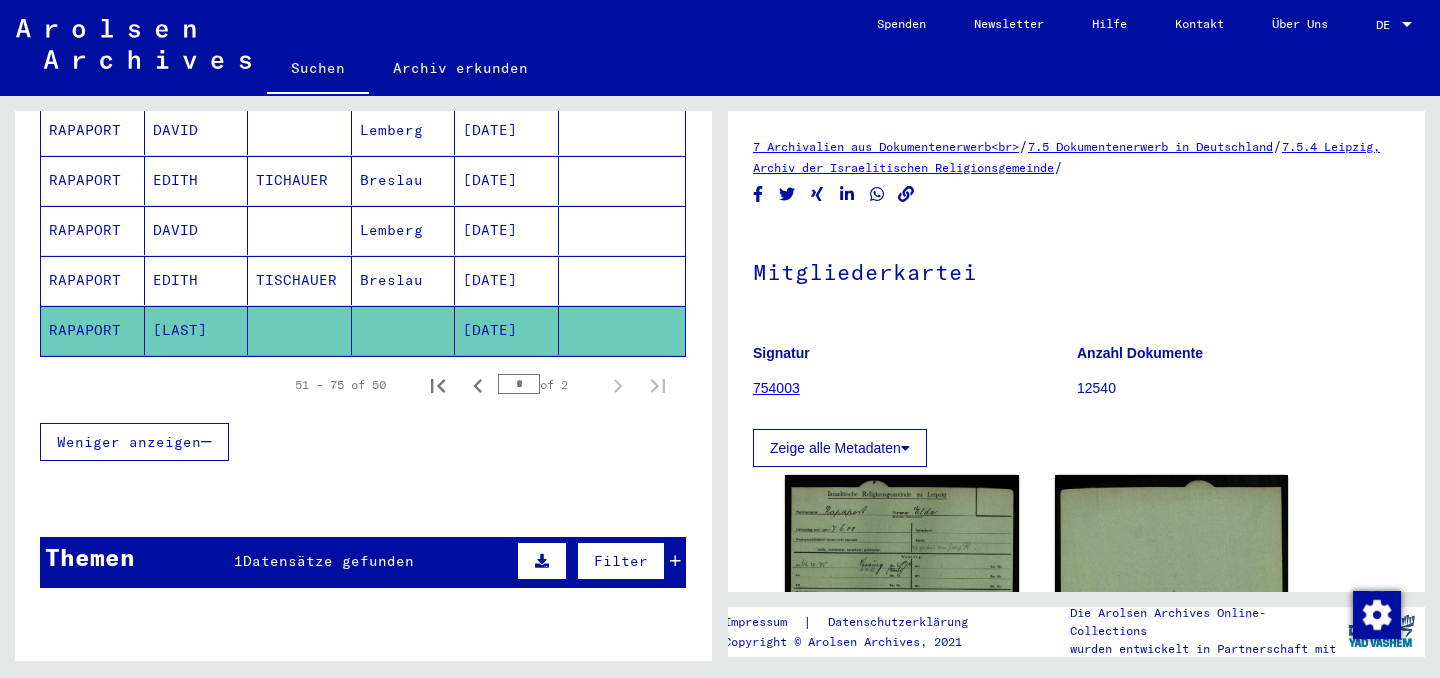click on "RAPAPORT" at bounding box center [93, 330] 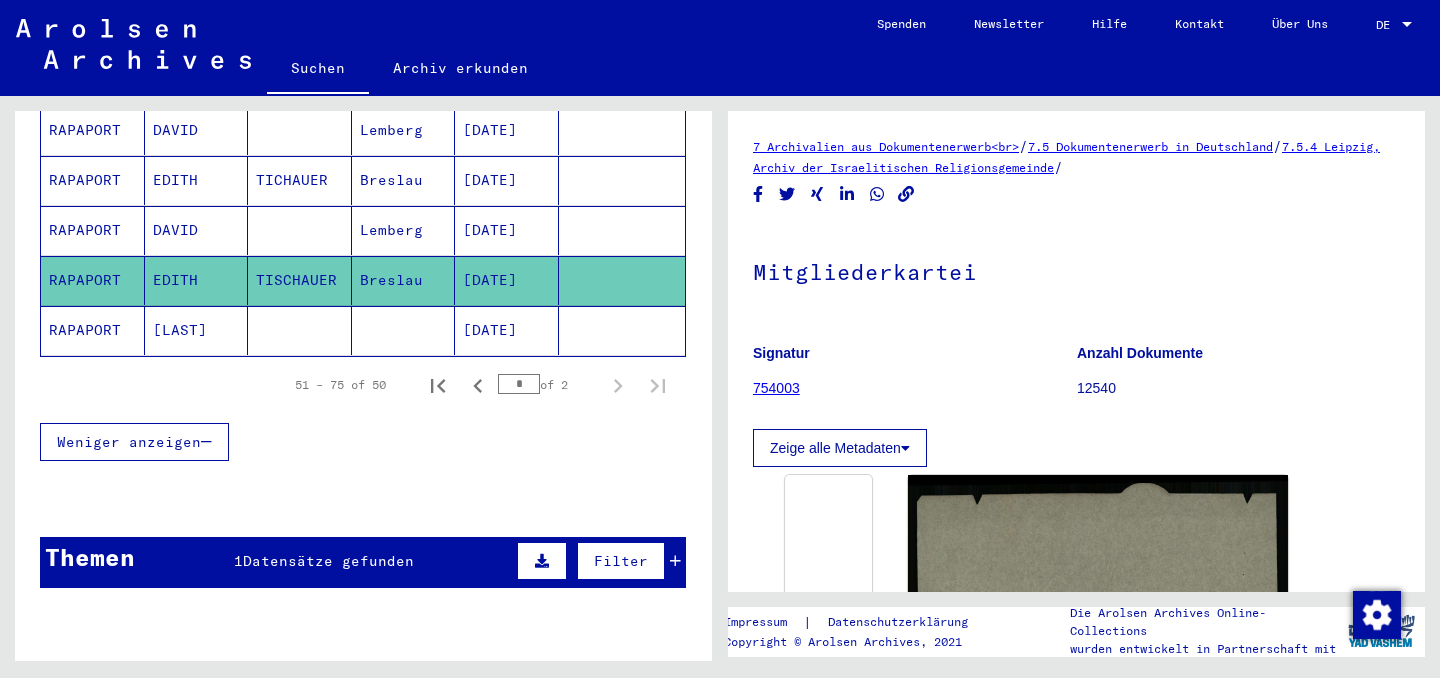 scroll, scrollTop: 0, scrollLeft: 0, axis: both 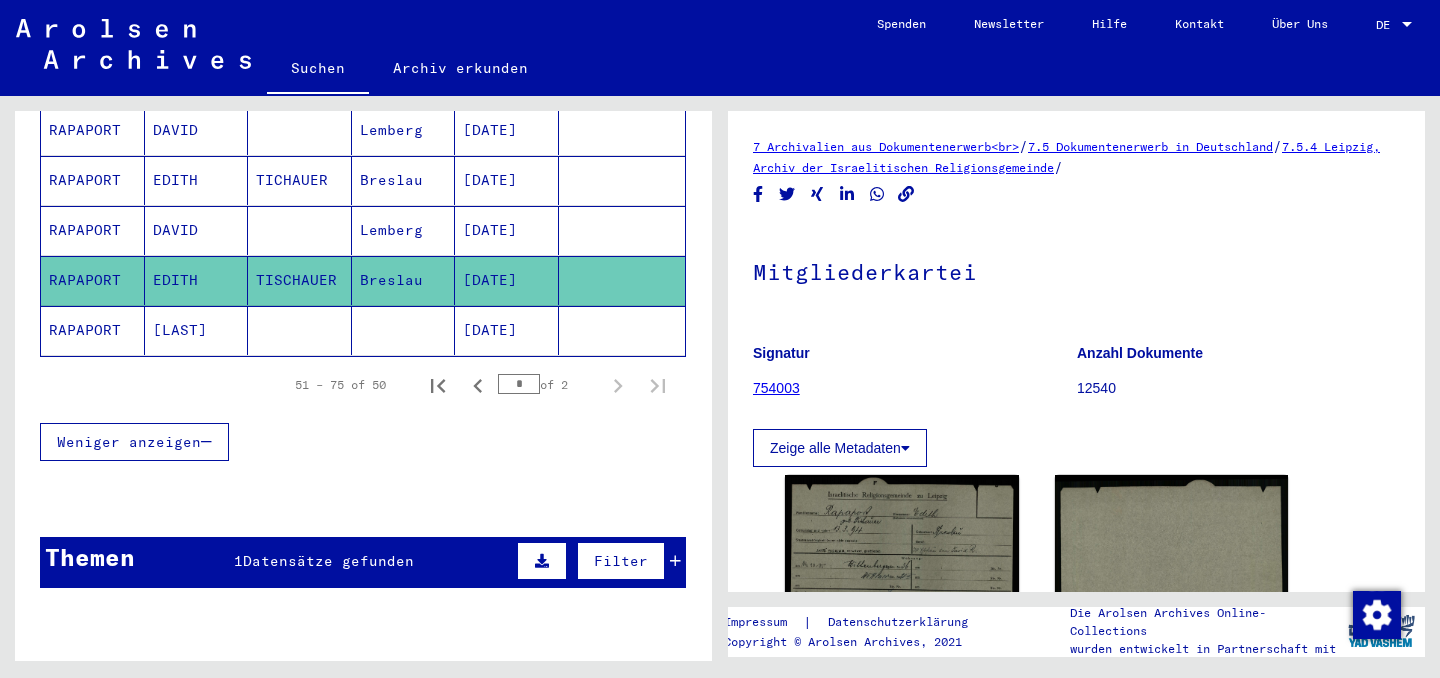 click on "RAPAPORT" at bounding box center (93, 280) 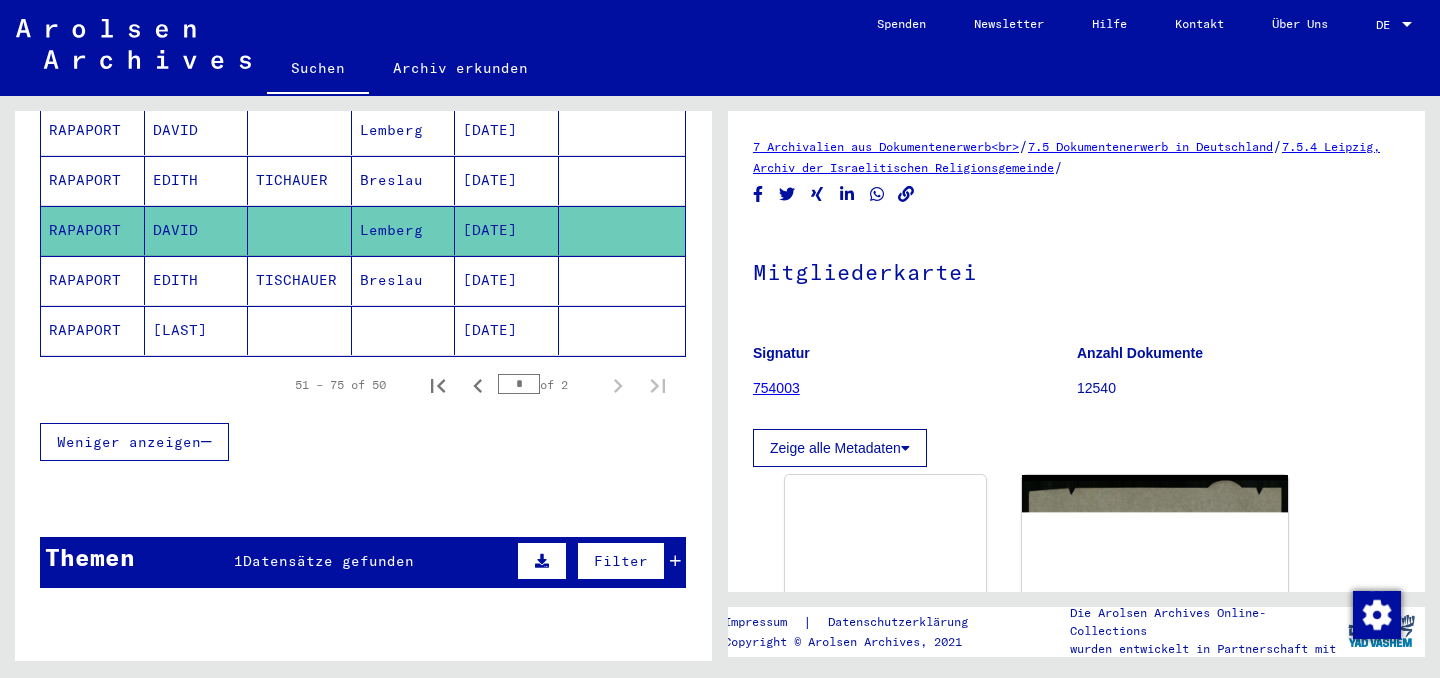 click on "RAPAPORT" at bounding box center (93, 230) 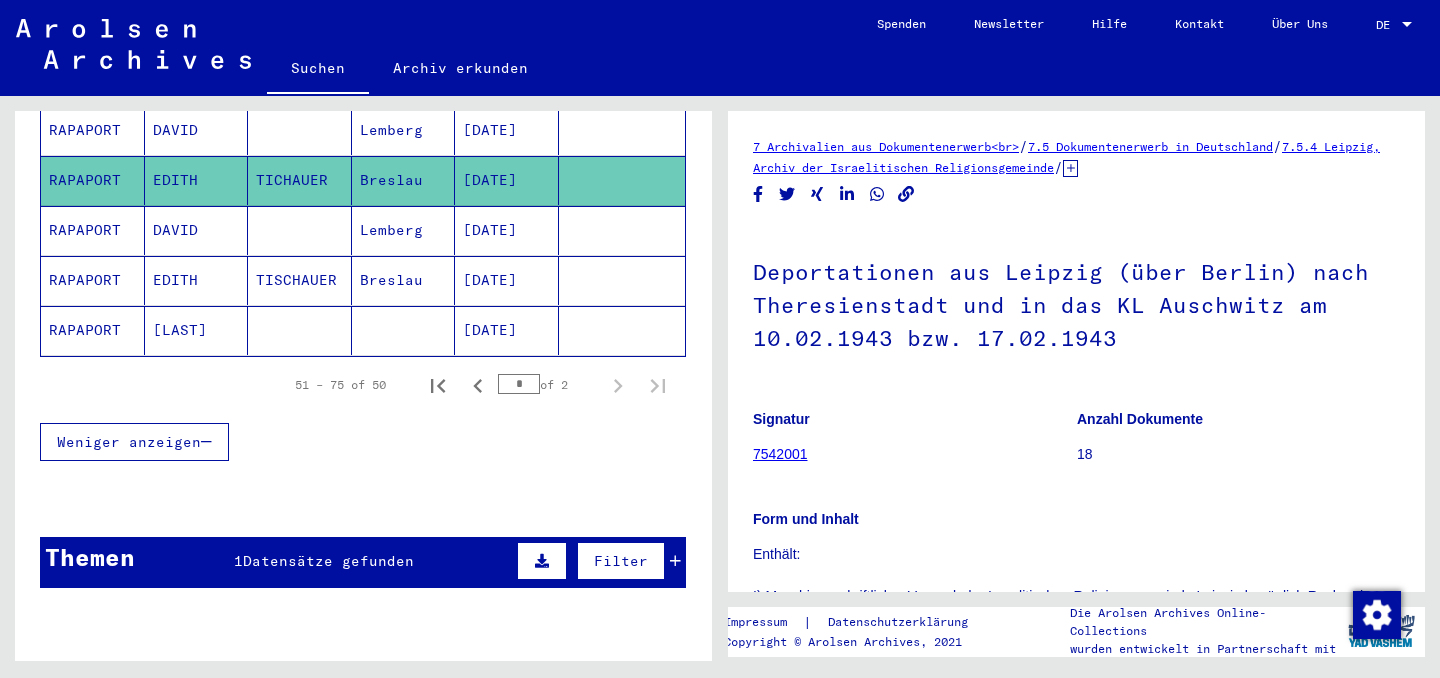 scroll, scrollTop: 0, scrollLeft: 0, axis: both 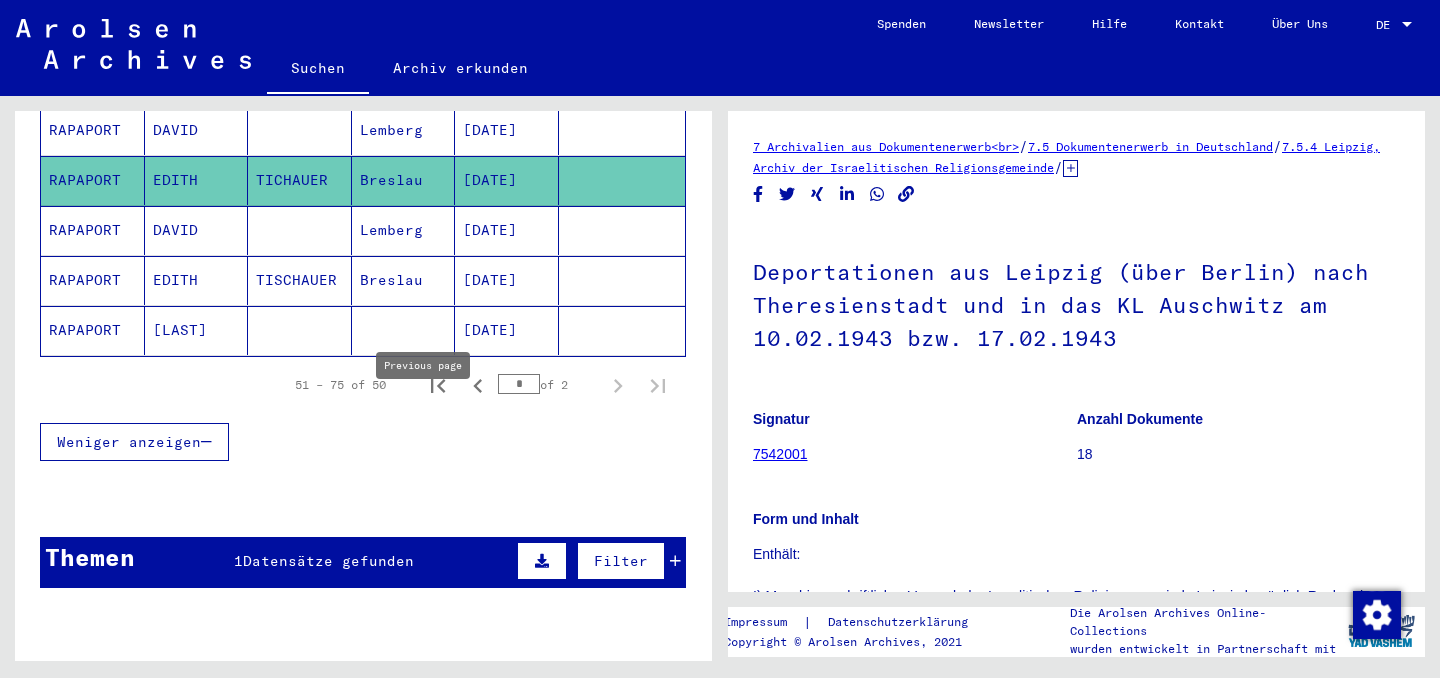 click 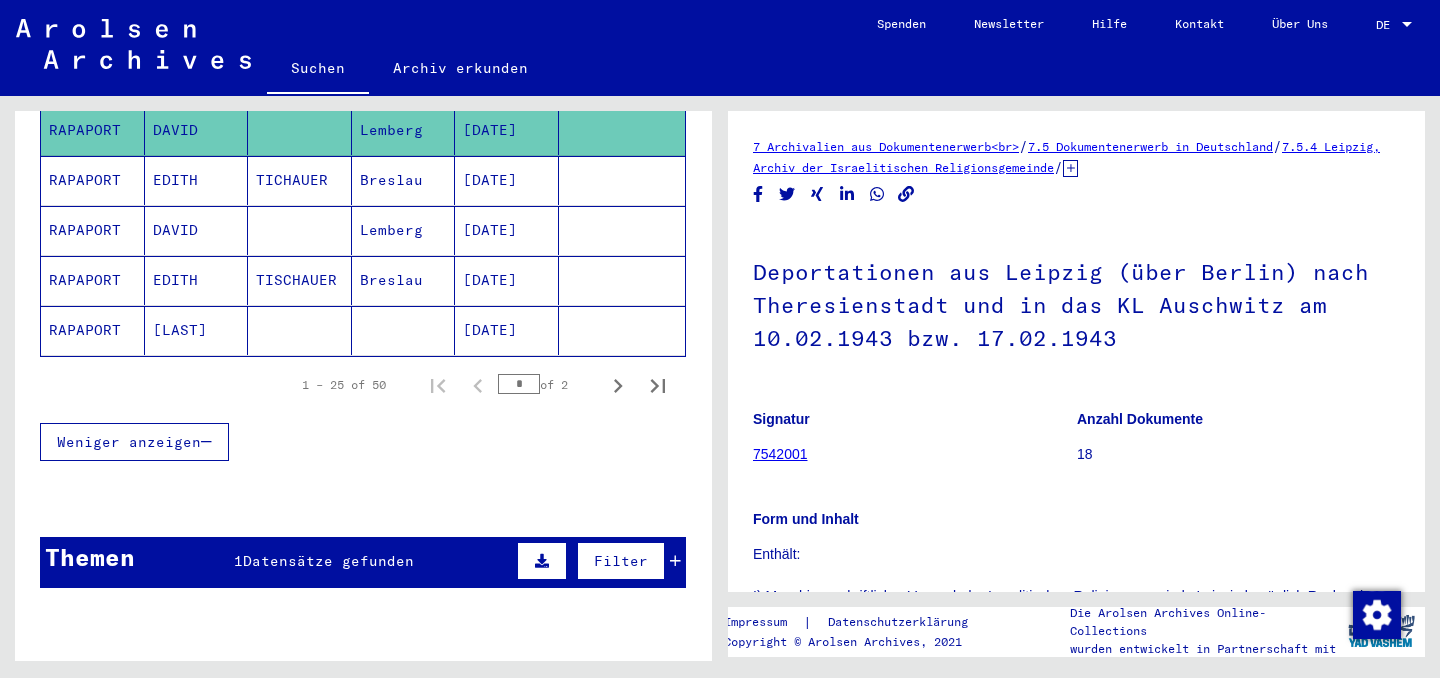 click on "EDITH" at bounding box center (197, 330) 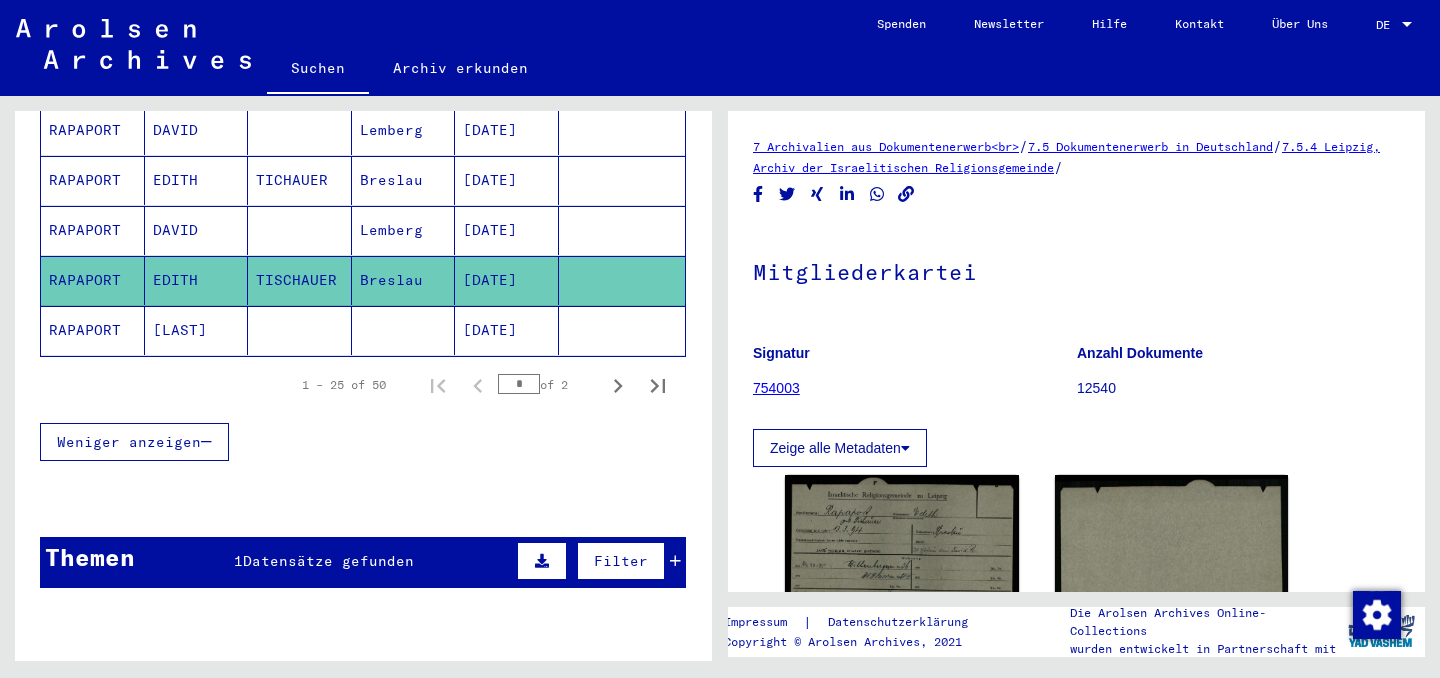 scroll, scrollTop: 0, scrollLeft: 0, axis: both 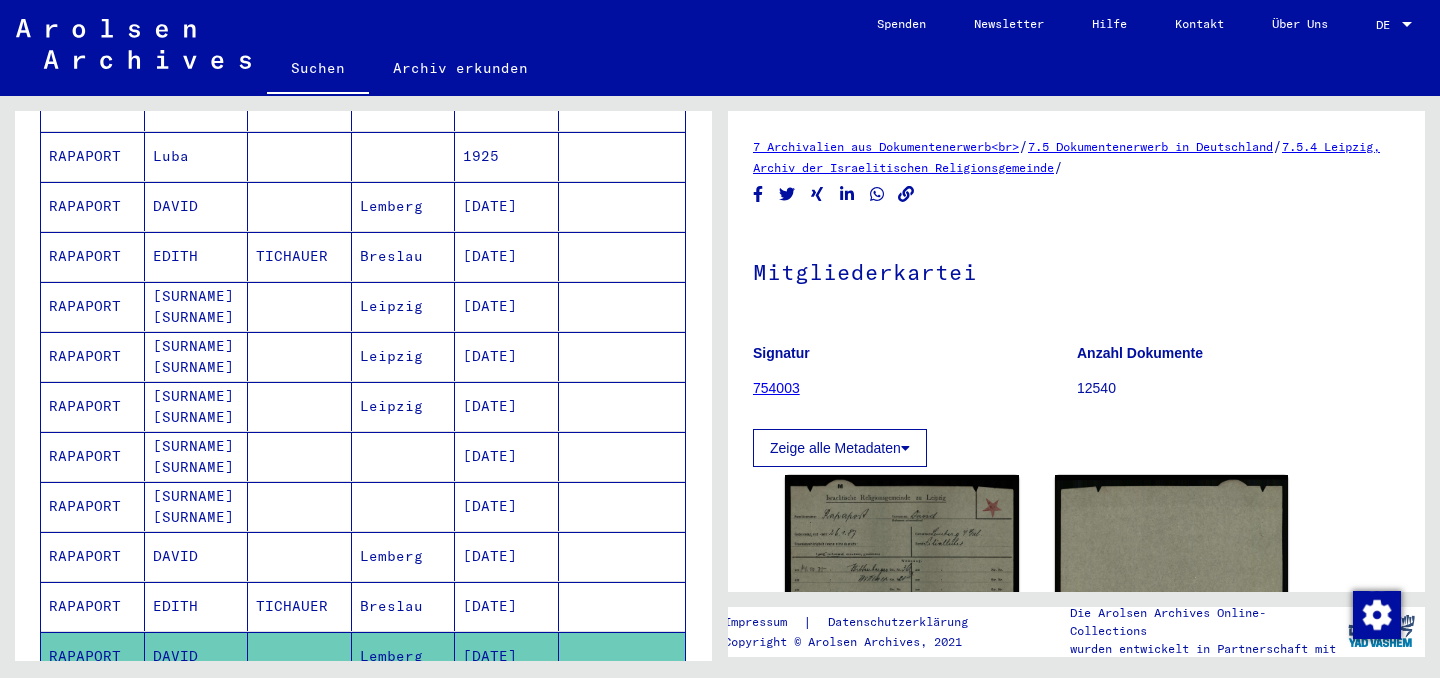 click on "RAPAPORT" at bounding box center [93, 356] 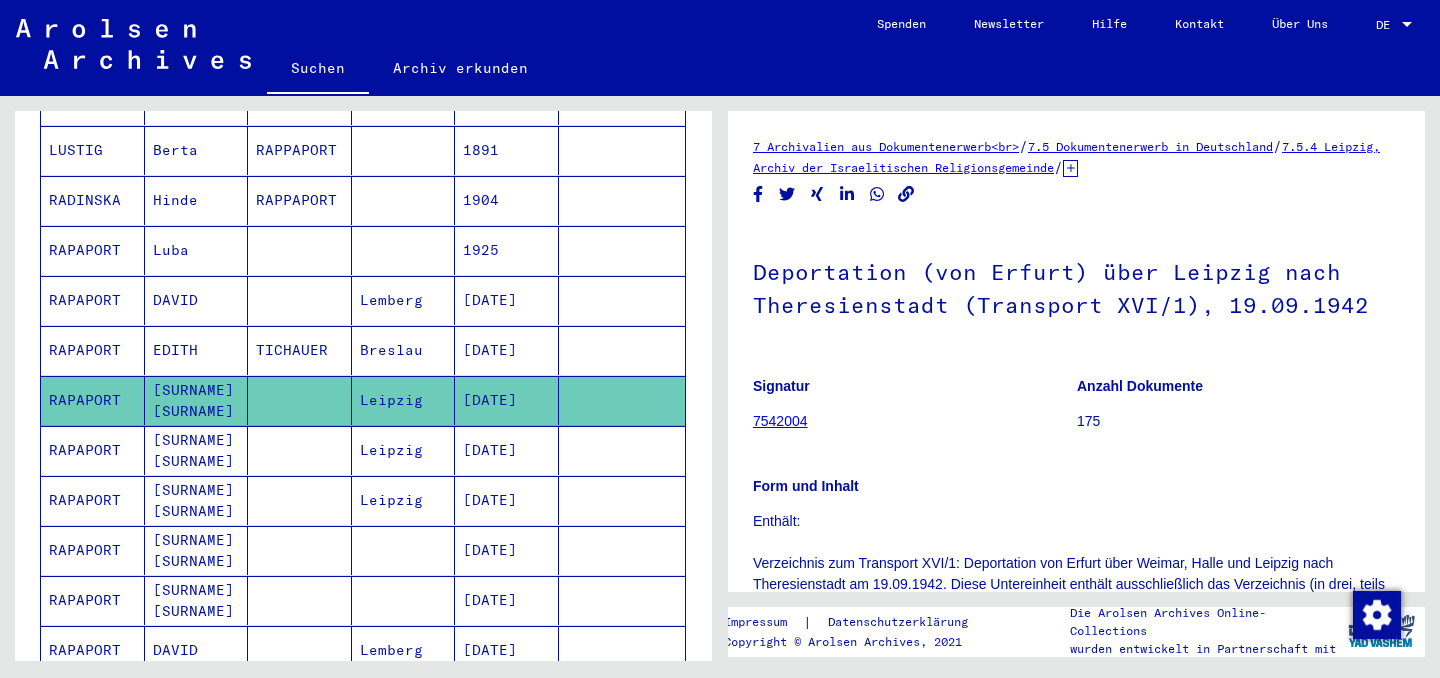 click on "RAPAPORT" at bounding box center [93, 350] 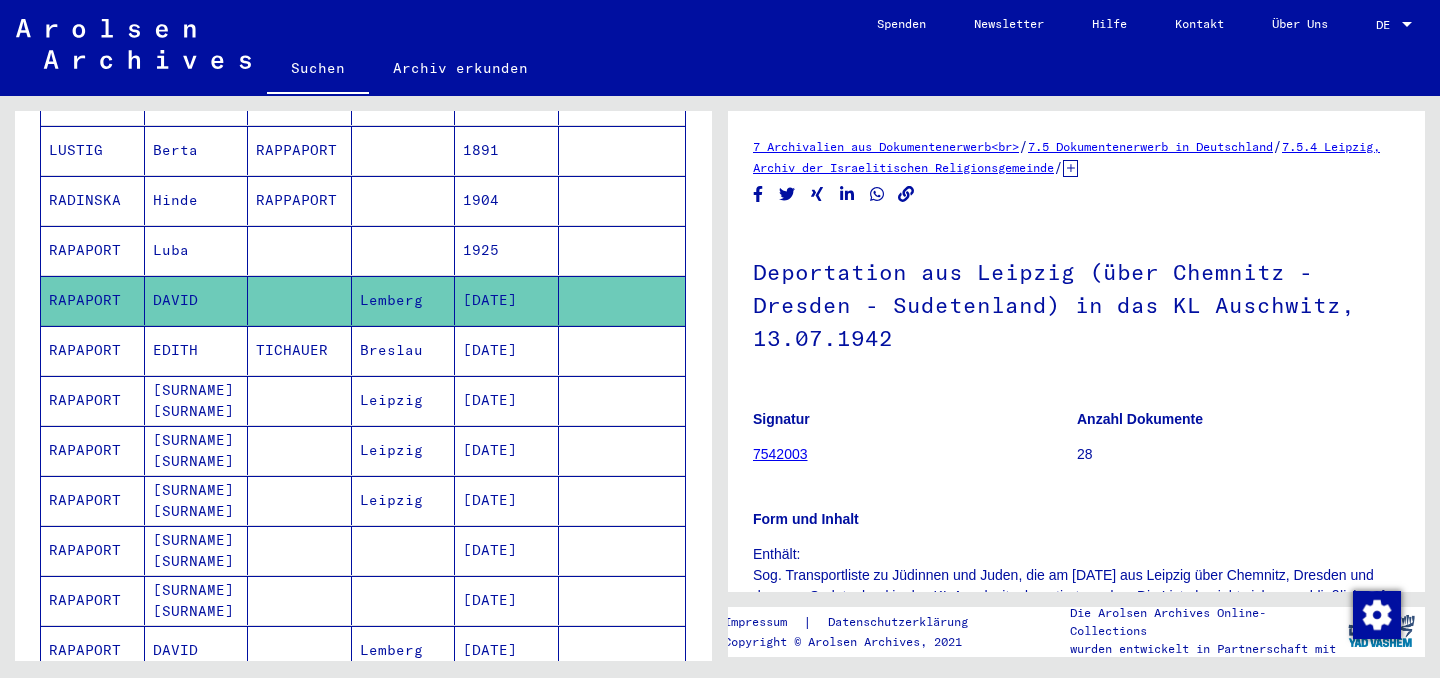 click on "RAPAPORT" at bounding box center (93, 300) 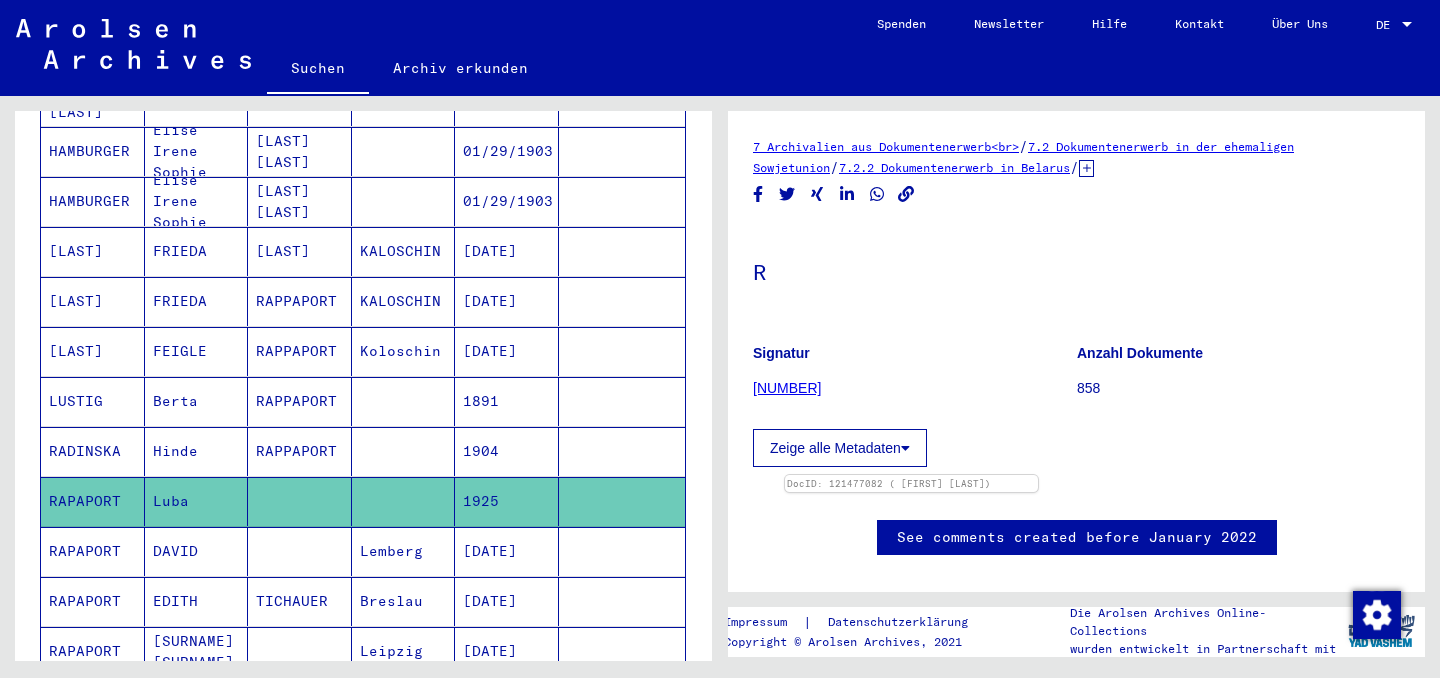 click on "[LAST]" at bounding box center (93, 351) 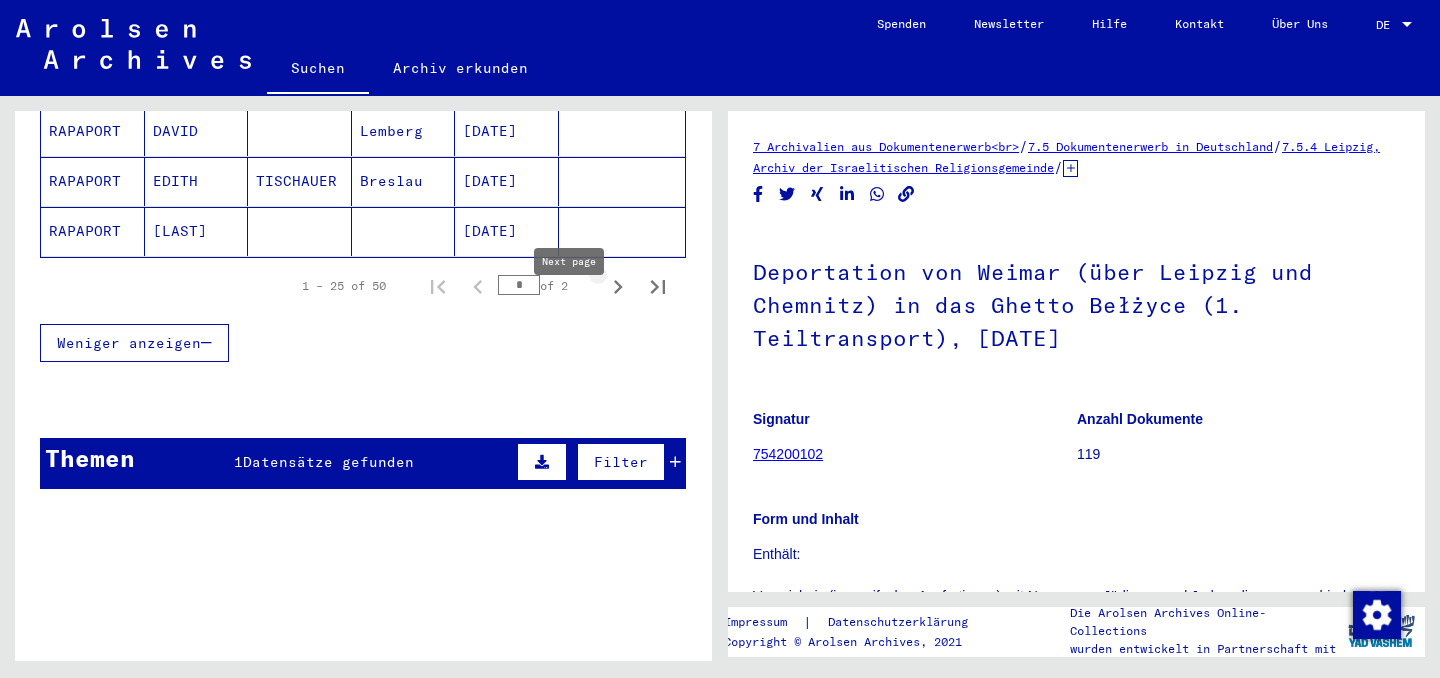 click 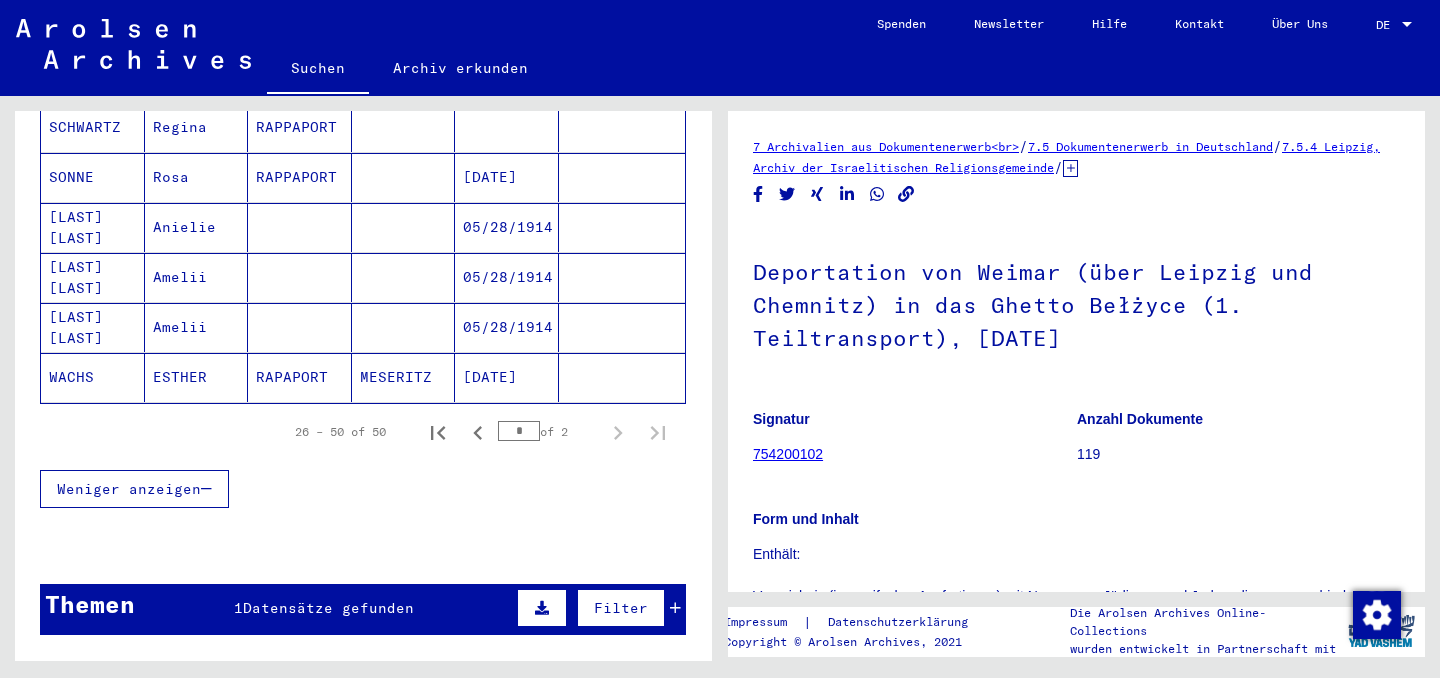 click on "[LAST] [LAST]" at bounding box center (93, 377) 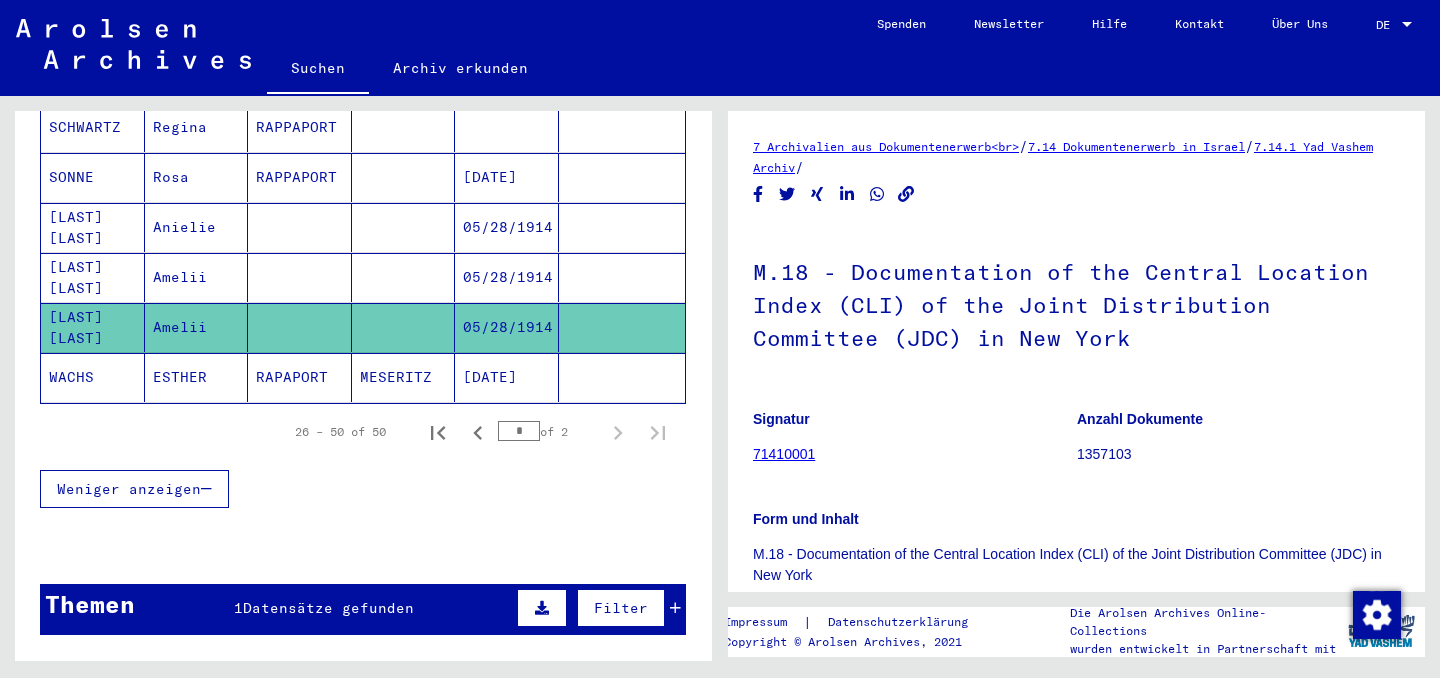 click on "WACHS" 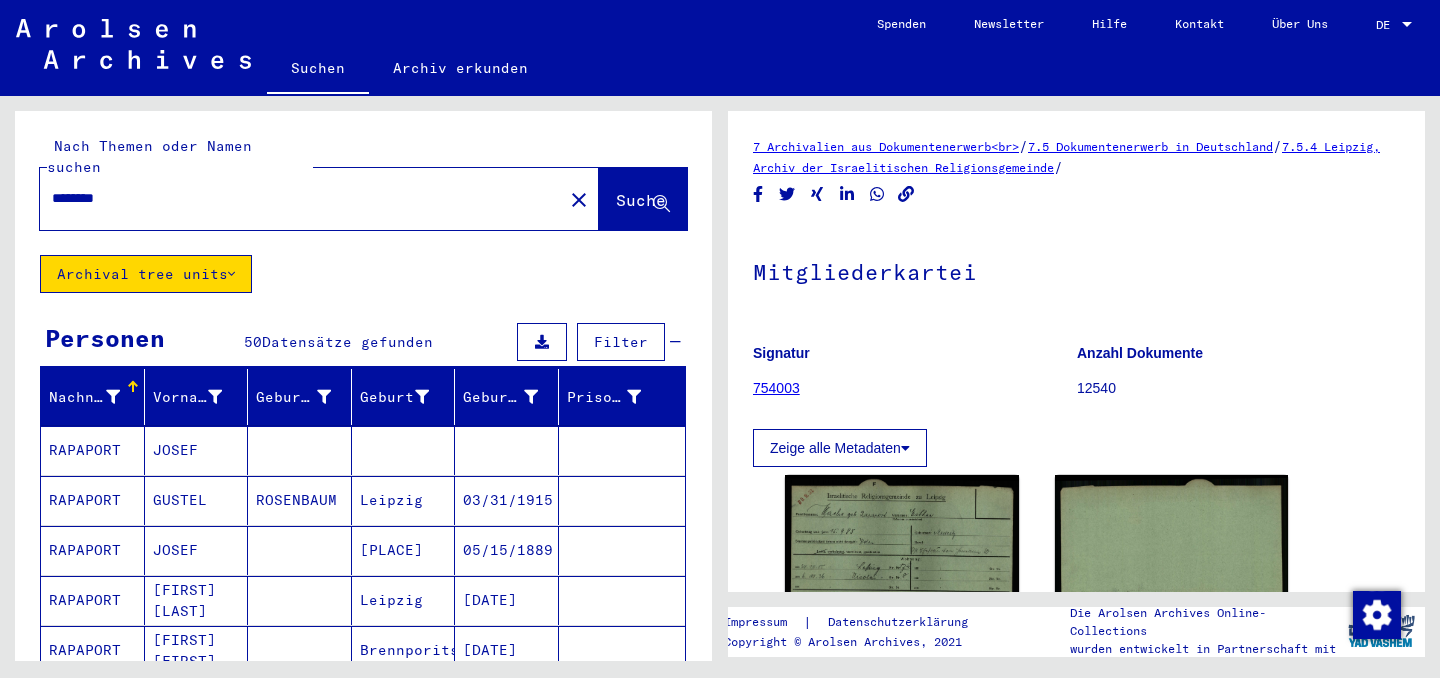 scroll, scrollTop: 0, scrollLeft: 0, axis: both 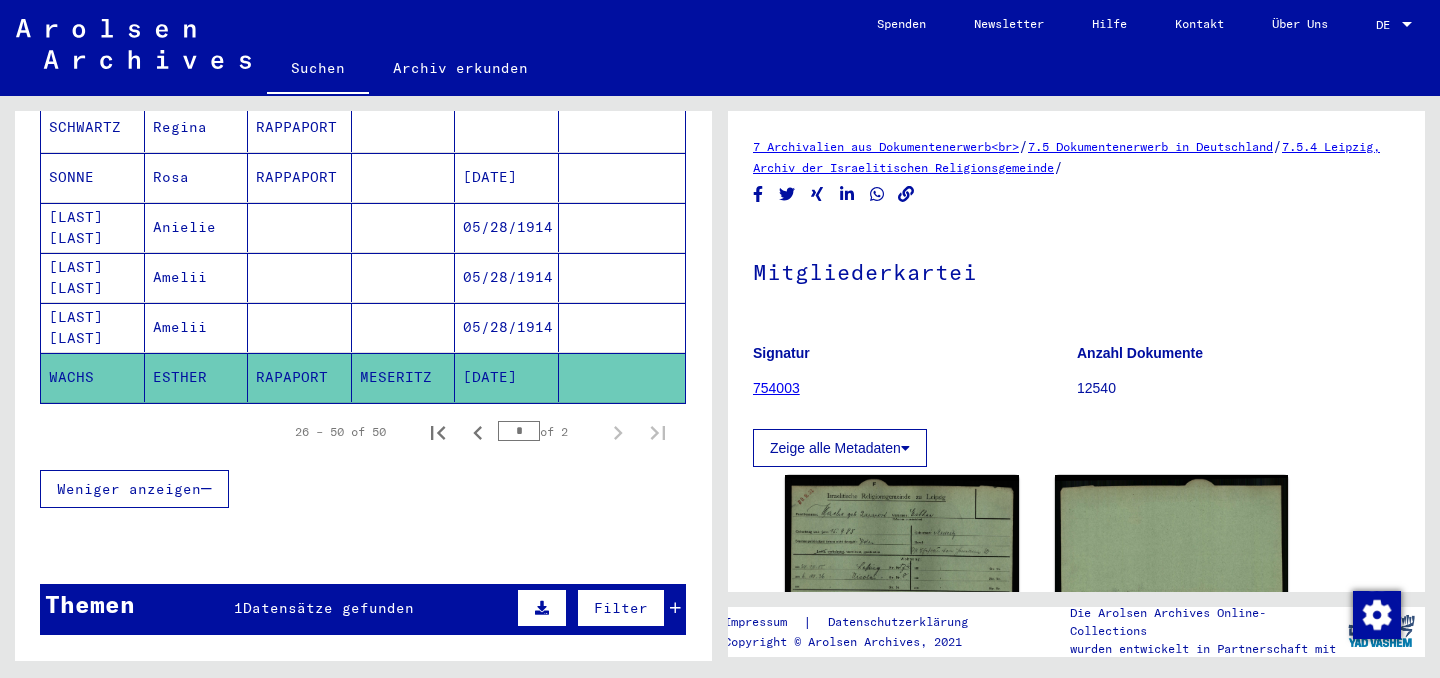 click on "[LAST] [LAST]" at bounding box center (93, 377) 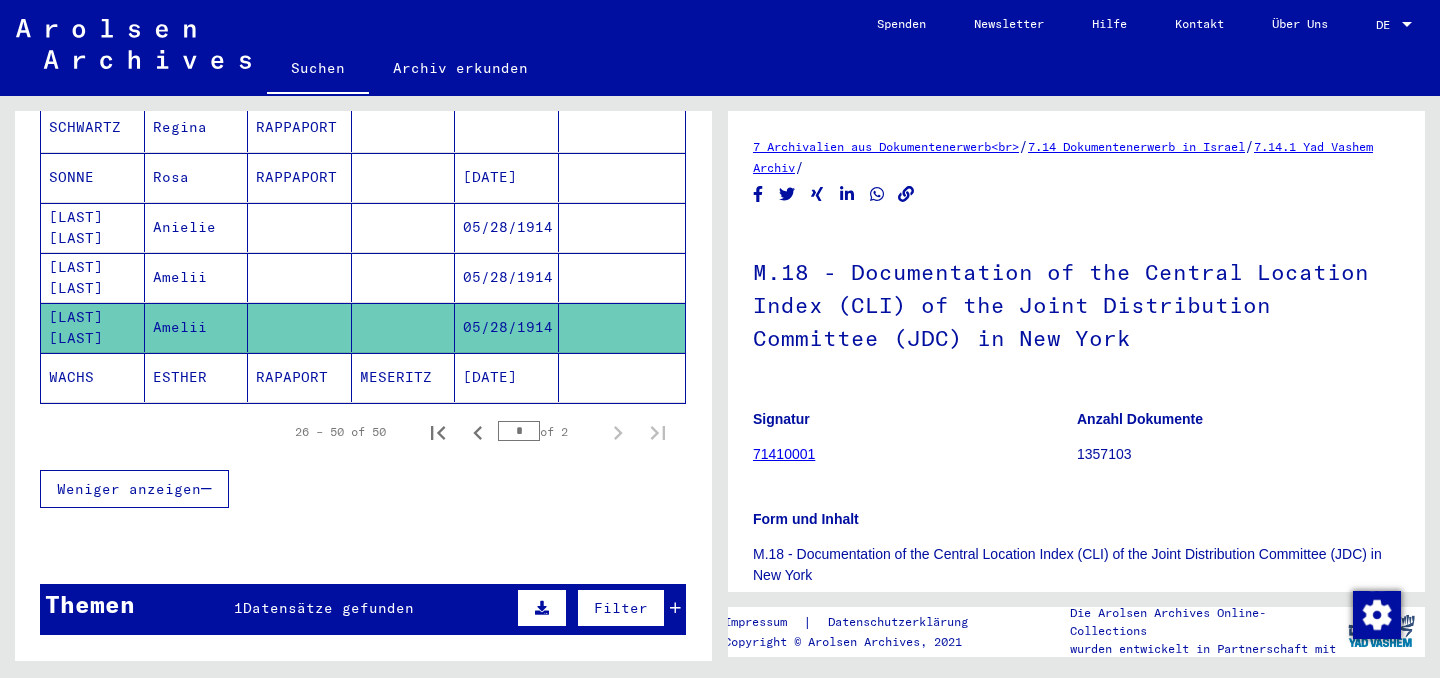 scroll, scrollTop: 0, scrollLeft: 0, axis: both 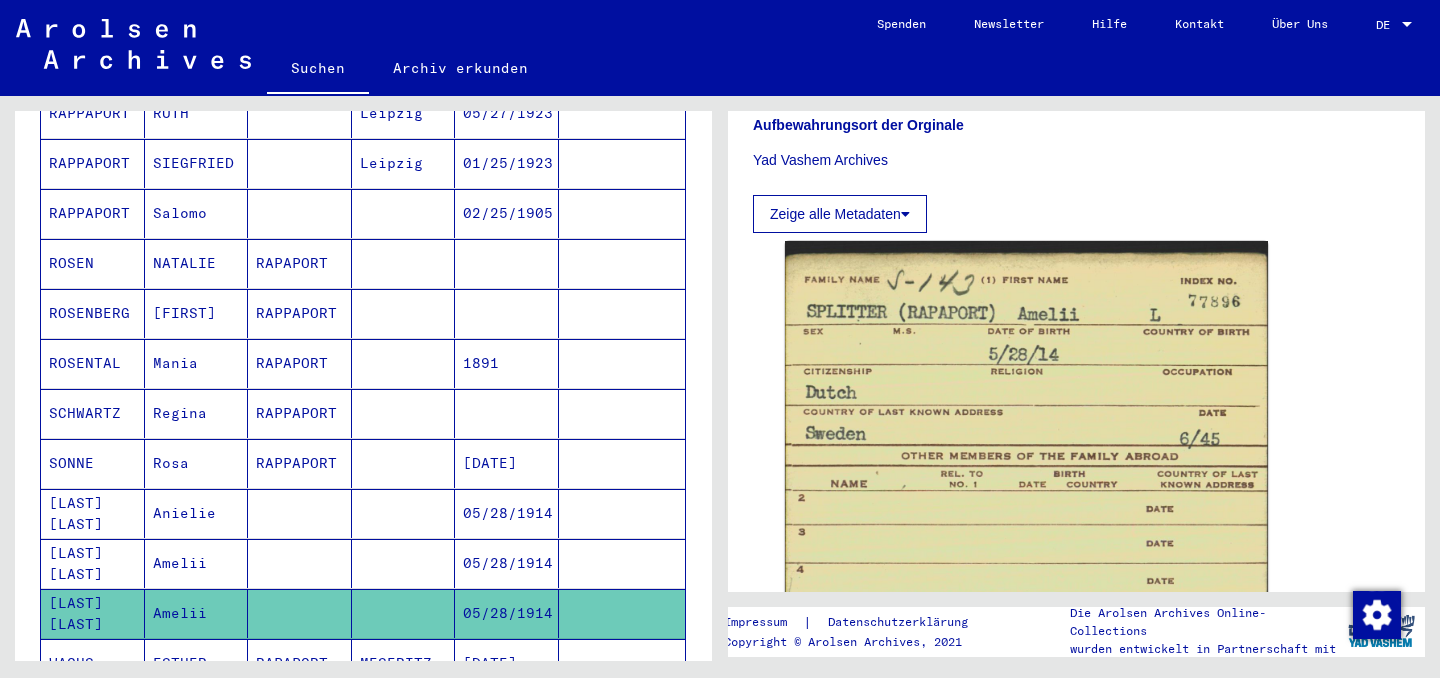 click on "ROSENTAL" at bounding box center (93, 413) 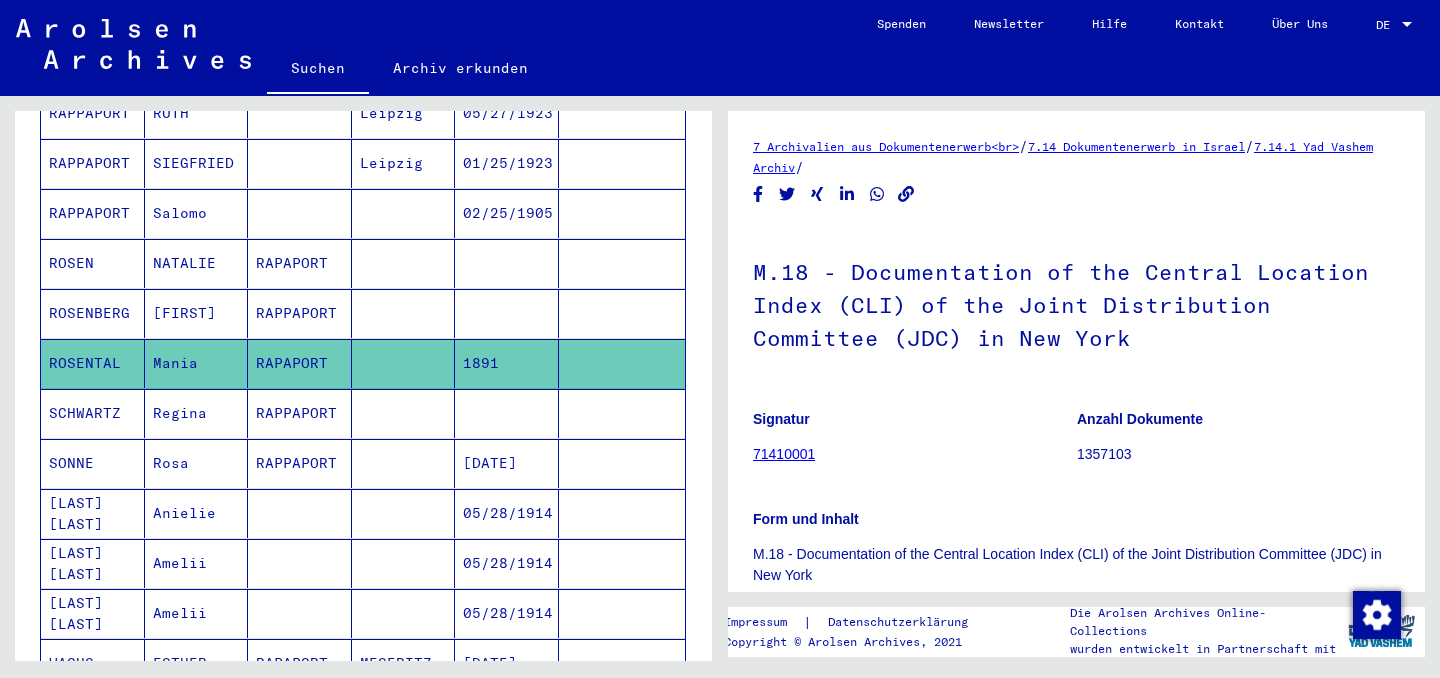 scroll, scrollTop: 874, scrollLeft: 0, axis: vertical 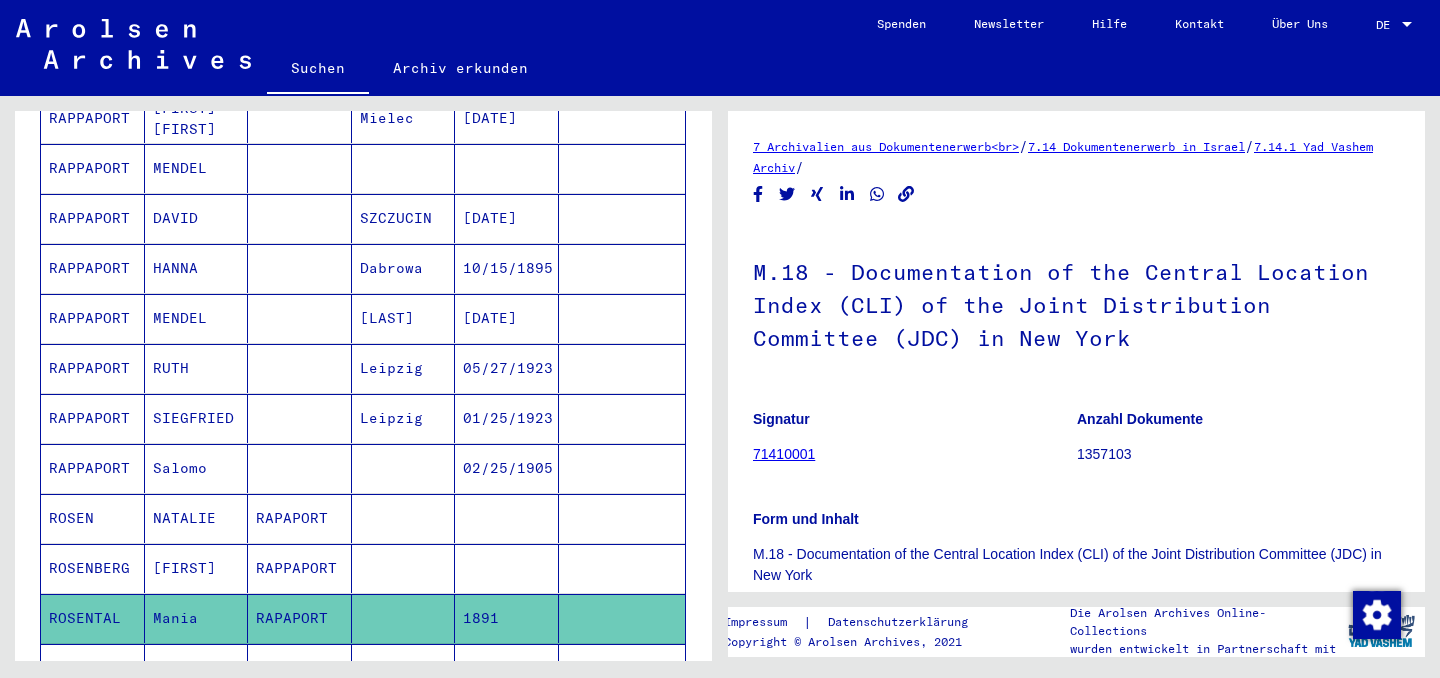 click on "RAPPAPORT" at bounding box center [93, 468] 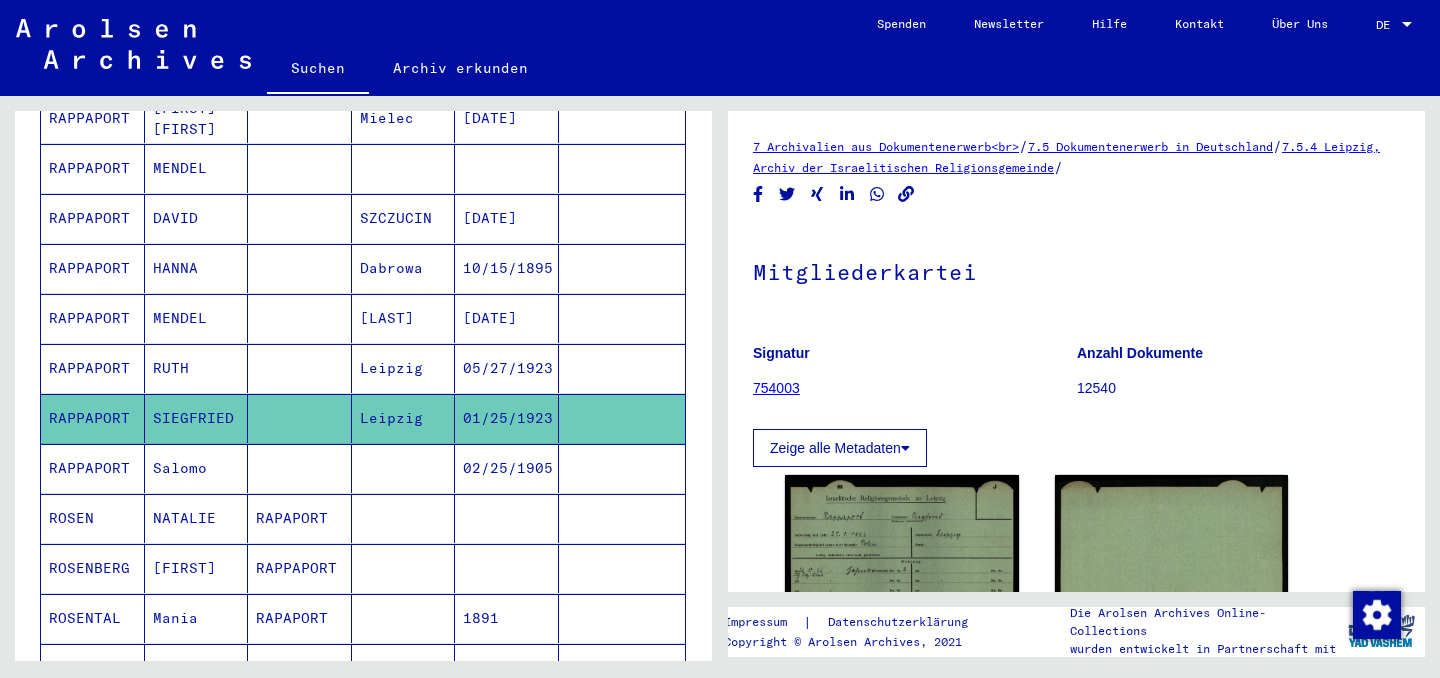scroll, scrollTop: 0, scrollLeft: 0, axis: both 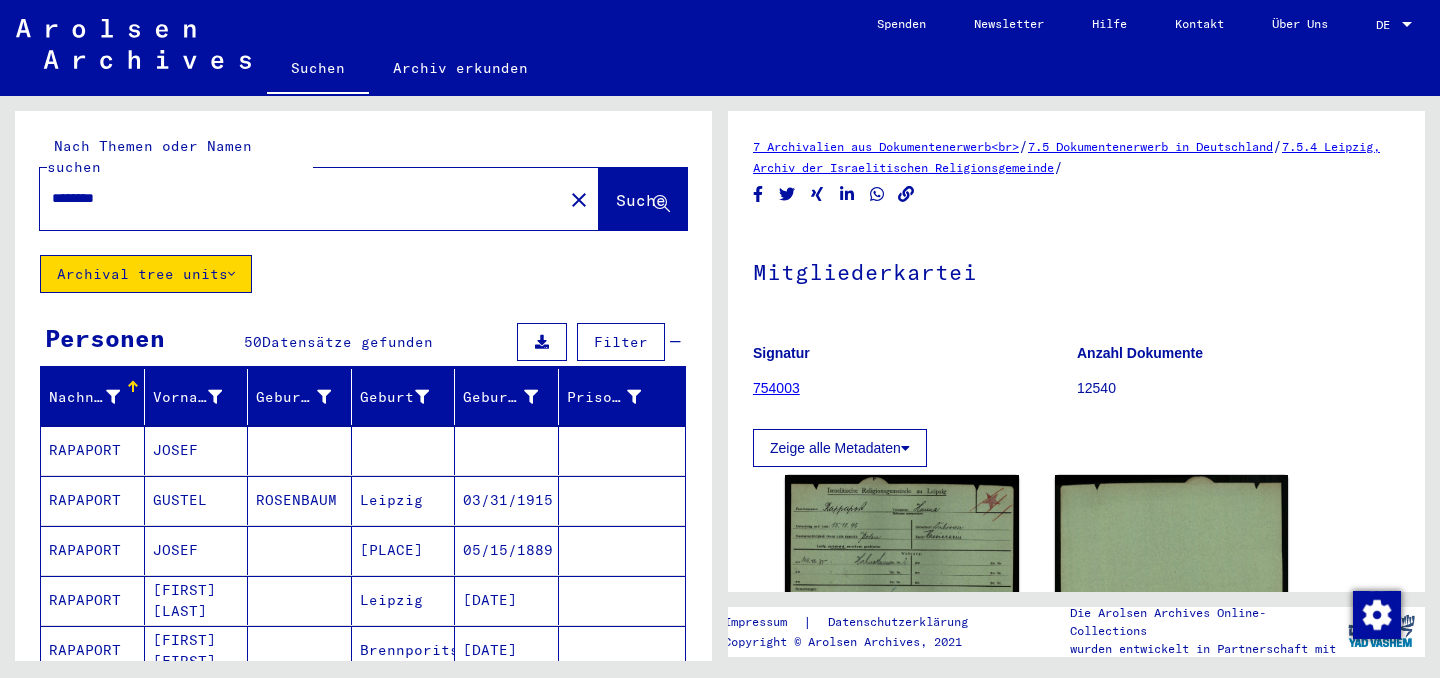 drag, startPoint x: 152, startPoint y: 241, endPoint x: 19, endPoint y: 218, distance: 134.97408 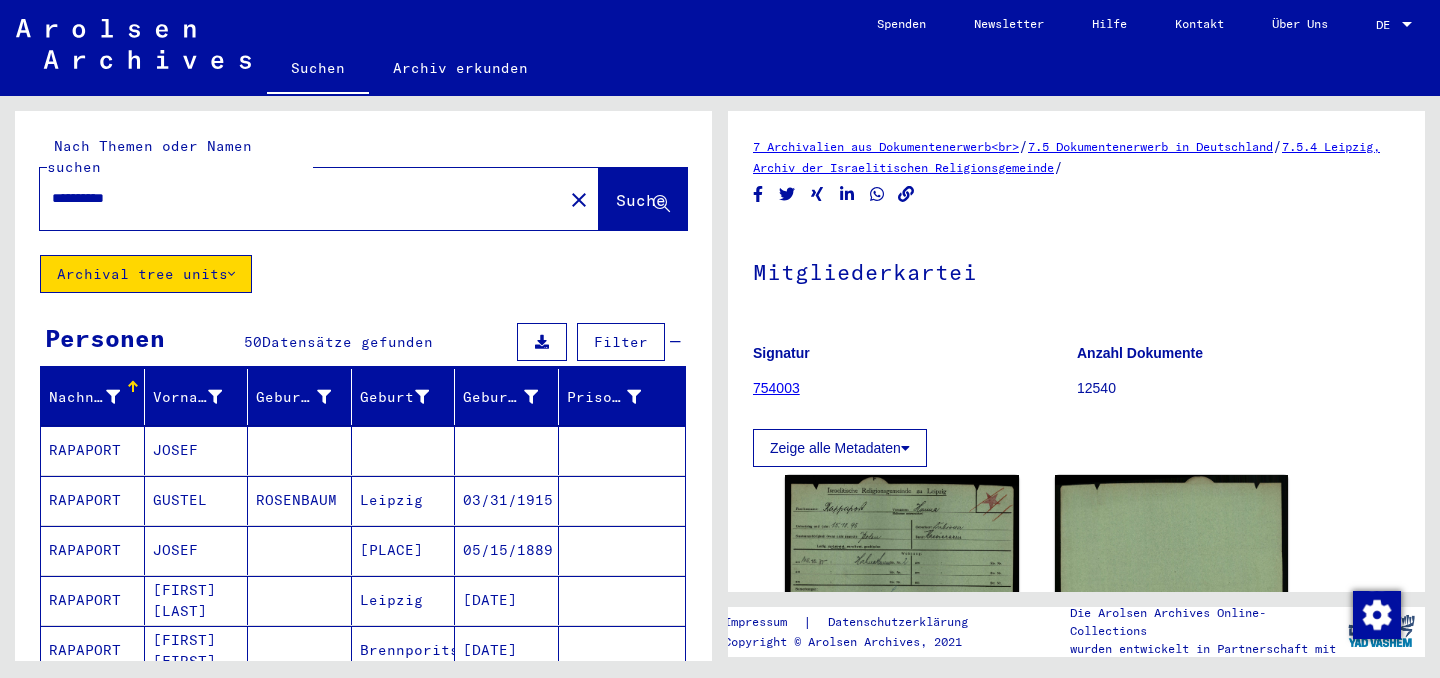type on "**********" 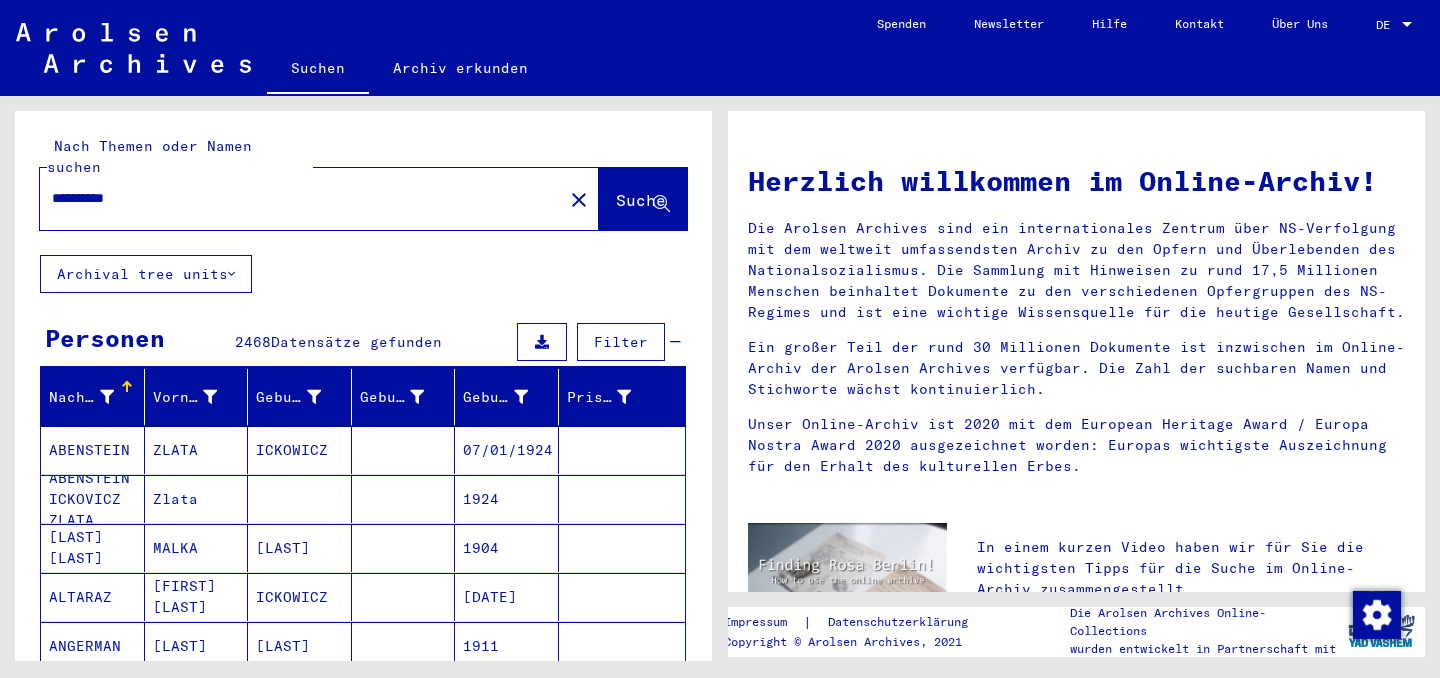 click 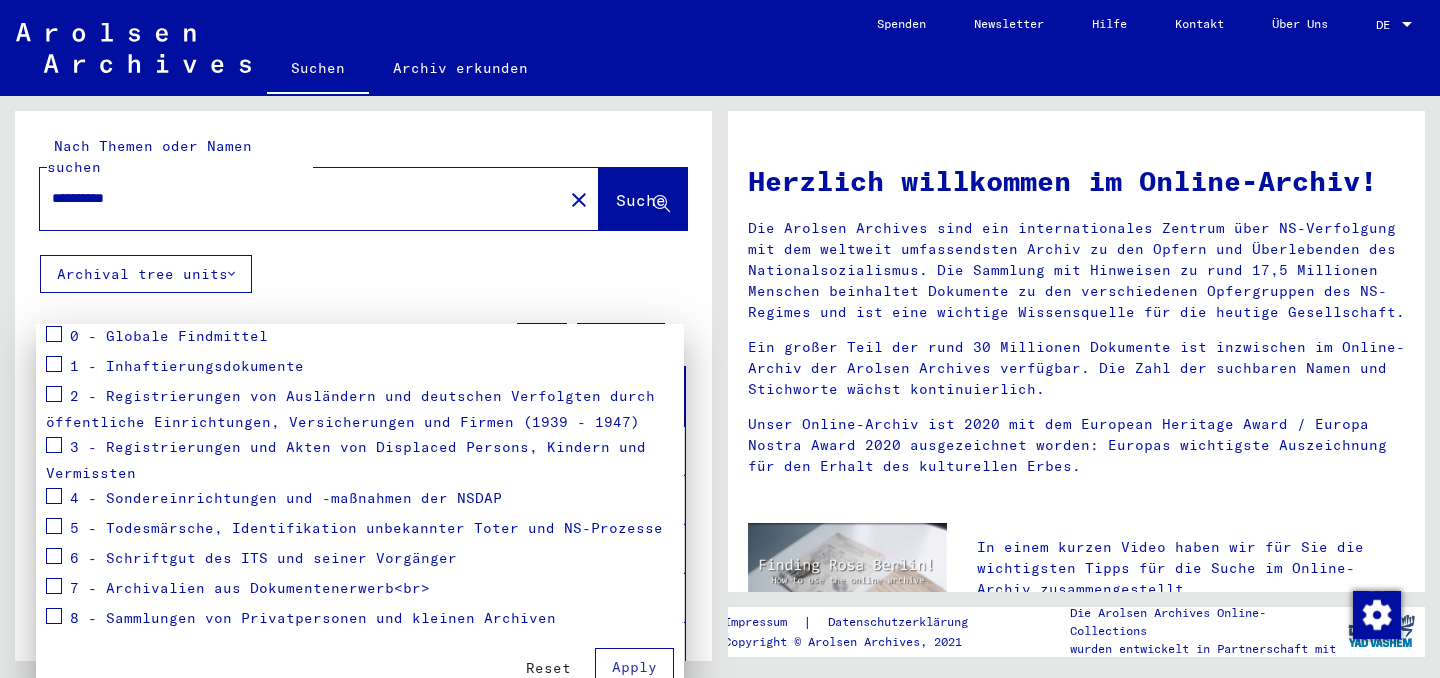 scroll, scrollTop: 307, scrollLeft: 0, axis: vertical 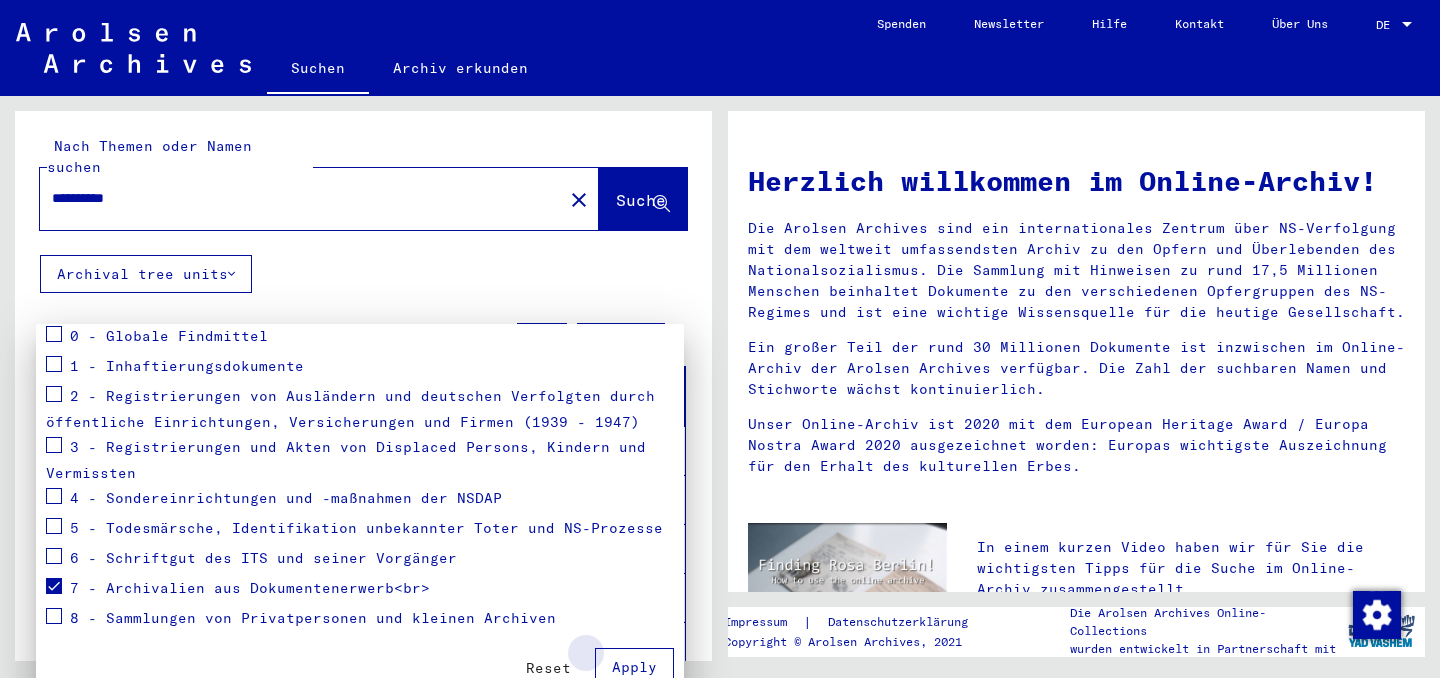 click on "Apply" at bounding box center (634, 667) 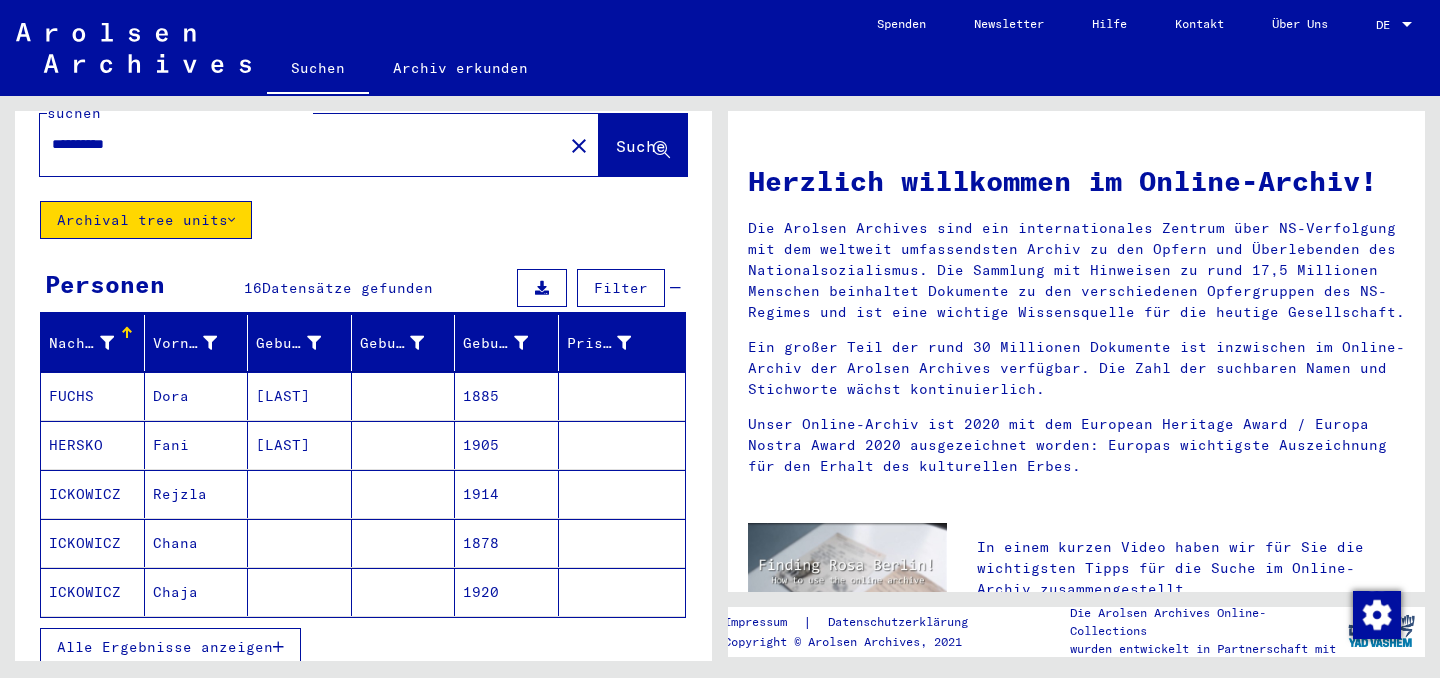 scroll, scrollTop: 218, scrollLeft: 0, axis: vertical 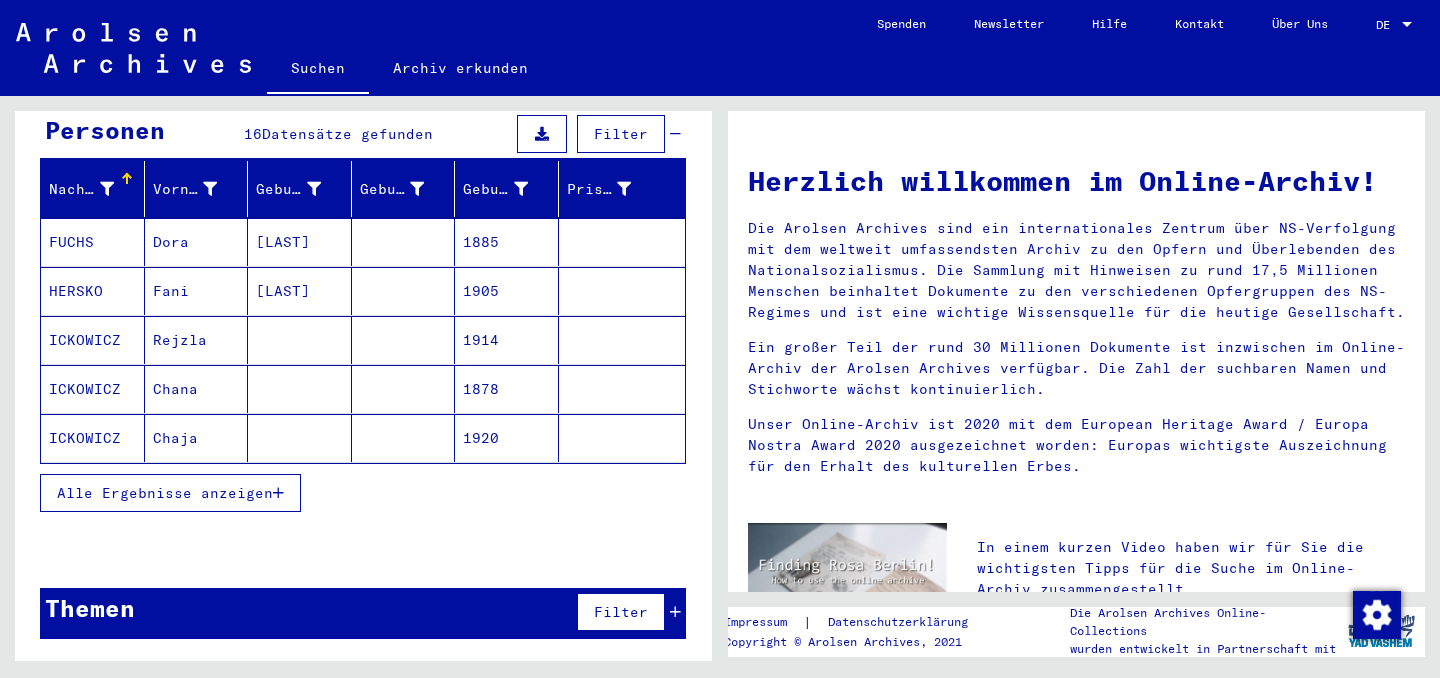 click on "Alle Ergebnisse anzeigen" at bounding box center (170, 493) 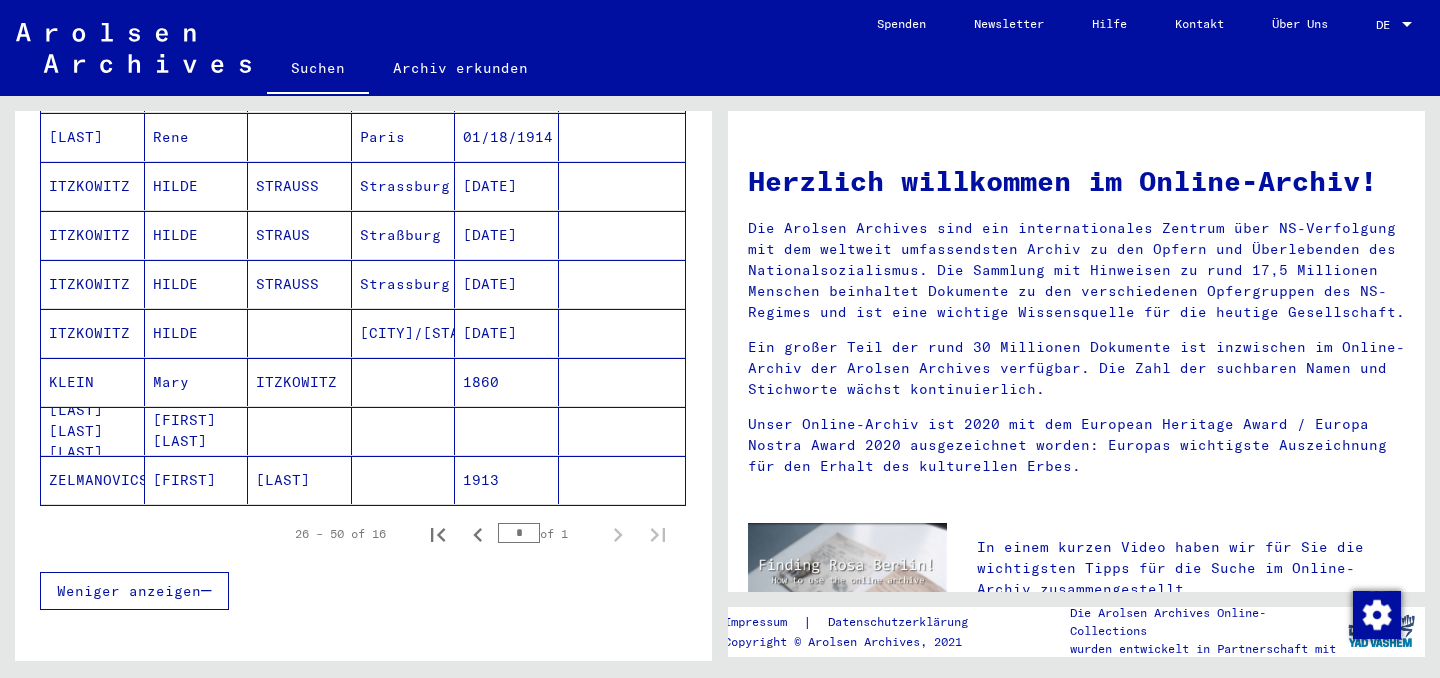 scroll, scrollTop: 734, scrollLeft: 0, axis: vertical 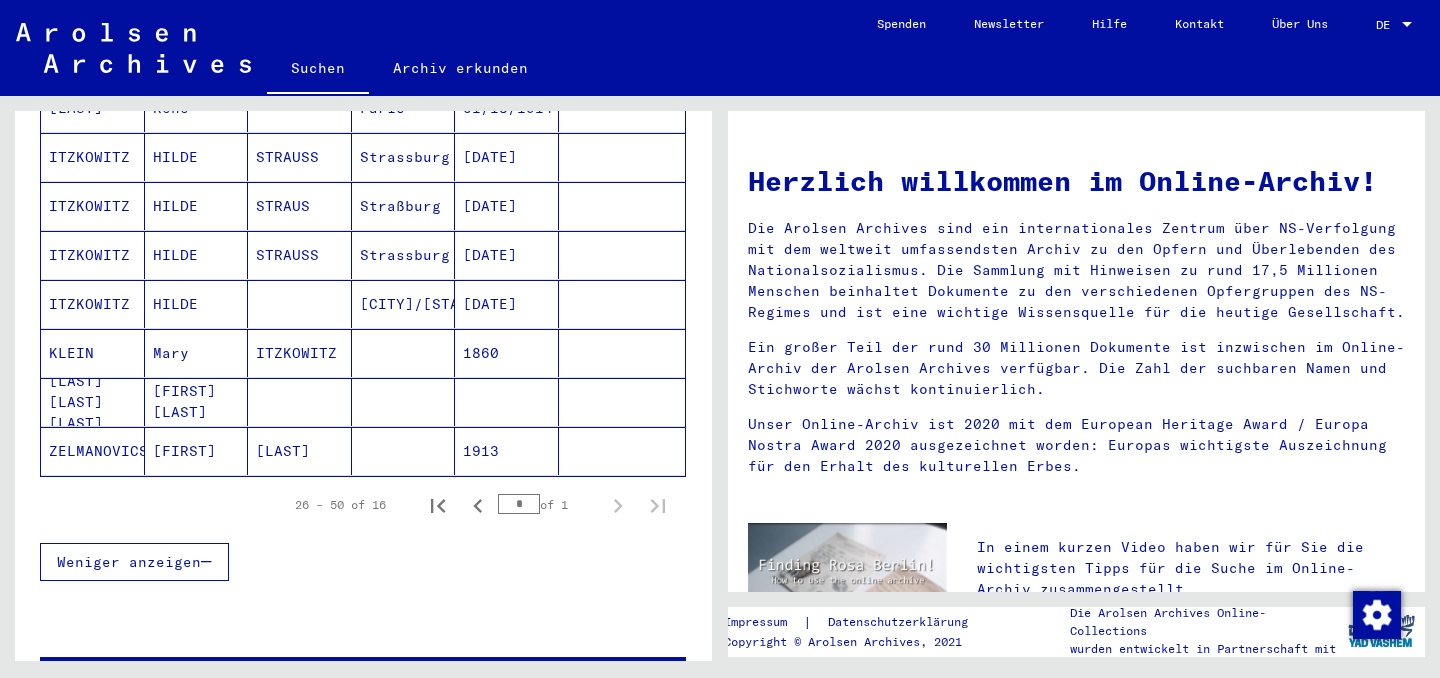 click on "[LAST] [LAST] [LAST]" at bounding box center (93, 451) 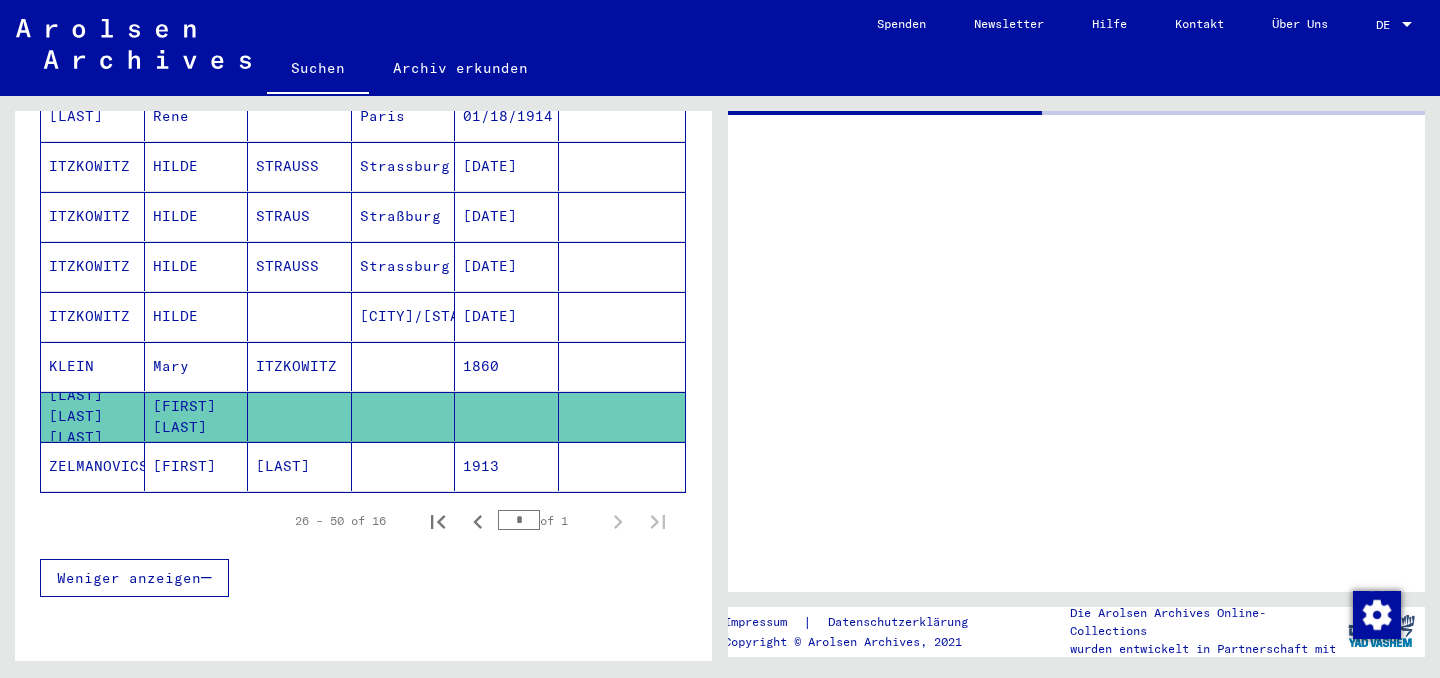 scroll, scrollTop: 27, scrollLeft: 0, axis: vertical 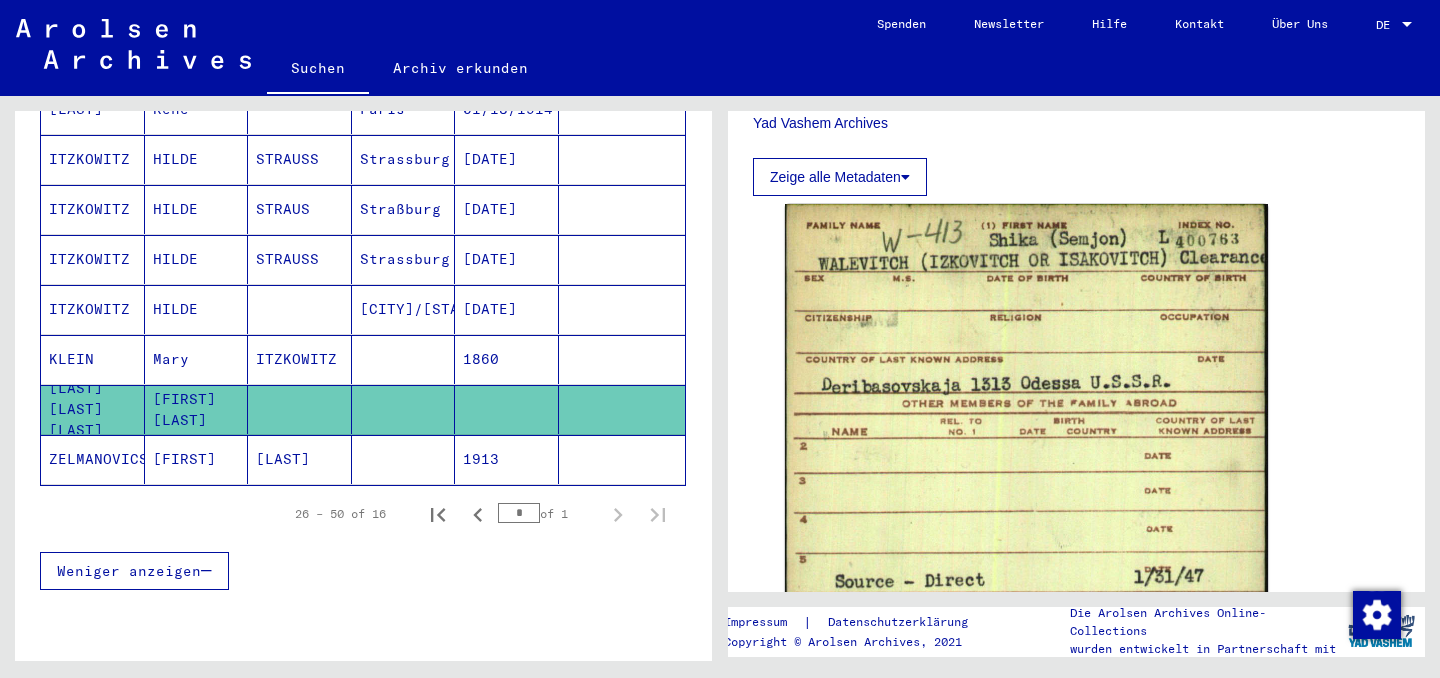 click on "ZELMANOVICS" 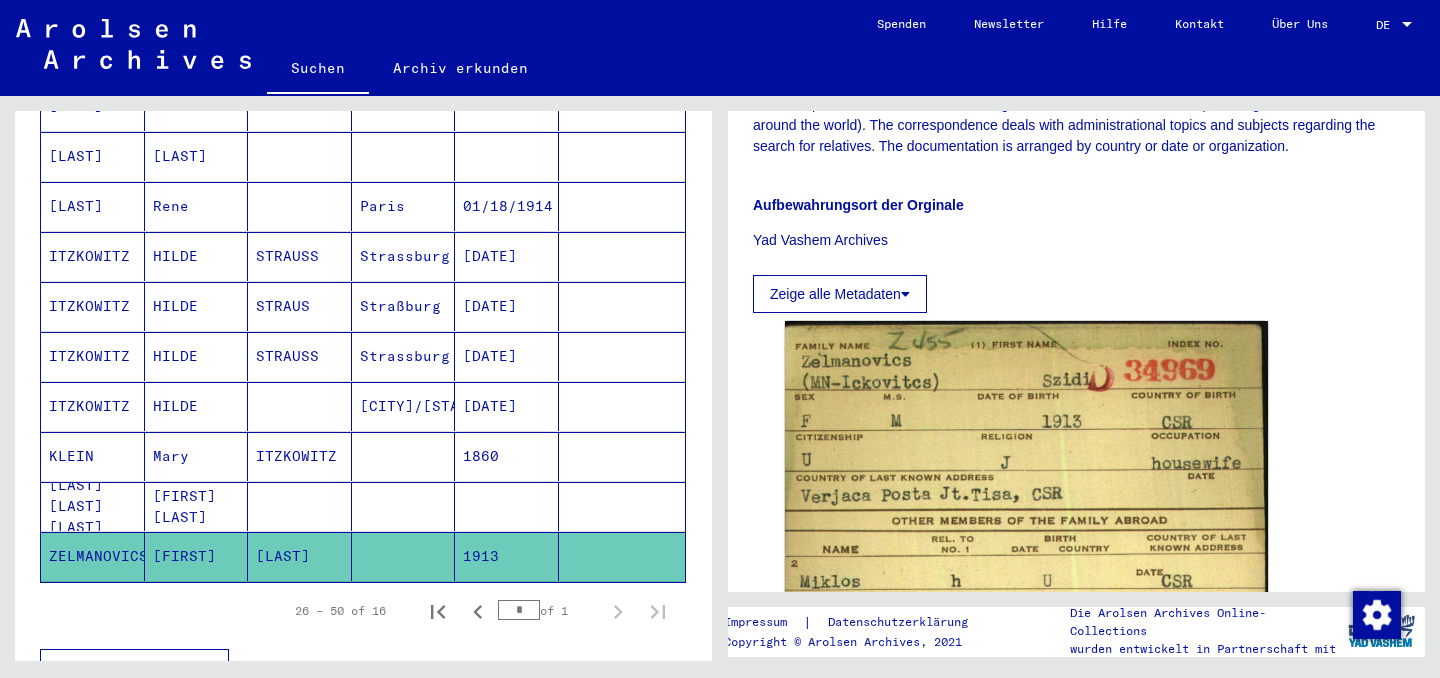 click on "ITZKOWITZ" at bounding box center [93, 406] 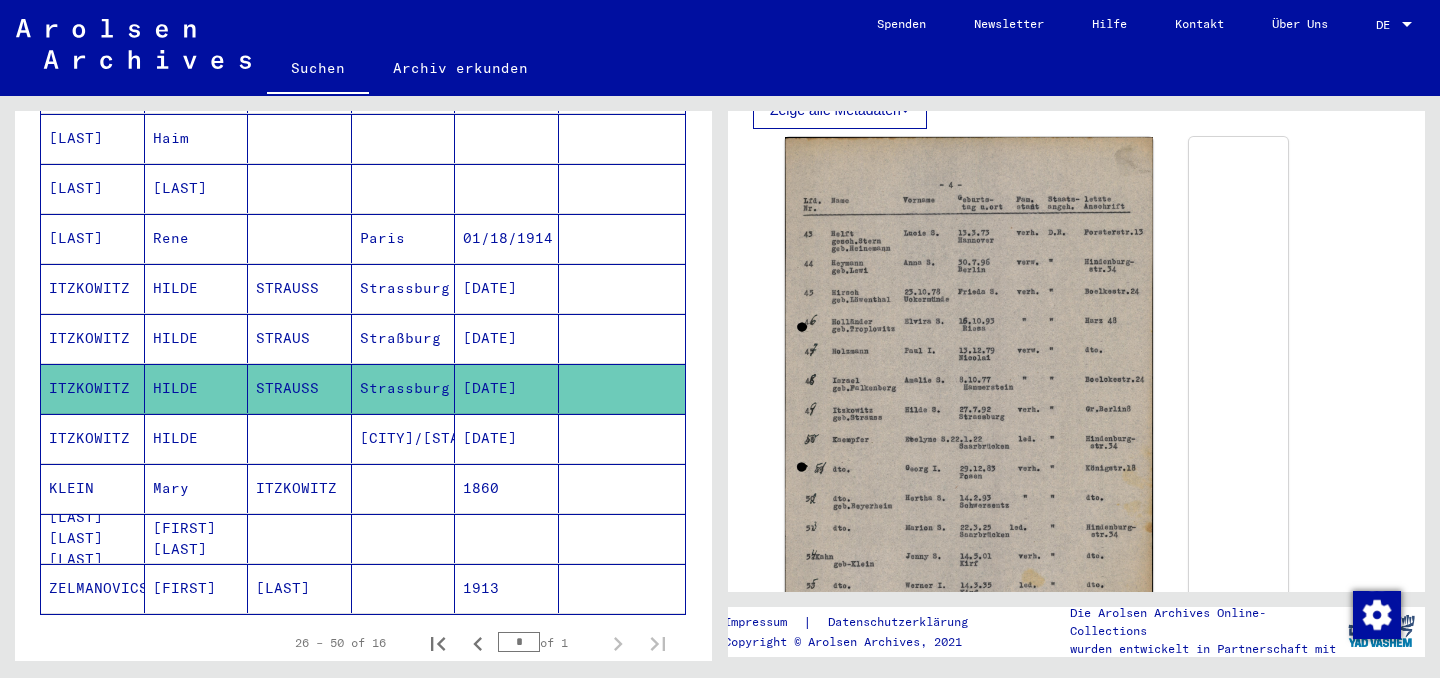 click on "[LAST]" at bounding box center (93, 288) 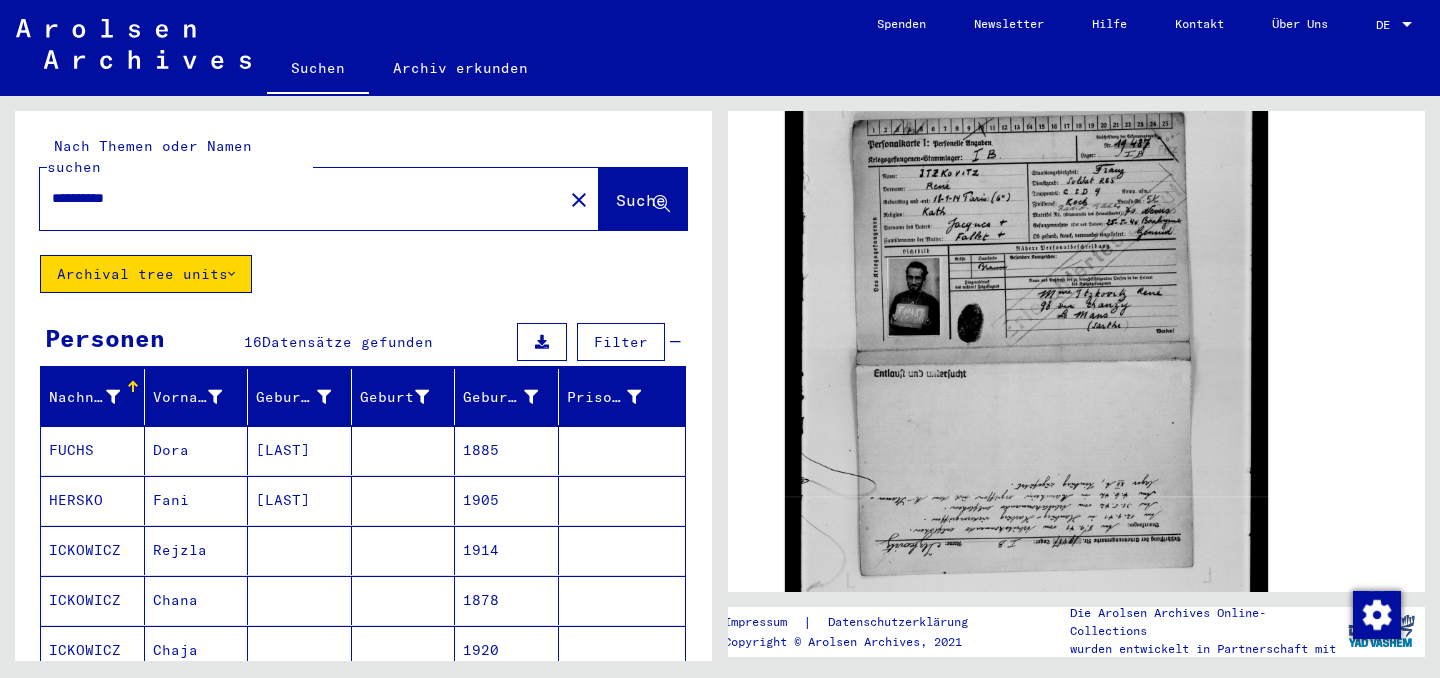 drag, startPoint x: 183, startPoint y: 223, endPoint x: 0, endPoint y: 227, distance: 183.04372 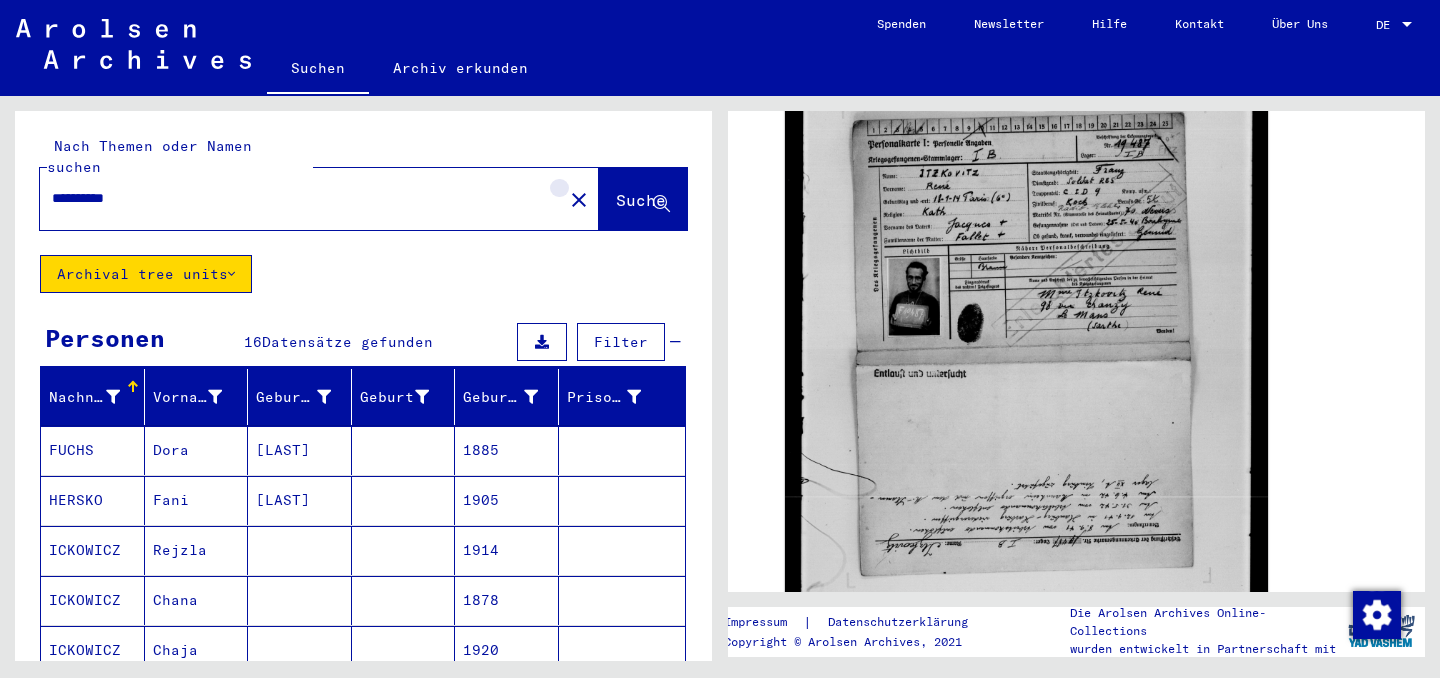 click on "close" 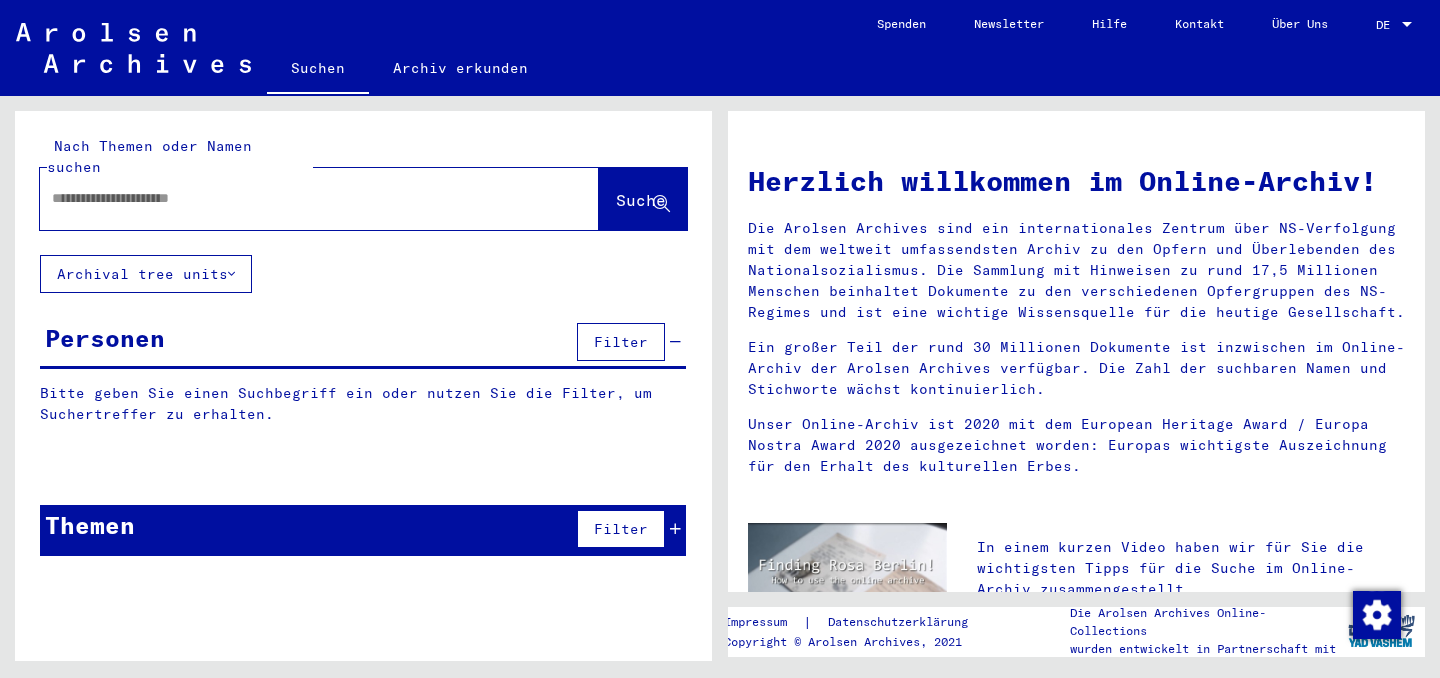 click at bounding box center [295, 198] 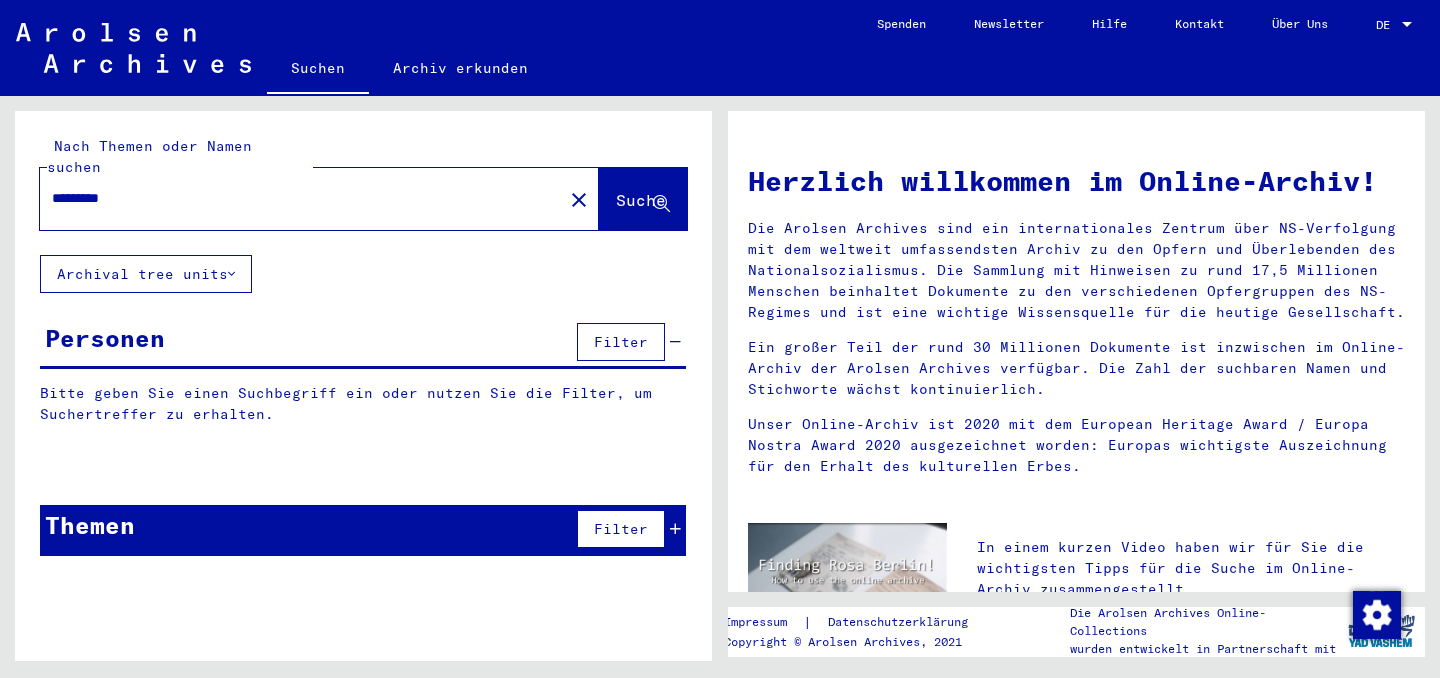type on "*********" 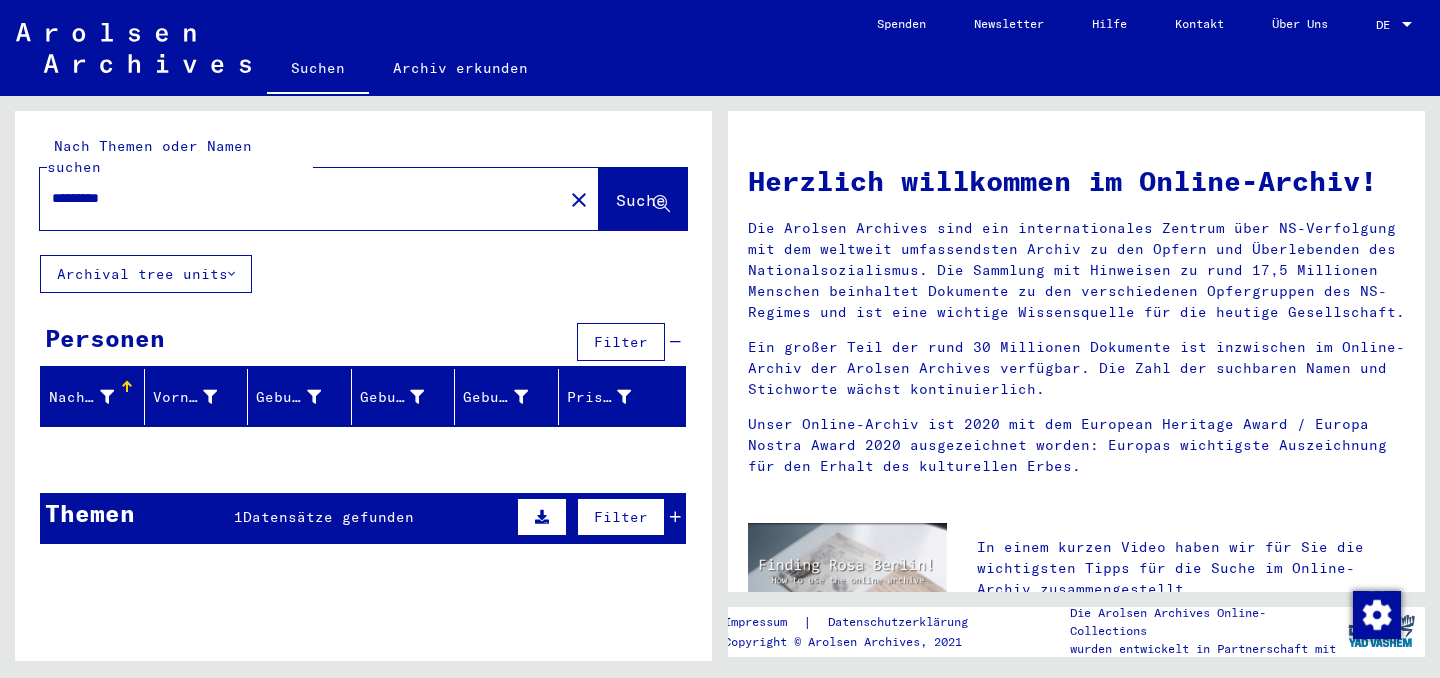 click 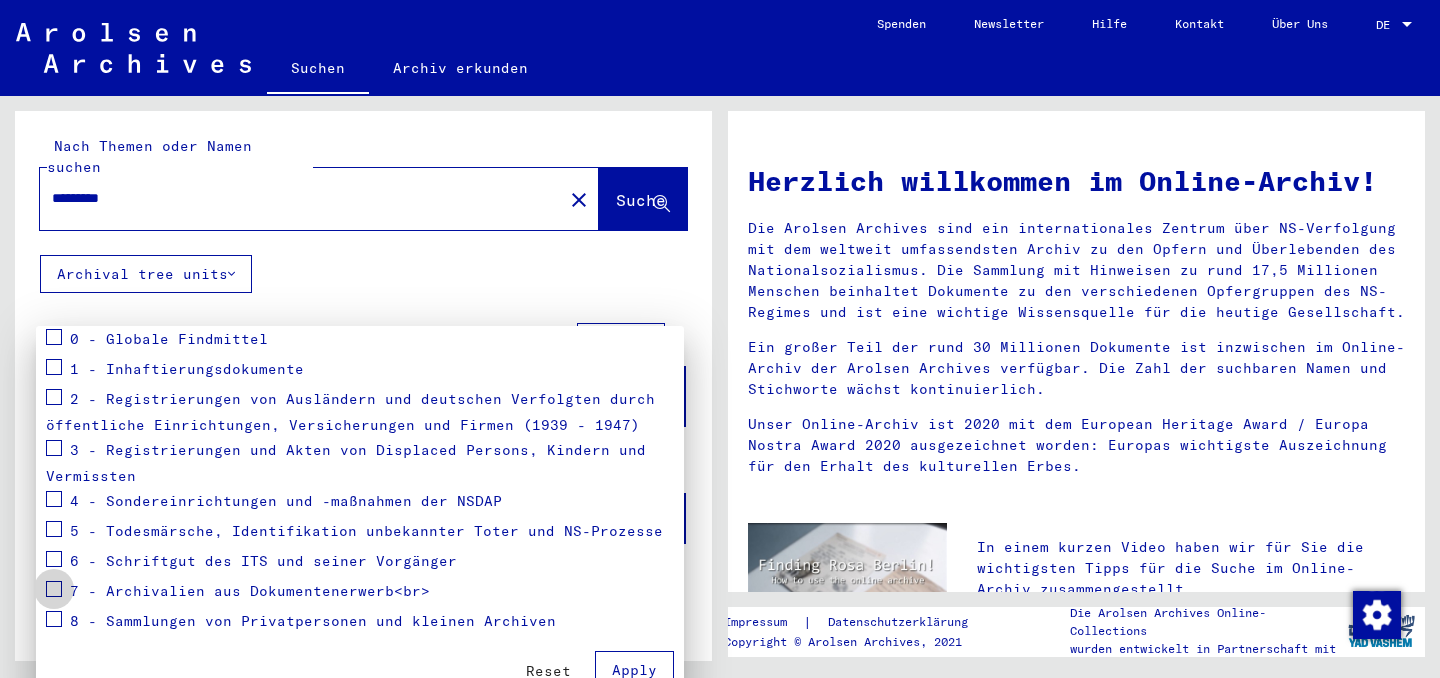 click at bounding box center (54, 589) 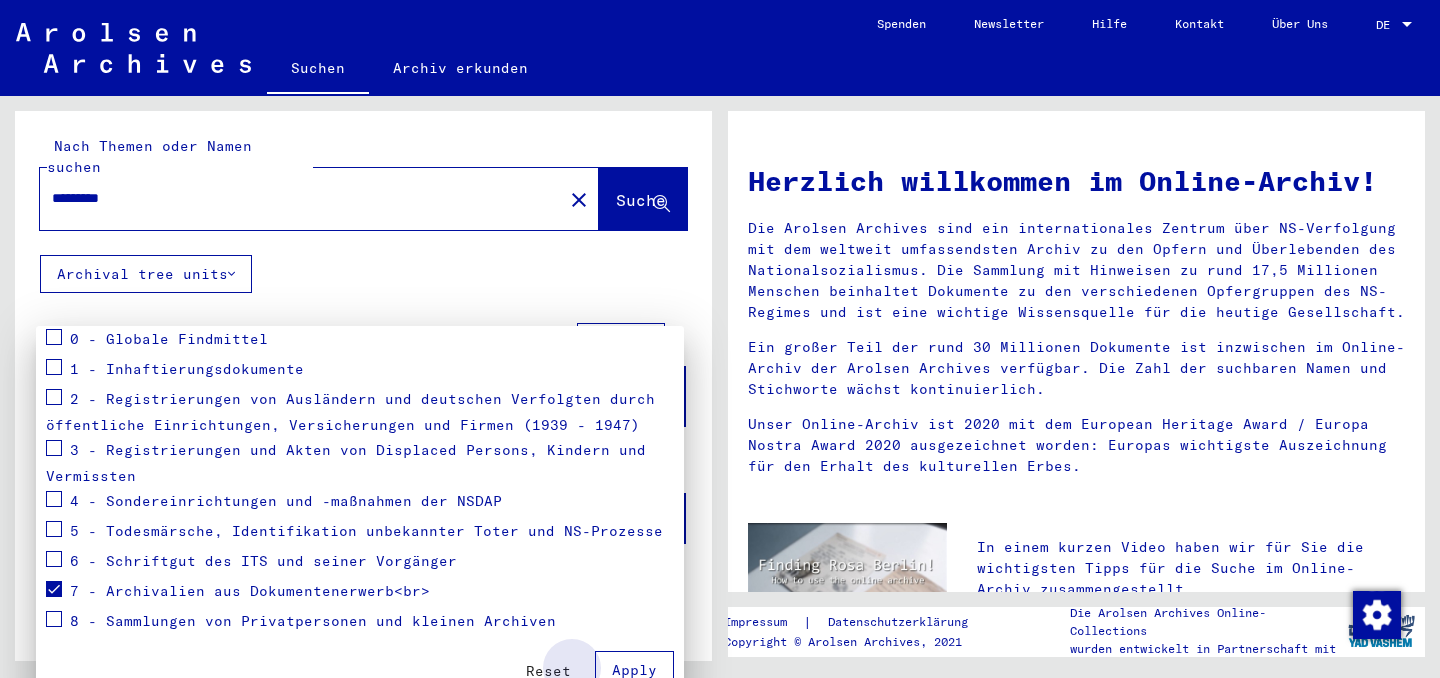 click on "Apply" at bounding box center [634, 670] 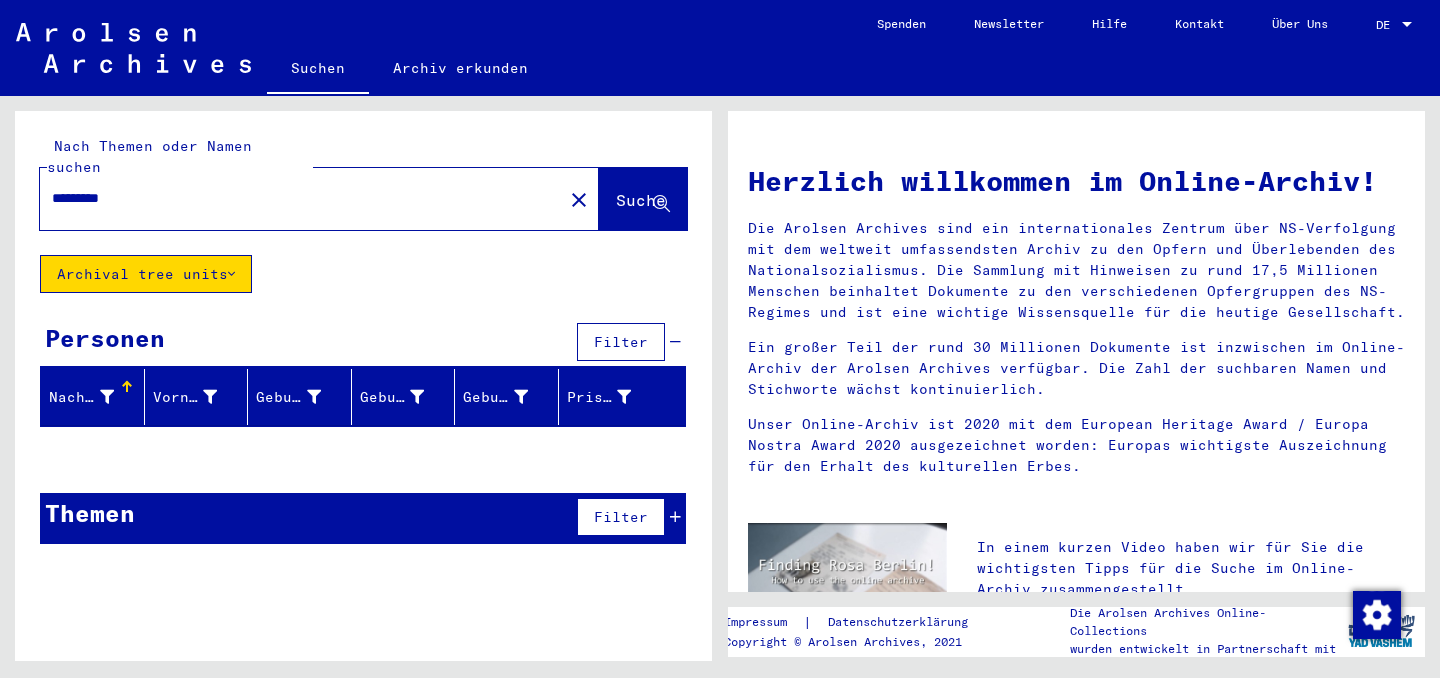 click on "*********" 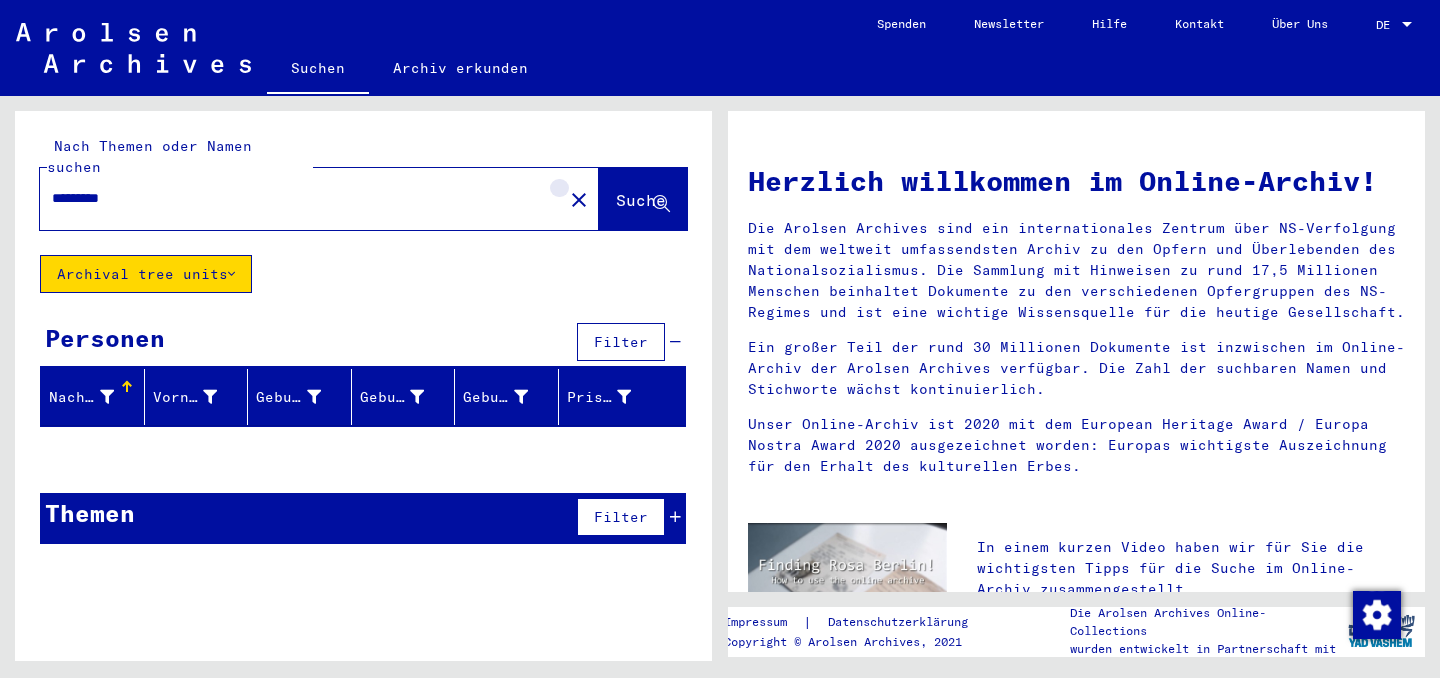 click on "close" 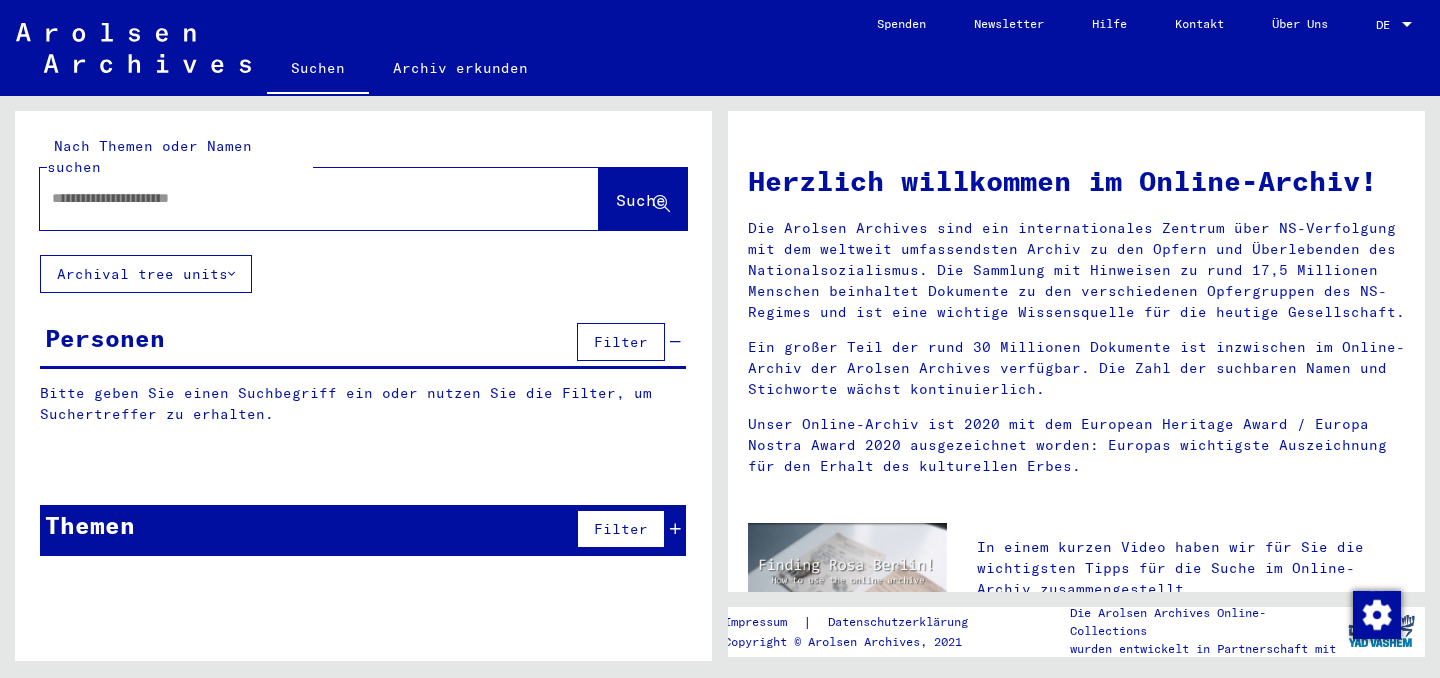 click at bounding box center [295, 198] 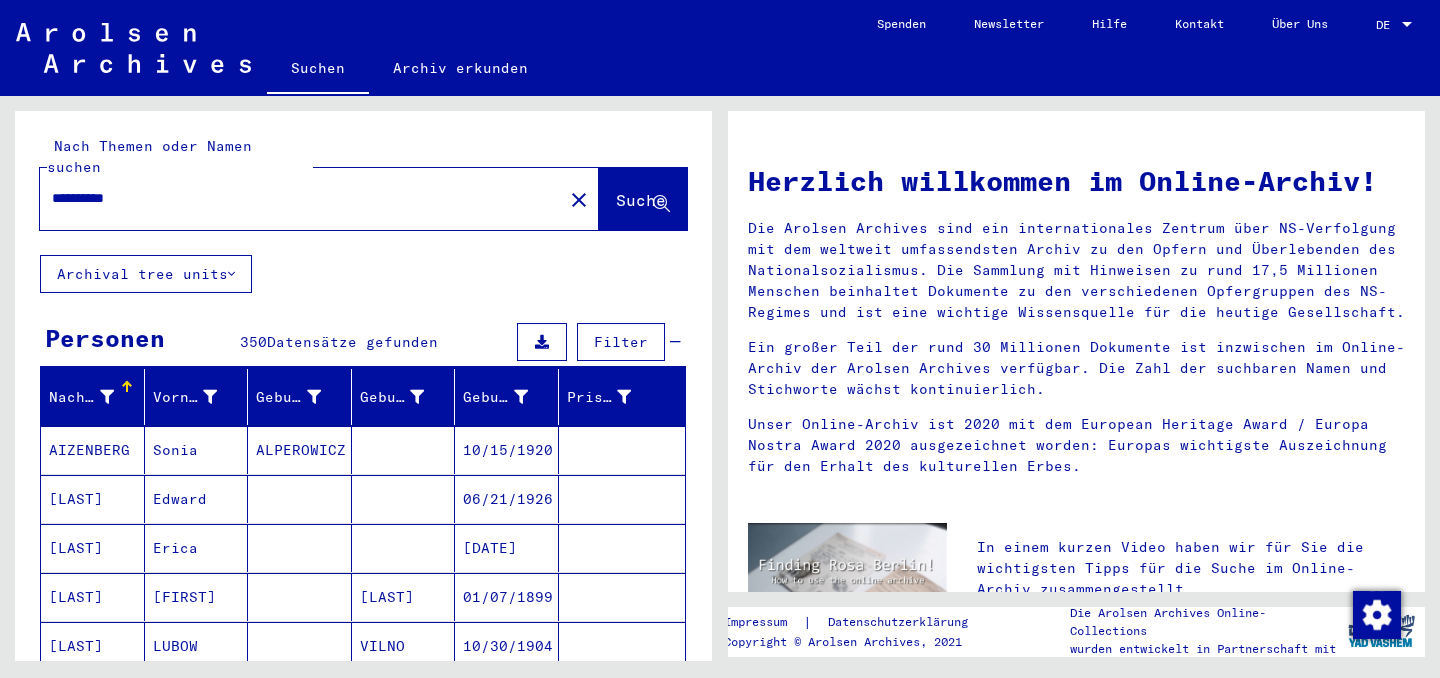 click on "Archival tree units" 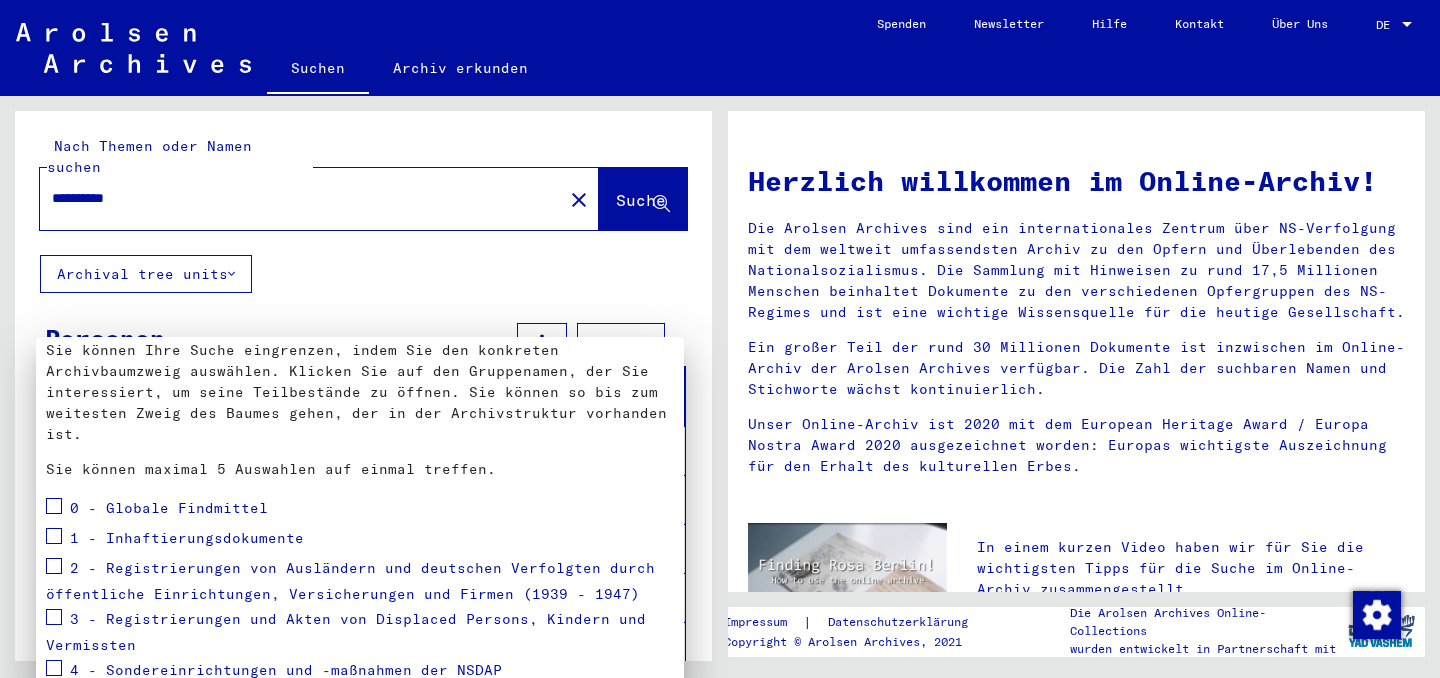 scroll, scrollTop: 307, scrollLeft: 0, axis: vertical 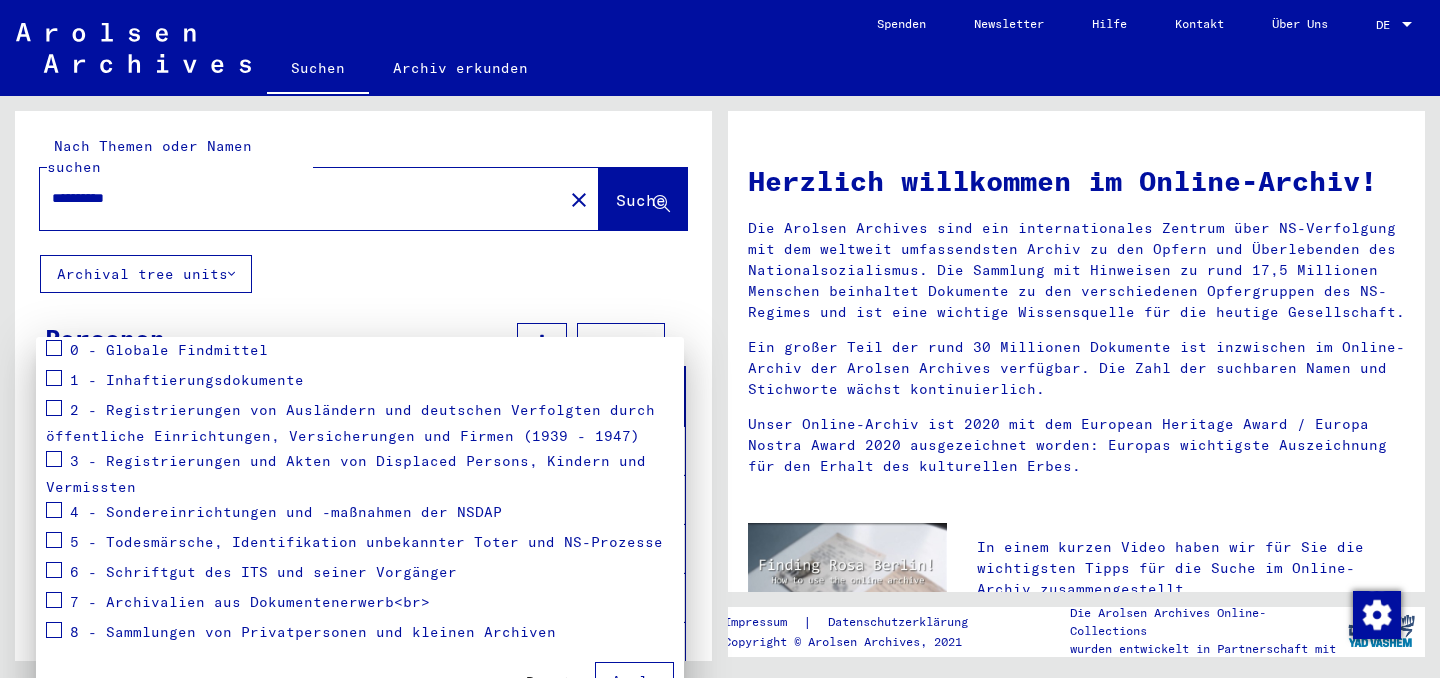 click on "7 - Archivalien aus Dokumentenerwerb<br>" at bounding box center [238, 603] 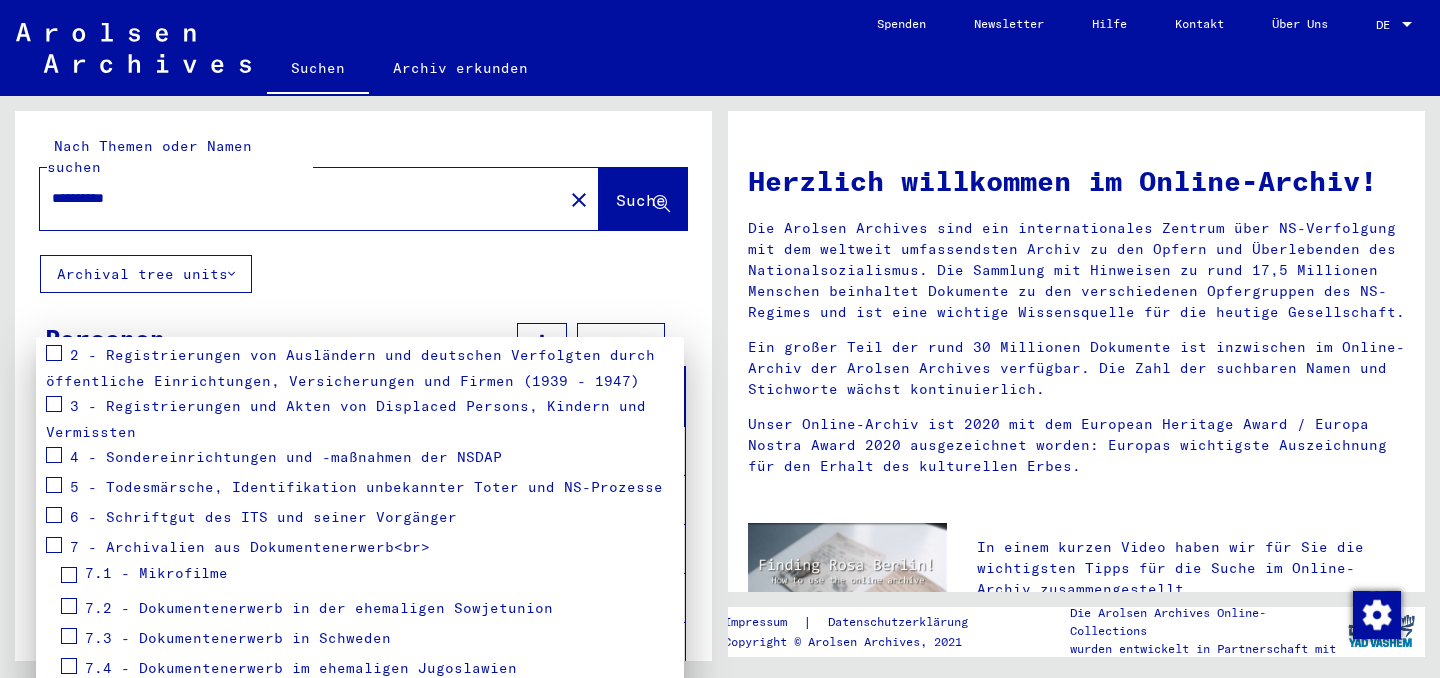 click on "7 - Archivalien aus Dokumentenerwerb<br>" at bounding box center (238, 548) 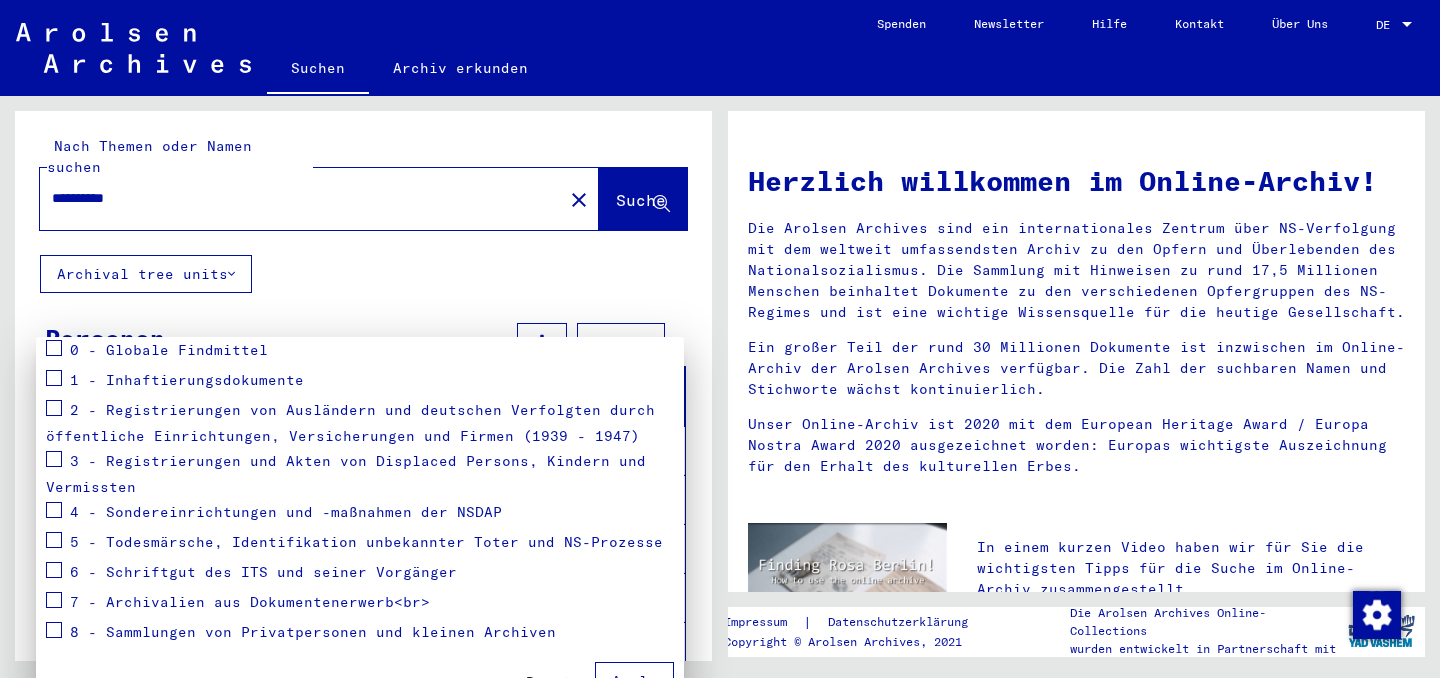click on "7 - Archivalien aus Dokumentenerwerb<br>" at bounding box center (238, 603) 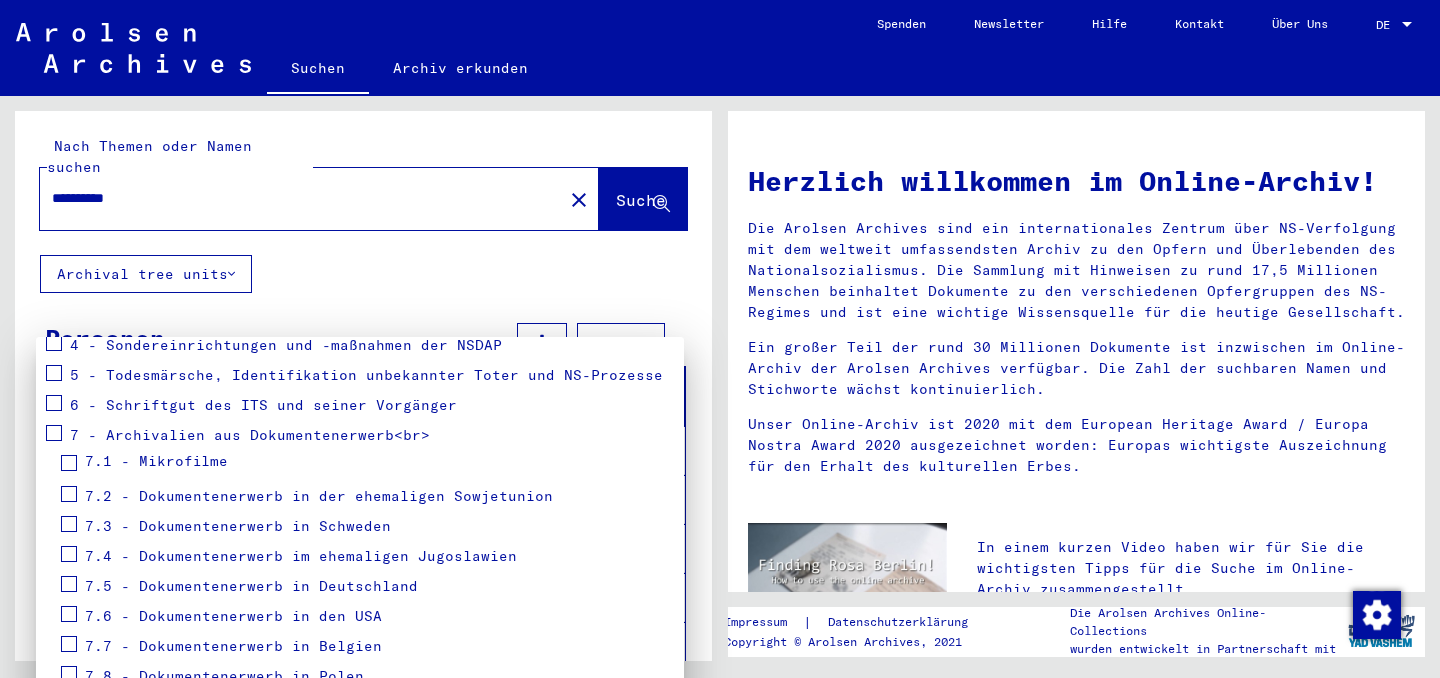 scroll, scrollTop: 420, scrollLeft: 0, axis: vertical 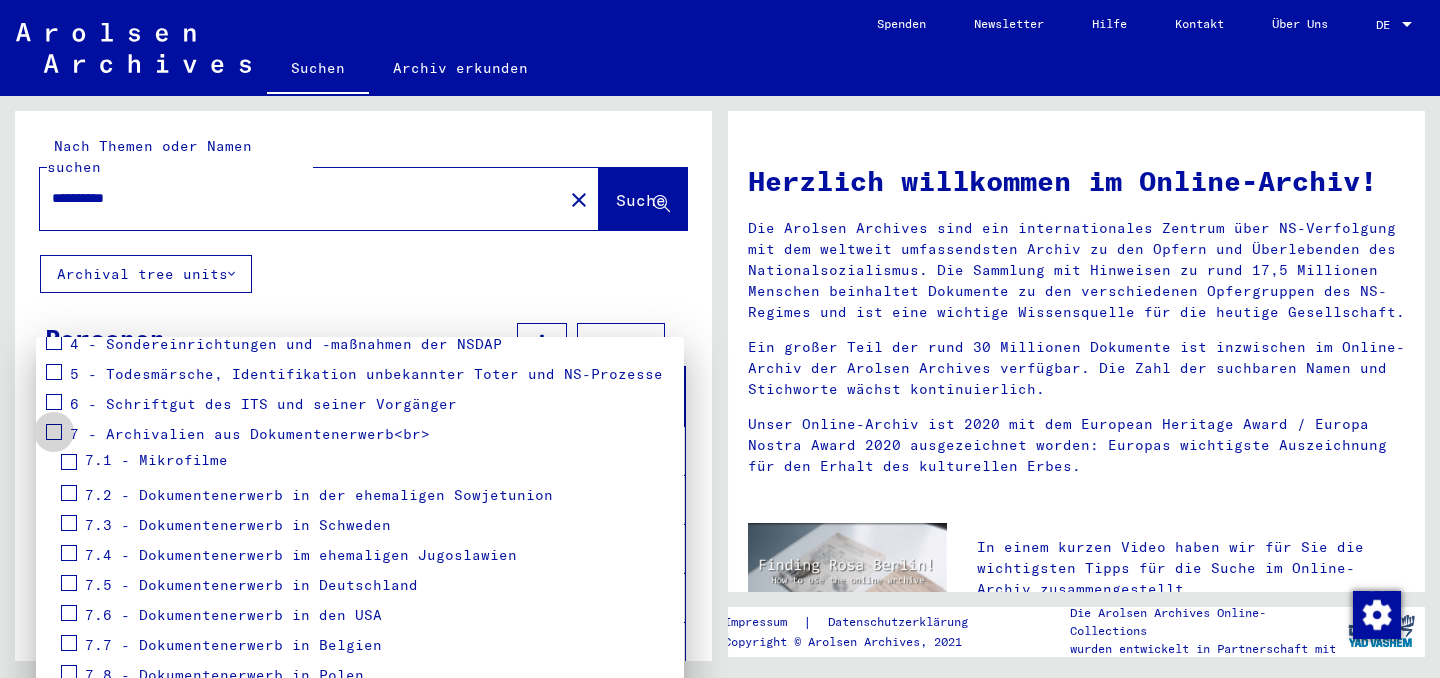 click at bounding box center (54, 432) 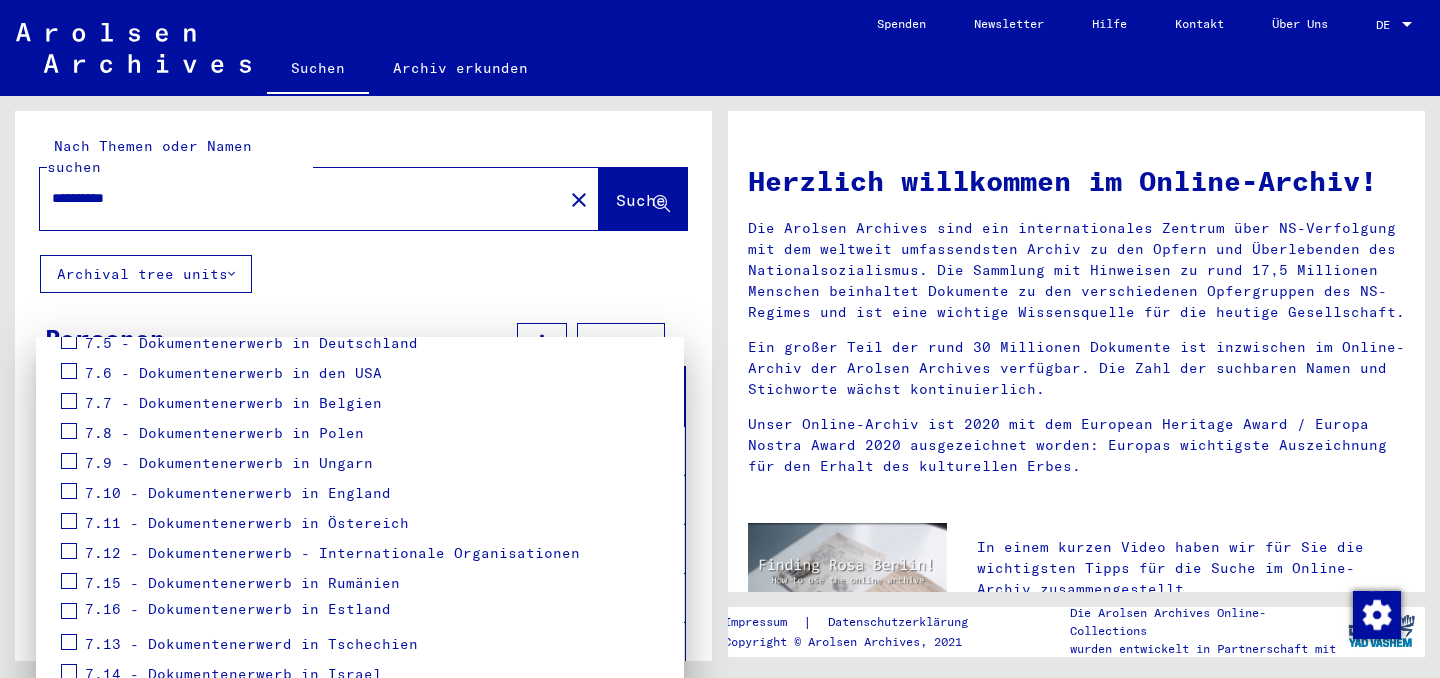 scroll, scrollTop: 792, scrollLeft: 0, axis: vertical 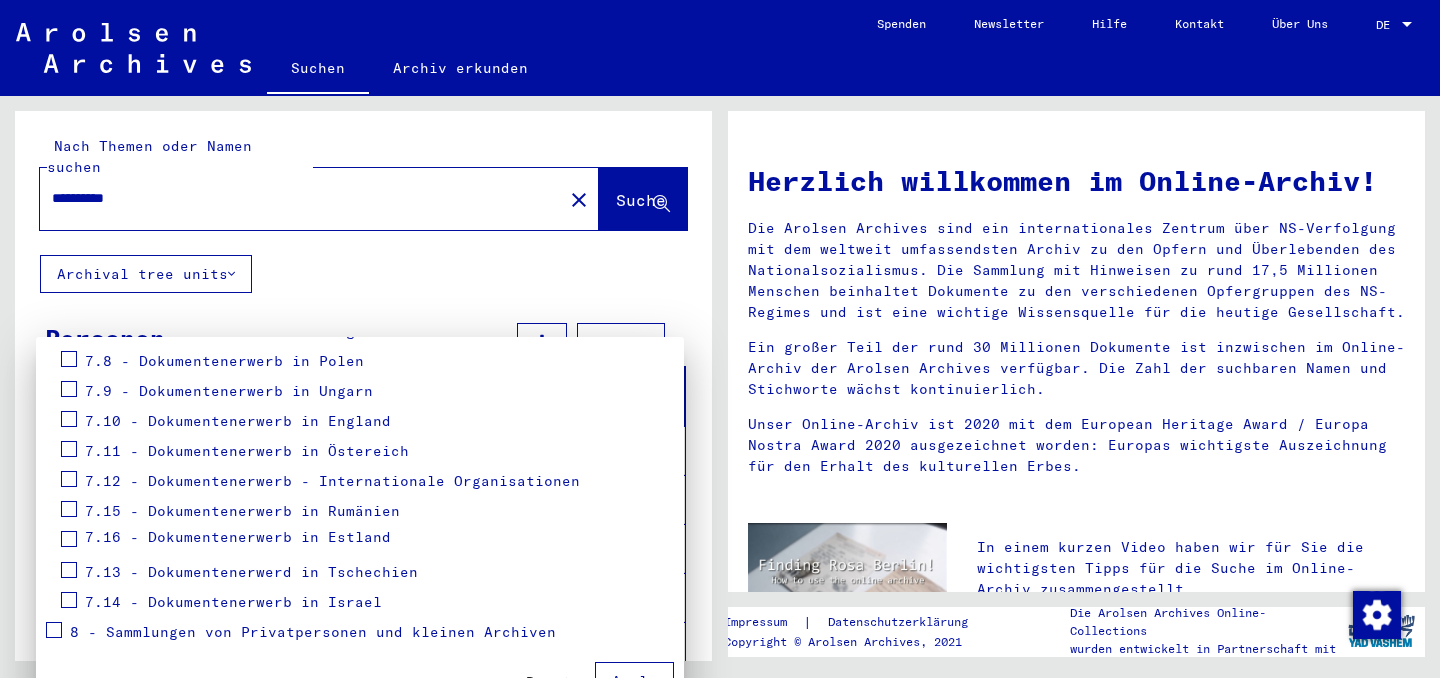 click on "Apply" at bounding box center [634, 681] 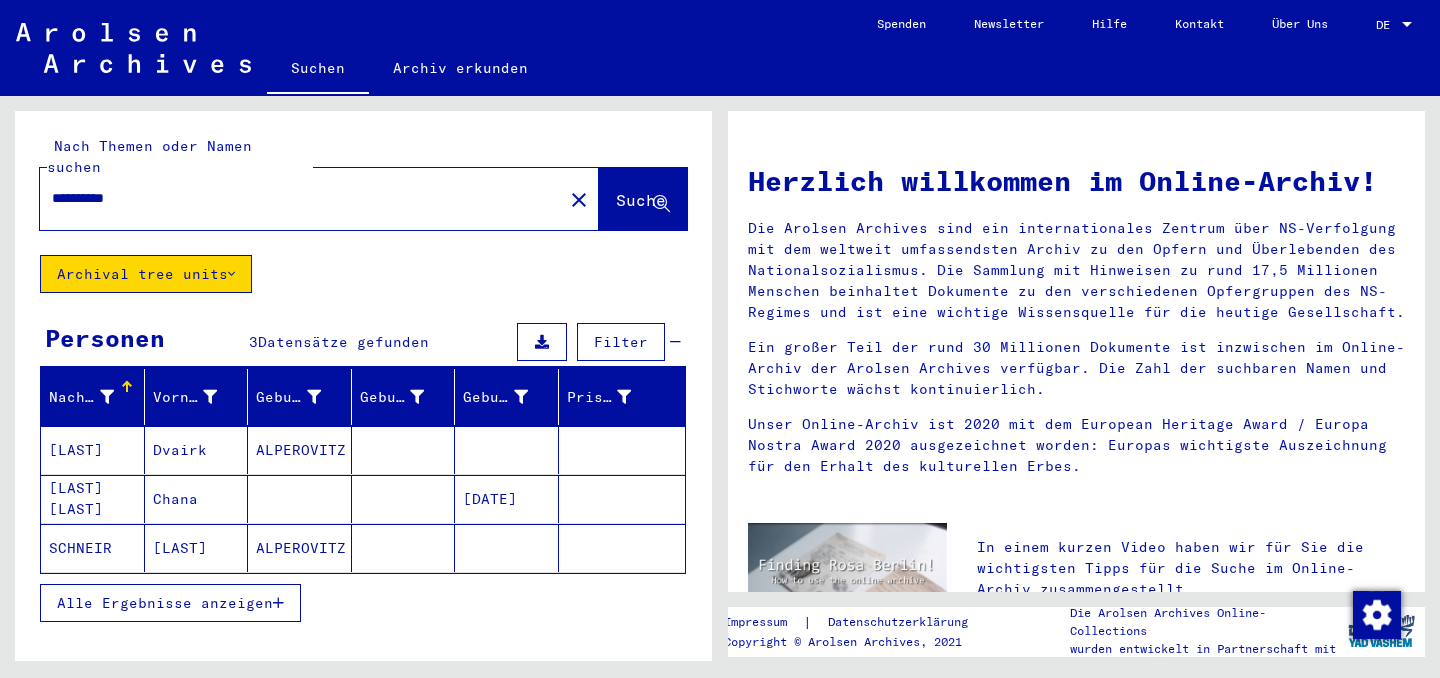 click on "[LAST]" at bounding box center [93, 499] 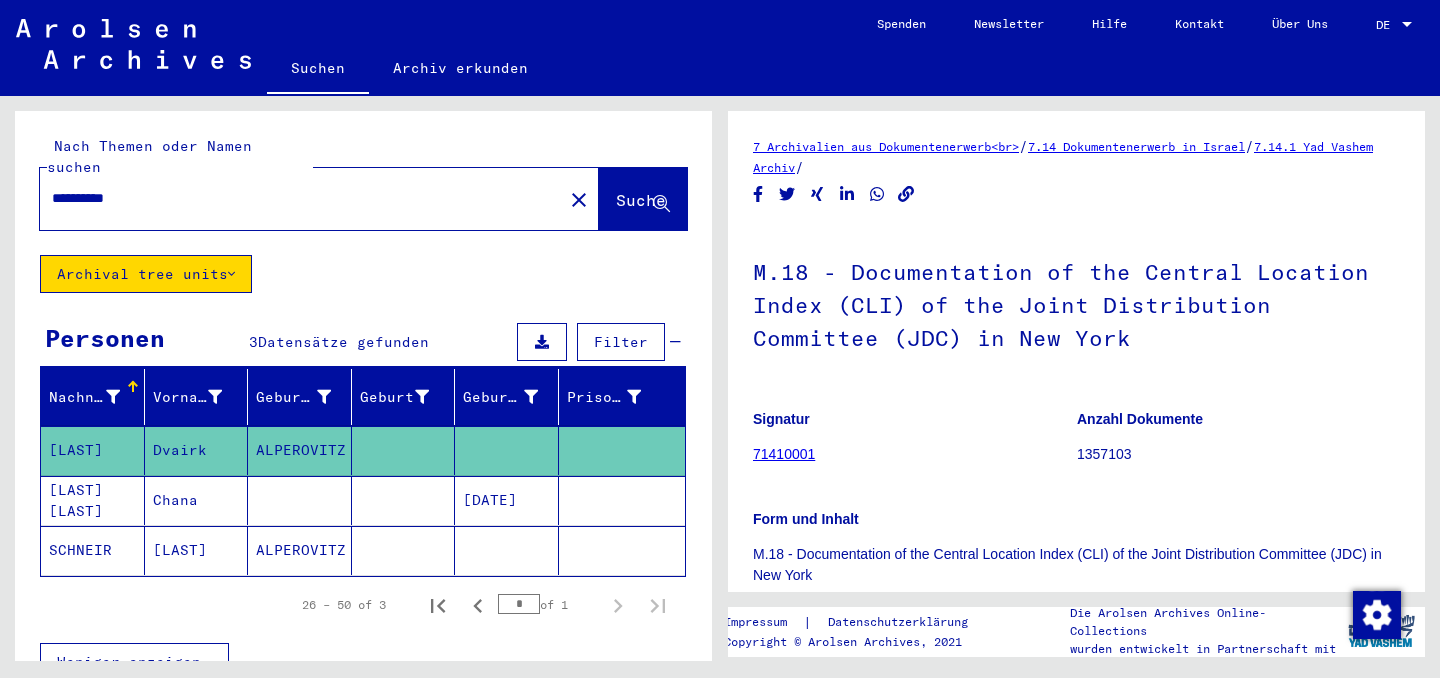 scroll, scrollTop: 0, scrollLeft: 0, axis: both 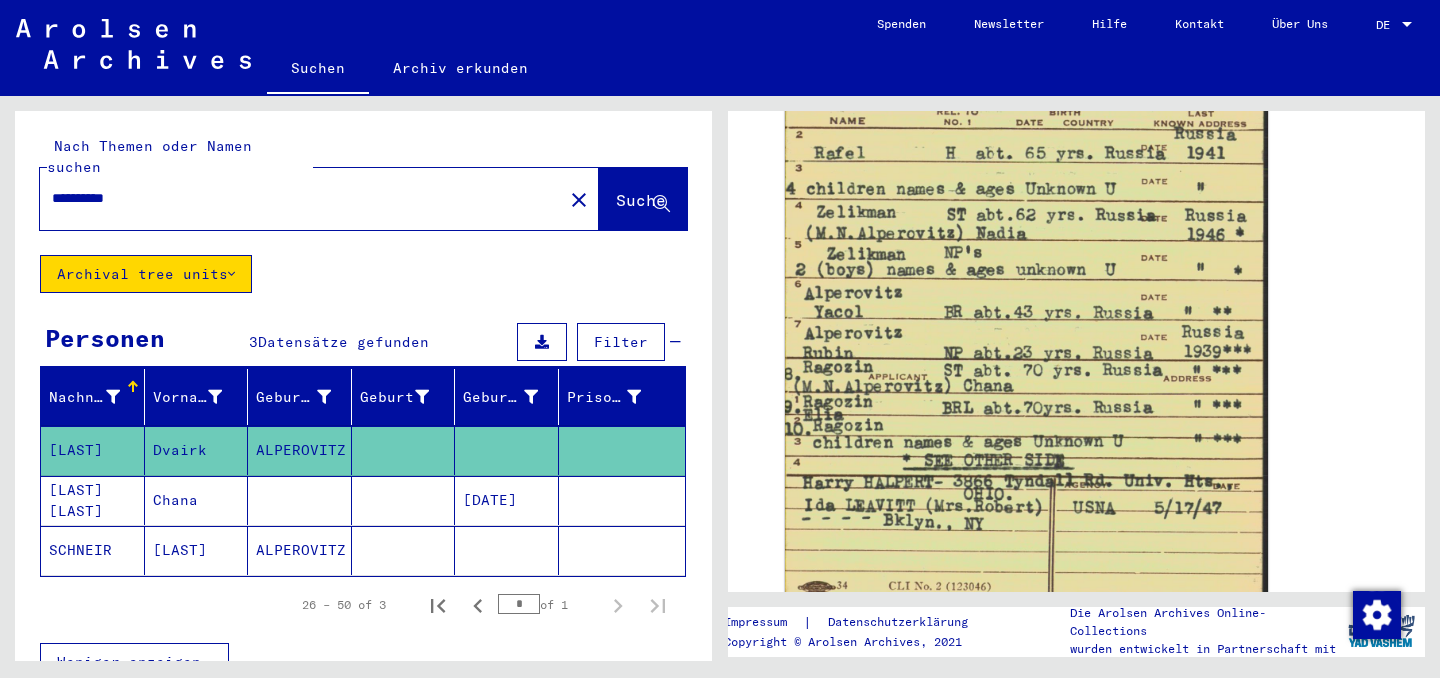 click on "[LAST] [LAST]" at bounding box center [93, 550] 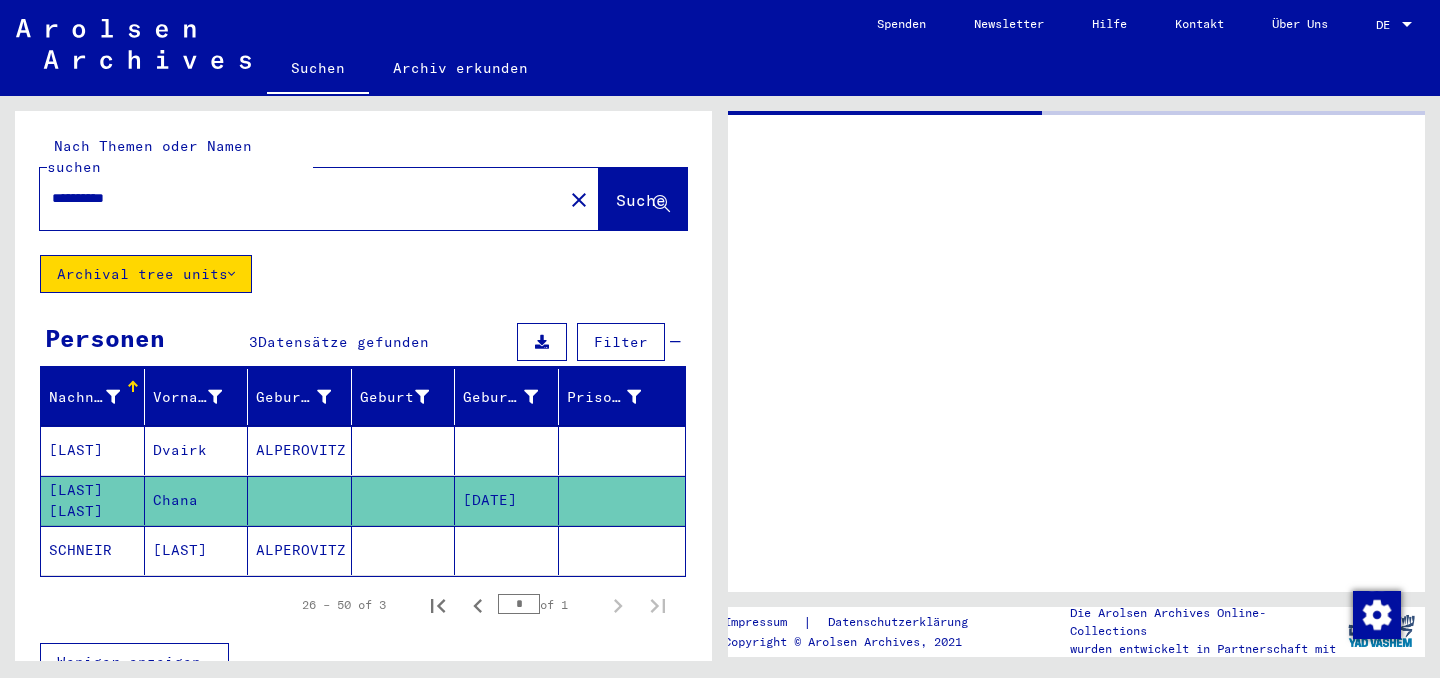 scroll, scrollTop: 0, scrollLeft: 0, axis: both 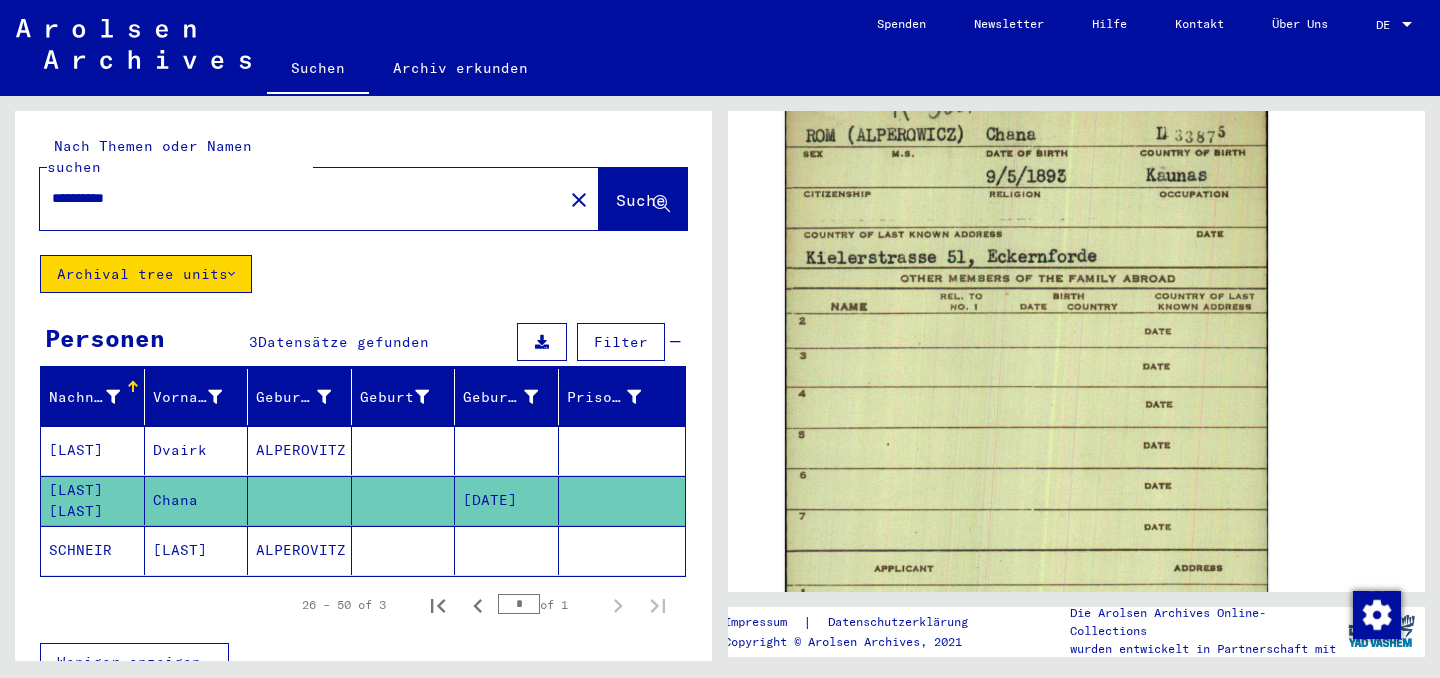 click 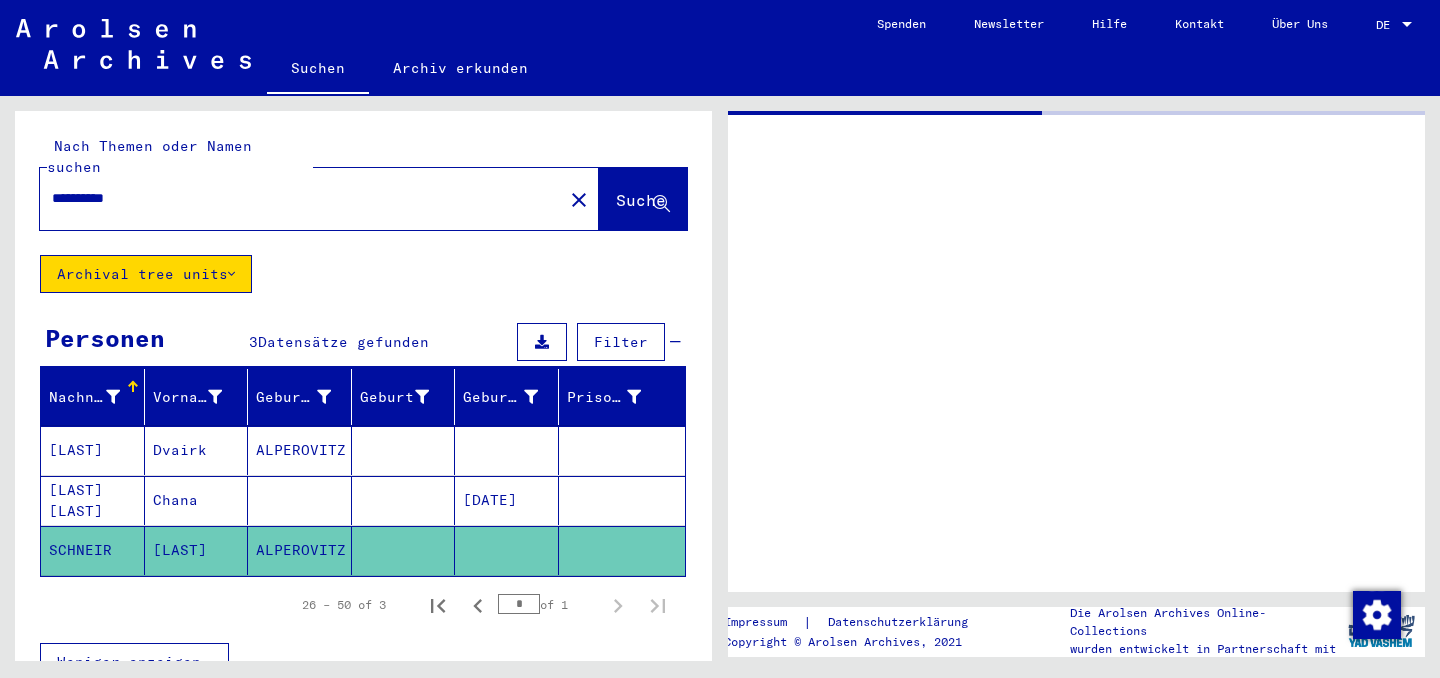 scroll, scrollTop: 0, scrollLeft: 0, axis: both 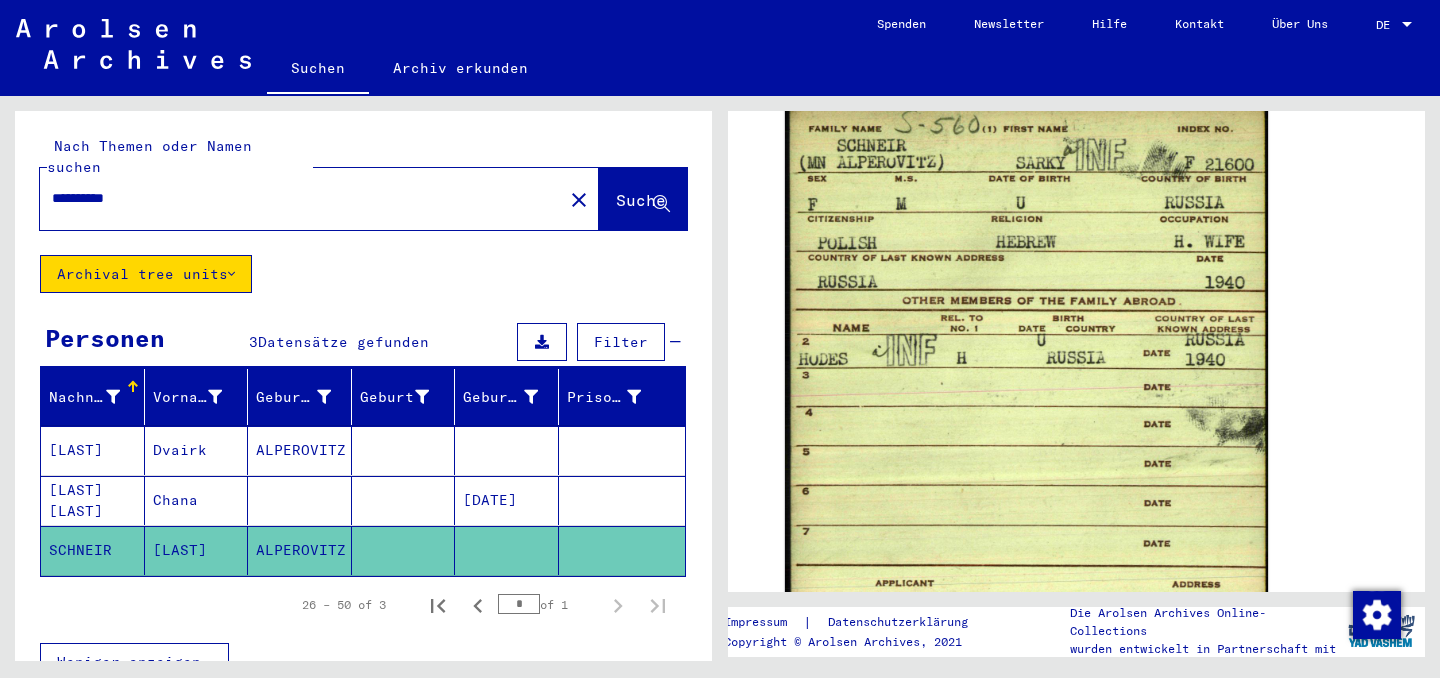 drag, startPoint x: 187, startPoint y: 232, endPoint x: 0, endPoint y: 221, distance: 187.32326 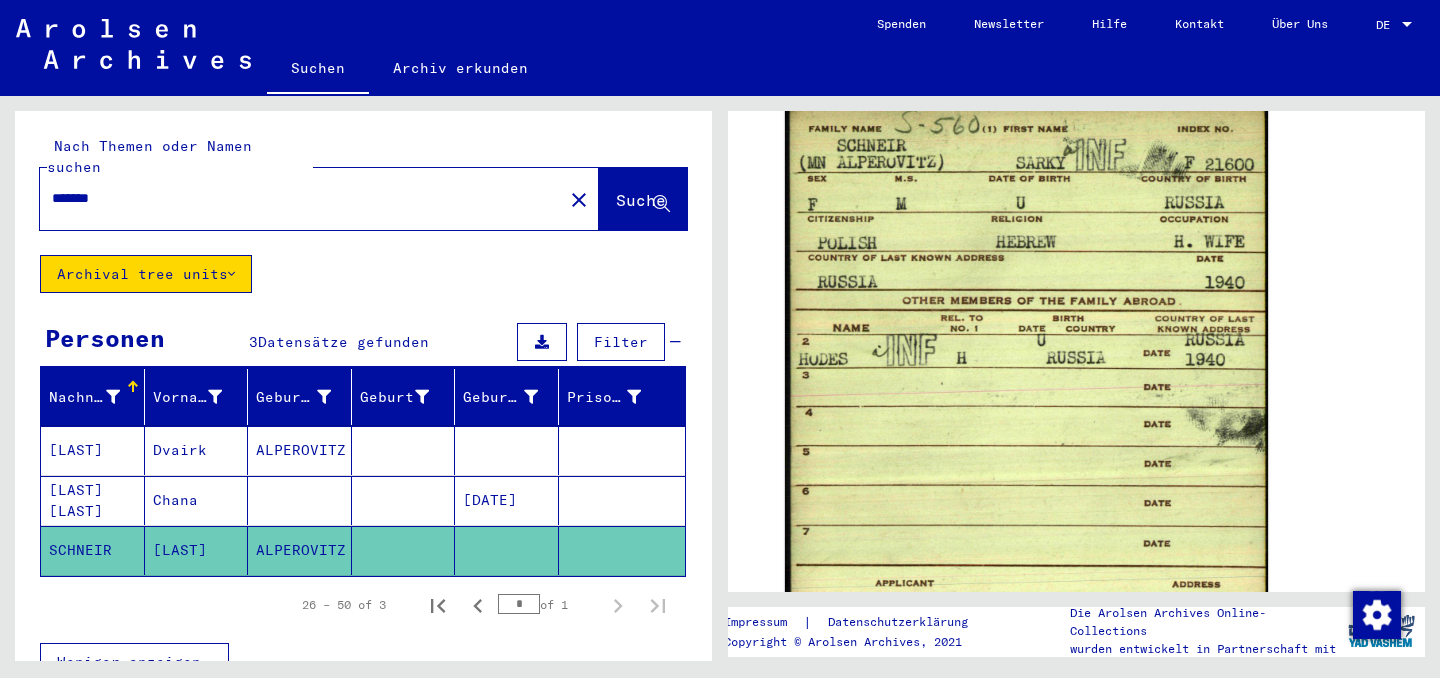 scroll, scrollTop: 0, scrollLeft: 0, axis: both 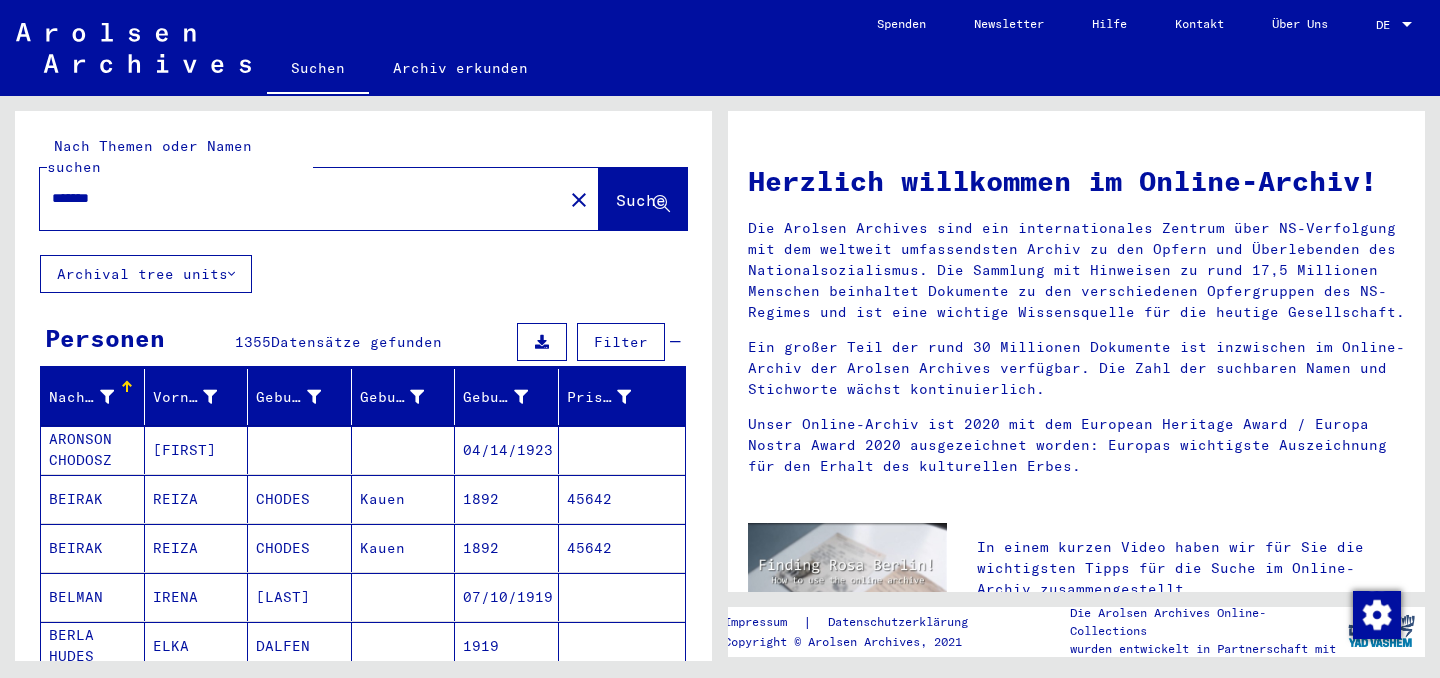 click 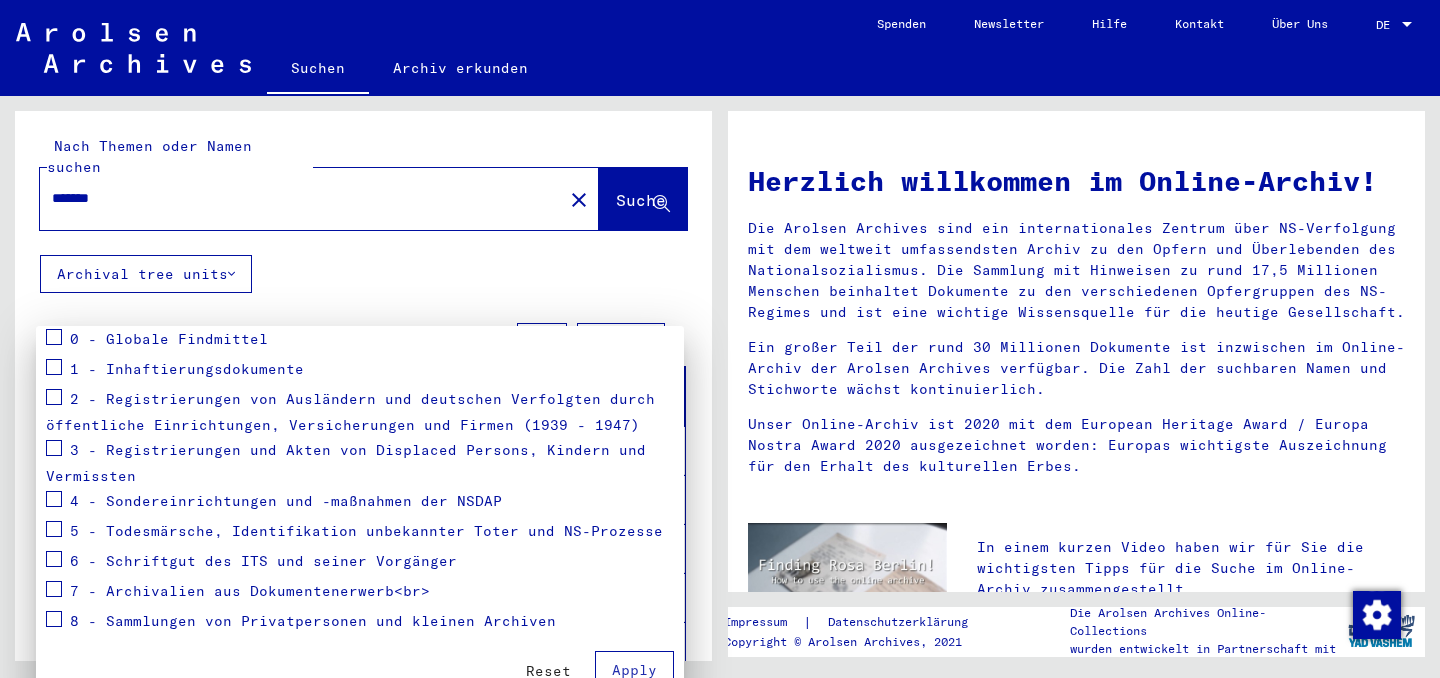 scroll, scrollTop: 307, scrollLeft: 0, axis: vertical 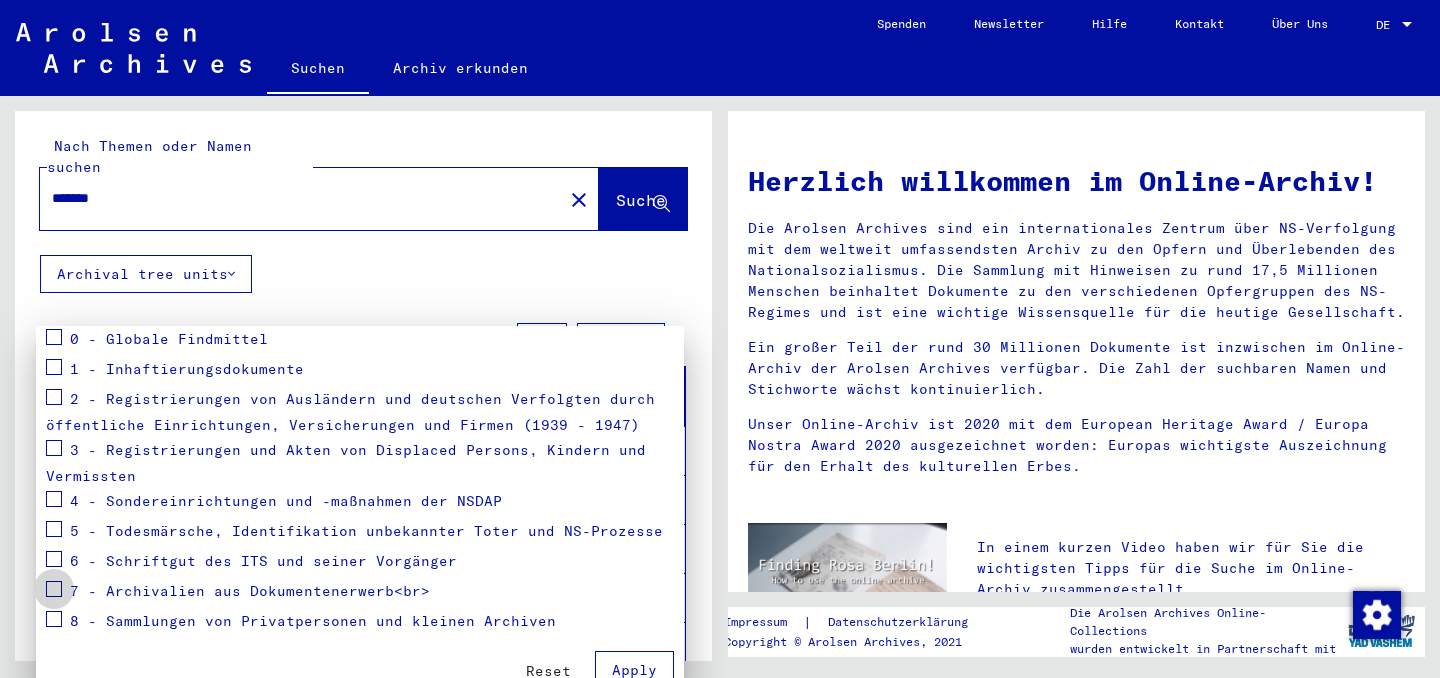 click at bounding box center (54, 589) 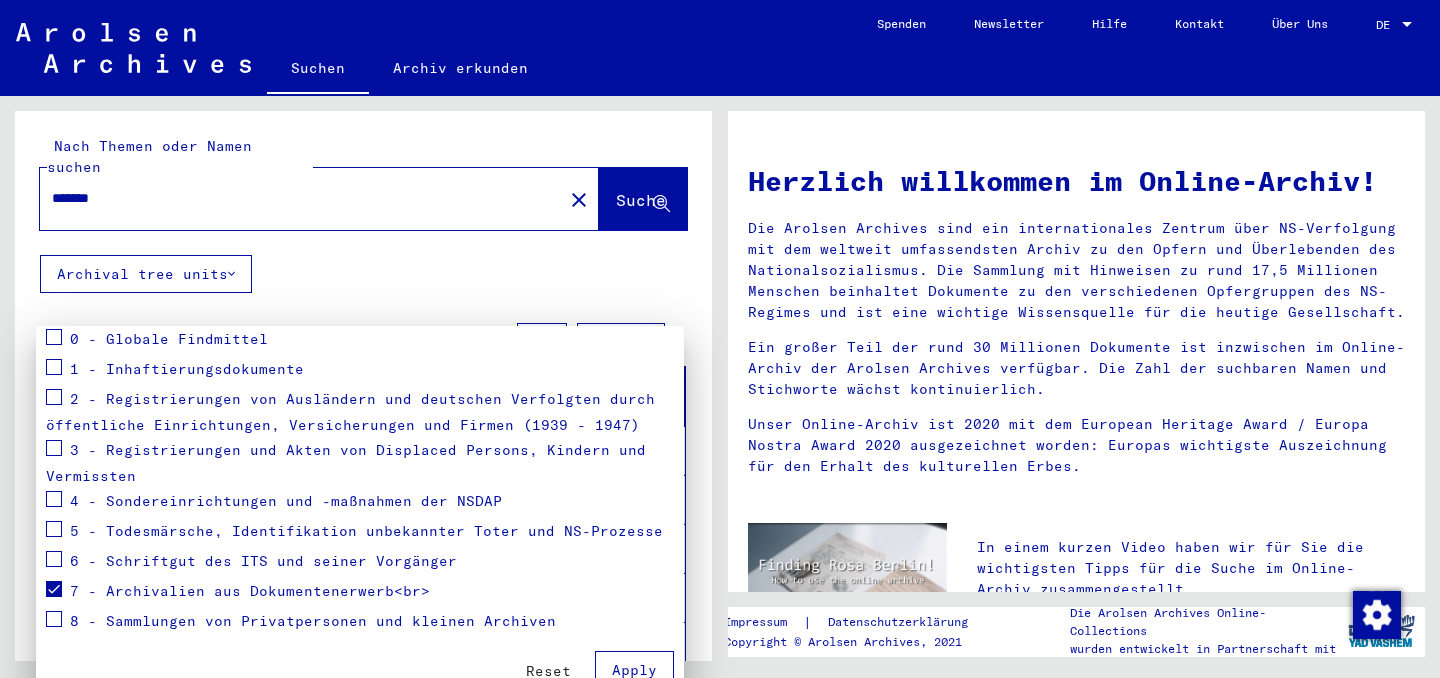 click on "Apply" at bounding box center [634, 670] 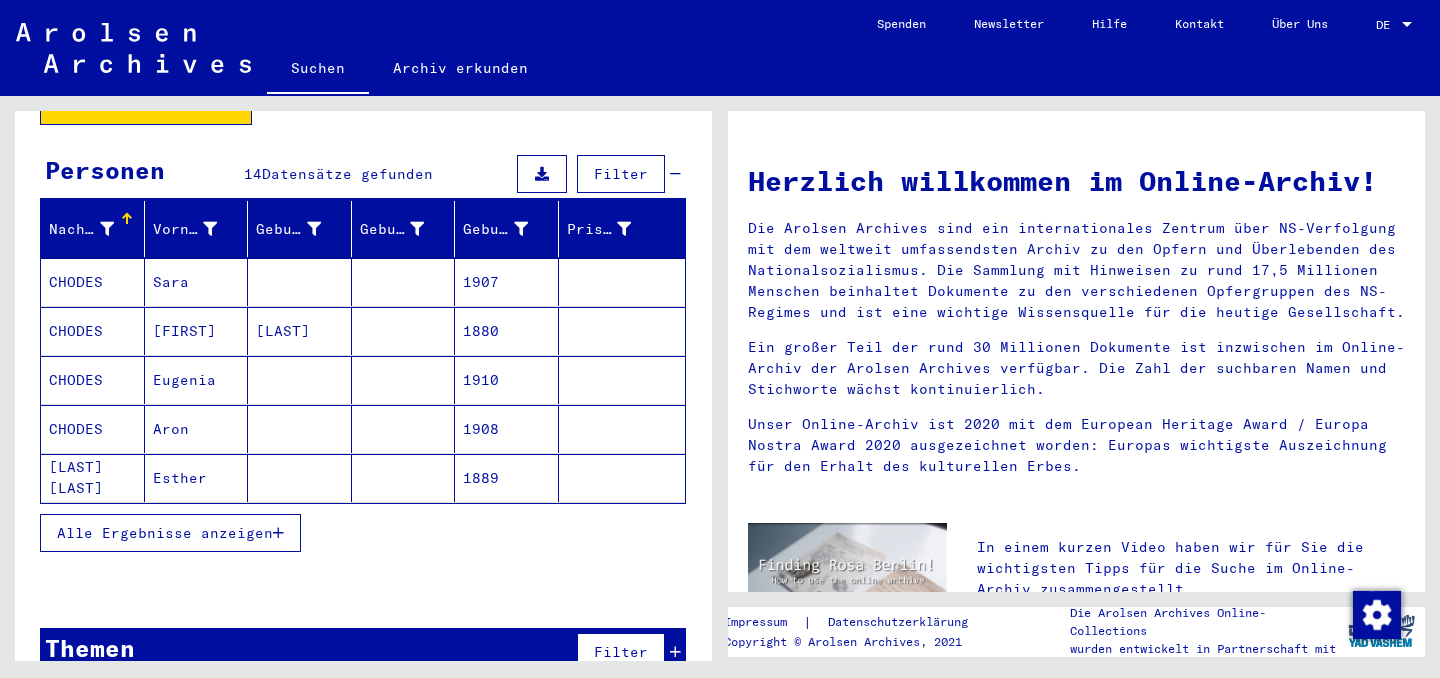 scroll, scrollTop: 221, scrollLeft: 0, axis: vertical 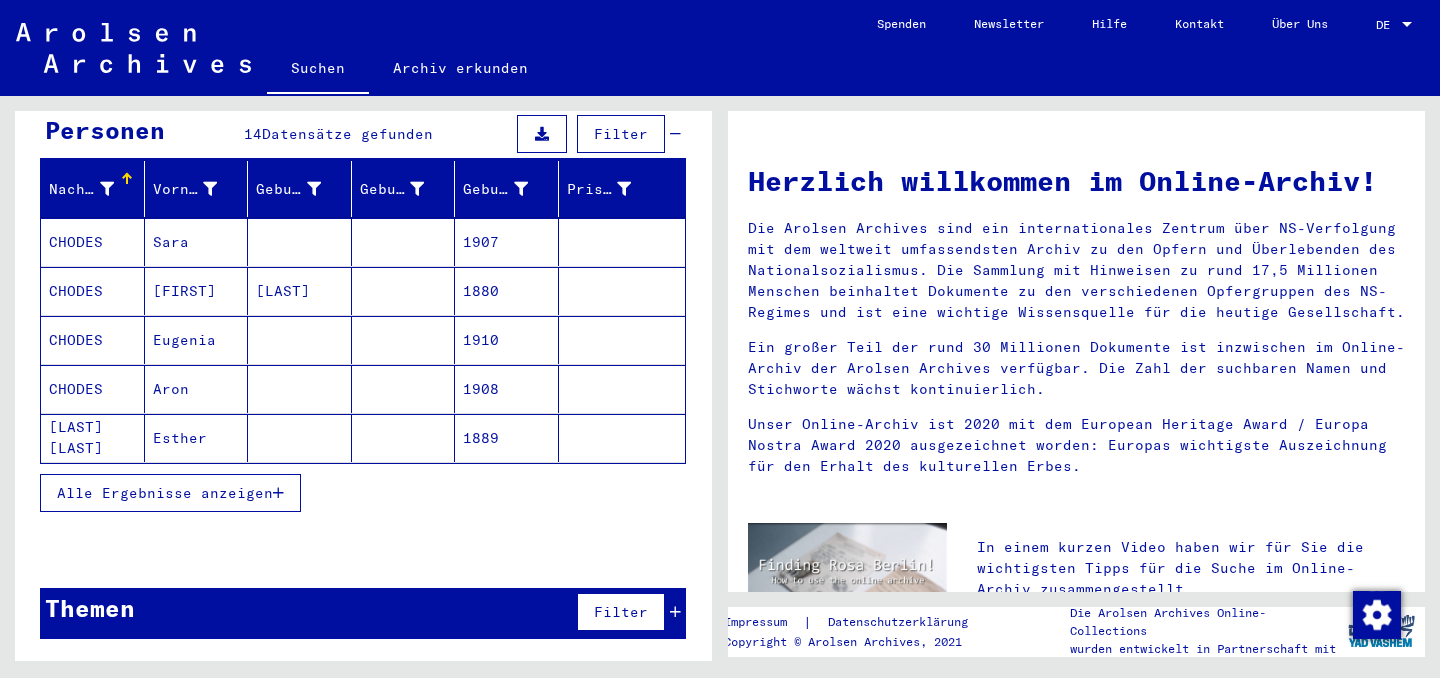 click on "Alle Ergebnisse anzeigen" at bounding box center (165, 493) 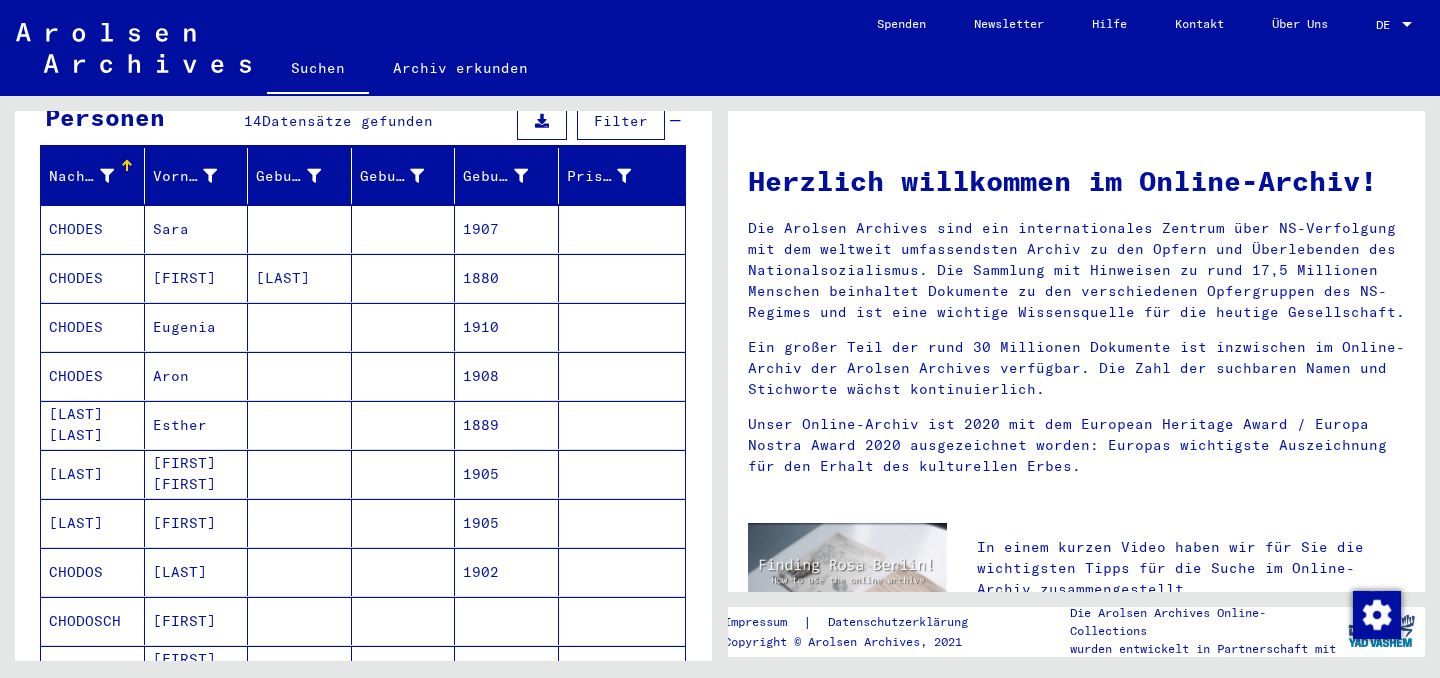 click on "CHODES" at bounding box center [93, 425] 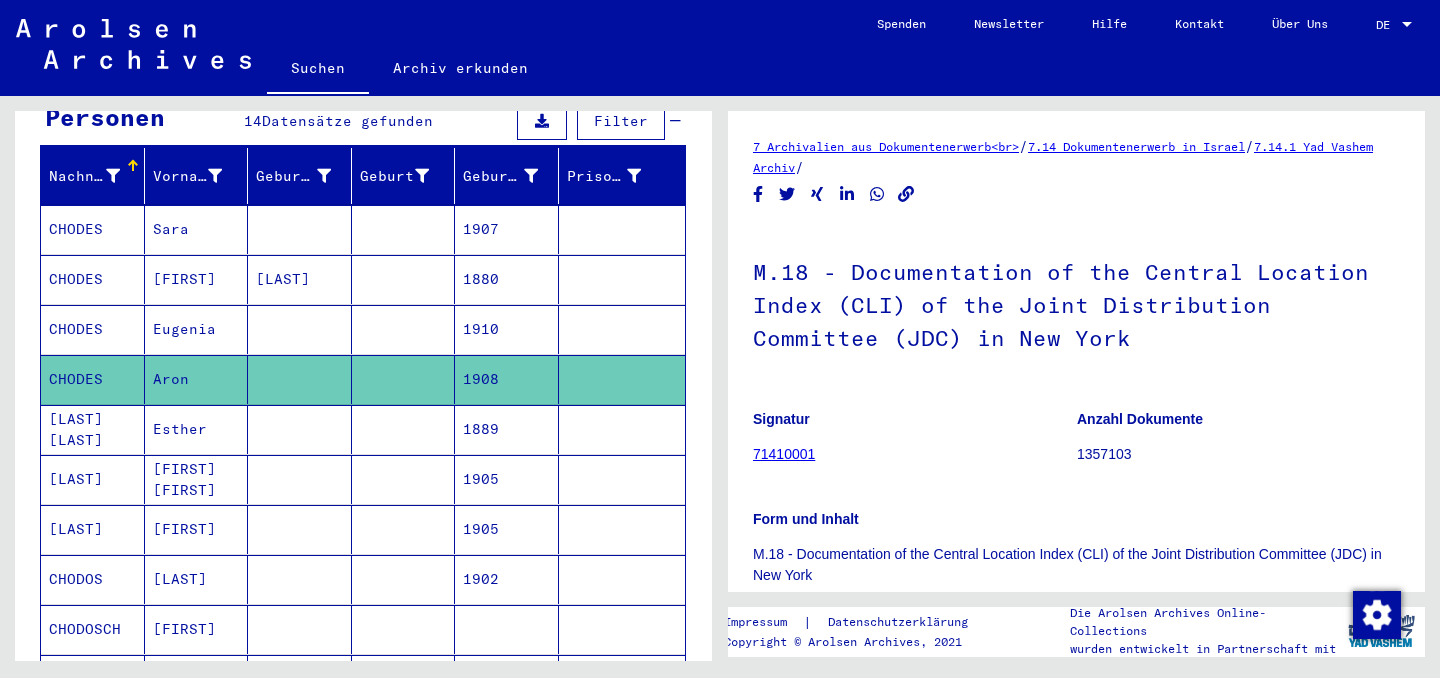 scroll, scrollTop: 0, scrollLeft: 0, axis: both 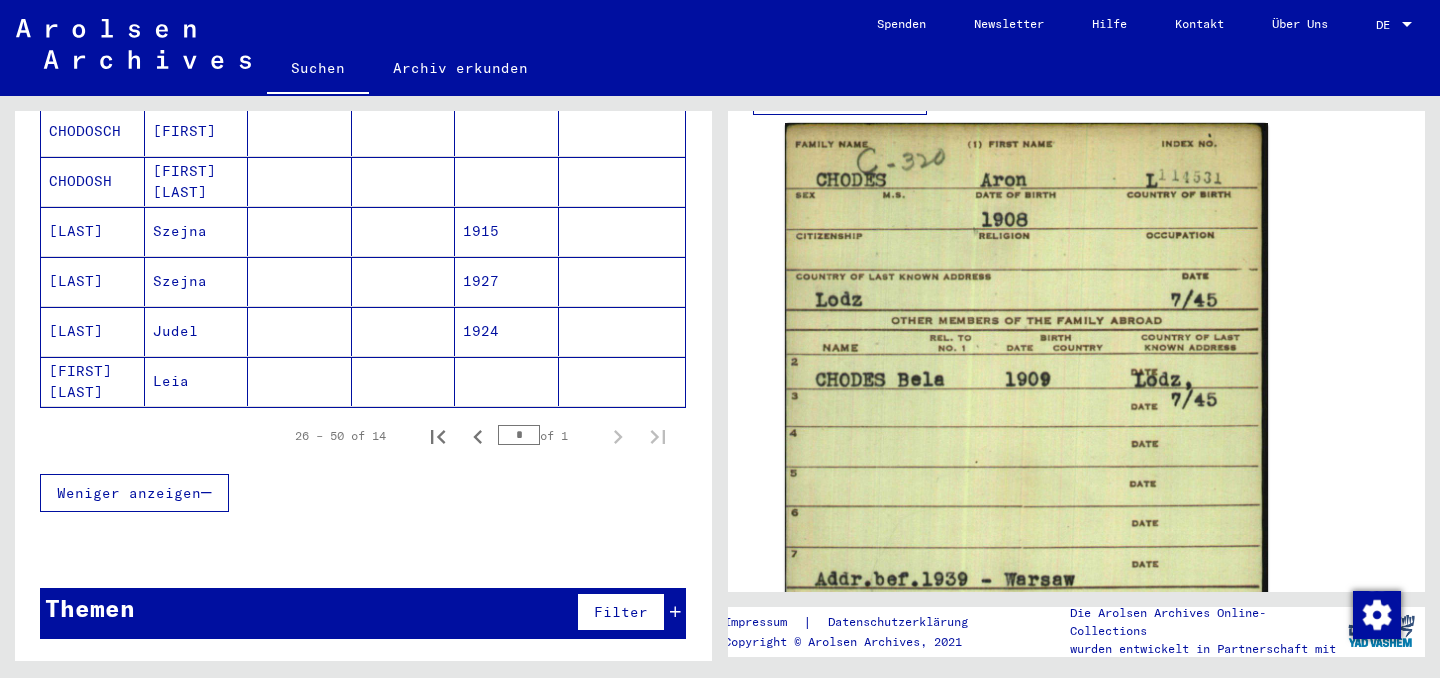 click on "[FIRST] [LAST]" 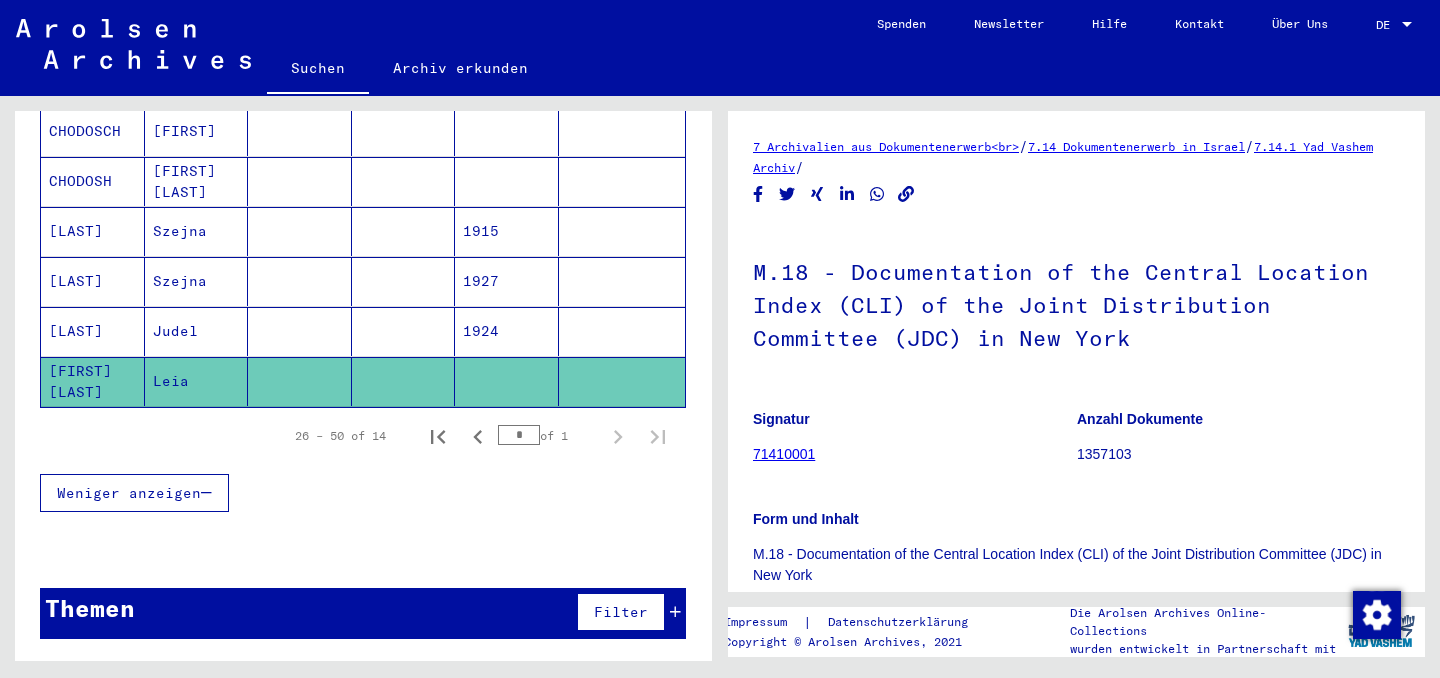 scroll, scrollTop: 0, scrollLeft: 0, axis: both 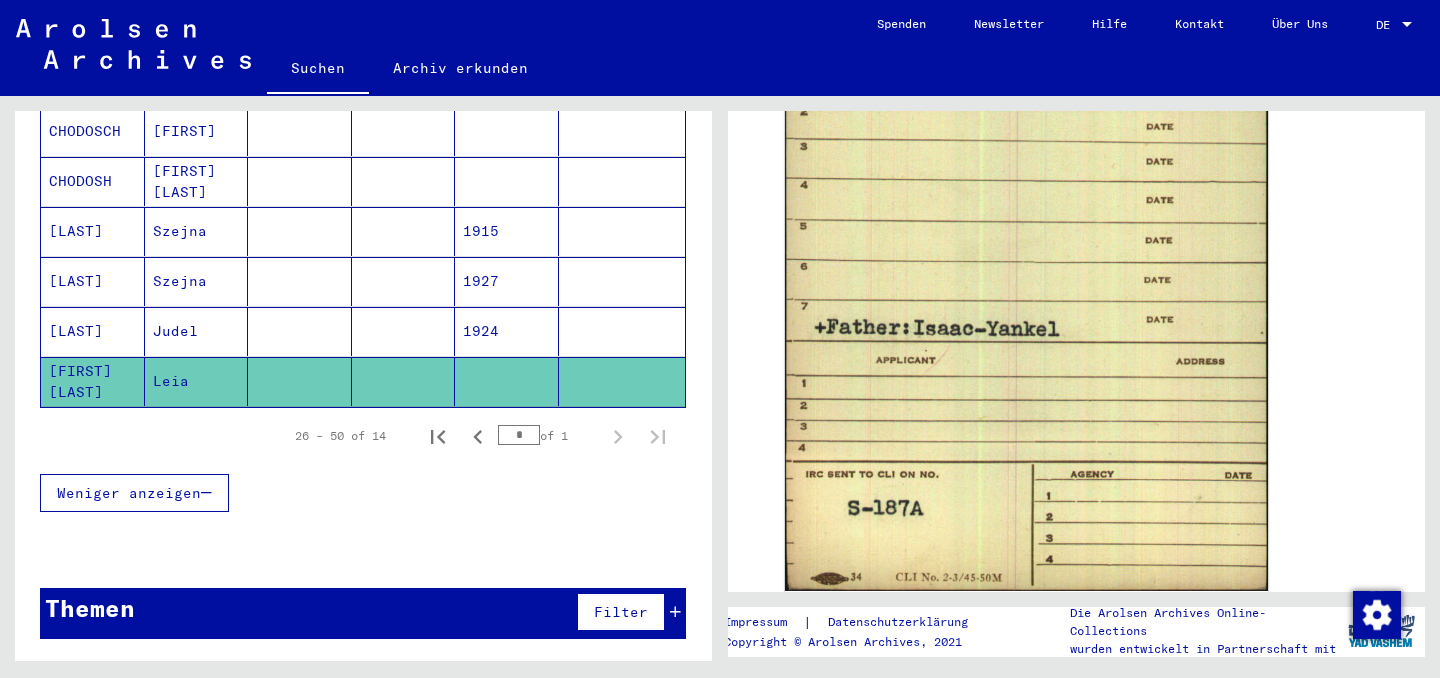 click on "[LAST]" at bounding box center (93, 381) 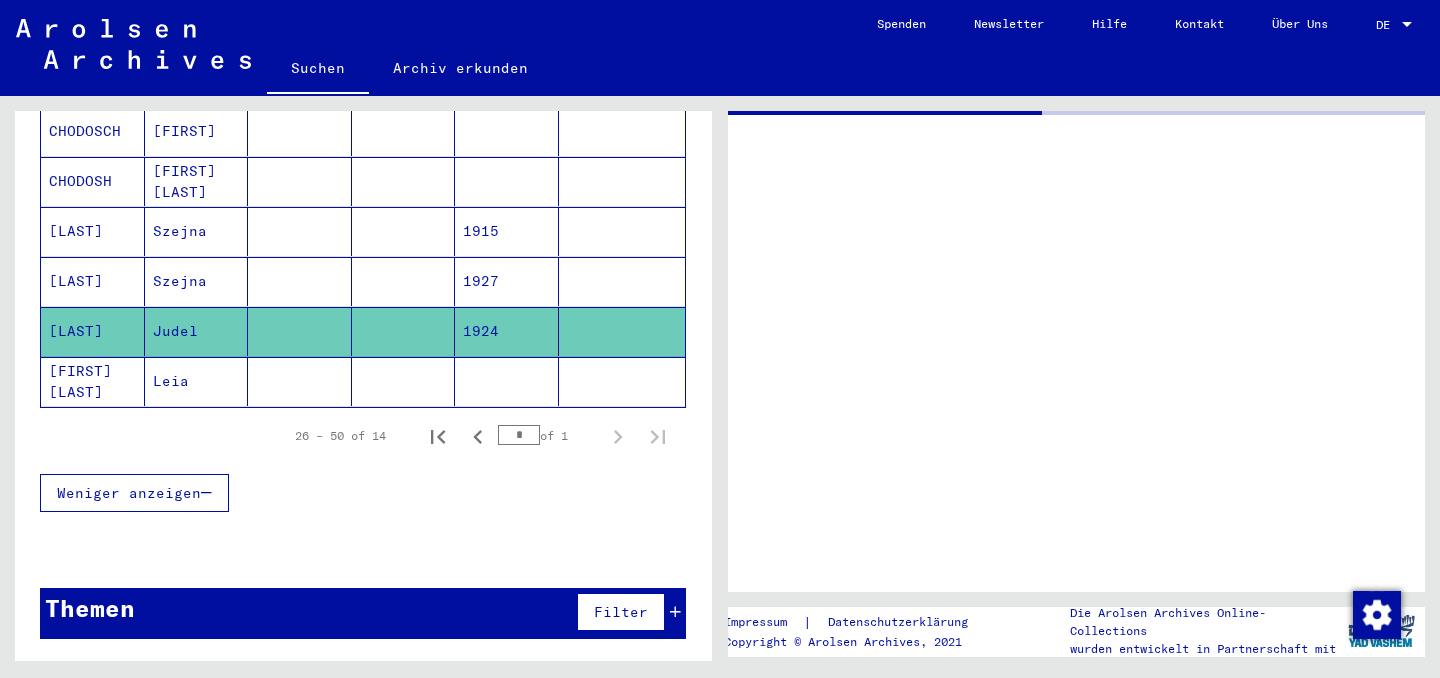 scroll, scrollTop: 0, scrollLeft: 0, axis: both 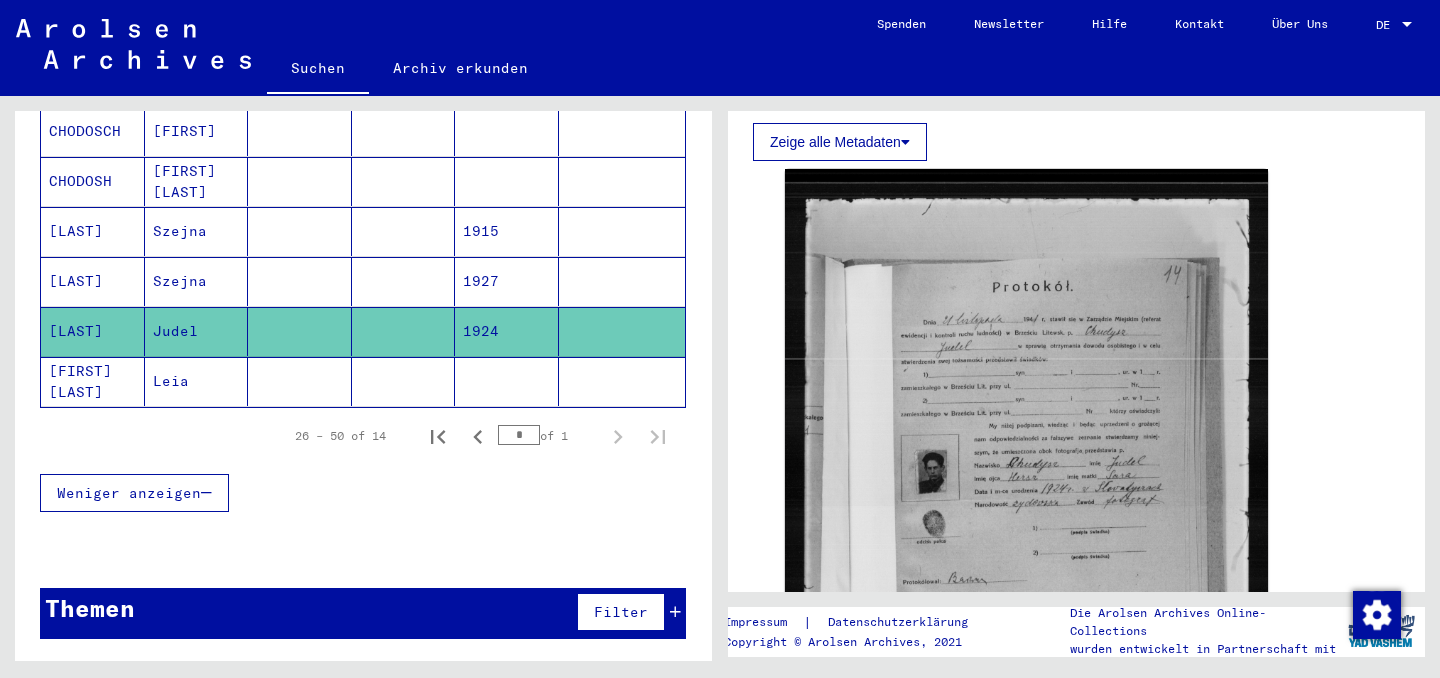 click on "[LAST]" at bounding box center [93, 331] 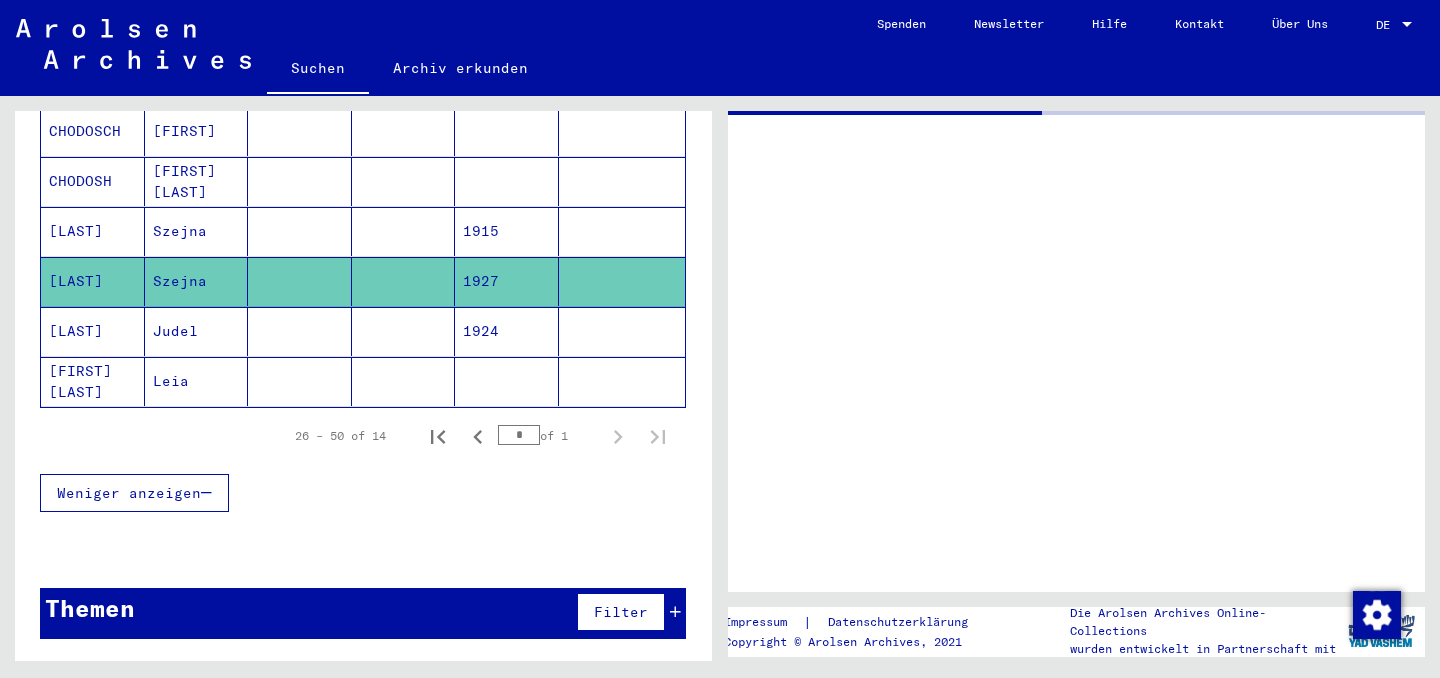 scroll, scrollTop: 0, scrollLeft: 0, axis: both 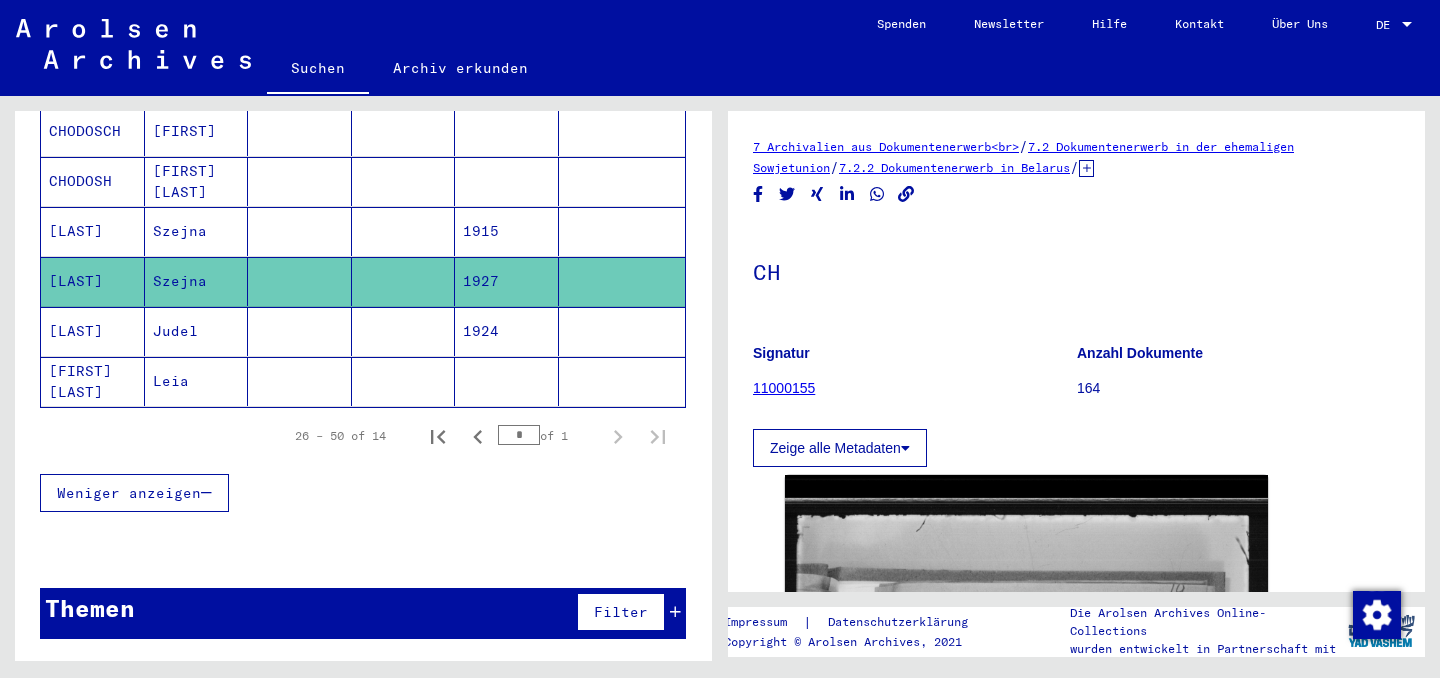 click on "[LAST]" at bounding box center (93, 281) 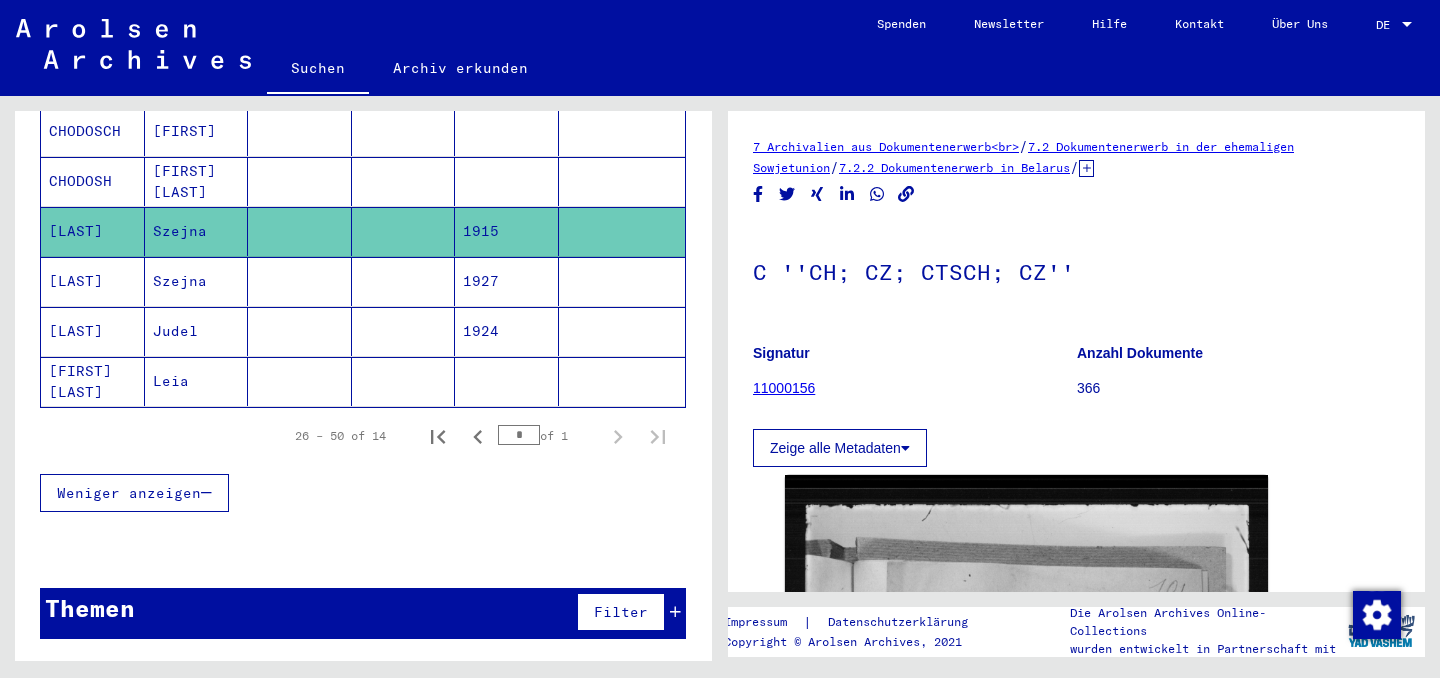 scroll, scrollTop: 705, scrollLeft: 0, axis: vertical 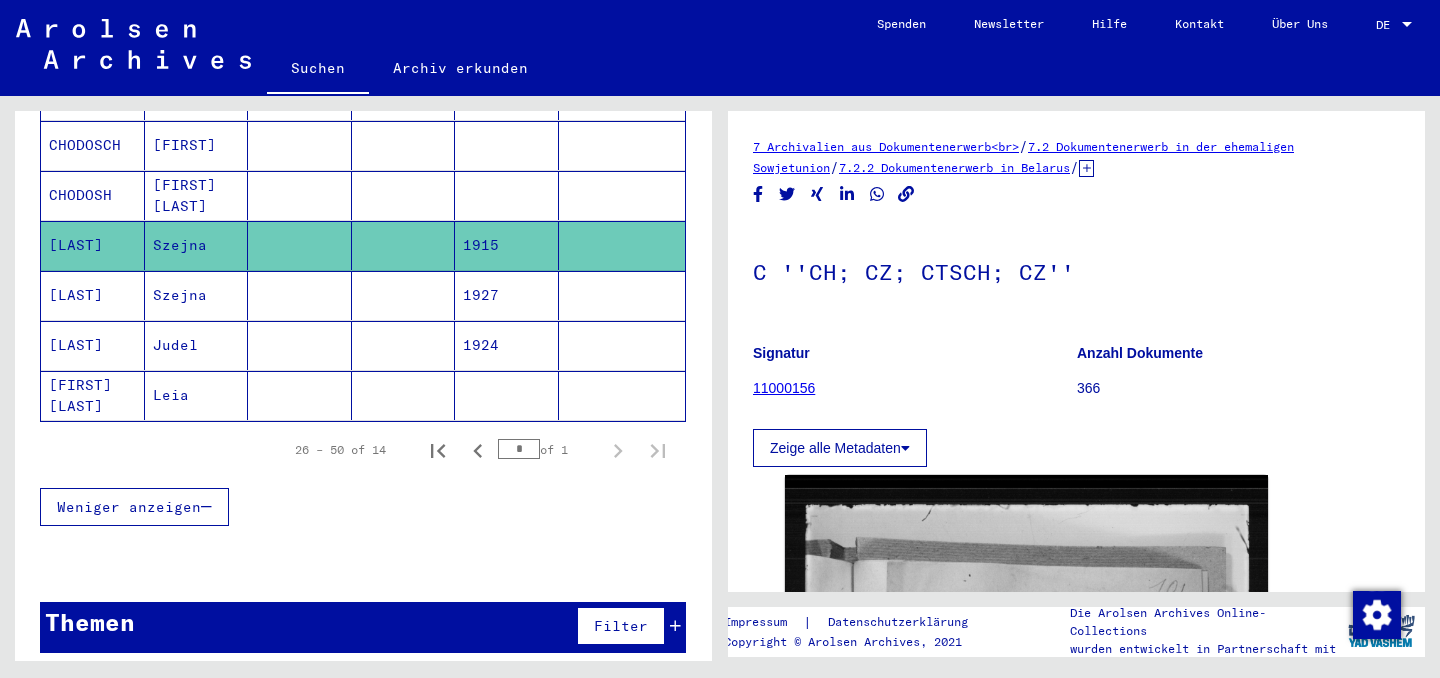 click on "CHODOSH" at bounding box center (93, 245) 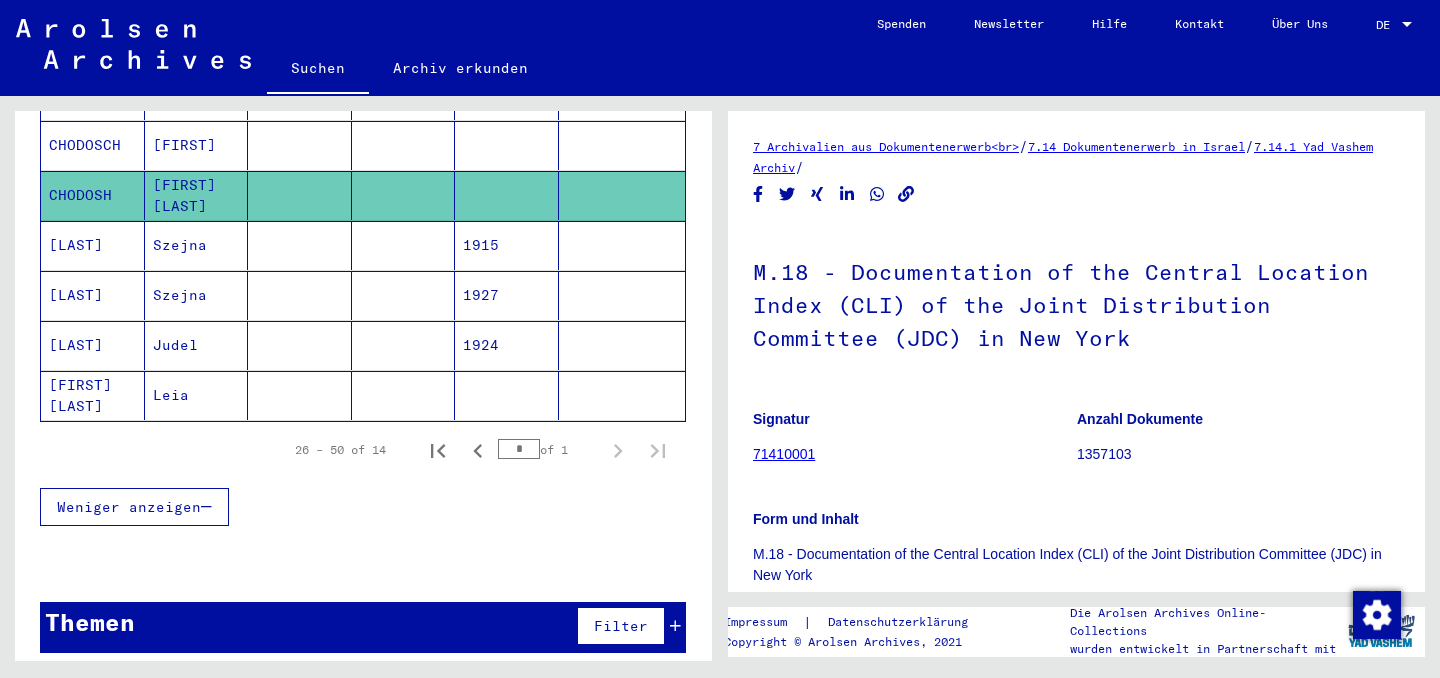 scroll, scrollTop: 0, scrollLeft: 0, axis: both 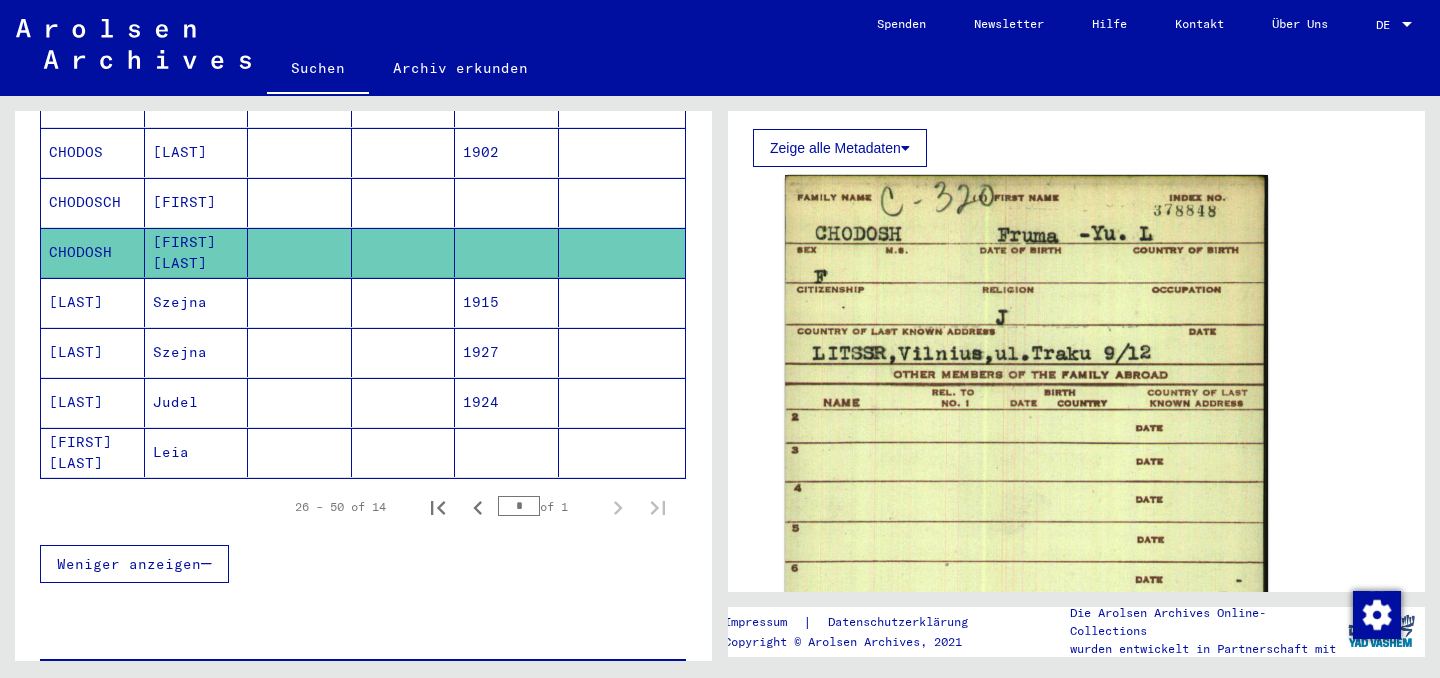 click on "CHODOSCH" at bounding box center (93, 252) 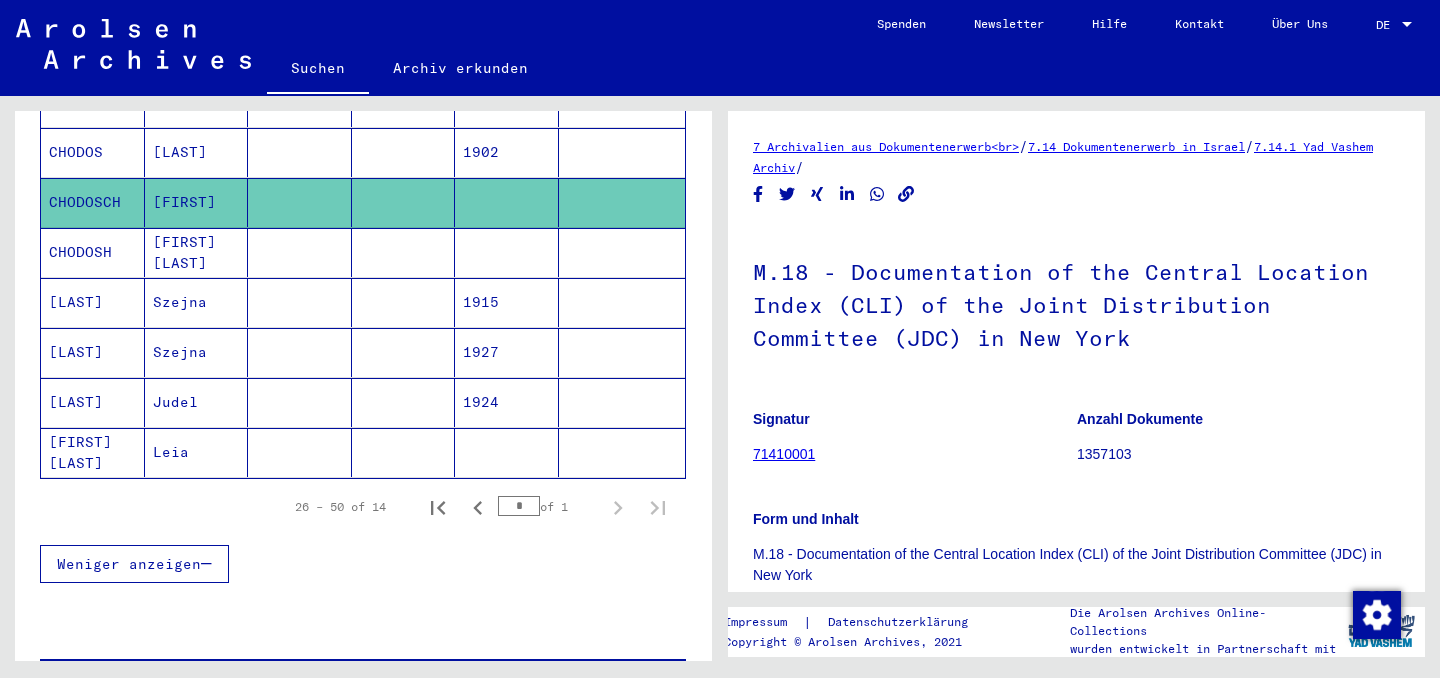scroll, scrollTop: 0, scrollLeft: 0, axis: both 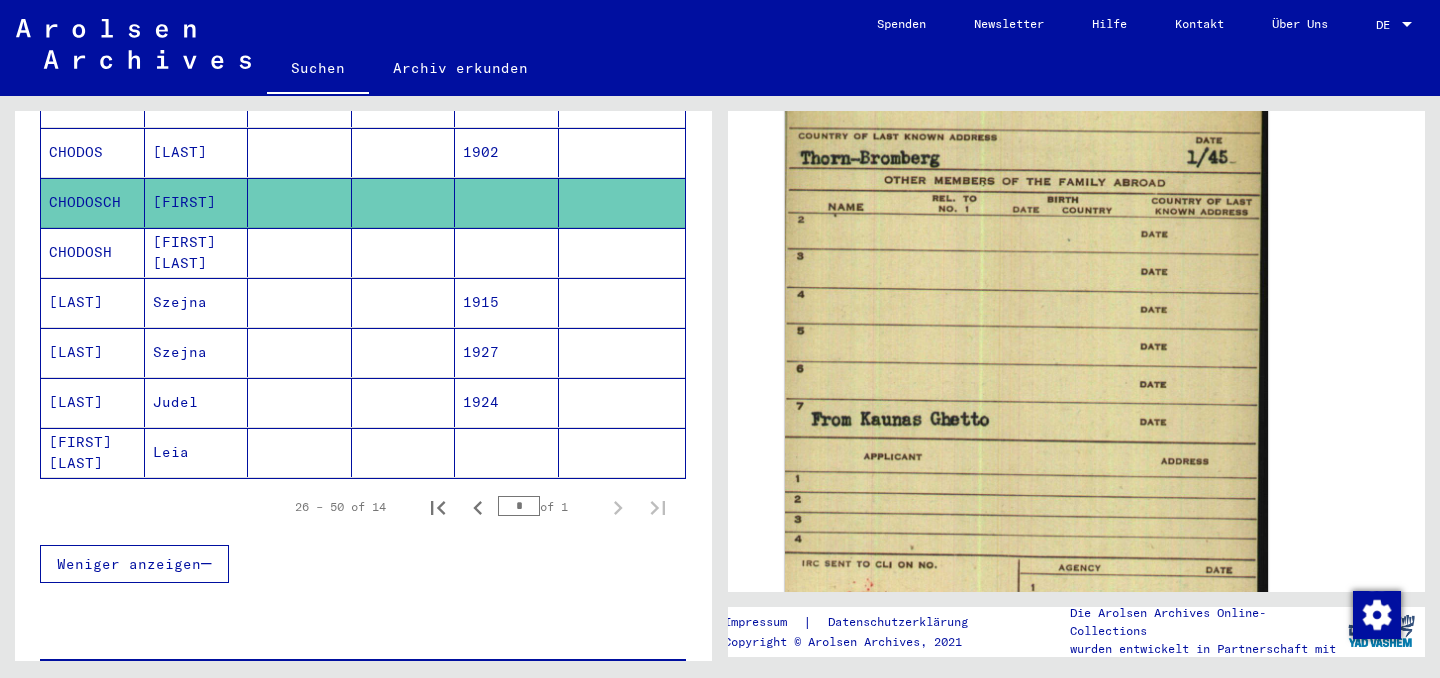 click on "CHODOS" at bounding box center [93, 202] 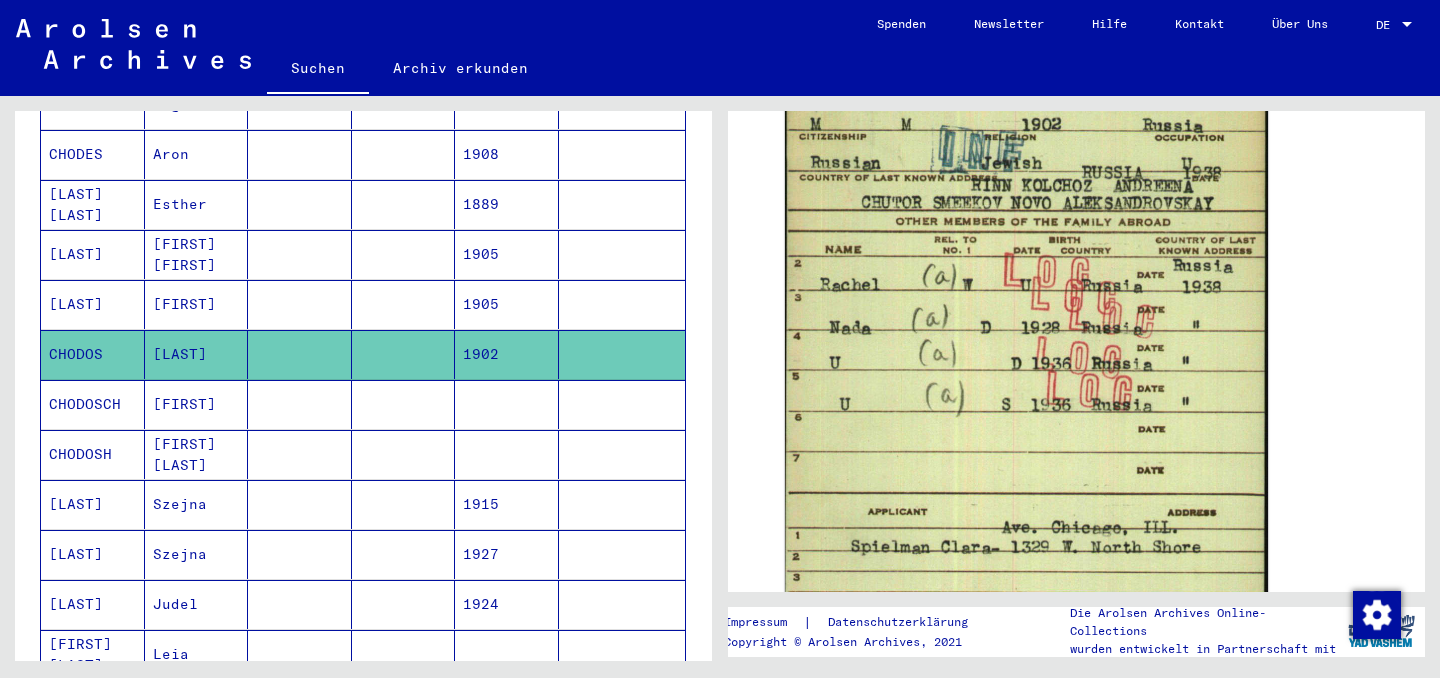 click on "[LAST]" at bounding box center [93, 354] 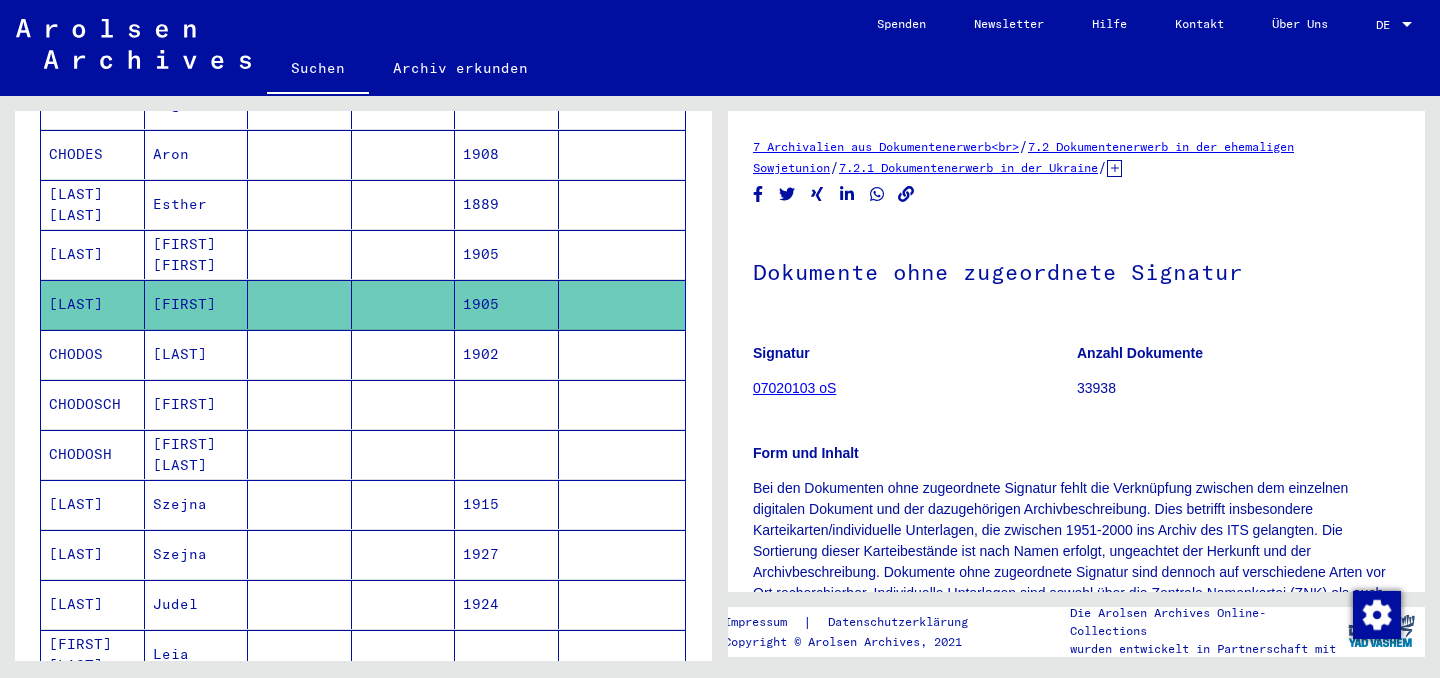 click on "Esther" at bounding box center [197, 254] 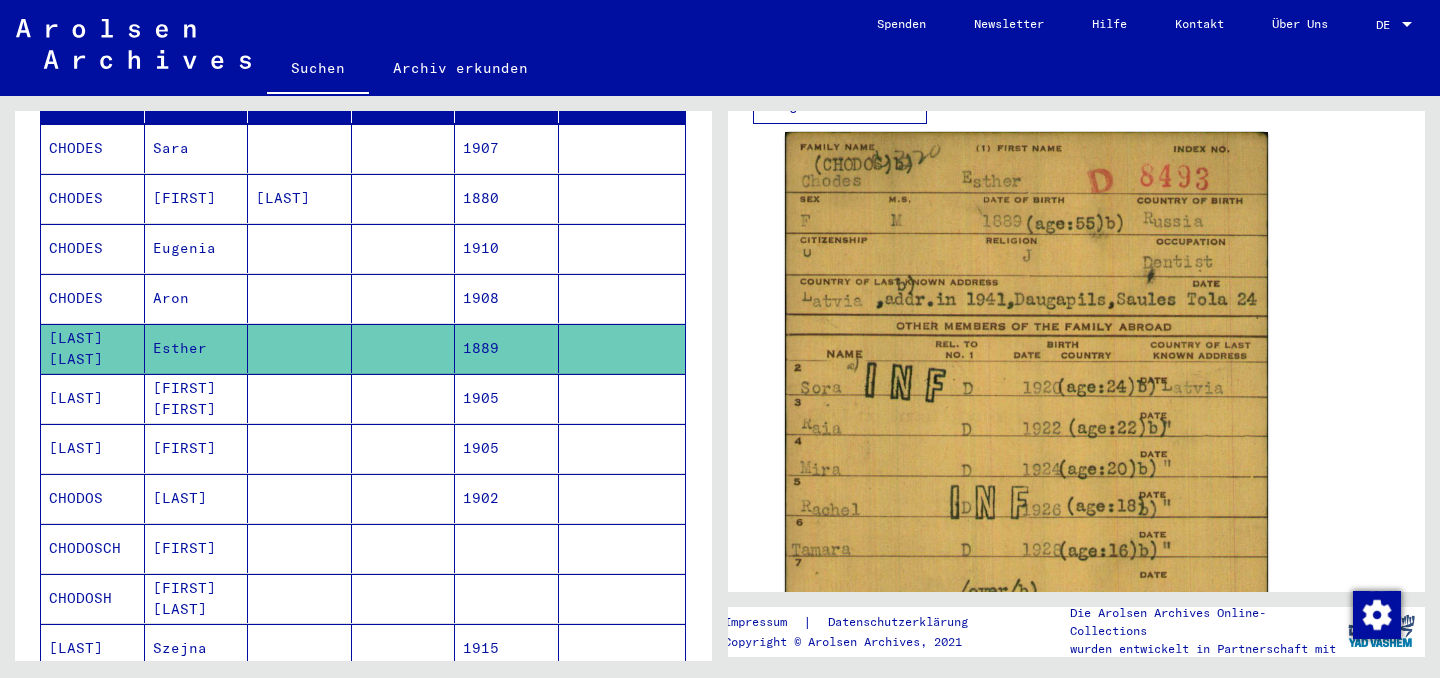 click on "CHODES" at bounding box center (93, 298) 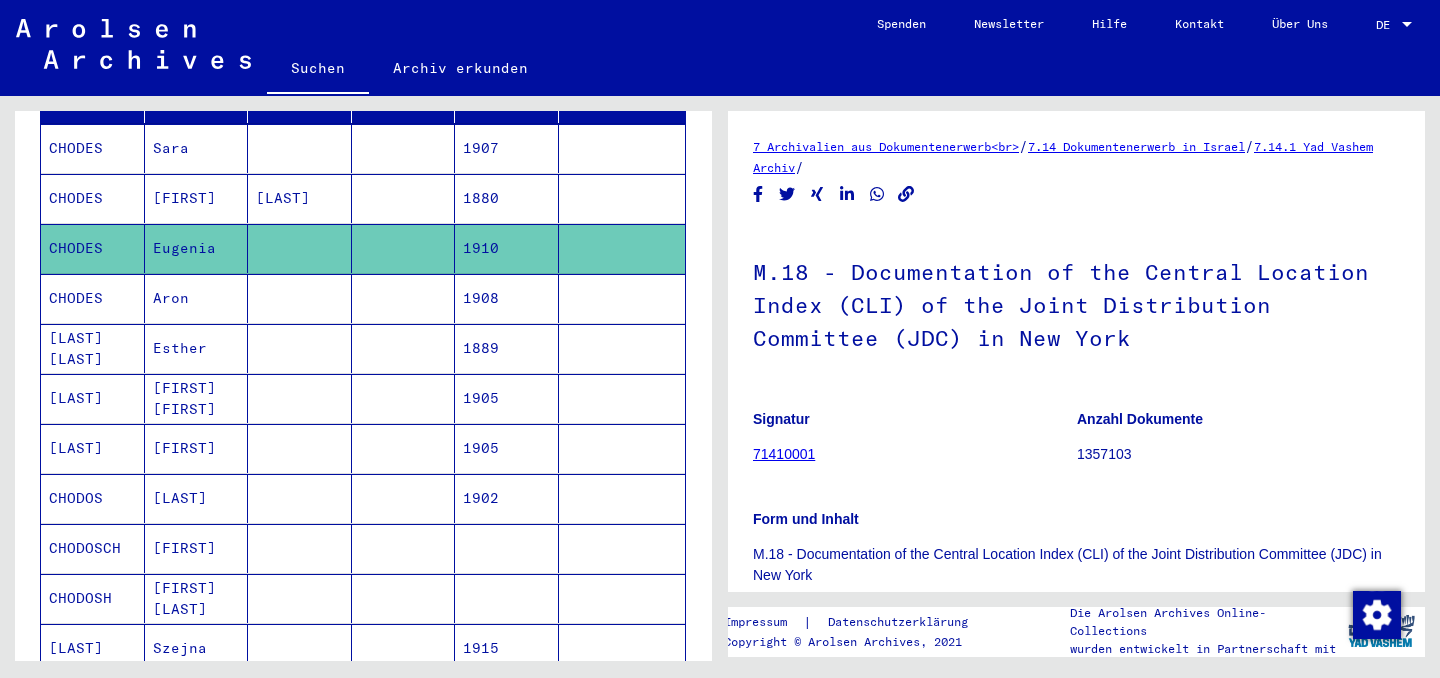 click on "CHODES" at bounding box center [93, 198] 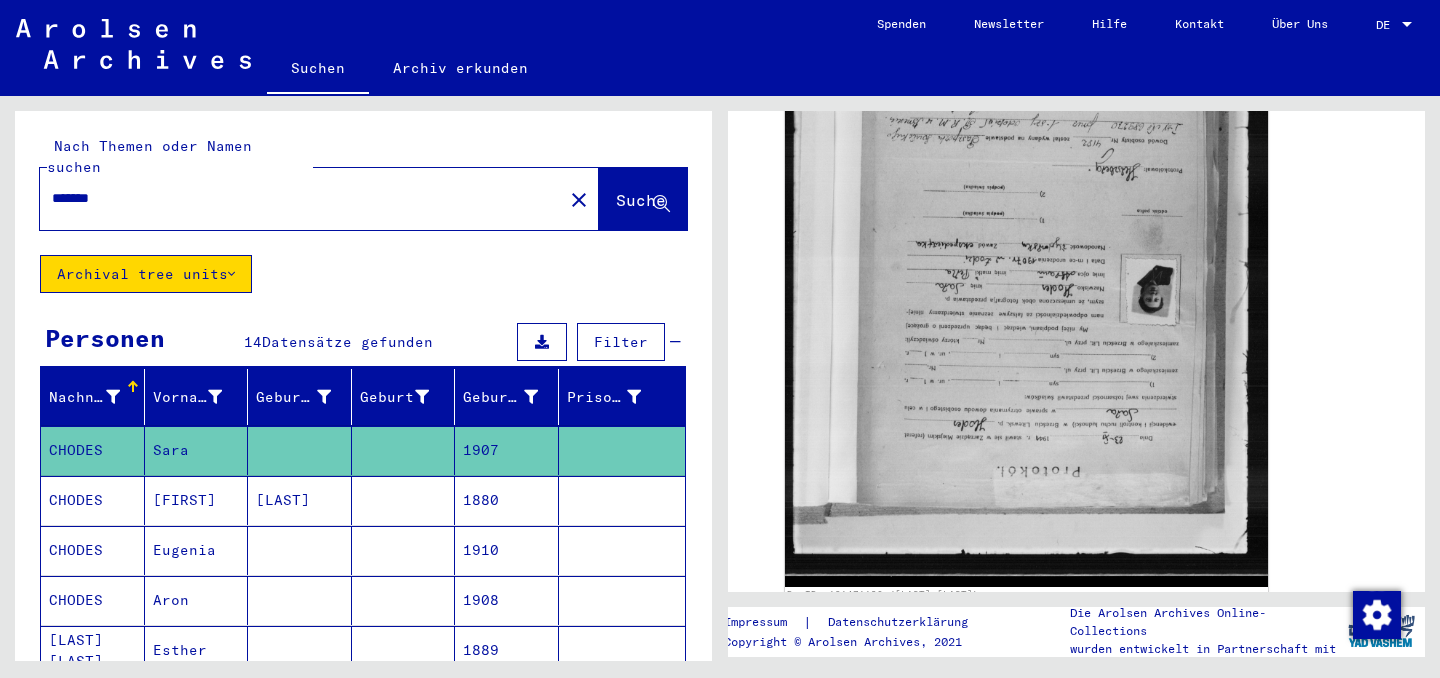 drag, startPoint x: 164, startPoint y: 232, endPoint x: 0, endPoint y: 209, distance: 165.60495 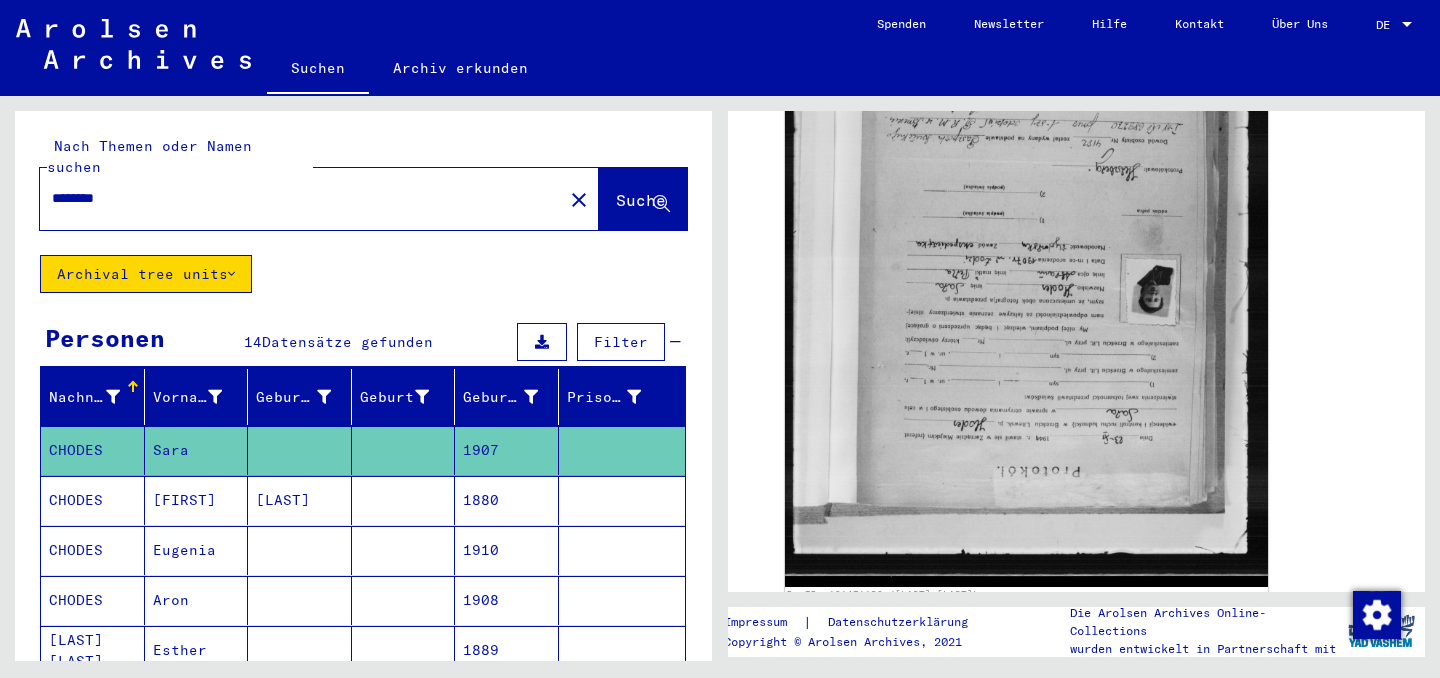 type on "********" 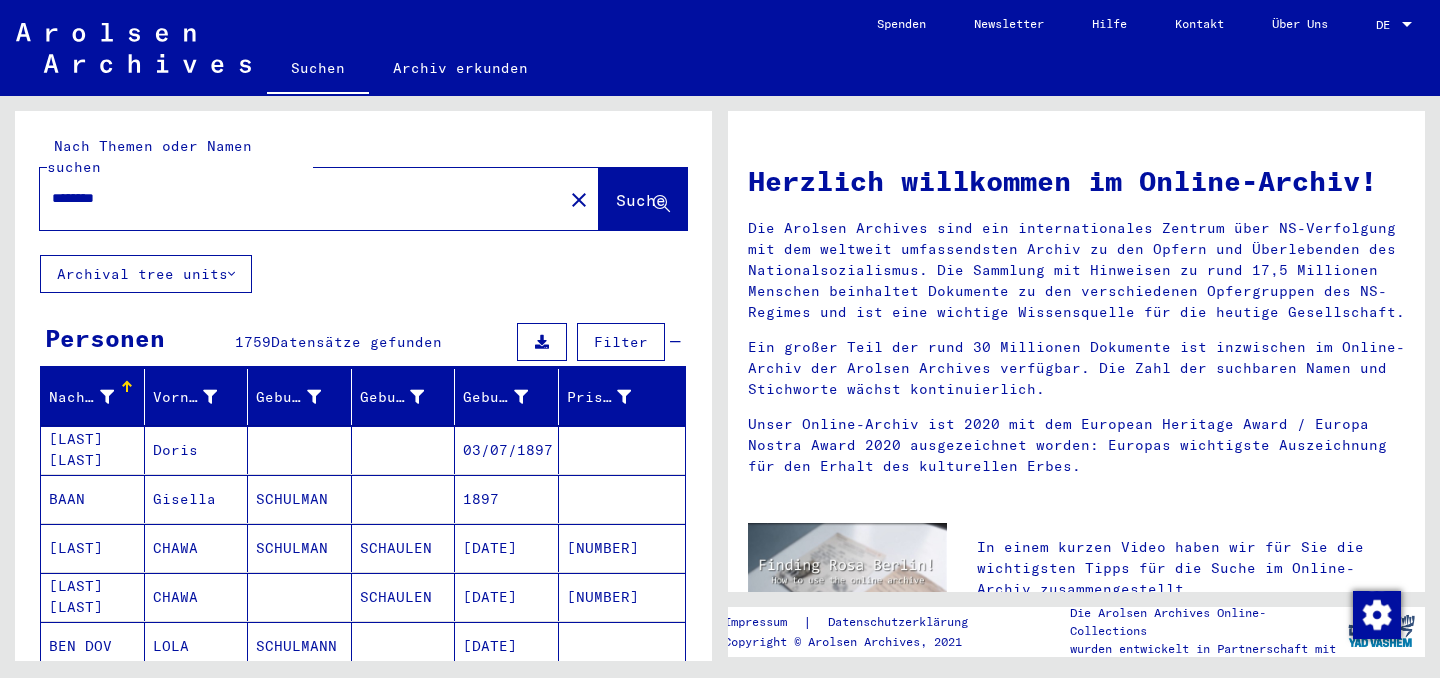 click on "Archival tree units" 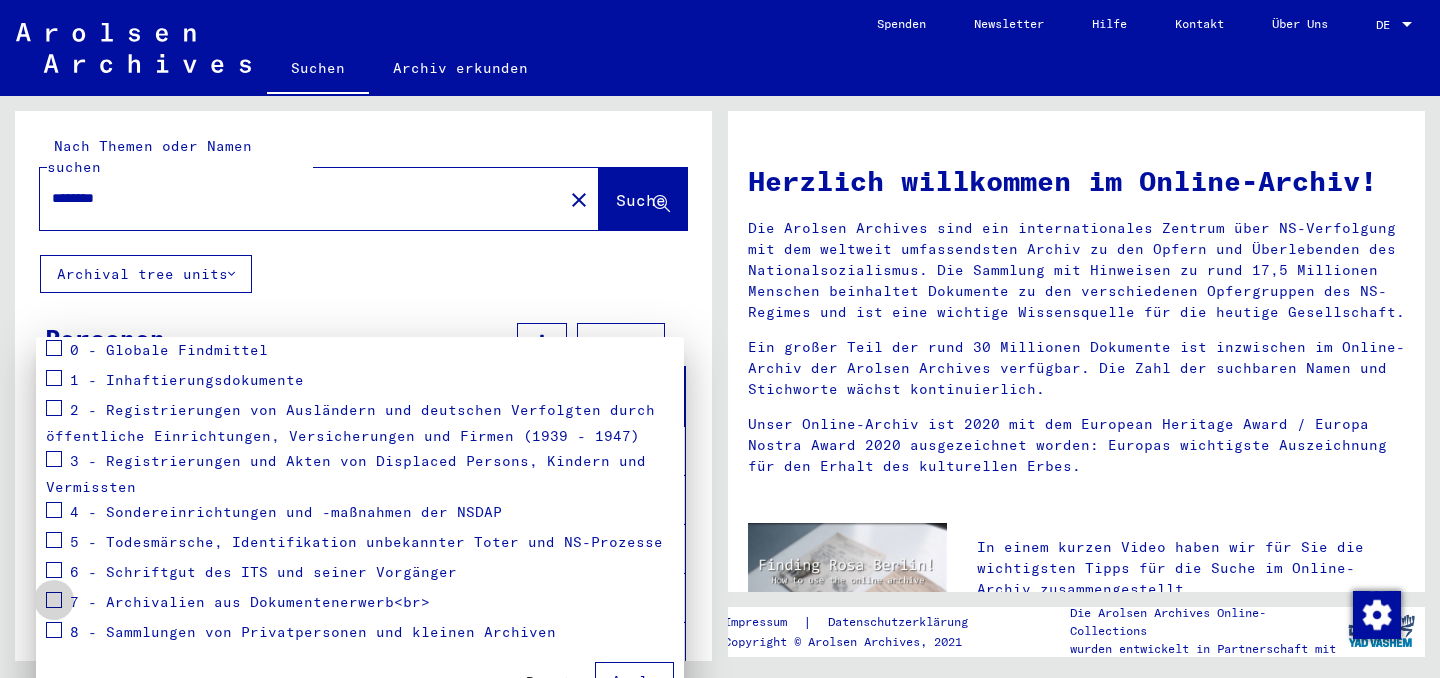 click at bounding box center (54, 600) 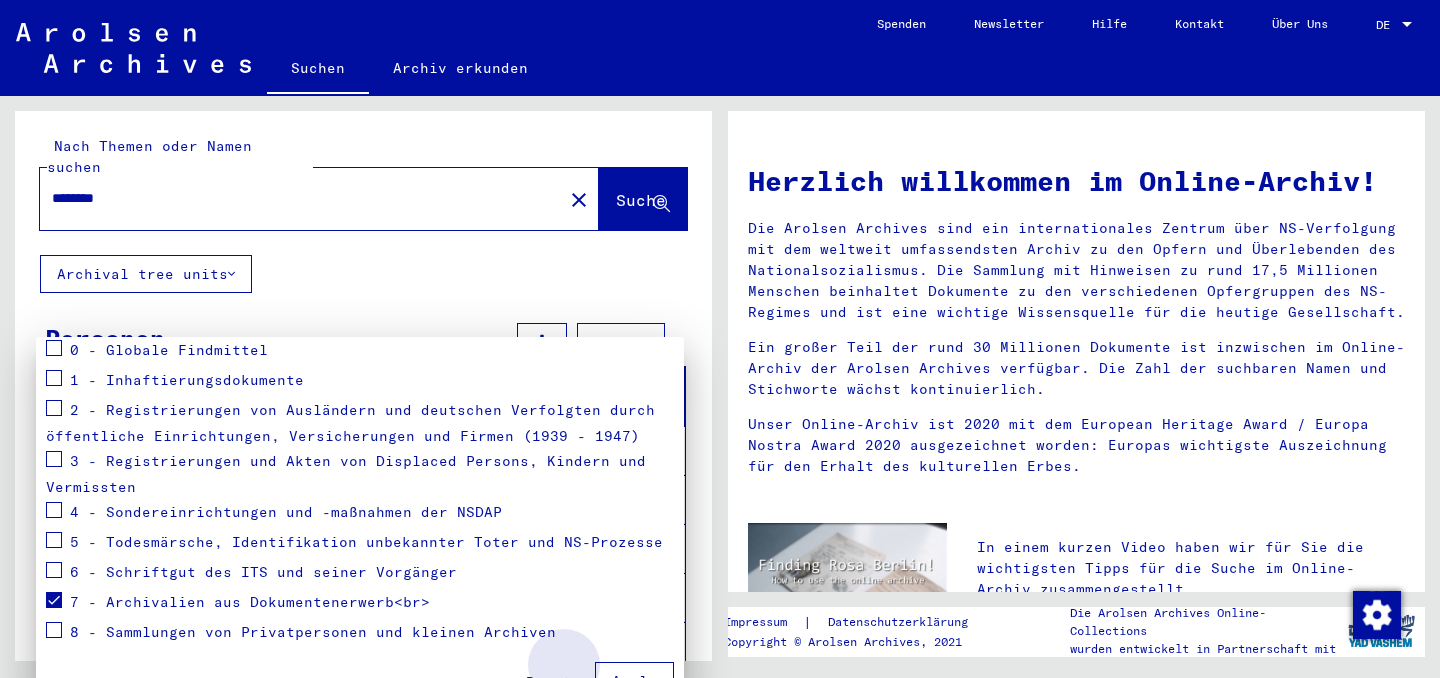 click on "Apply" at bounding box center [634, 681] 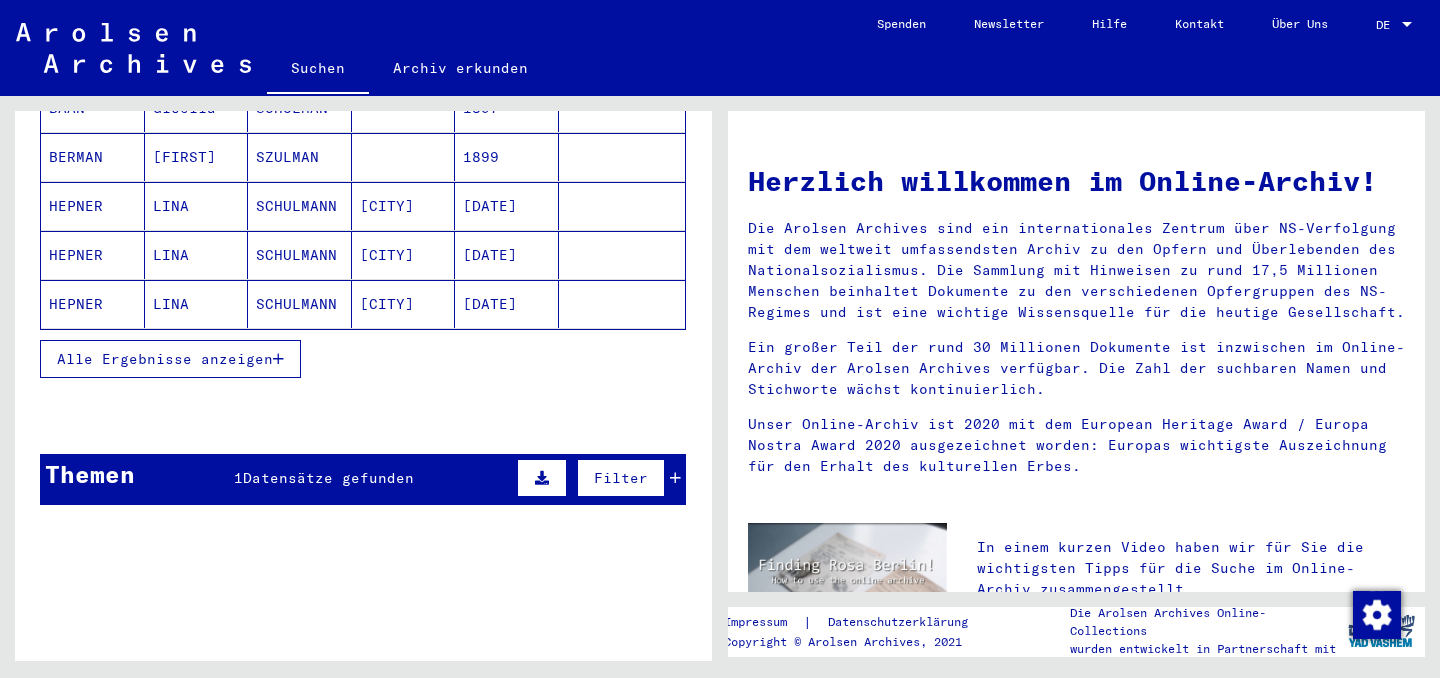 click on "Alle Ergebnisse anzeigen" at bounding box center [170, 359] 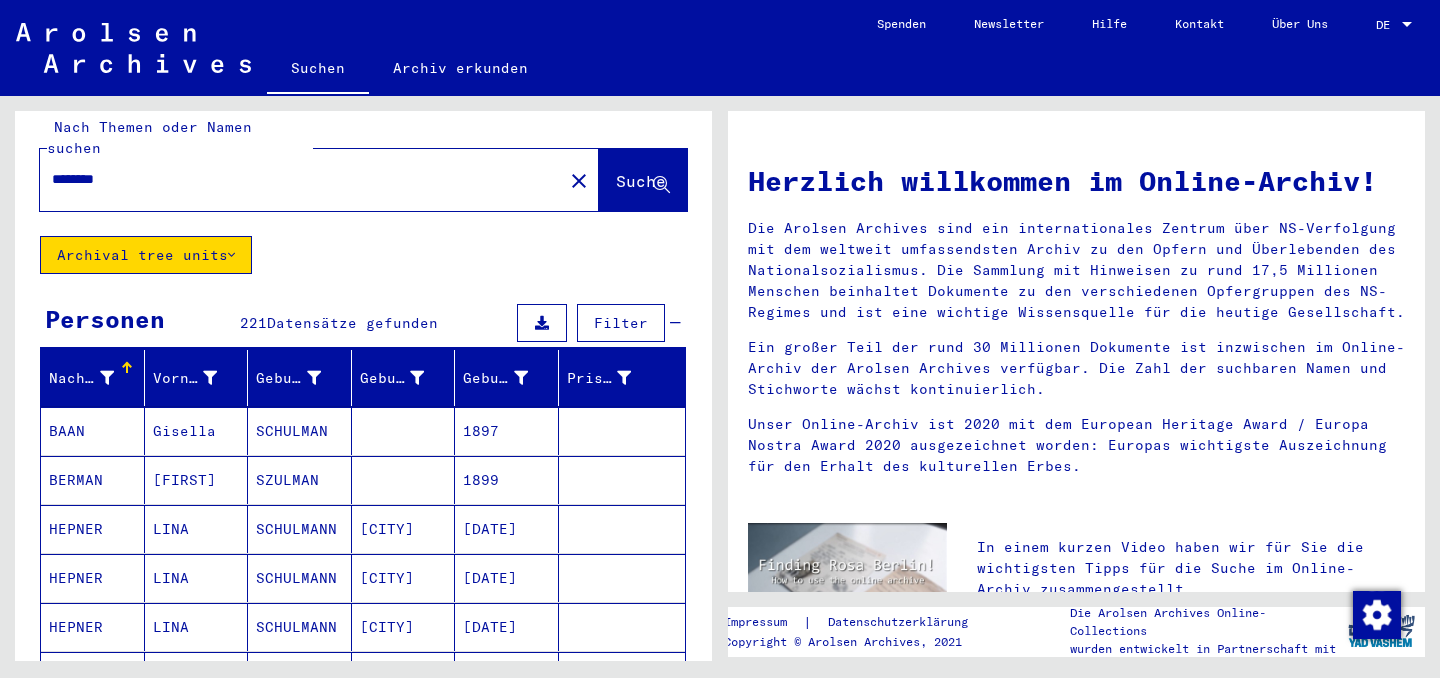 click on "Archival tree units" 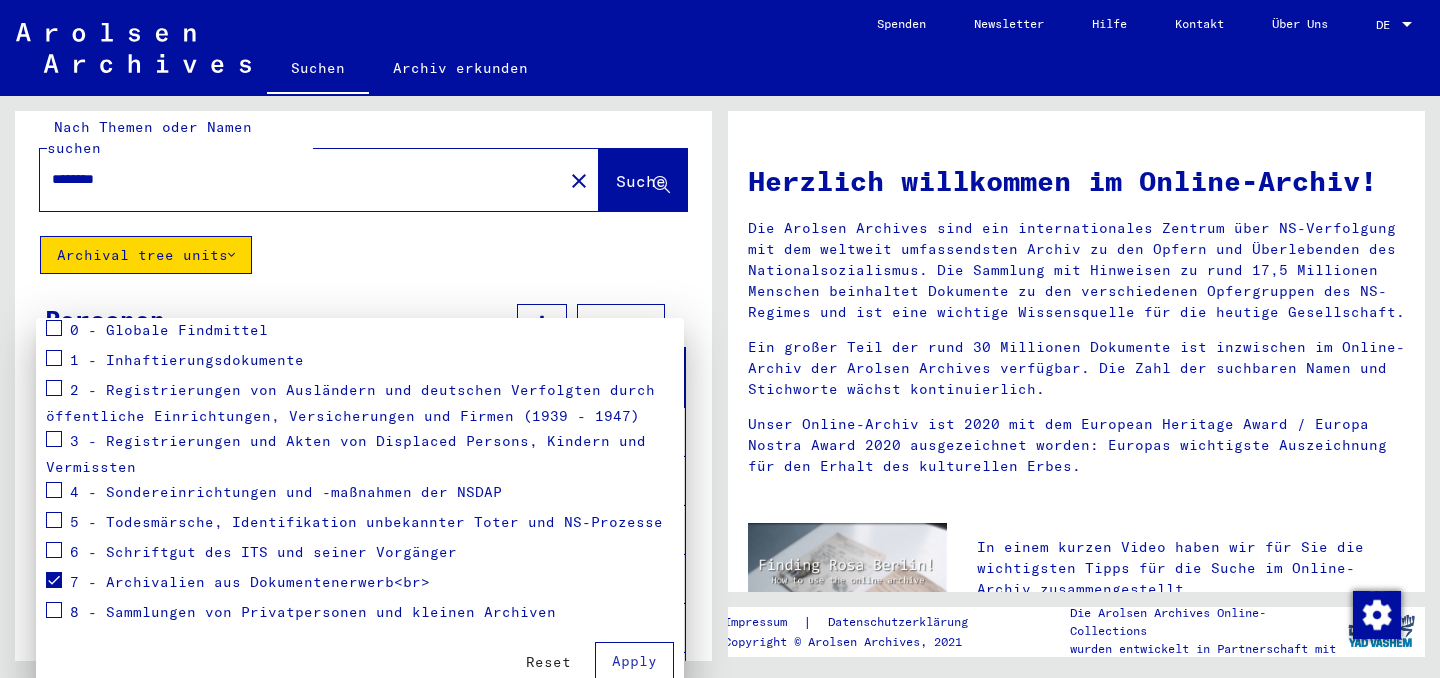 click at bounding box center [54, 580] 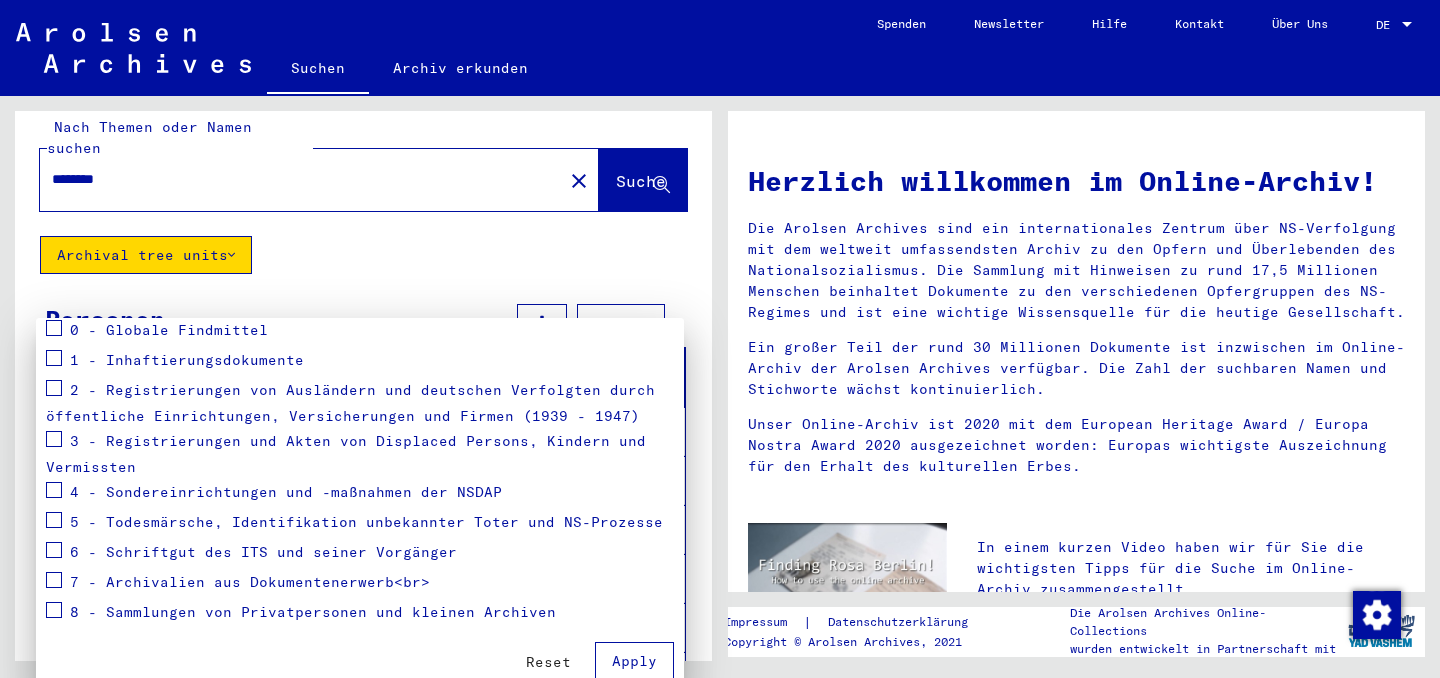 click at bounding box center (54, 580) 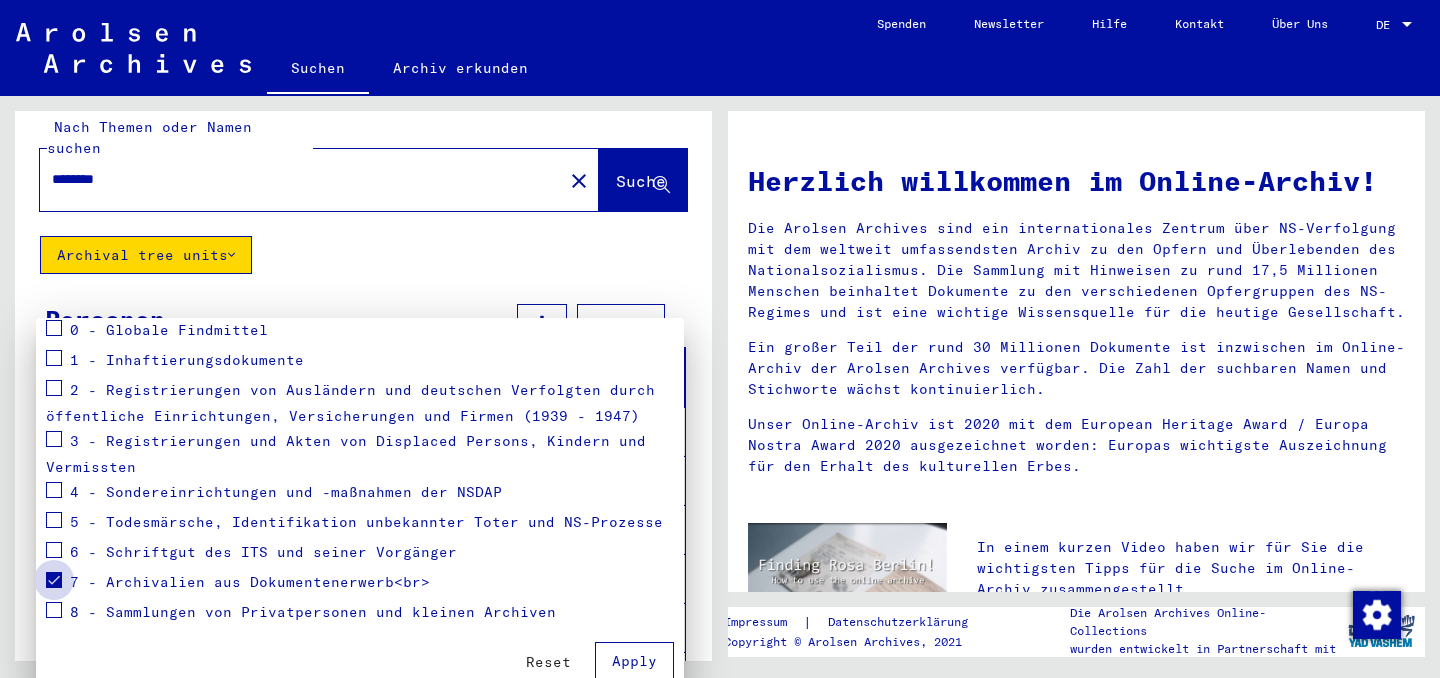 click at bounding box center [54, 580] 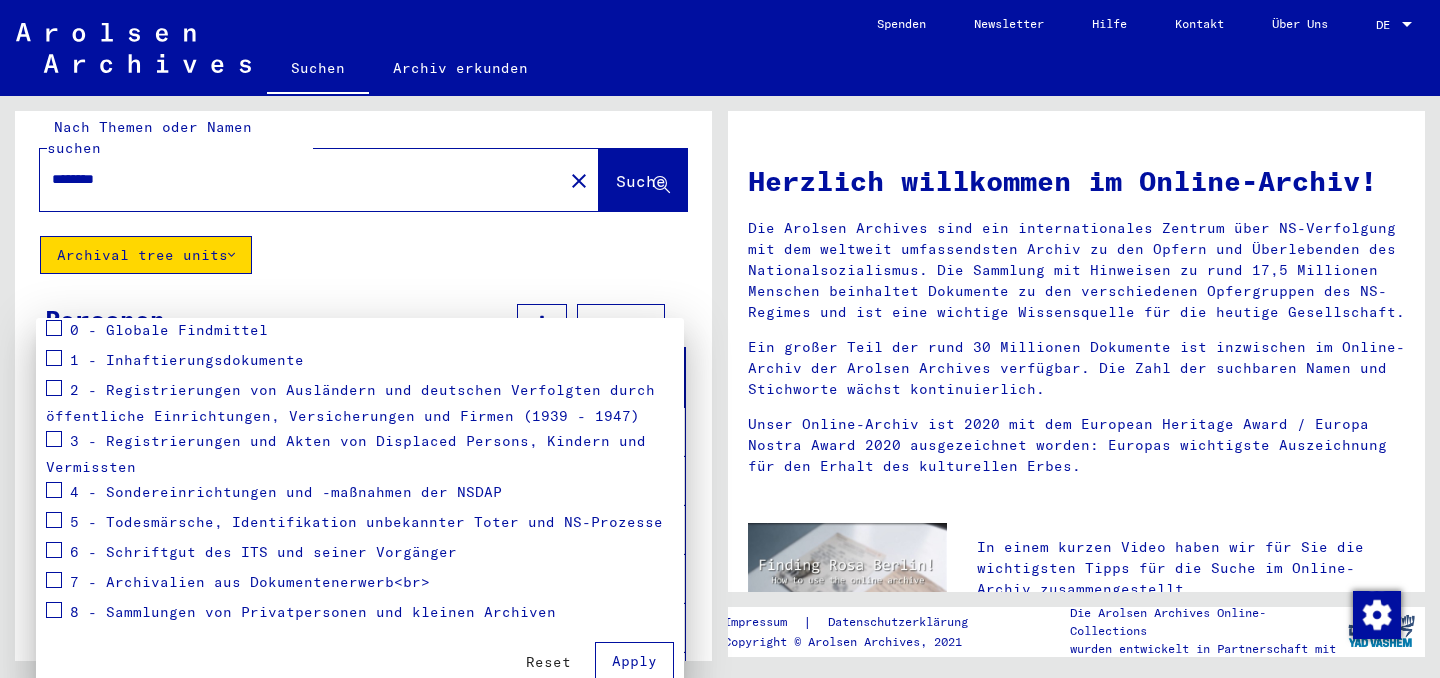 click on "7 - Archivalien aus Dokumentenerwerb<br>" at bounding box center (250, 582) 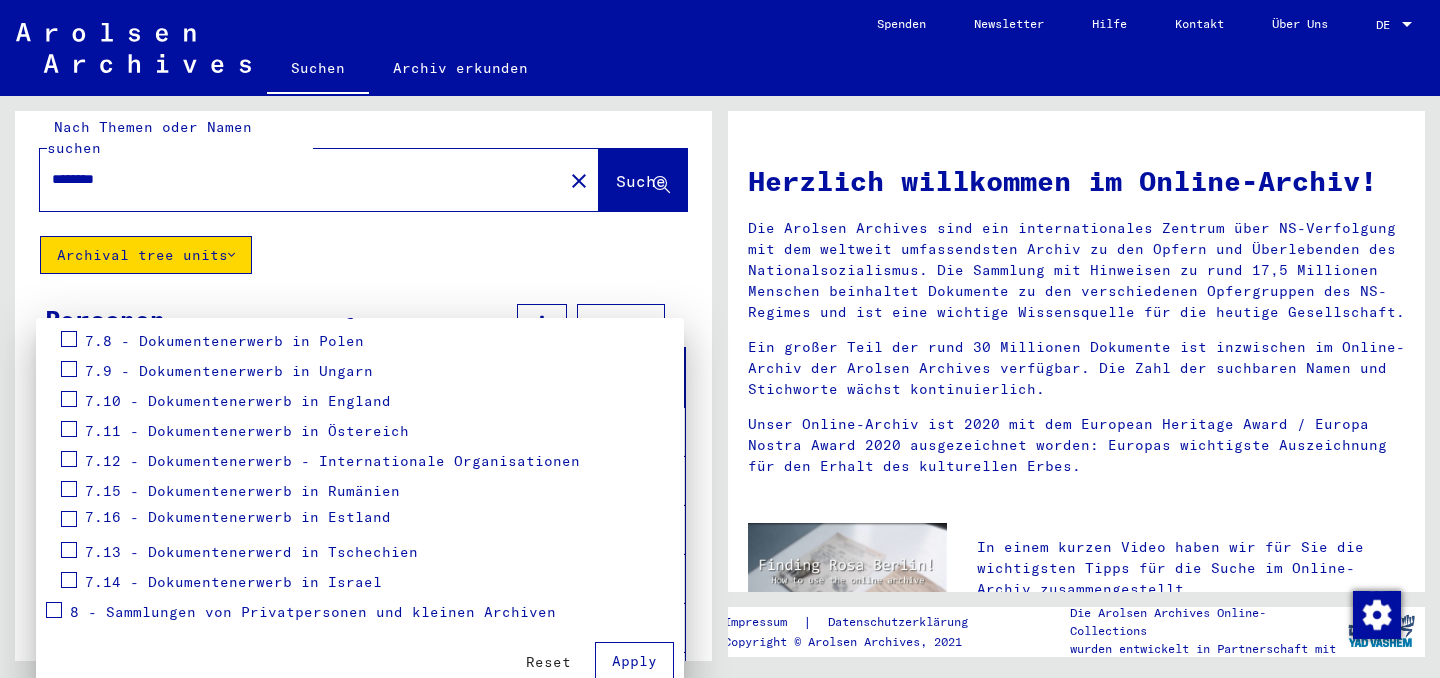 click on "7.14 - Dokumentenerwerb in Israel" at bounding box center (221, 583) 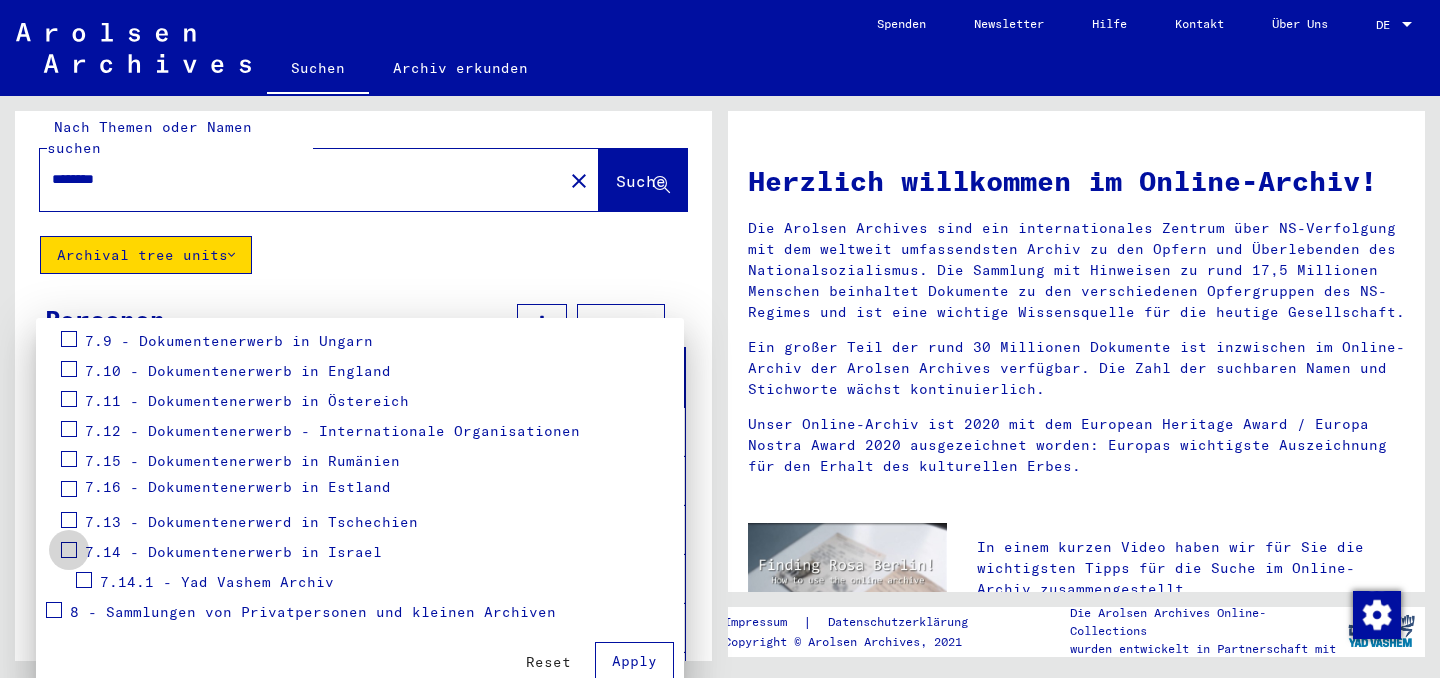 click at bounding box center [69, 550] 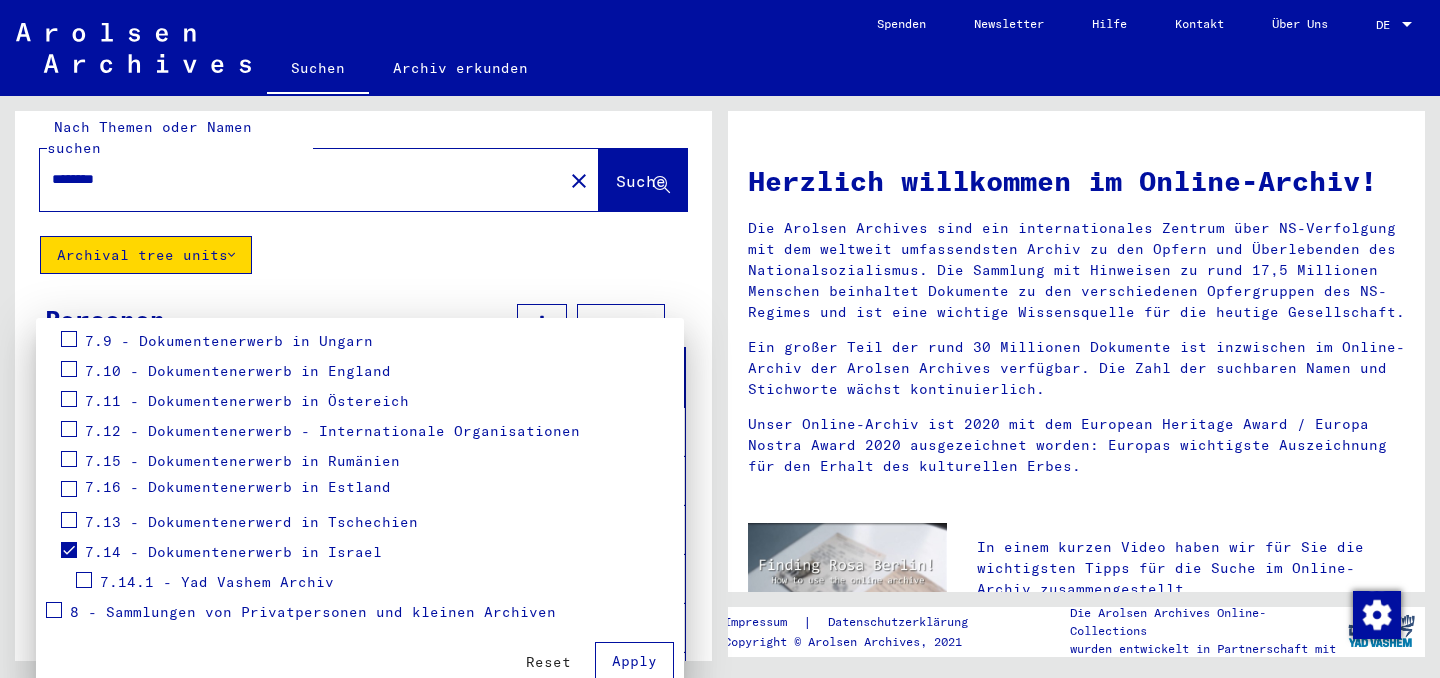 scroll, scrollTop: 822, scrollLeft: 0, axis: vertical 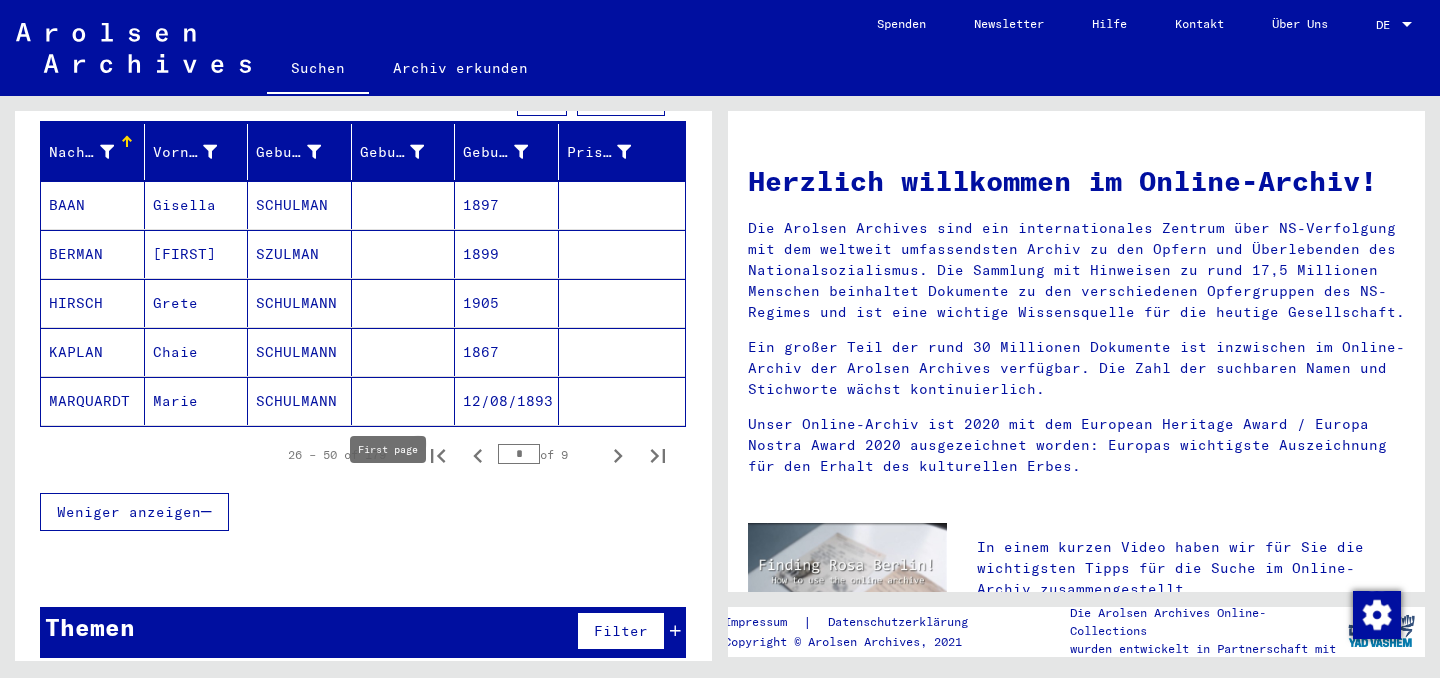 click 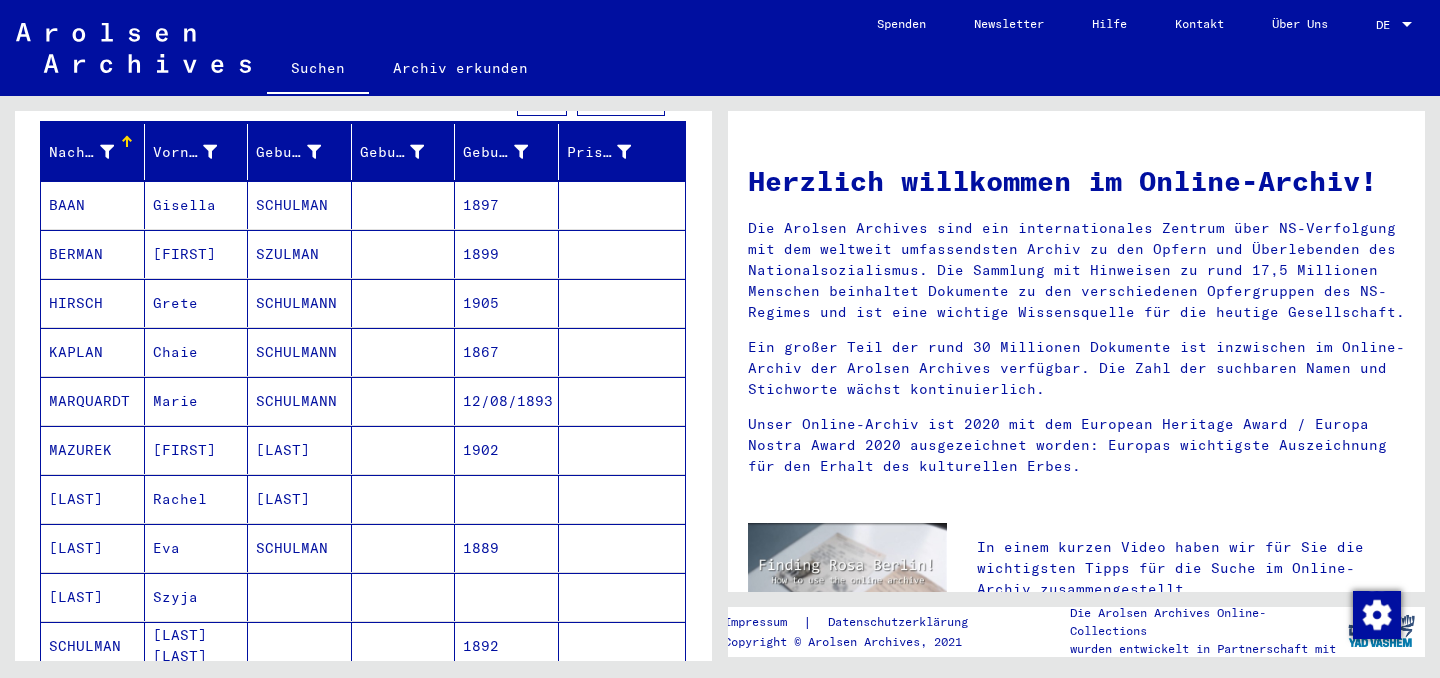 click on "[FIRST]" at bounding box center [197, 499] 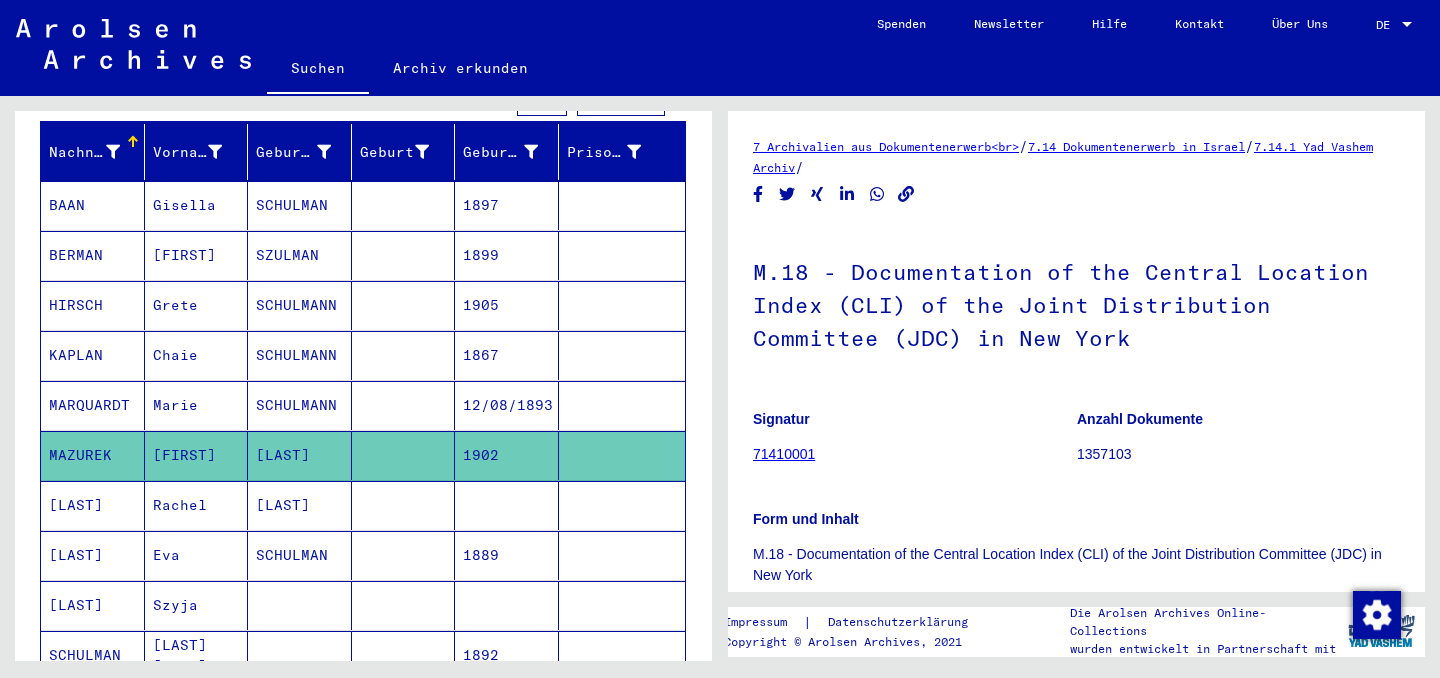 scroll, scrollTop: 0, scrollLeft: 0, axis: both 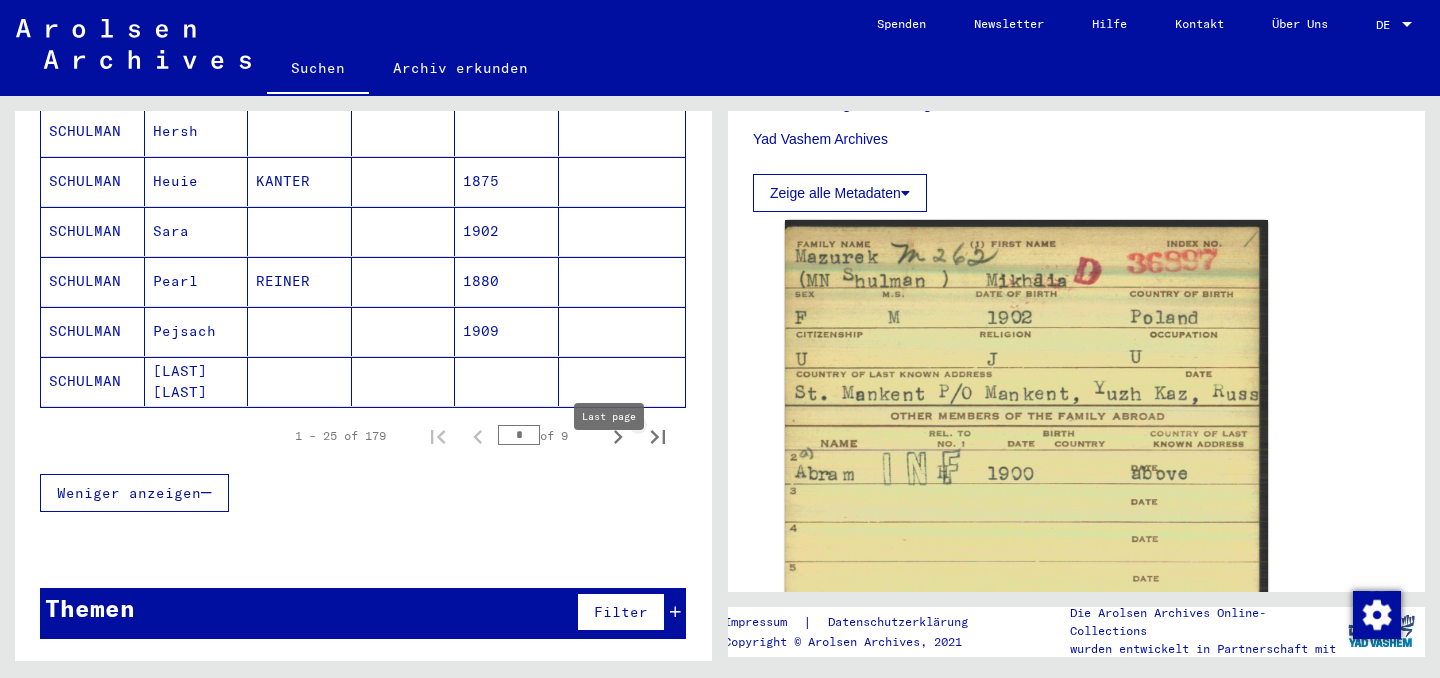click 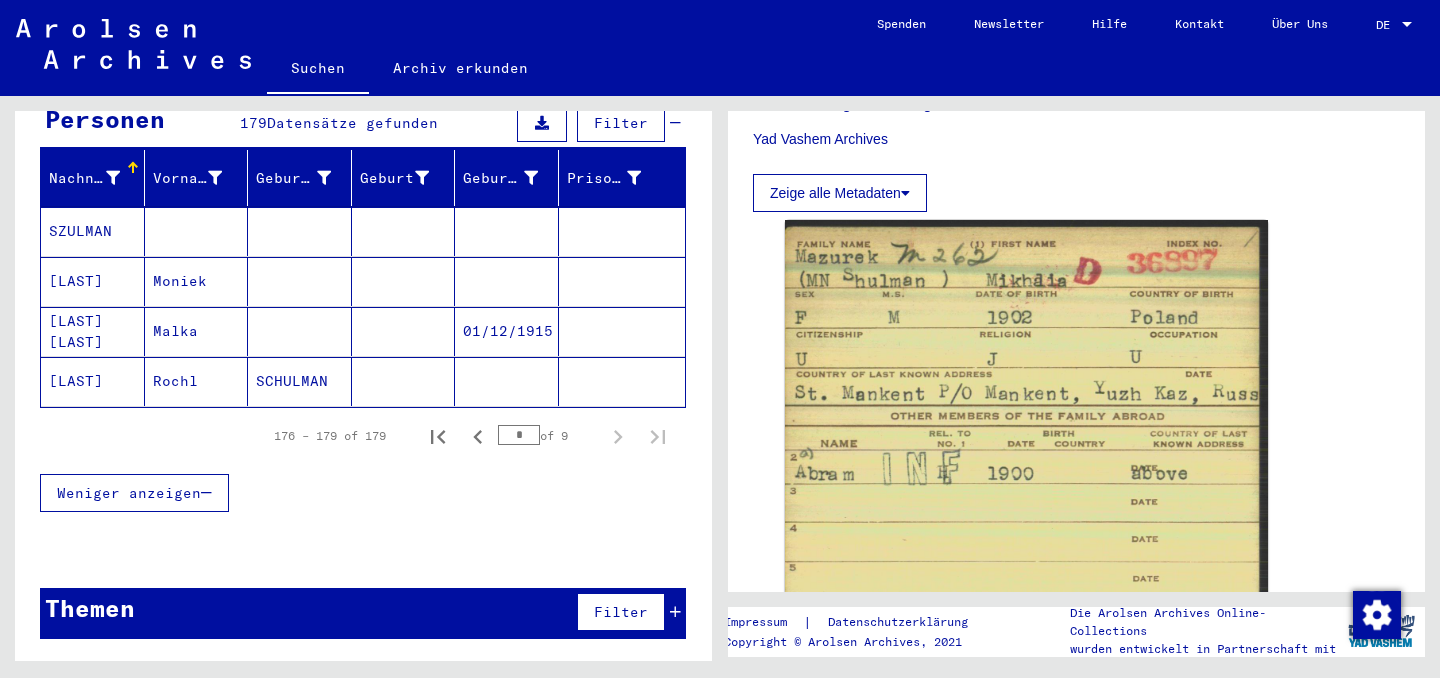 click on "[LAST]" at bounding box center (93, 331) 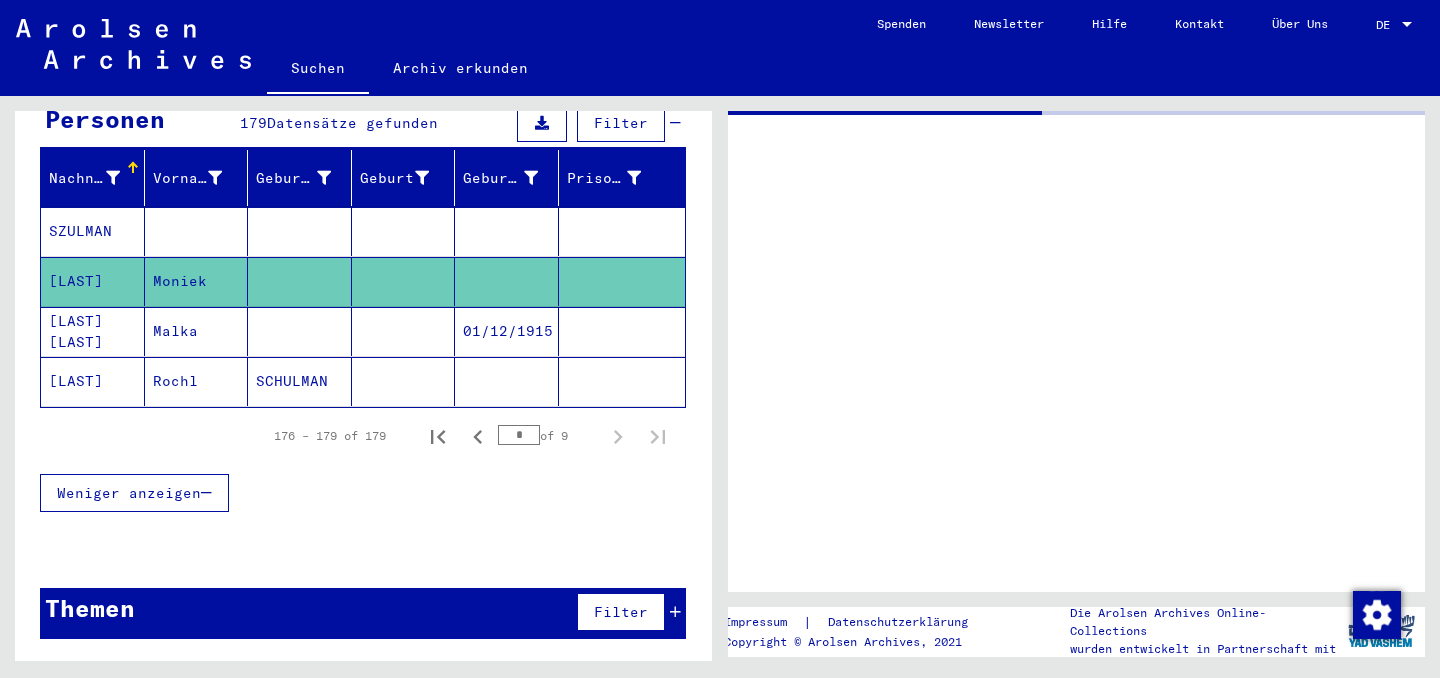 scroll, scrollTop: 0, scrollLeft: 0, axis: both 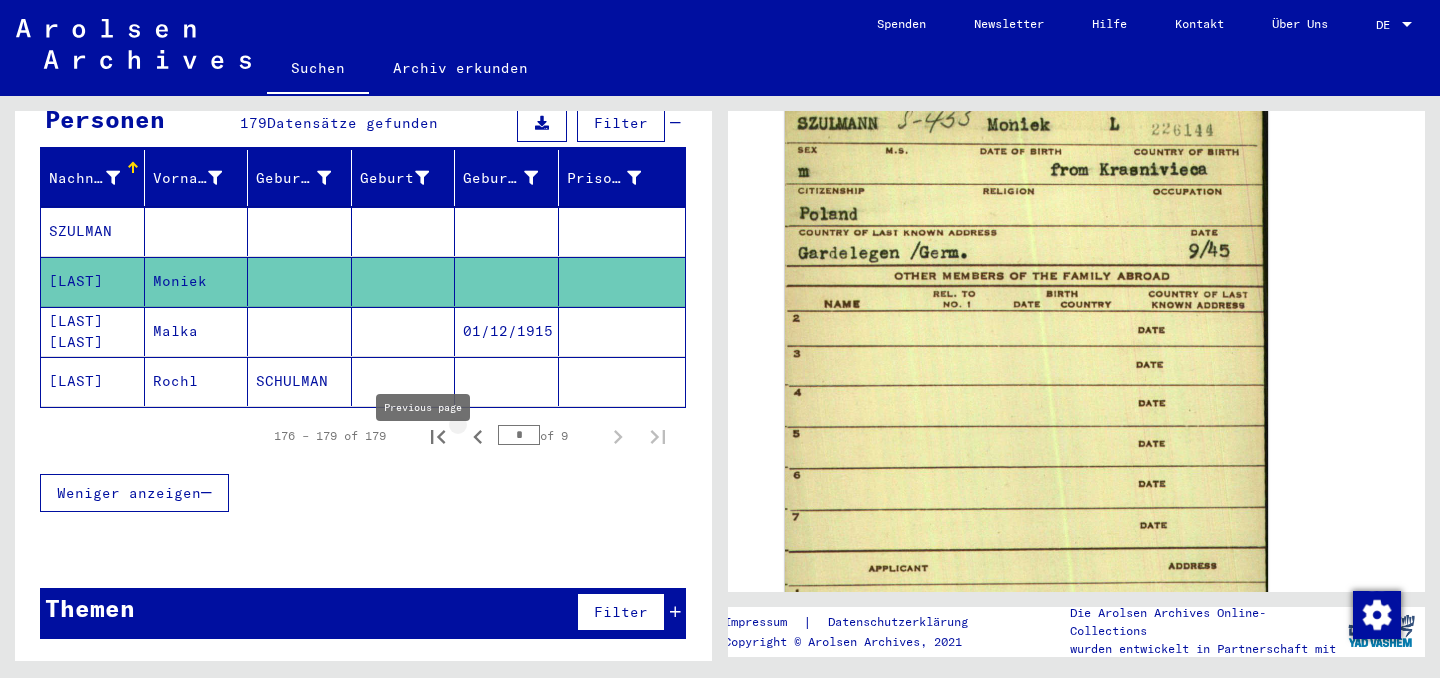 click 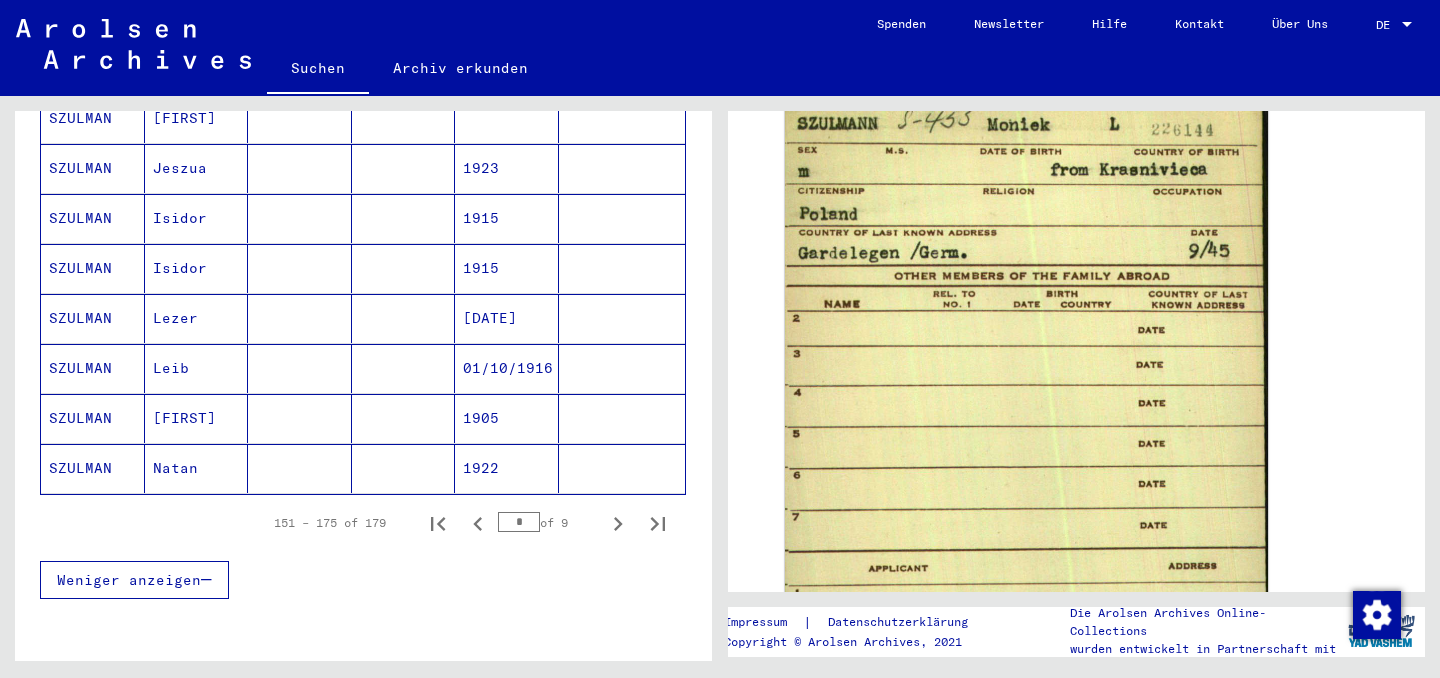scroll, scrollTop: 1187, scrollLeft: 0, axis: vertical 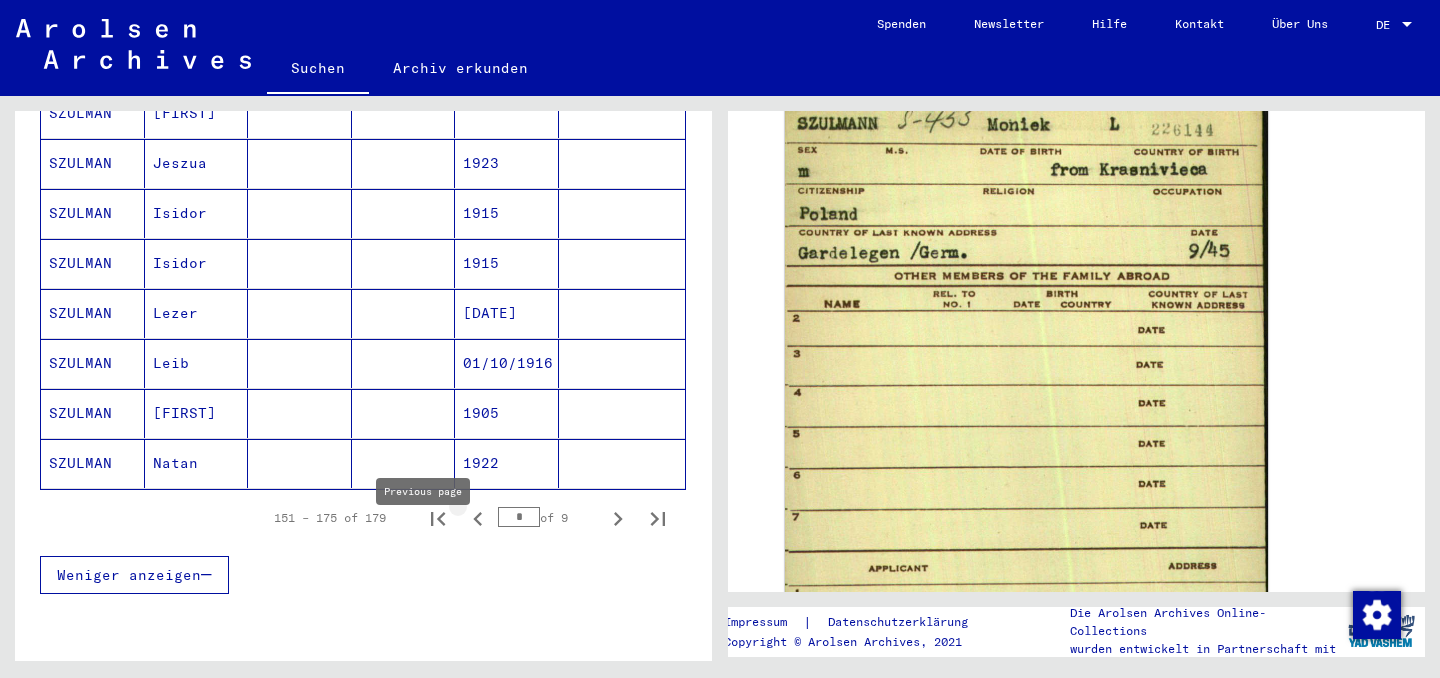 click 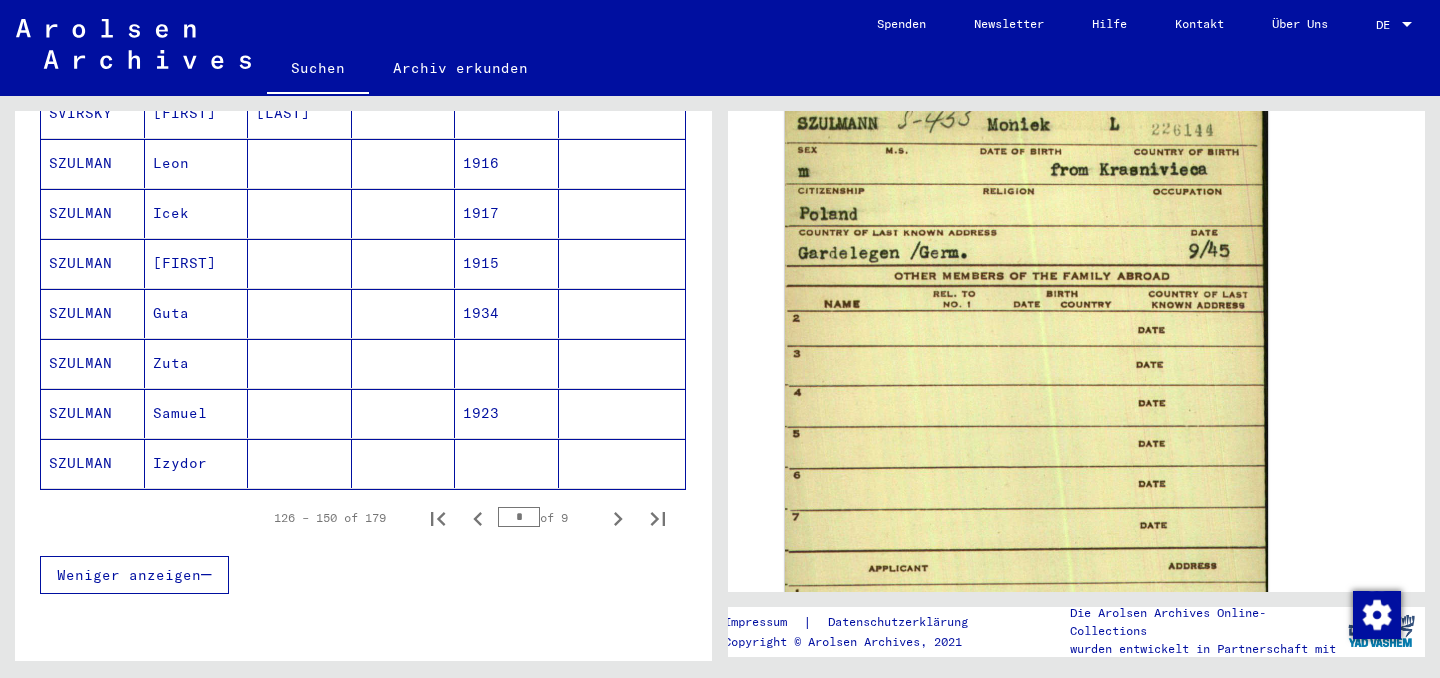 click 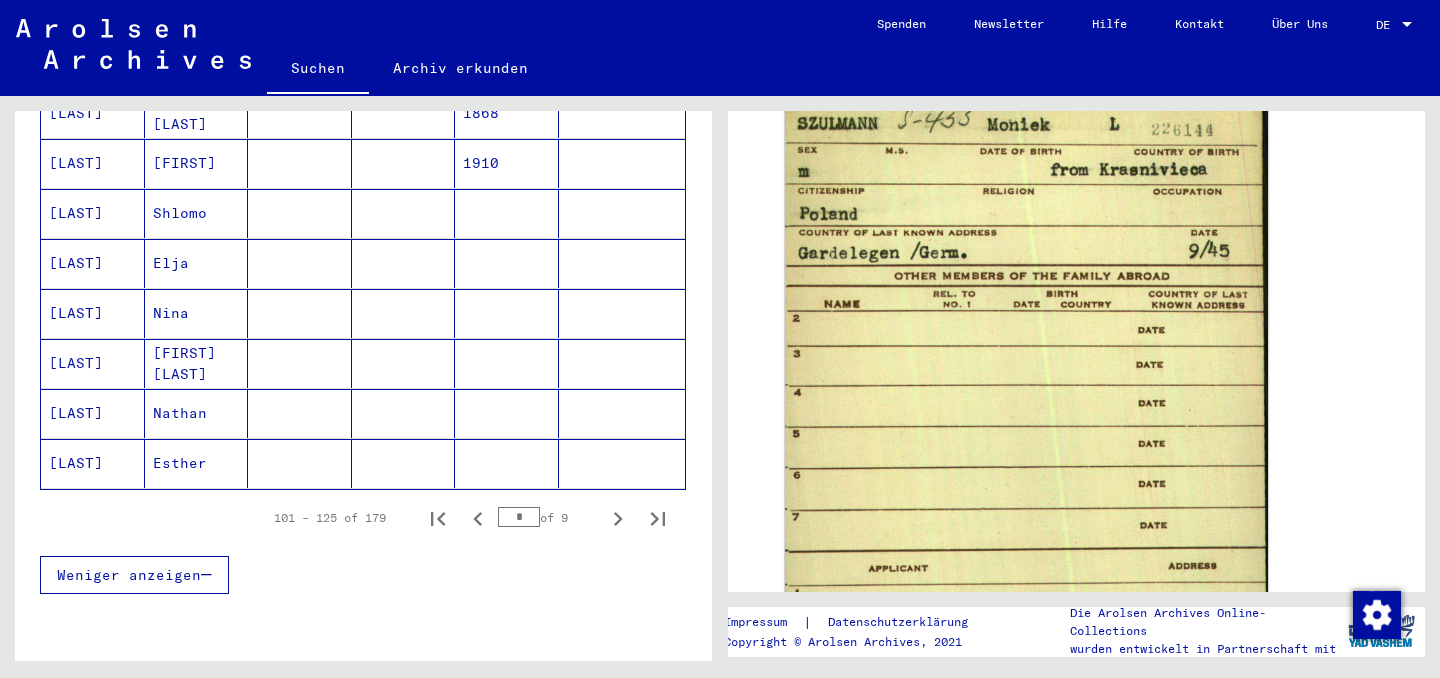 click 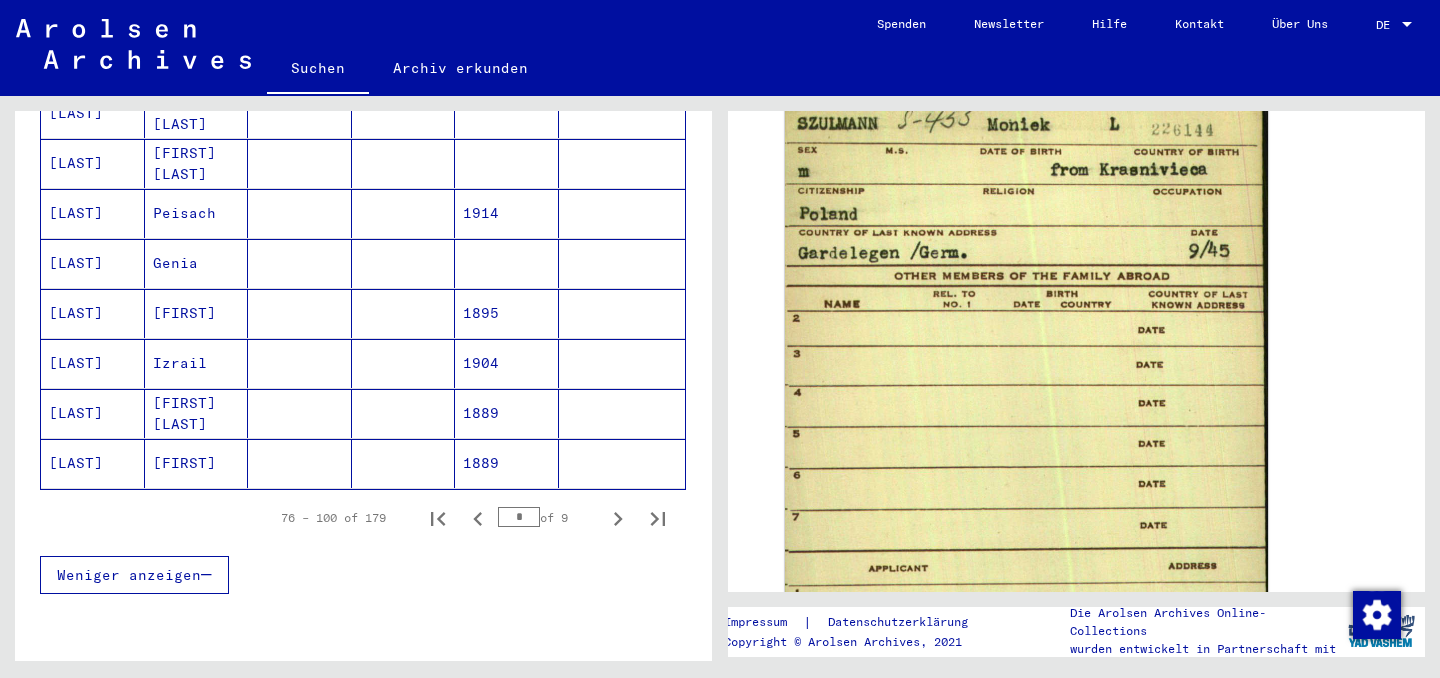 click 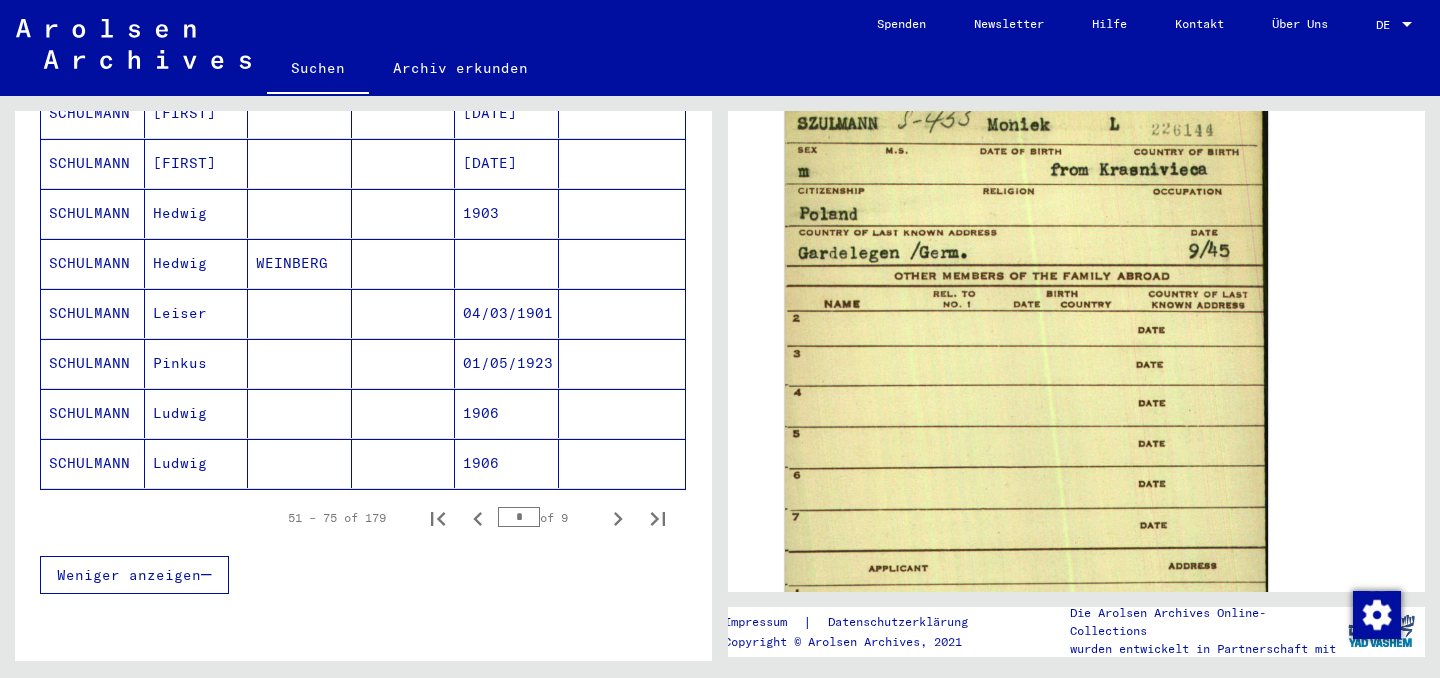click 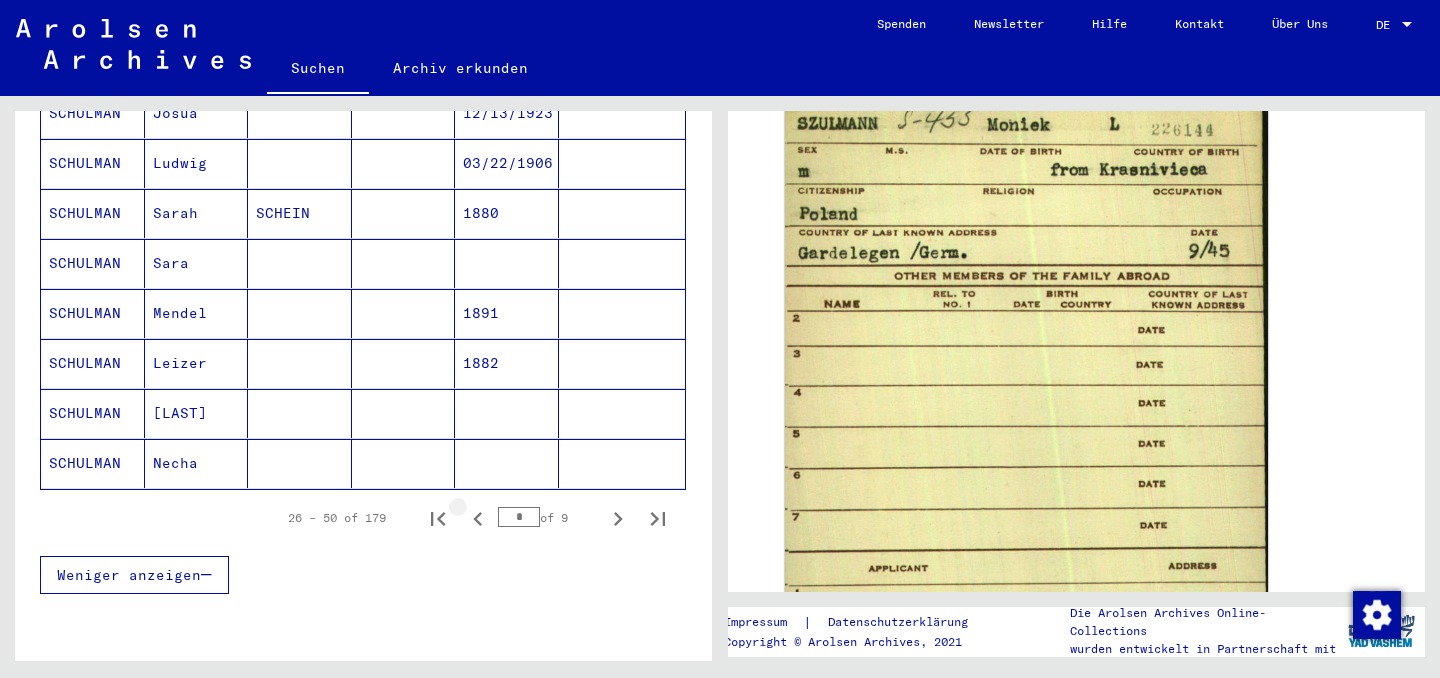 click 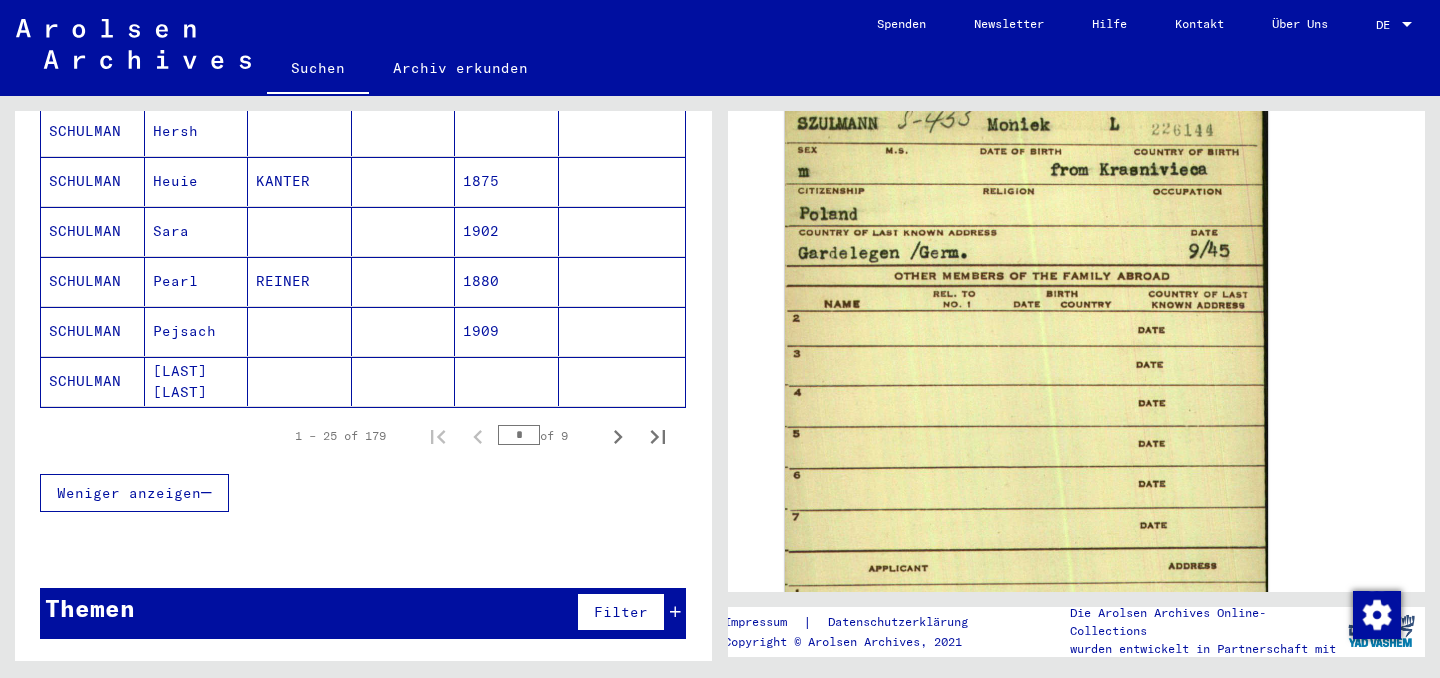 scroll, scrollTop: 1271, scrollLeft: 0, axis: vertical 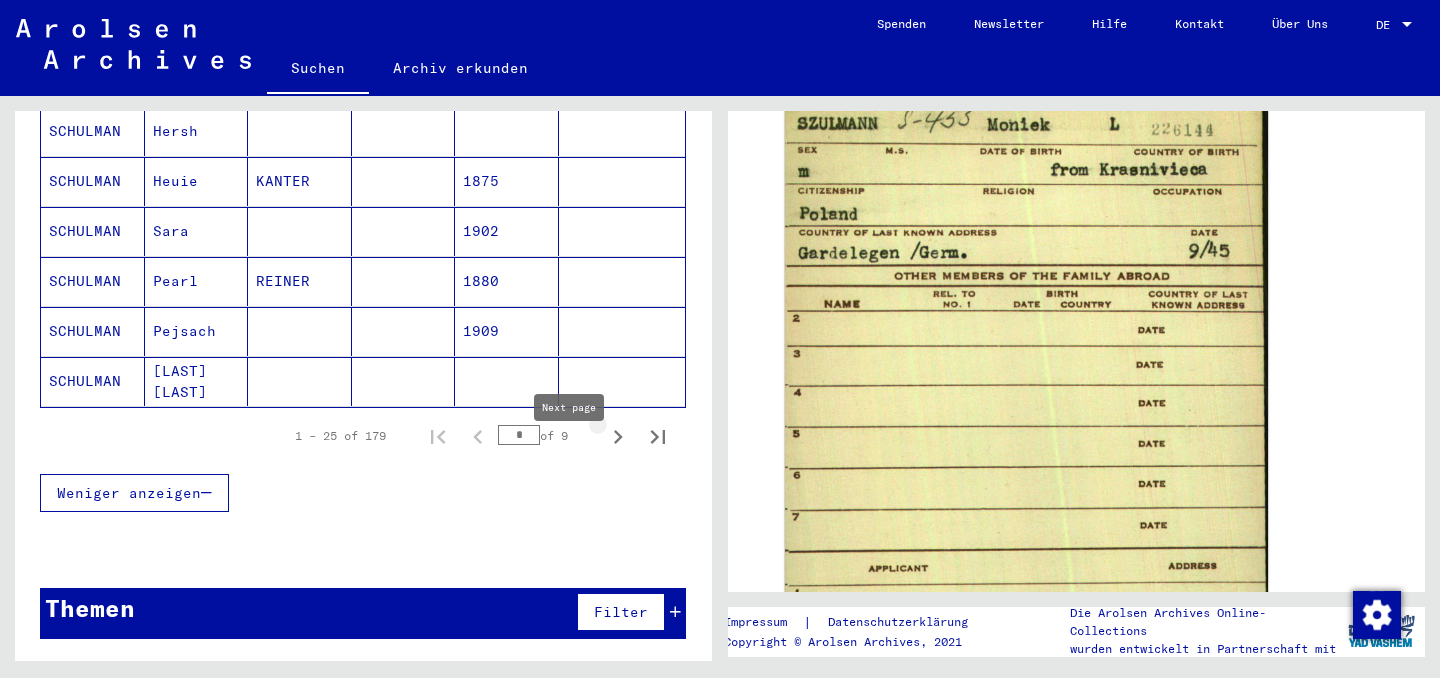 click 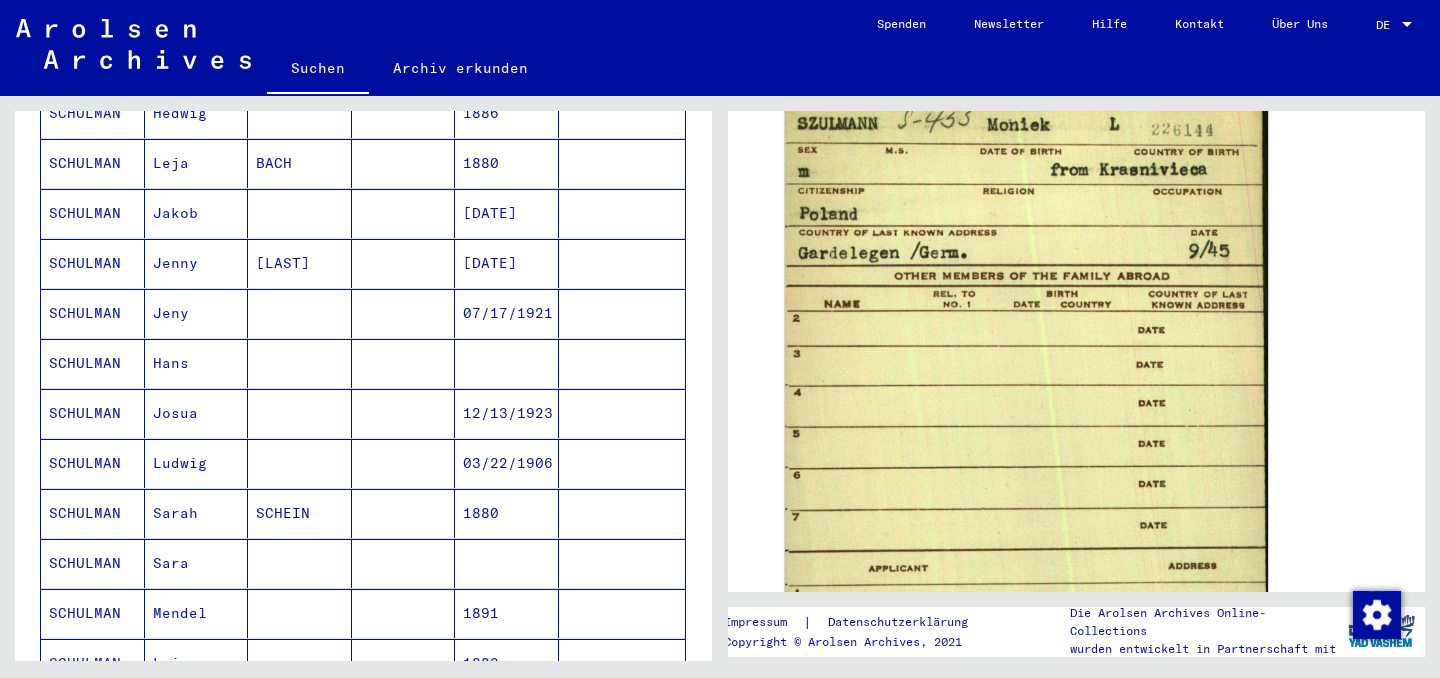 scroll, scrollTop: 749, scrollLeft: 0, axis: vertical 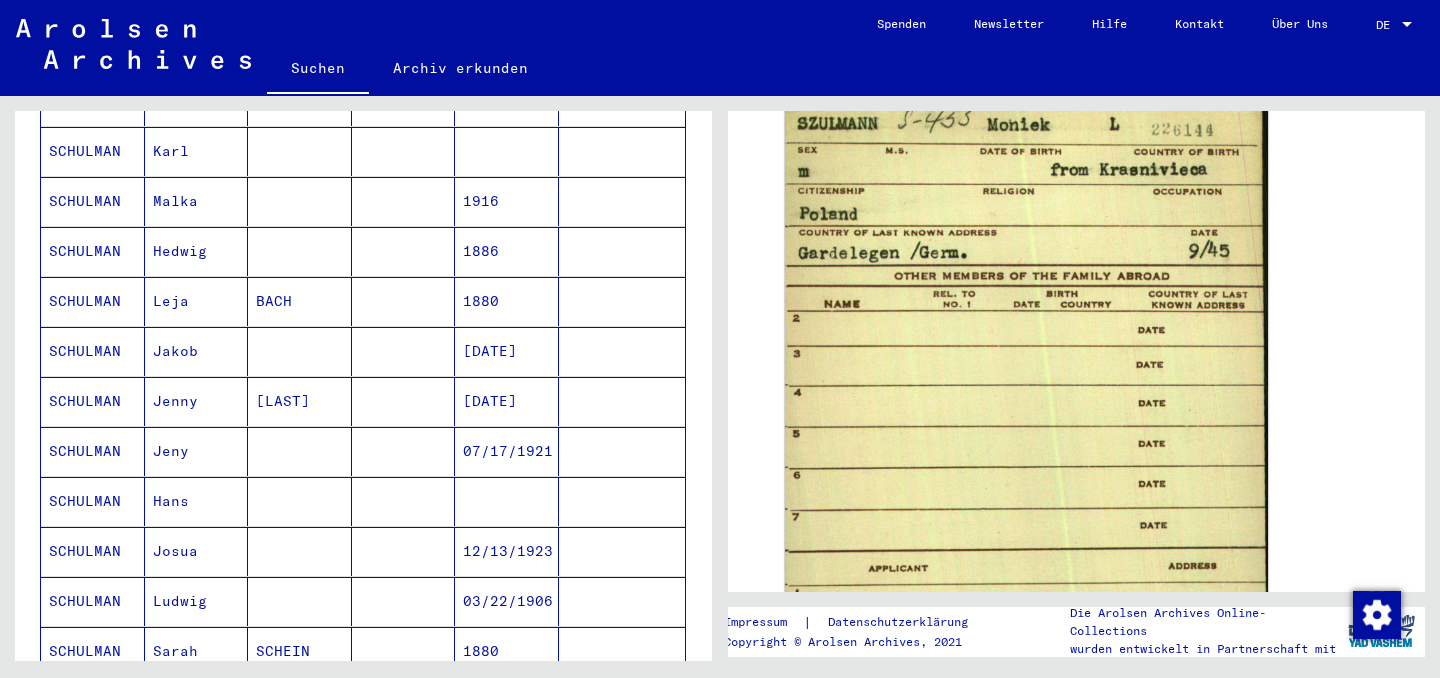 click on "SCHULMAN" at bounding box center (93, 451) 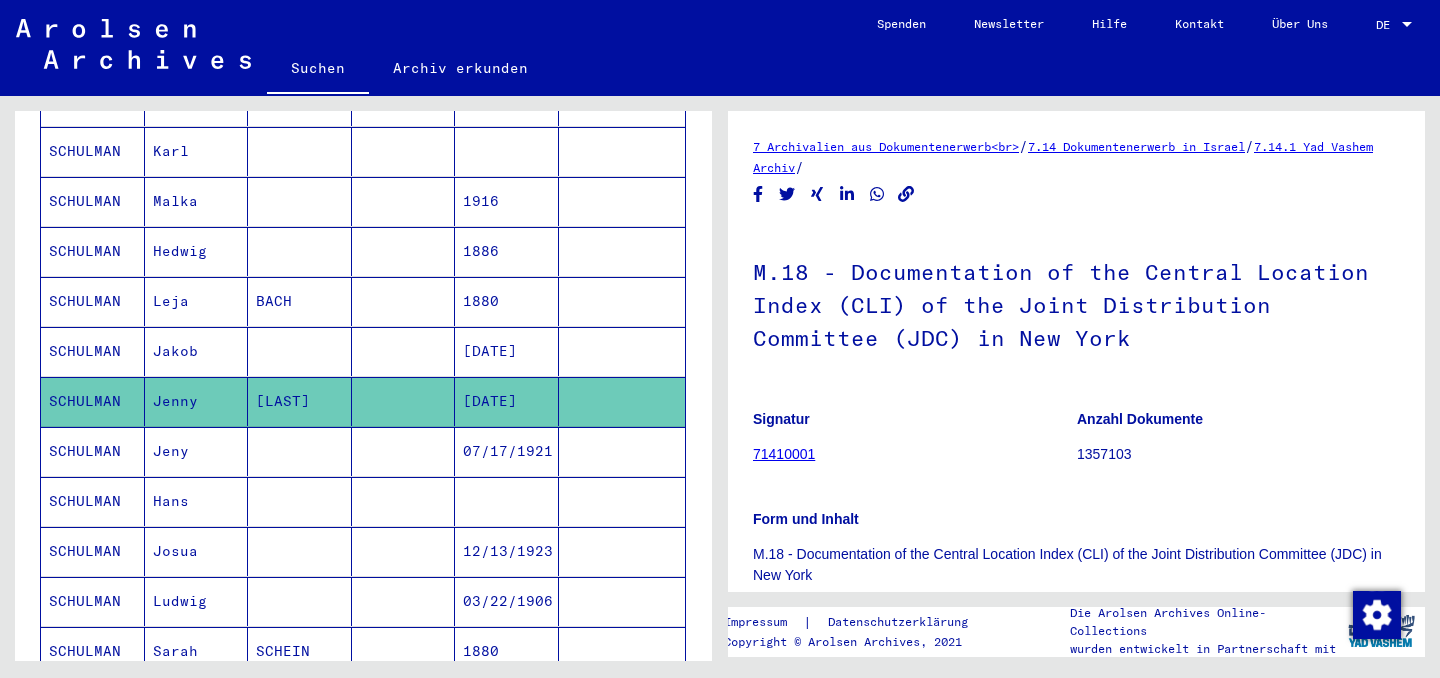scroll, scrollTop: 0, scrollLeft: 0, axis: both 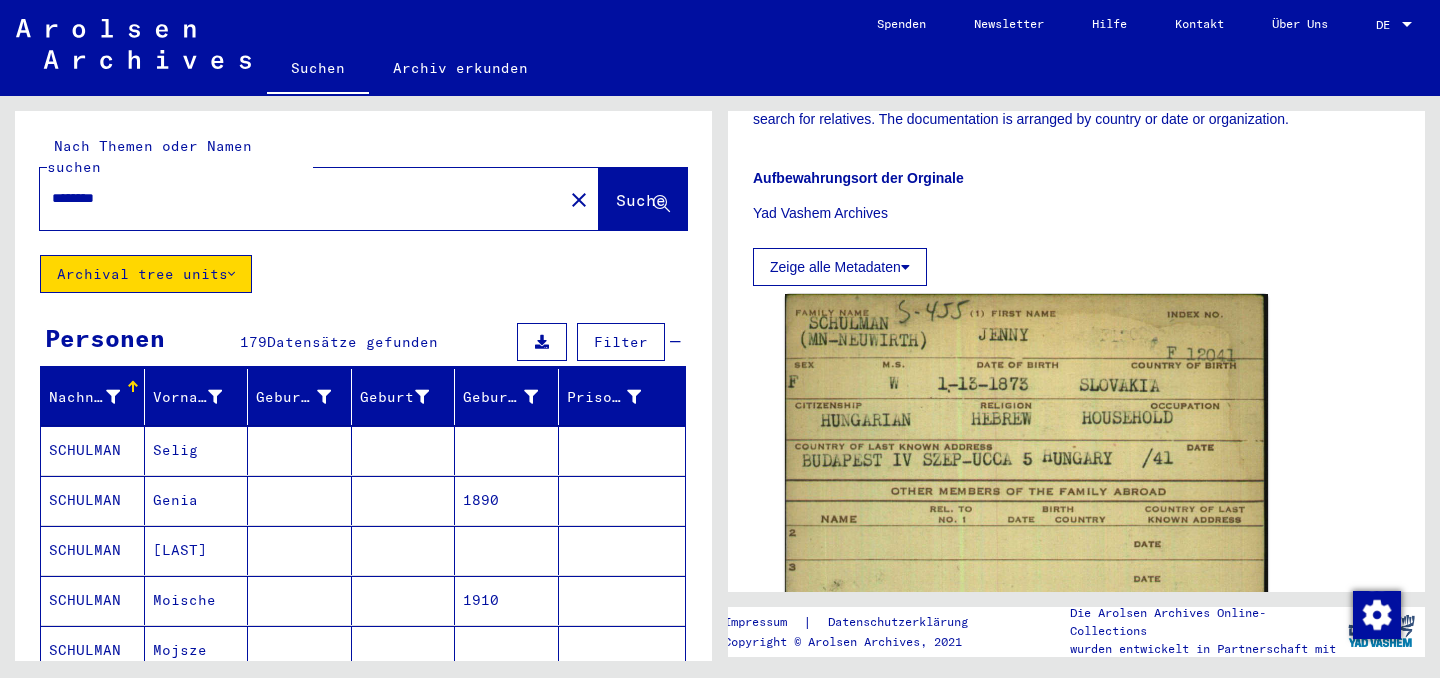 drag, startPoint x: 220, startPoint y: 214, endPoint x: 22, endPoint y: 249, distance: 201.06964 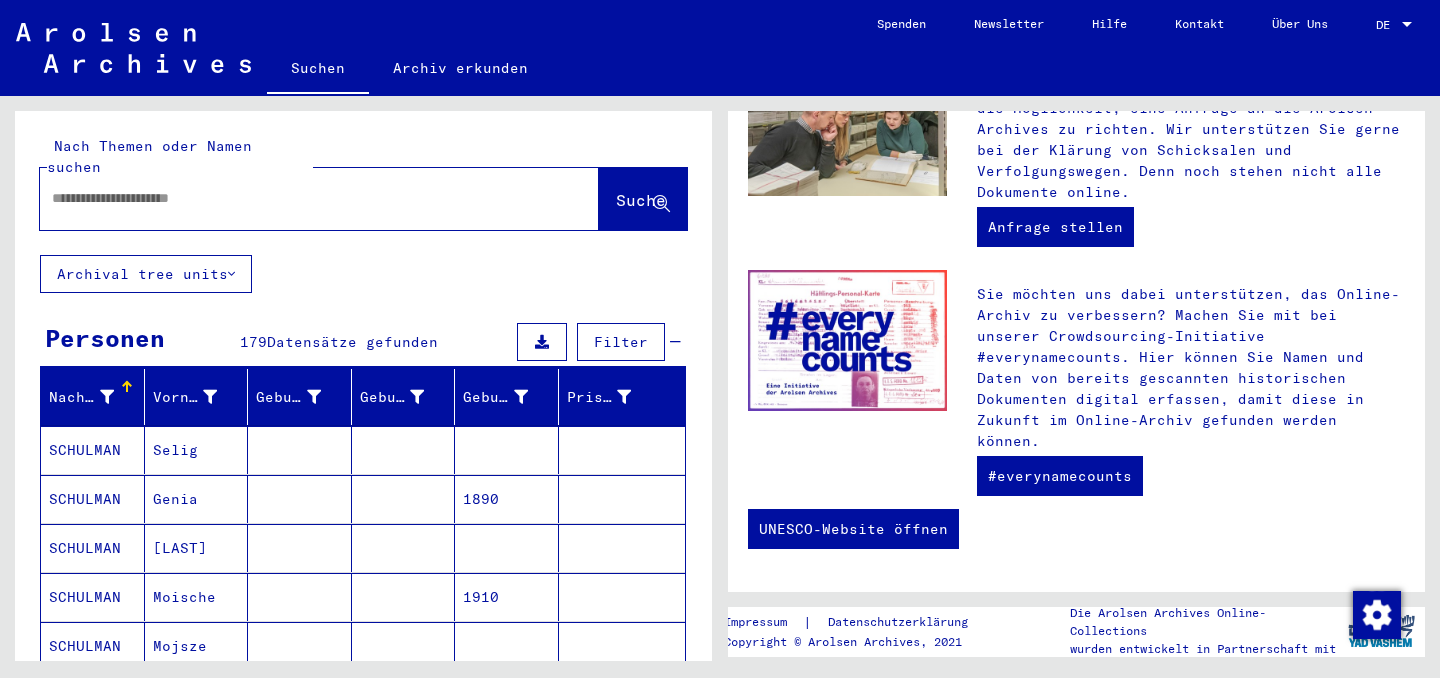scroll, scrollTop: 0, scrollLeft: 0, axis: both 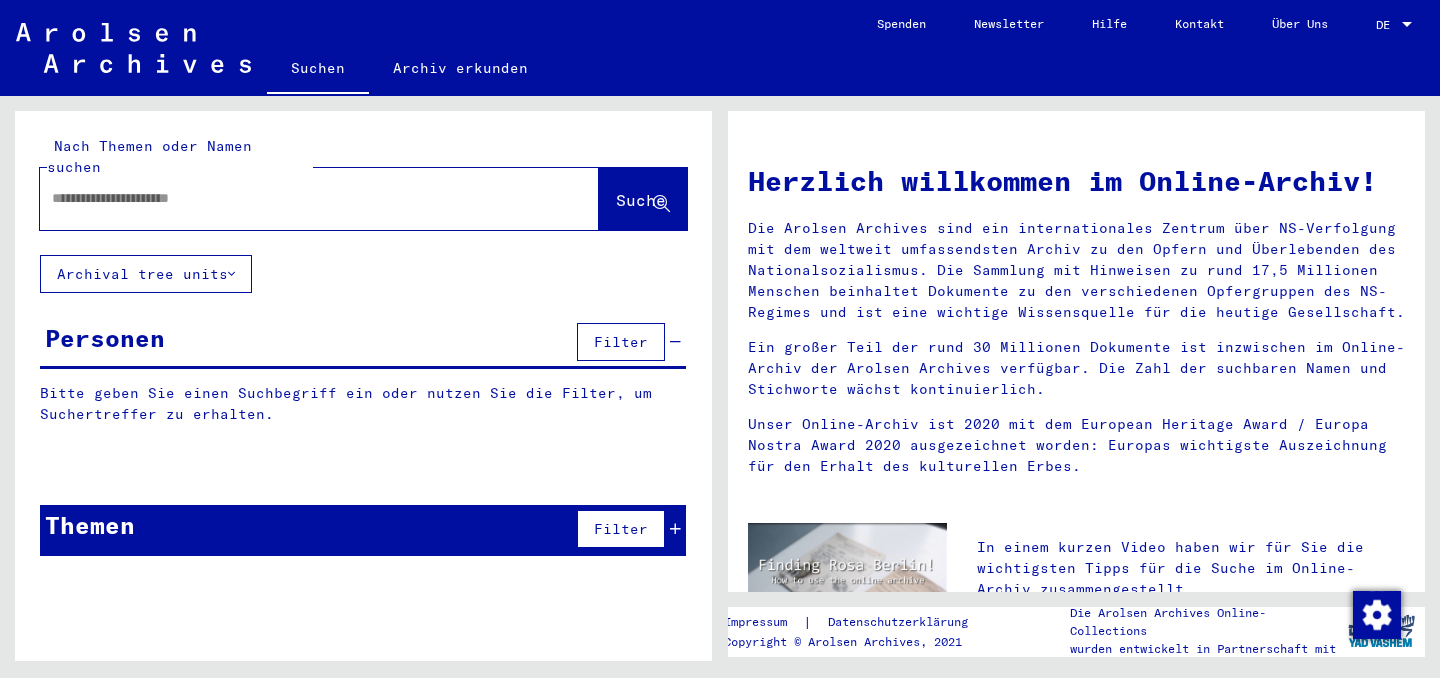 click at bounding box center [295, 198] 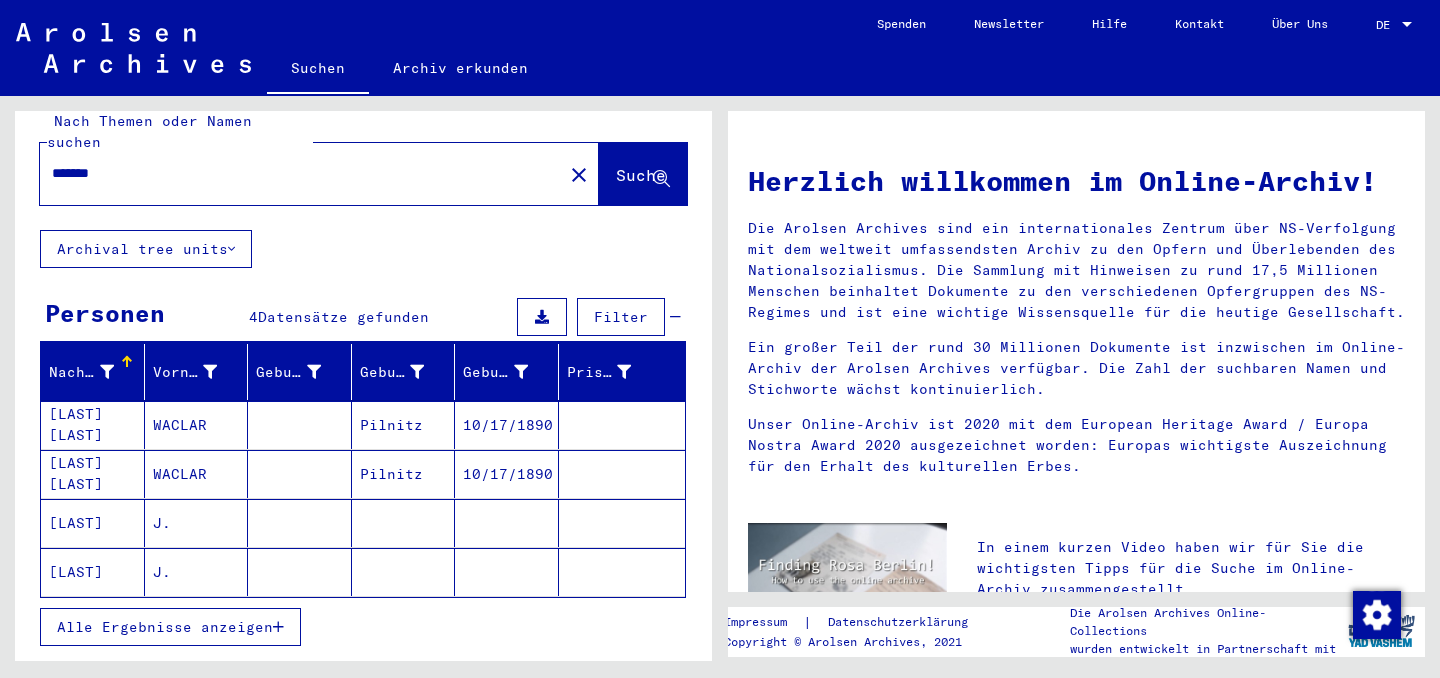 scroll, scrollTop: 172, scrollLeft: 0, axis: vertical 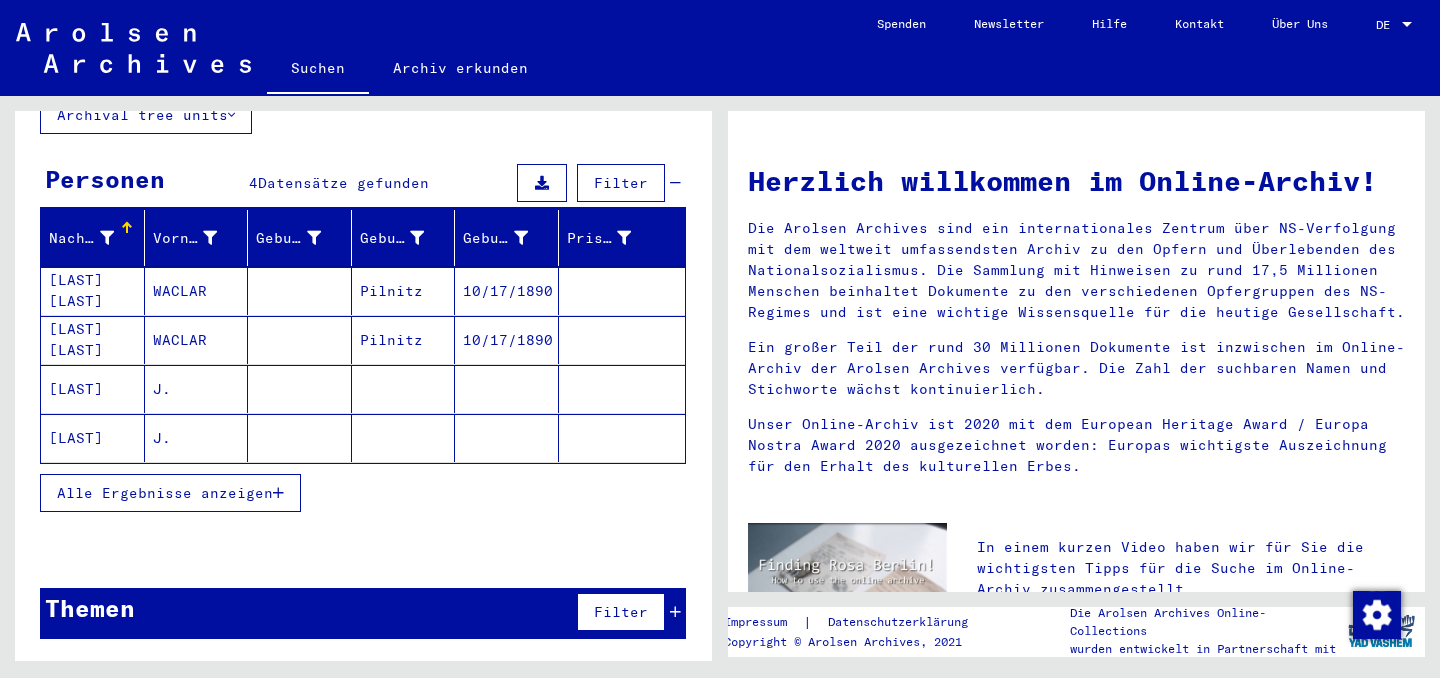 click on "Alle Ergebnisse anzeigen" at bounding box center (170, 493) 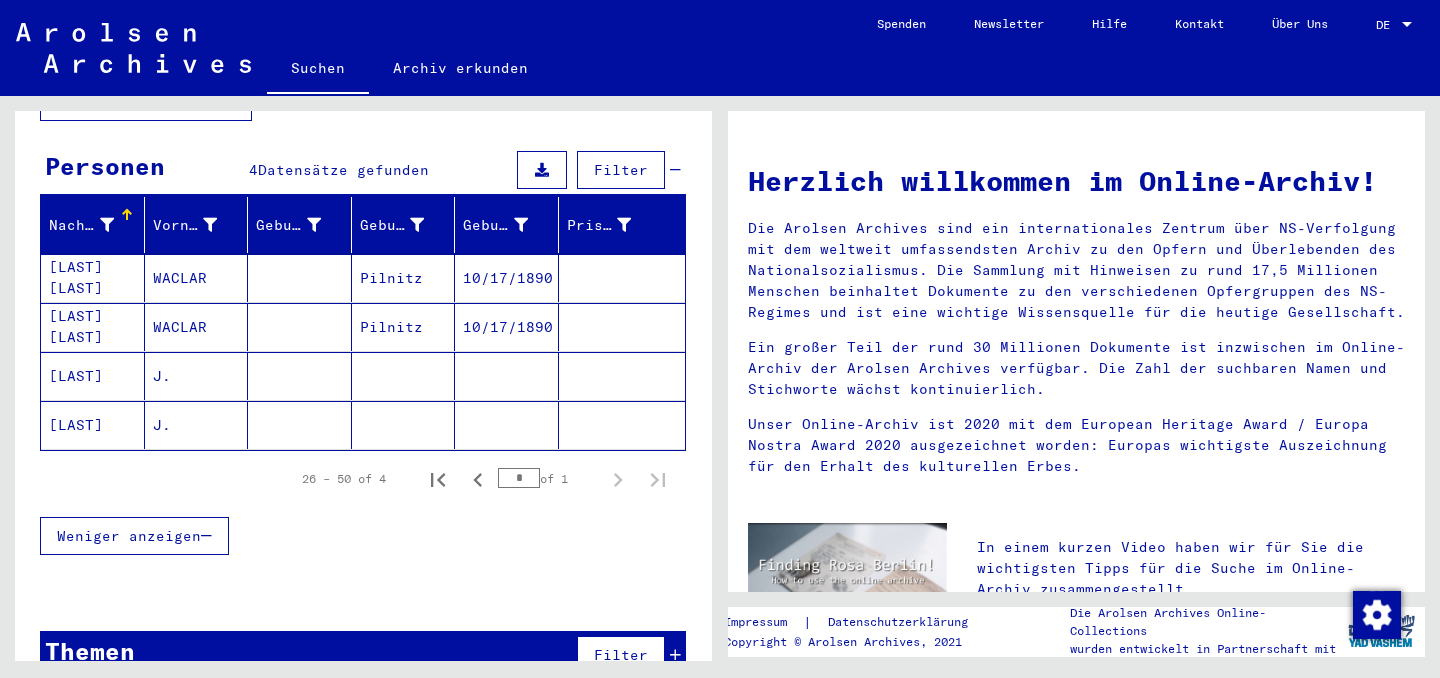 click on "[LAST]" 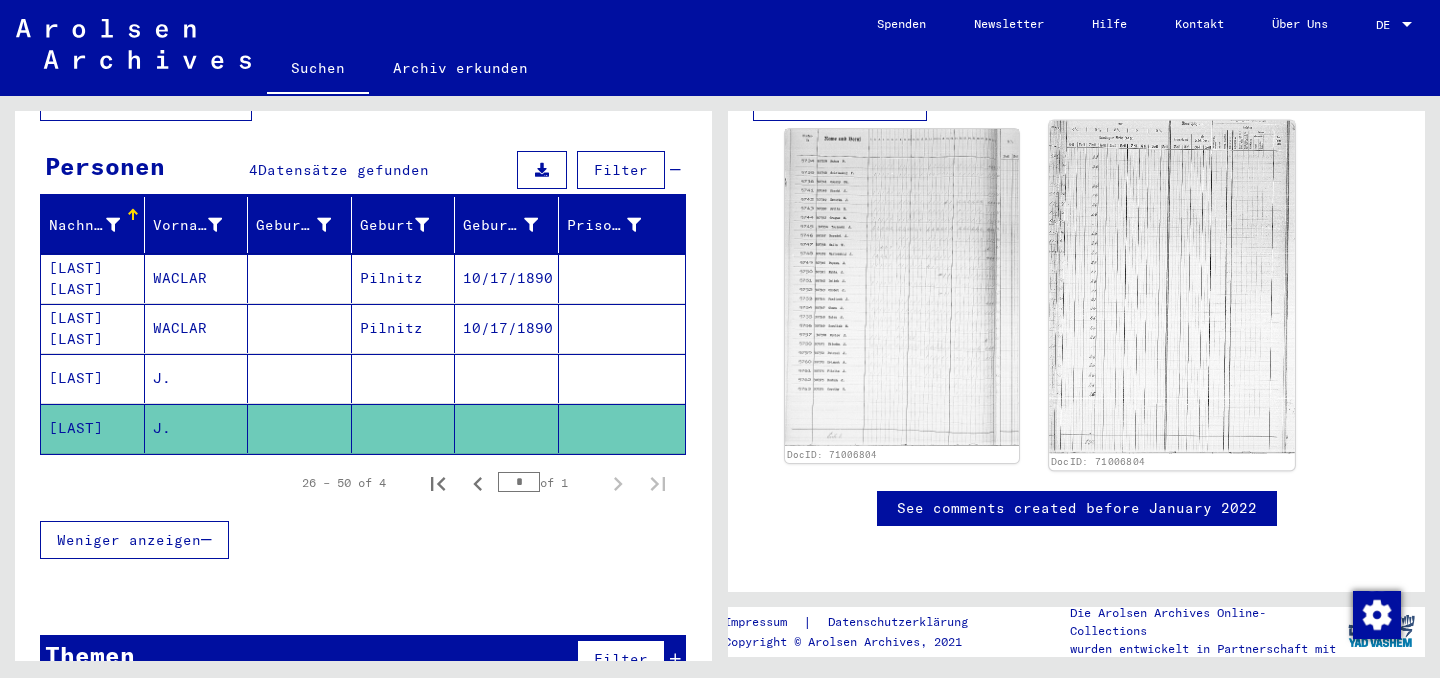 scroll, scrollTop: 806, scrollLeft: 0, axis: vertical 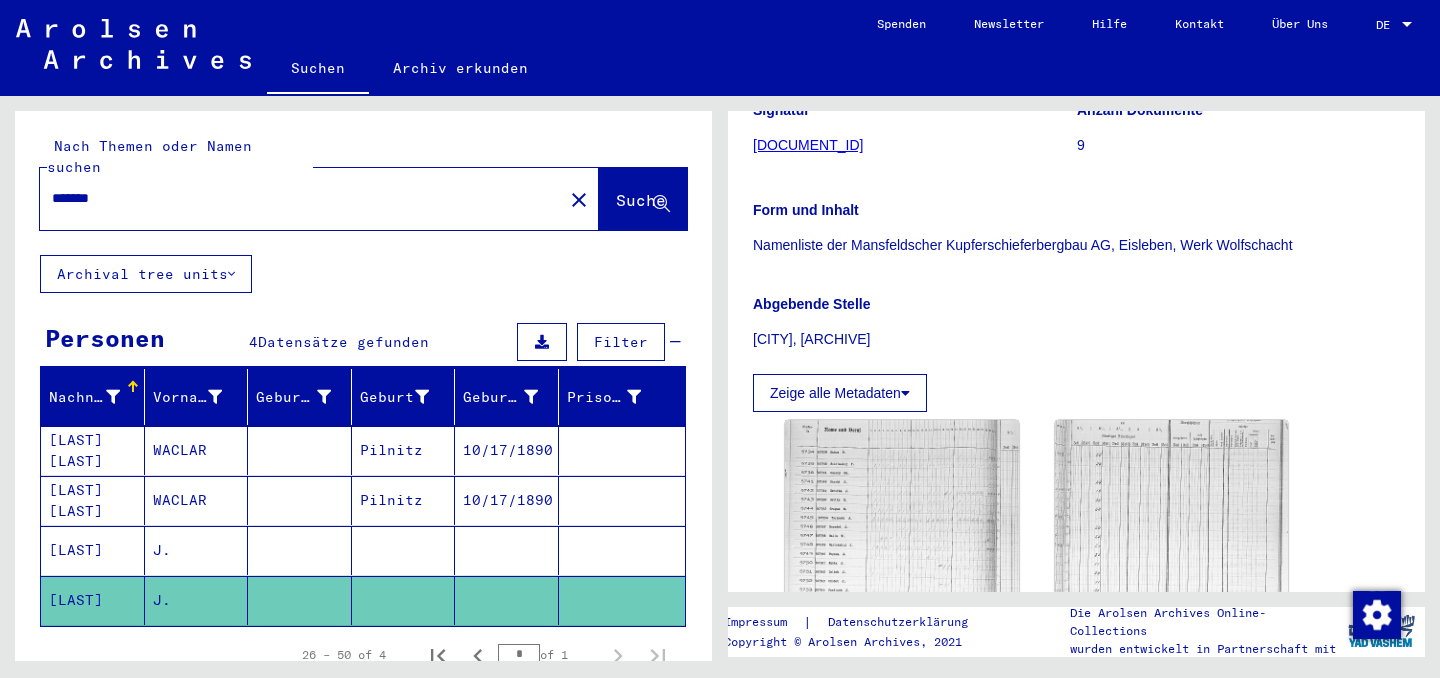drag, startPoint x: 185, startPoint y: 230, endPoint x: 0, endPoint y: 202, distance: 187.10692 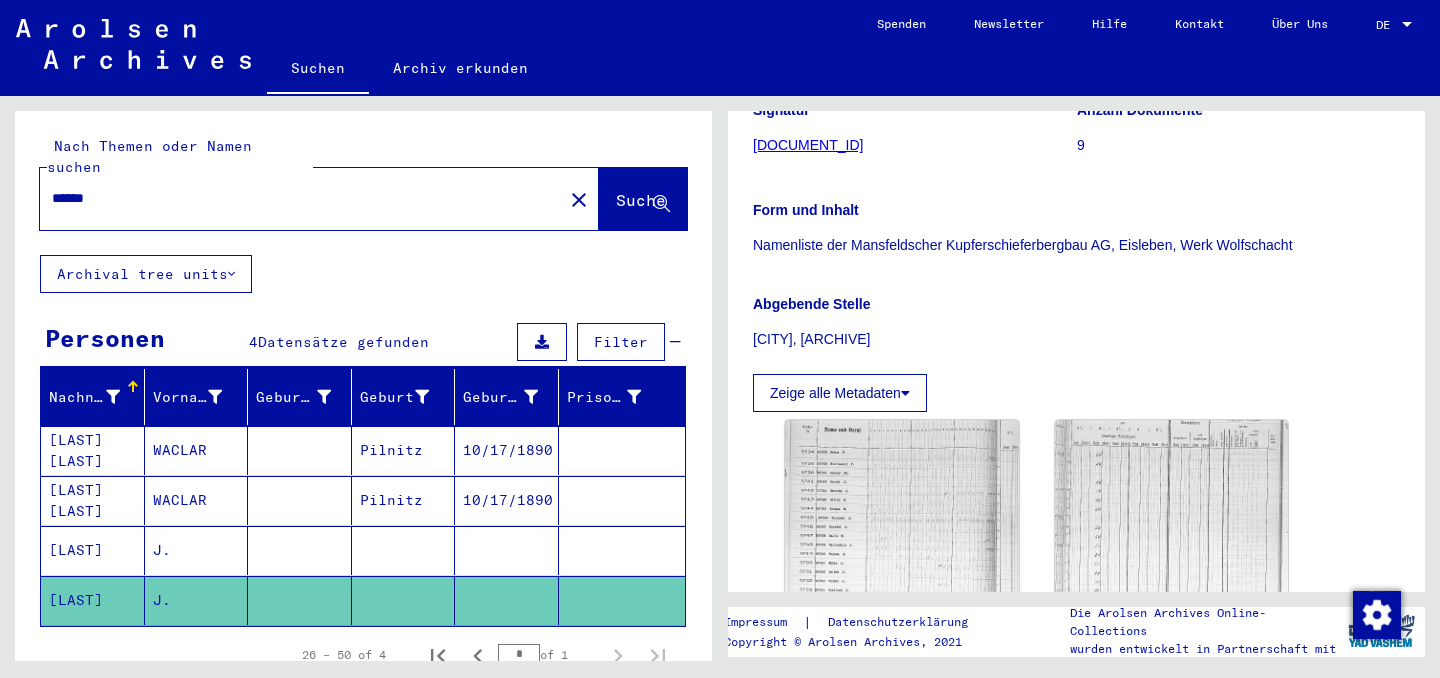 type on "******" 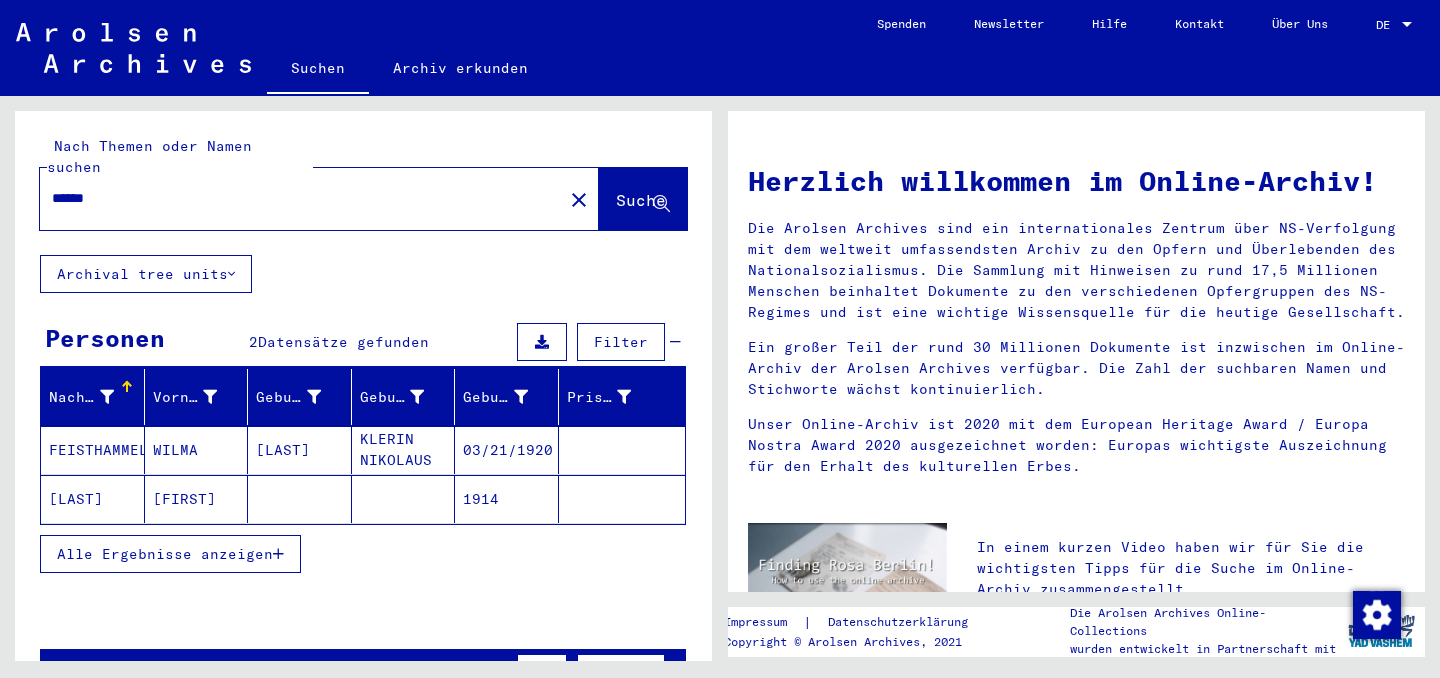 click on "Alle Ergebnisse anzeigen" at bounding box center [165, 554] 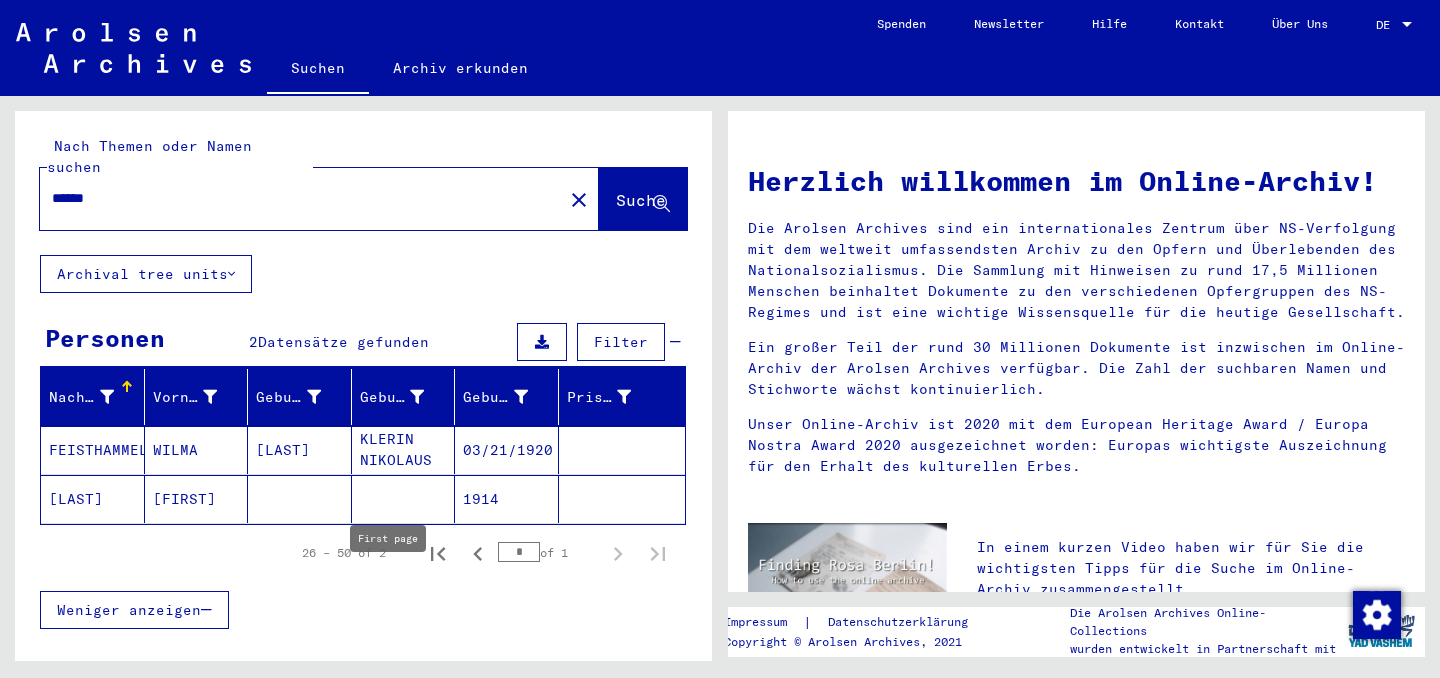 click 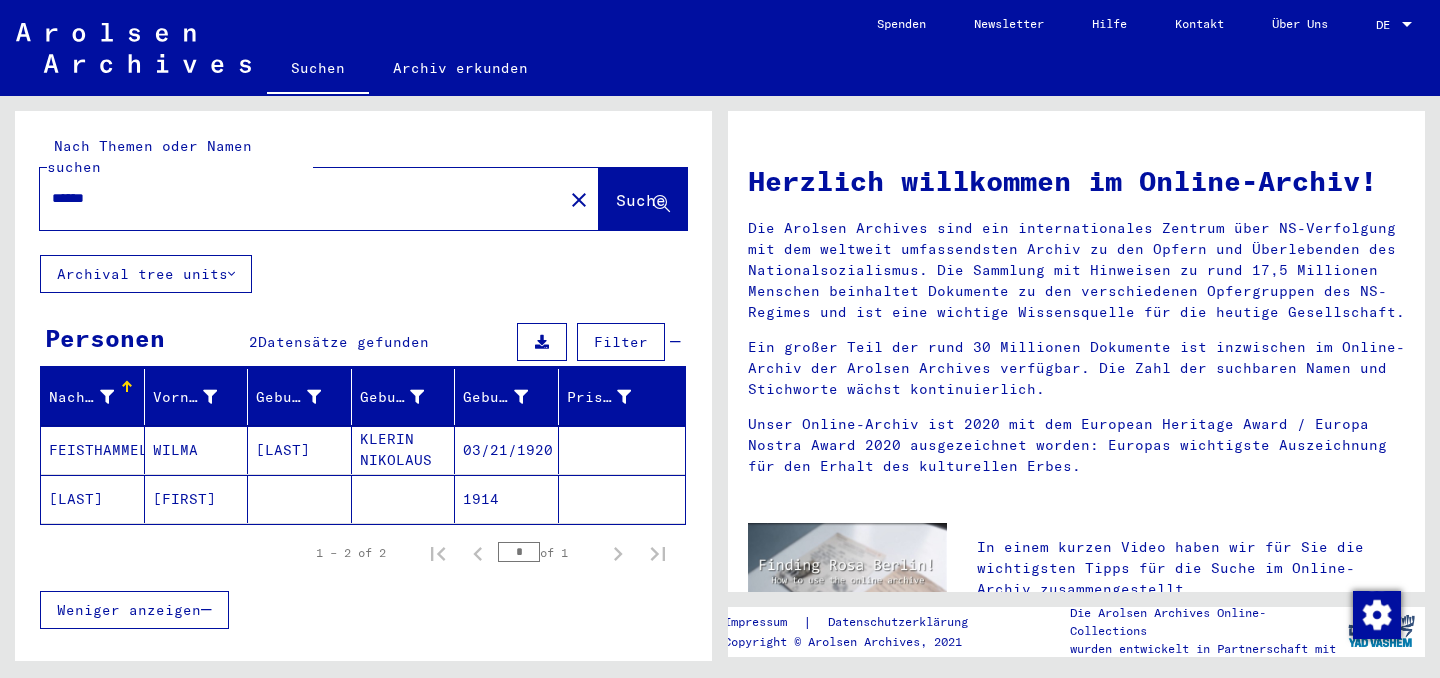 click on "[LAST]" 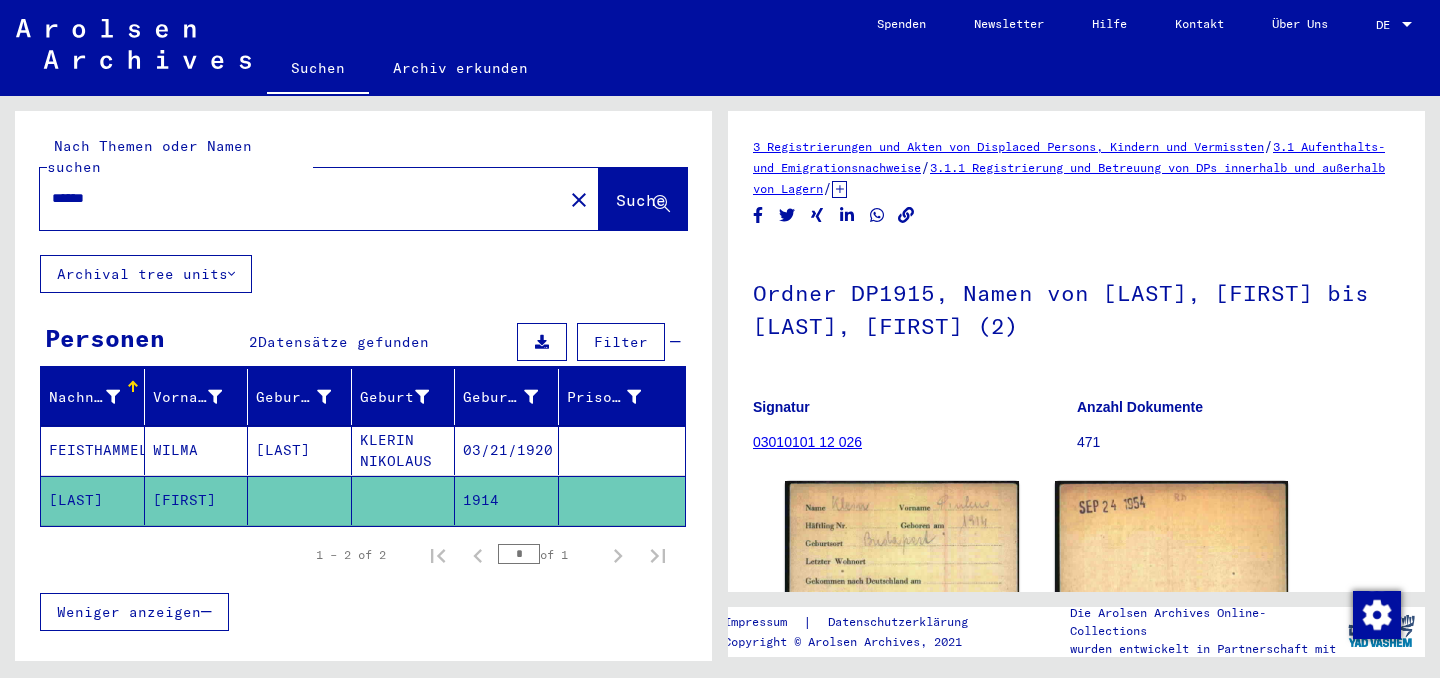 scroll, scrollTop: 0, scrollLeft: 0, axis: both 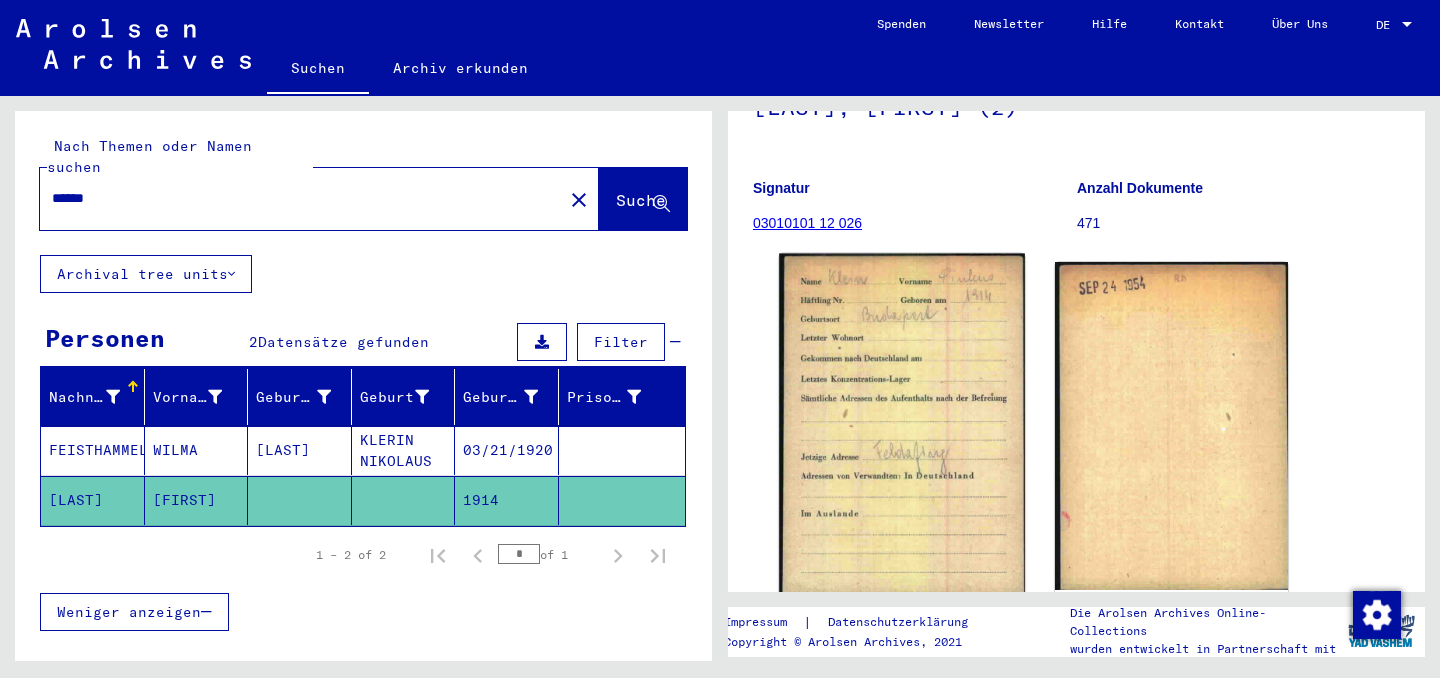 click 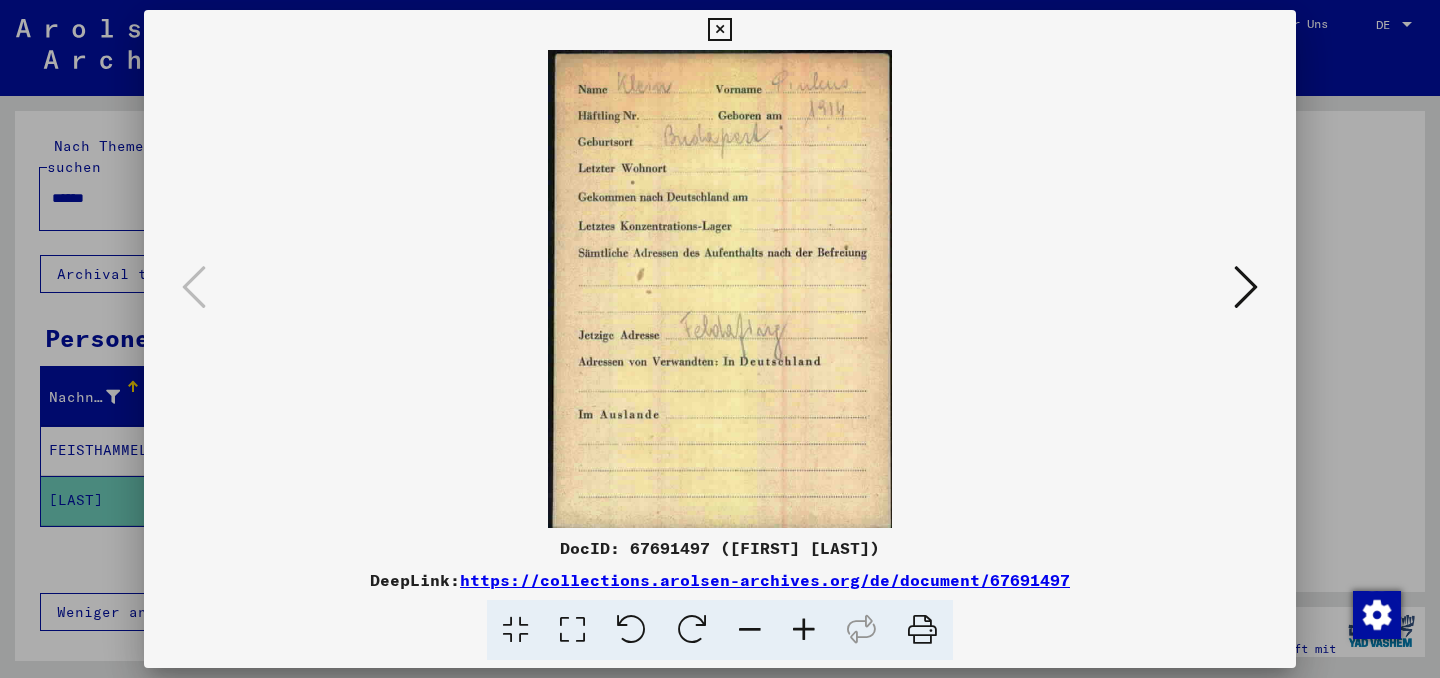 click at bounding box center [719, 30] 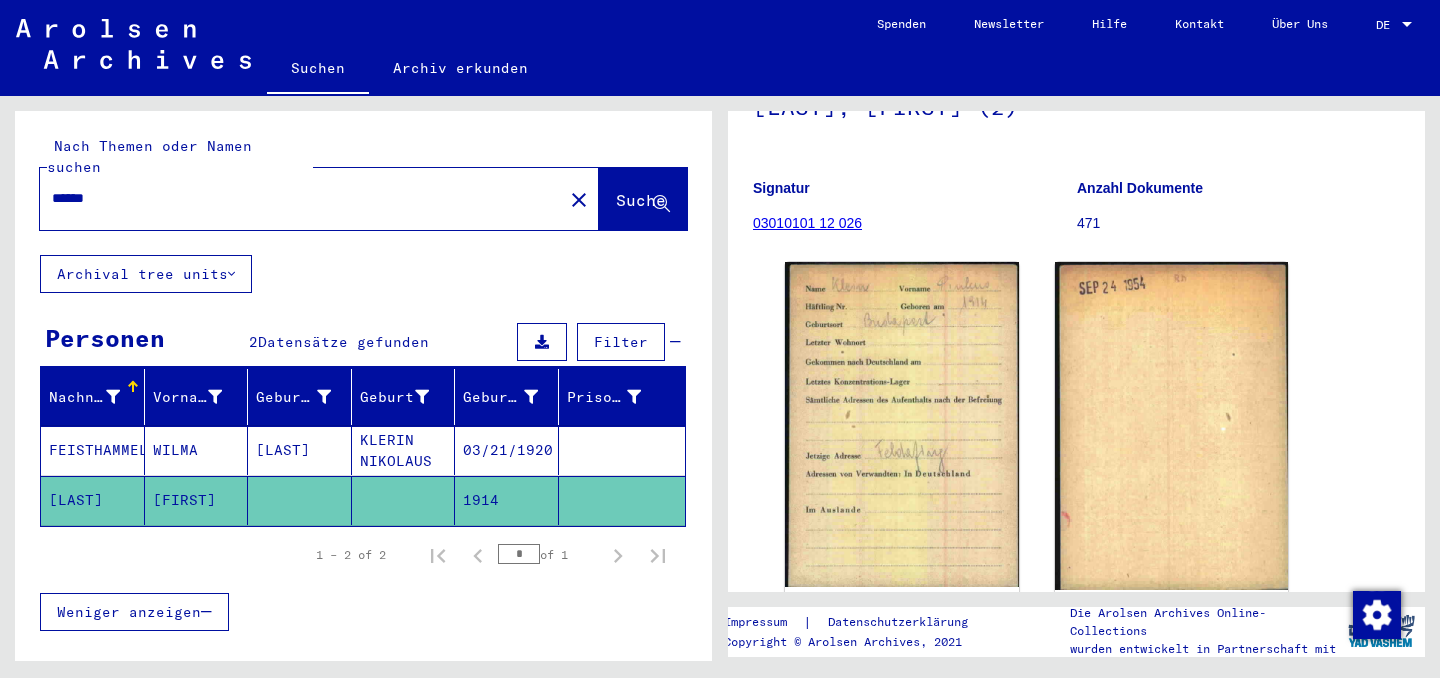 drag, startPoint x: 218, startPoint y: 230, endPoint x: 22, endPoint y: 224, distance: 196.09181 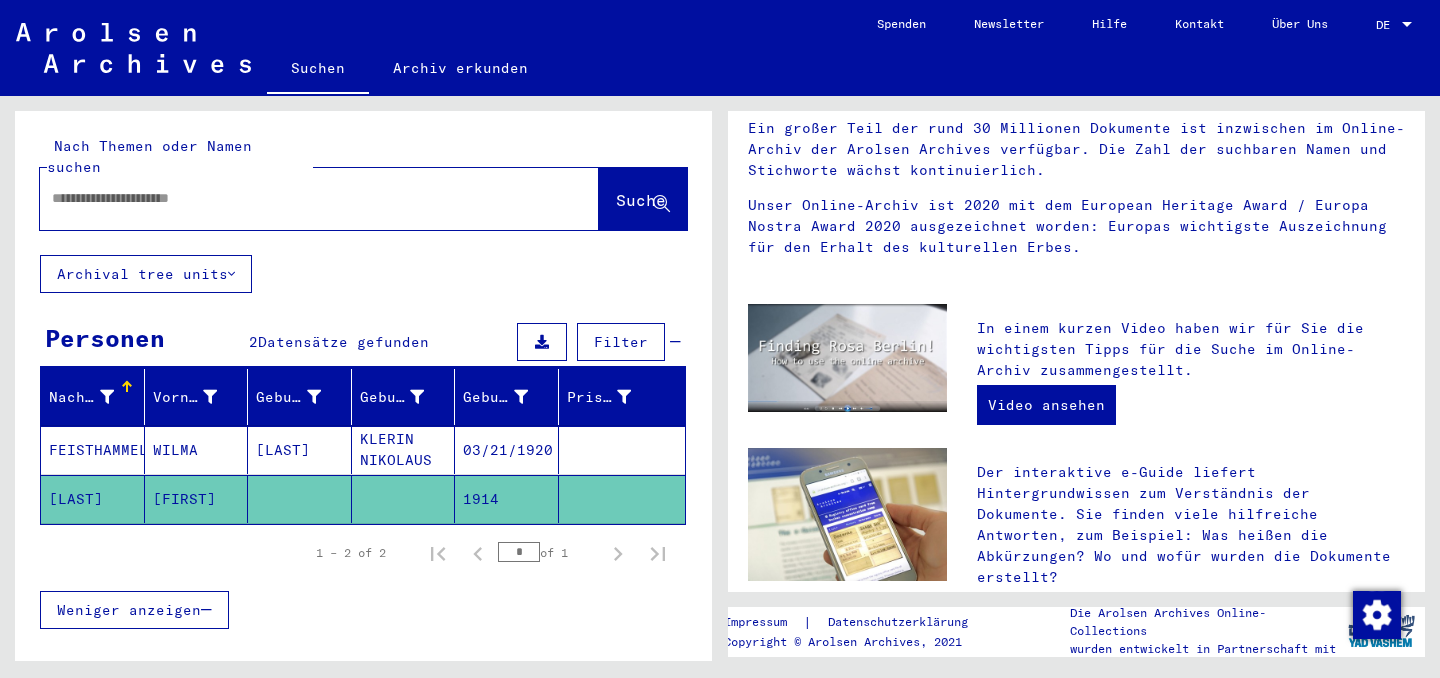 scroll, scrollTop: 0, scrollLeft: 0, axis: both 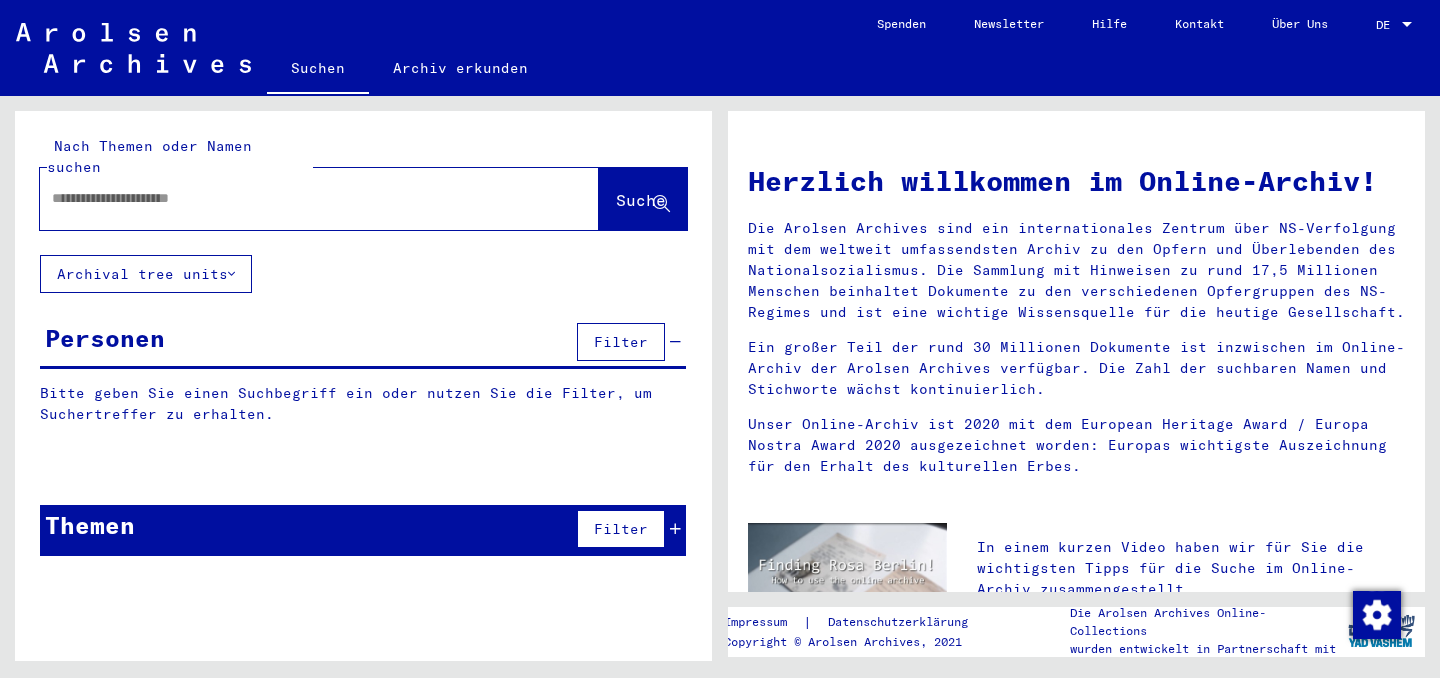 click 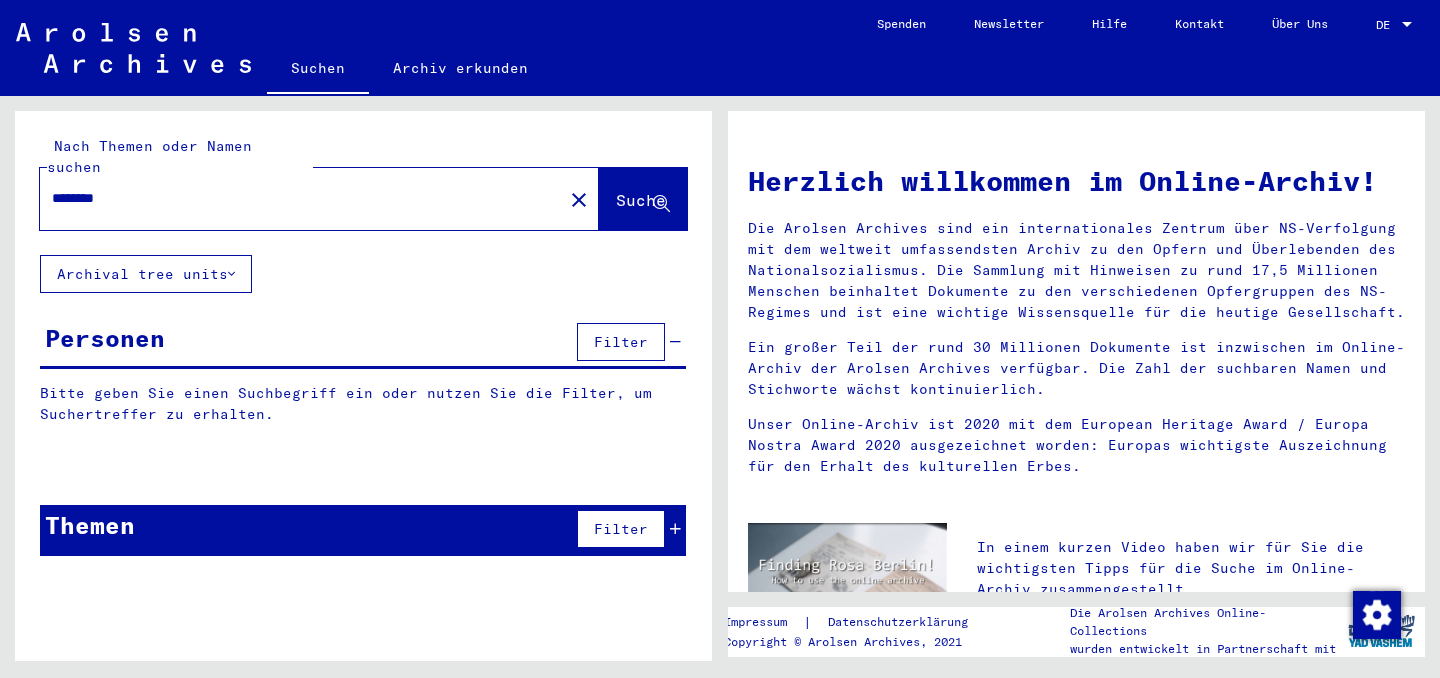 type on "********" 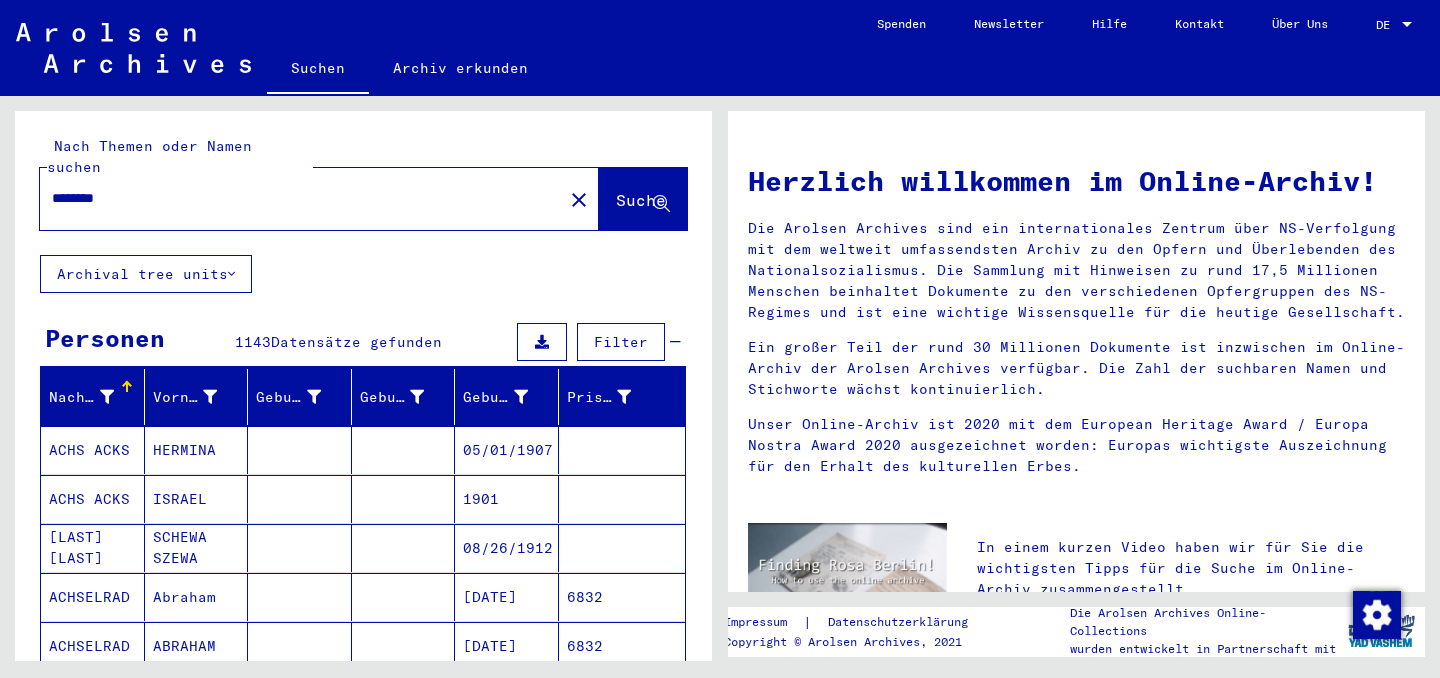 click 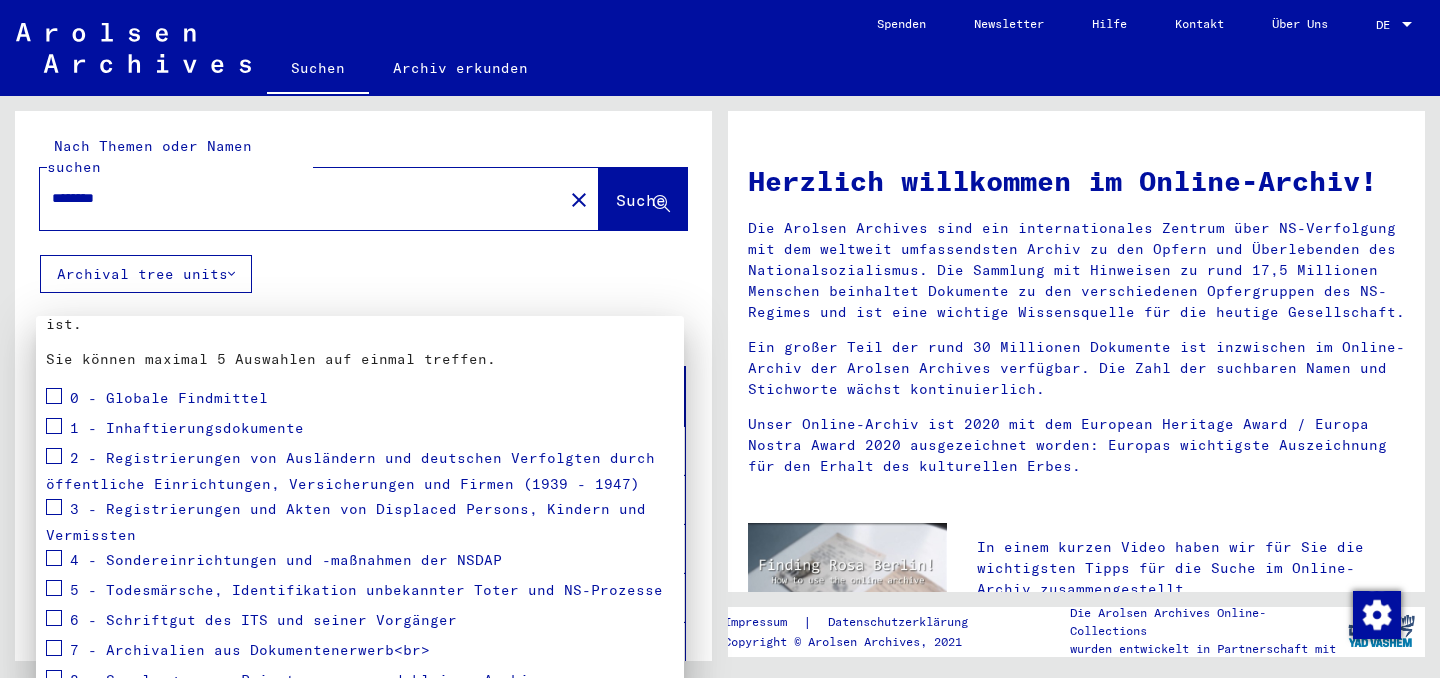 scroll, scrollTop: 307, scrollLeft: 0, axis: vertical 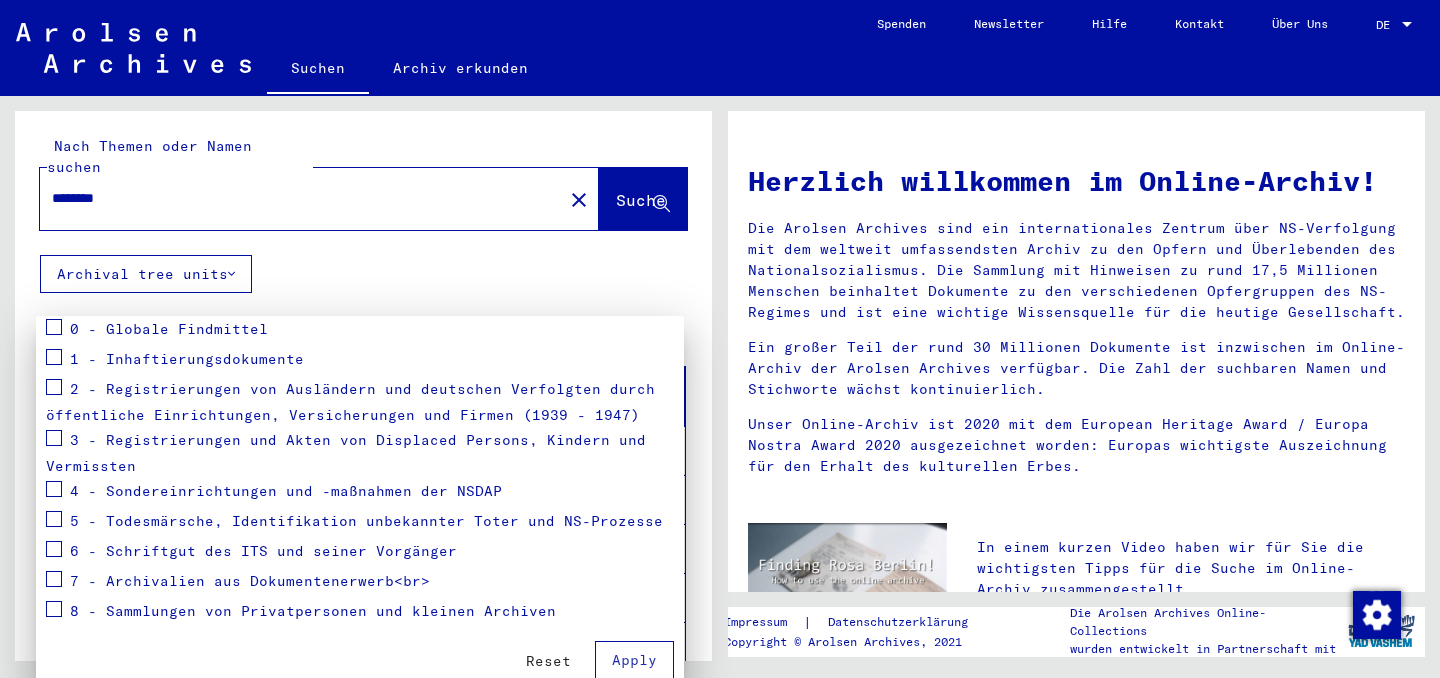 click on "7 - Archivalien aus Dokumentenerwerb<br>" at bounding box center (238, 582) 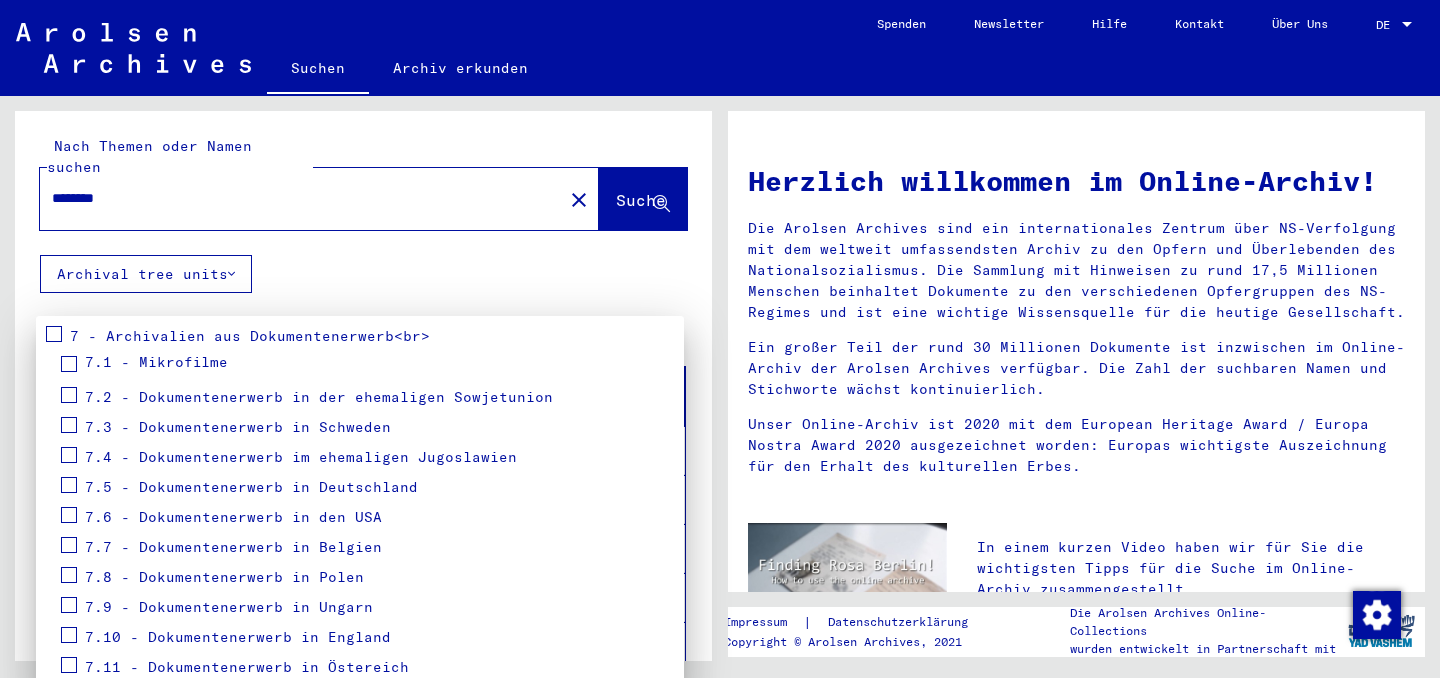 scroll, scrollTop: 792, scrollLeft: 0, axis: vertical 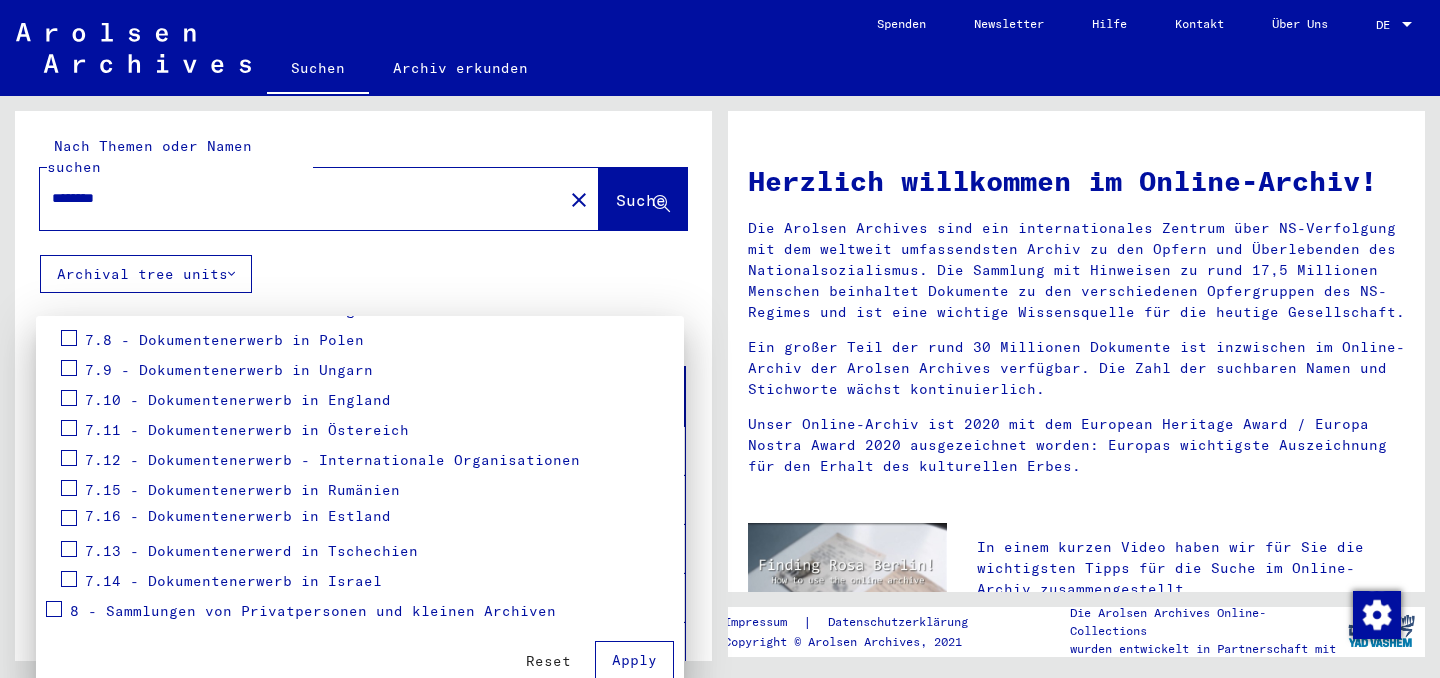 click at bounding box center [69, 579] 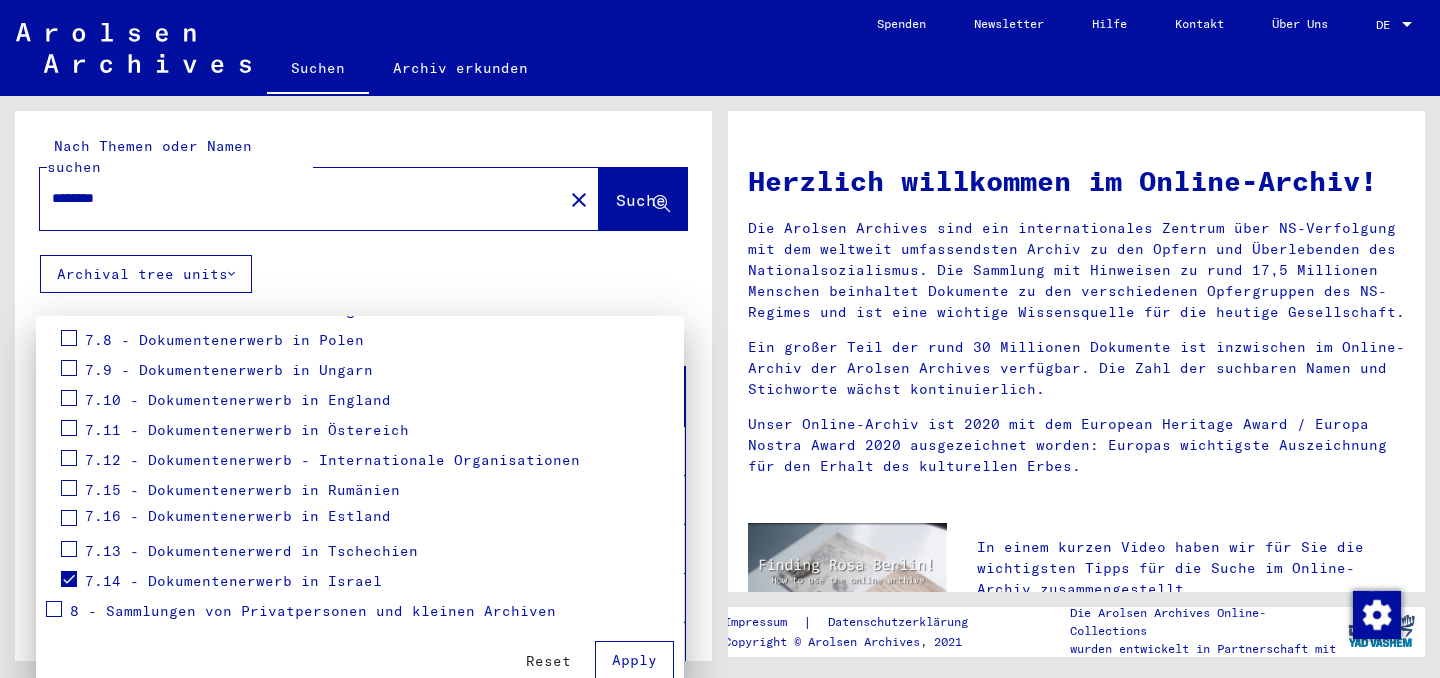 click on "Apply" at bounding box center [634, 660] 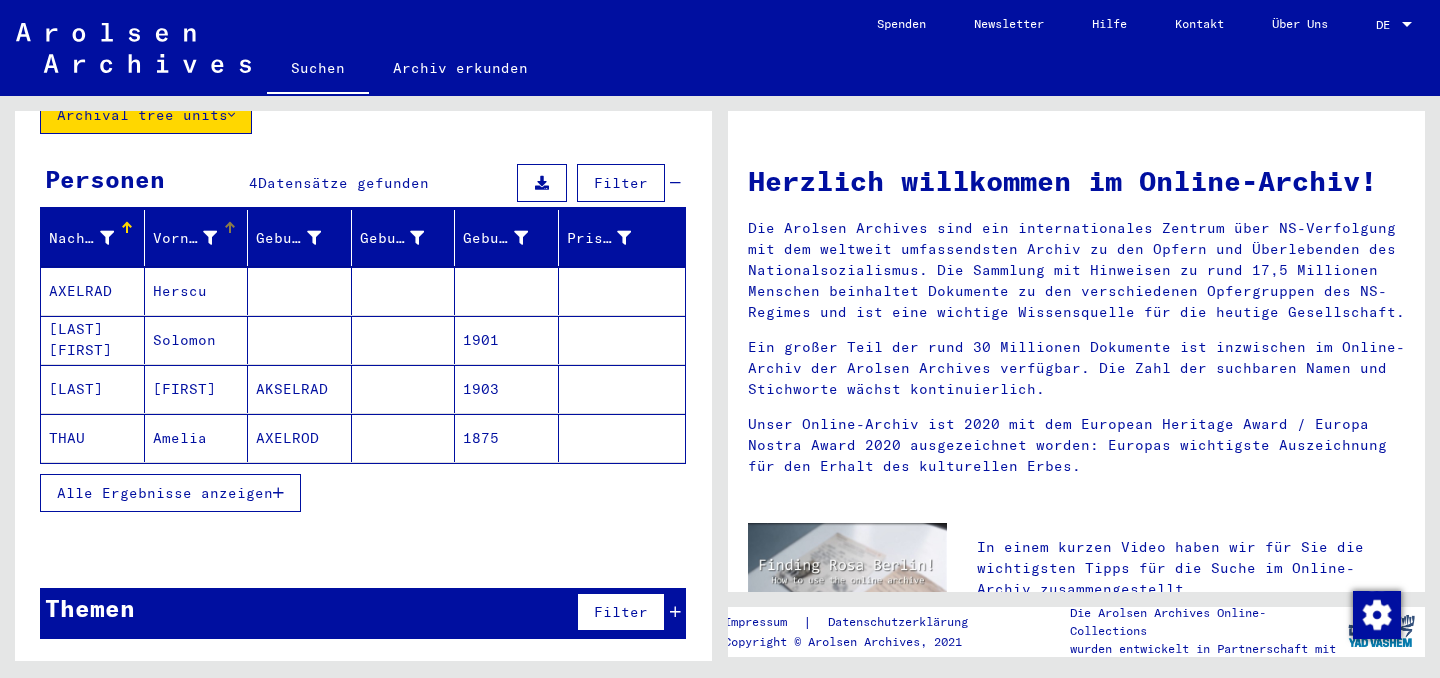 scroll, scrollTop: 172, scrollLeft: 0, axis: vertical 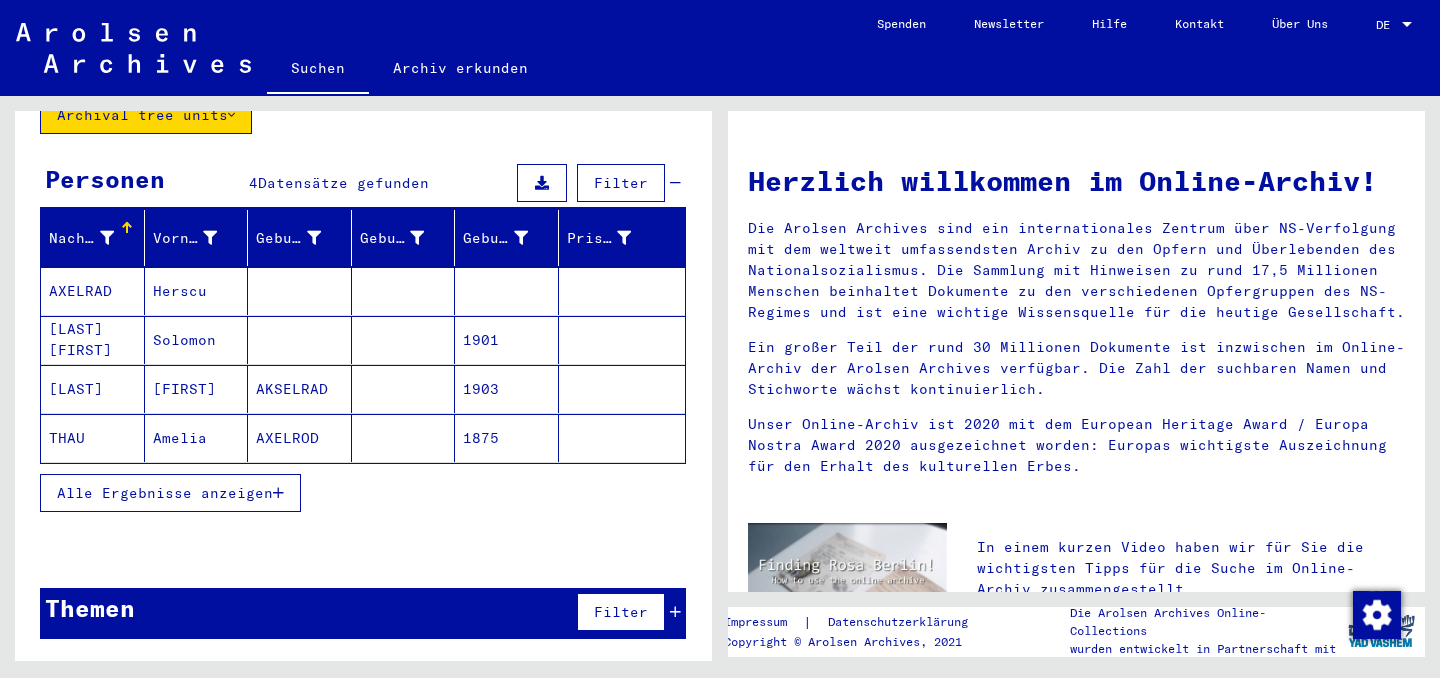 click on "[LAST] [FIRST]" at bounding box center [93, 389] 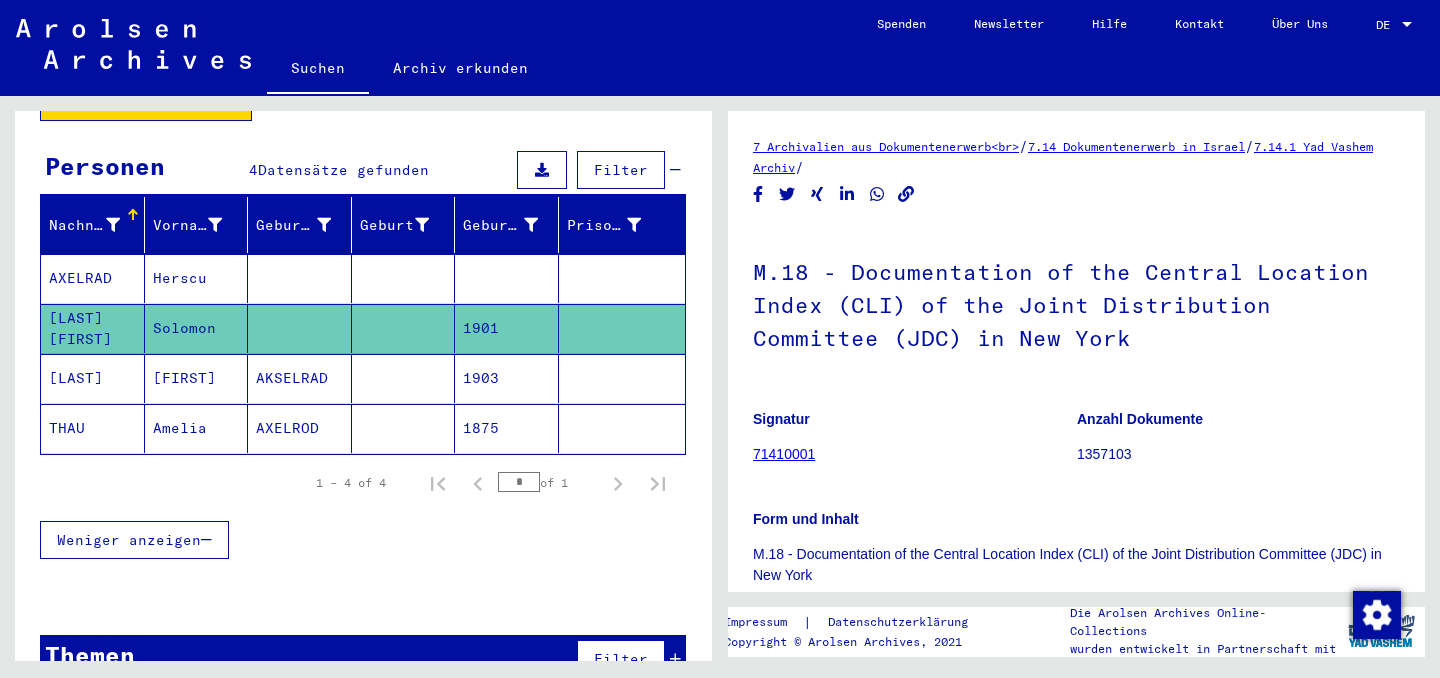 scroll, scrollTop: 0, scrollLeft: 0, axis: both 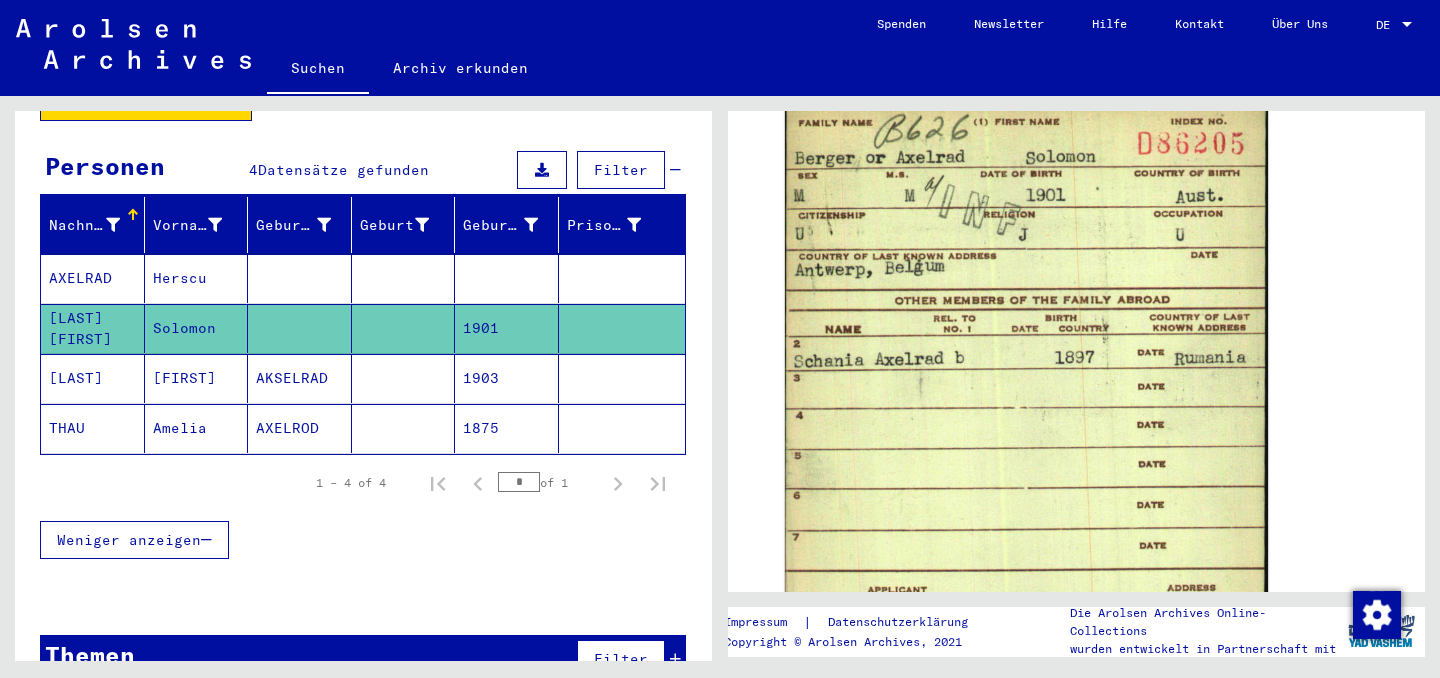 click on "AXELRAD" at bounding box center [93, 328] 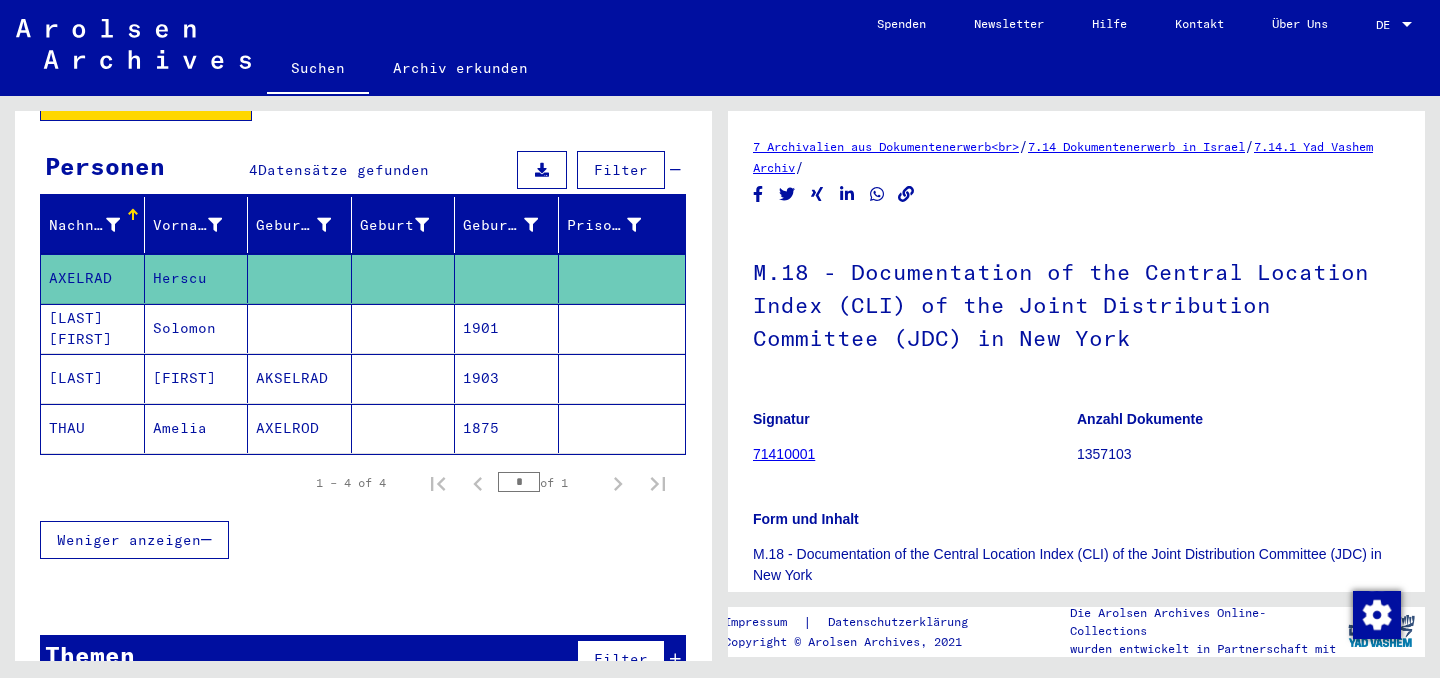 scroll, scrollTop: 0, scrollLeft: 0, axis: both 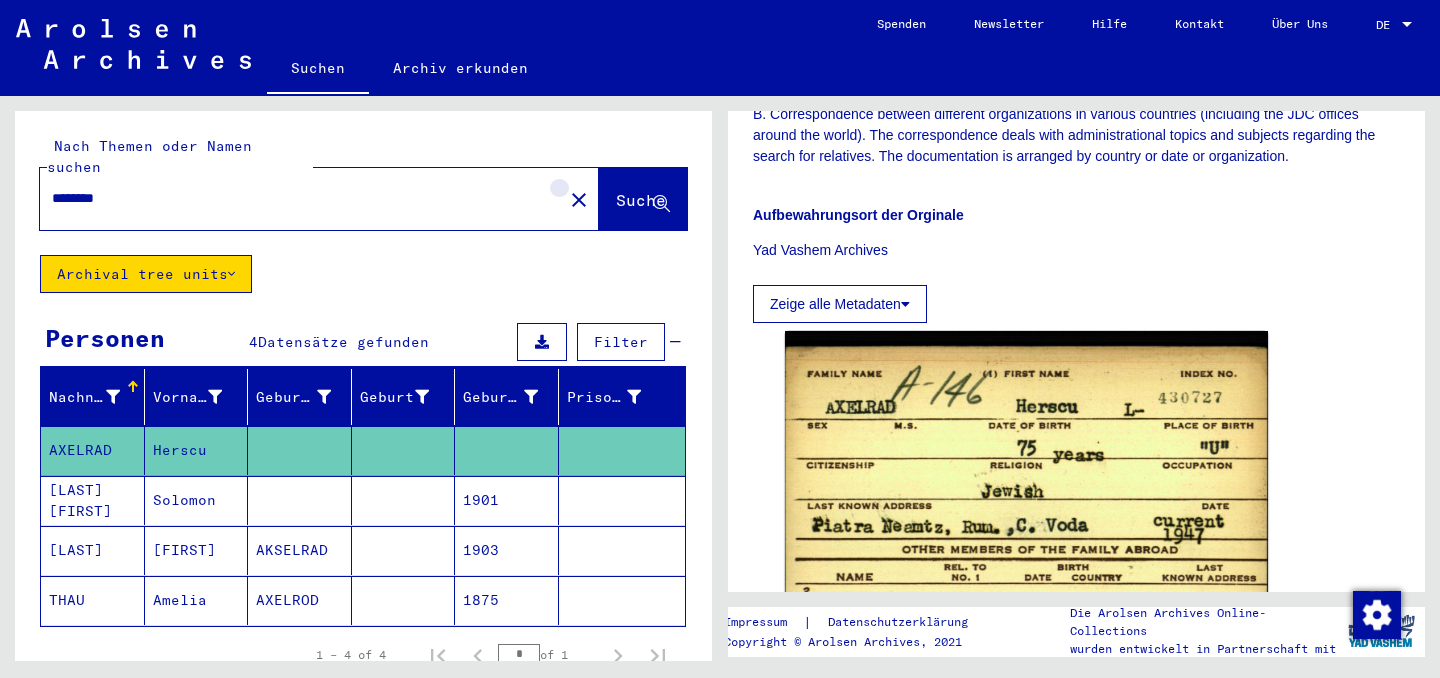 click on "close" 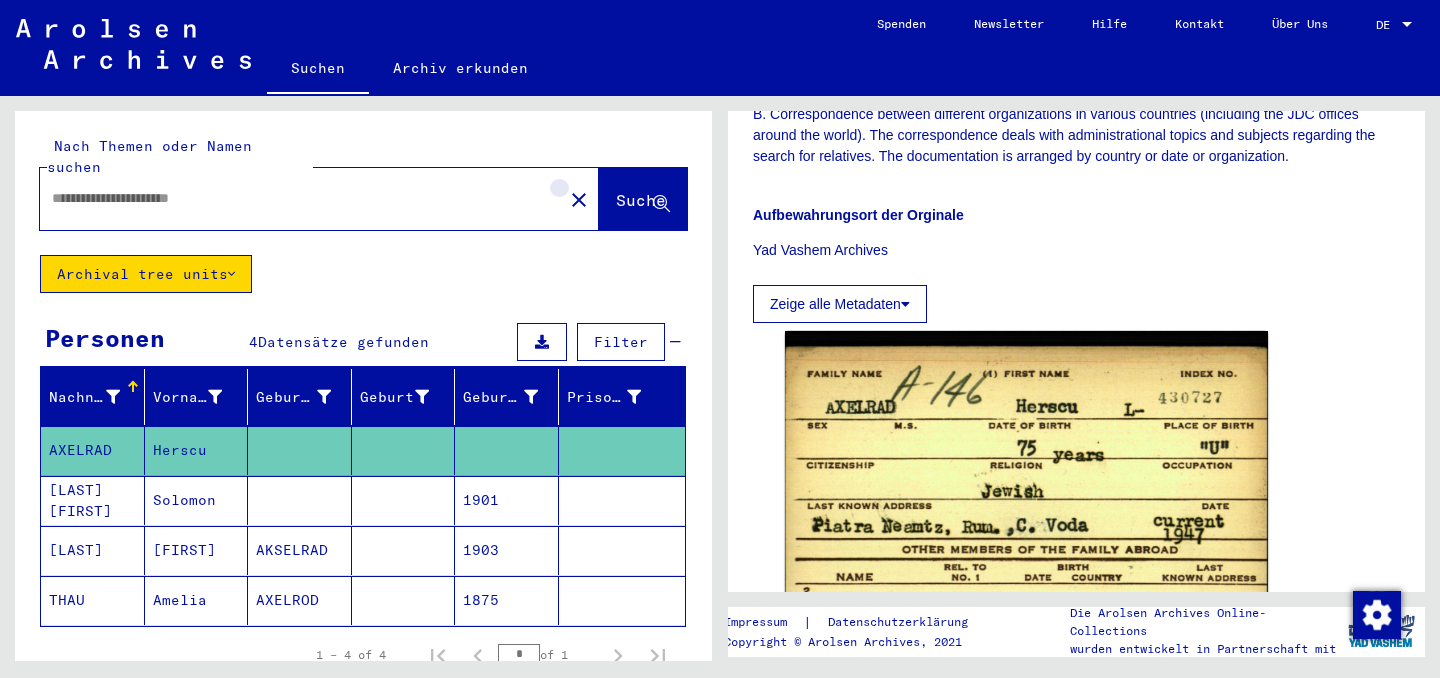 scroll, scrollTop: 0, scrollLeft: 0, axis: both 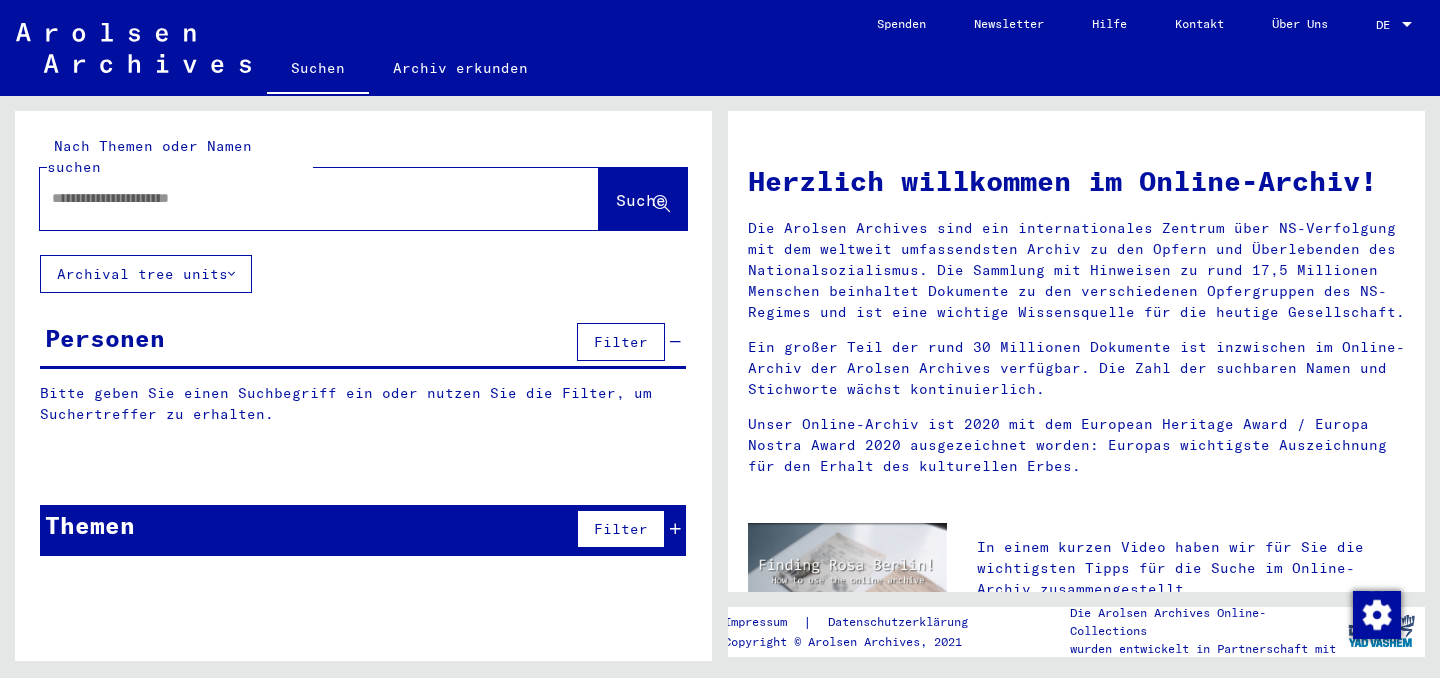 click at bounding box center (295, 198) 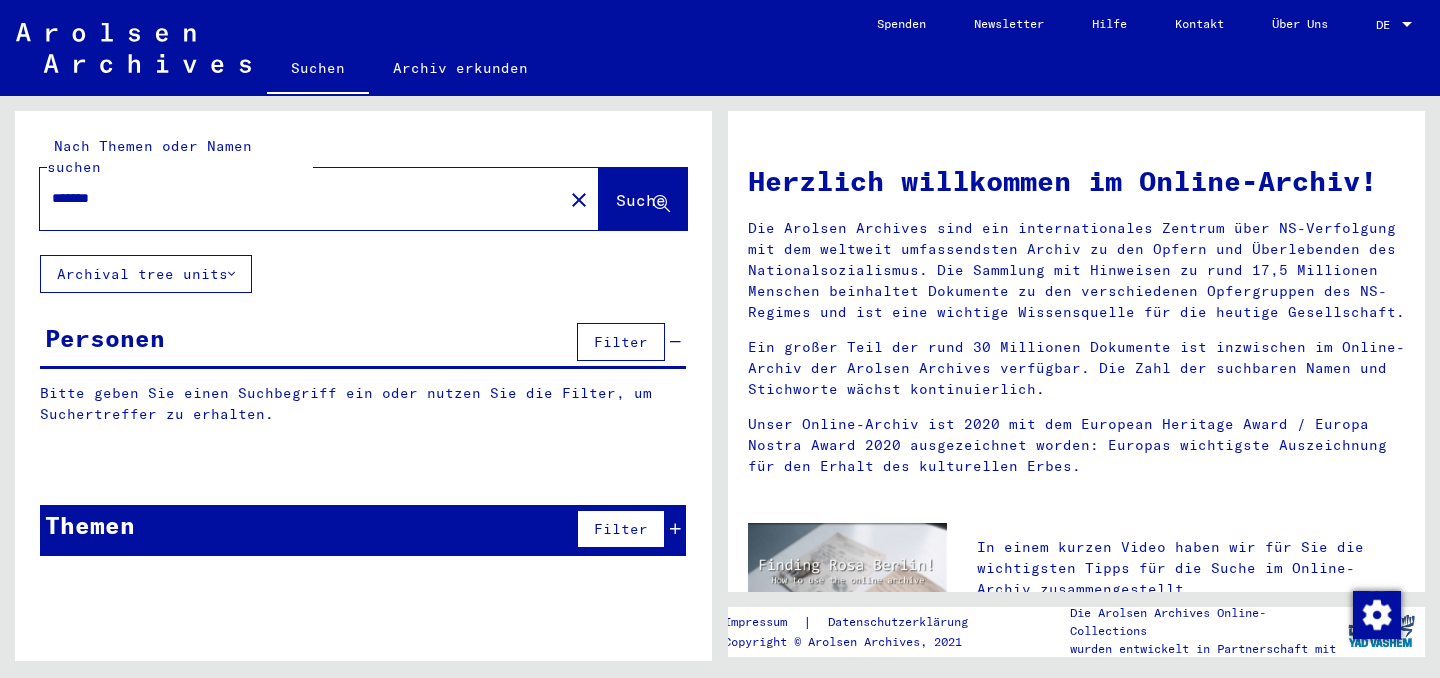 type on "*******" 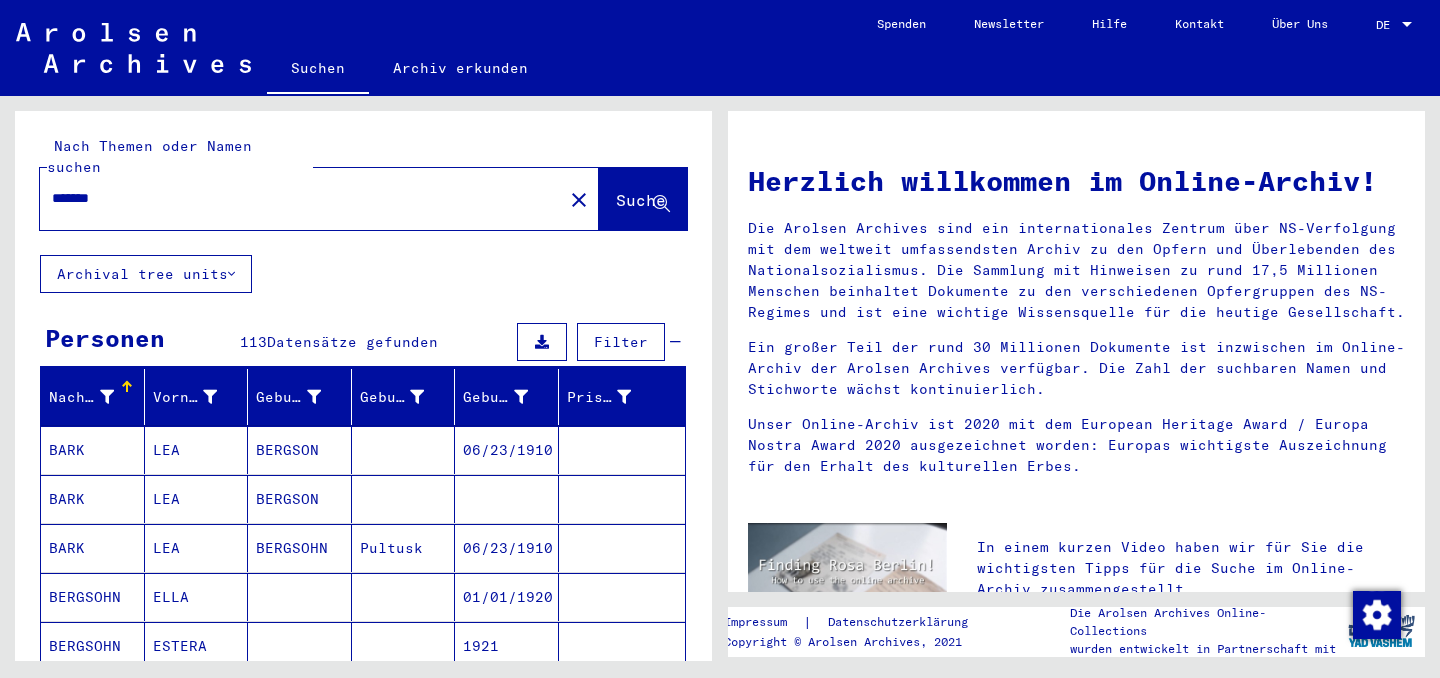 click on "Archival tree units" 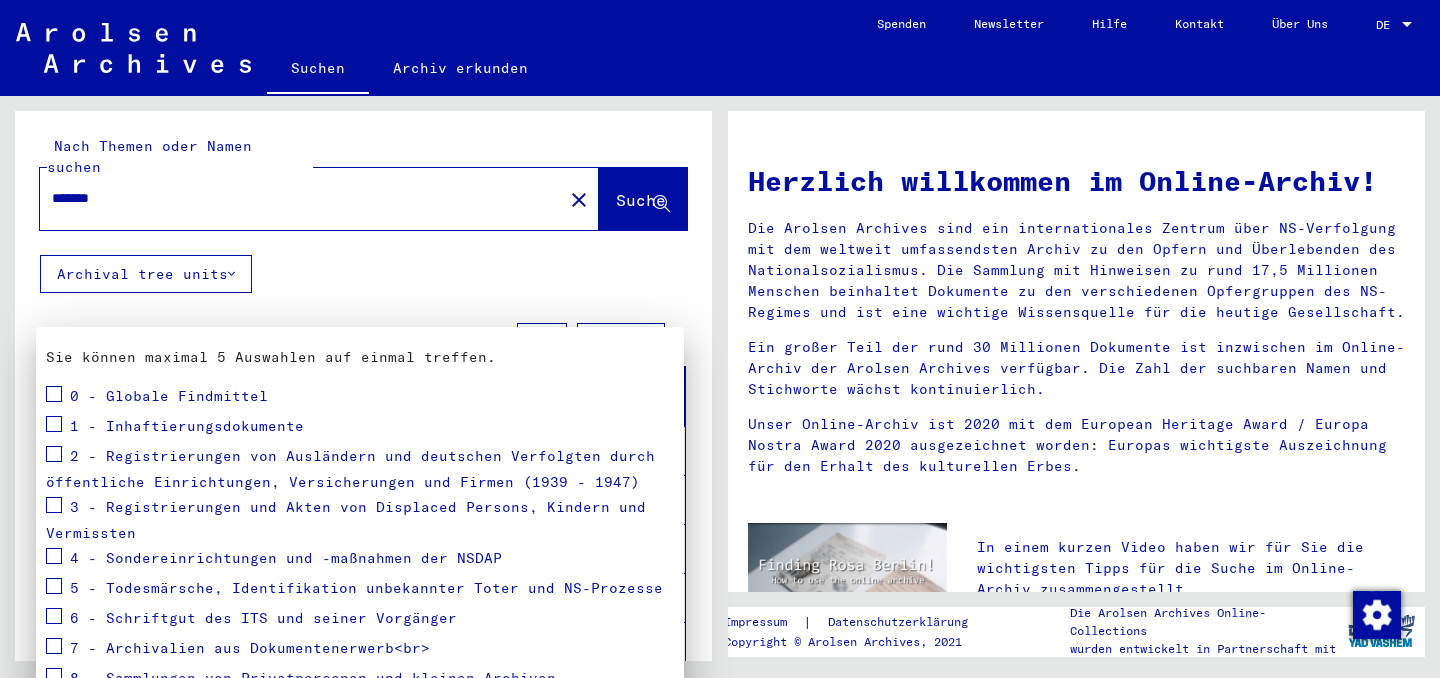 scroll, scrollTop: 307, scrollLeft: 0, axis: vertical 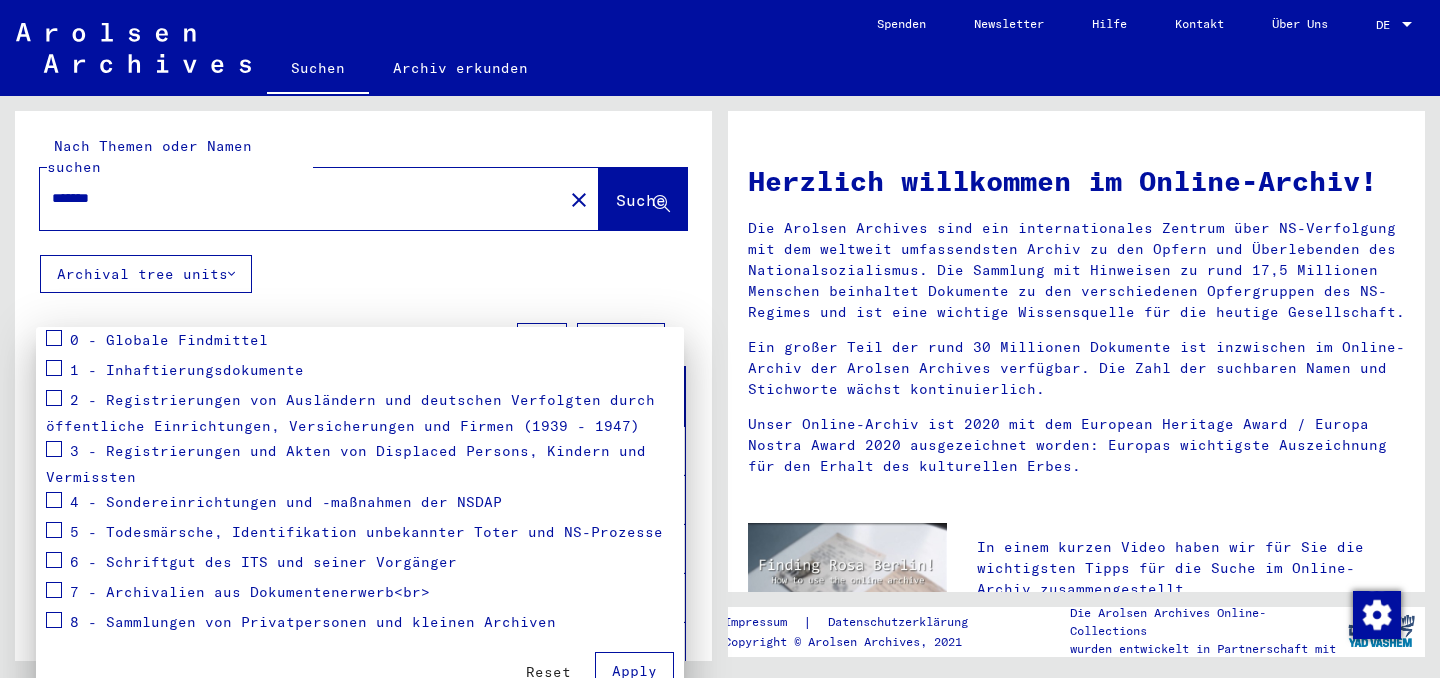 click on "7 - Archivalien aus Dokumentenerwerb<br>" at bounding box center (250, 592) 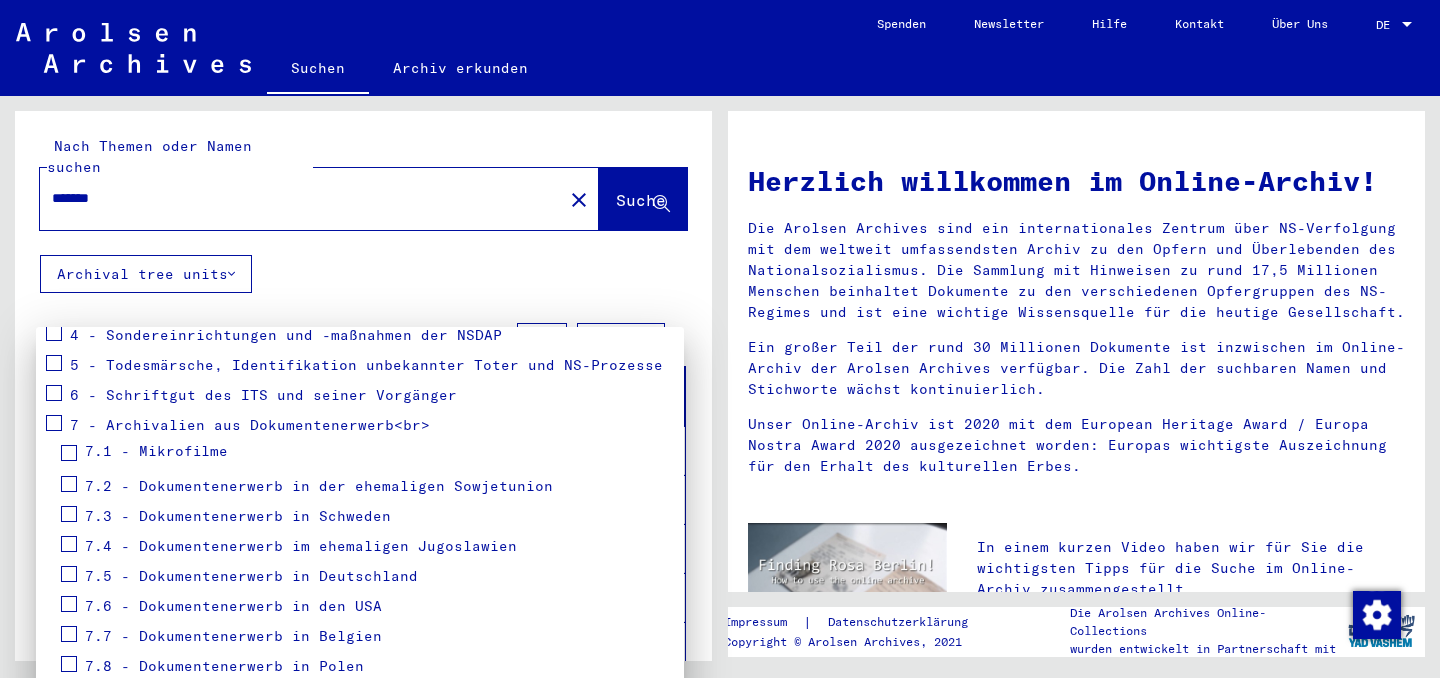 scroll, scrollTop: 792, scrollLeft: 0, axis: vertical 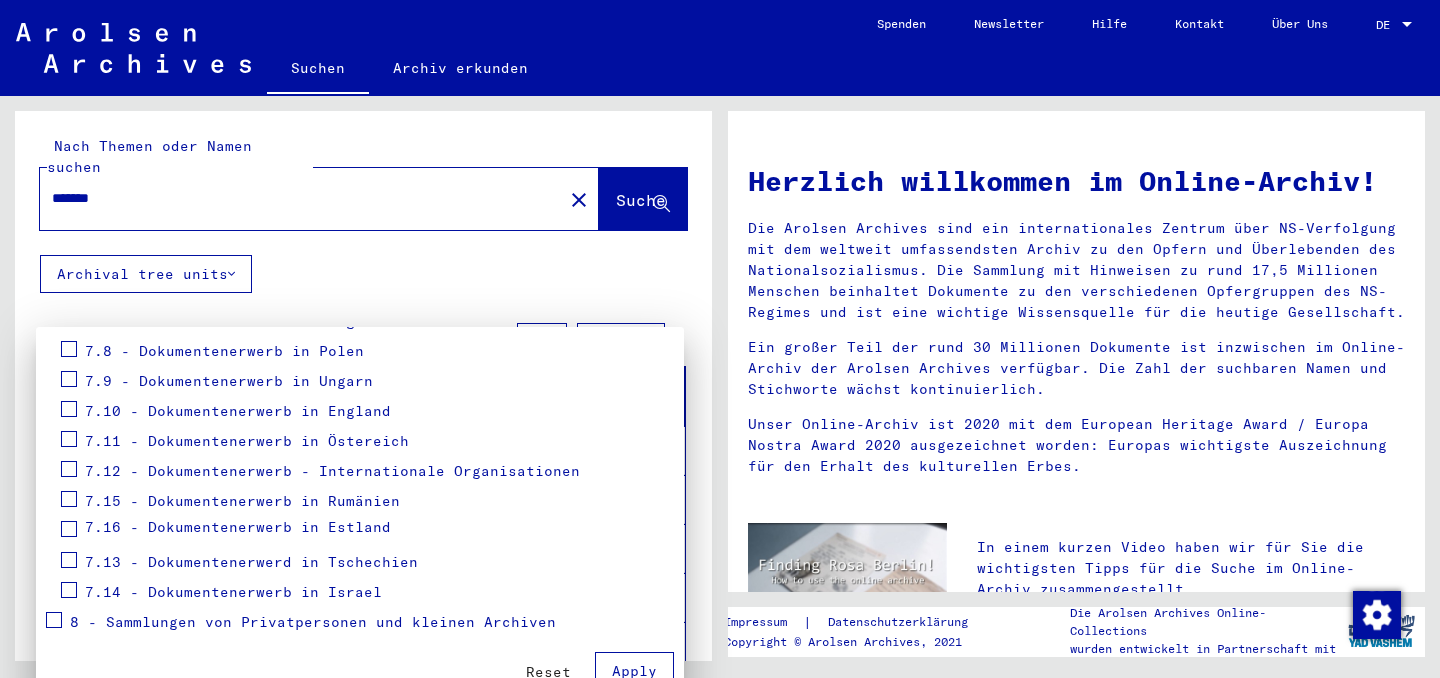 click on "7.14 - Dokumentenerwerb in Israel" at bounding box center [233, 592] 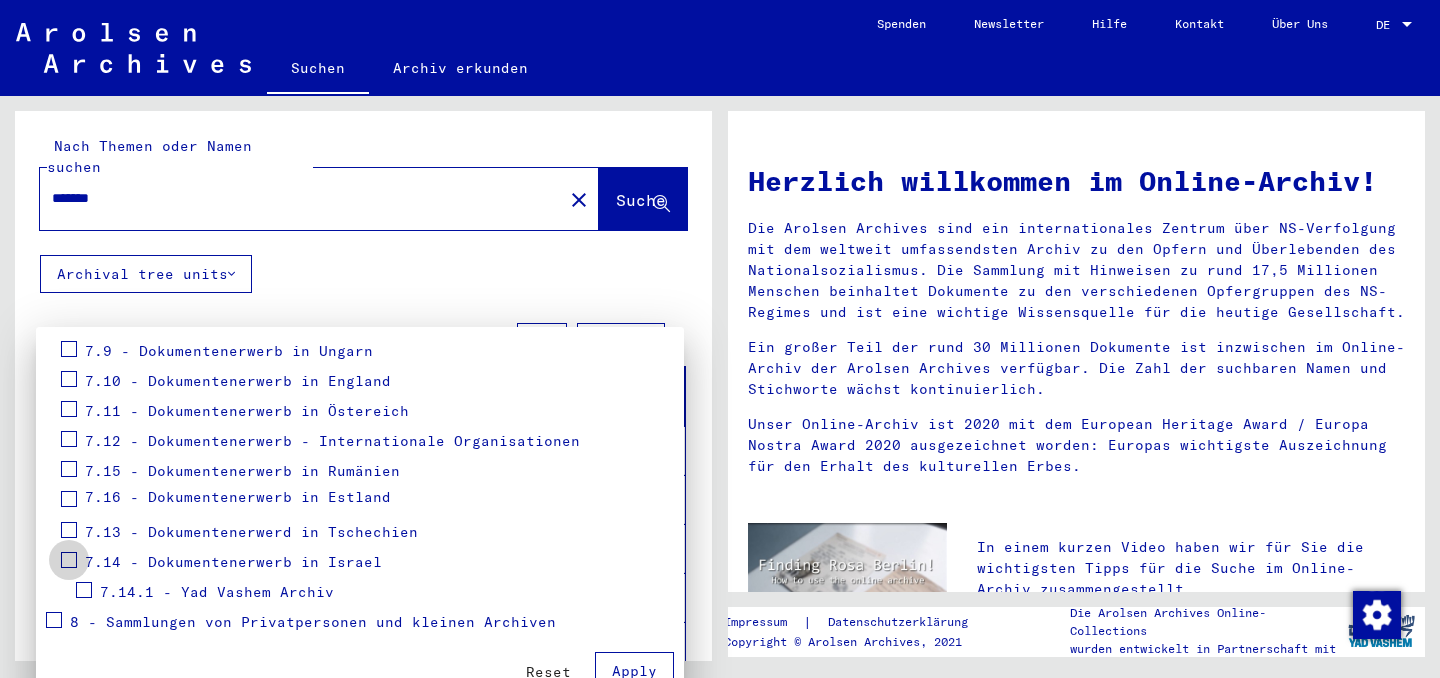 click at bounding box center (69, 560) 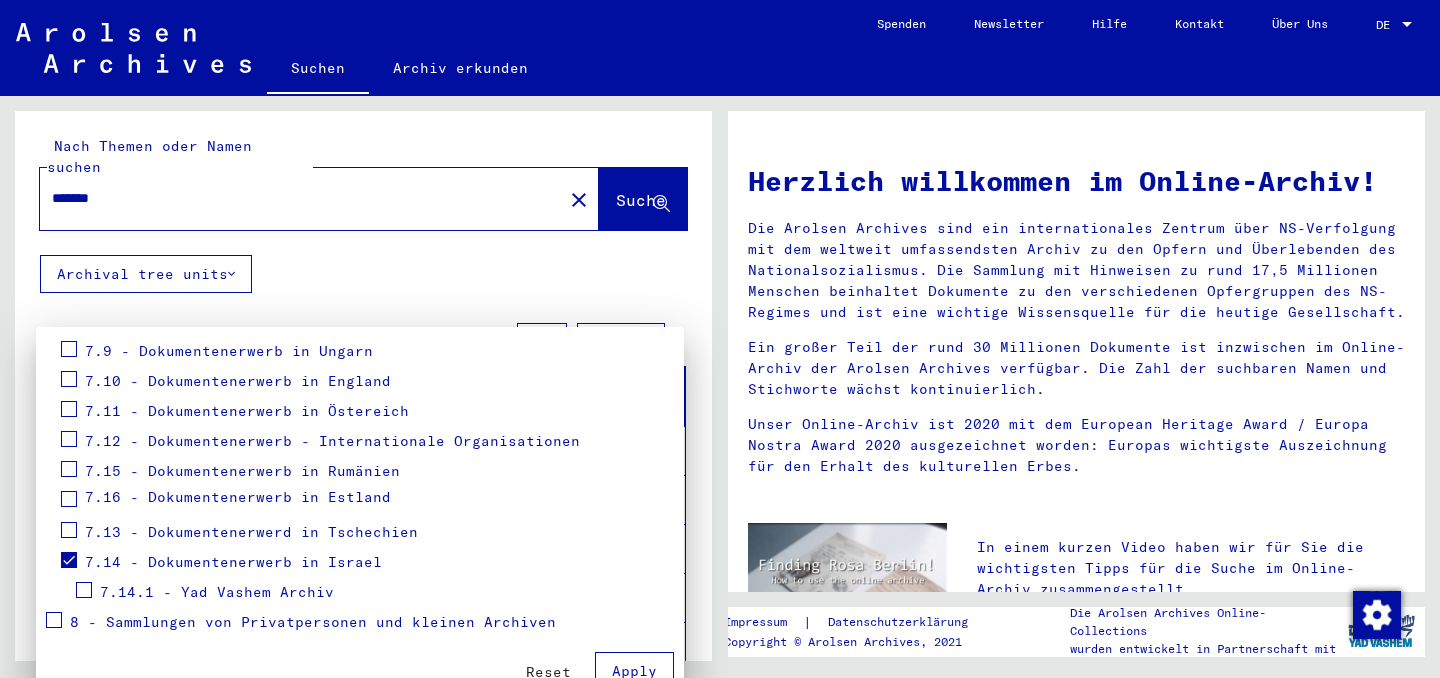 scroll, scrollTop: 822, scrollLeft: 0, axis: vertical 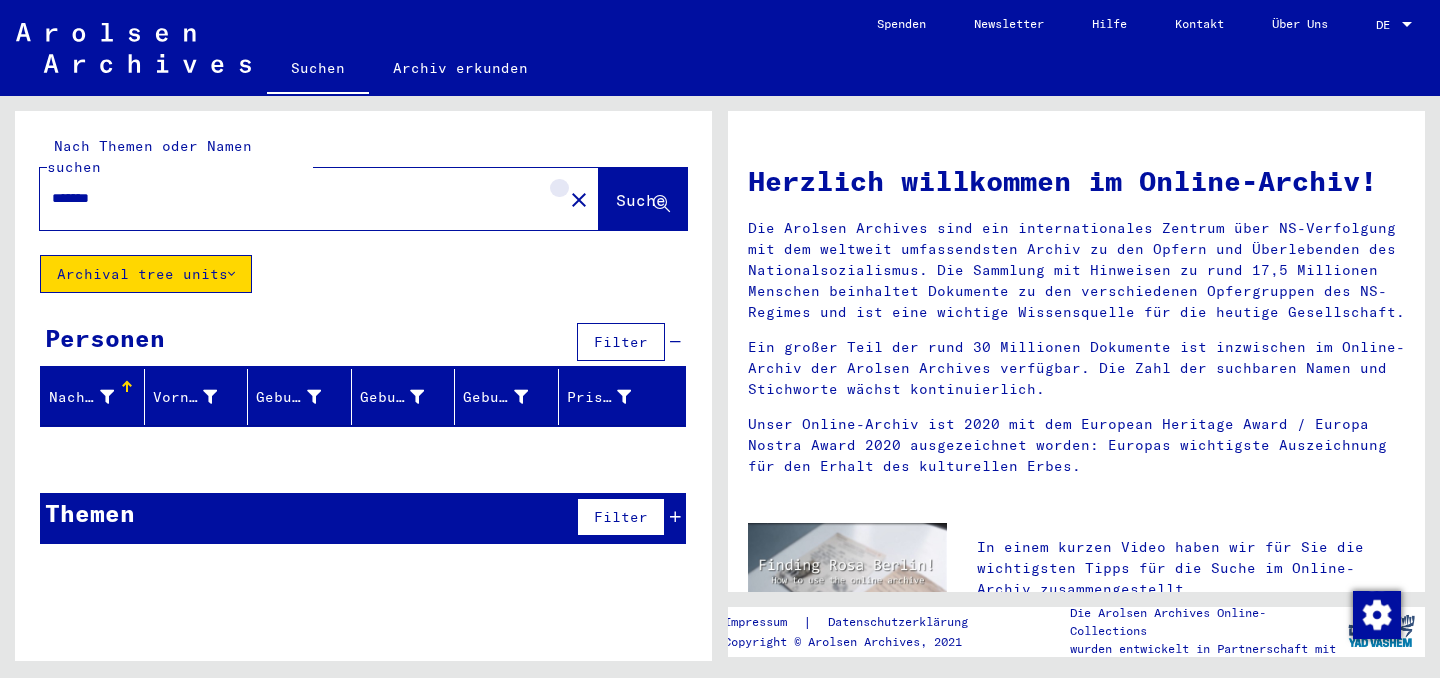 click on "close" 